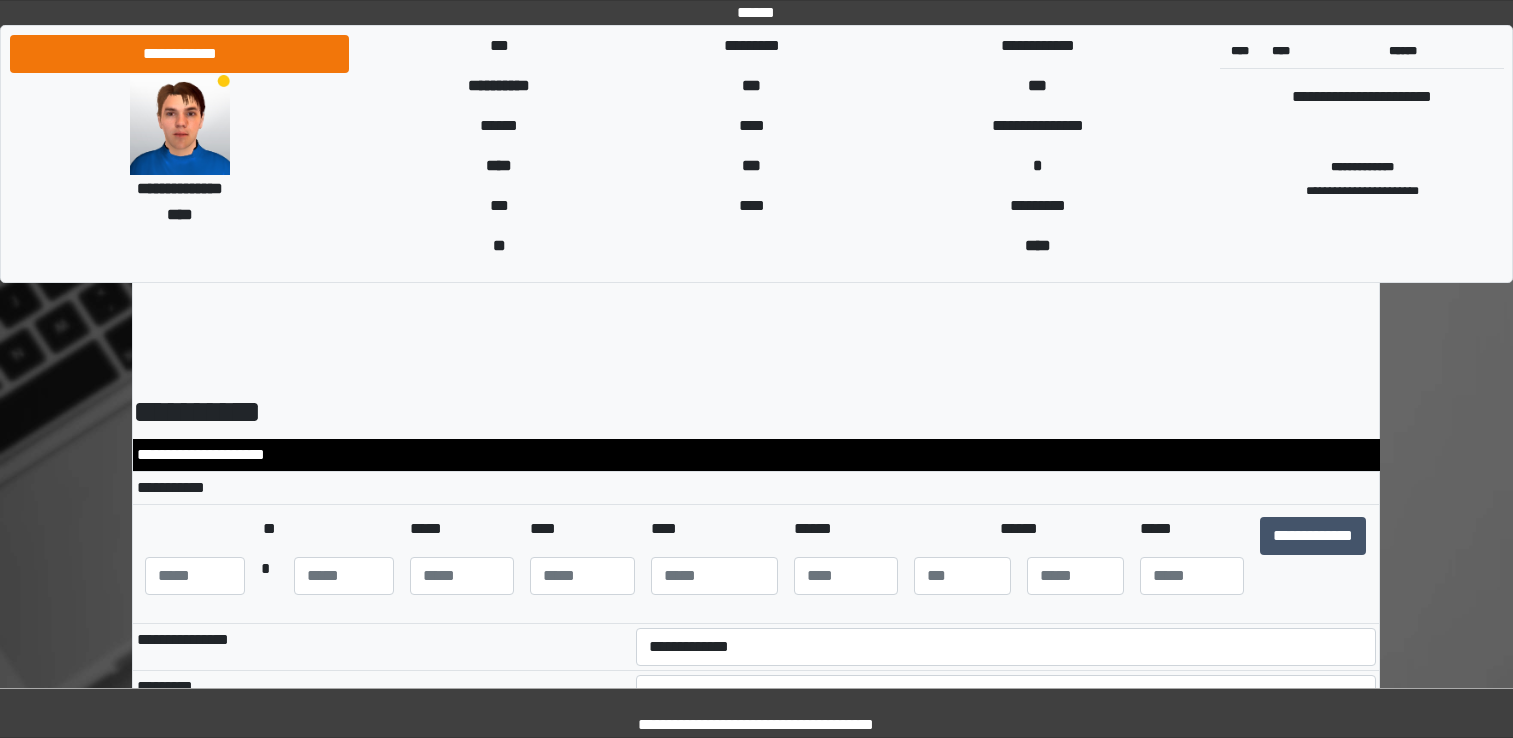 scroll, scrollTop: 1300, scrollLeft: 0, axis: vertical 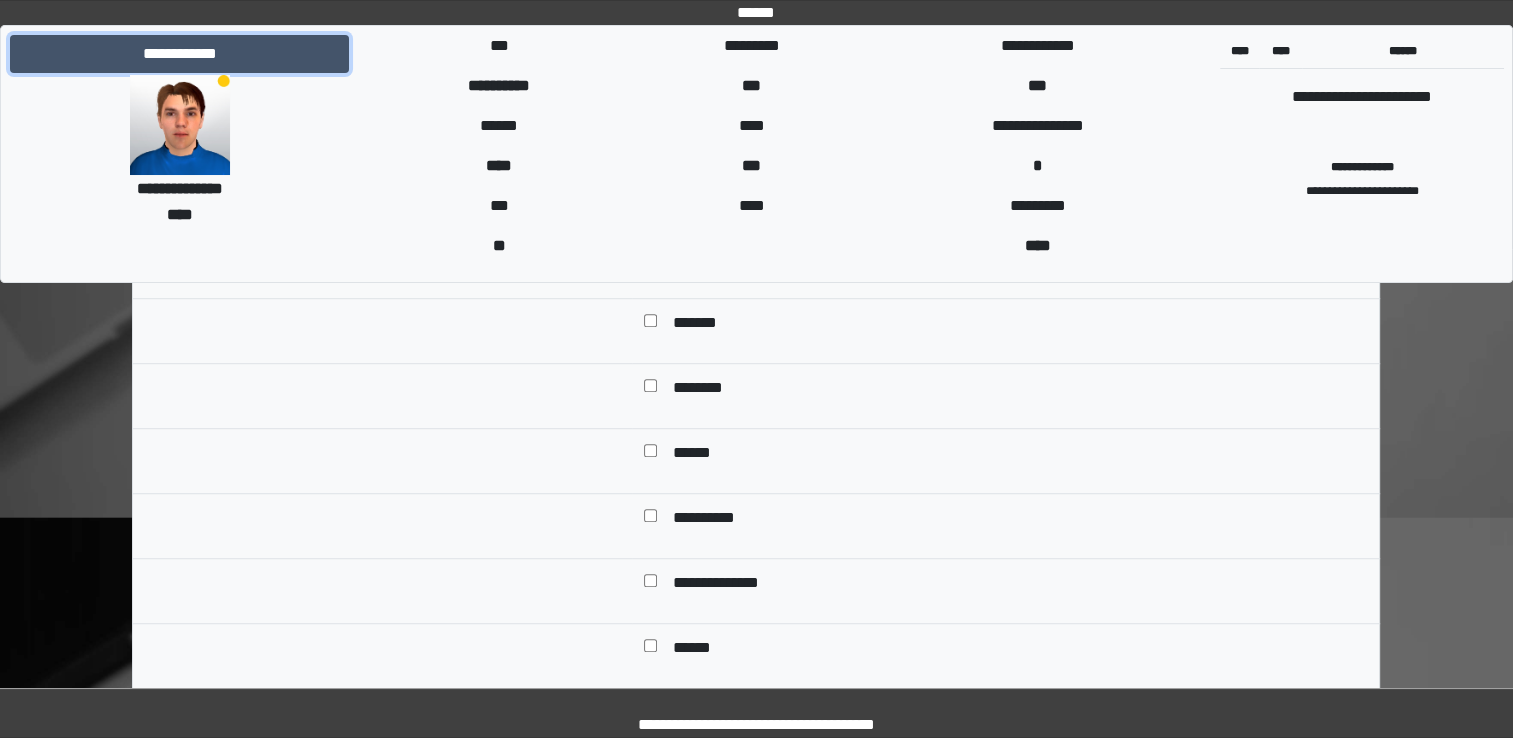 click on "**********" at bounding box center (179, 54) 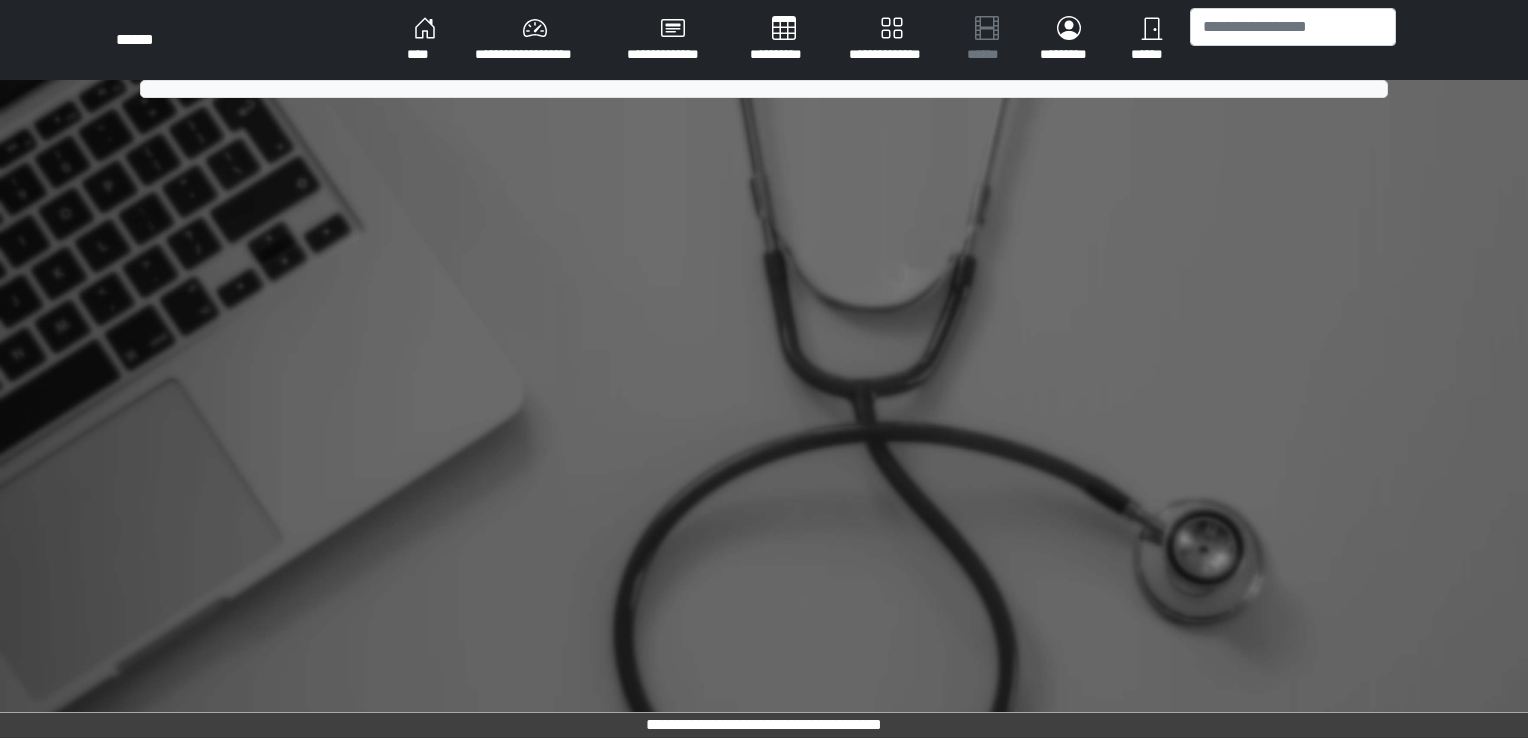 scroll, scrollTop: 0, scrollLeft: 0, axis: both 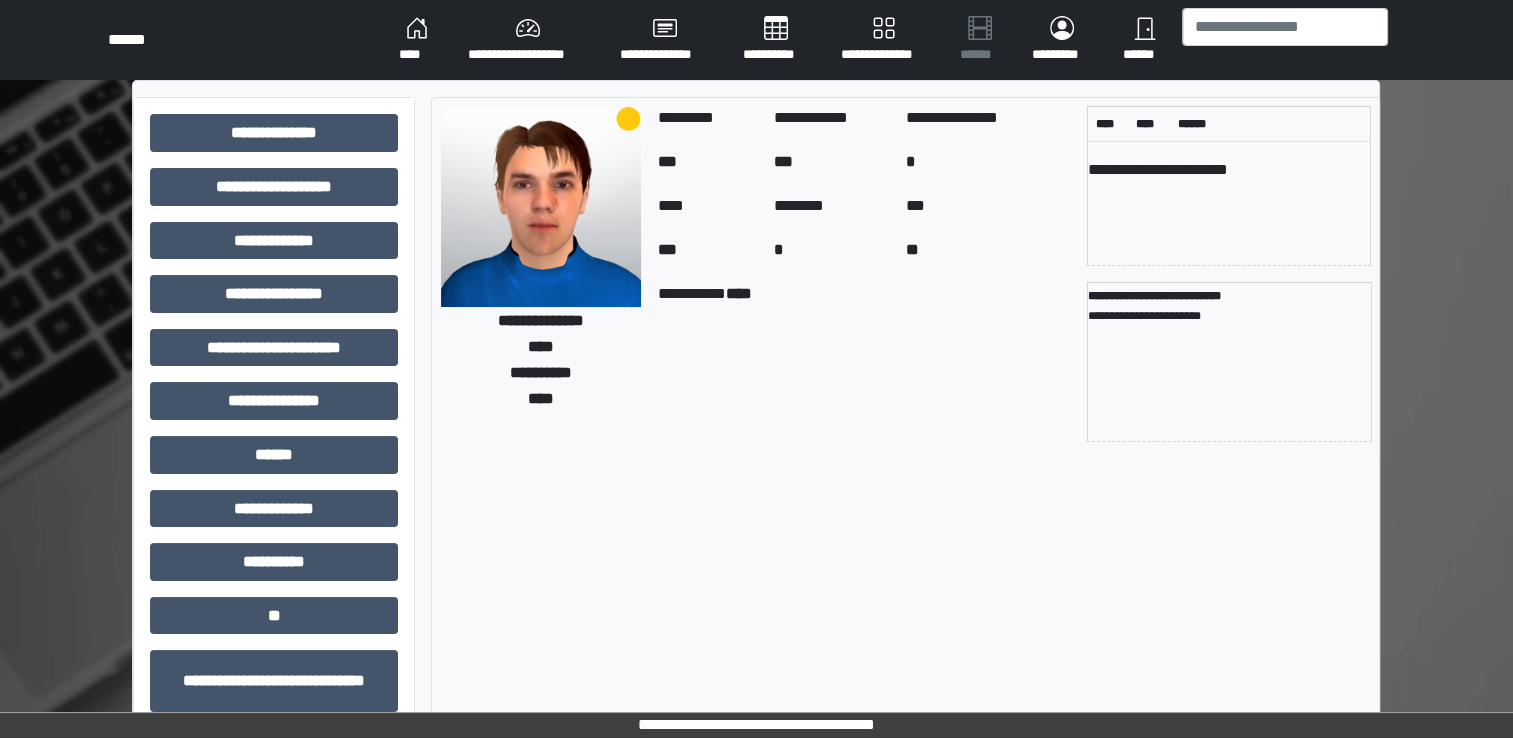 click on "**********" at bounding box center [528, 40] 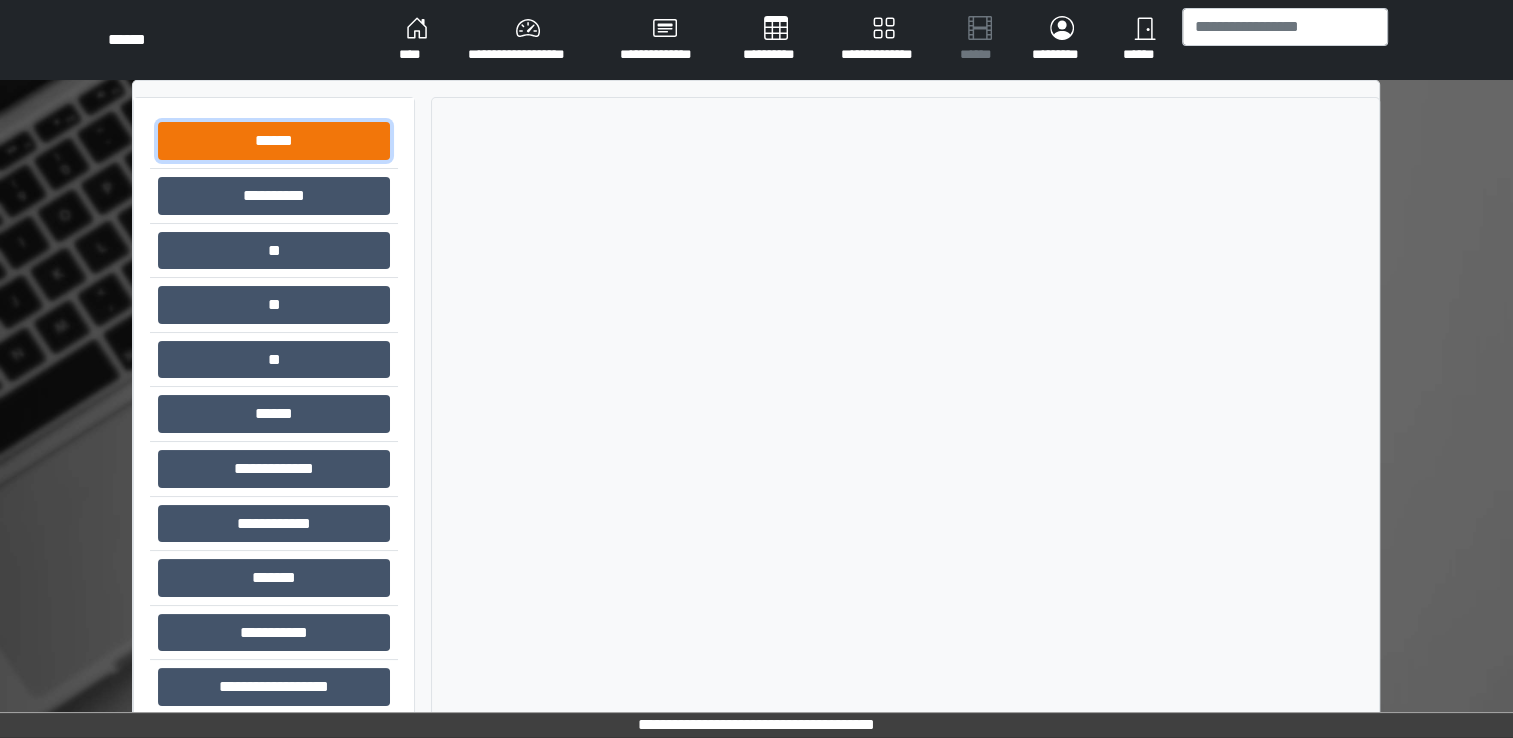 click on "******" at bounding box center (274, 141) 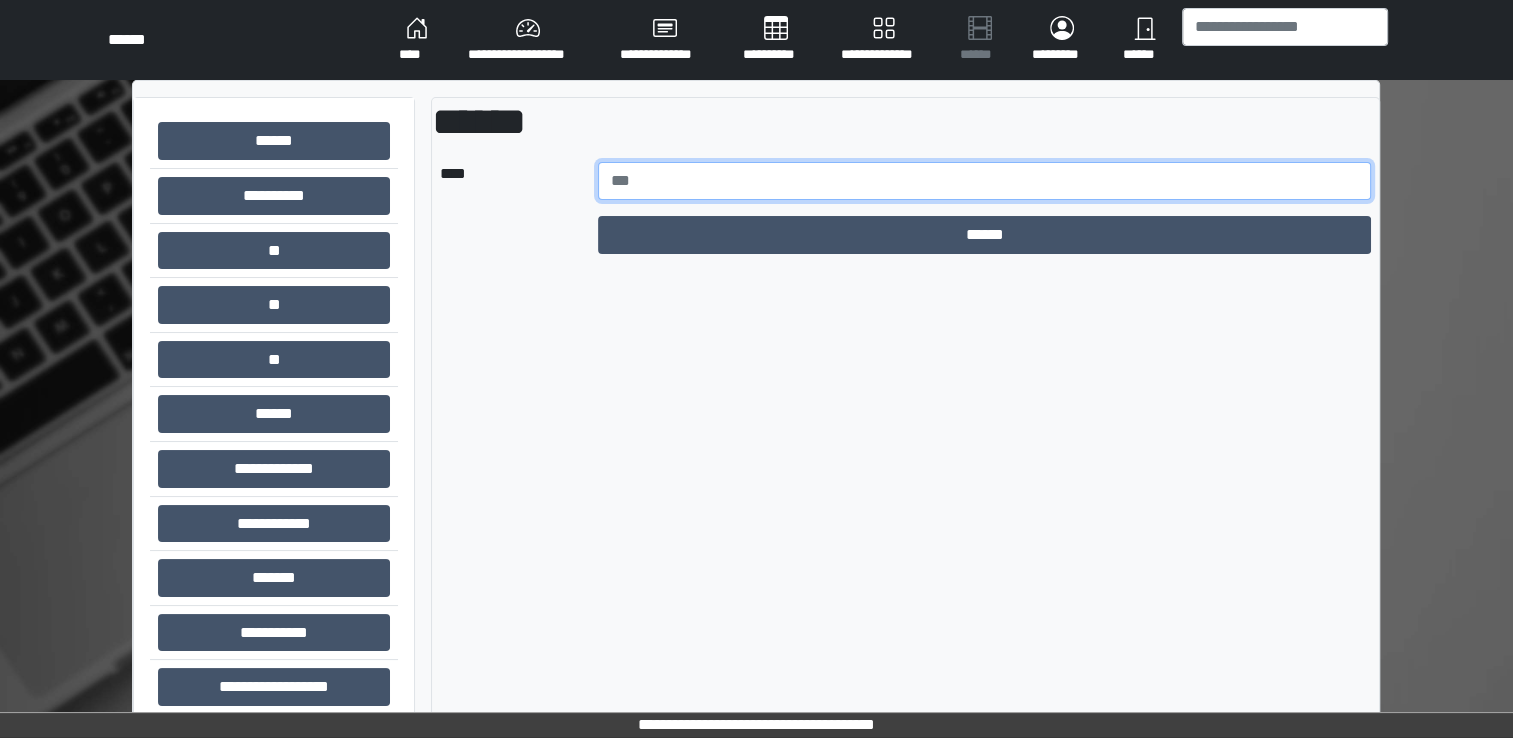paste on "******" 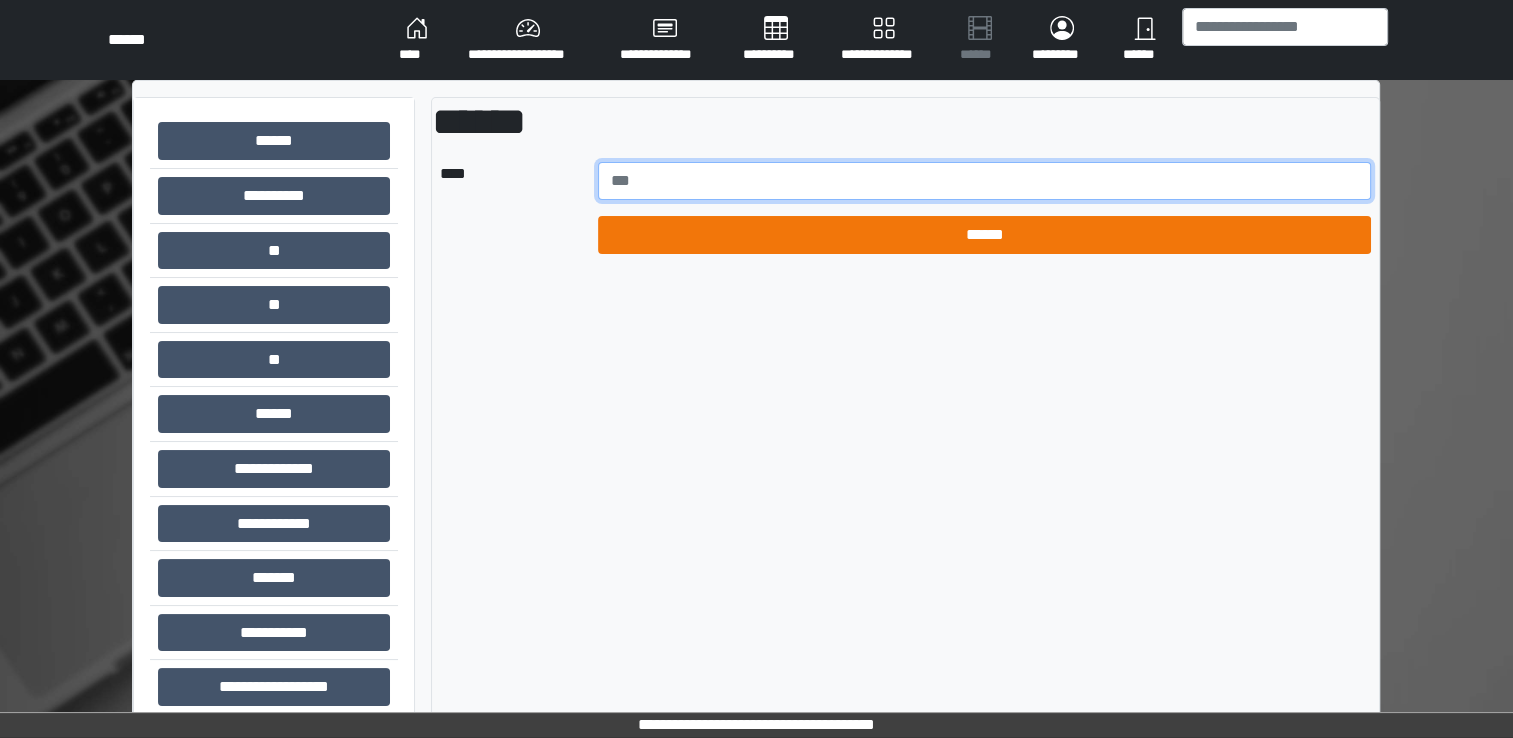 type on "****" 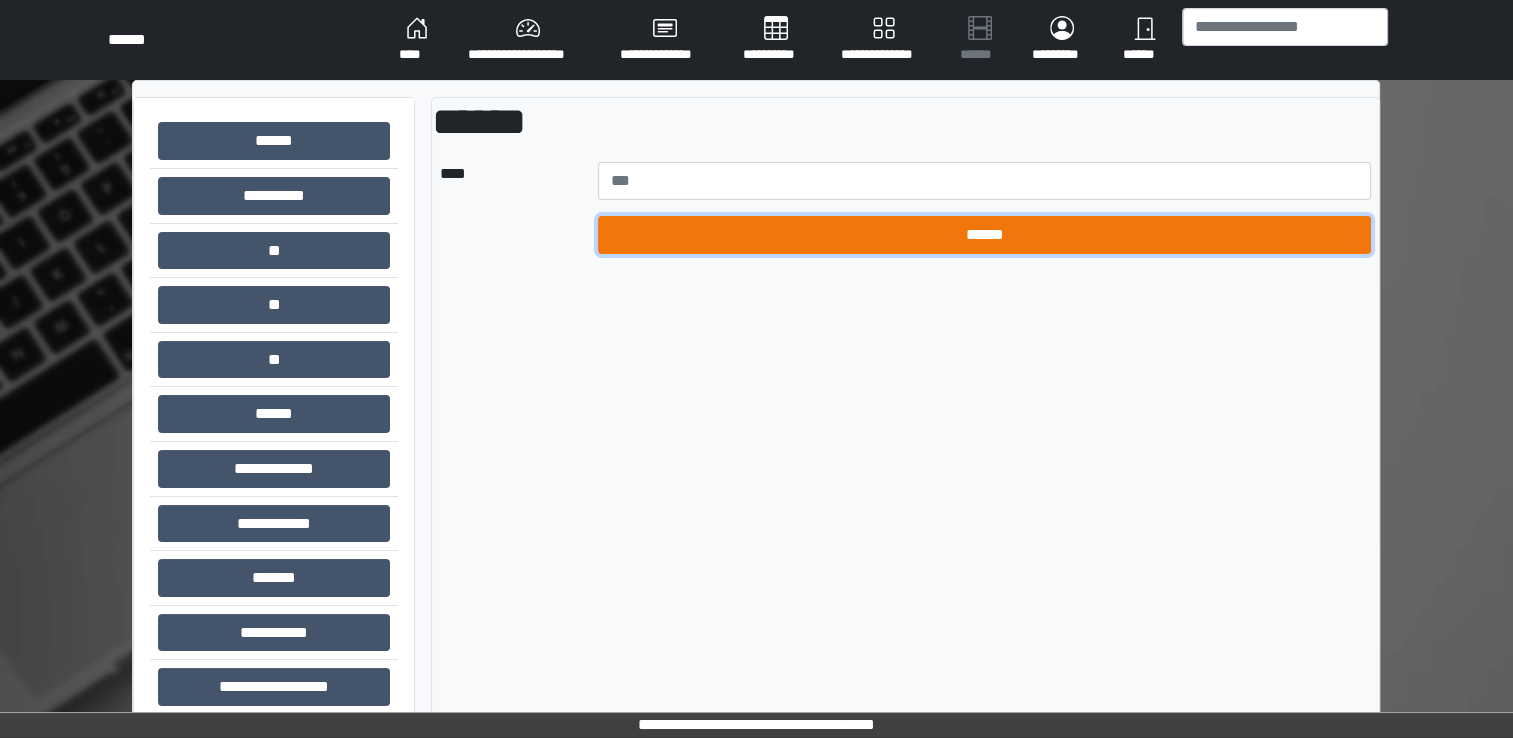 click on "******" at bounding box center (985, 235) 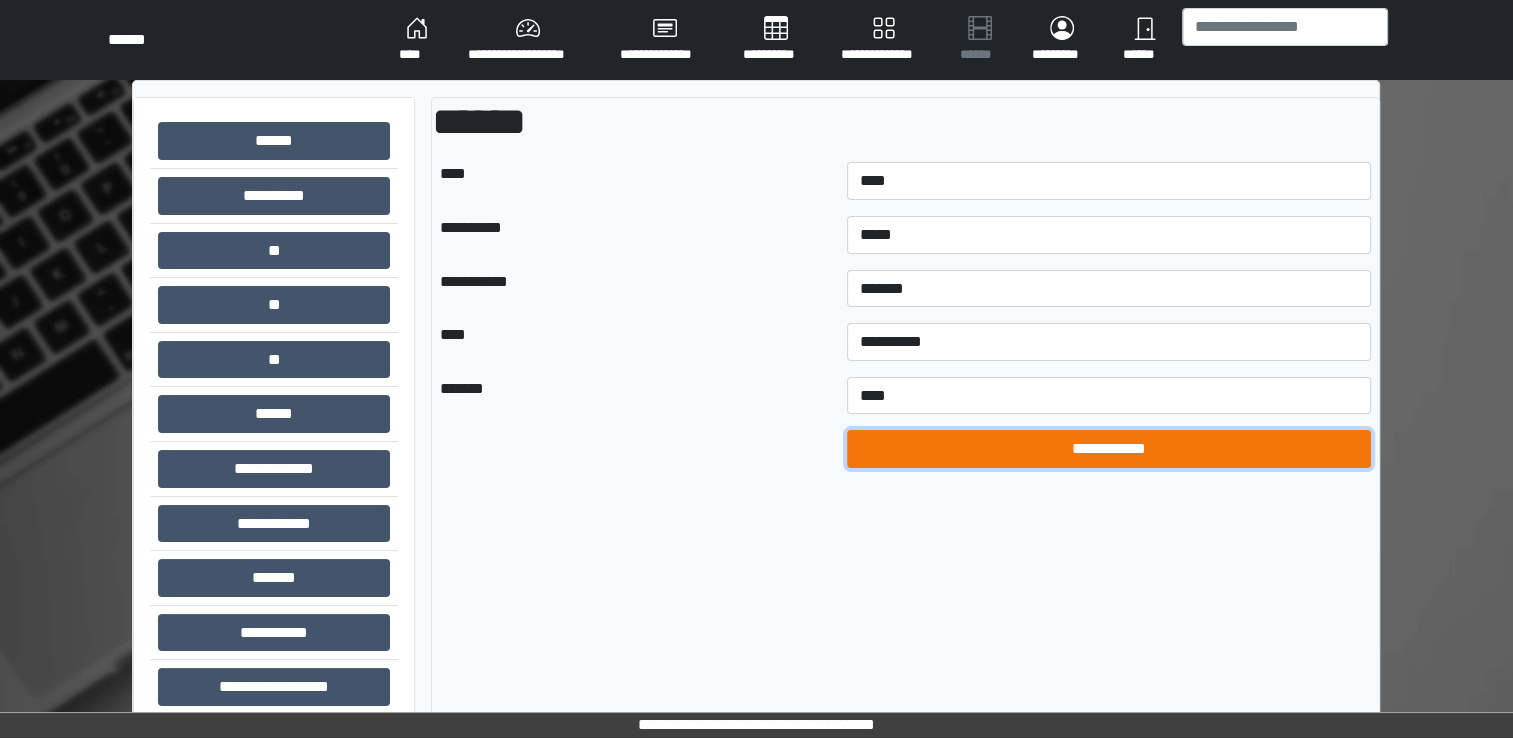 click on "**********" at bounding box center [1109, 449] 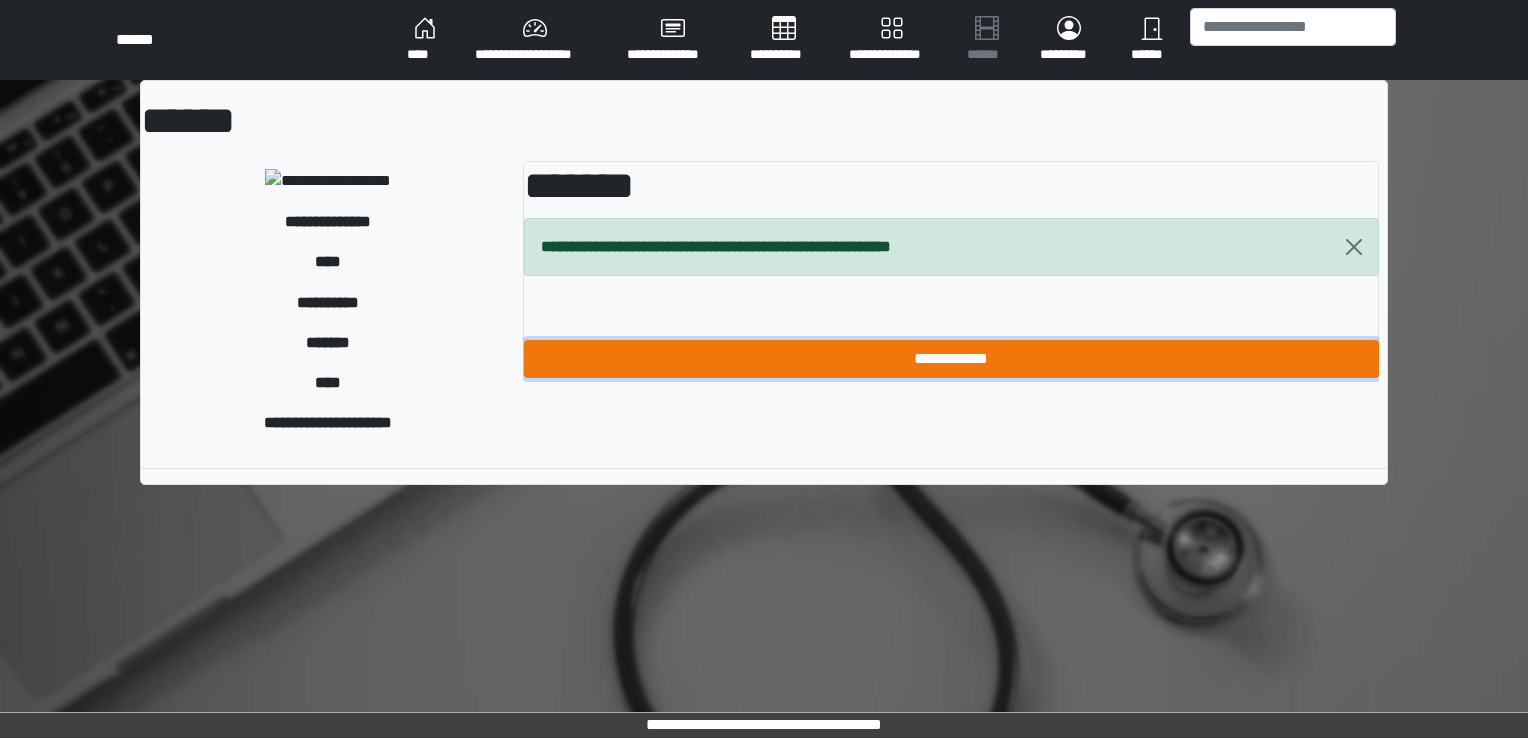 click on "**********" at bounding box center (951, 359) 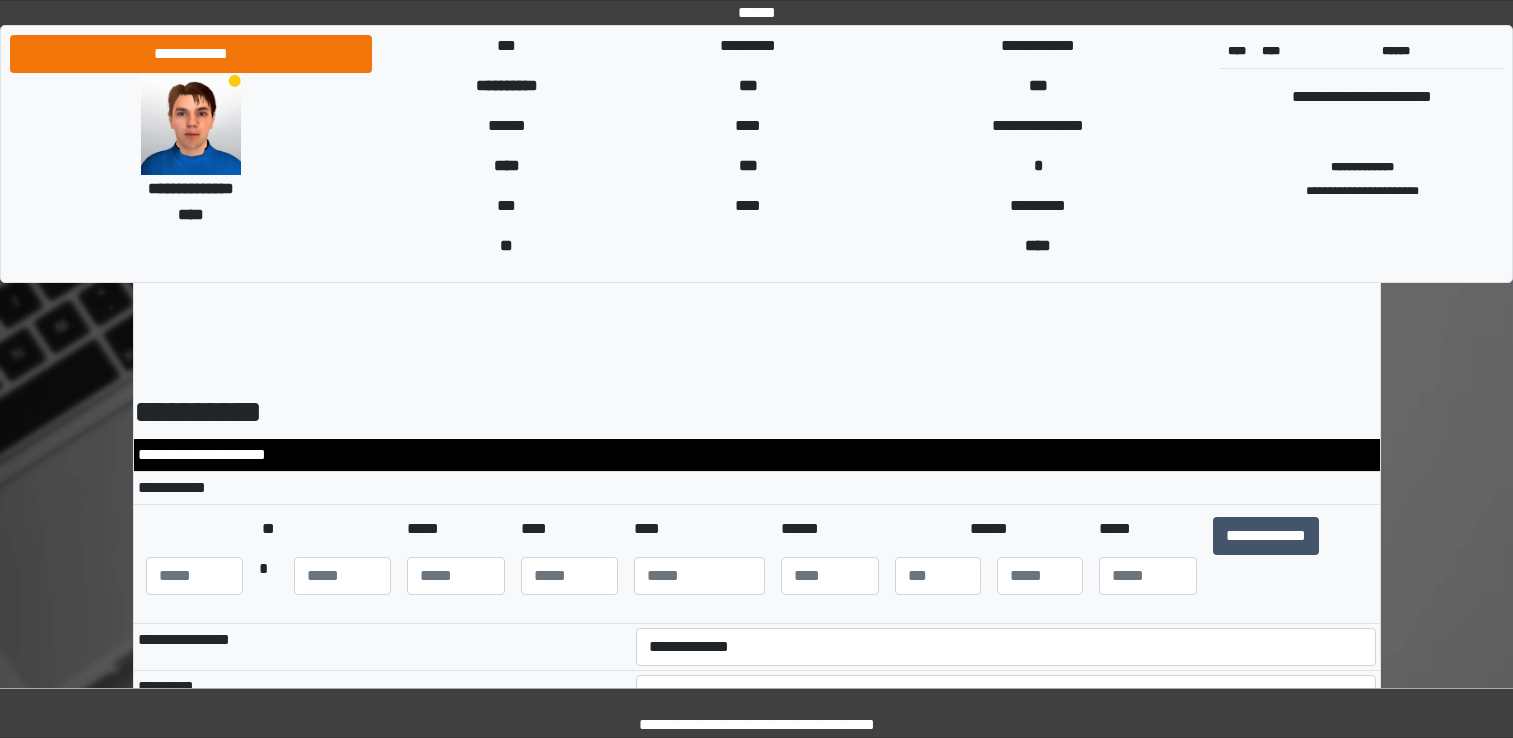 scroll, scrollTop: 0, scrollLeft: 0, axis: both 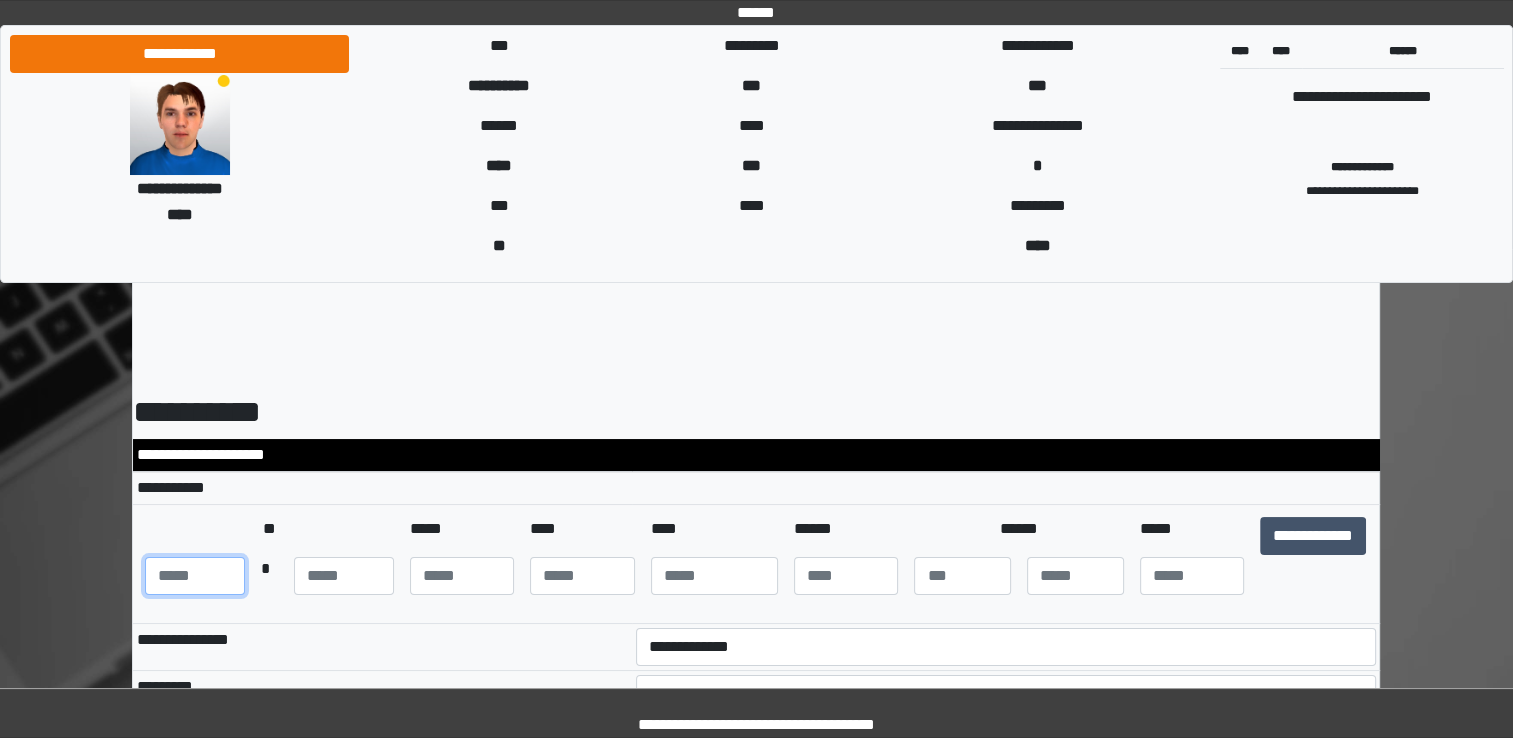click at bounding box center [195, 576] 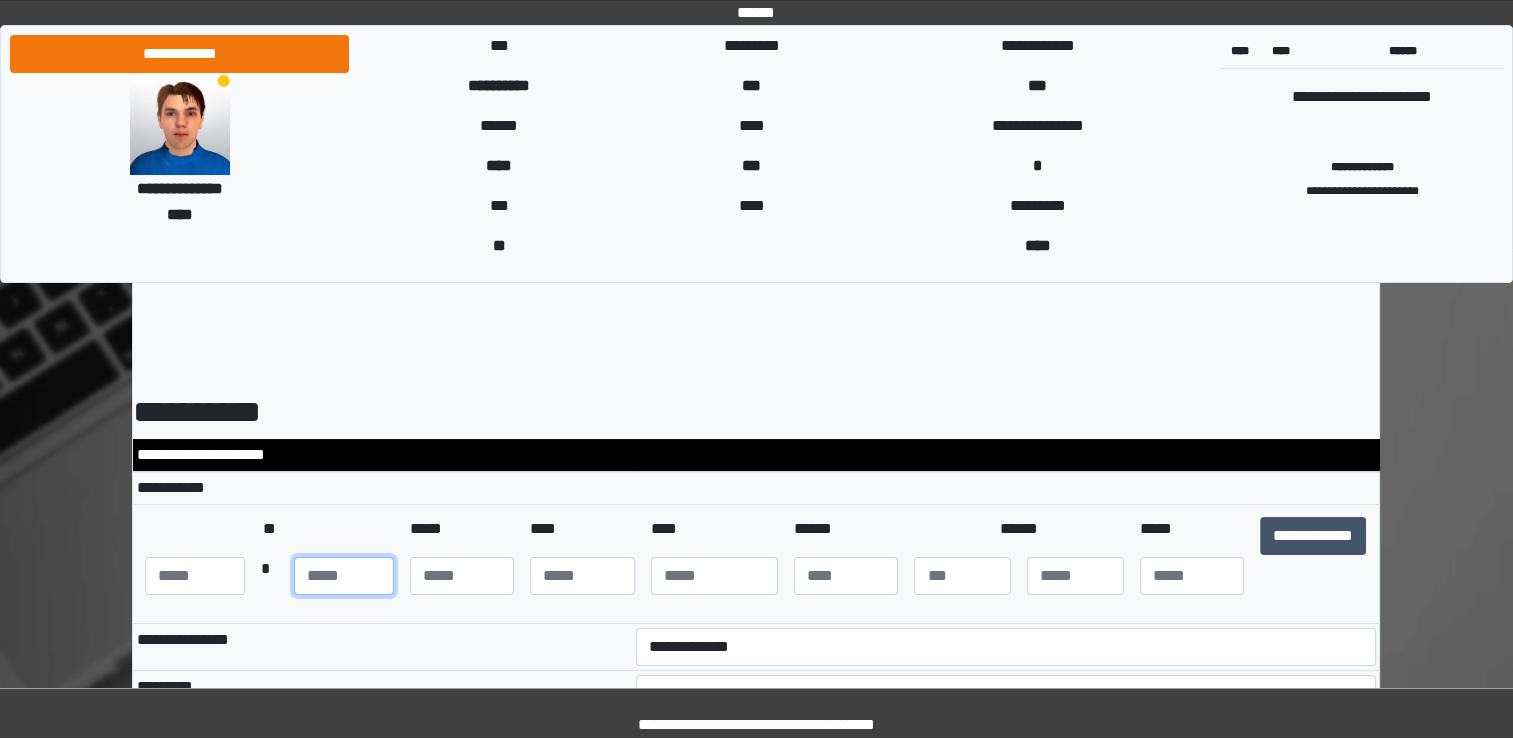 type on "**" 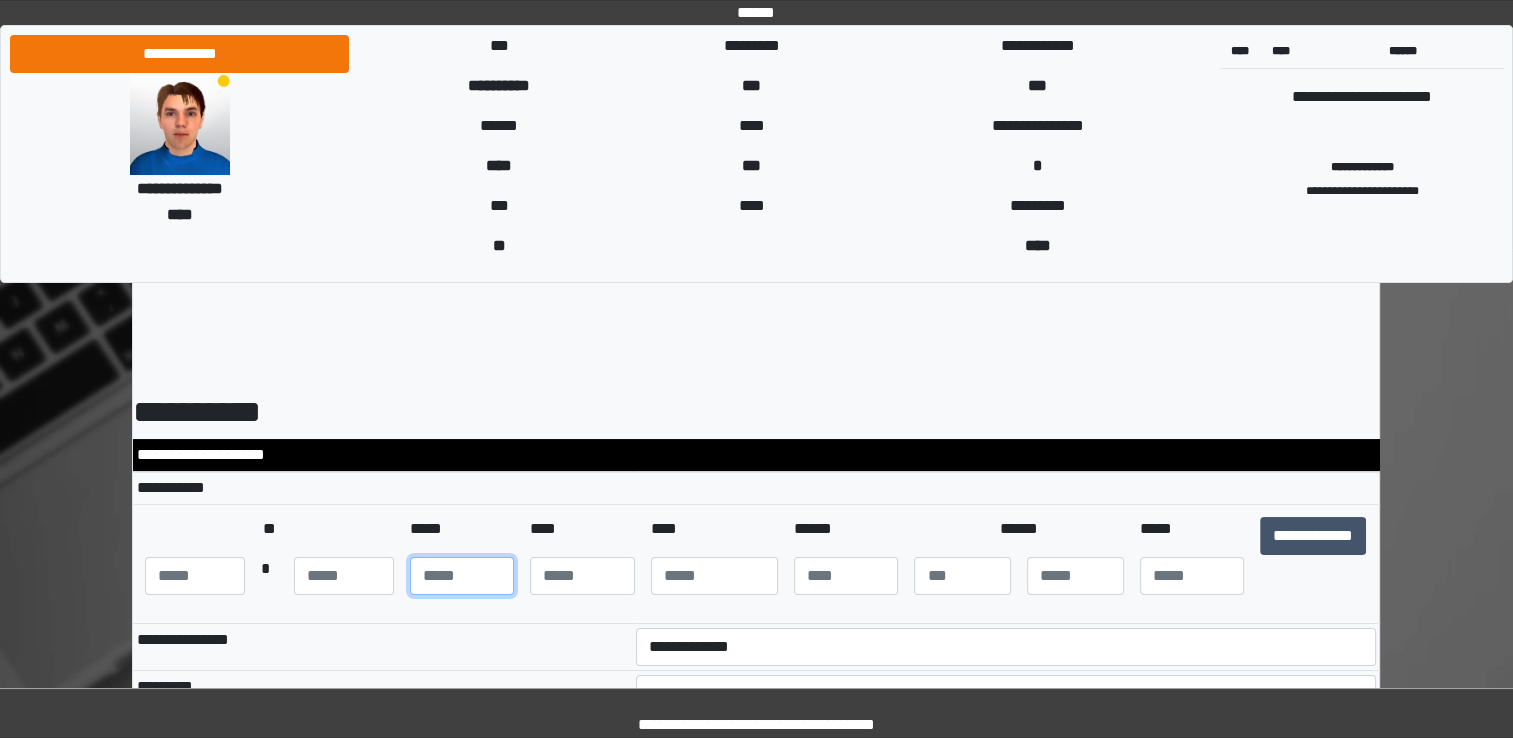type on "**" 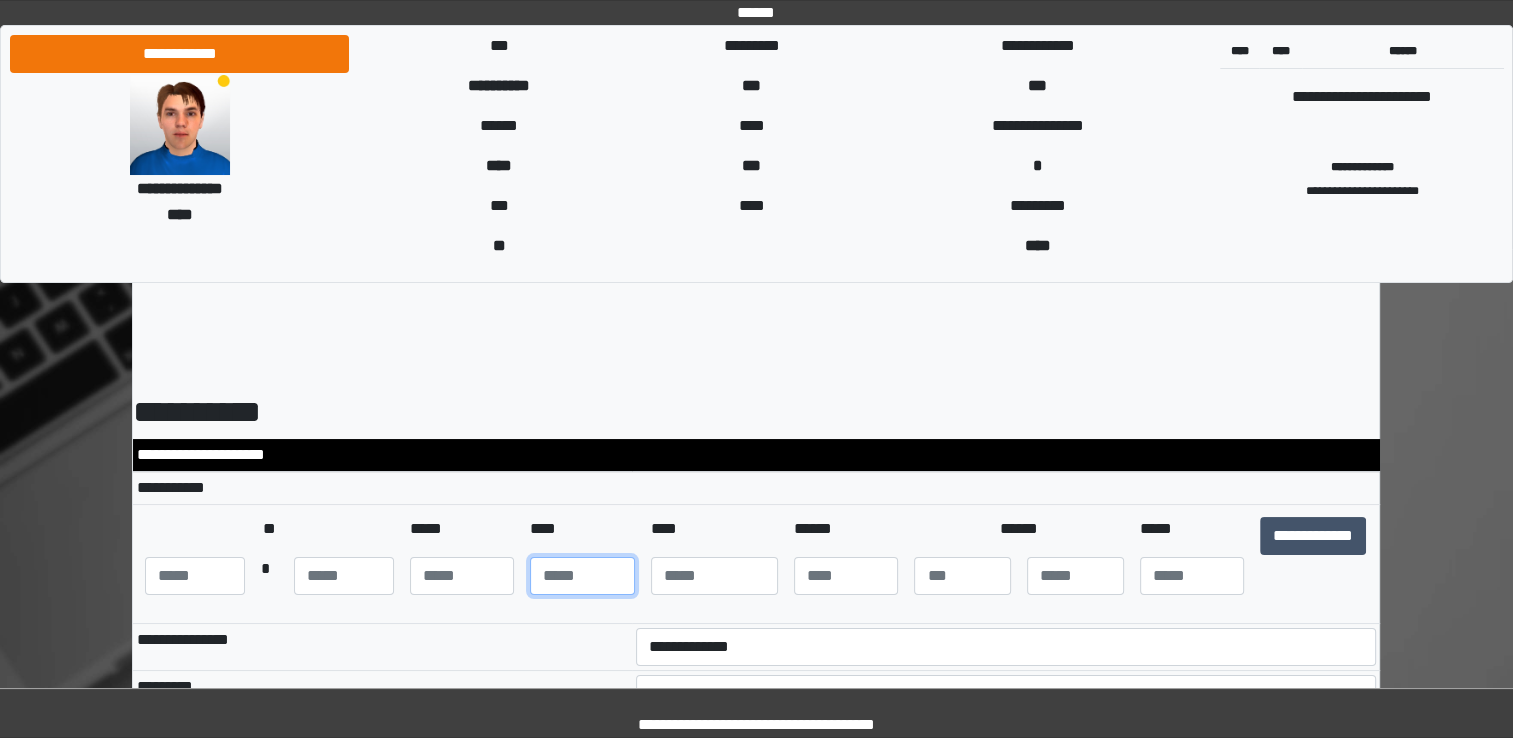 type on "**" 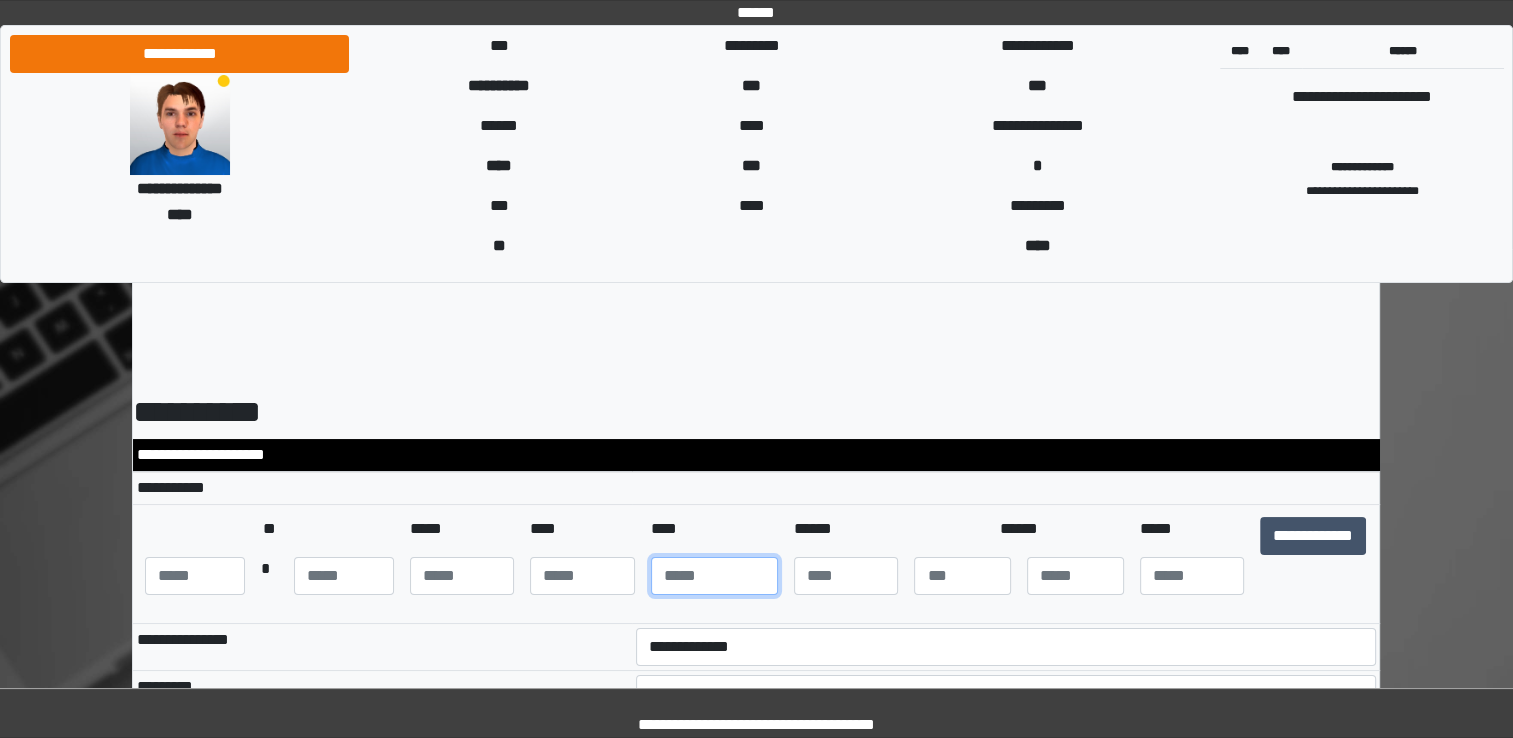 type on "****" 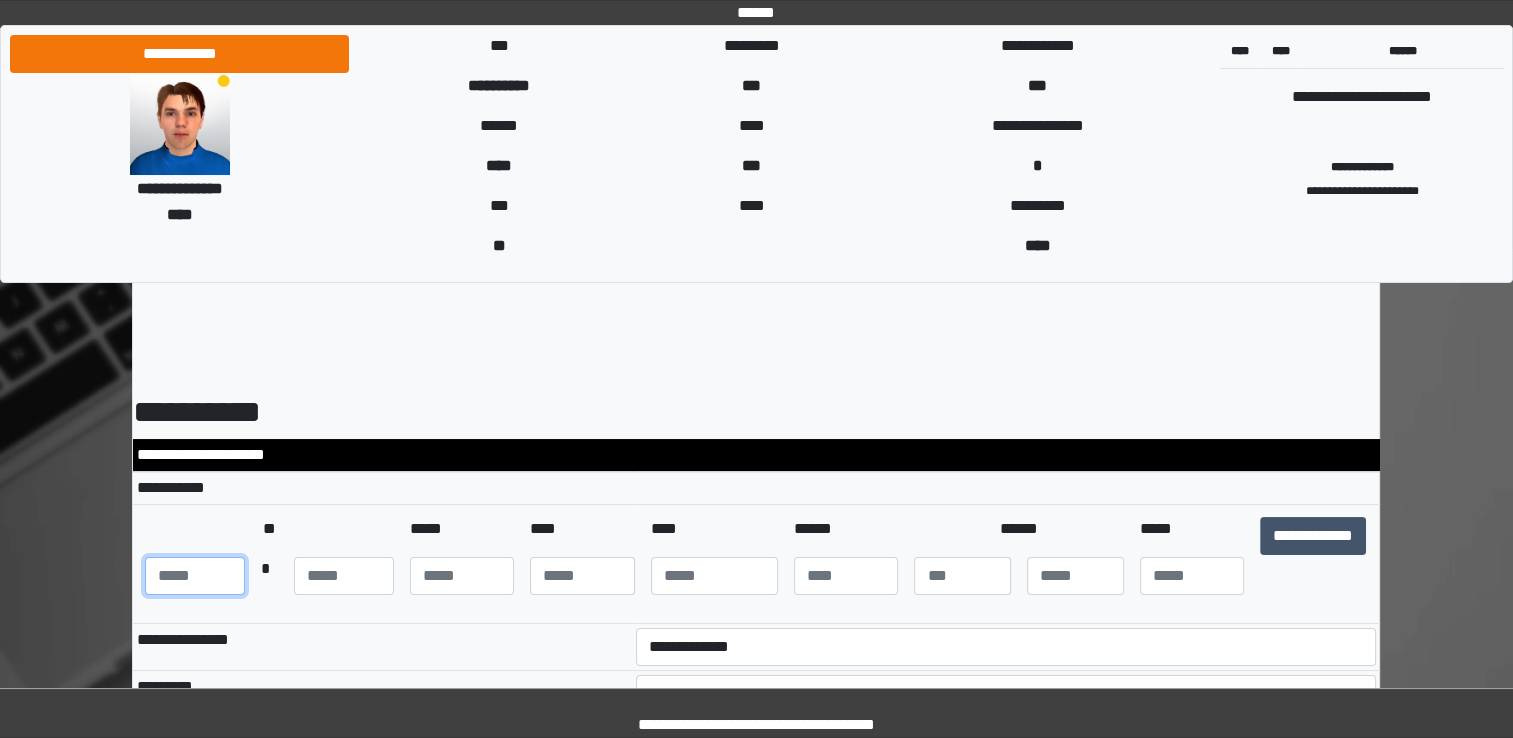 click on "***" at bounding box center [195, 576] 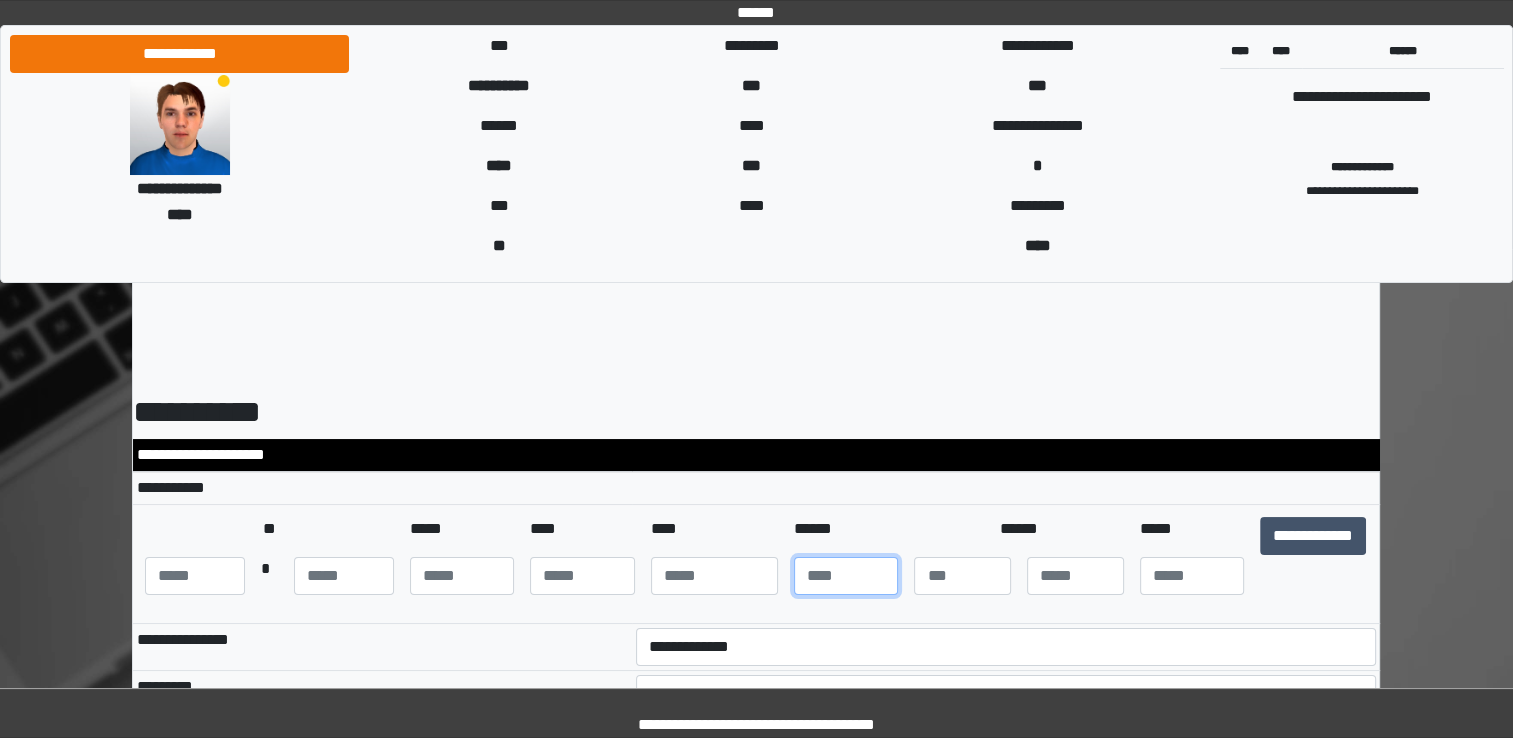 click at bounding box center [846, 576] 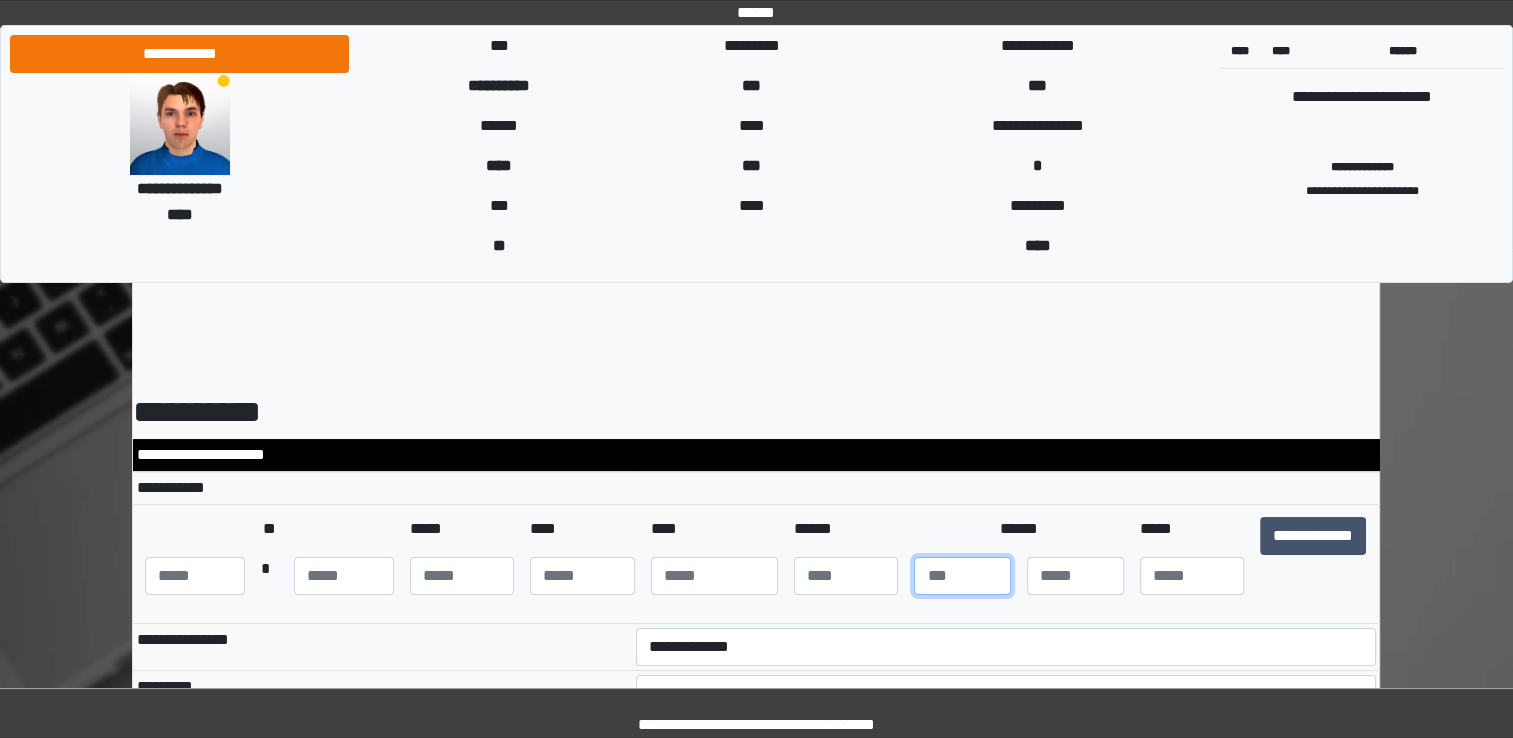 click at bounding box center (962, 576) 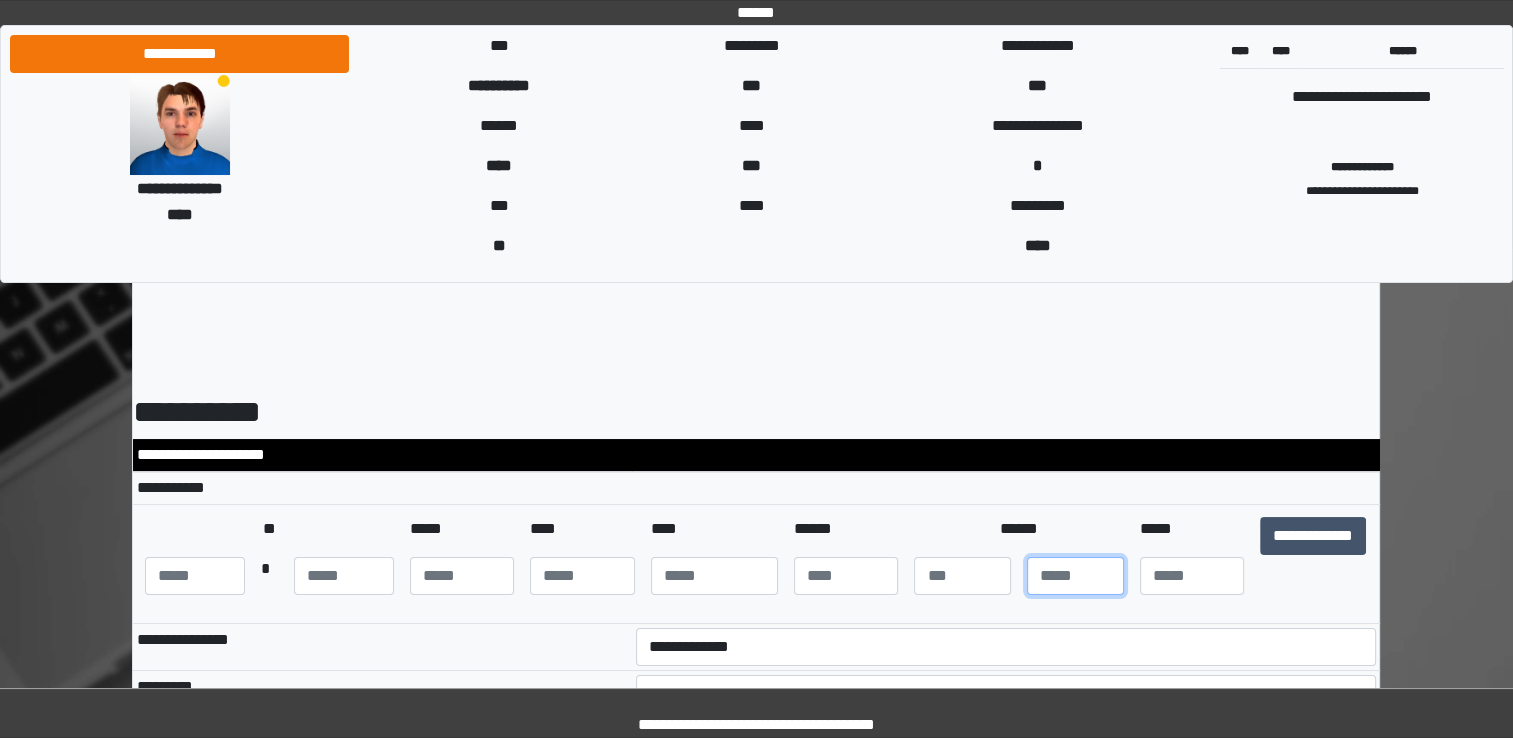 click at bounding box center [1075, 576] 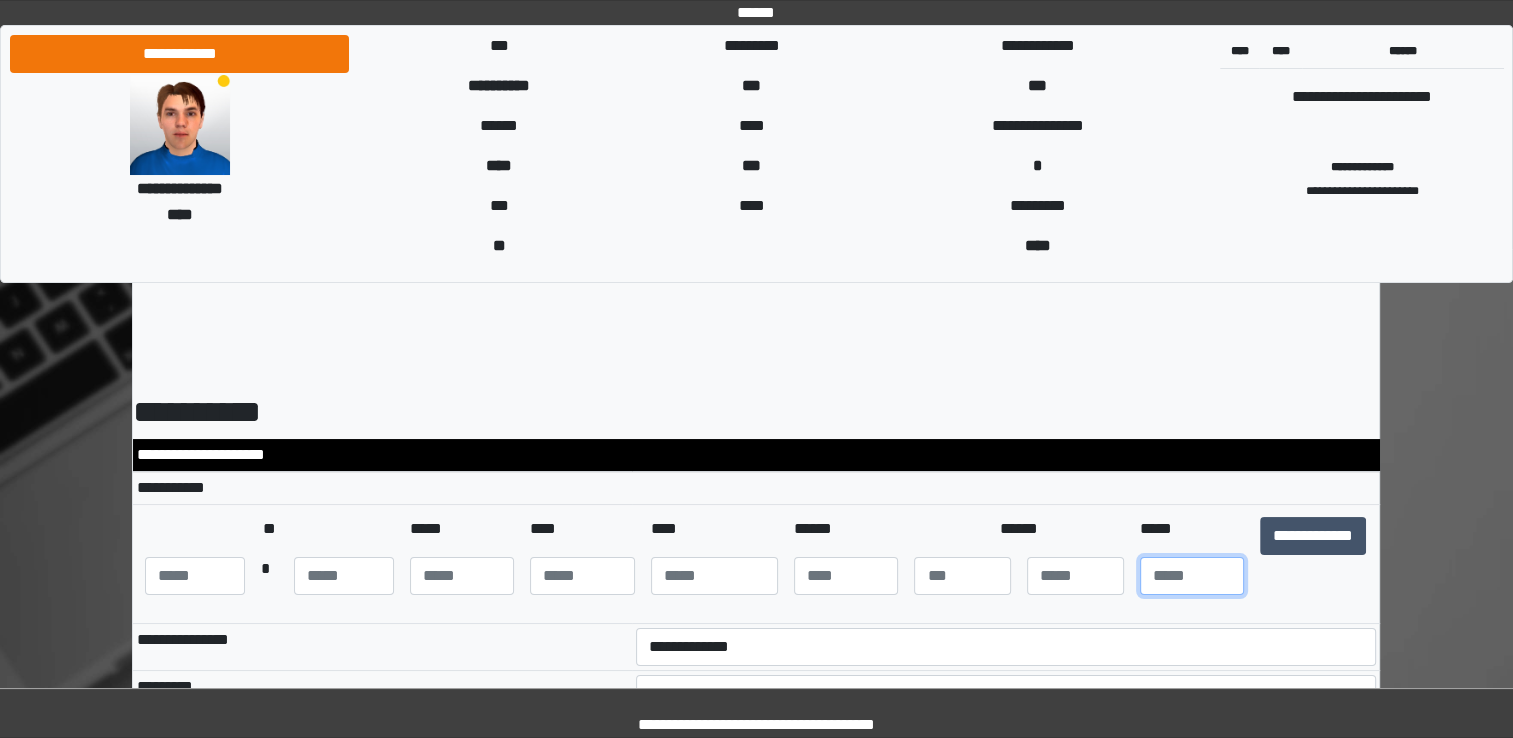 click at bounding box center (1192, 576) 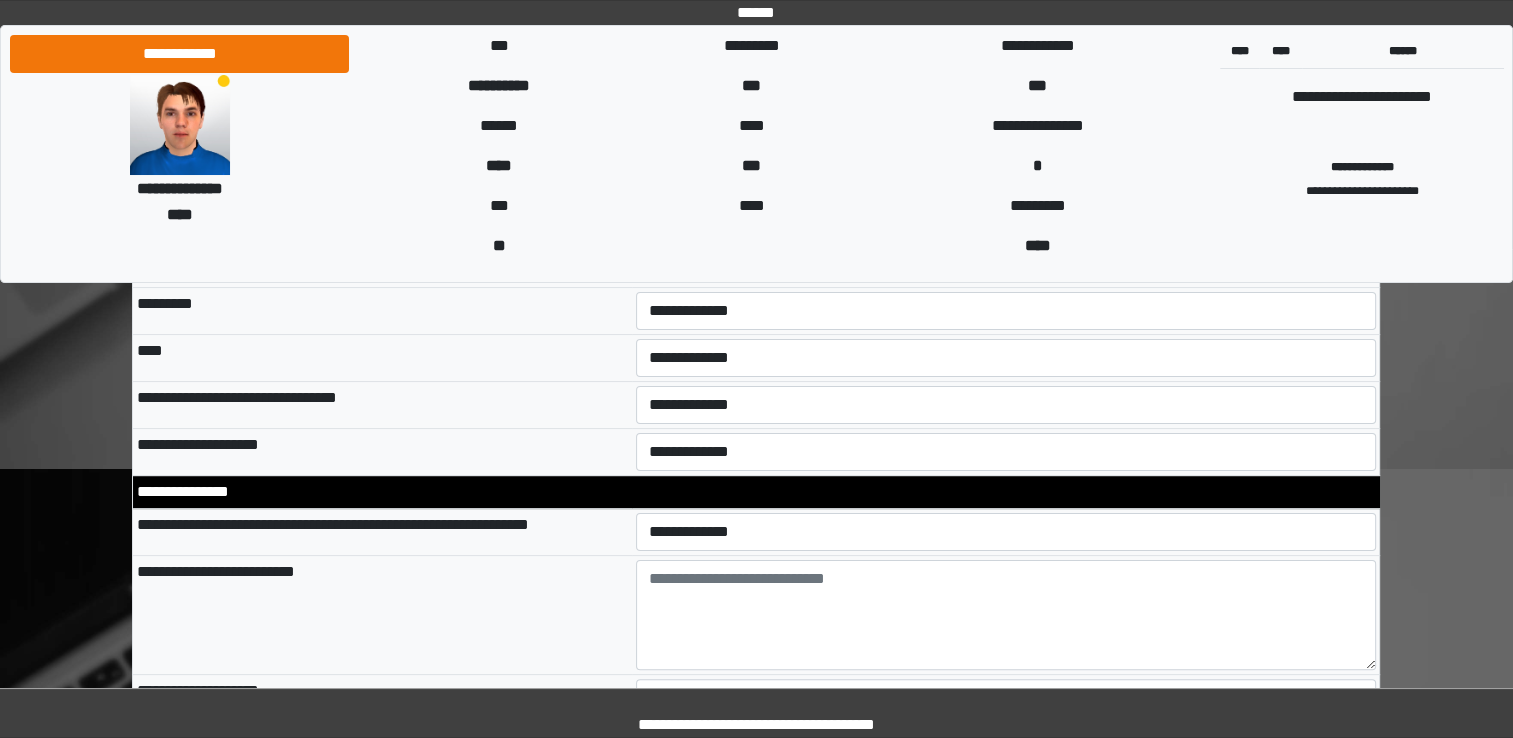 scroll, scrollTop: 400, scrollLeft: 0, axis: vertical 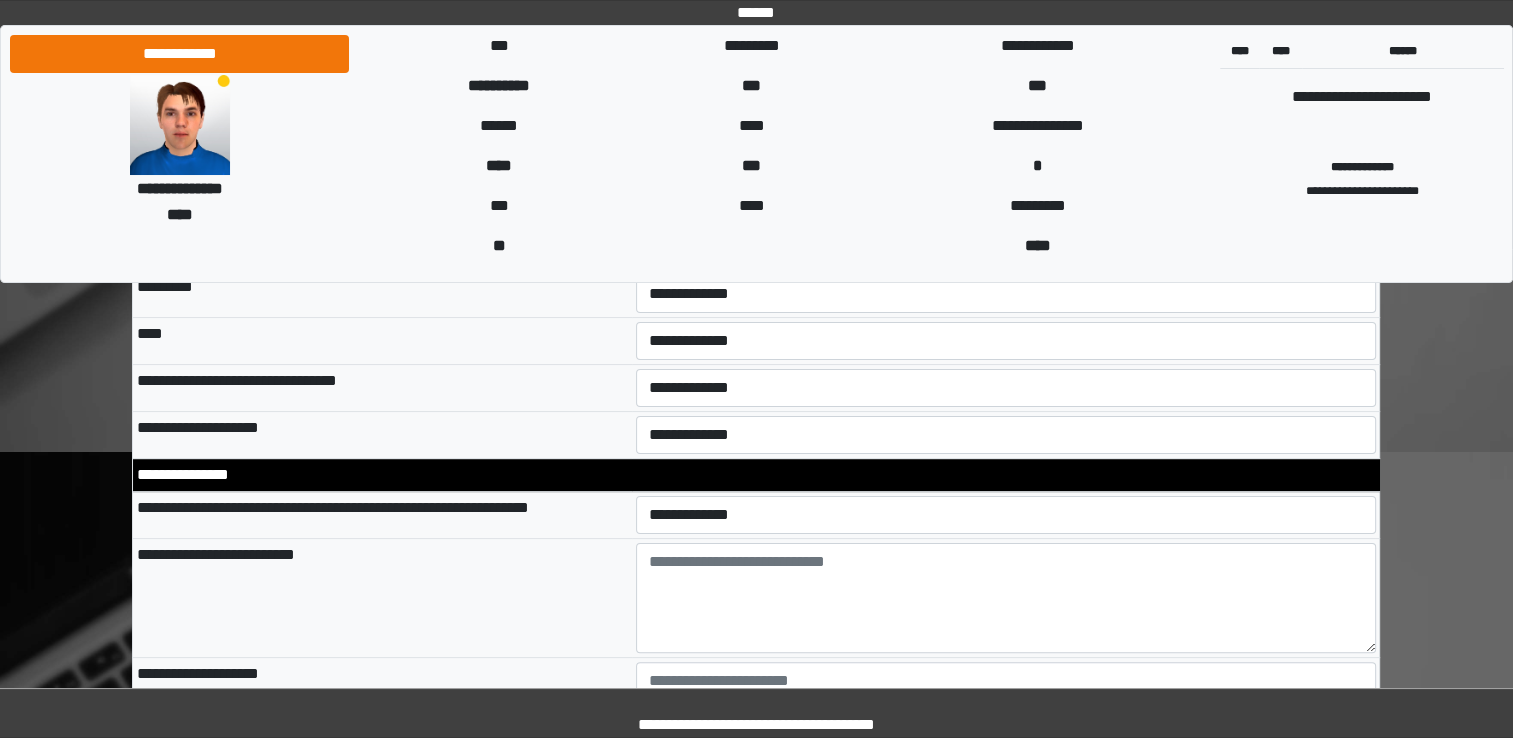 type on "**" 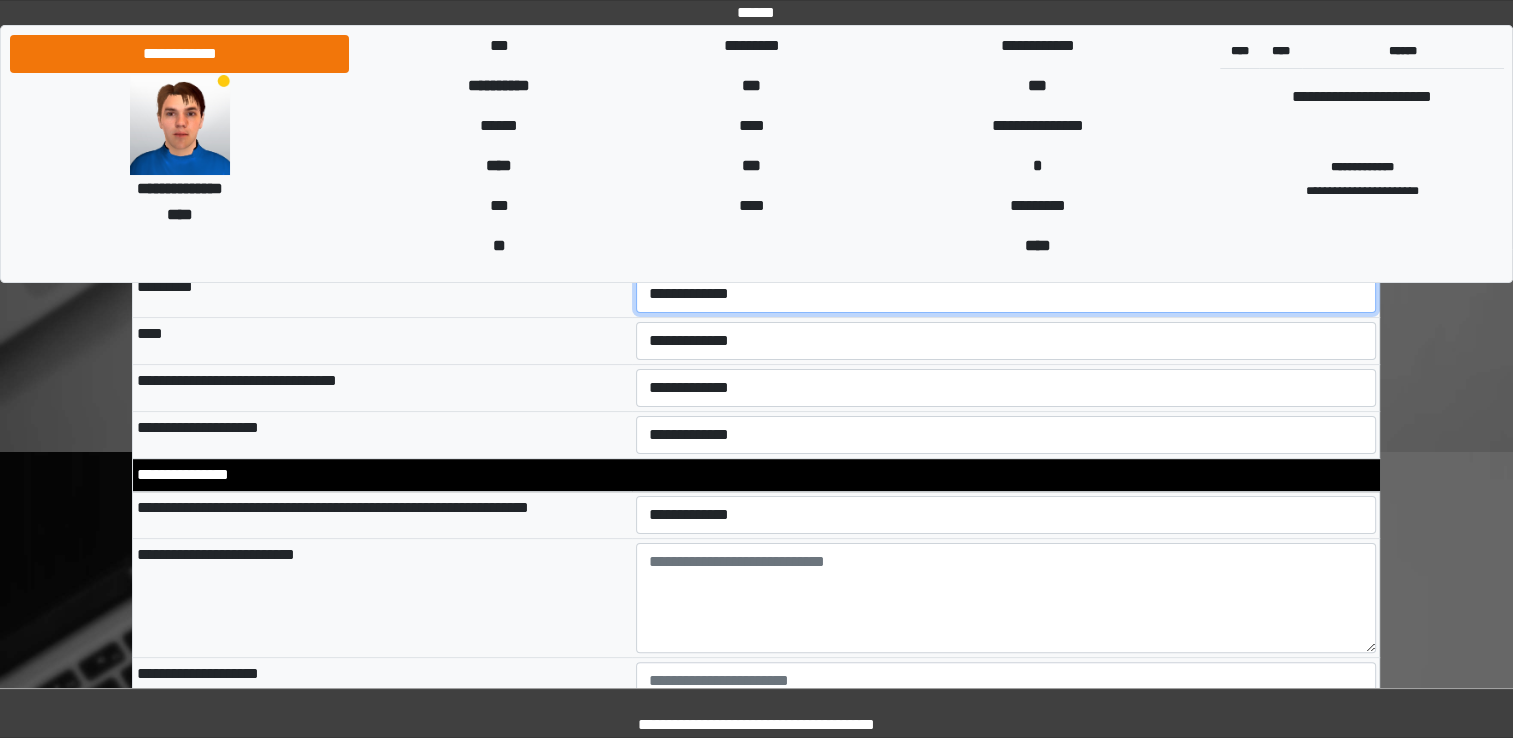 click on "**********" at bounding box center [1006, 294] 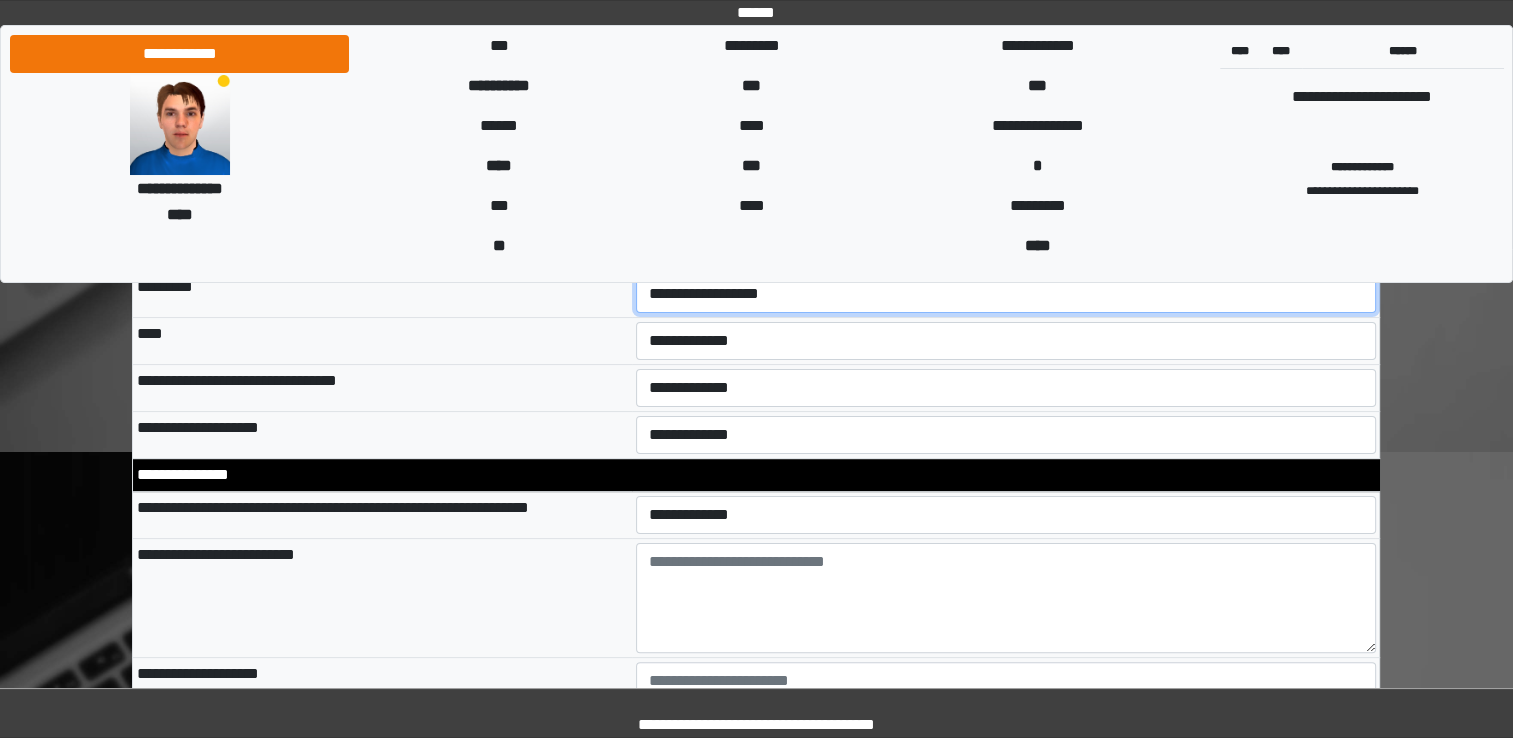 click on "**********" at bounding box center [1006, 294] 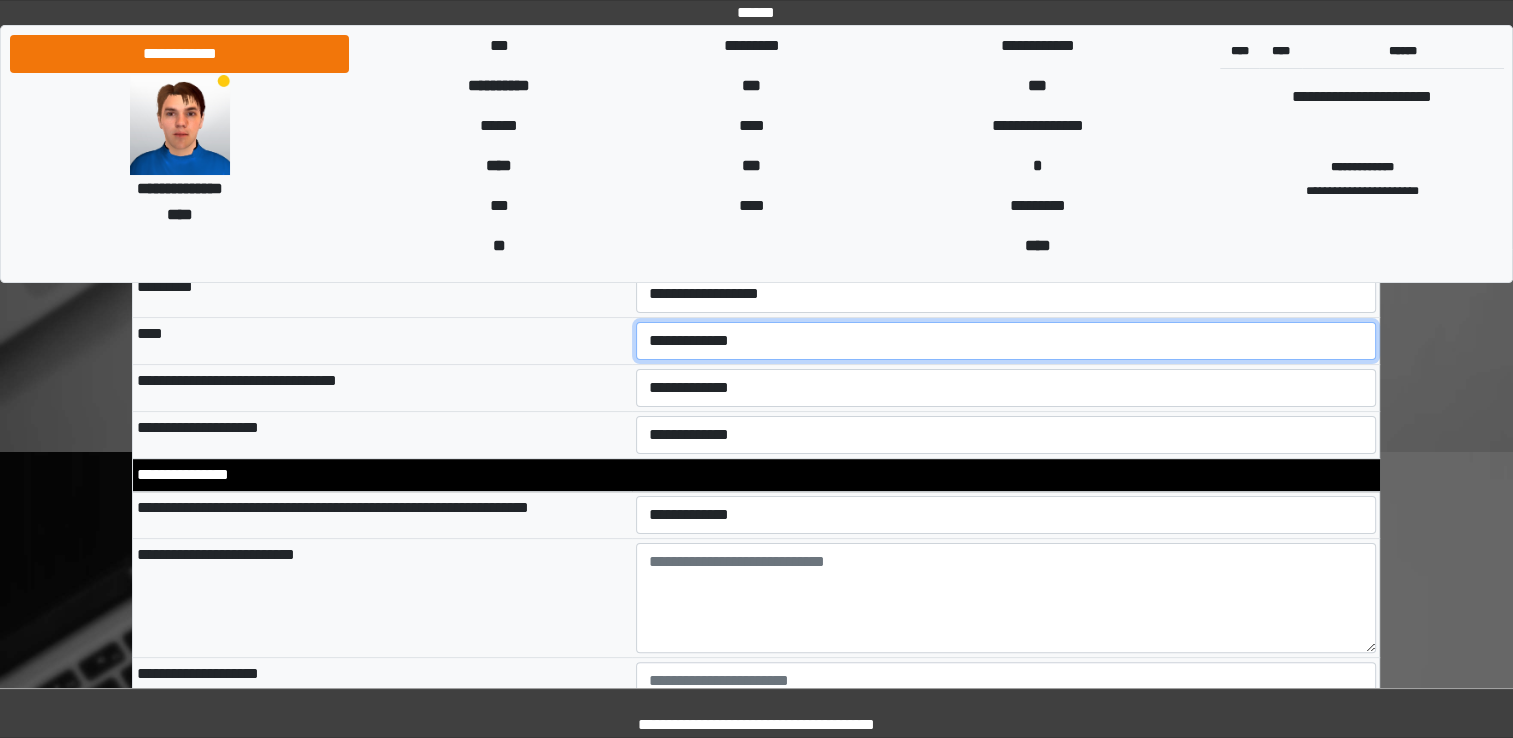 click on "**********" at bounding box center [1006, 341] 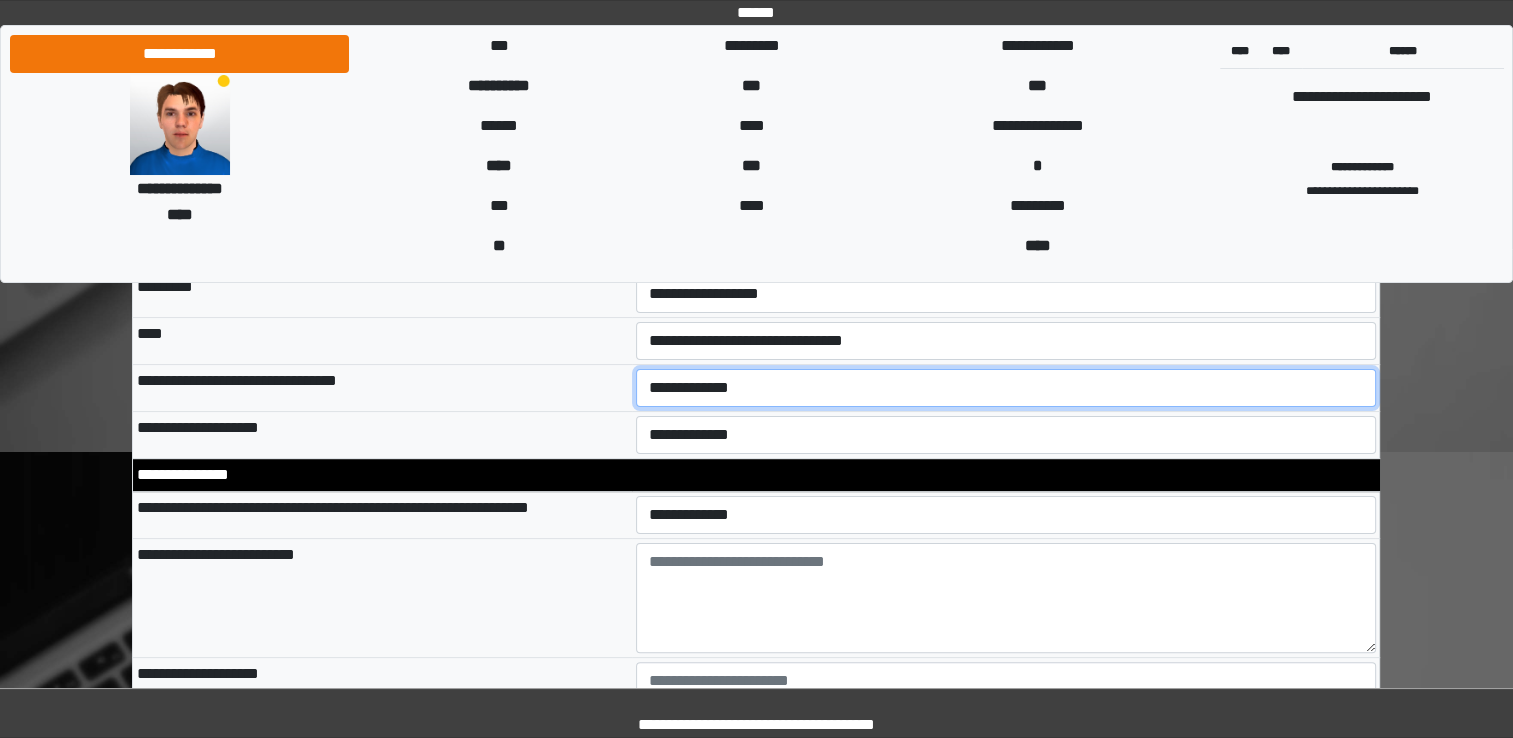 click on "**********" at bounding box center (1006, 388) 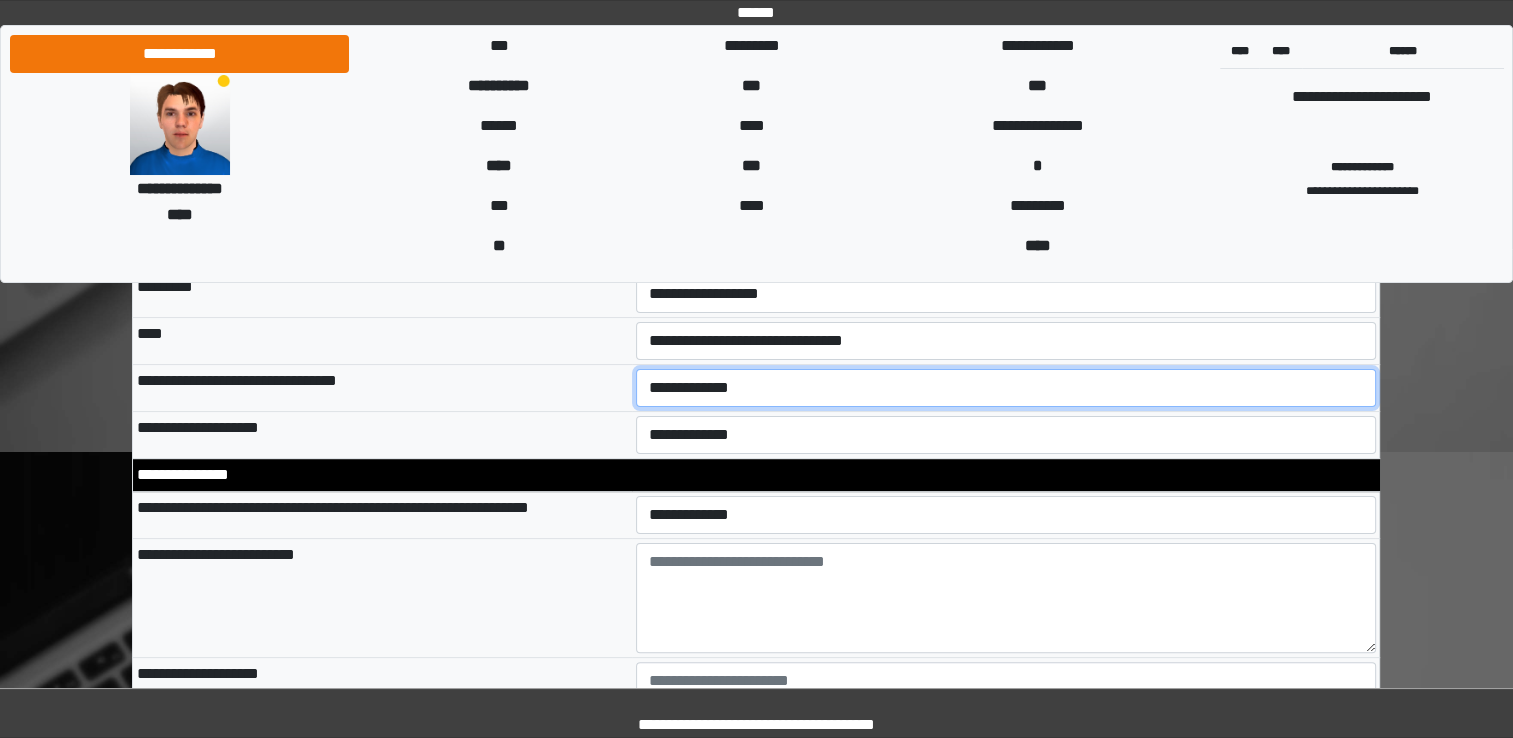 select on "*" 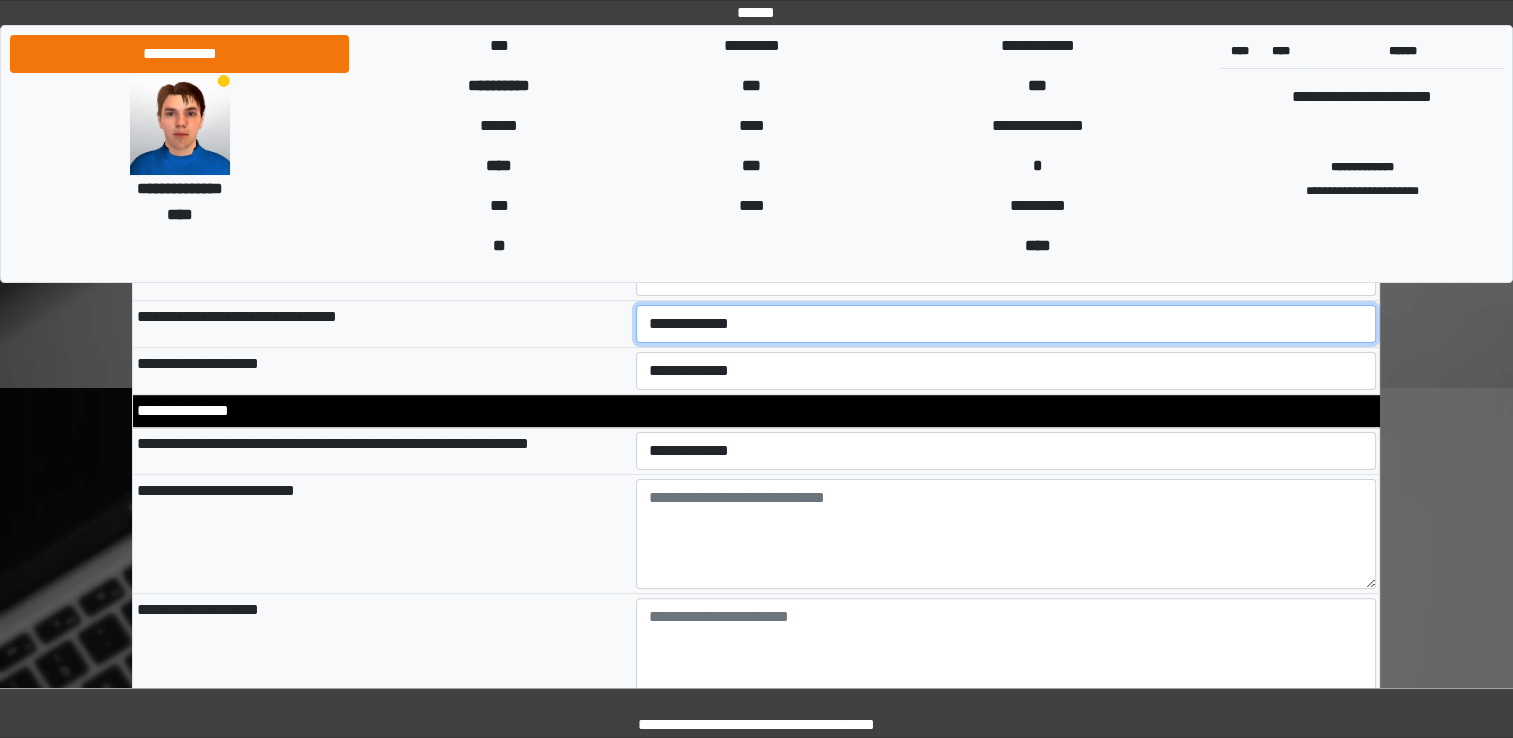 scroll, scrollTop: 300, scrollLeft: 0, axis: vertical 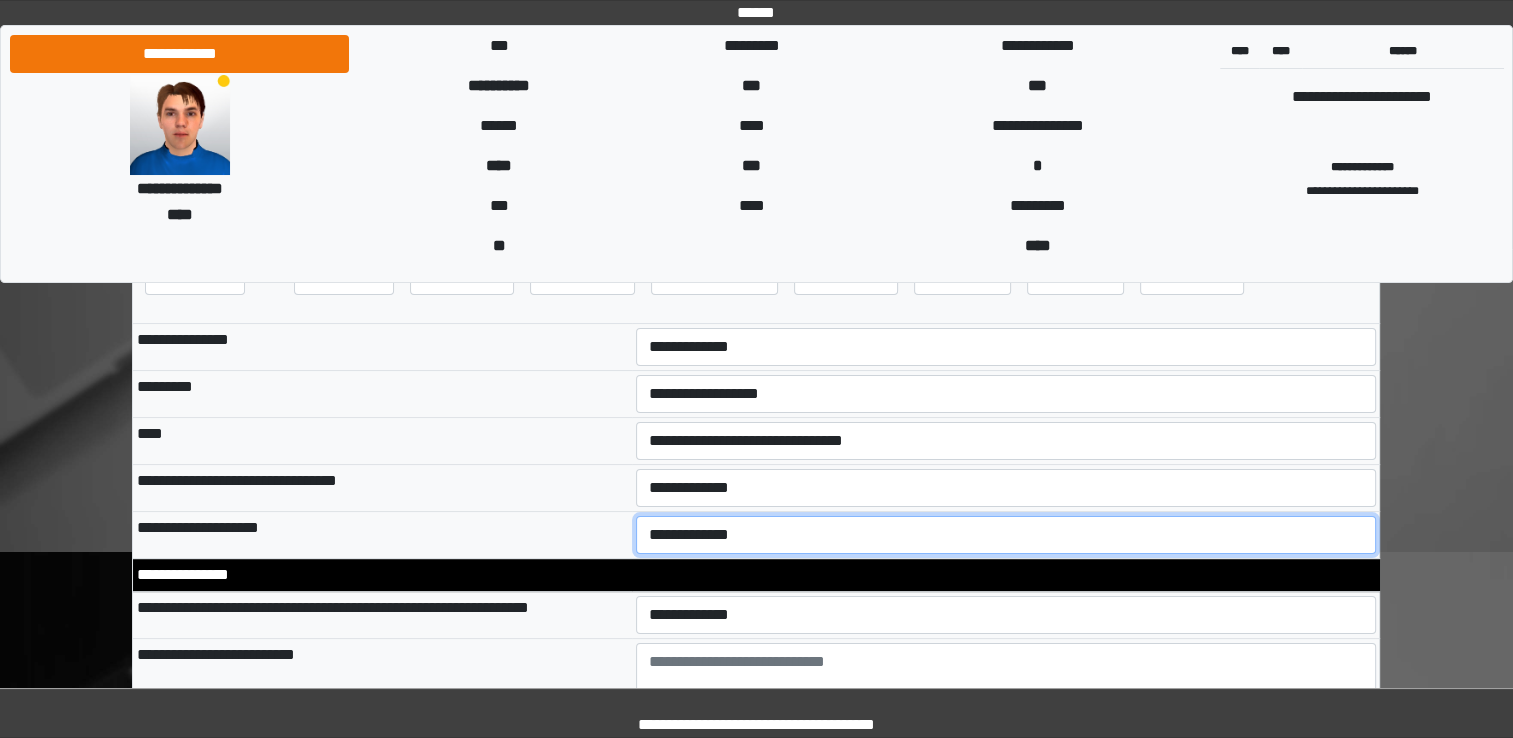 click on "**********" at bounding box center [1006, 535] 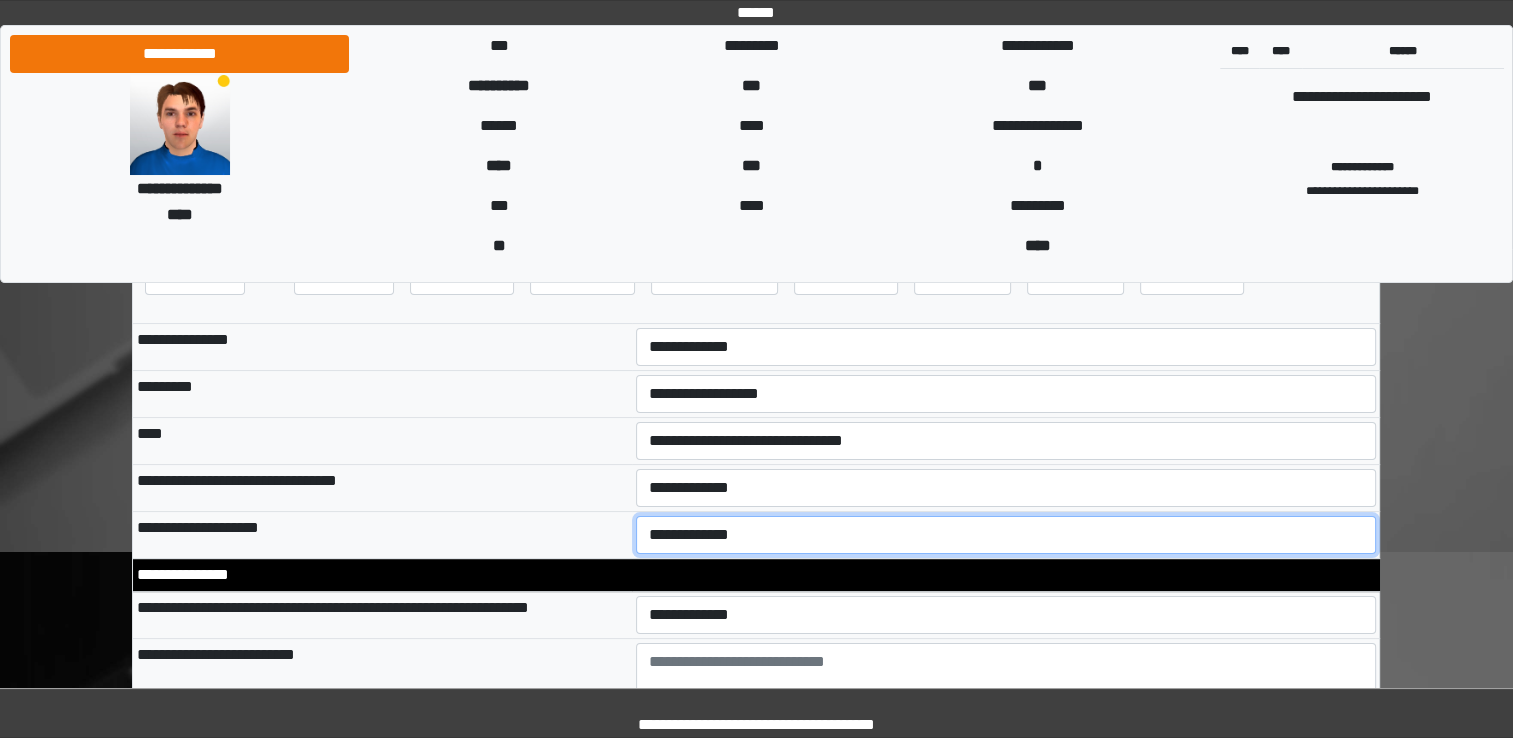 select on "**" 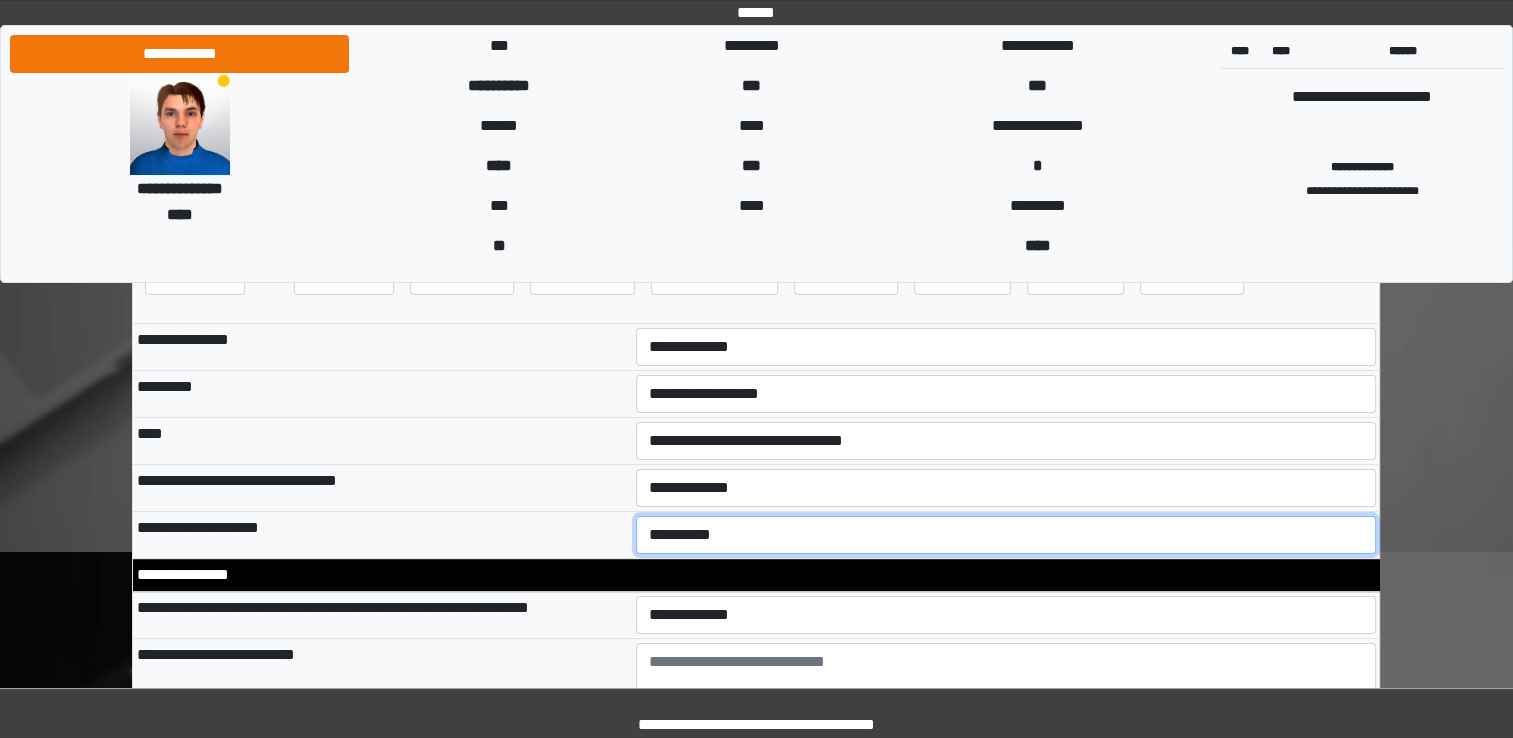 click on "**********" at bounding box center (1006, 535) 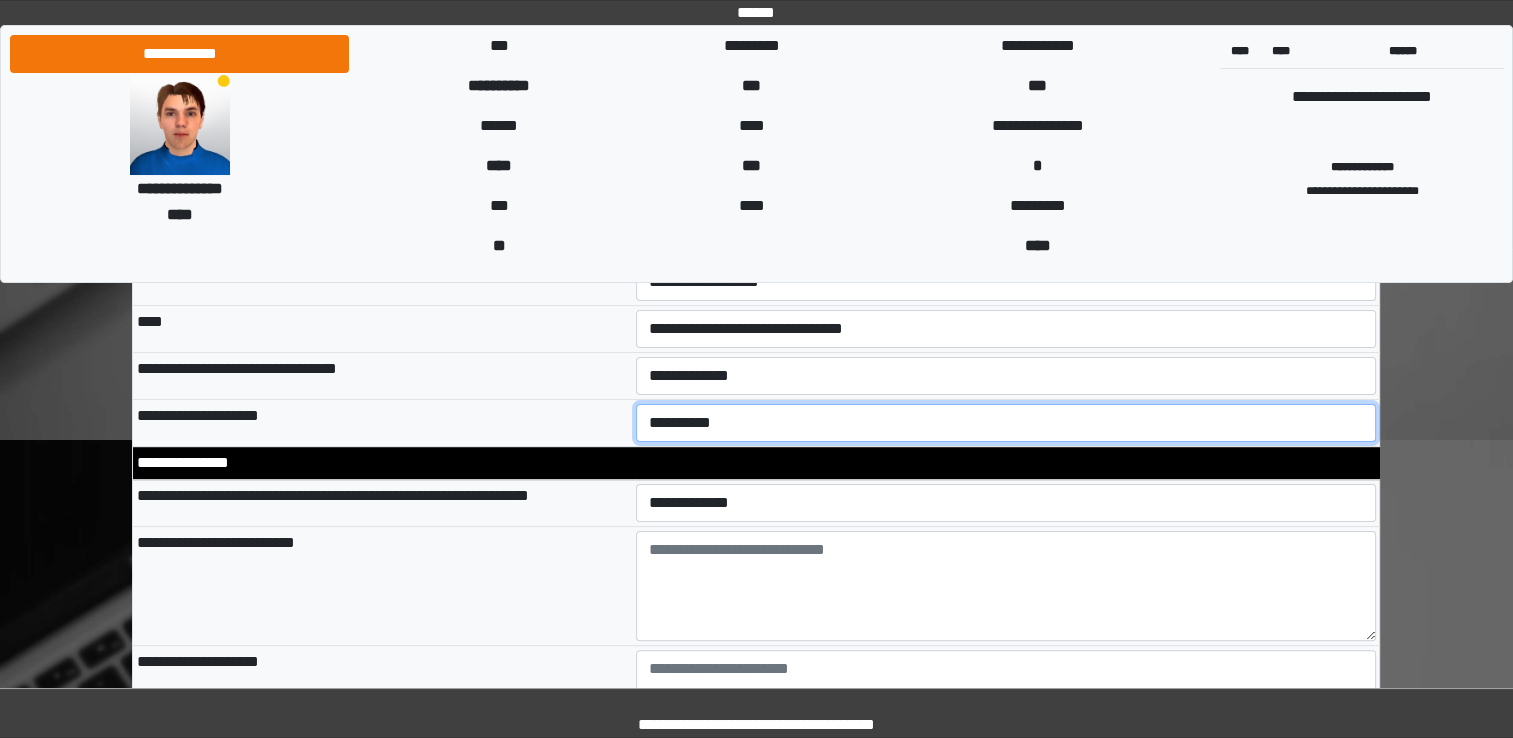 scroll, scrollTop: 500, scrollLeft: 0, axis: vertical 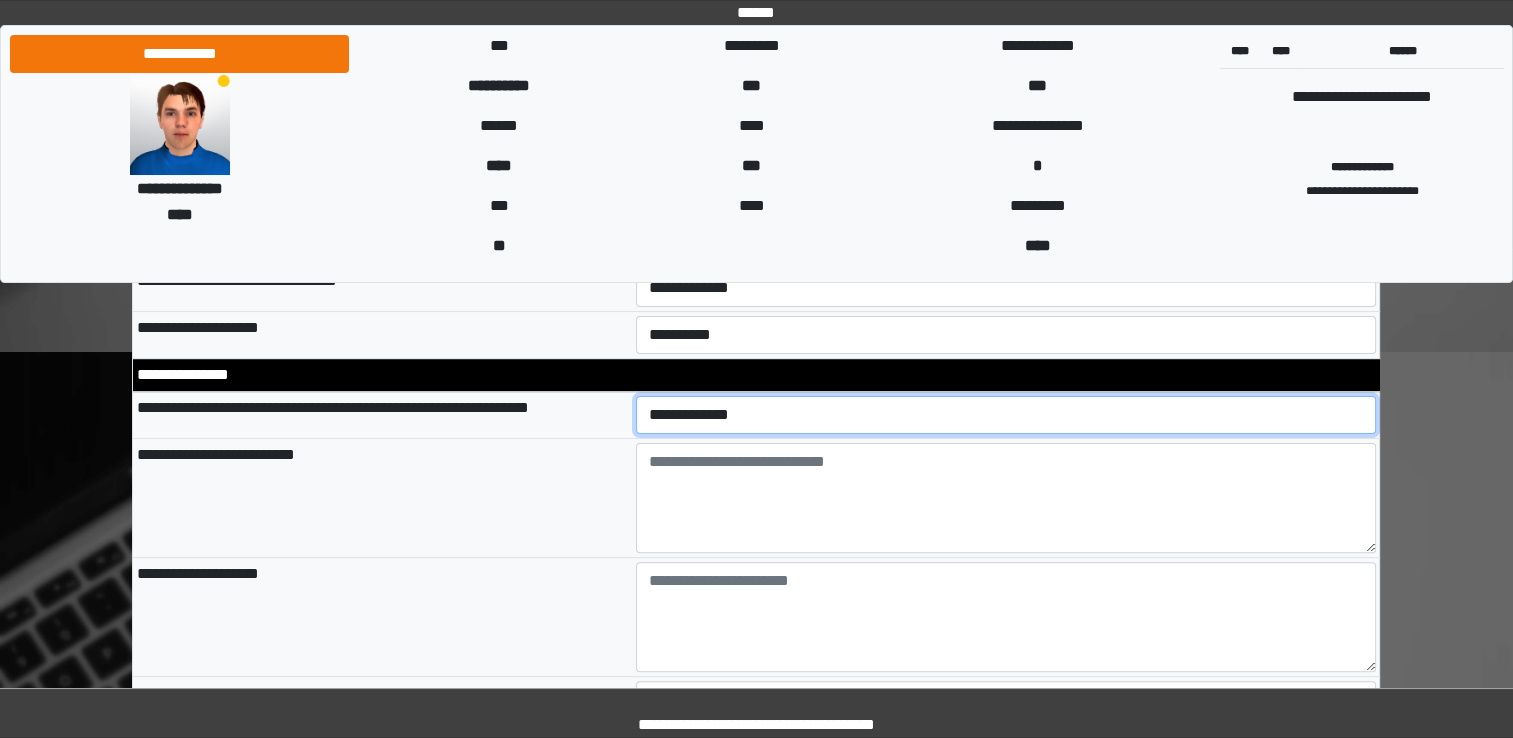 click on "**********" at bounding box center (1006, 415) 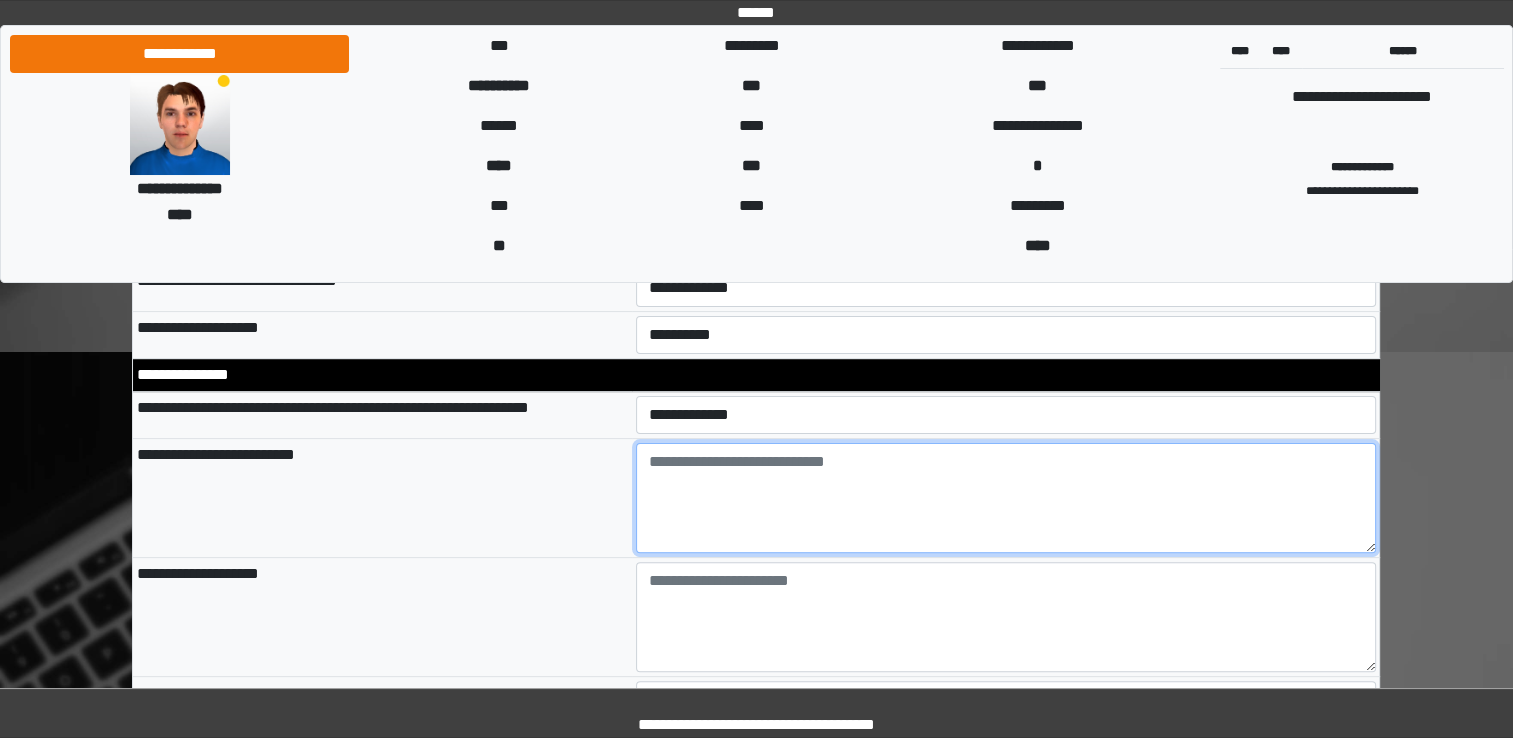 click at bounding box center [1006, 498] 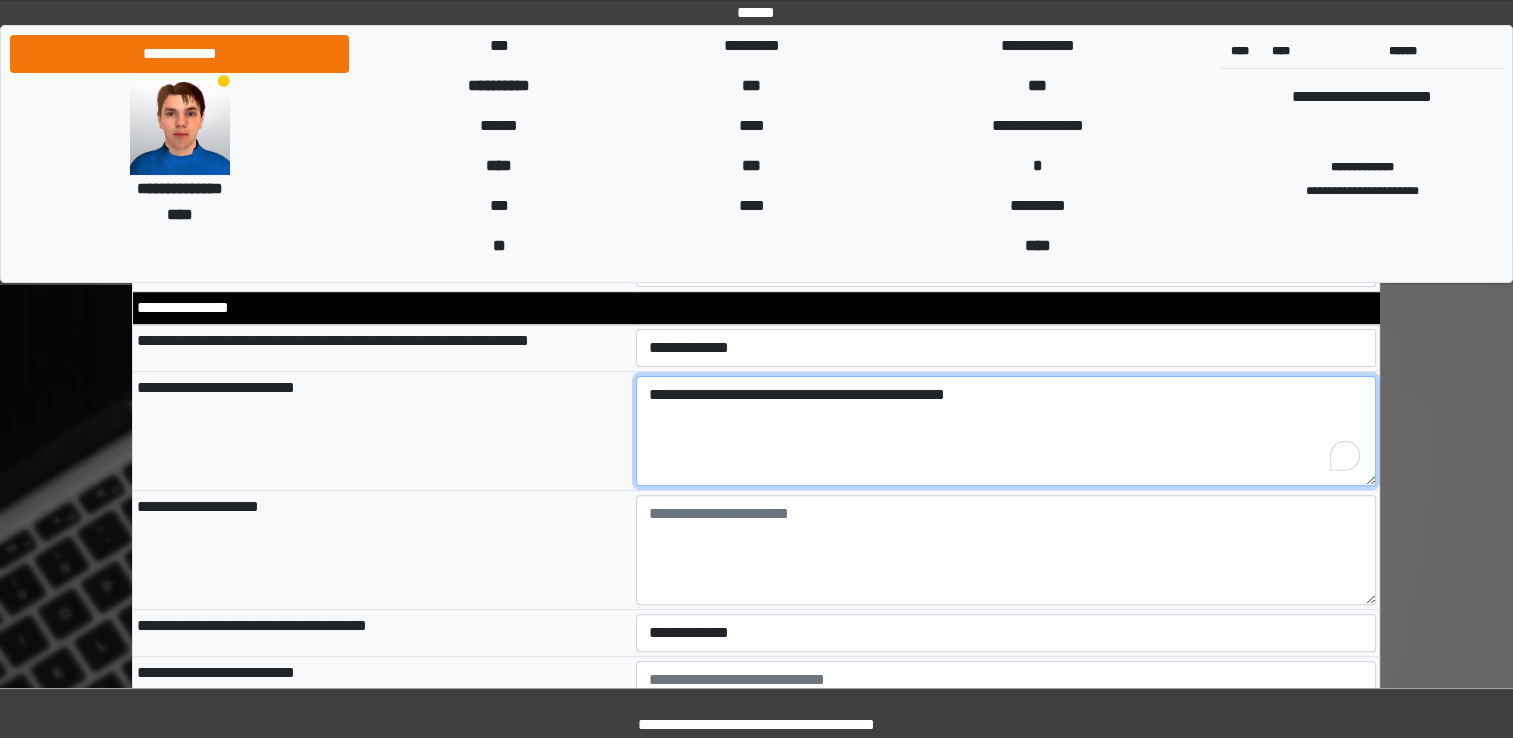 scroll, scrollTop: 600, scrollLeft: 0, axis: vertical 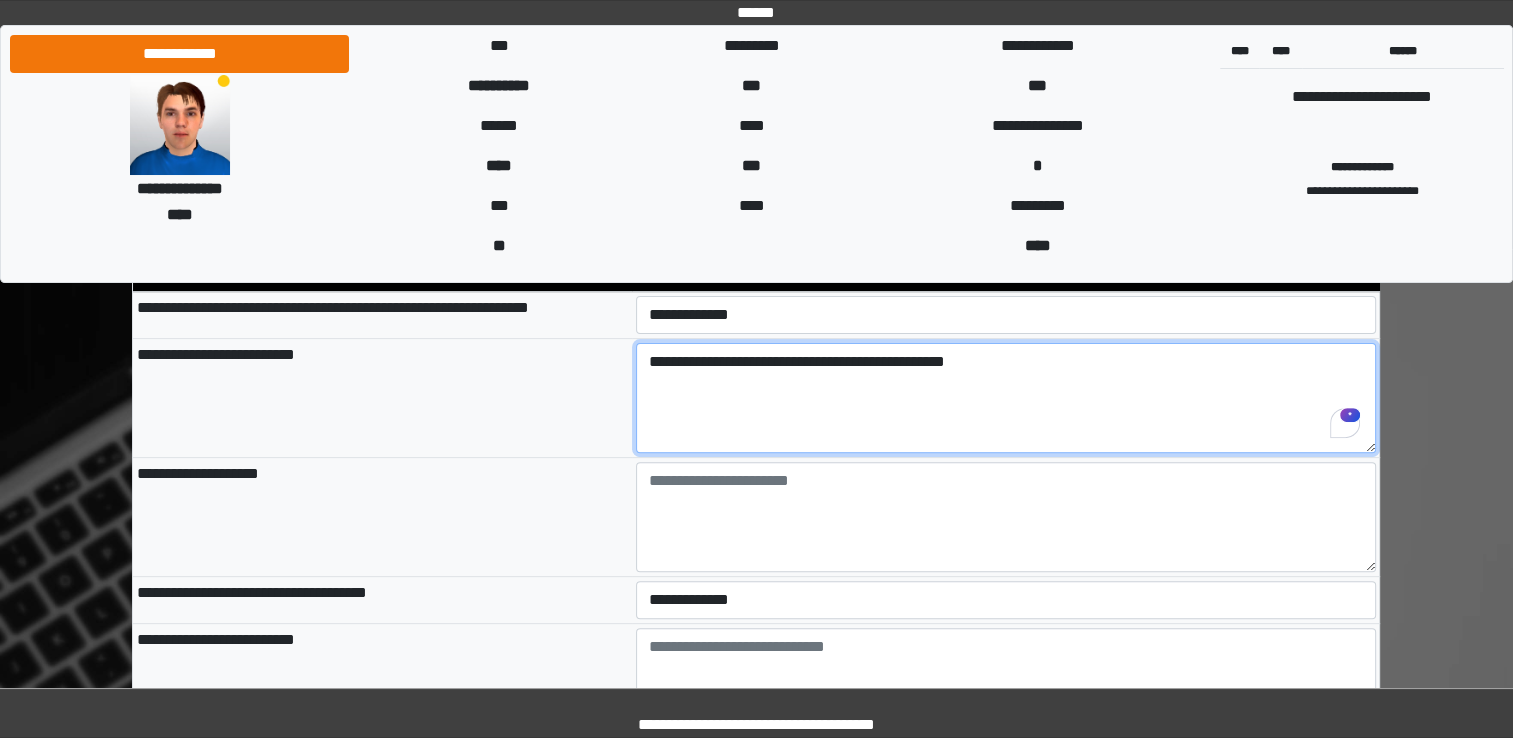 type on "**********" 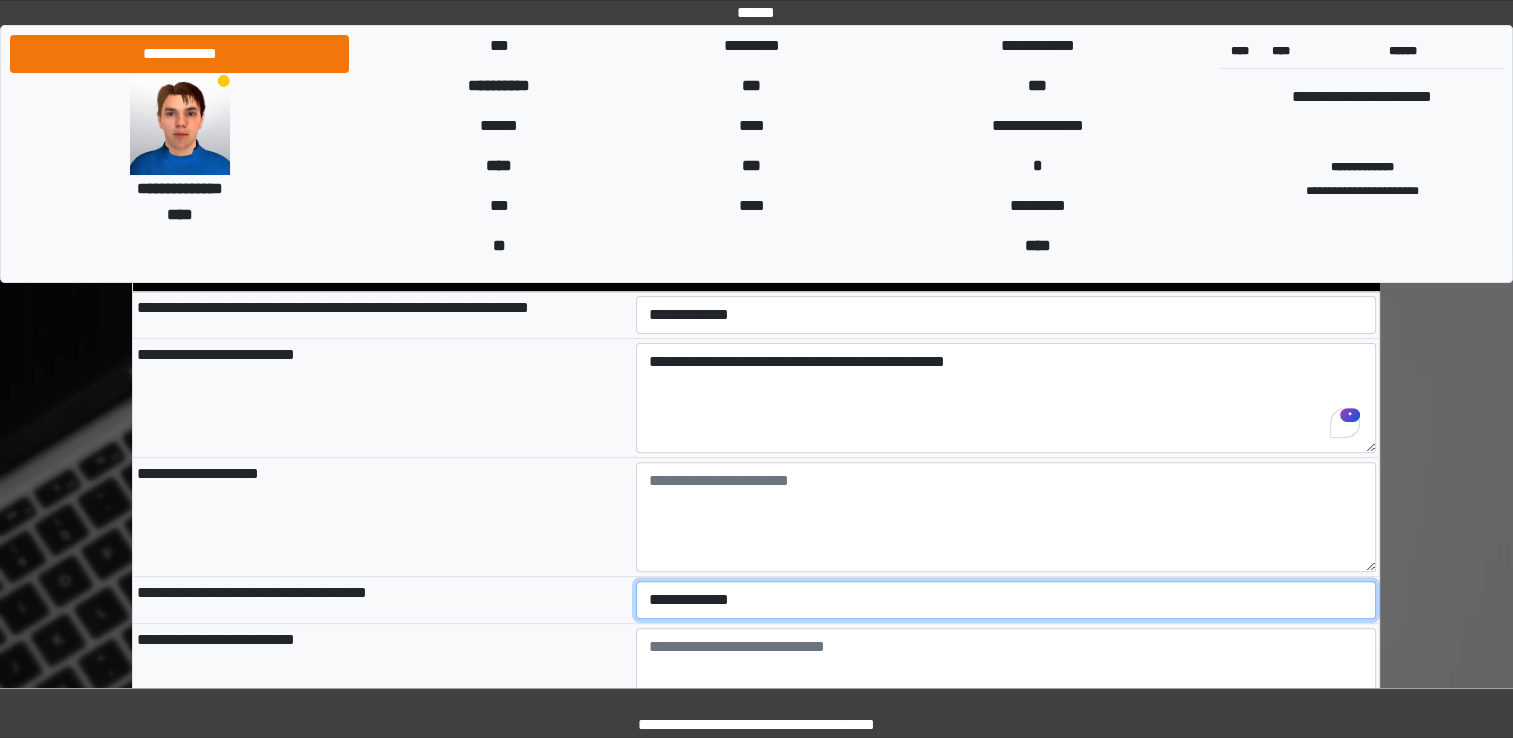 click on "**********" at bounding box center [1006, 600] 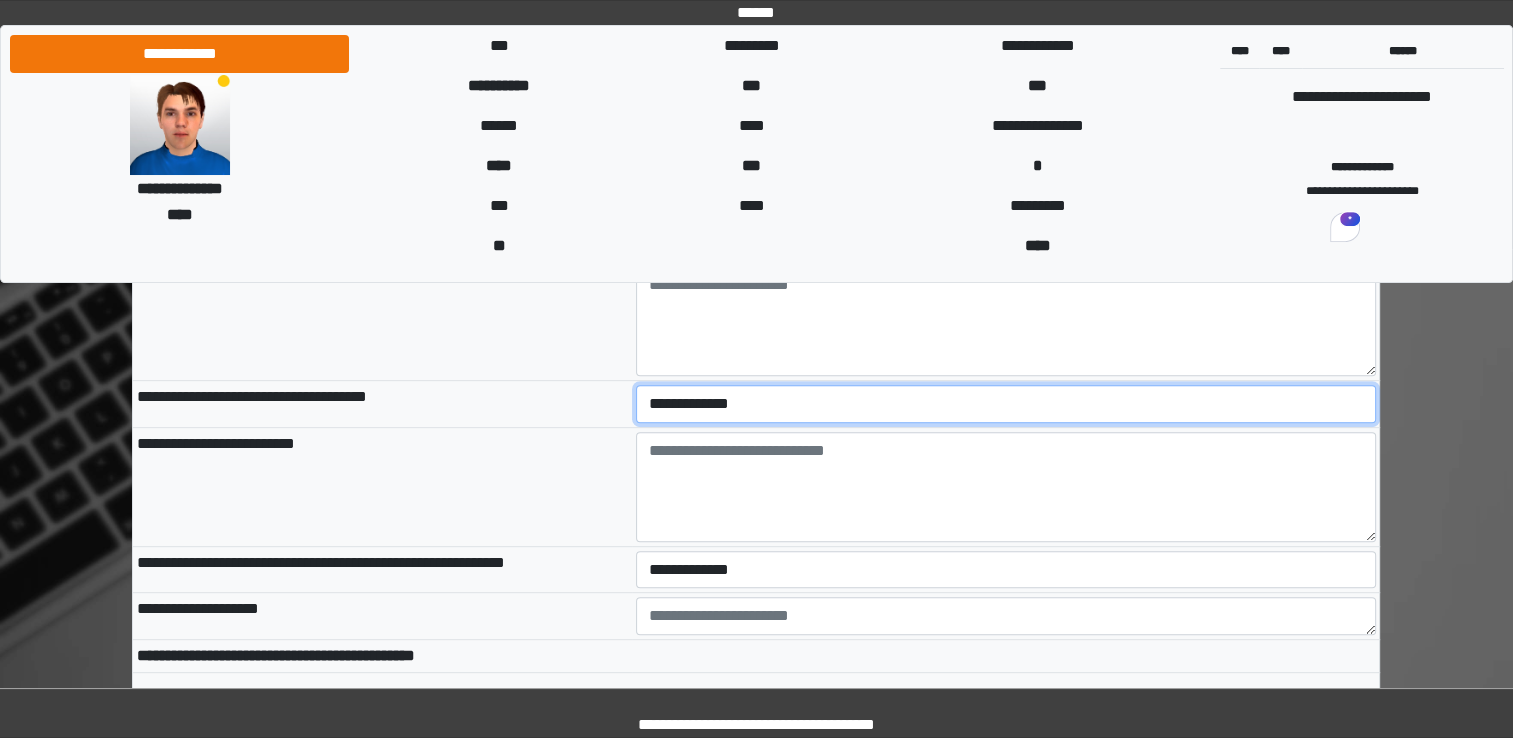 scroll, scrollTop: 800, scrollLeft: 0, axis: vertical 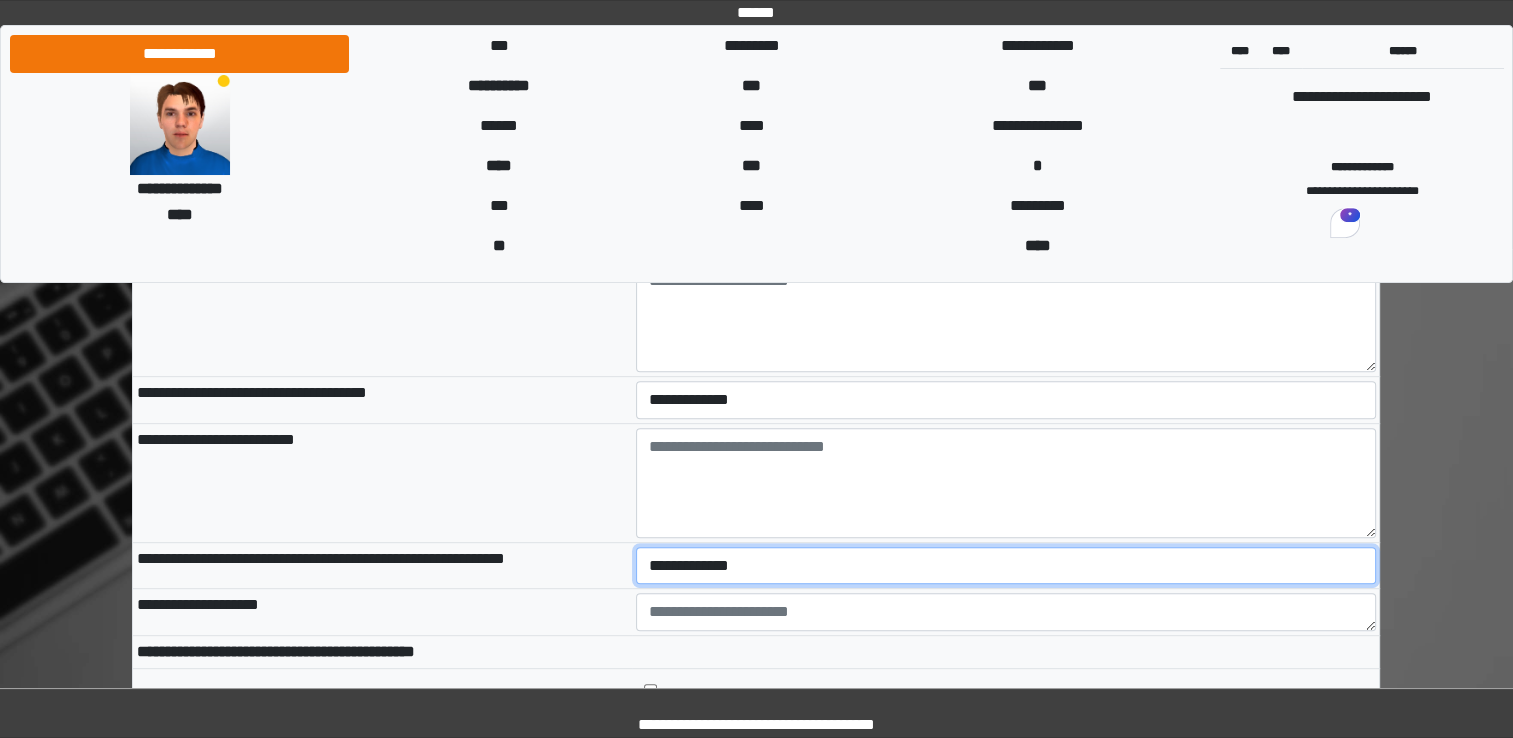 click on "**********" at bounding box center [1006, 566] 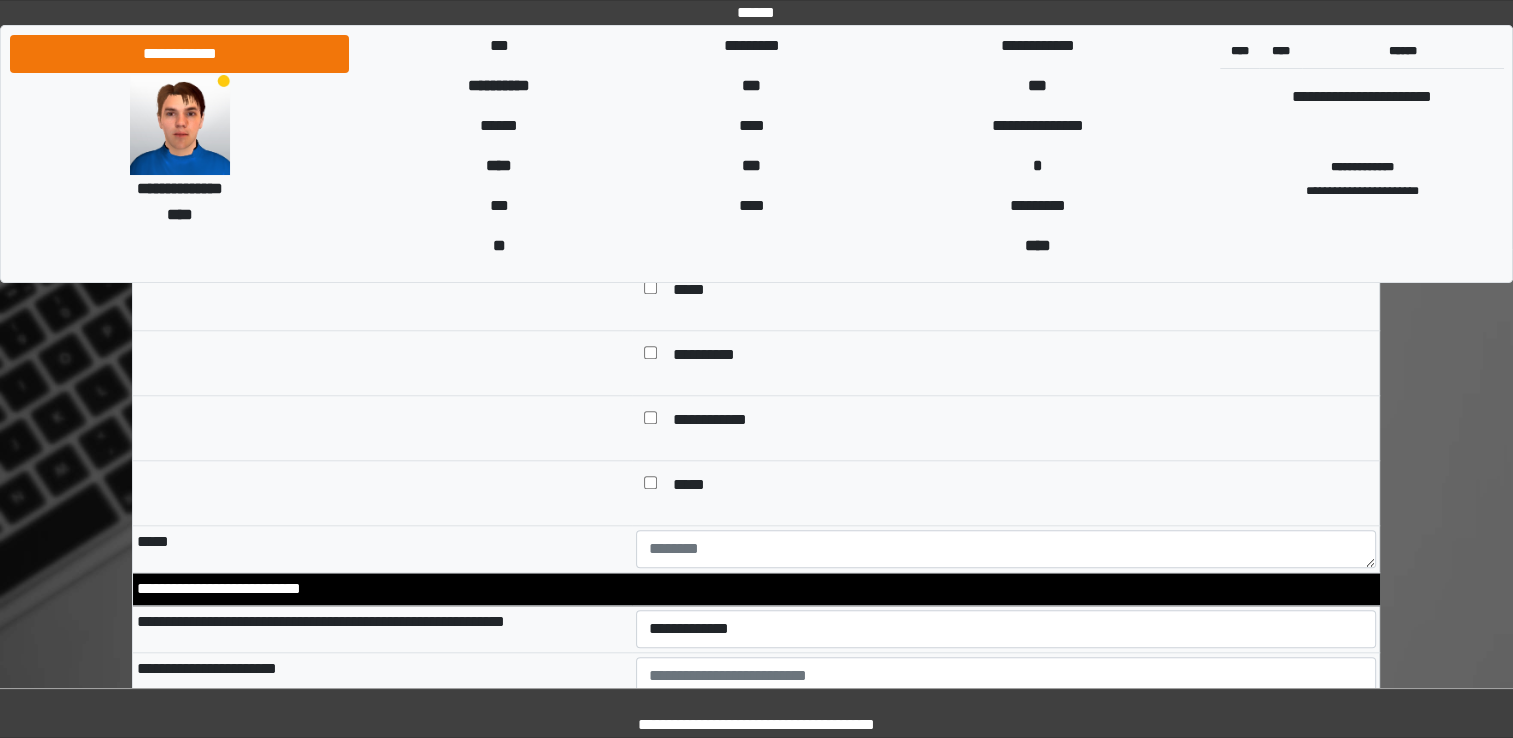 scroll, scrollTop: 1800, scrollLeft: 0, axis: vertical 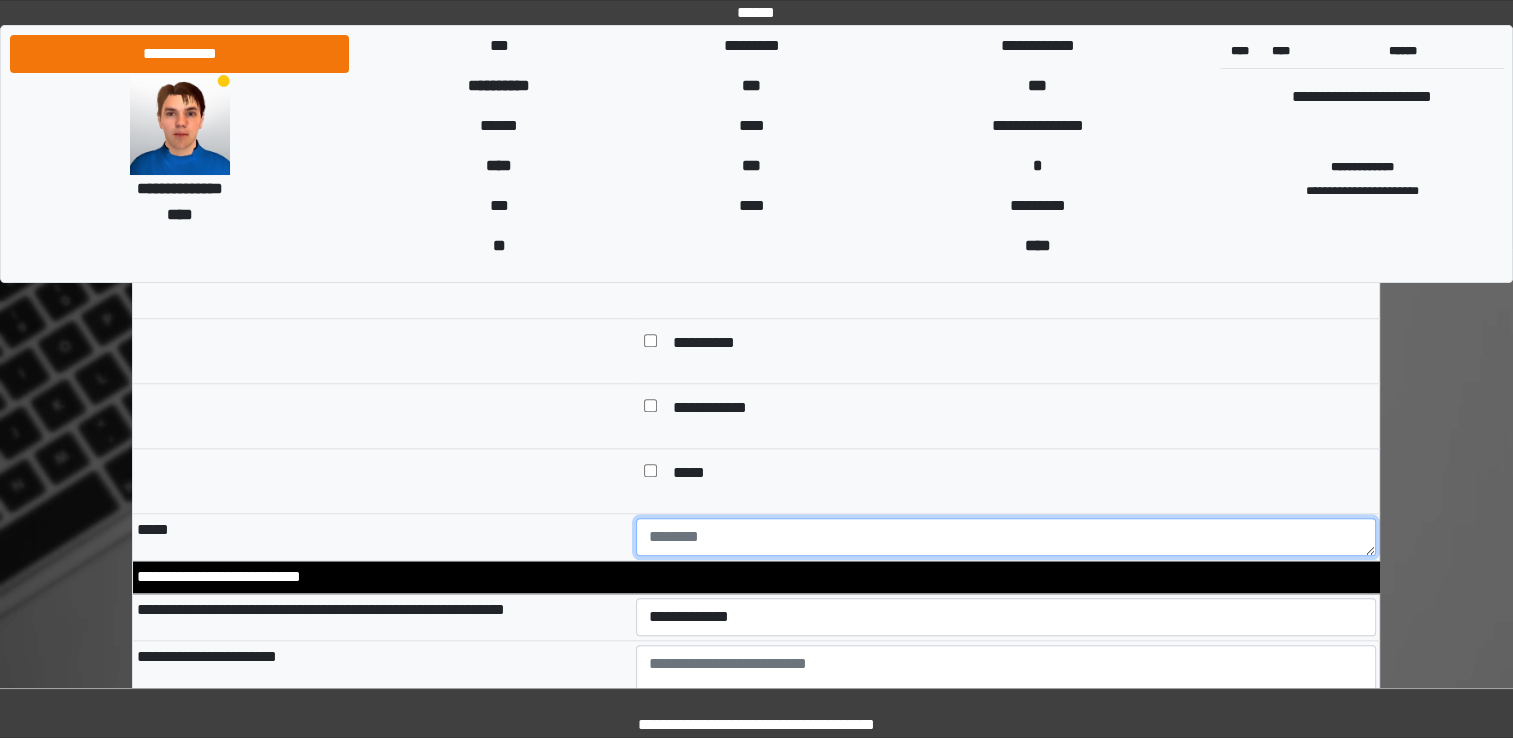 click at bounding box center (1006, 537) 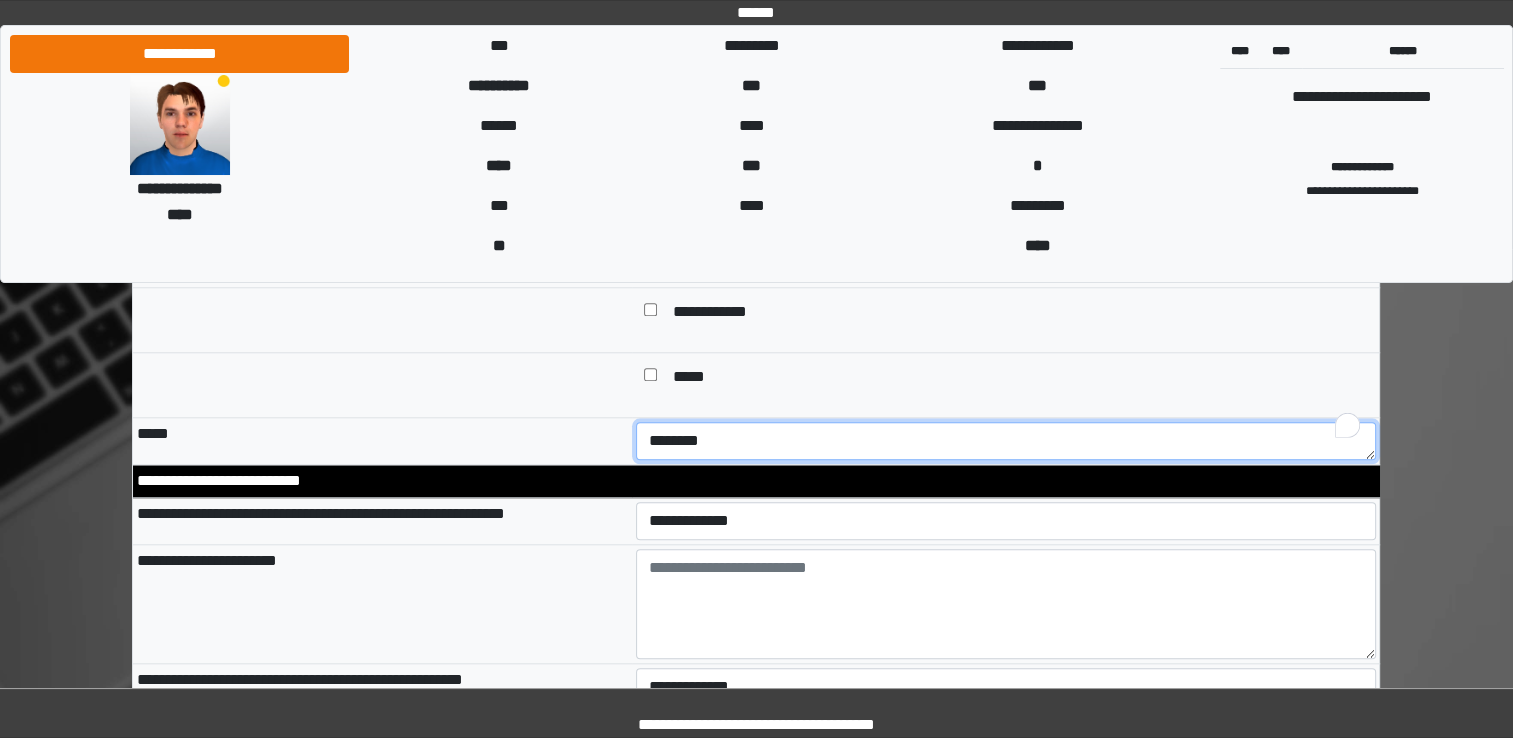 scroll, scrollTop: 2000, scrollLeft: 0, axis: vertical 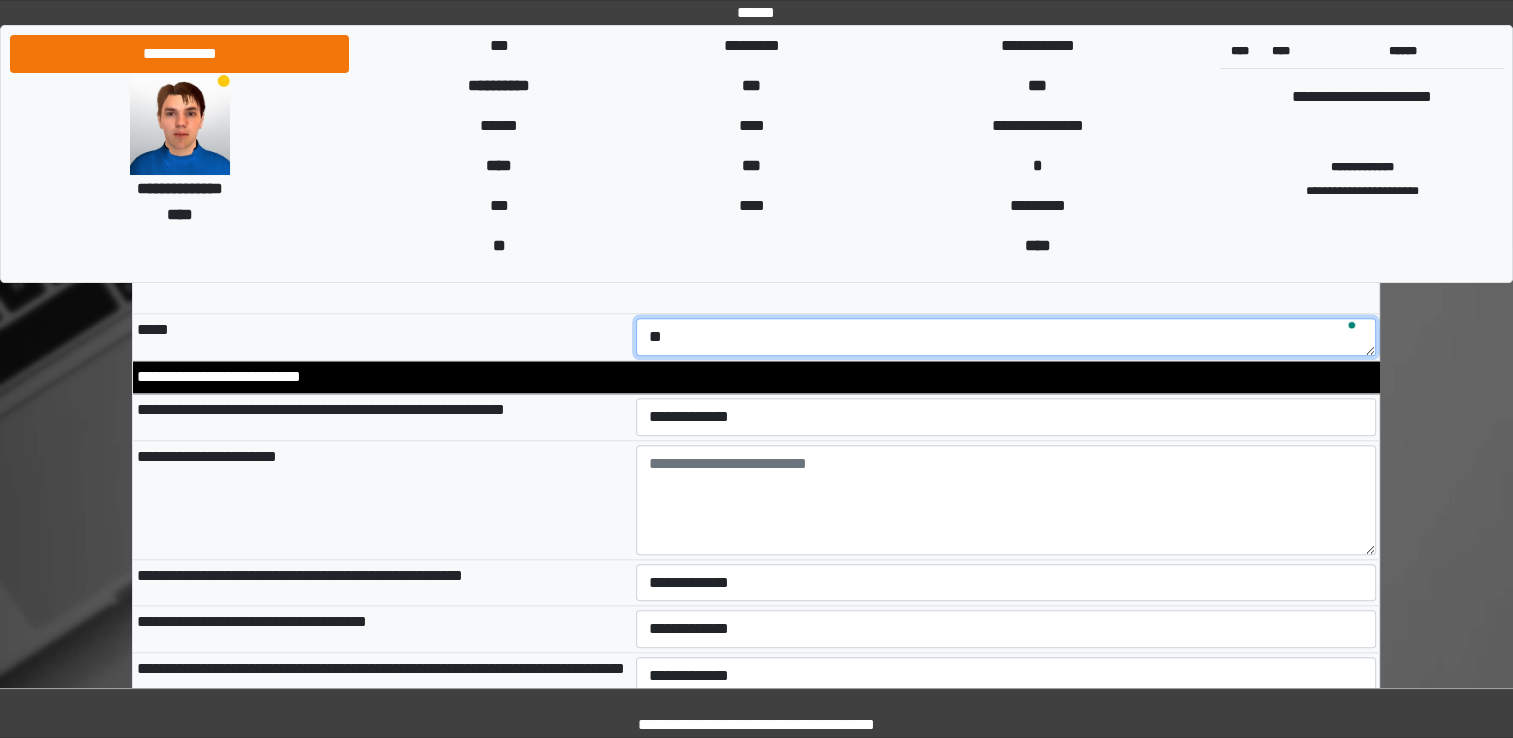type on "*" 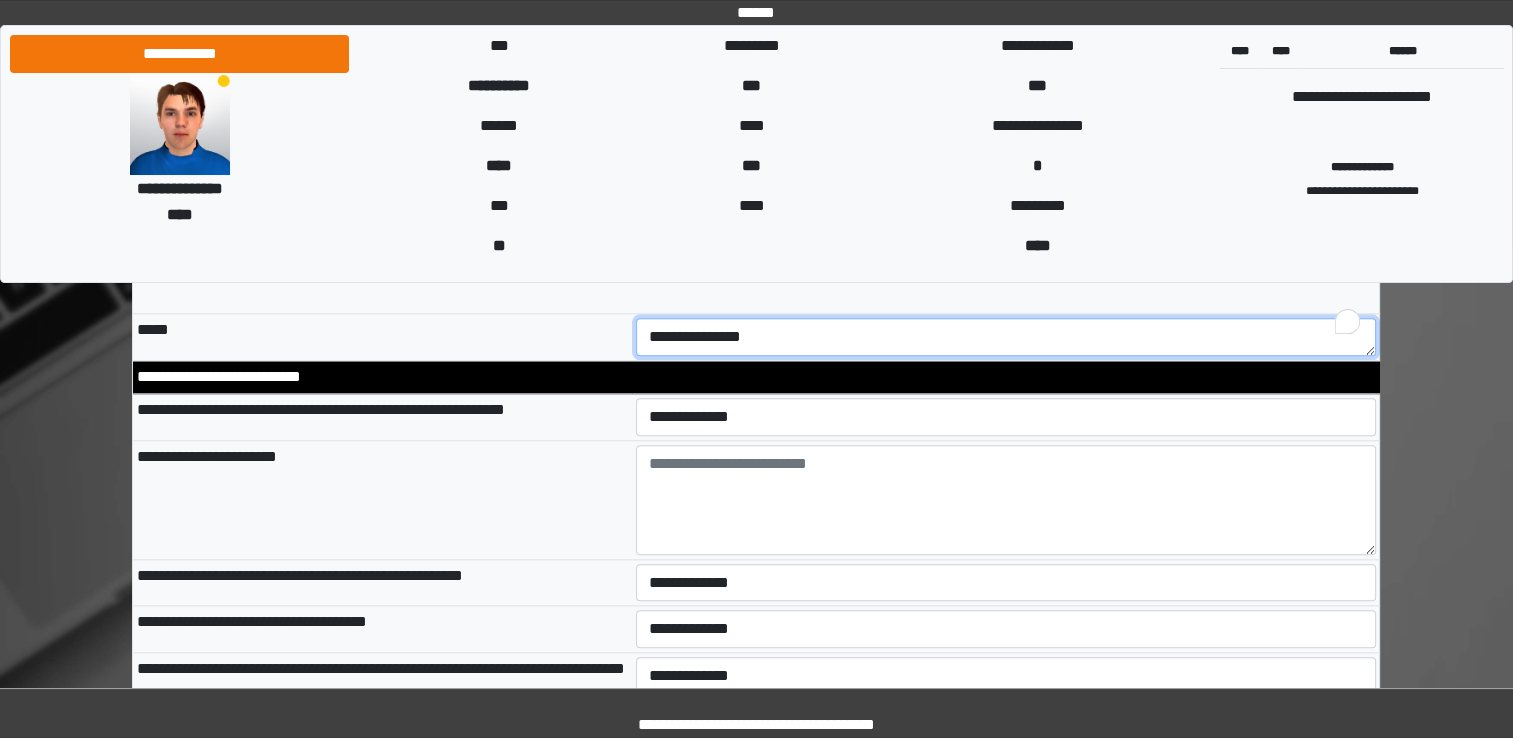 type on "**********" 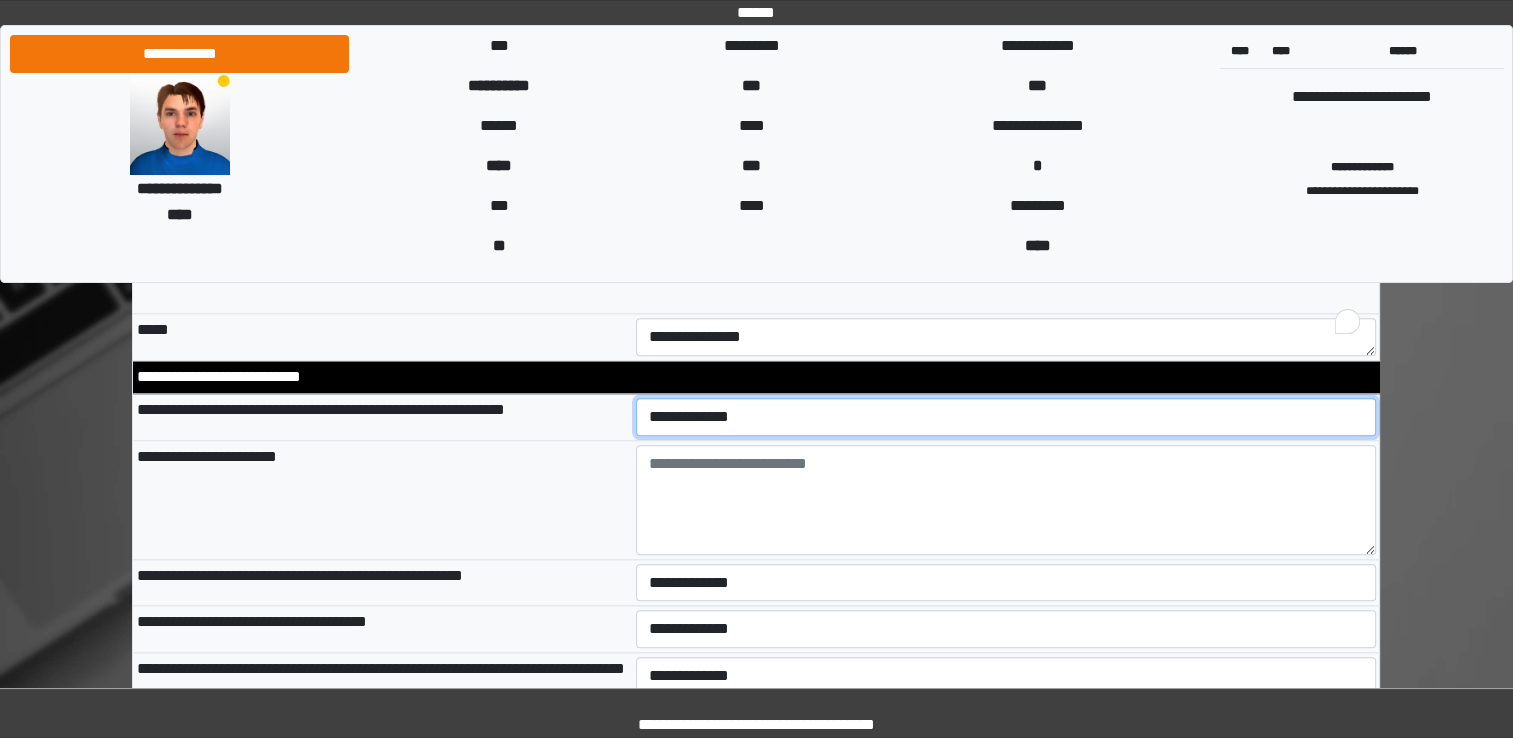 click on "**********" at bounding box center [1006, 417] 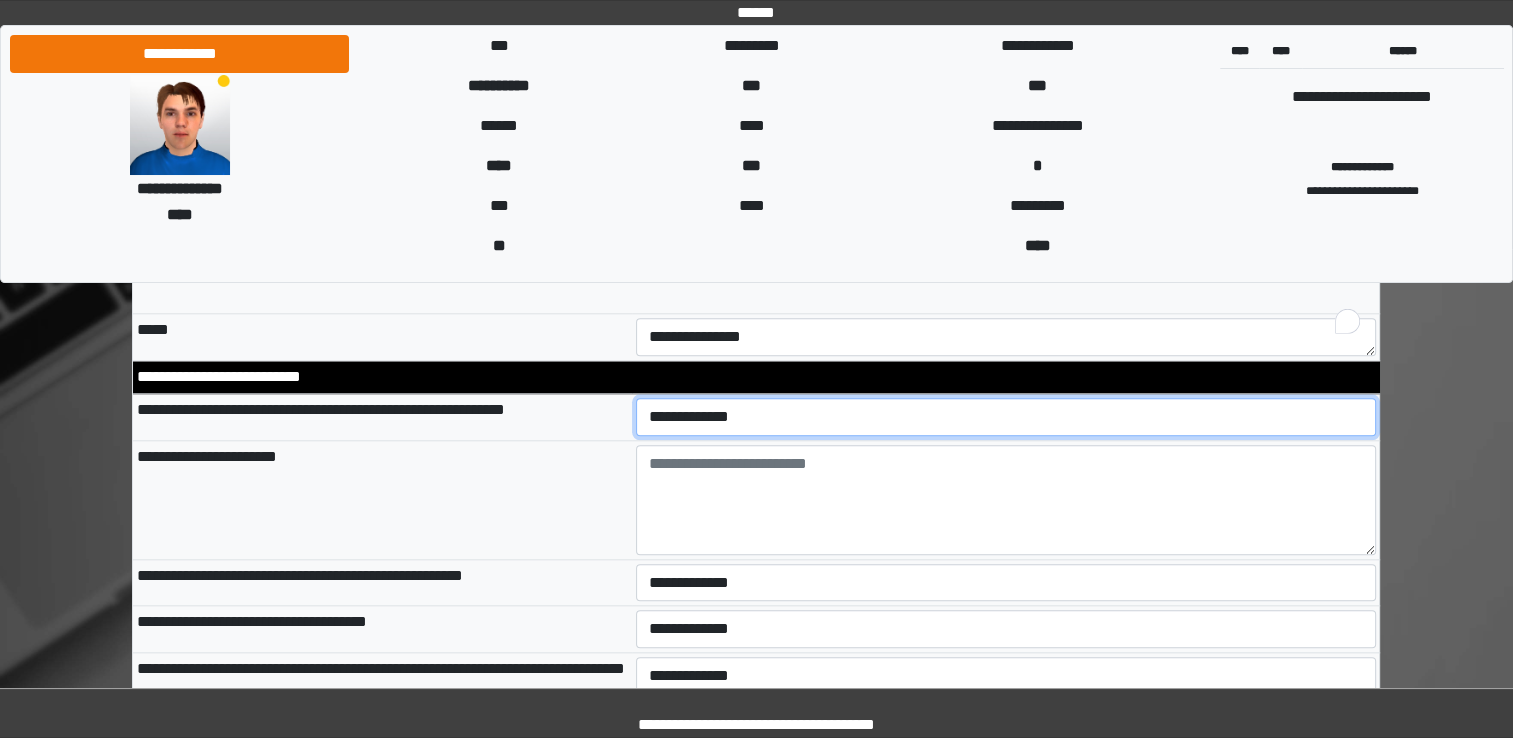select on "*" 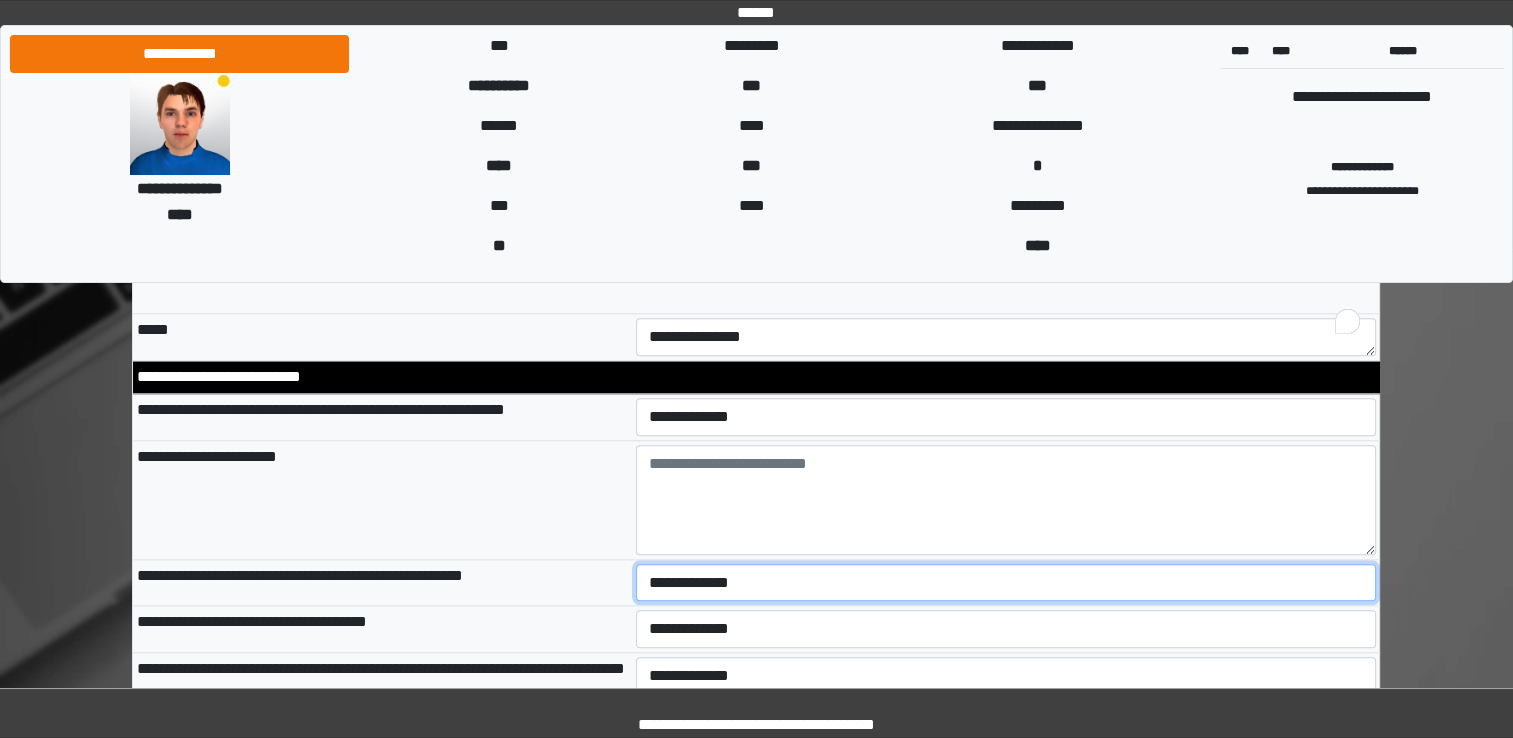 click on "**********" at bounding box center (1006, 583) 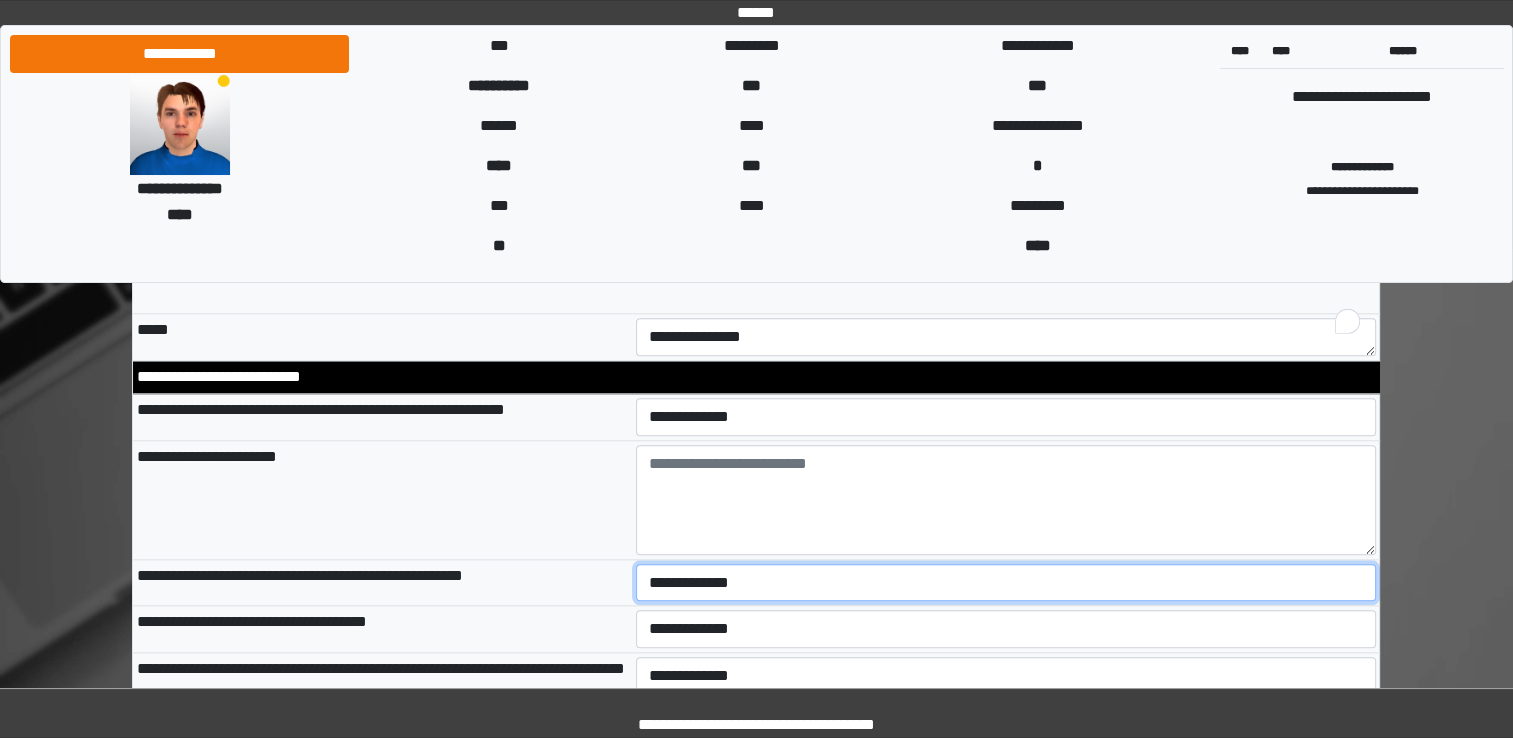 select on "*" 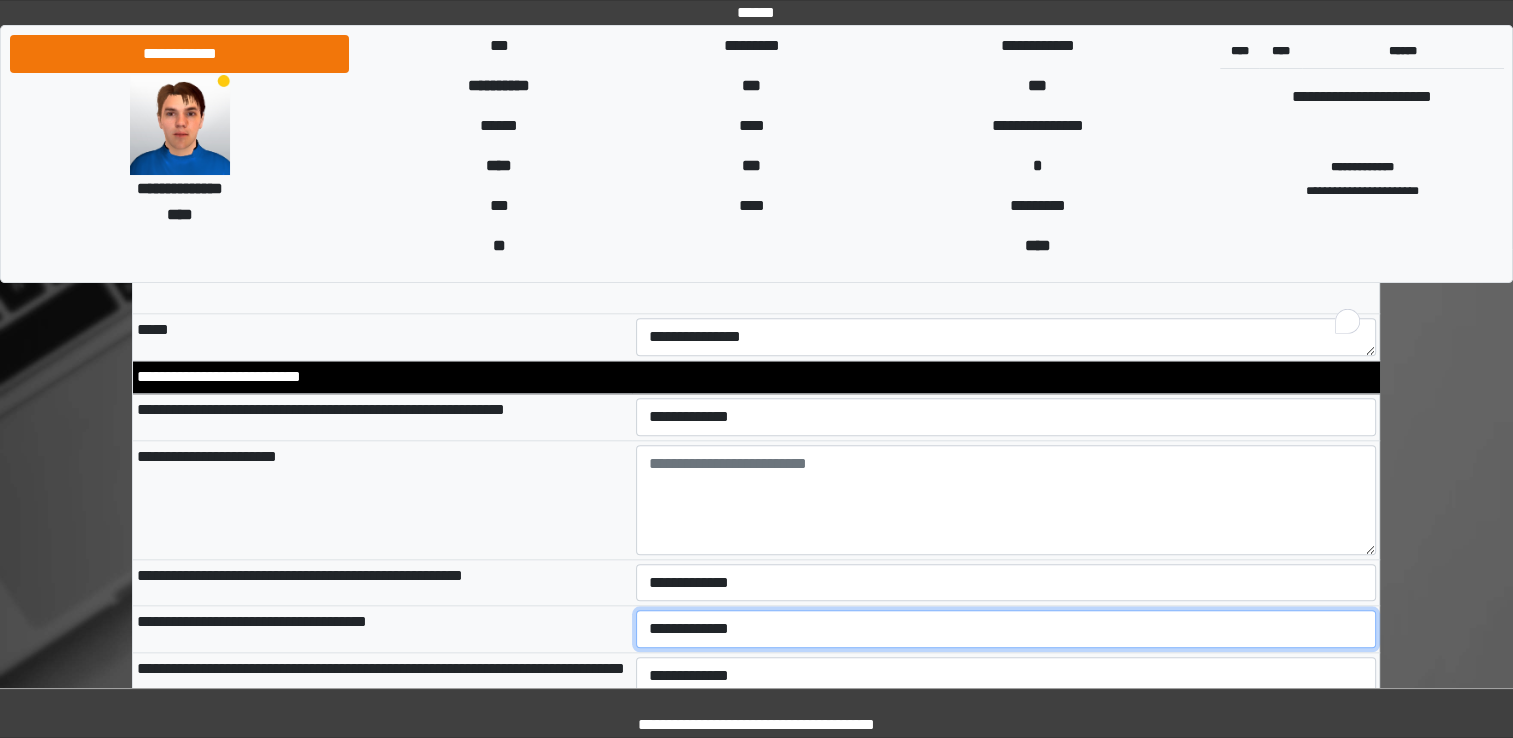 click on "**********" at bounding box center [1006, 629] 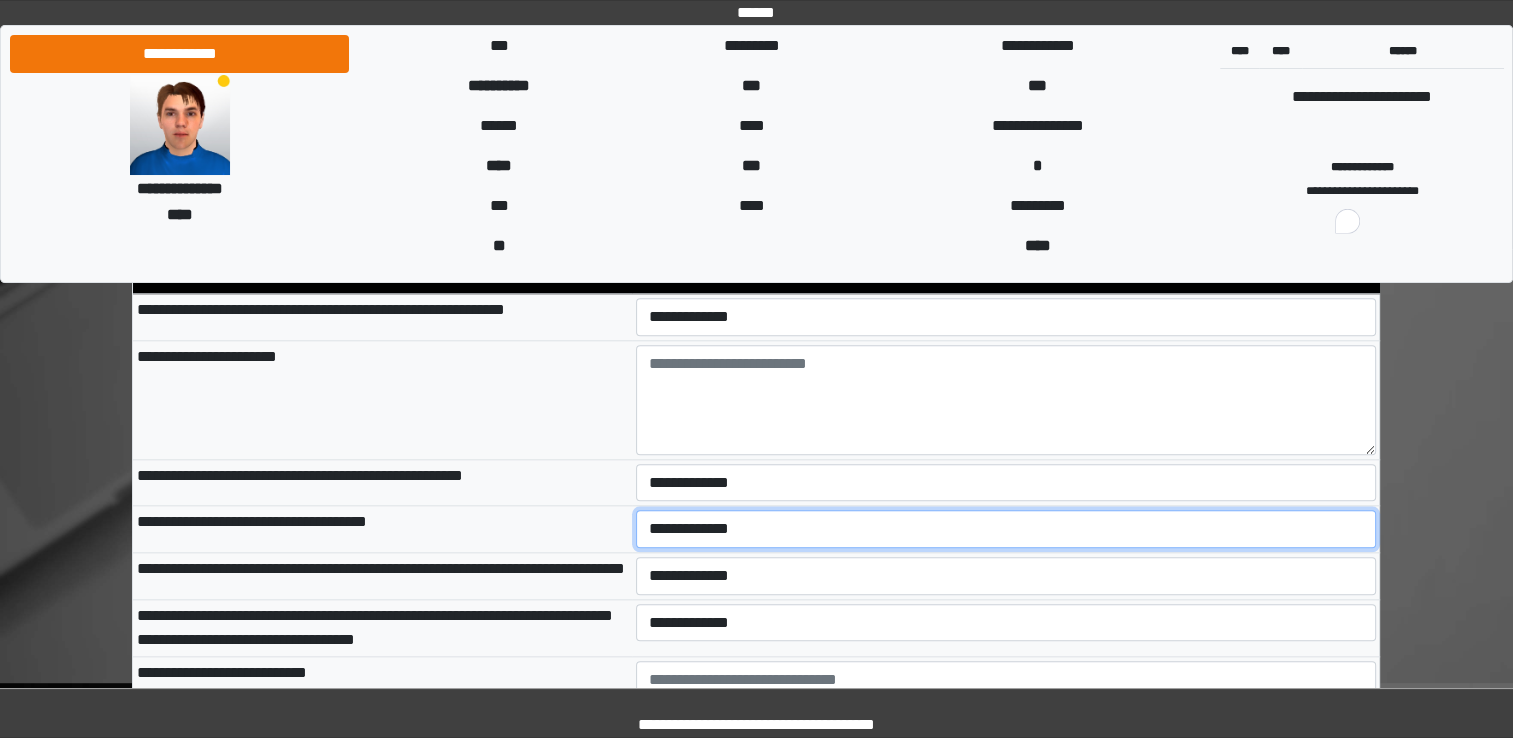 click on "**********" at bounding box center (1006, 529) 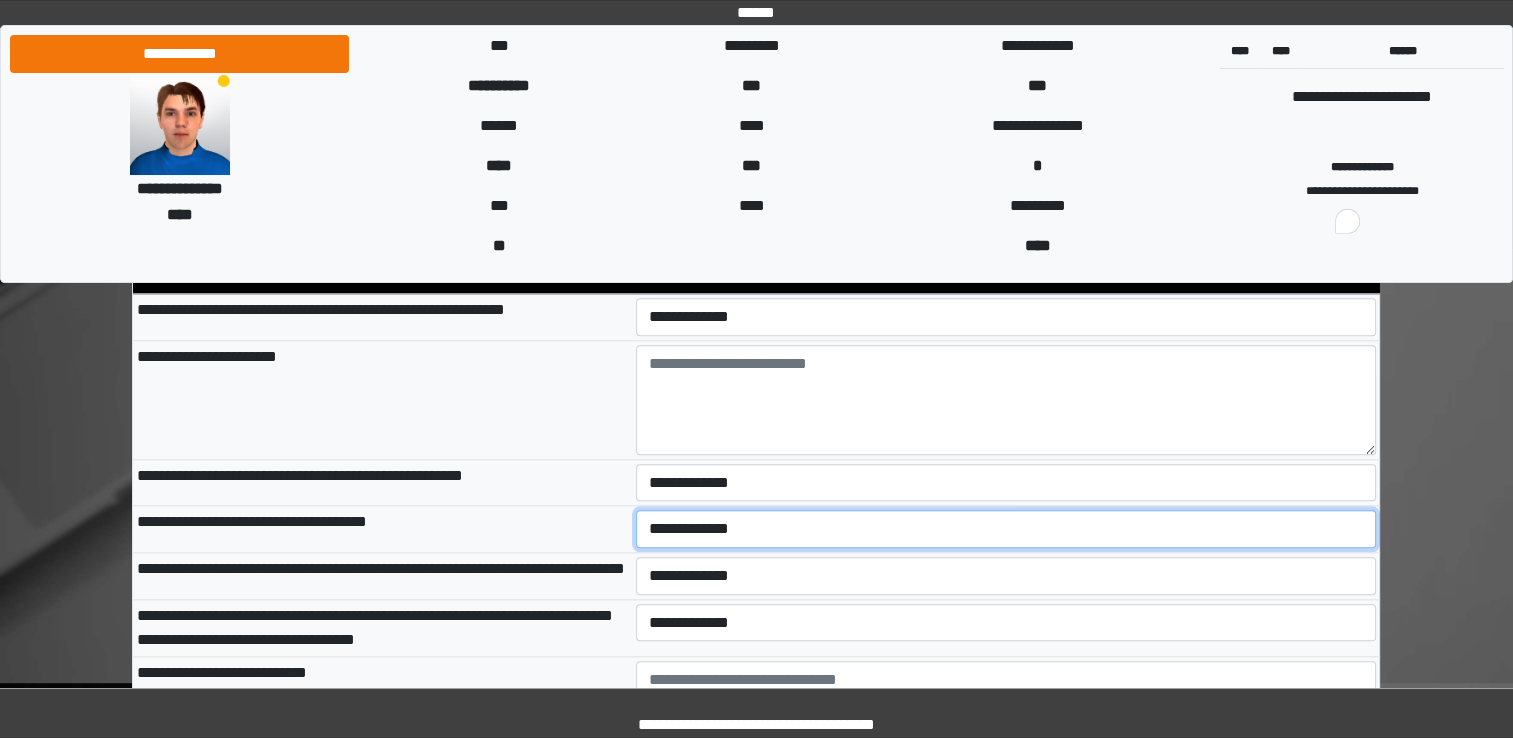 scroll, scrollTop: 2200, scrollLeft: 0, axis: vertical 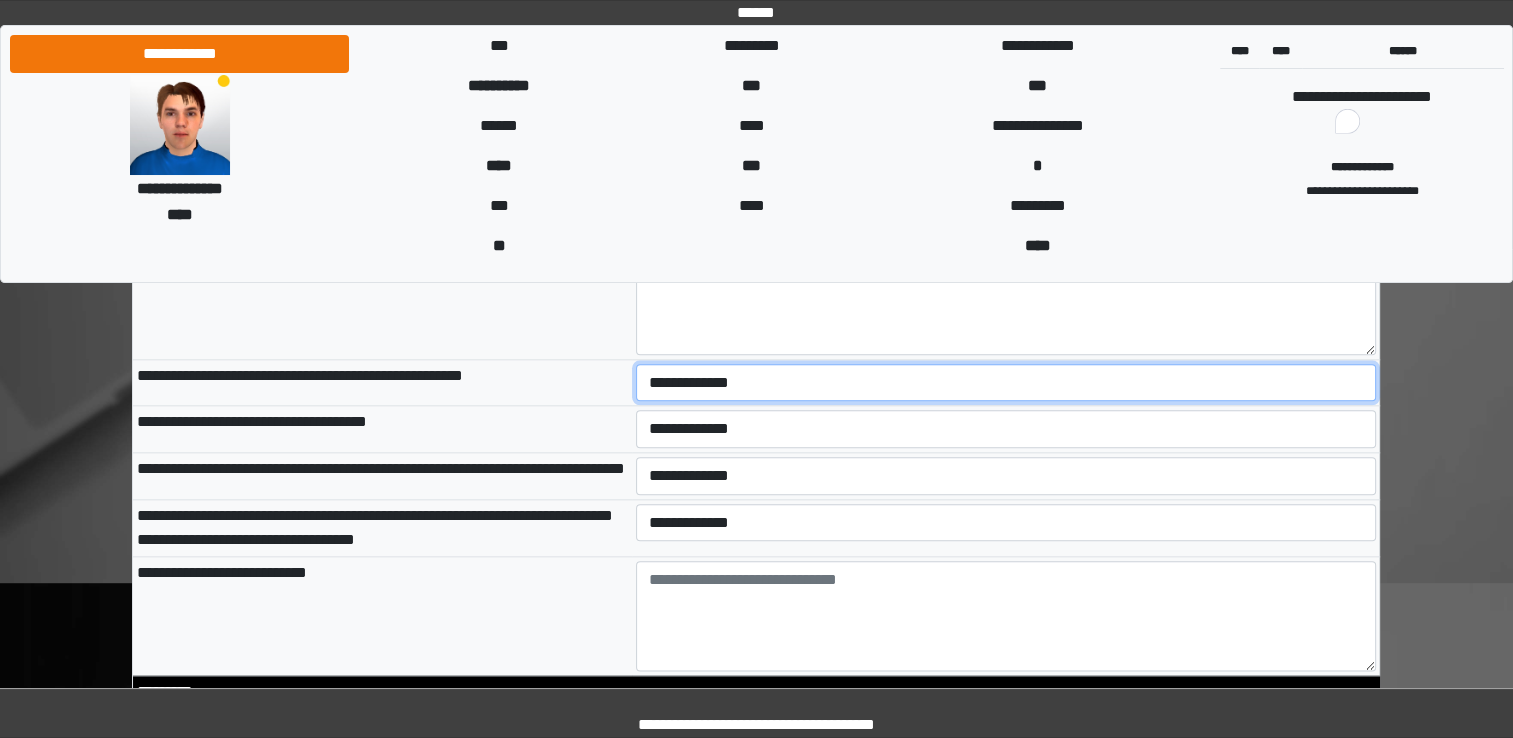 click on "**********" at bounding box center (1006, 383) 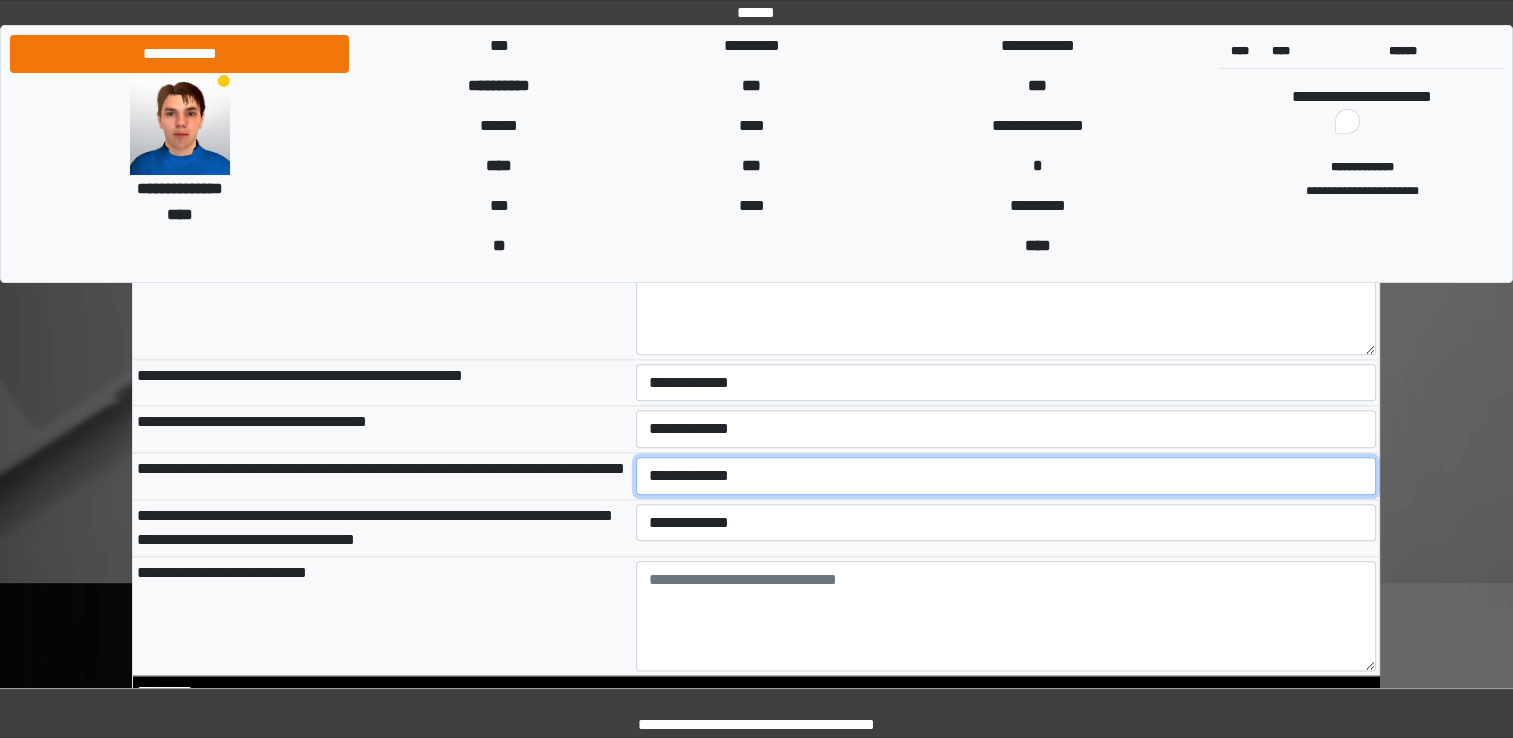 click on "**********" at bounding box center [1006, 476] 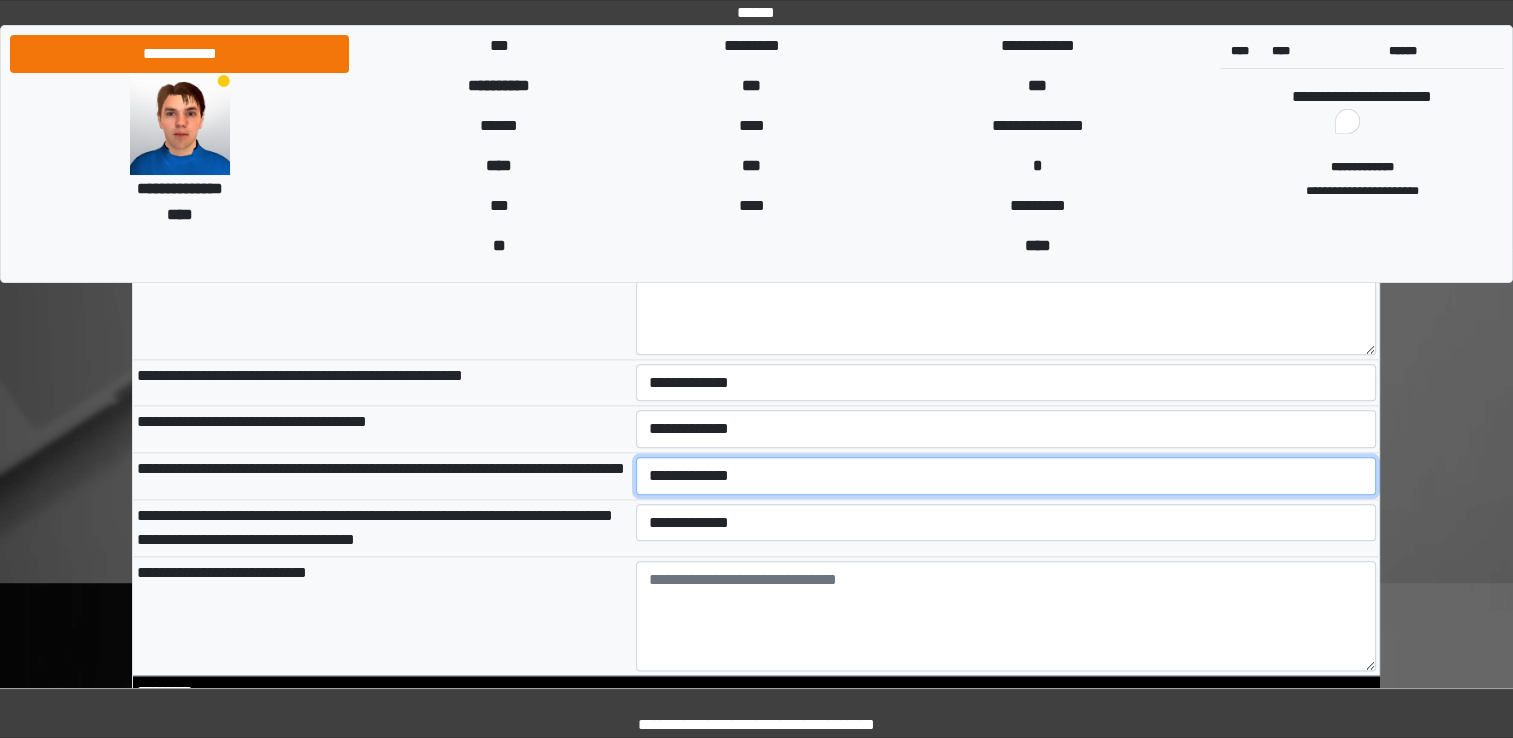 select on "*" 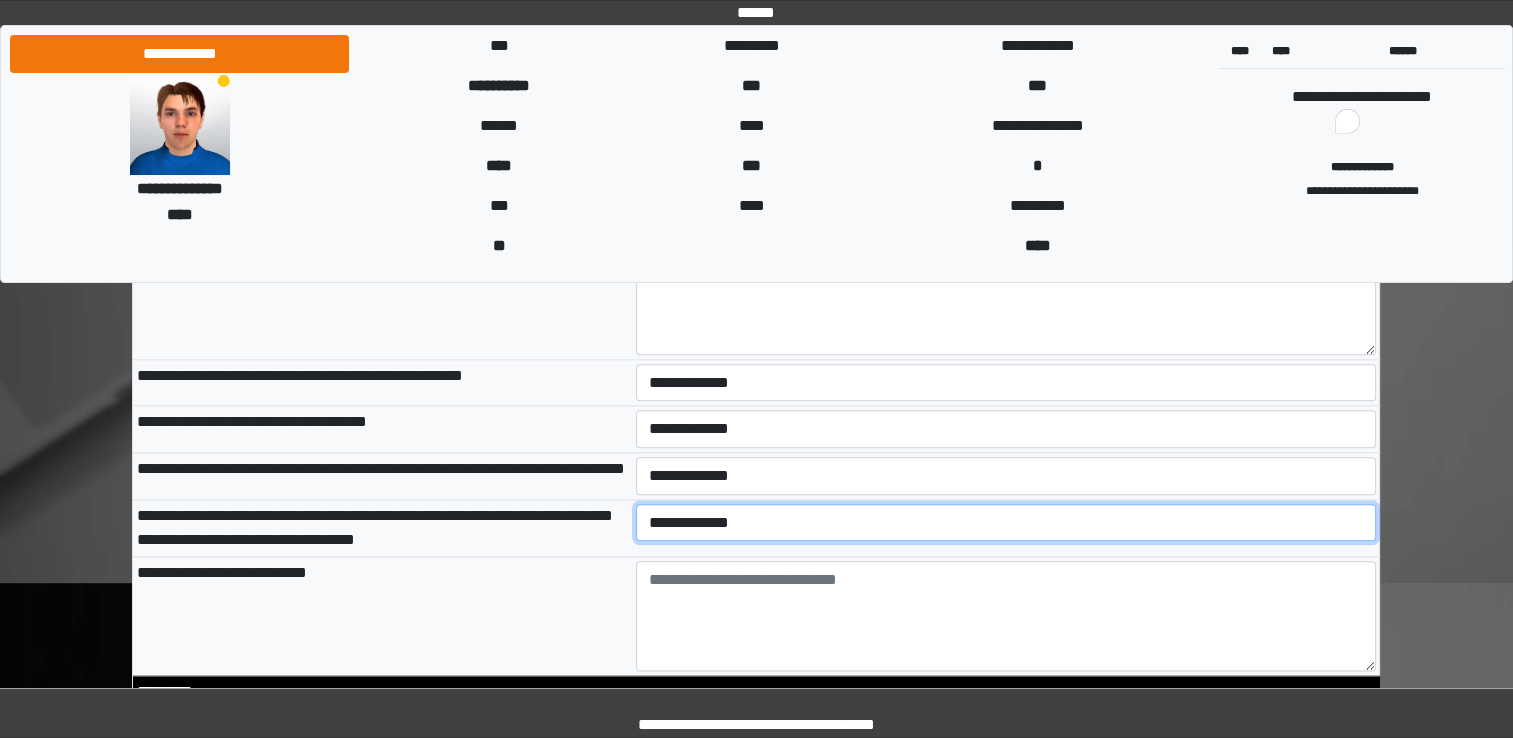 click on "**********" at bounding box center (1006, 523) 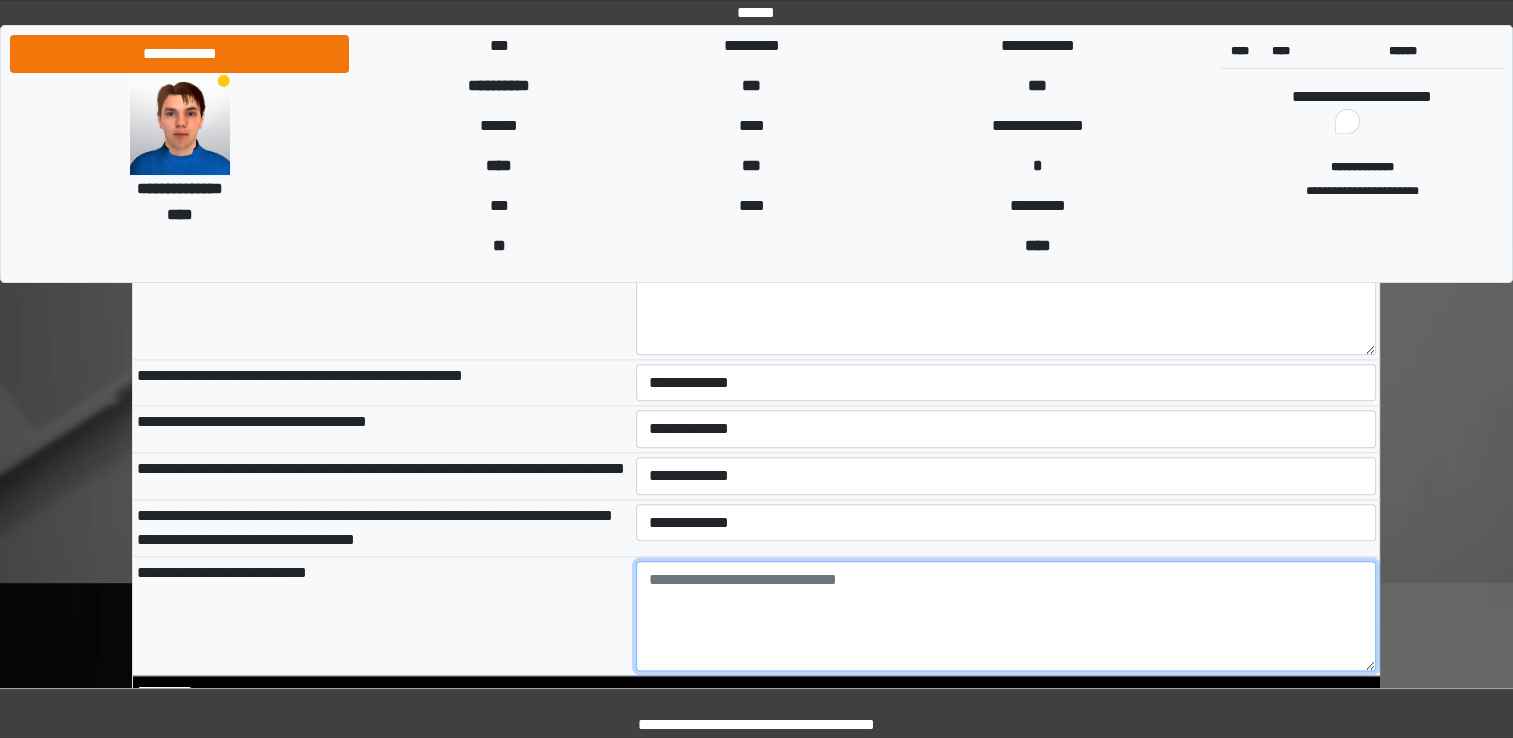 click at bounding box center (1006, 616) 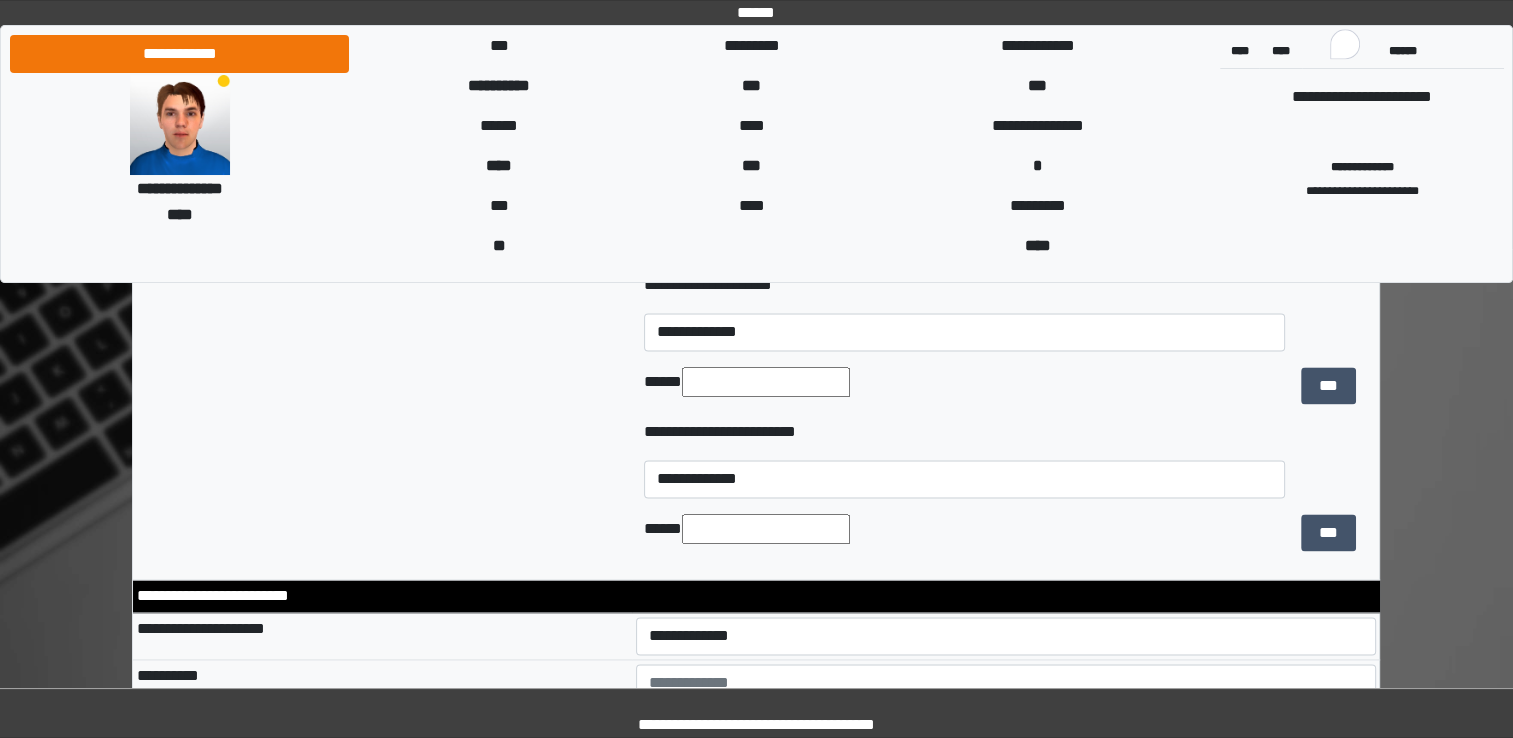 scroll, scrollTop: 2900, scrollLeft: 0, axis: vertical 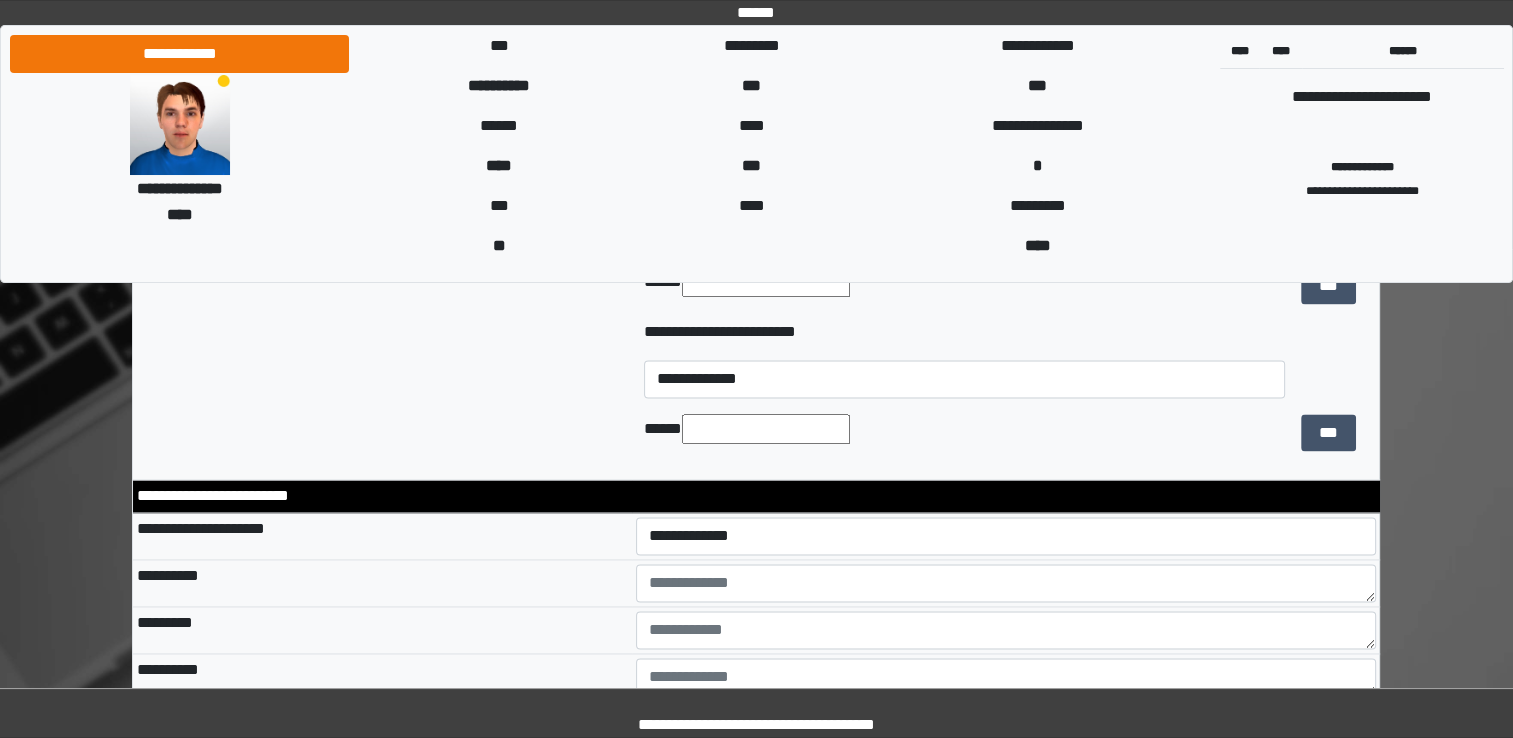 type on "*********" 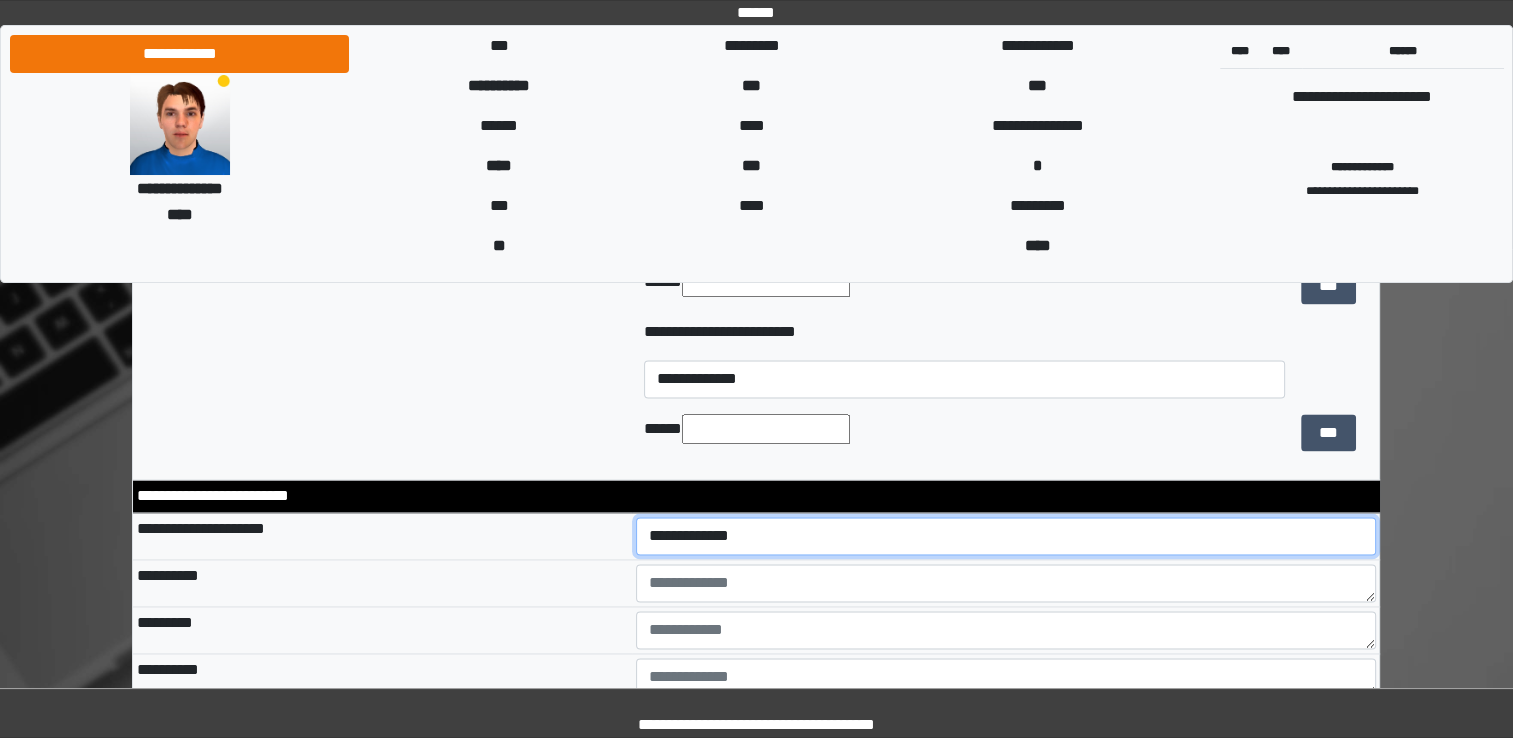 click on "**********" at bounding box center [1006, 536] 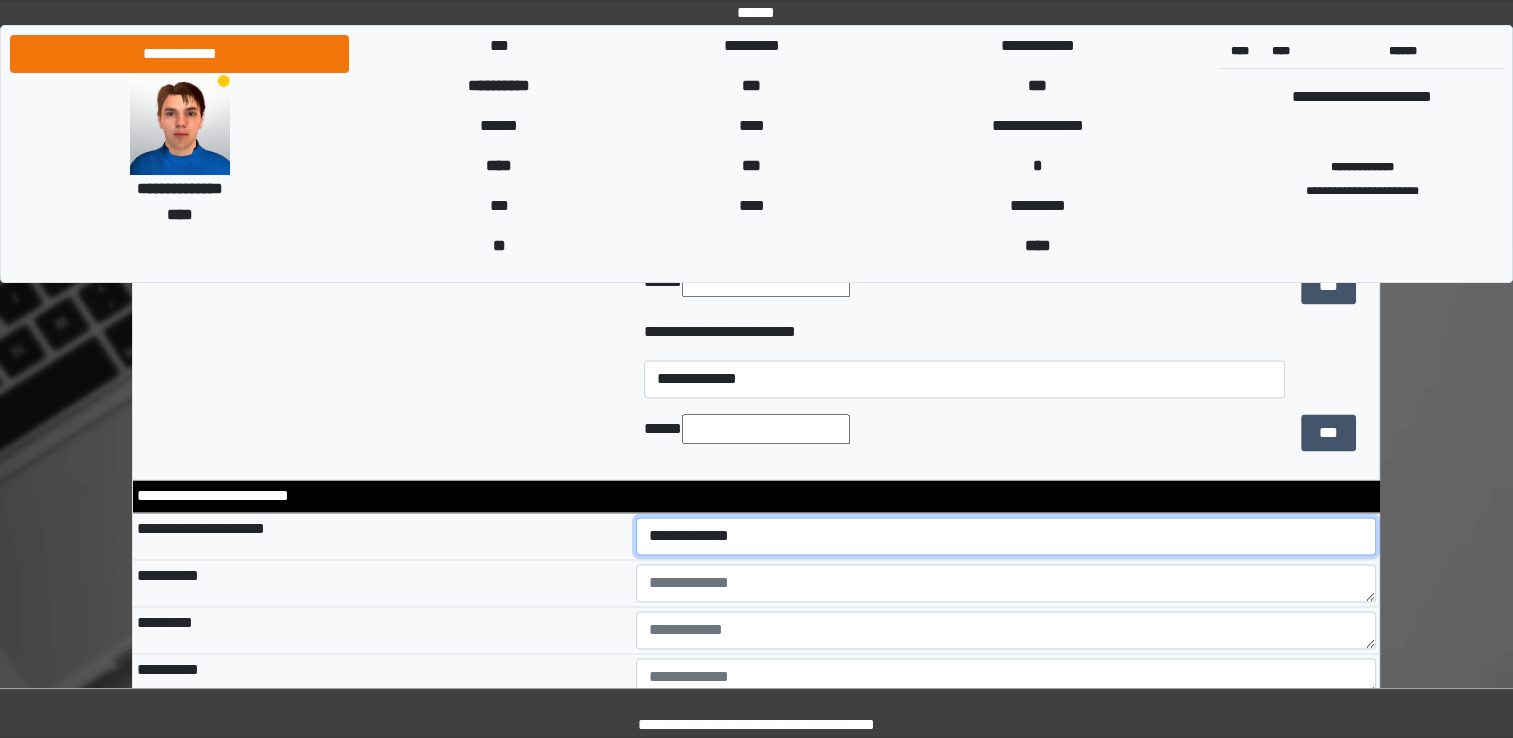 select on "*" 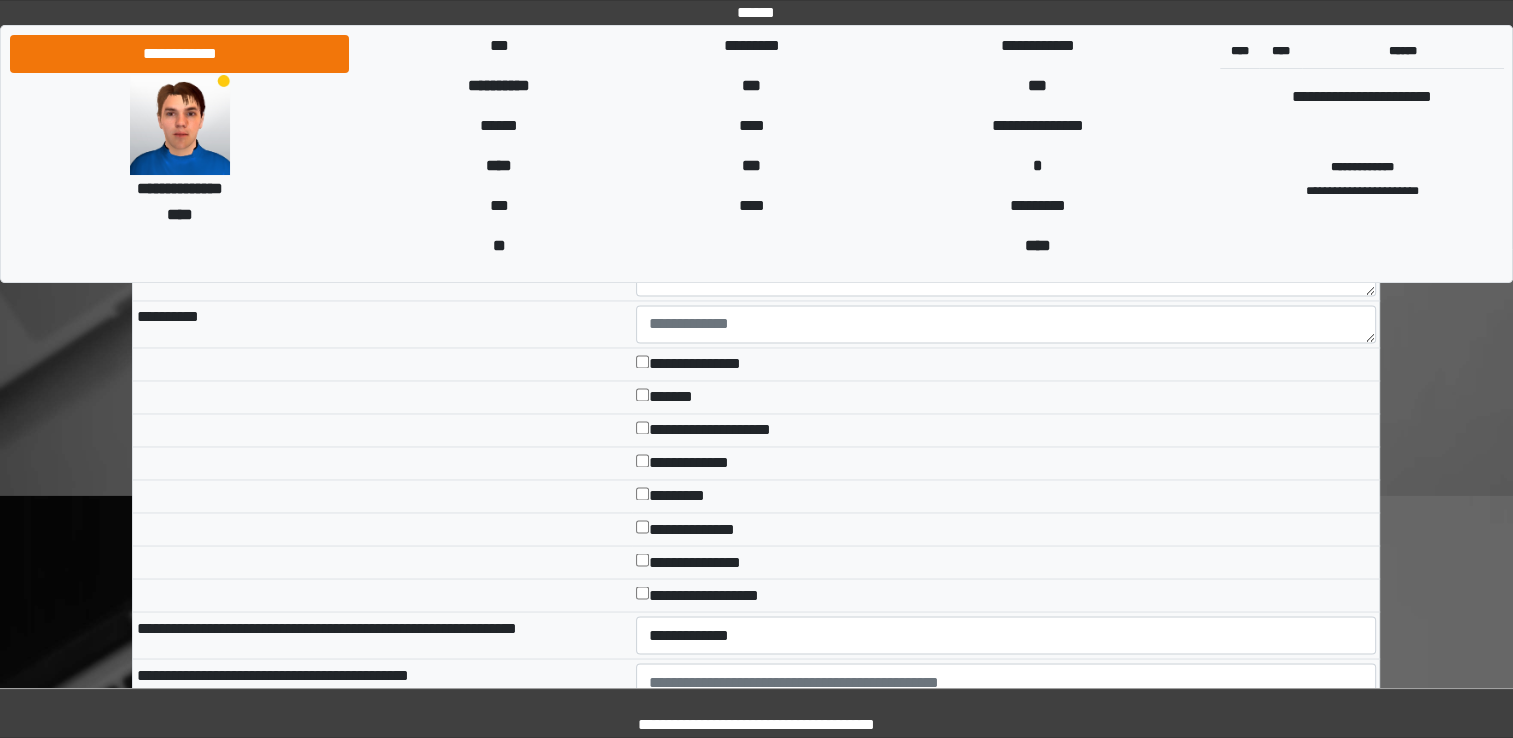 scroll, scrollTop: 3300, scrollLeft: 0, axis: vertical 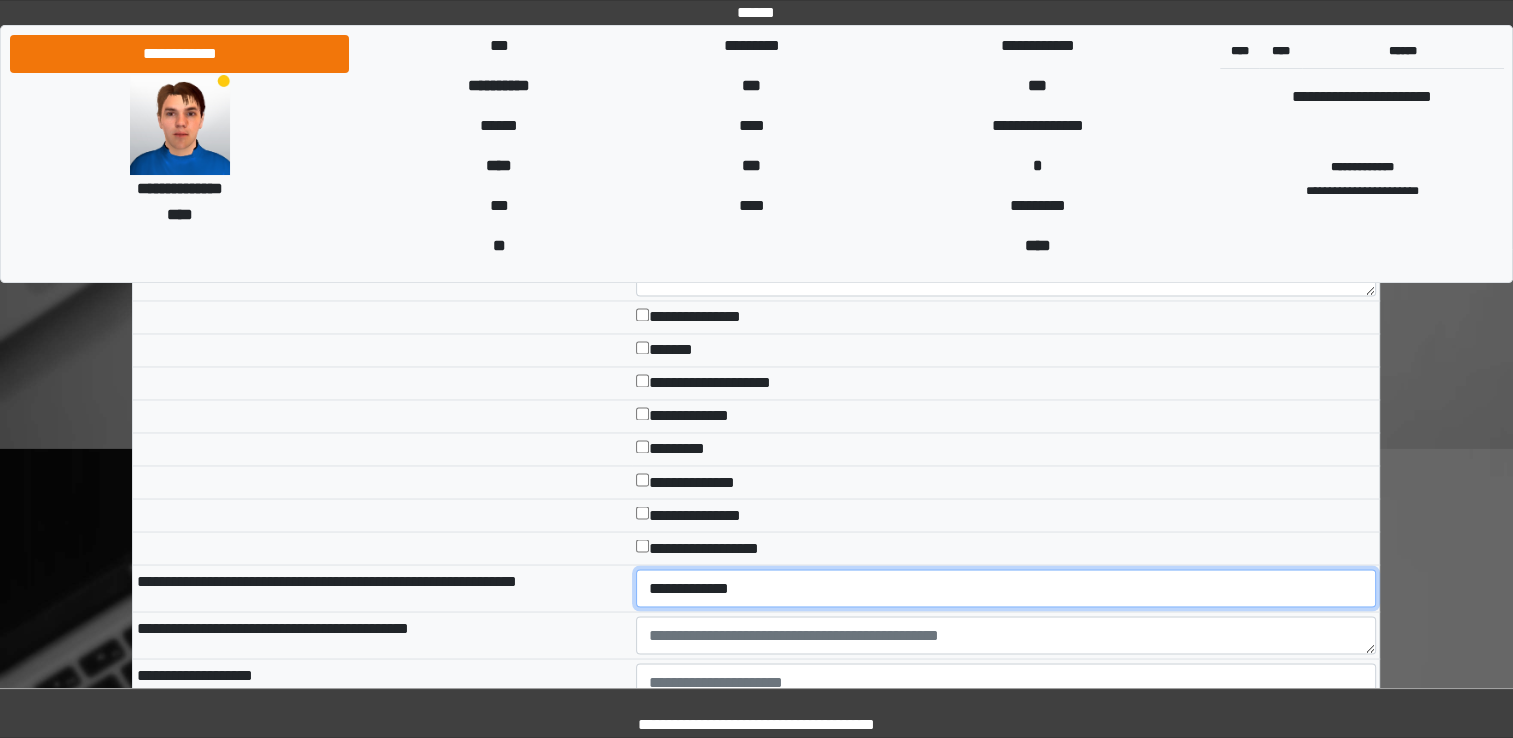 click on "**********" at bounding box center (1006, 588) 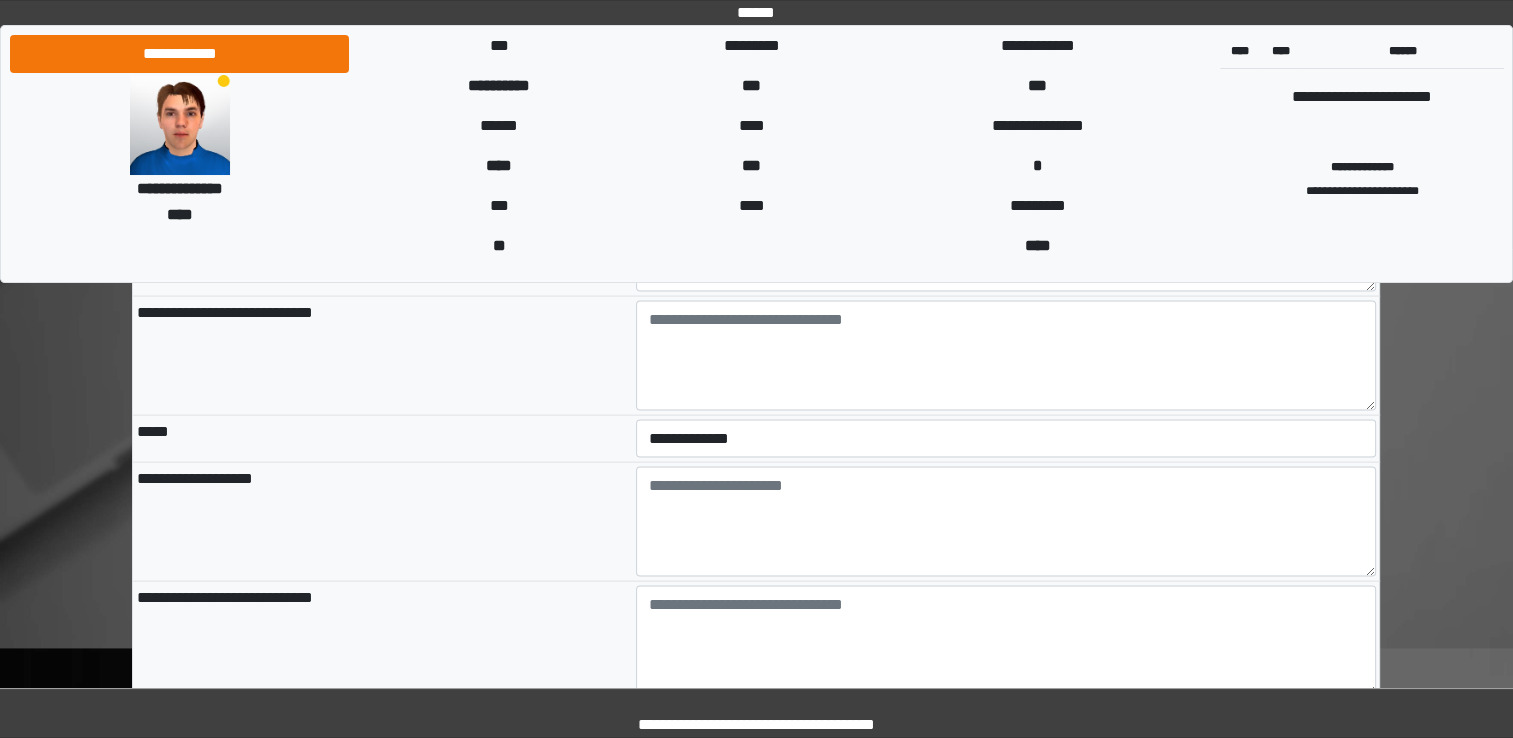 scroll, scrollTop: 4100, scrollLeft: 0, axis: vertical 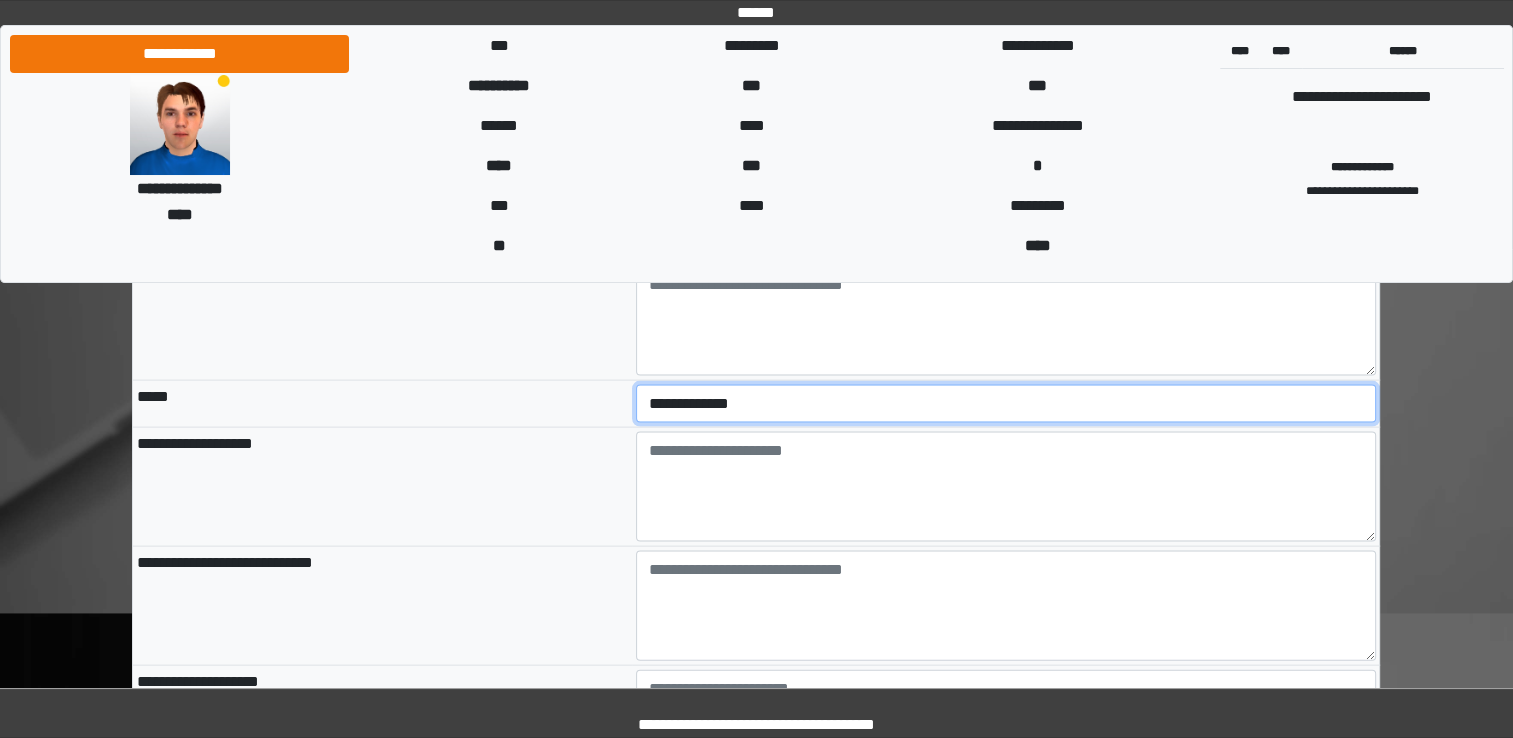 click on "**********" at bounding box center (1006, 404) 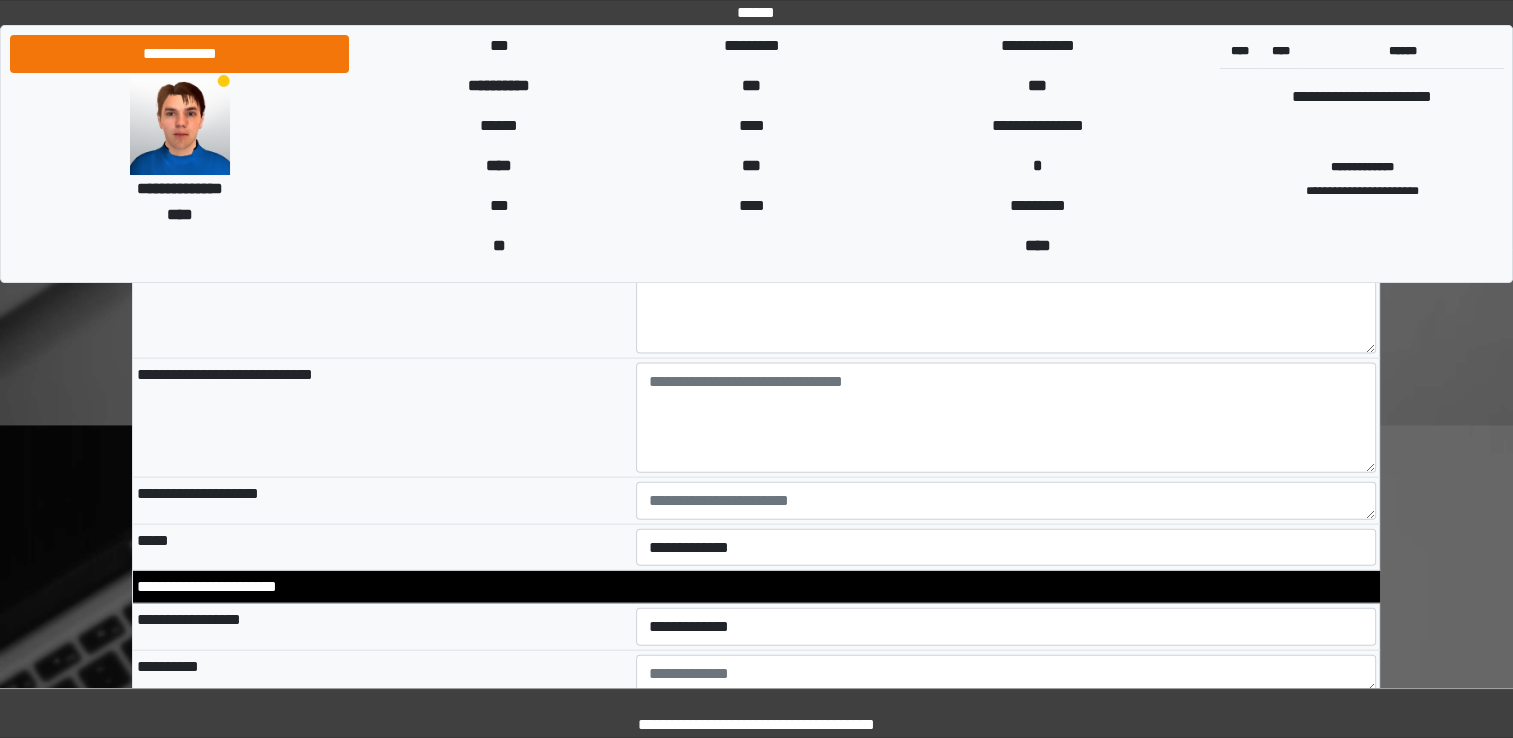 scroll, scrollTop: 4300, scrollLeft: 0, axis: vertical 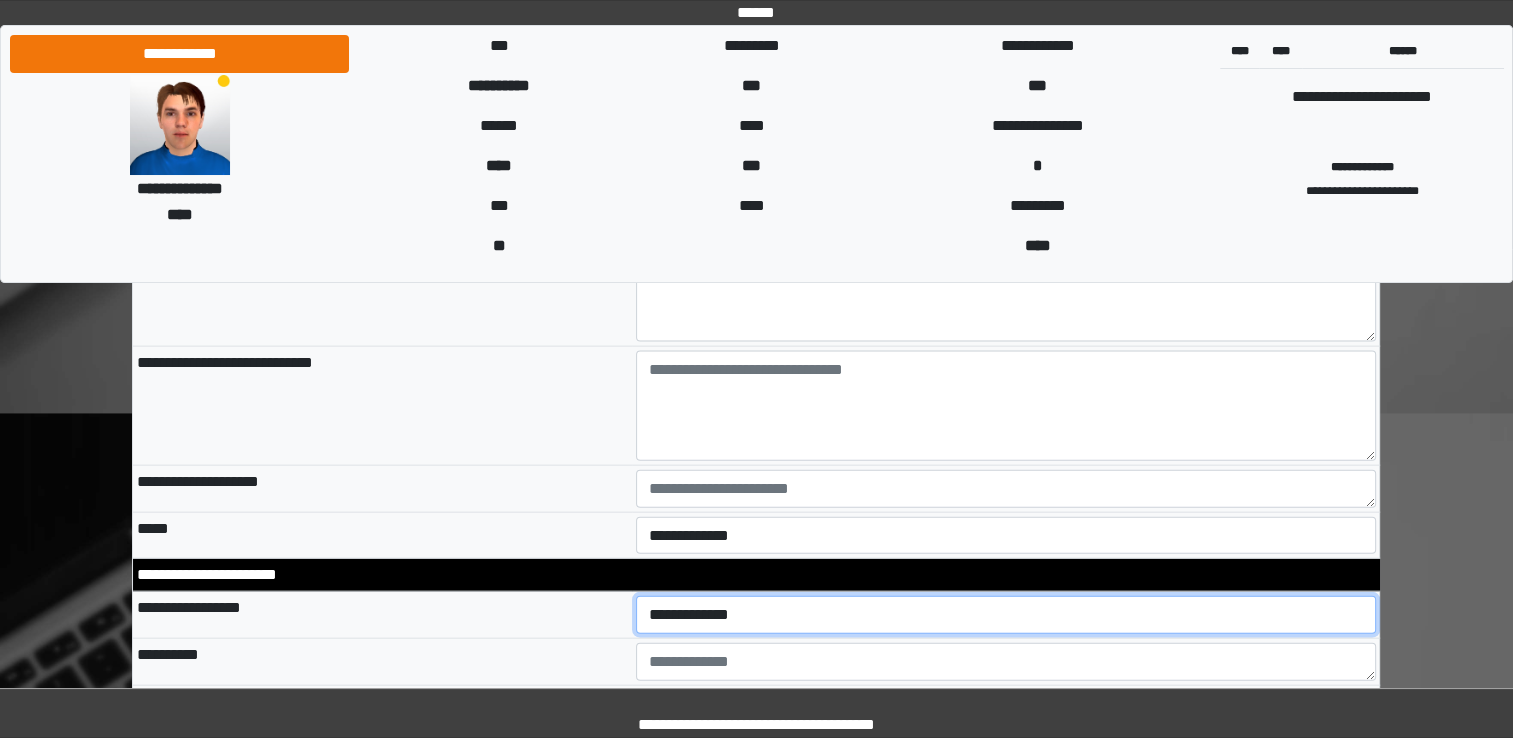click on "**********" at bounding box center [1006, 615] 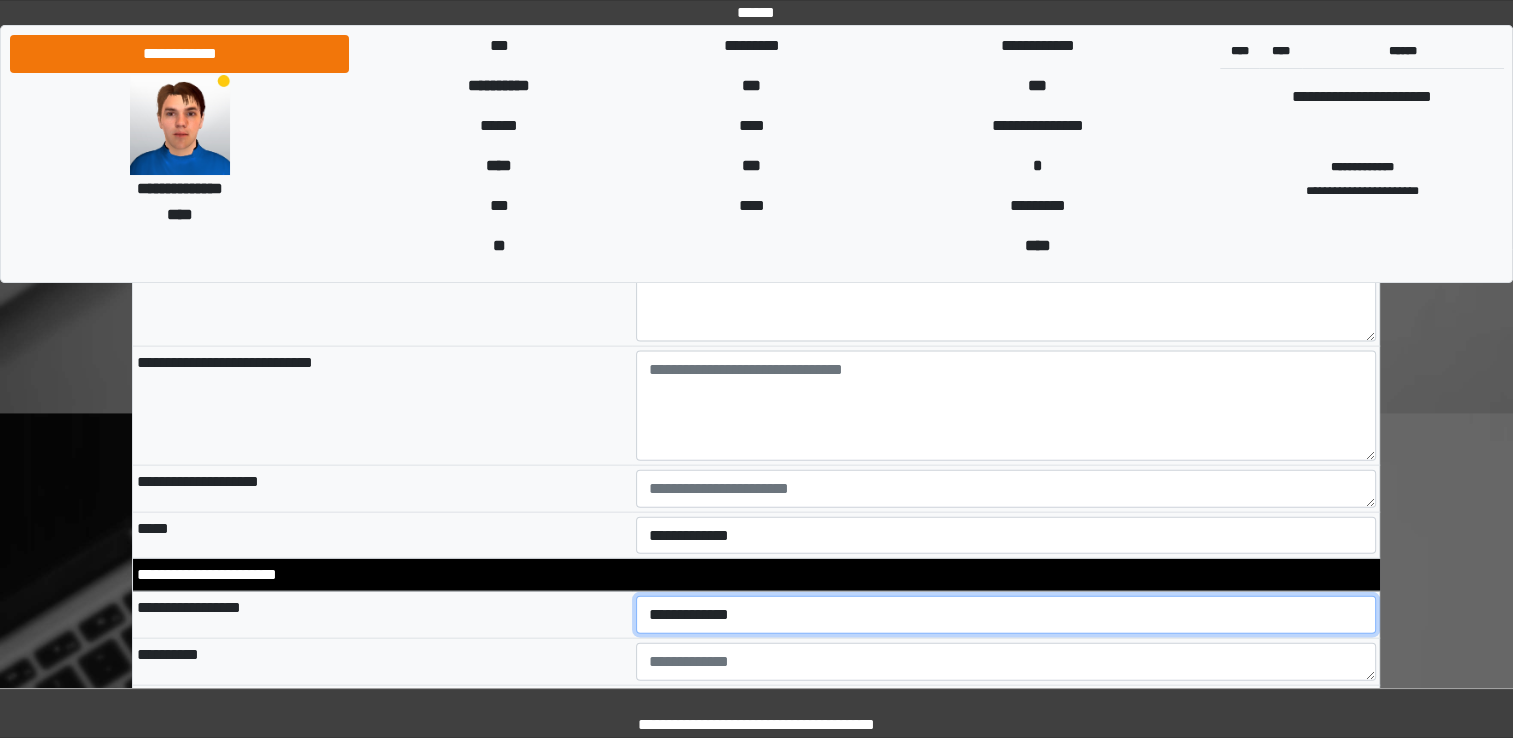 select on "*" 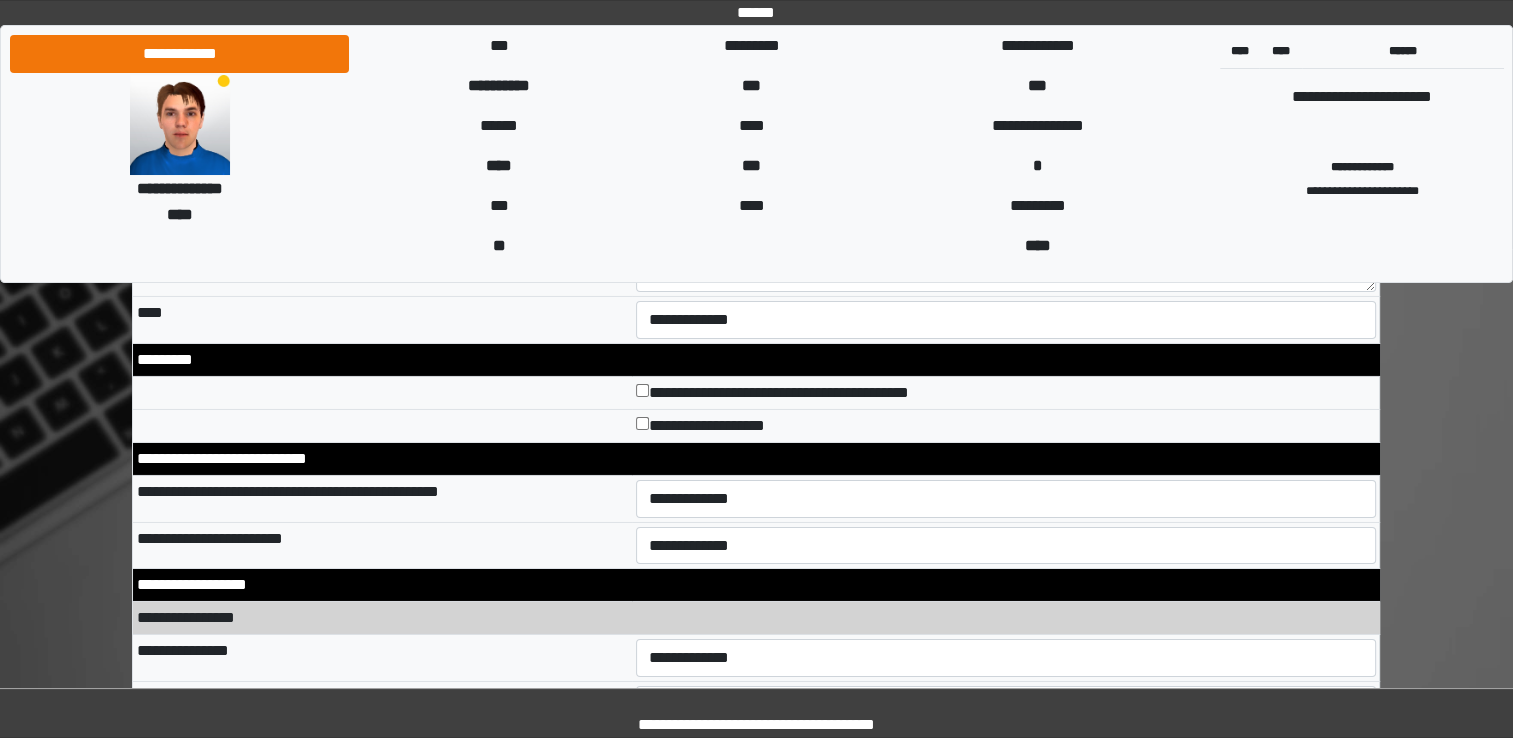 scroll, scrollTop: 6700, scrollLeft: 0, axis: vertical 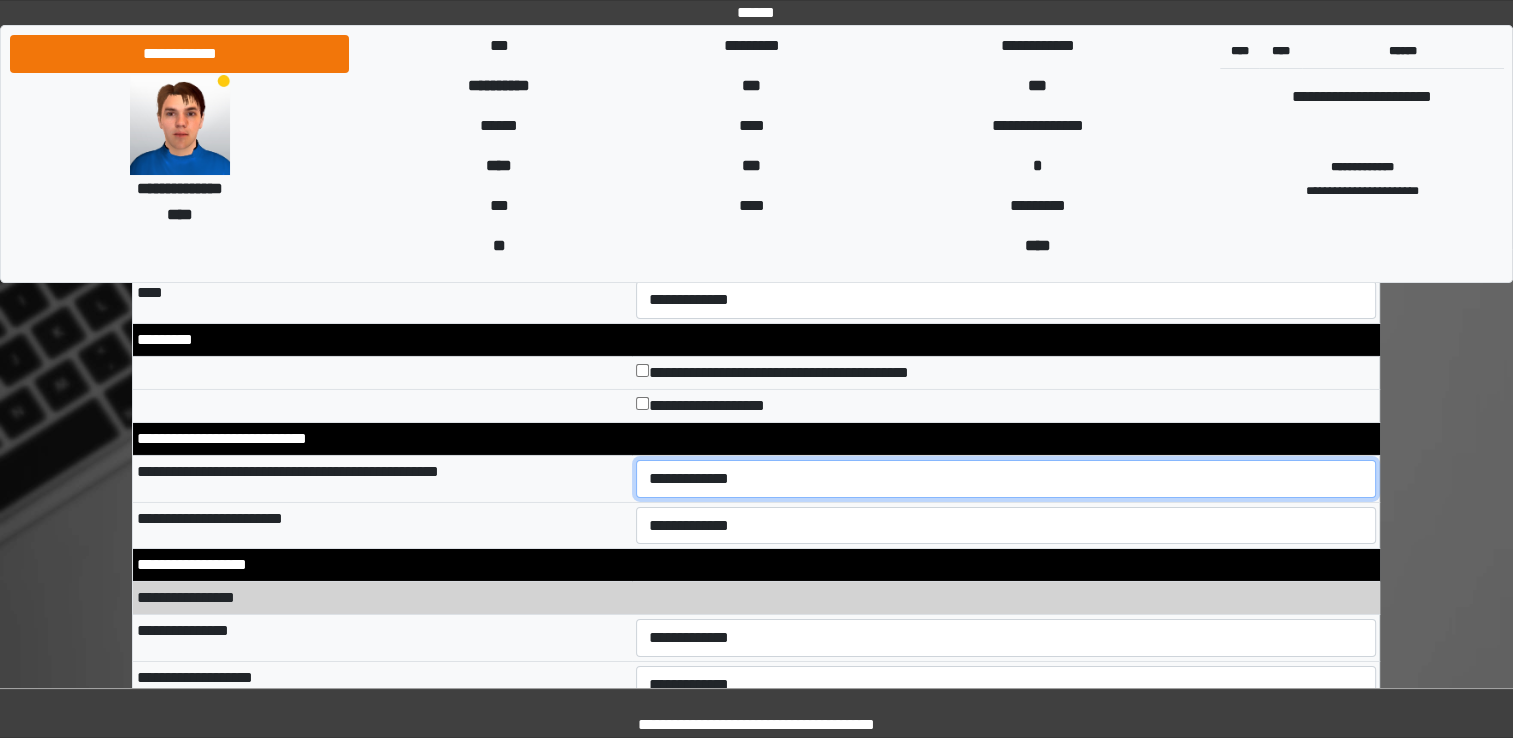 click on "**********" at bounding box center (1006, 479) 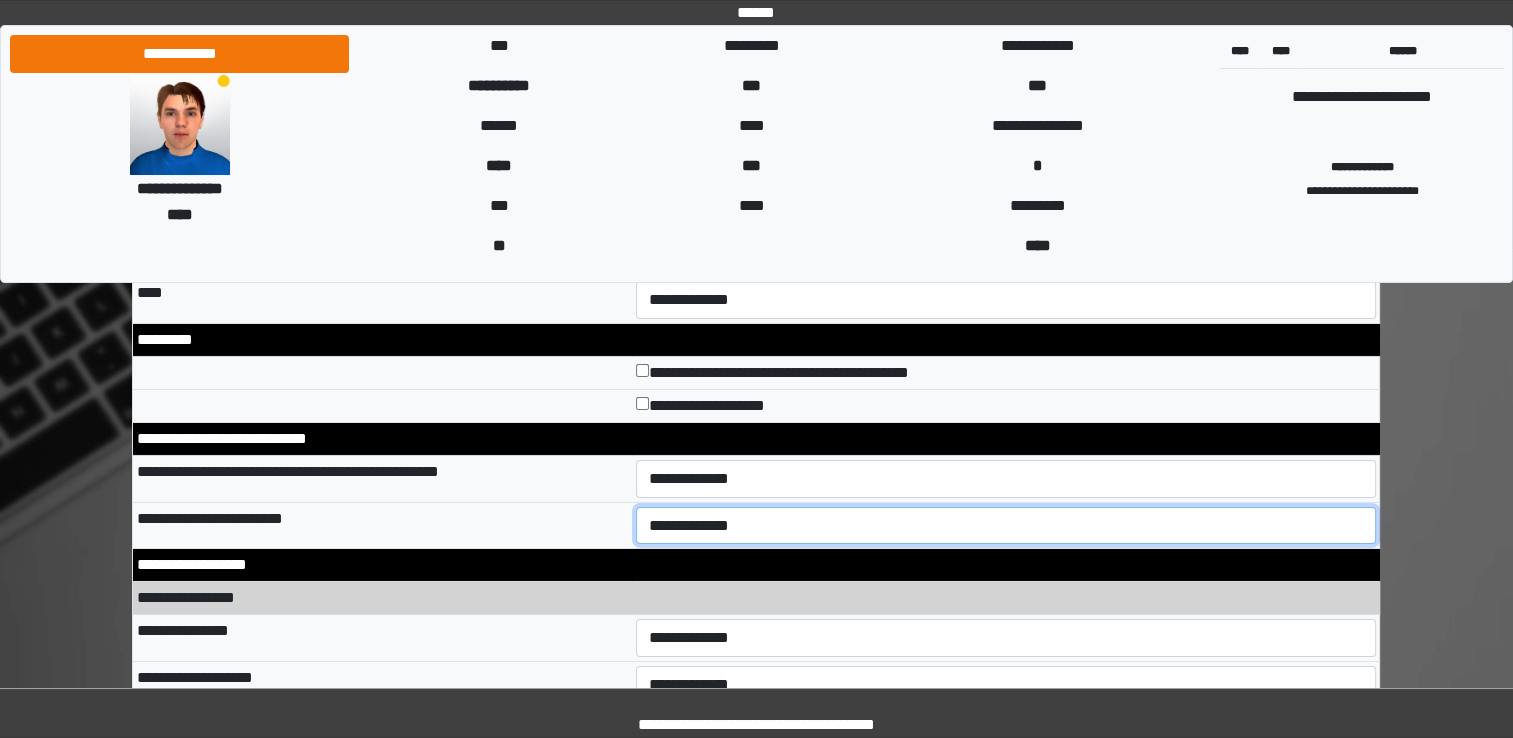 click on "**********" at bounding box center (1006, 526) 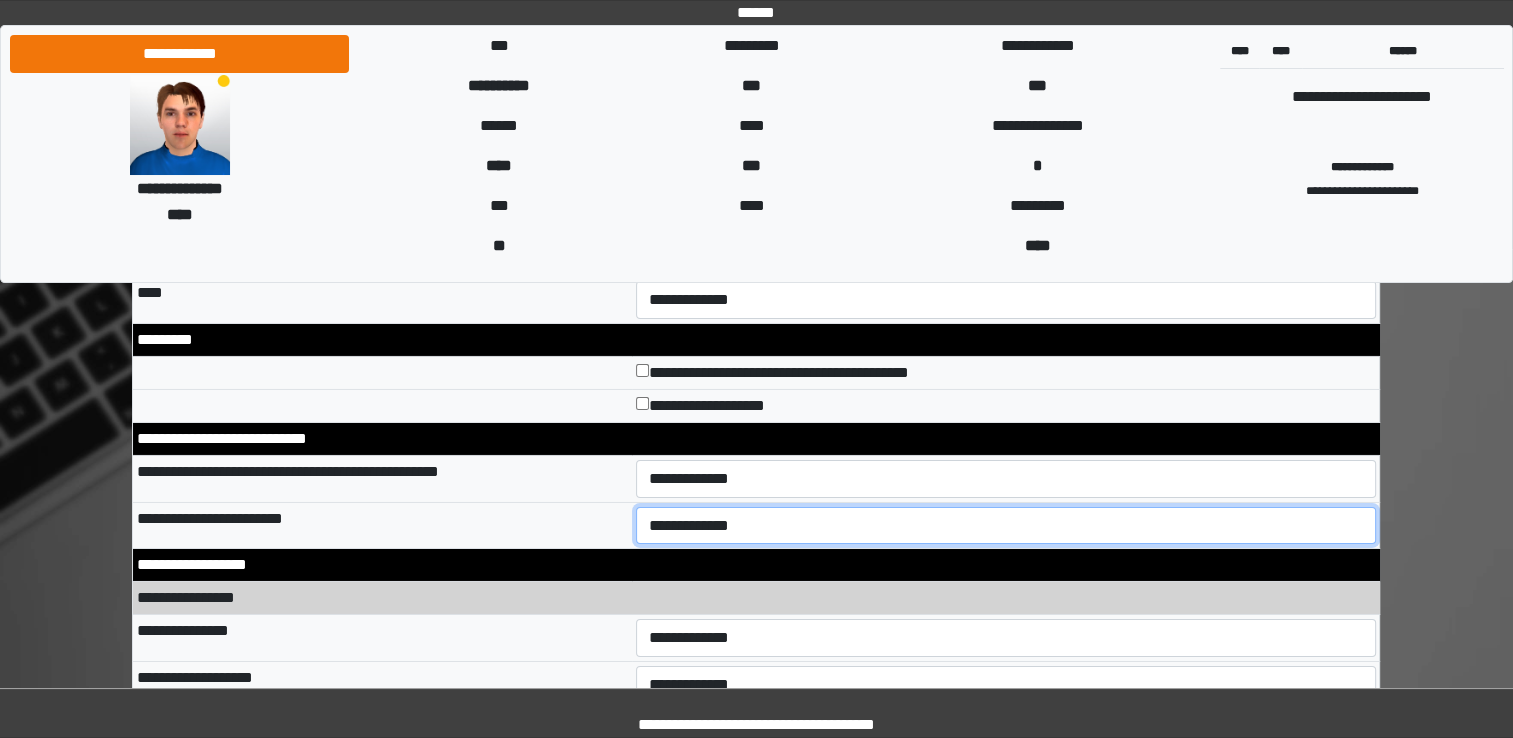 select on "*" 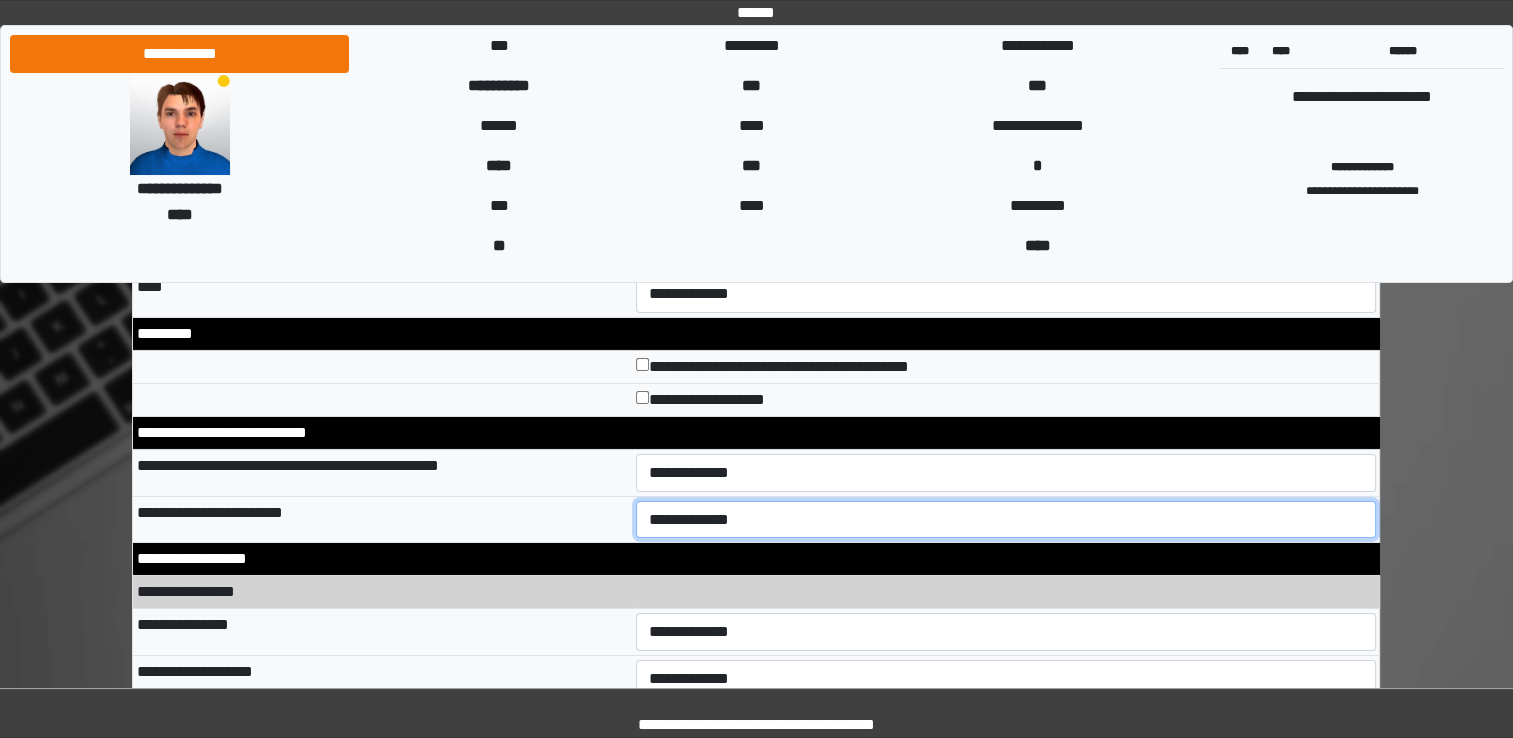 scroll, scrollTop: 6800, scrollLeft: 0, axis: vertical 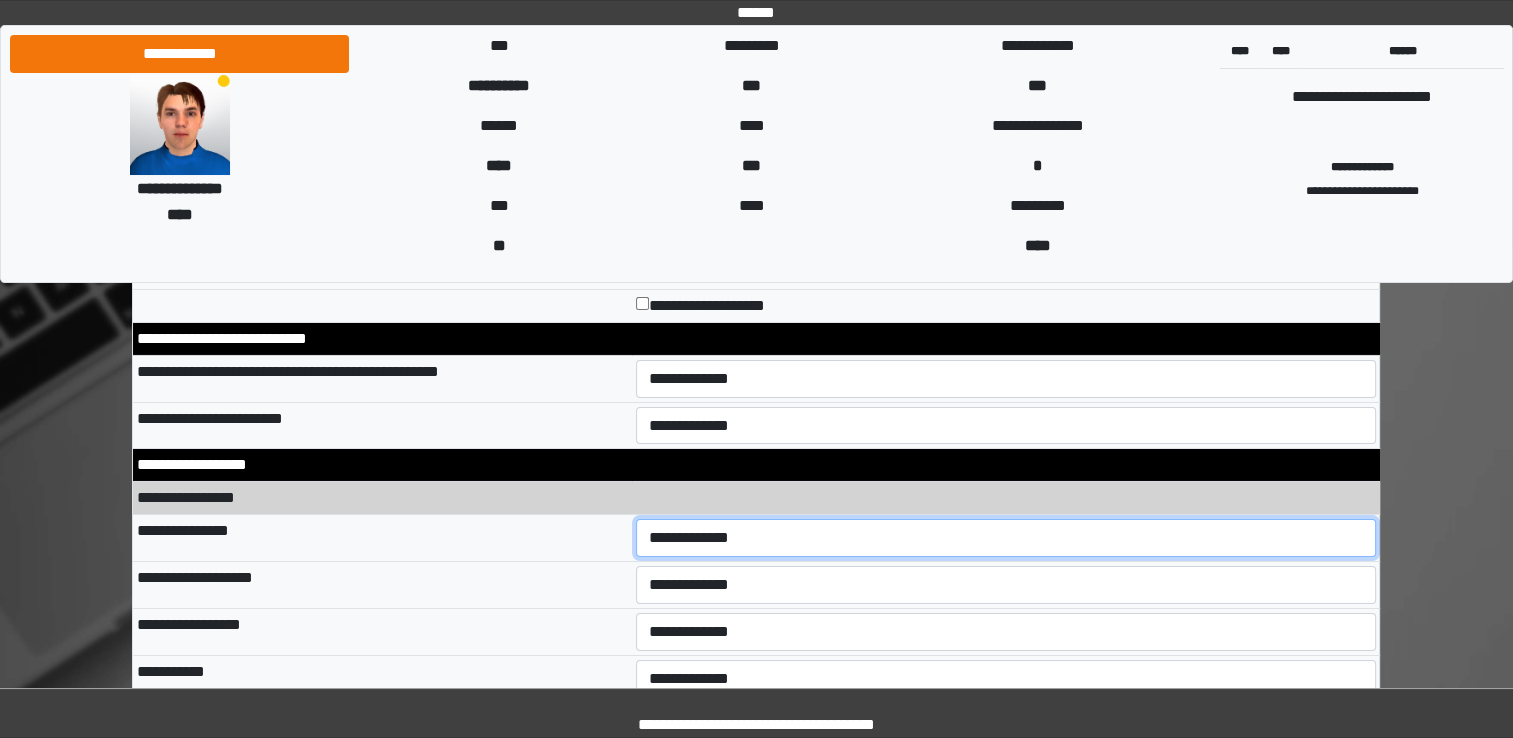 click on "**********" at bounding box center [1006, 538] 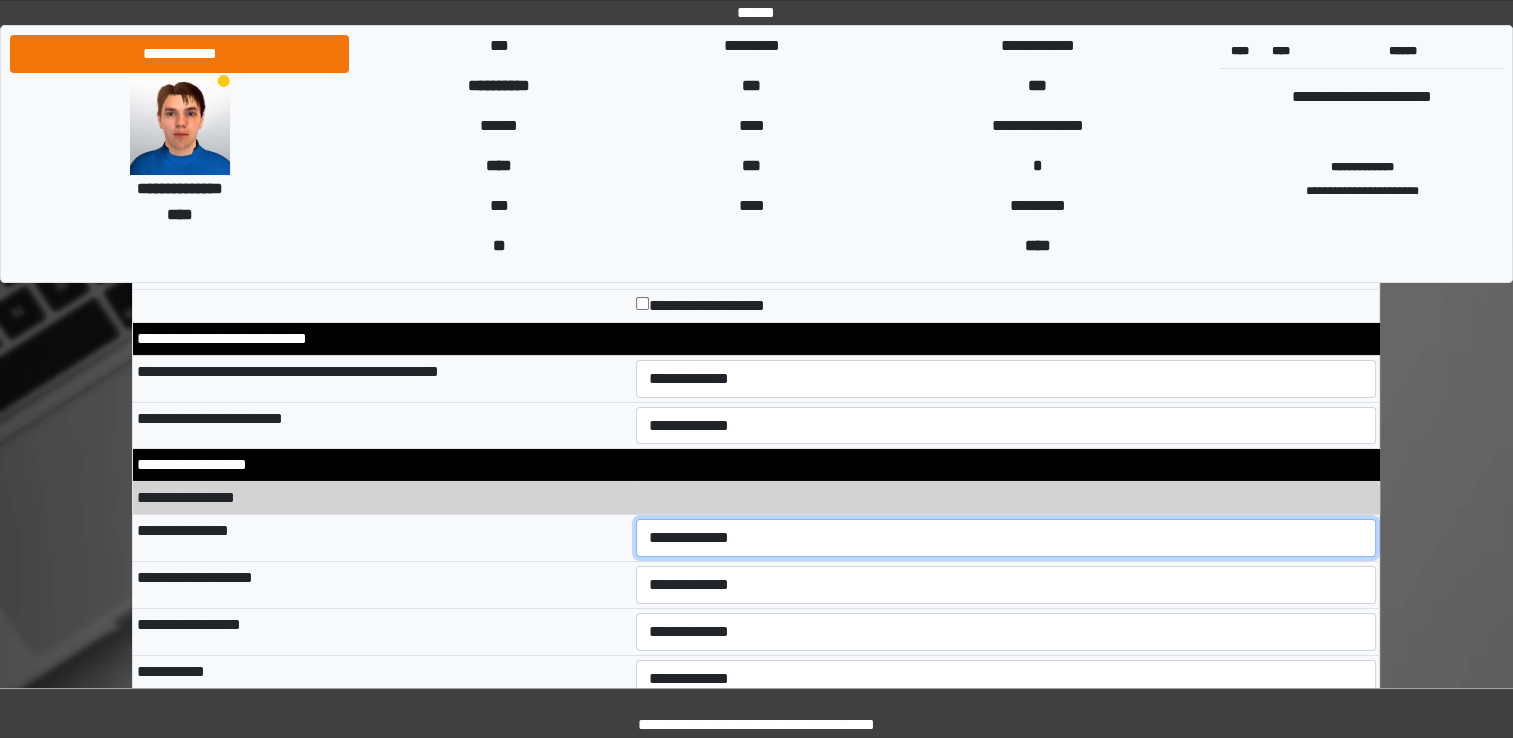 select on "*" 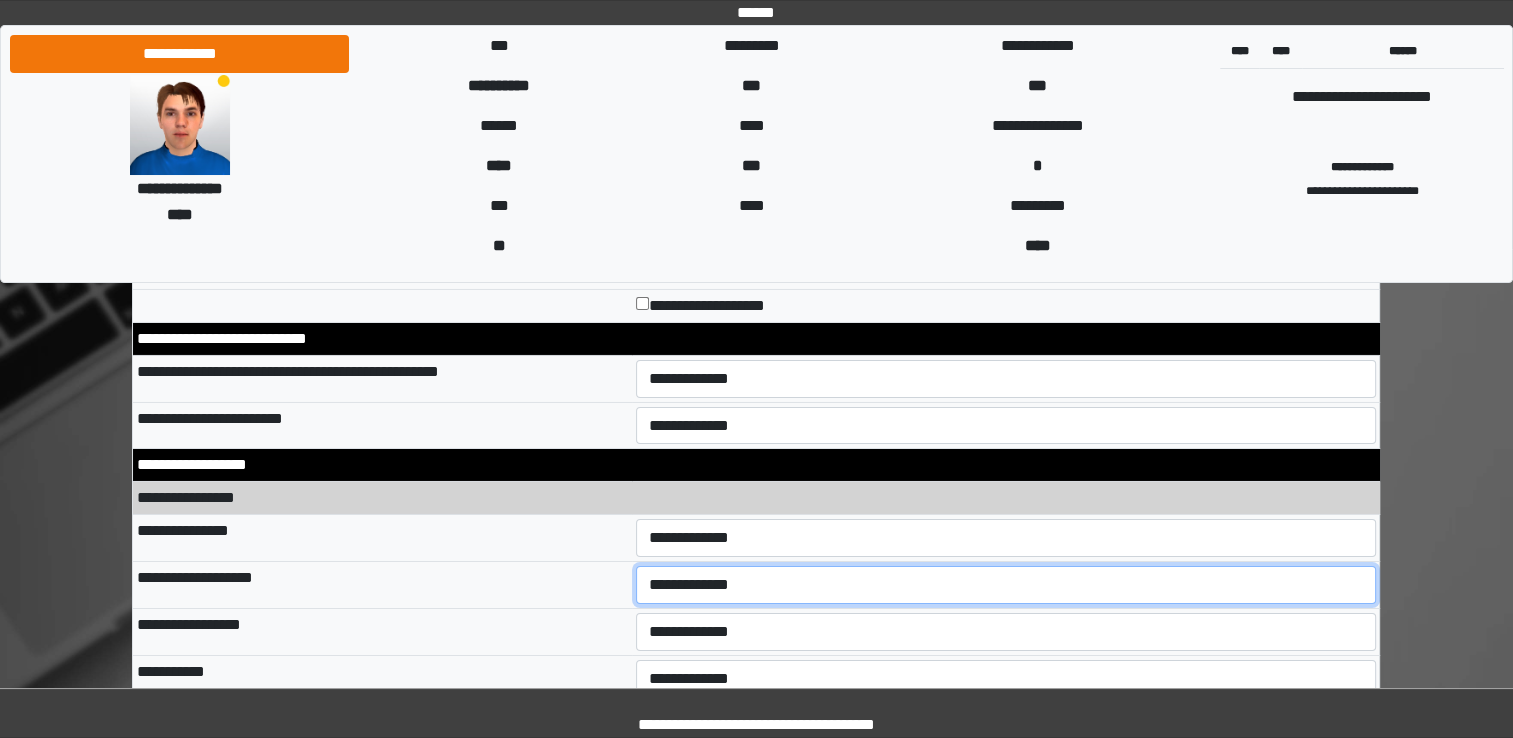 click on "**********" at bounding box center (1006, 585) 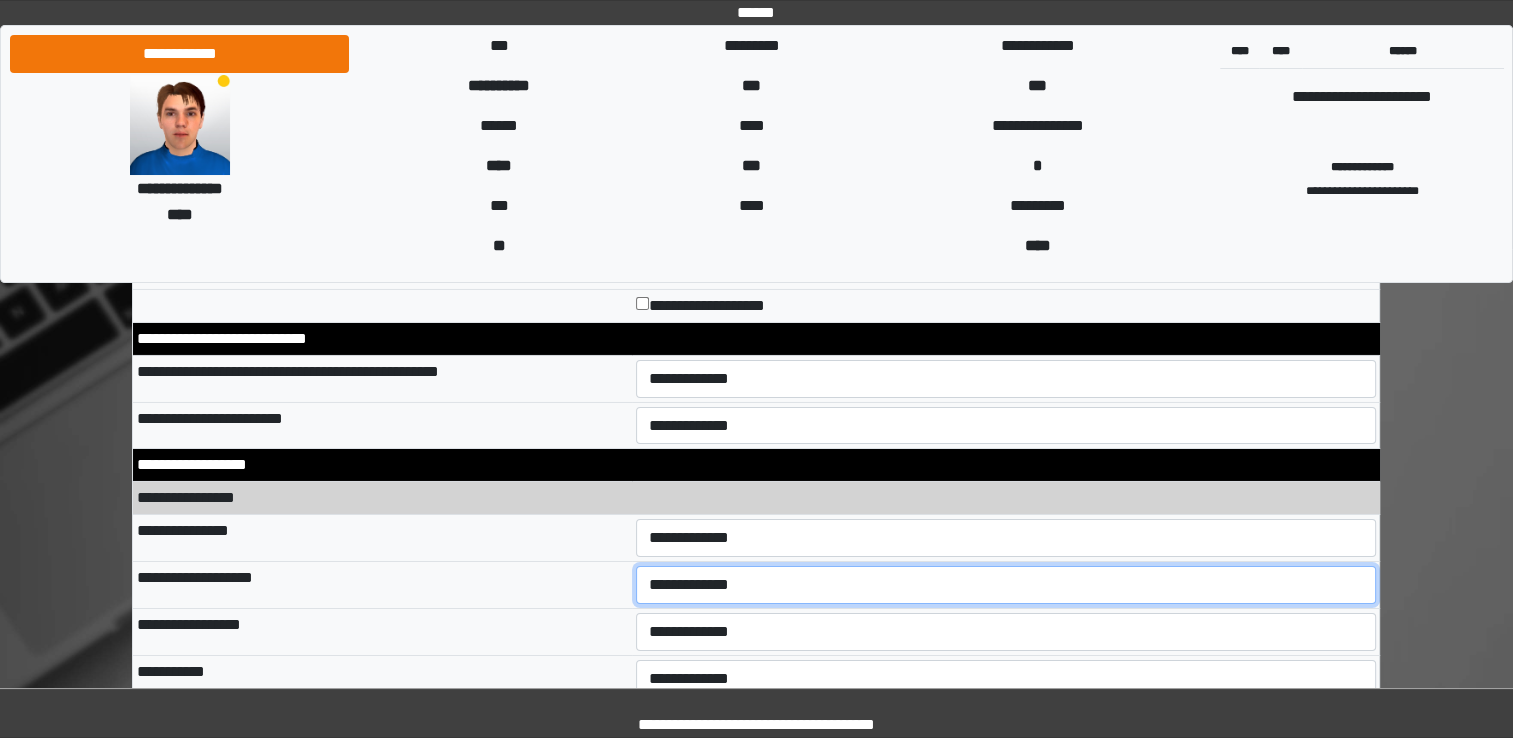 select on "**" 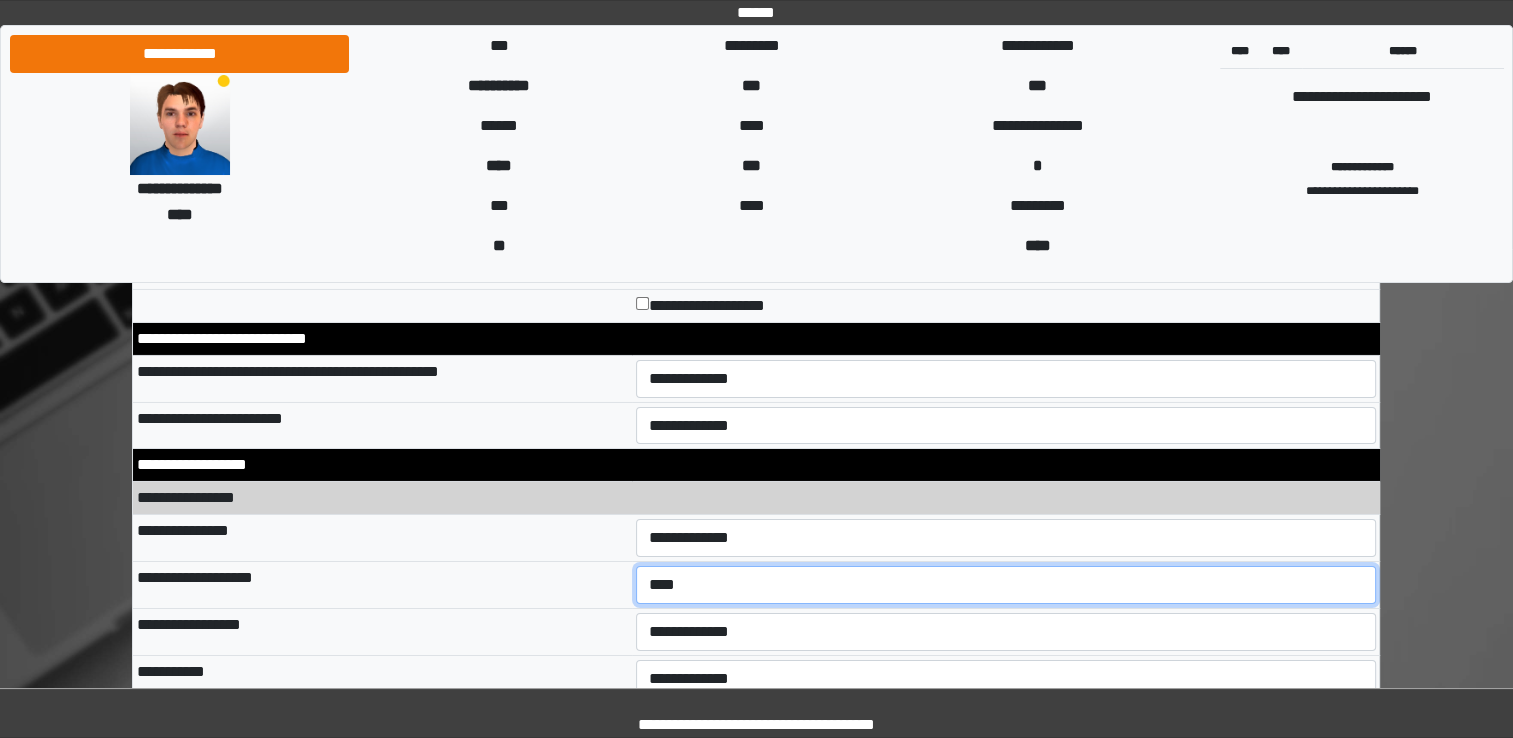 click on "**********" at bounding box center (1006, 585) 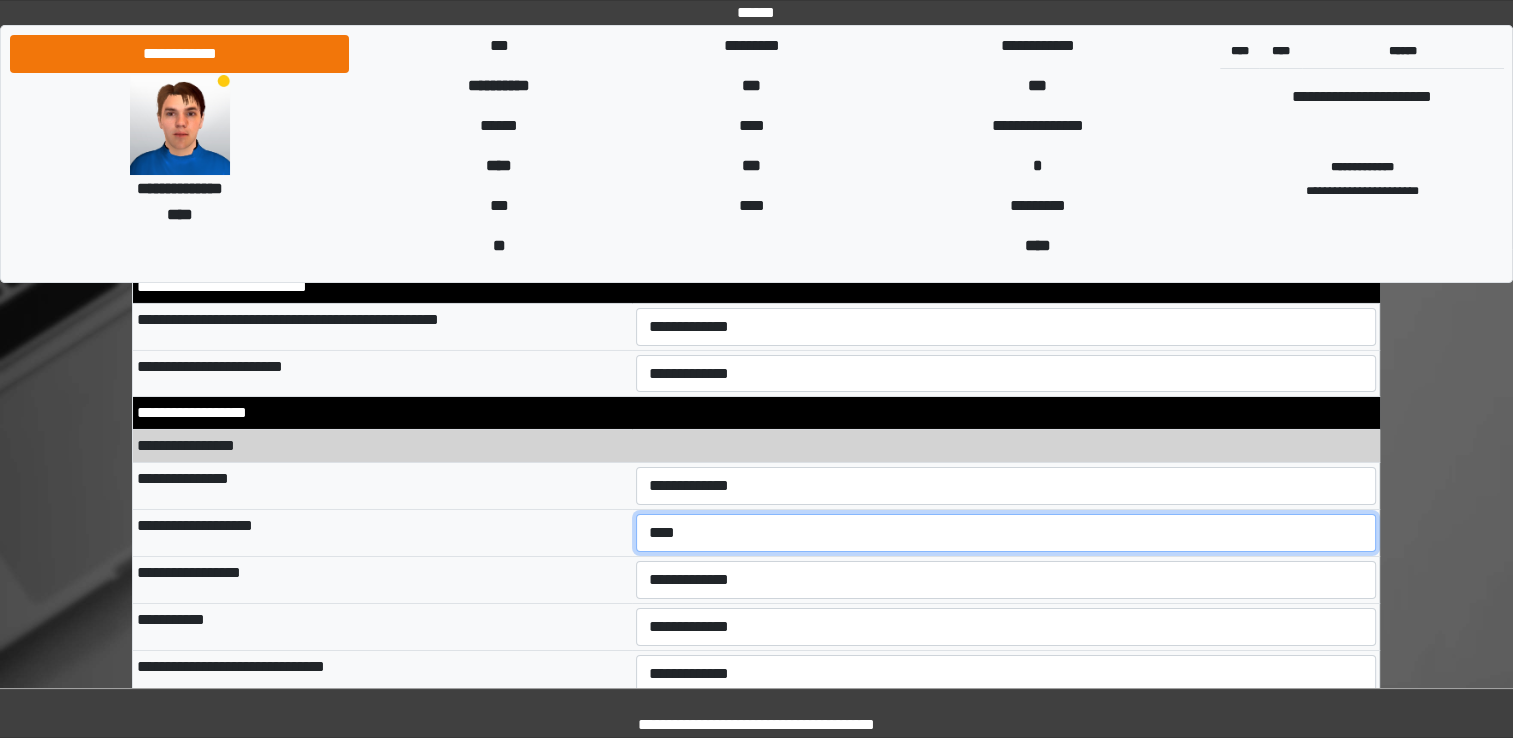 scroll, scrollTop: 6900, scrollLeft: 0, axis: vertical 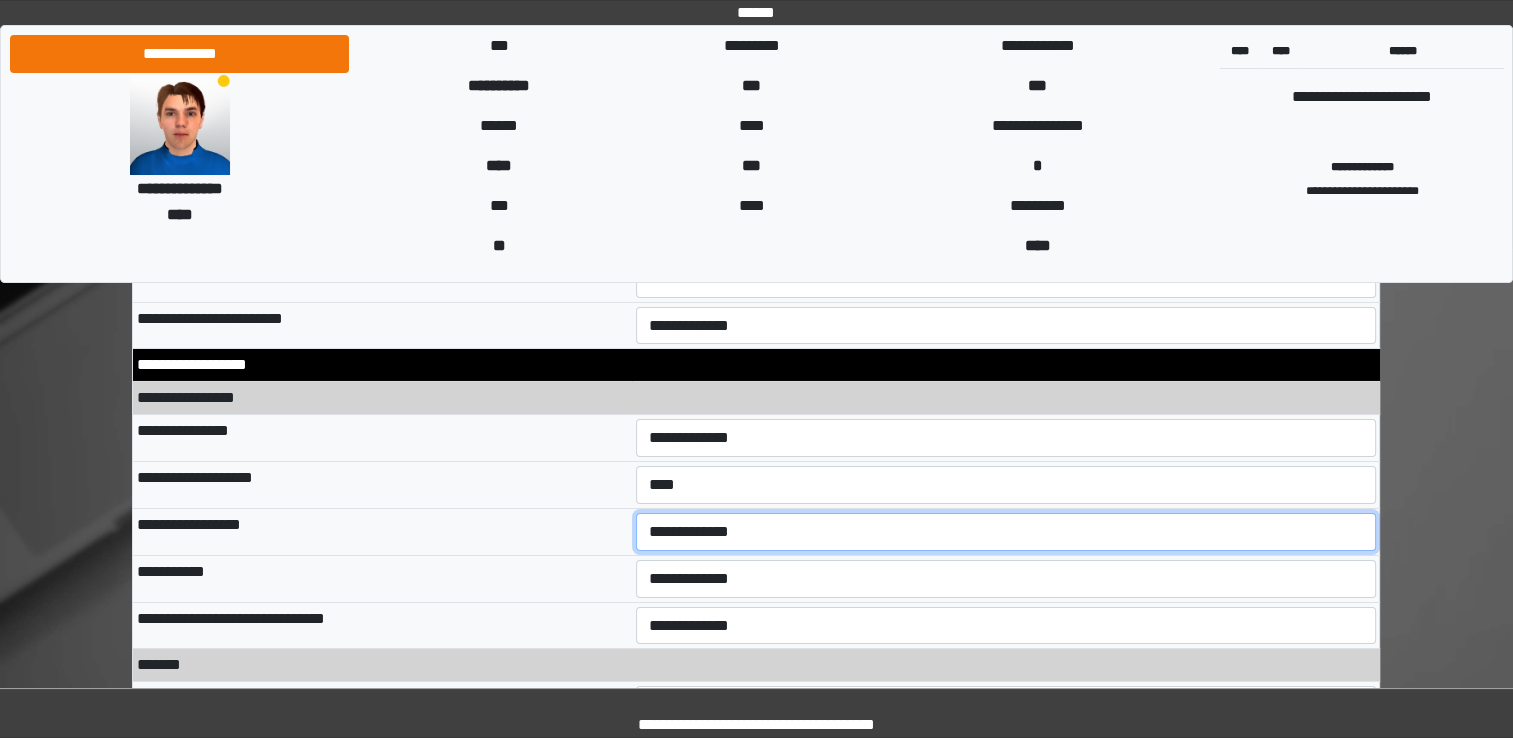 click on "**********" at bounding box center (1006, 532) 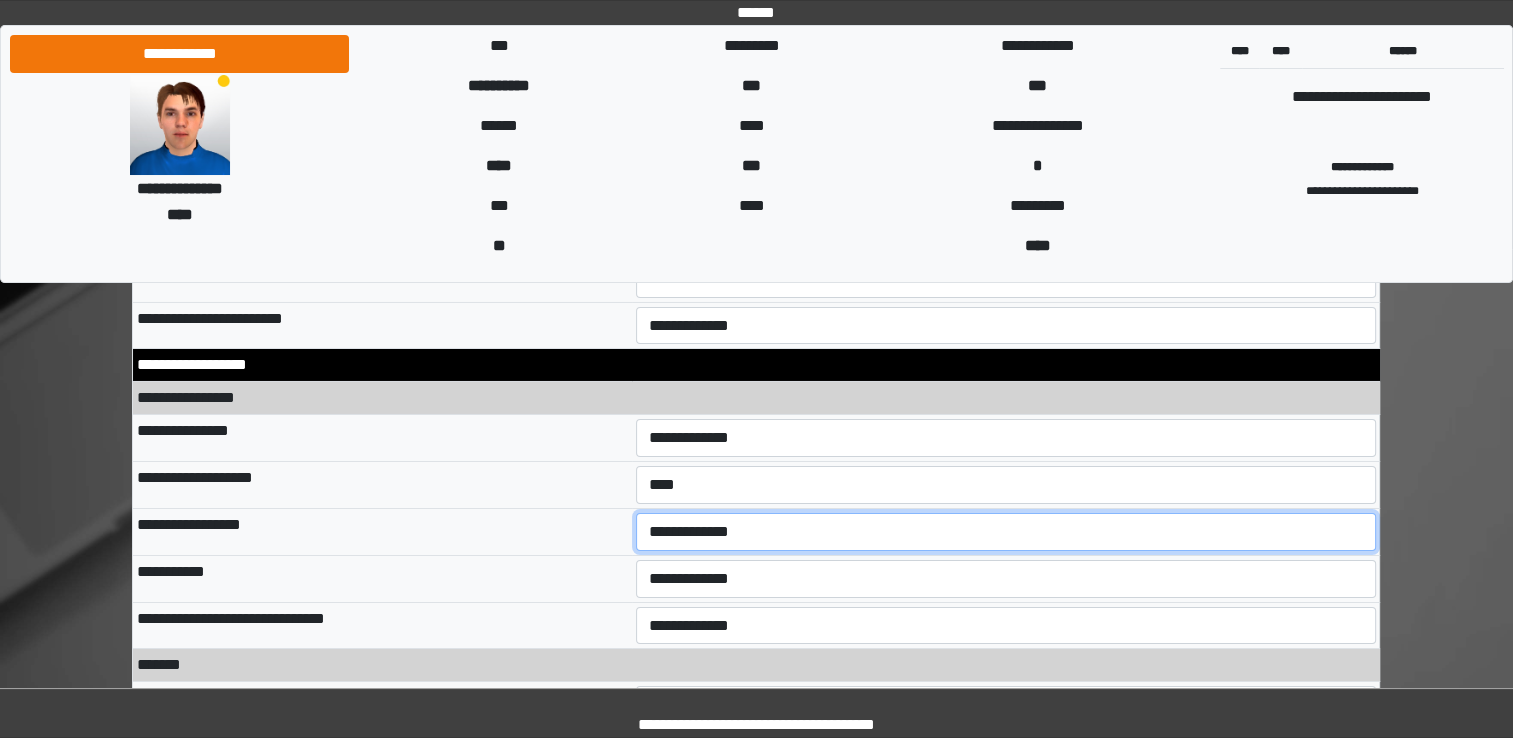 select on "**" 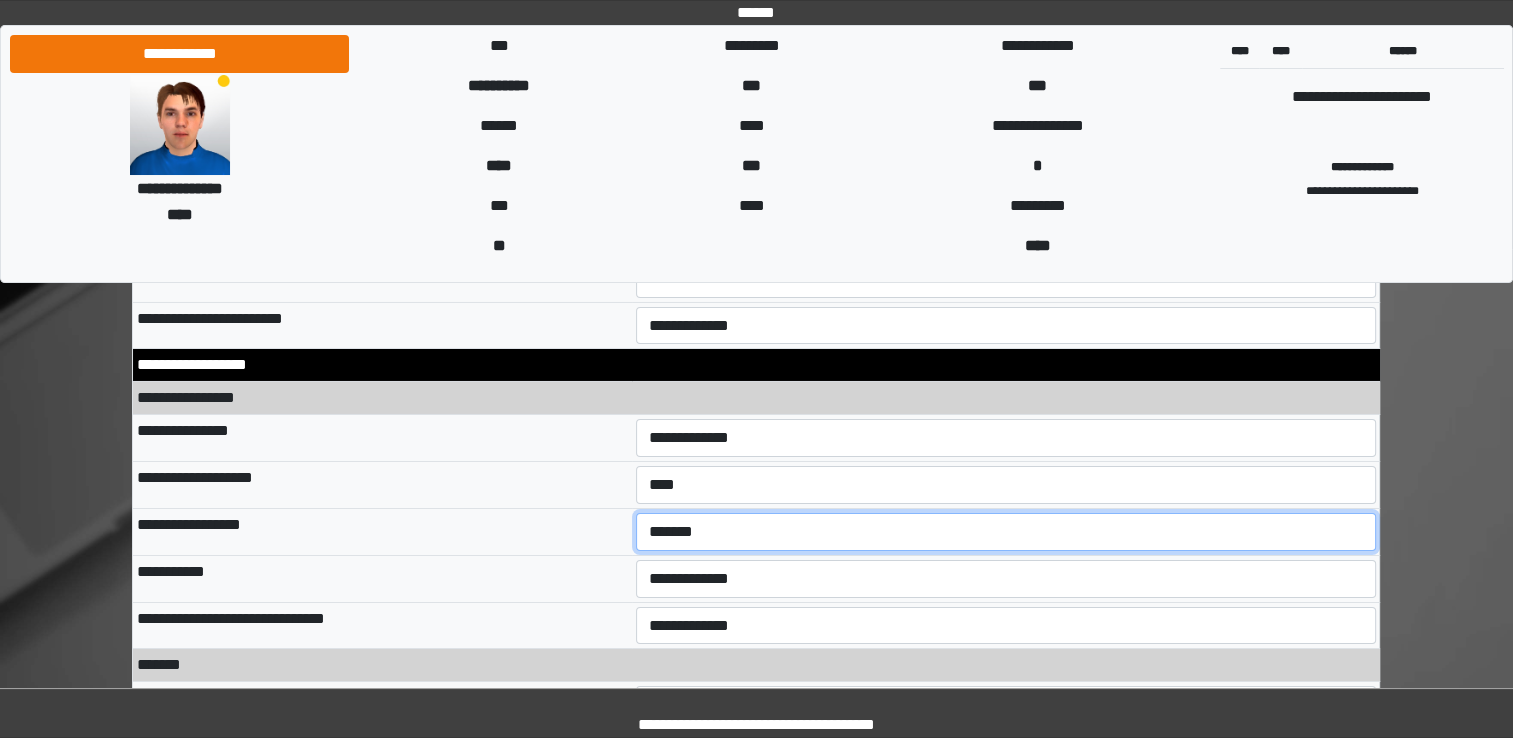 click on "**********" at bounding box center (1006, 532) 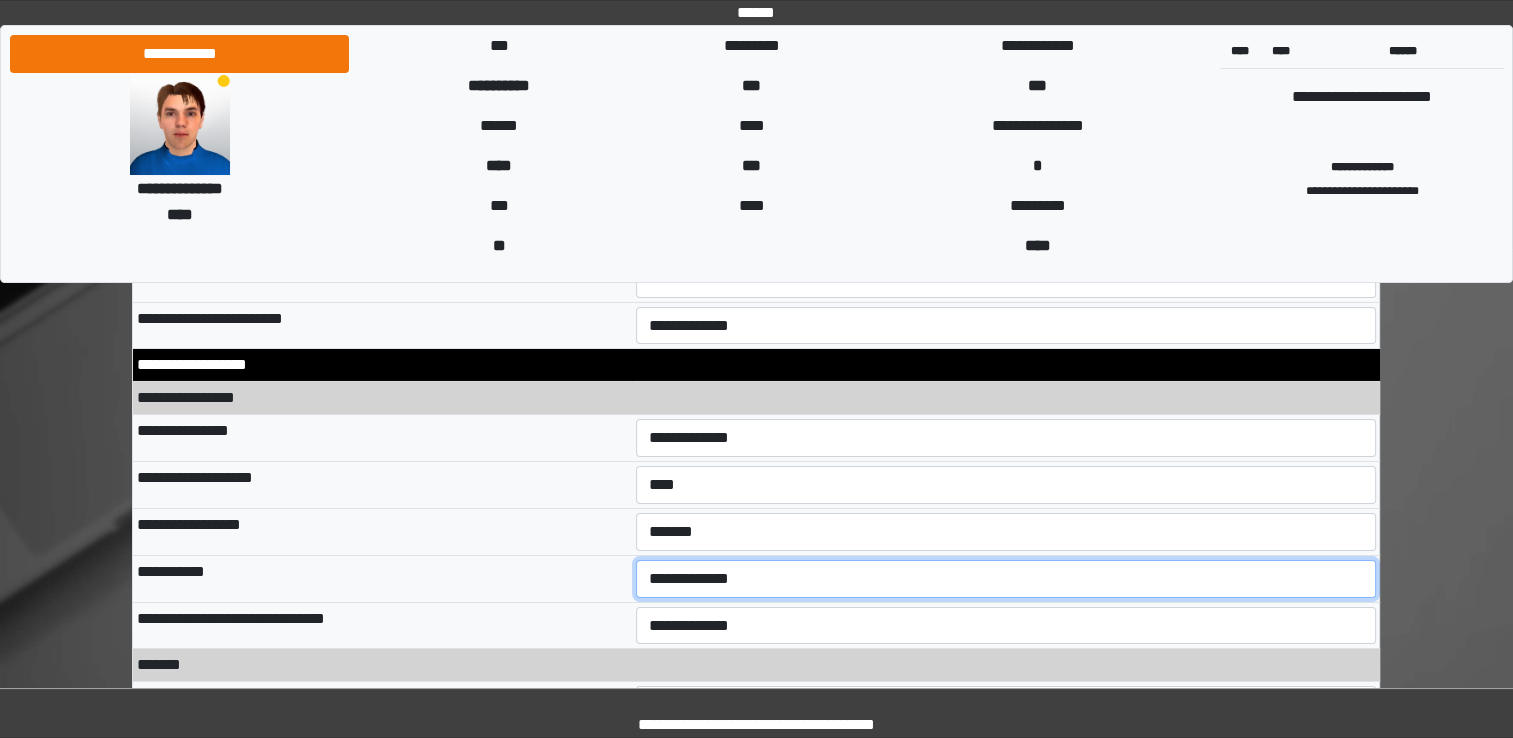 click on "**********" at bounding box center [1006, 579] 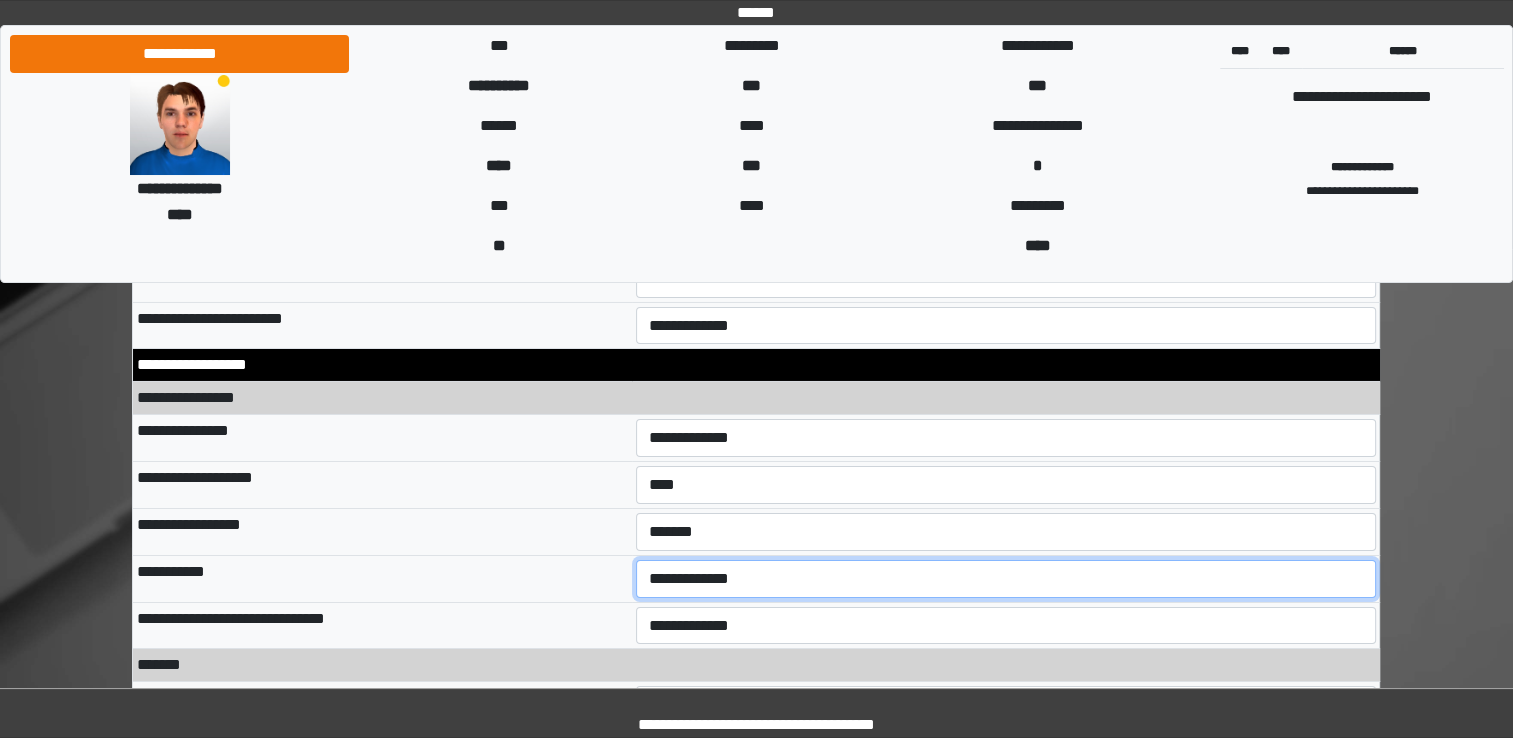select on "**" 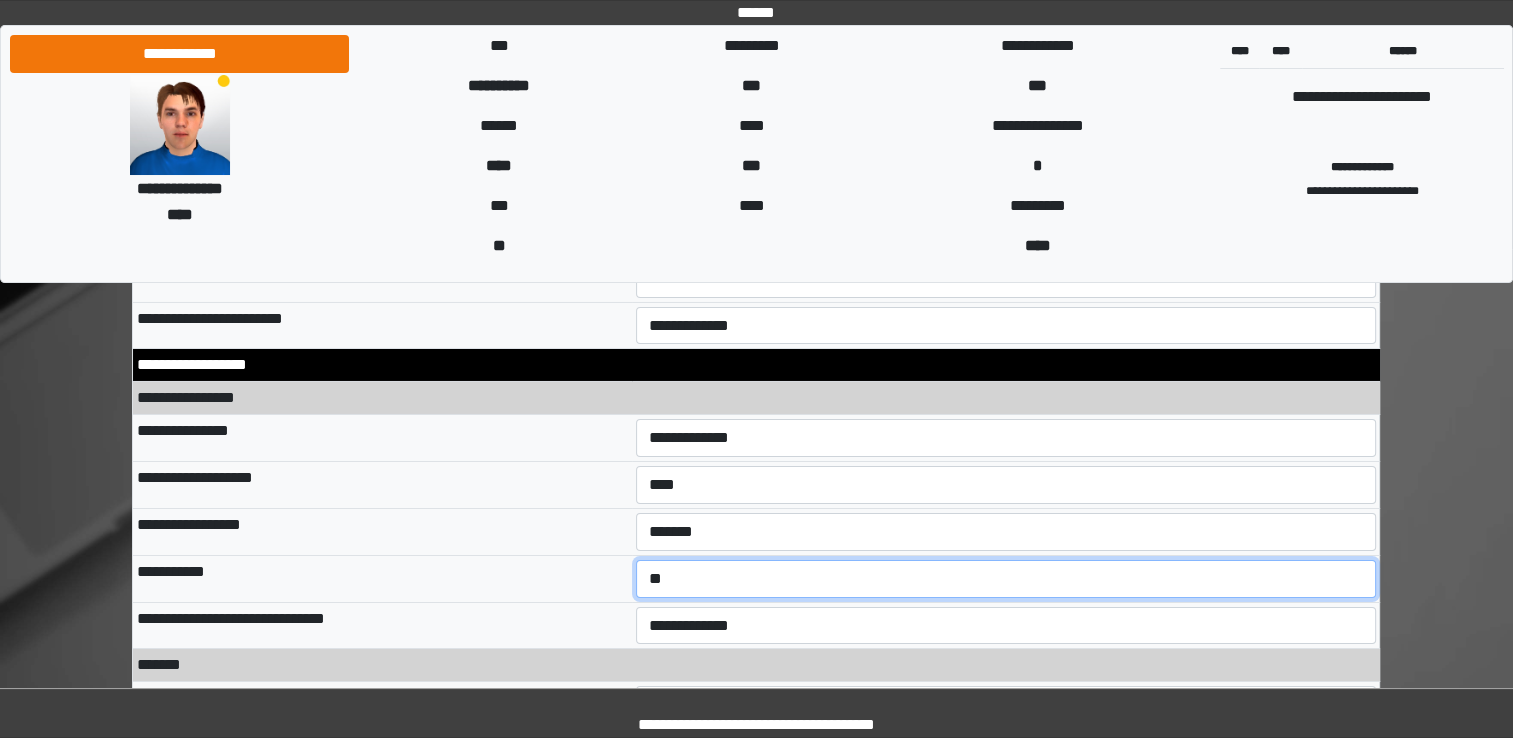 click on "**********" at bounding box center [1006, 579] 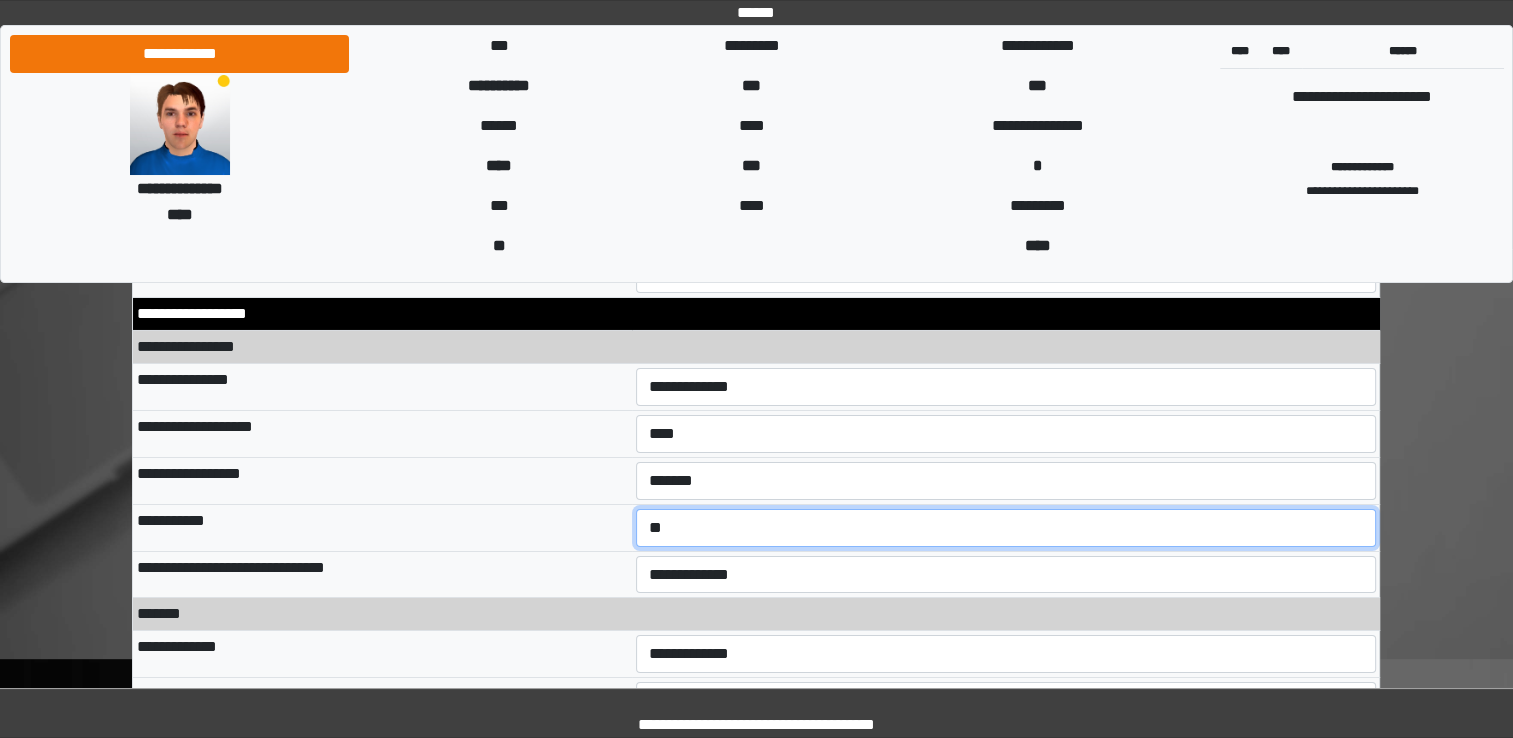 scroll, scrollTop: 7000, scrollLeft: 0, axis: vertical 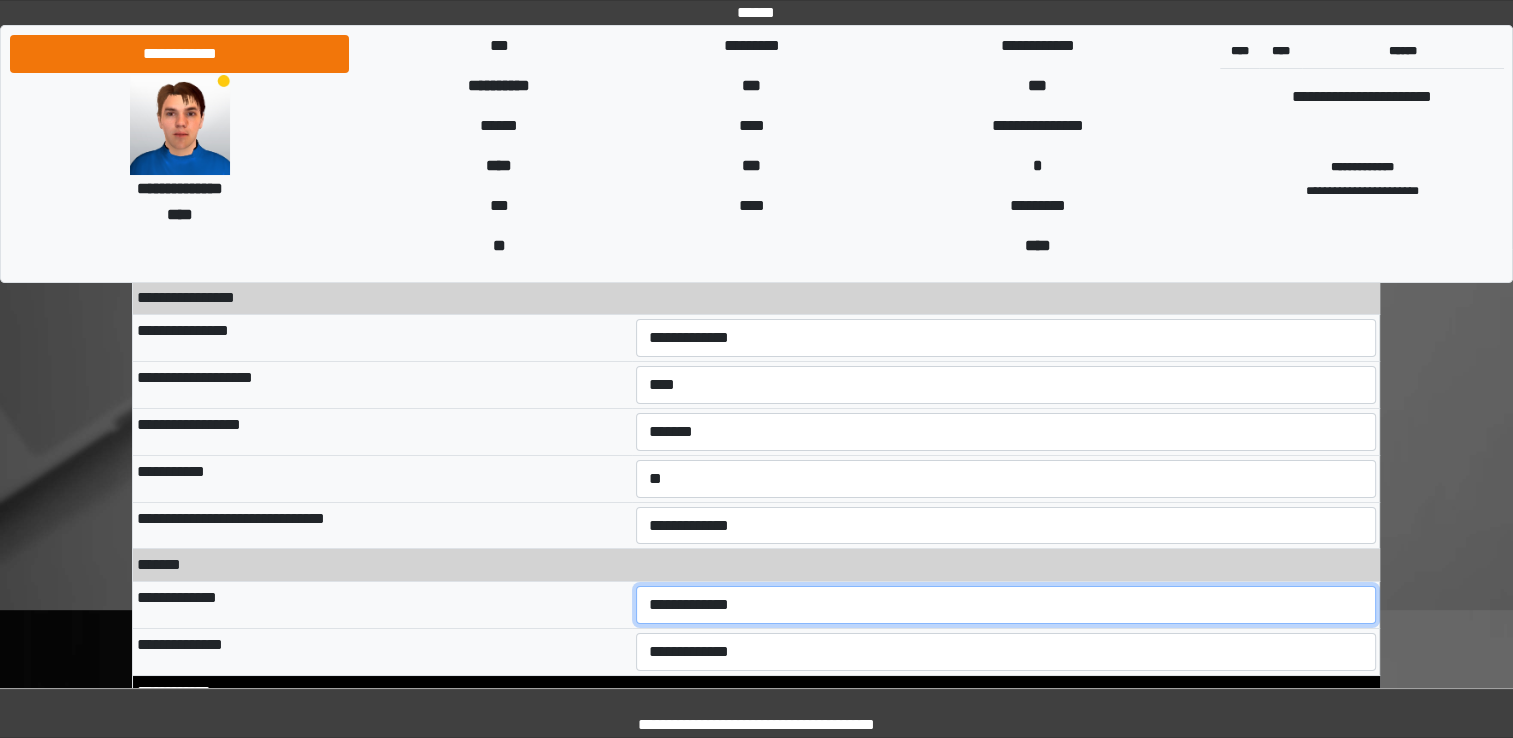 click on "**********" at bounding box center [1006, 605] 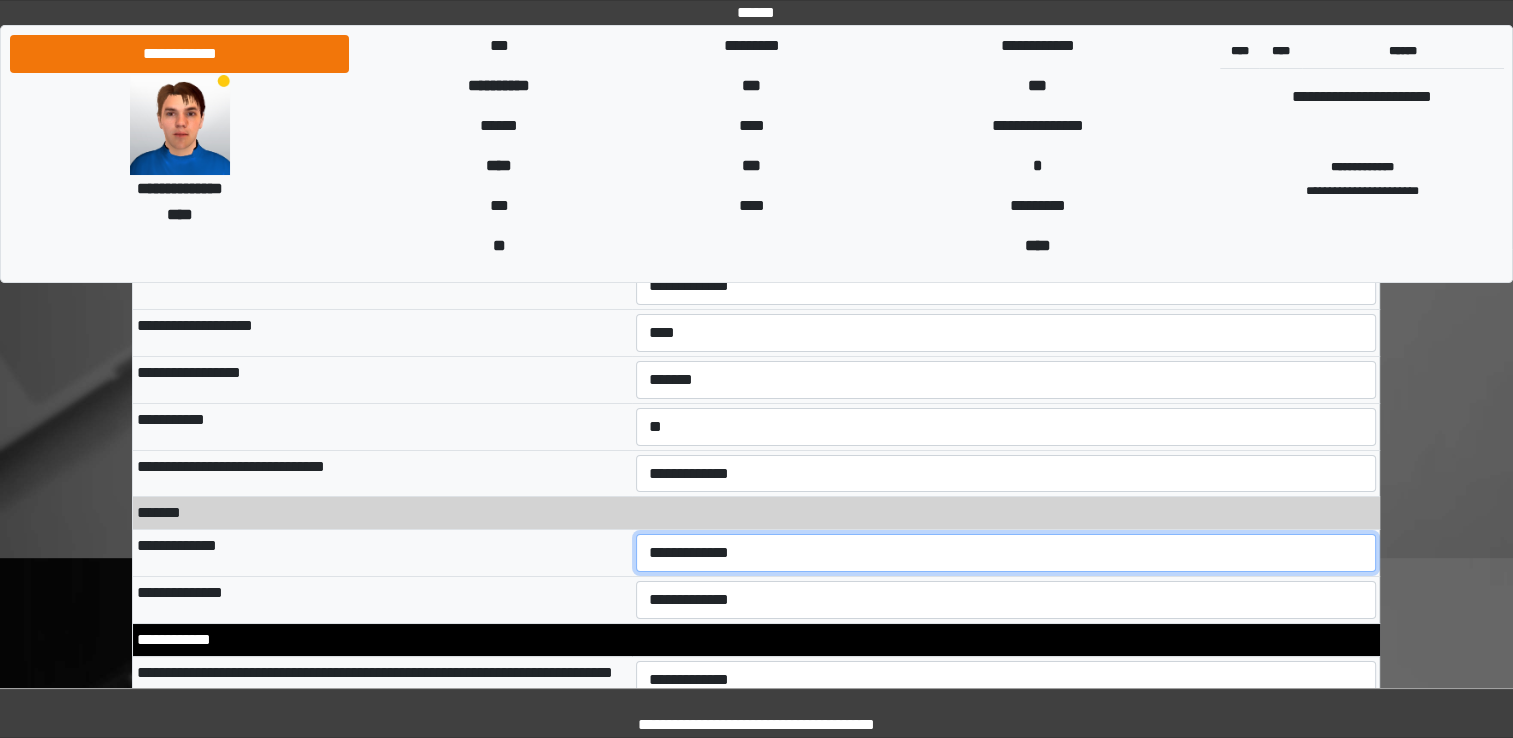 scroll, scrollTop: 7200, scrollLeft: 0, axis: vertical 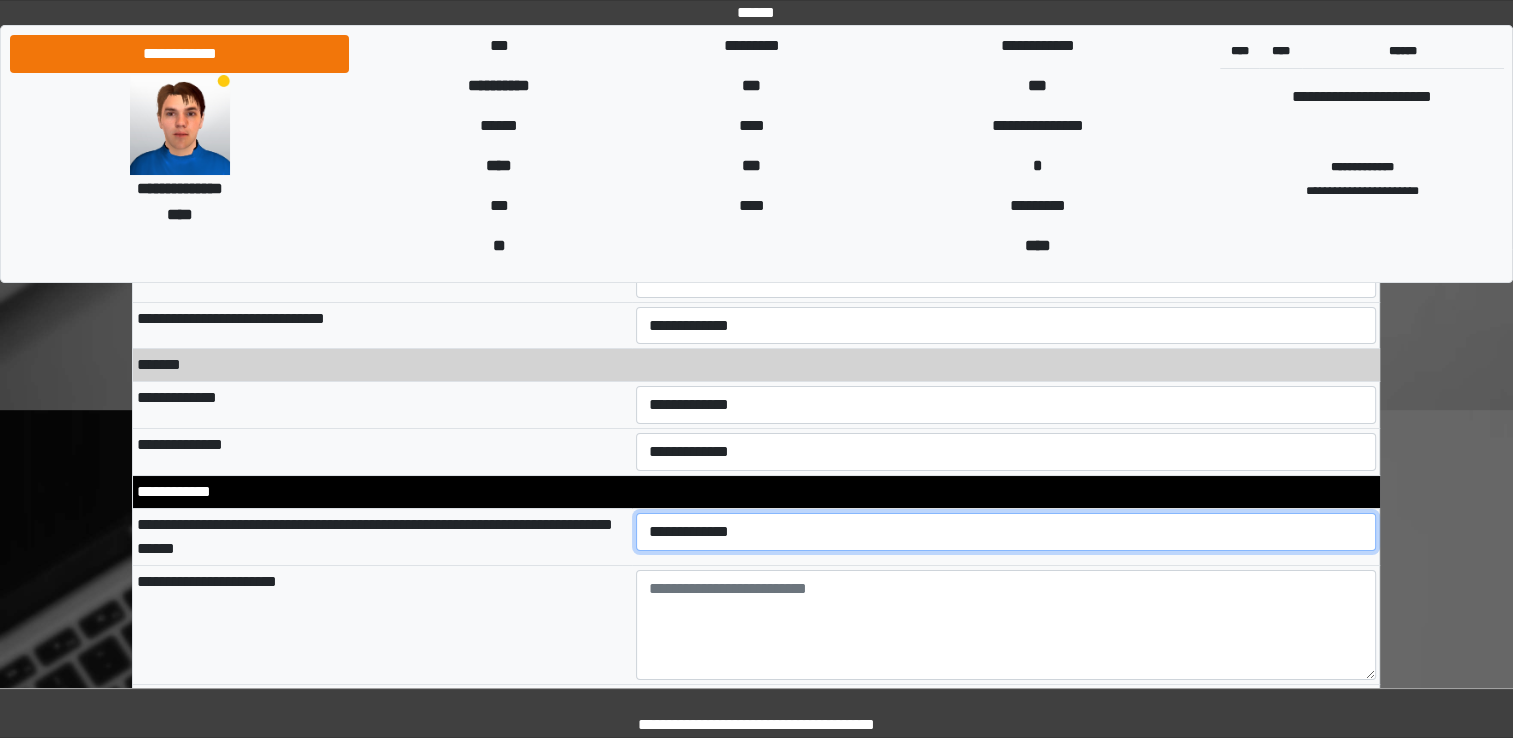 click on "**********" at bounding box center (1006, 532) 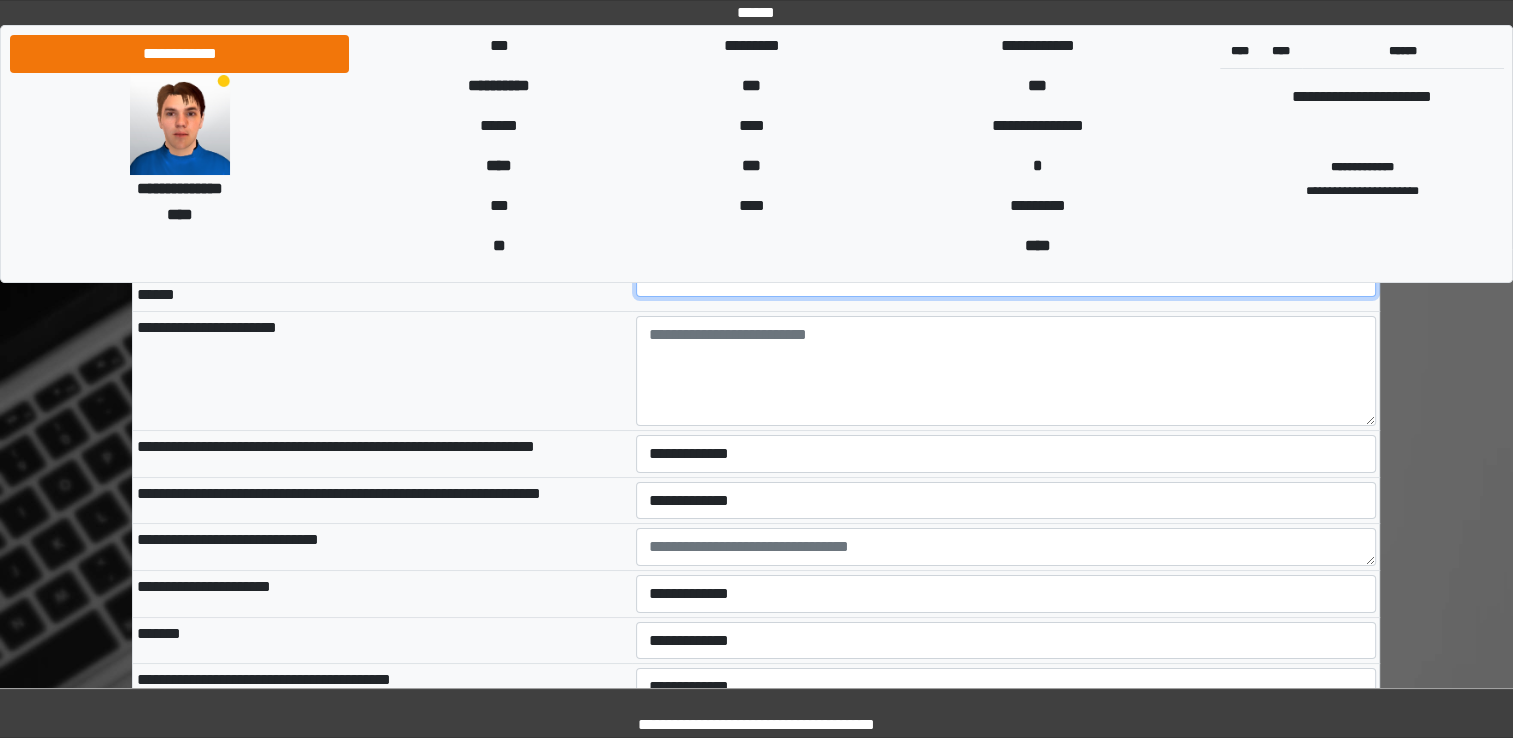 scroll, scrollTop: 7500, scrollLeft: 0, axis: vertical 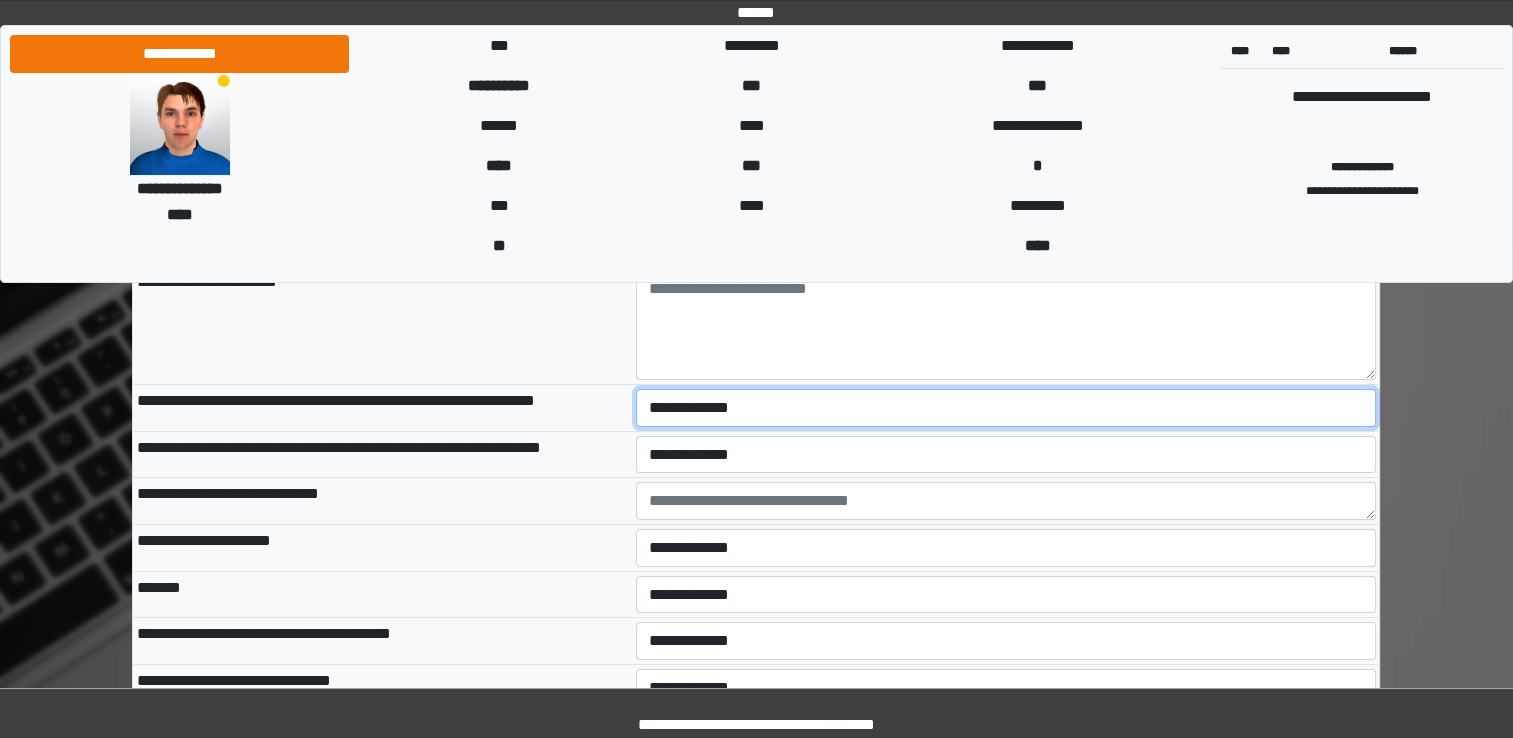 click on "**********" at bounding box center [1006, 408] 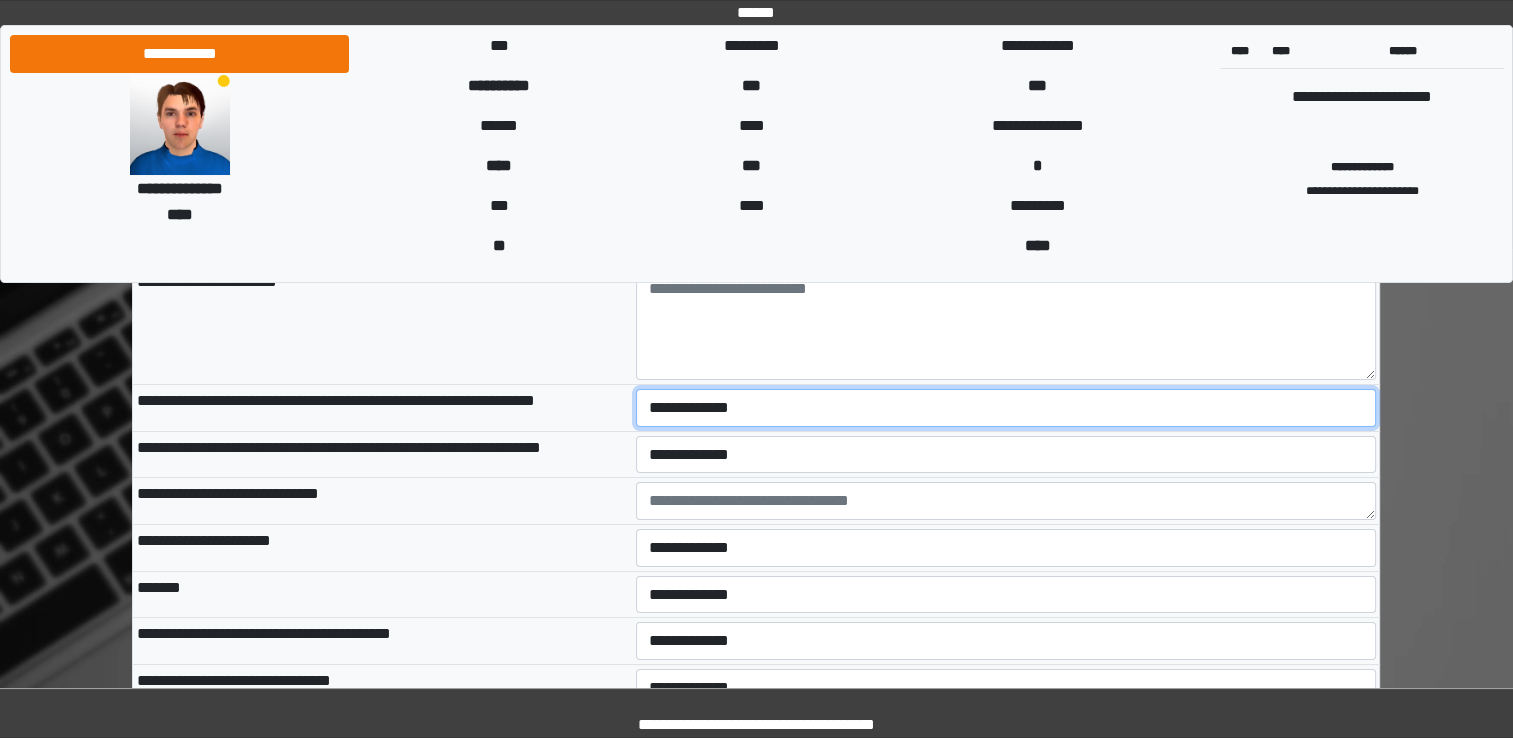 select on "*" 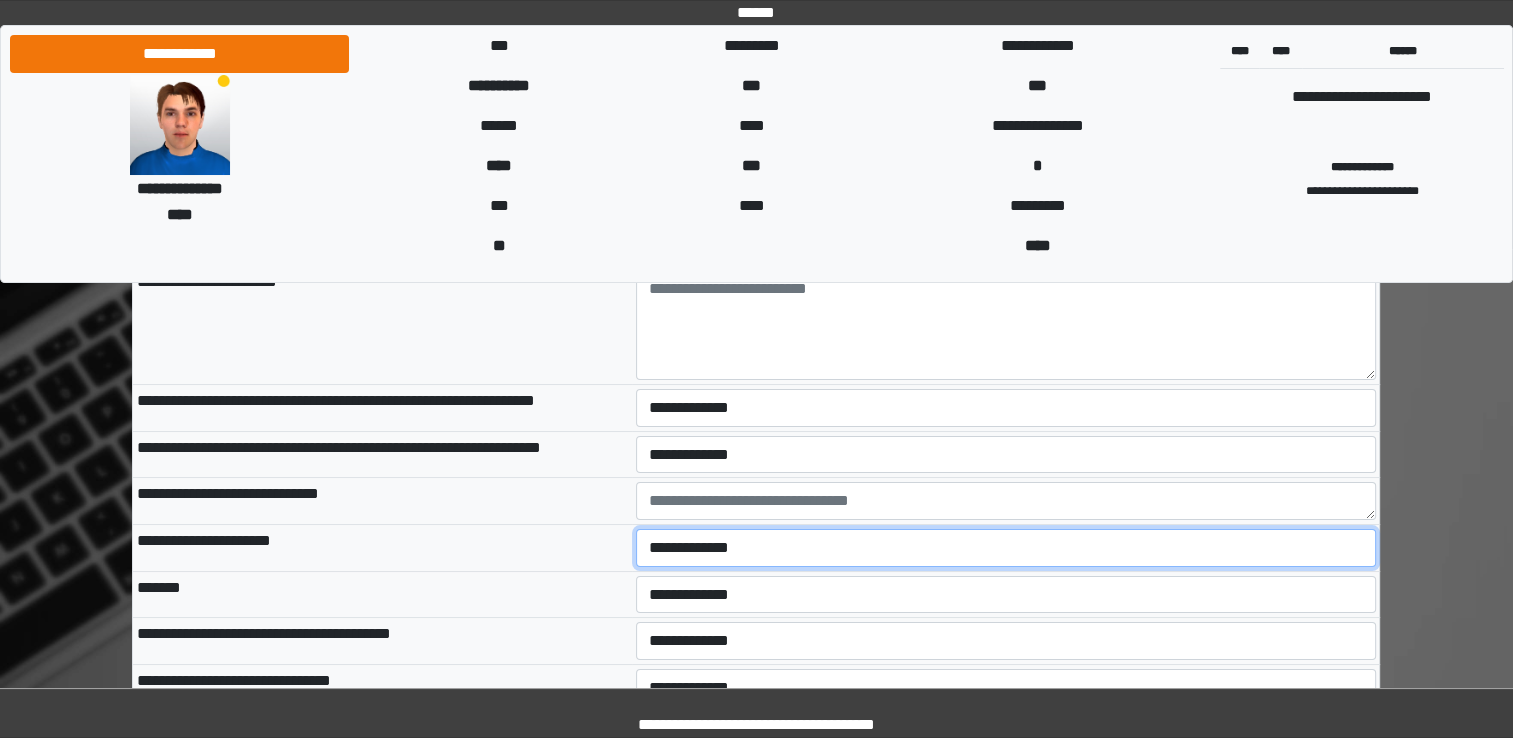 click on "**********" at bounding box center (1006, 548) 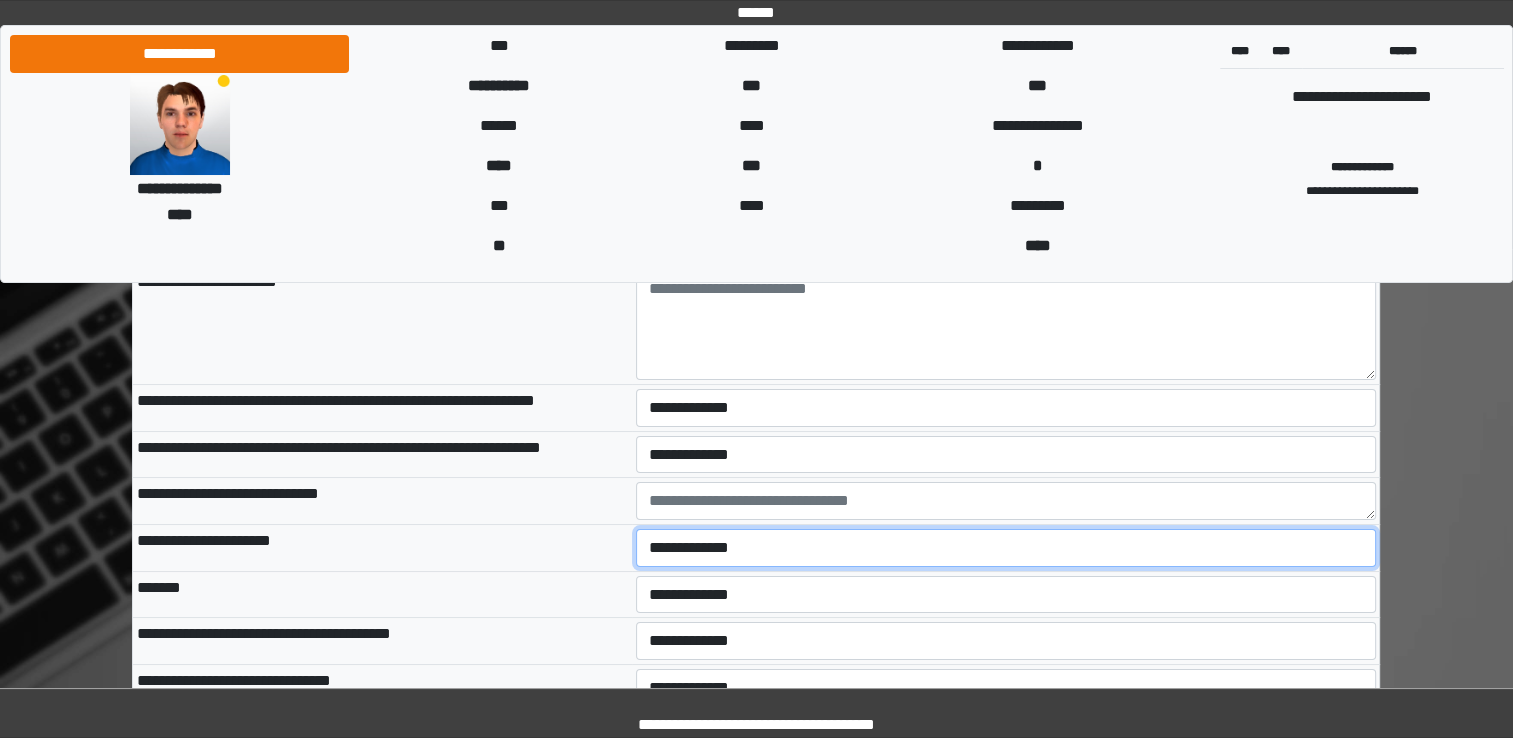 select on "*" 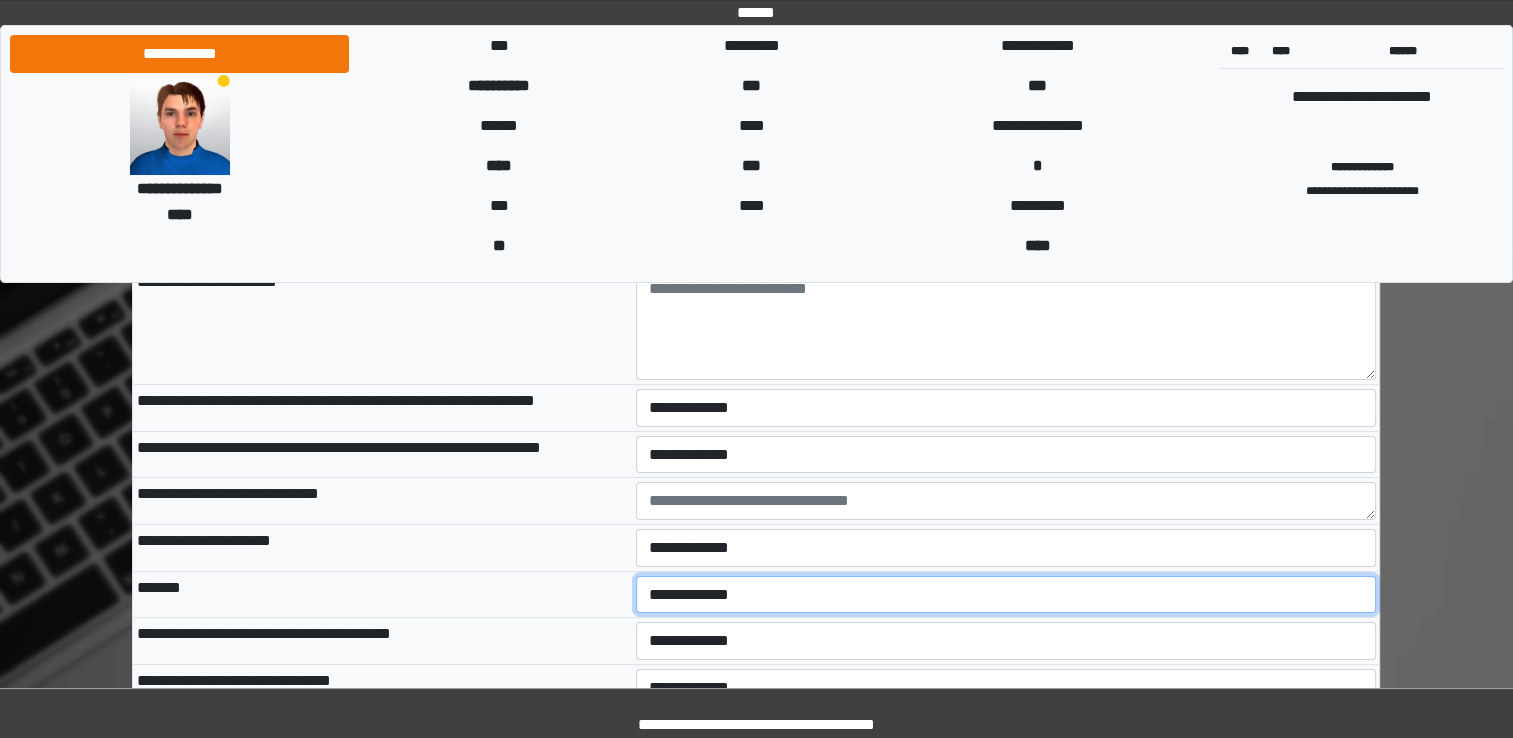 click on "**********" at bounding box center [1006, 595] 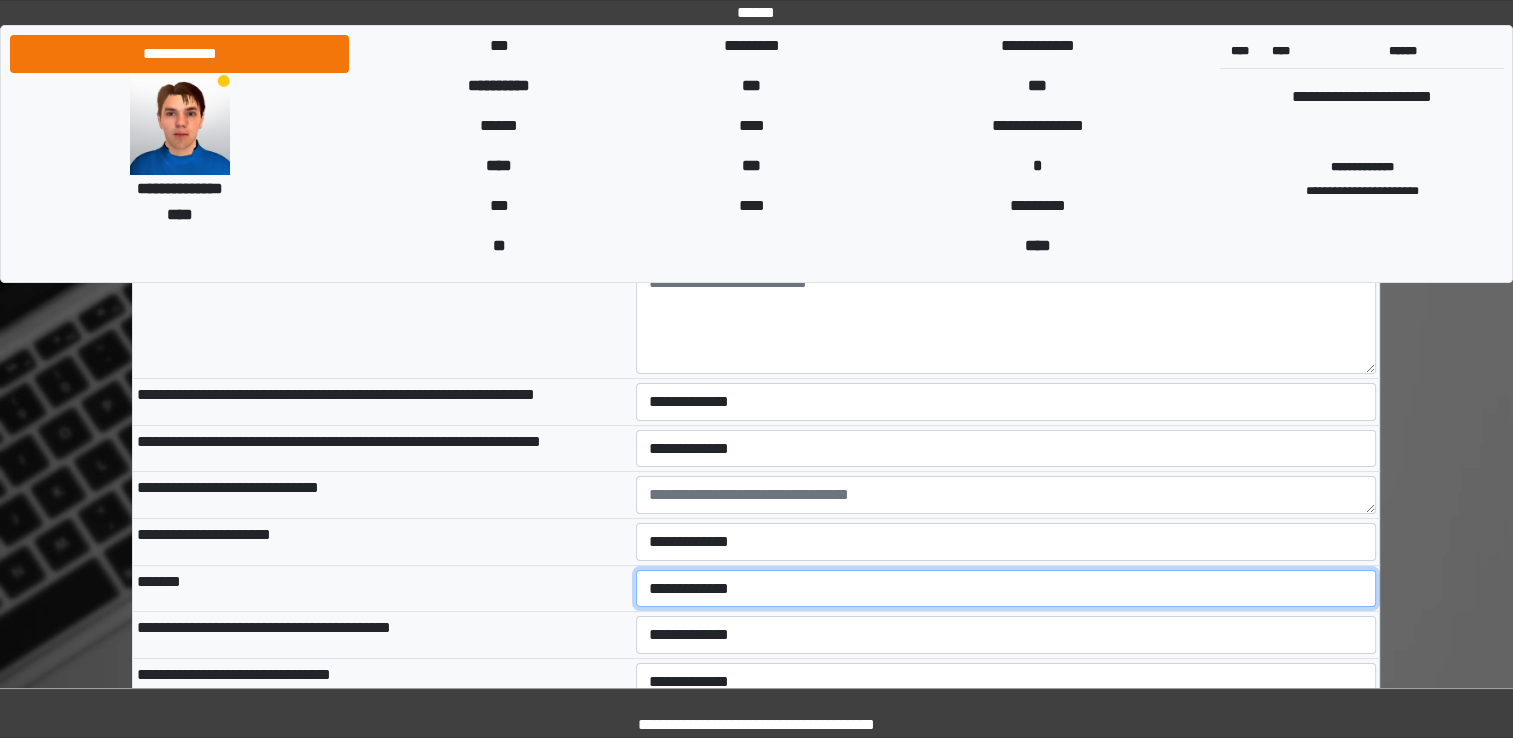 scroll, scrollTop: 7600, scrollLeft: 0, axis: vertical 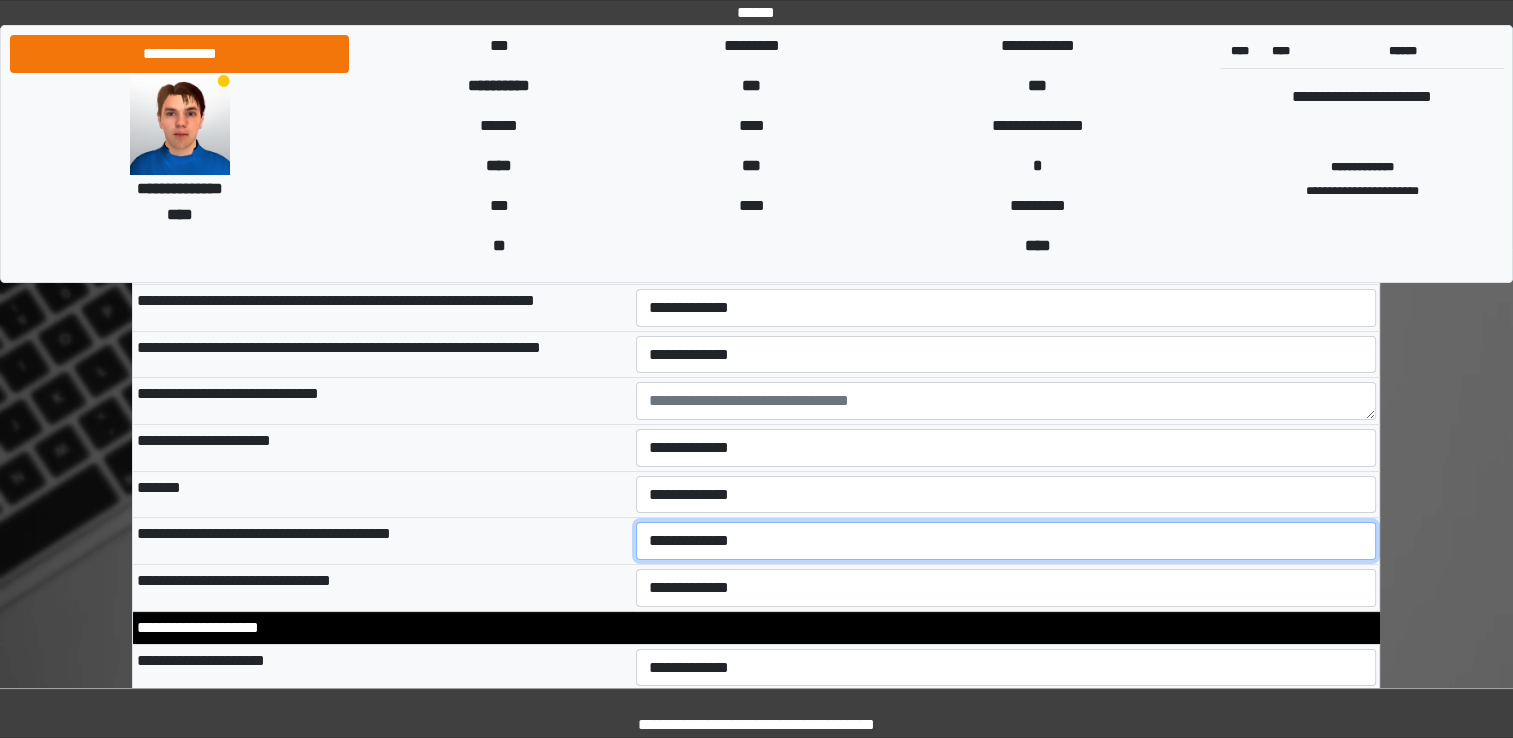 click on "**********" at bounding box center (1006, 541) 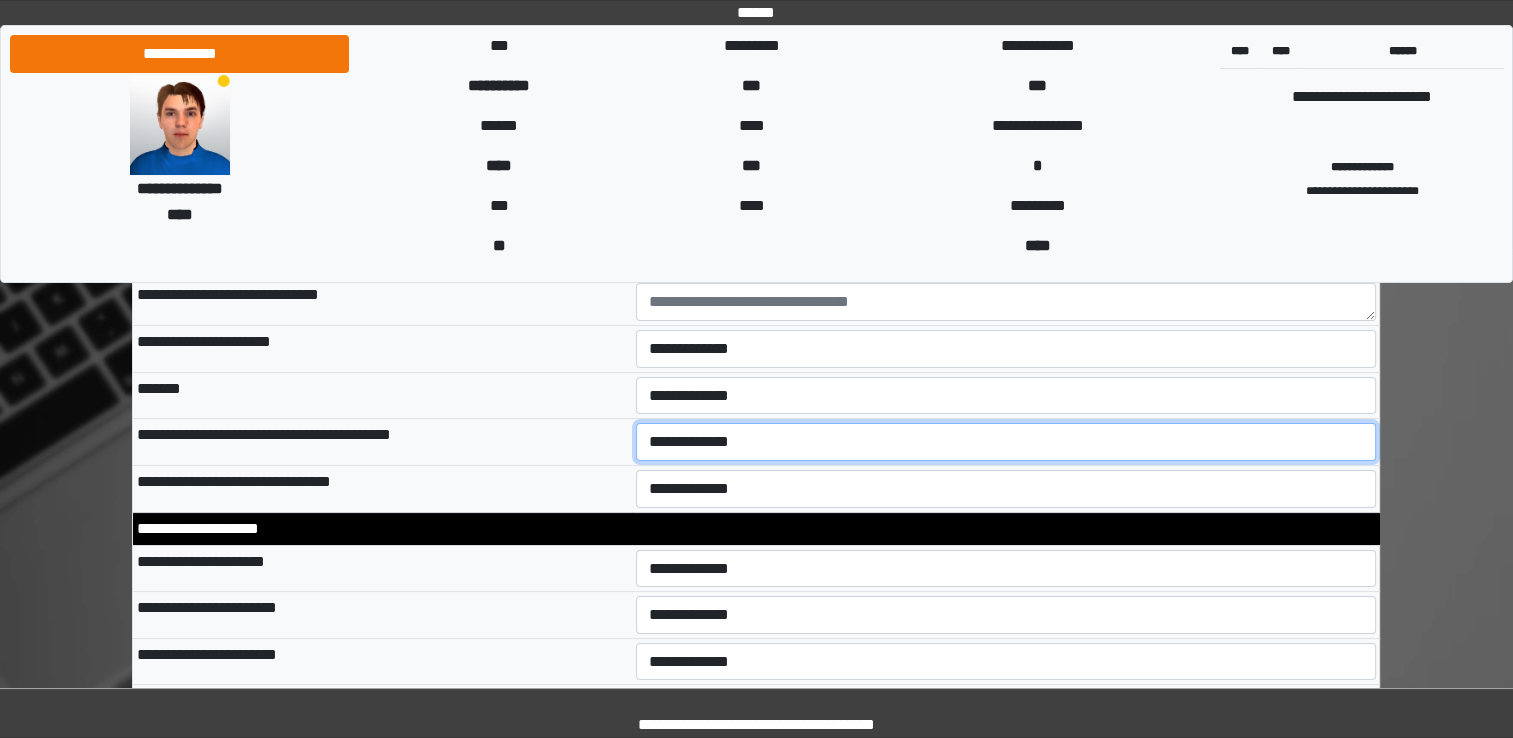 scroll, scrollTop: 7700, scrollLeft: 0, axis: vertical 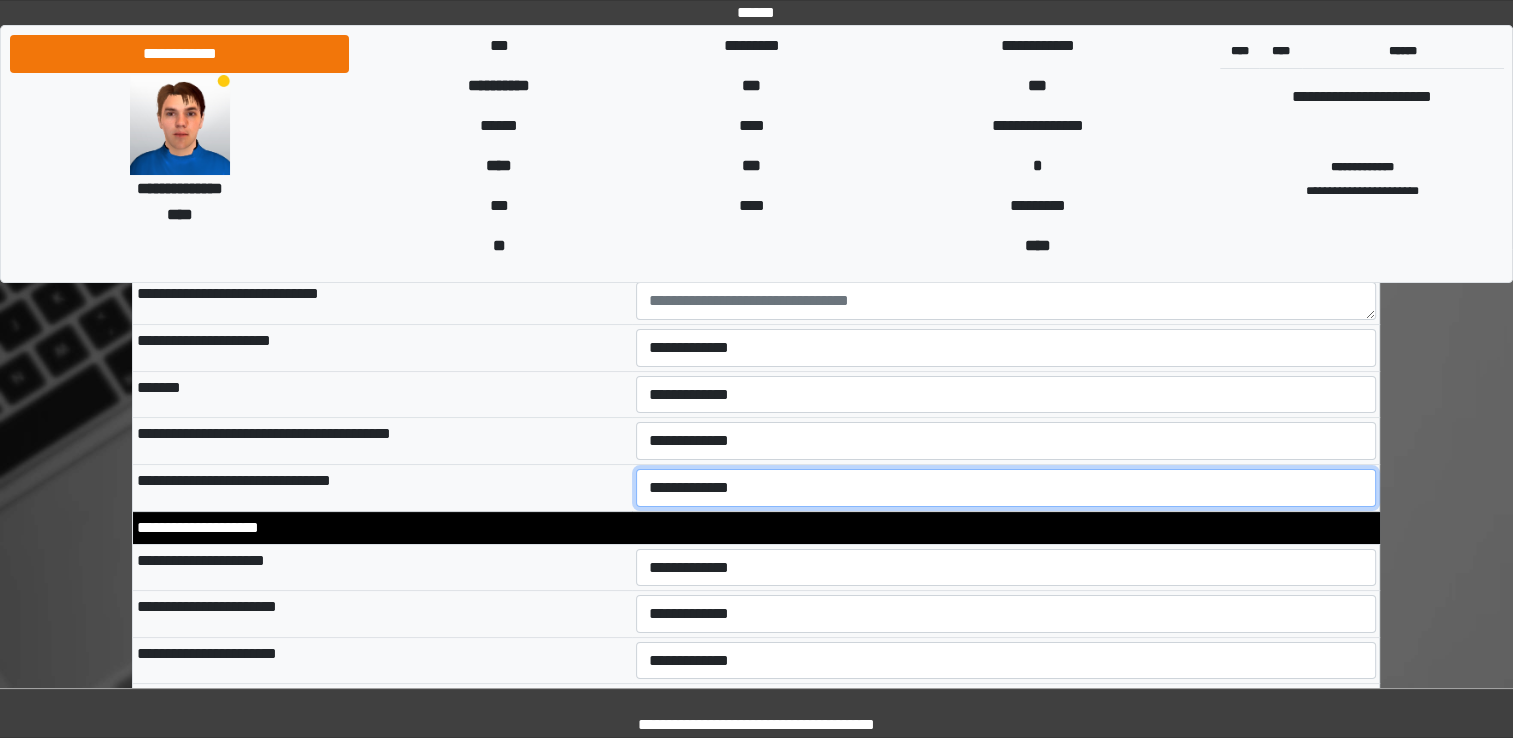 click on "**********" at bounding box center [1006, 488] 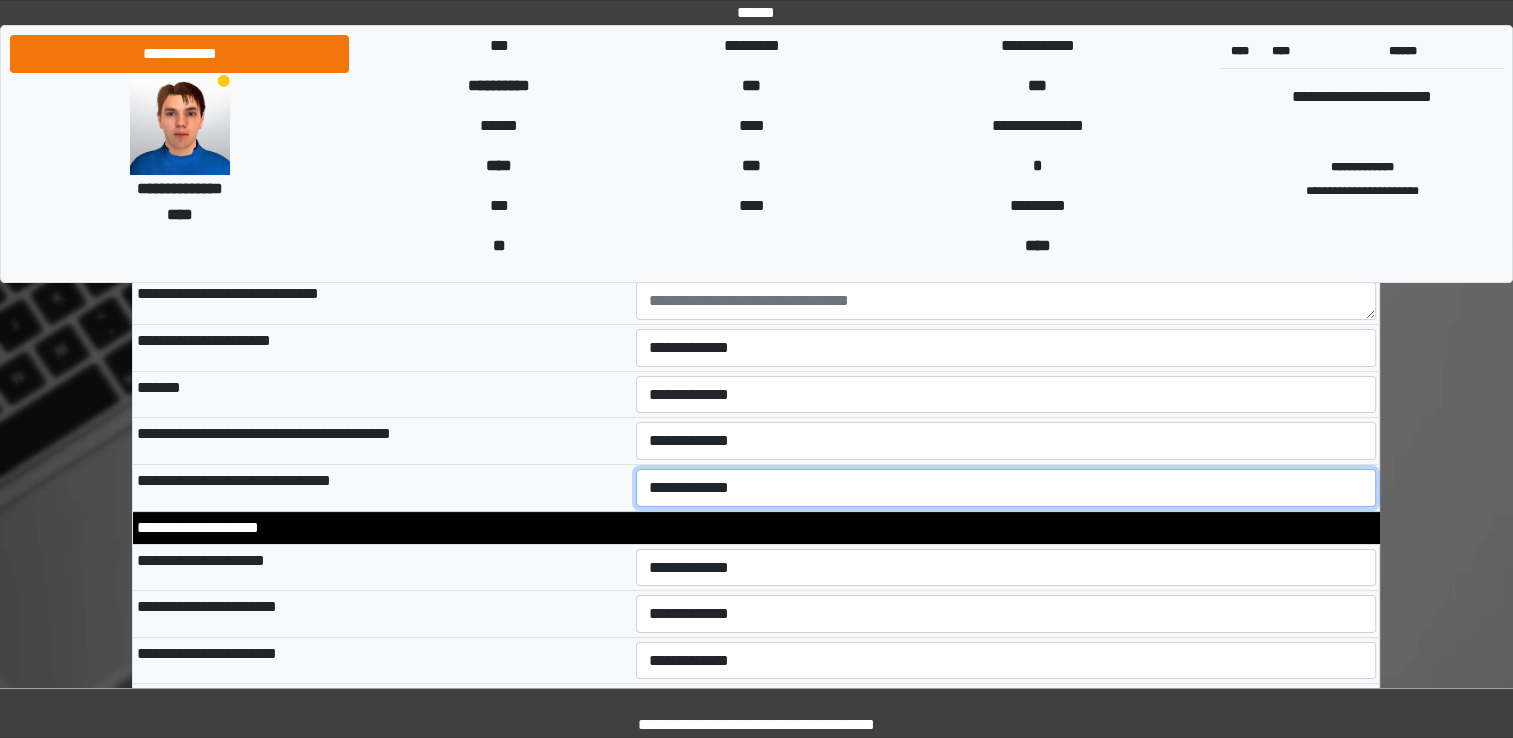 select on "*" 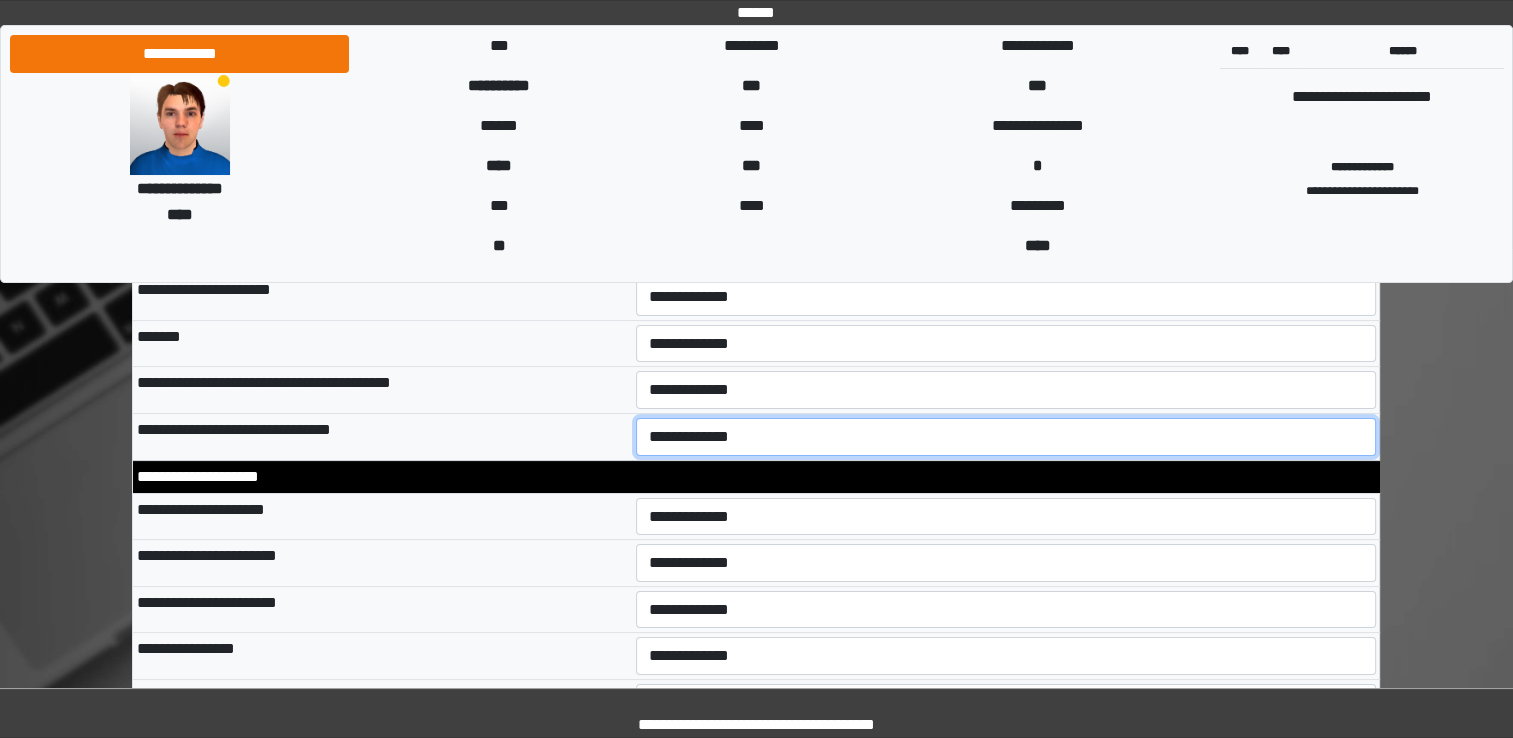 scroll, scrollTop: 7800, scrollLeft: 0, axis: vertical 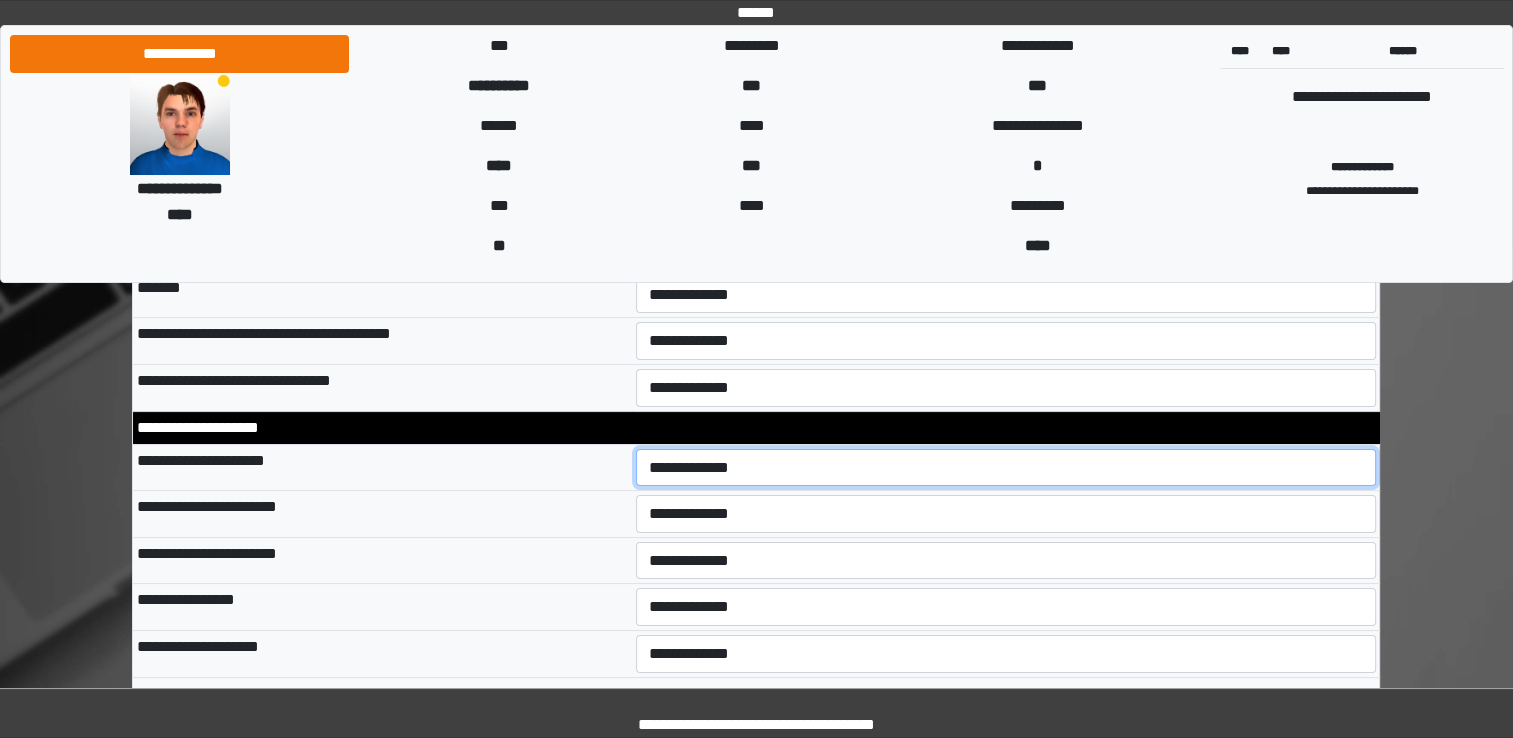 click on "**********" at bounding box center [1006, 468] 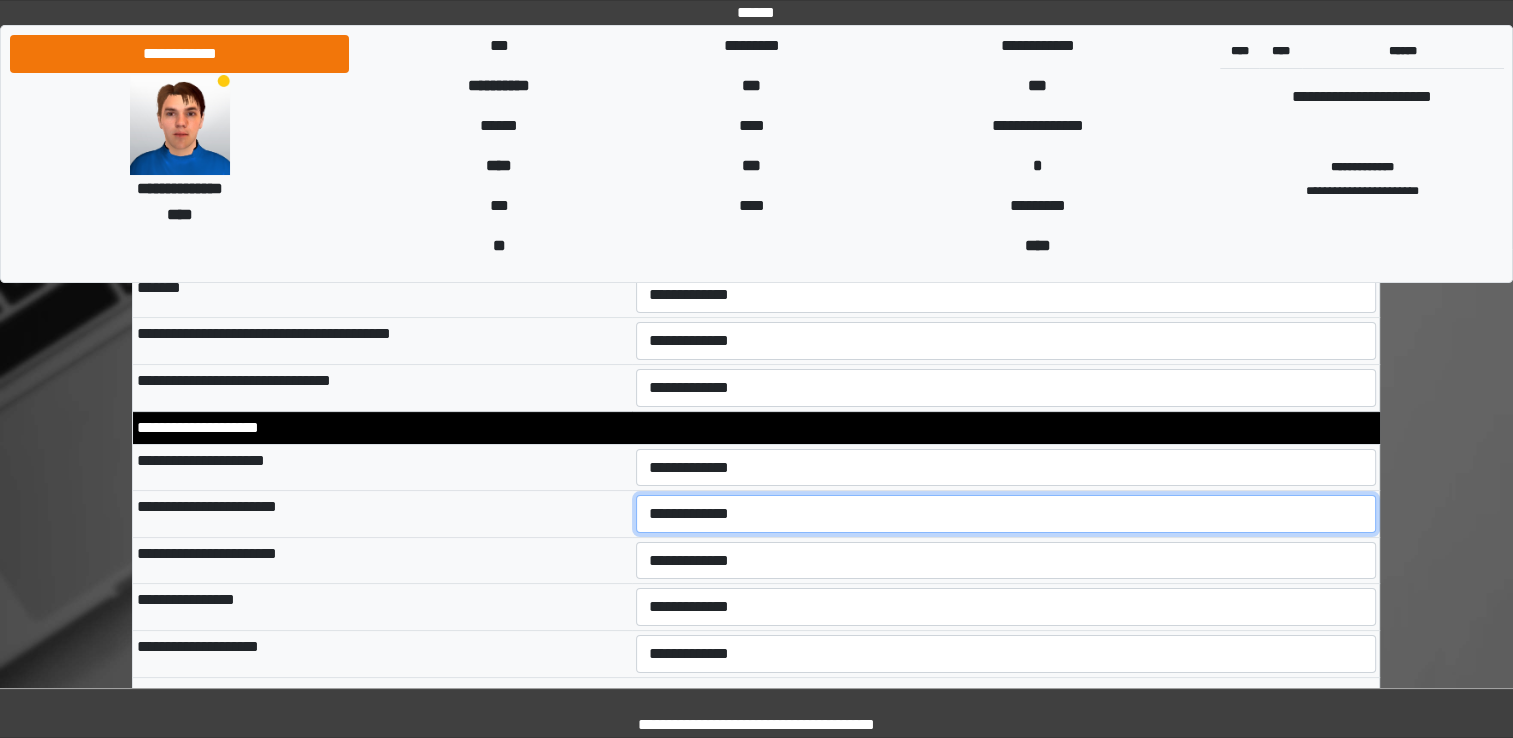 click on "**********" at bounding box center (1006, 514) 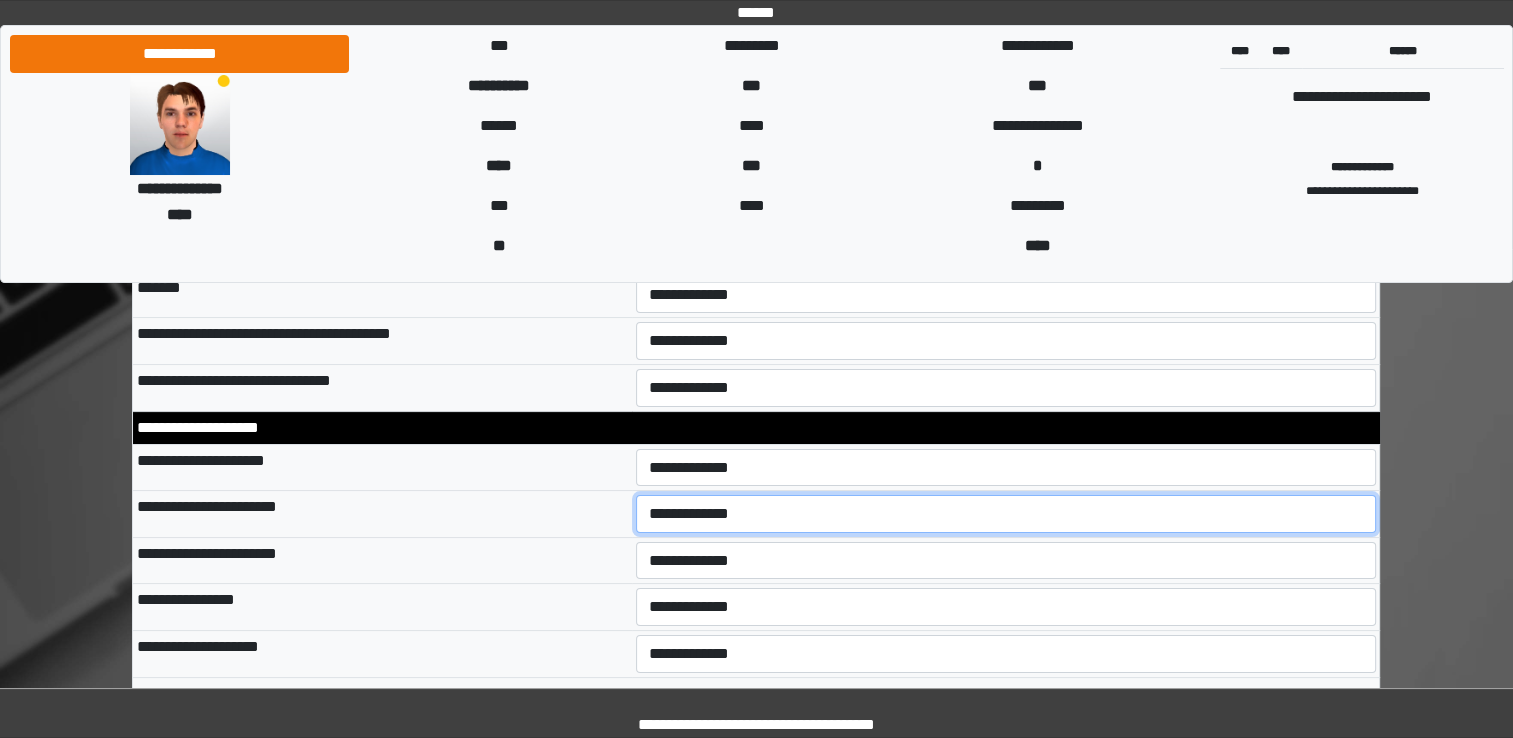 scroll, scrollTop: 7900, scrollLeft: 0, axis: vertical 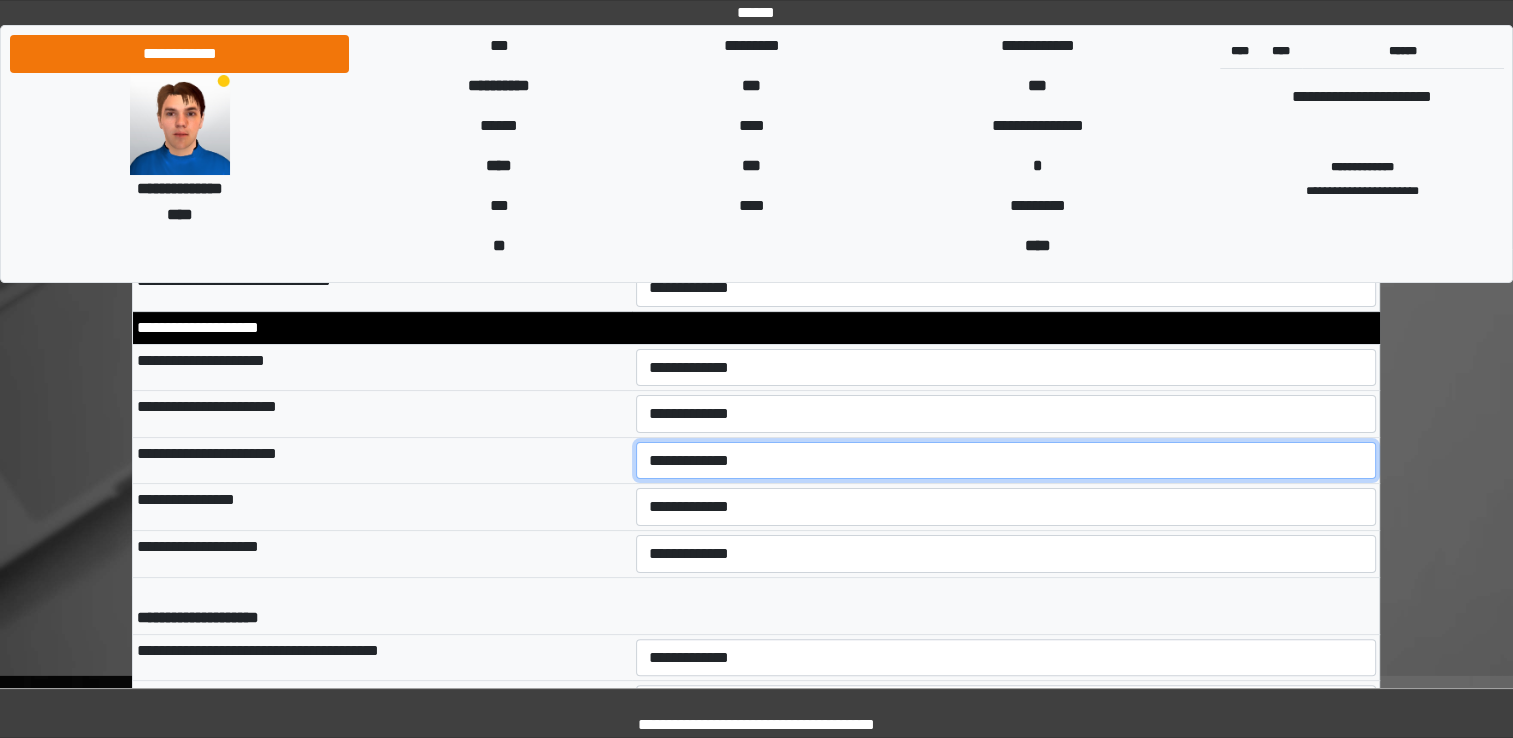 click on "**********" at bounding box center (1006, 461) 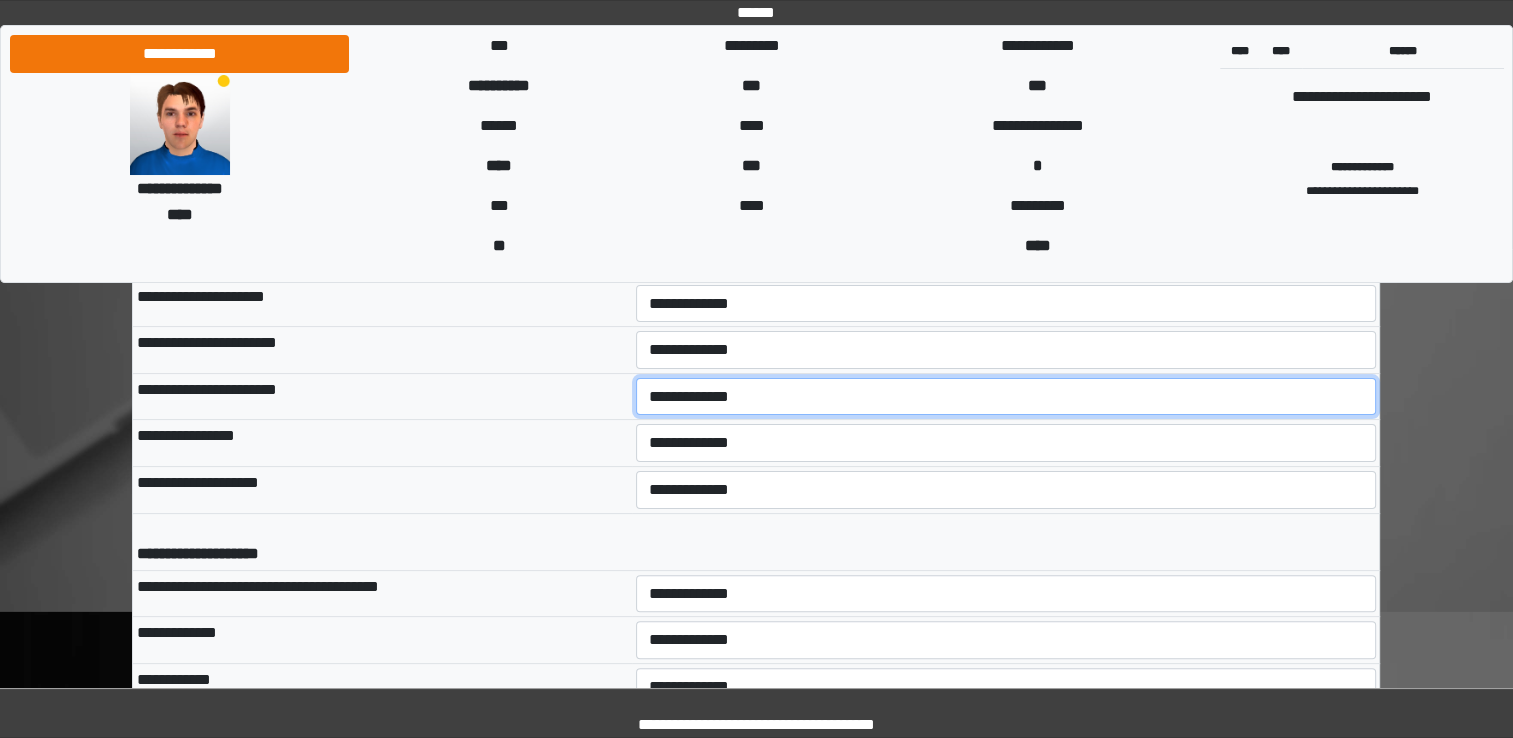 scroll, scrollTop: 8000, scrollLeft: 0, axis: vertical 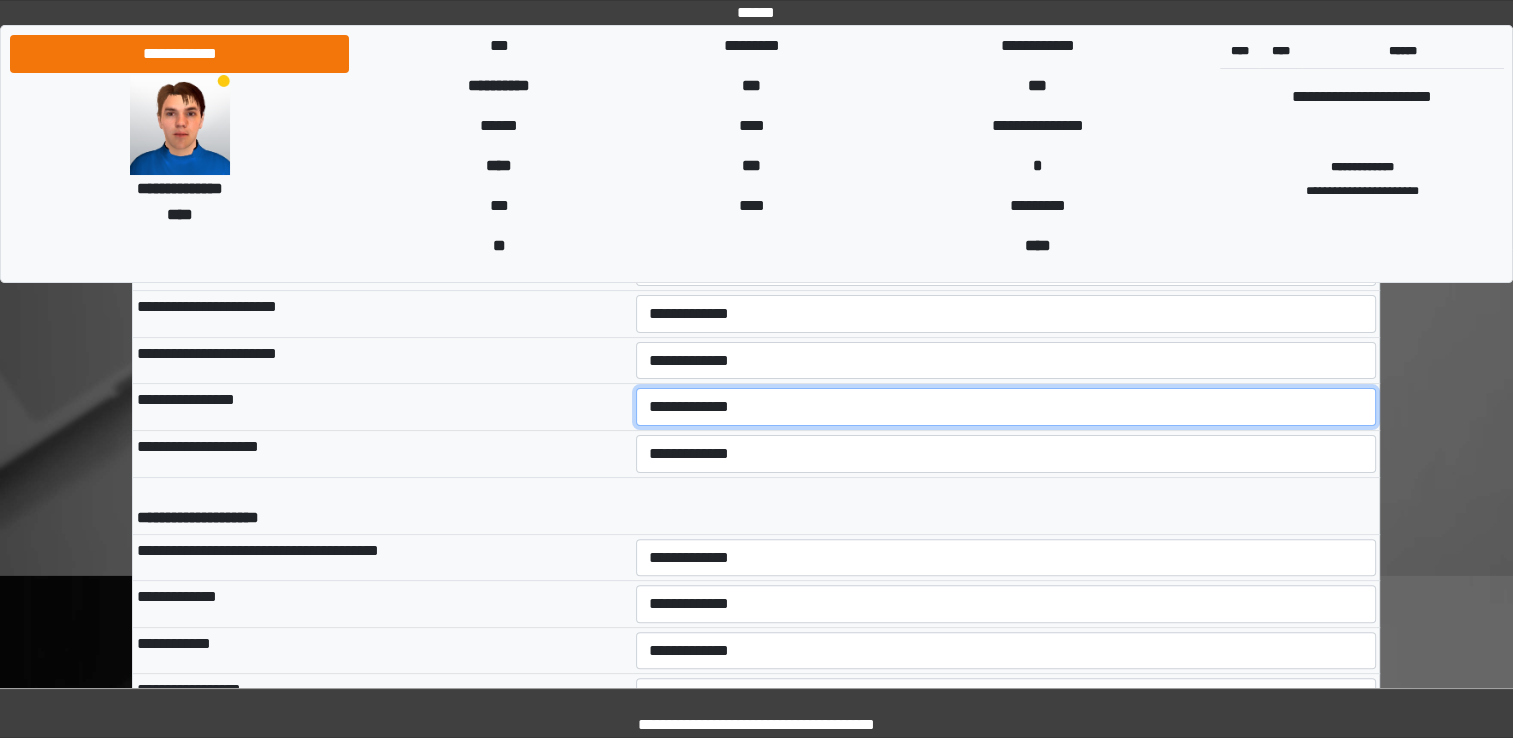 click on "**********" at bounding box center [1006, 407] 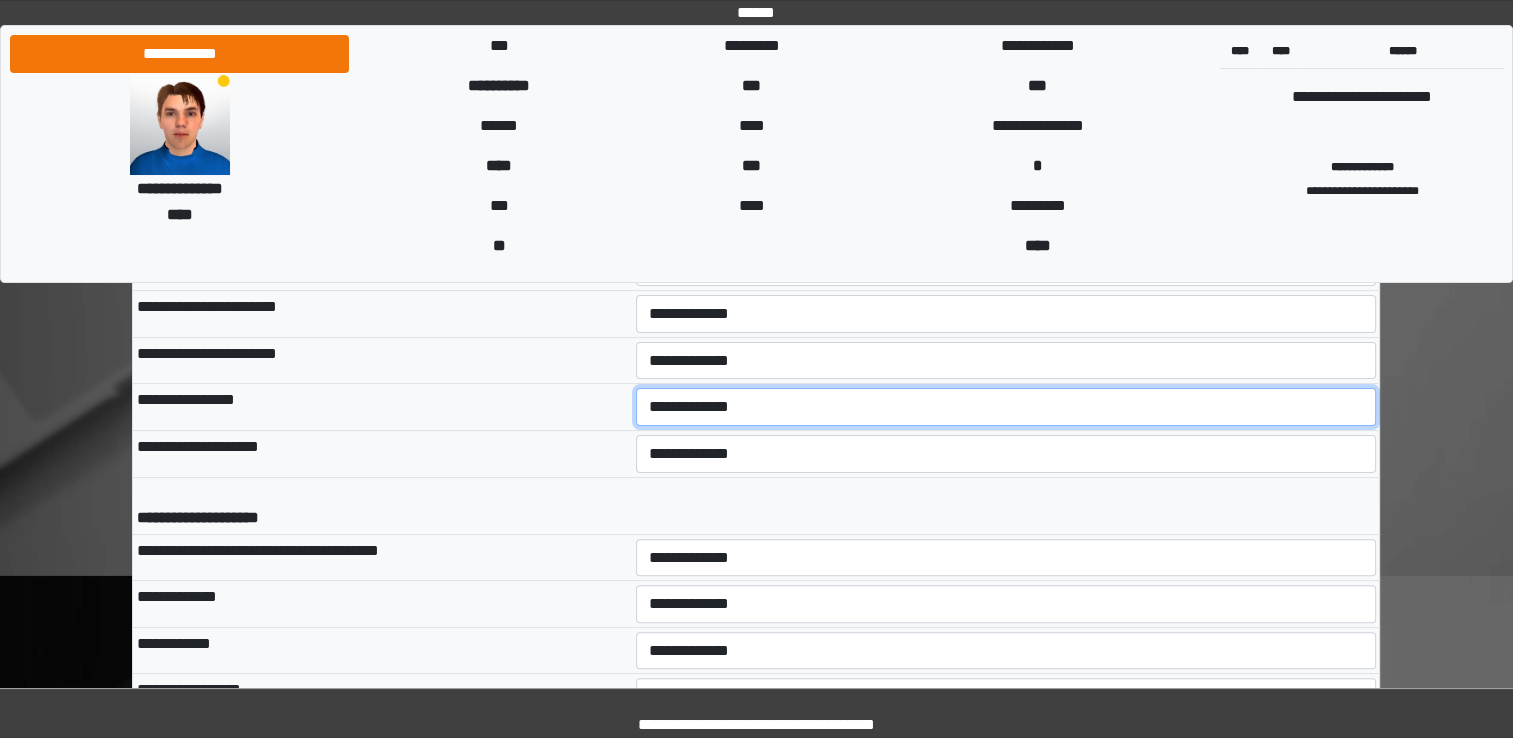 select on "*" 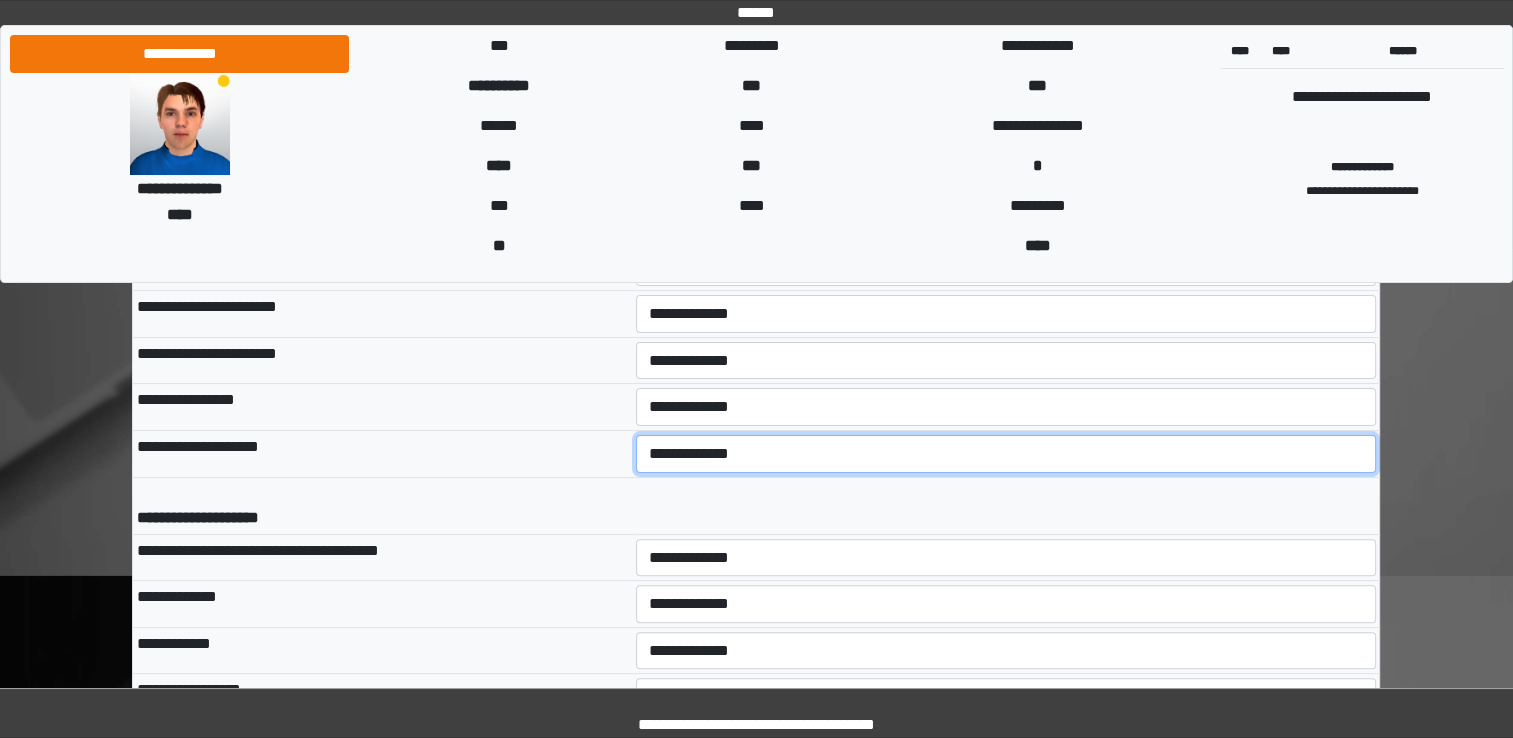 click on "**********" at bounding box center [1006, 454] 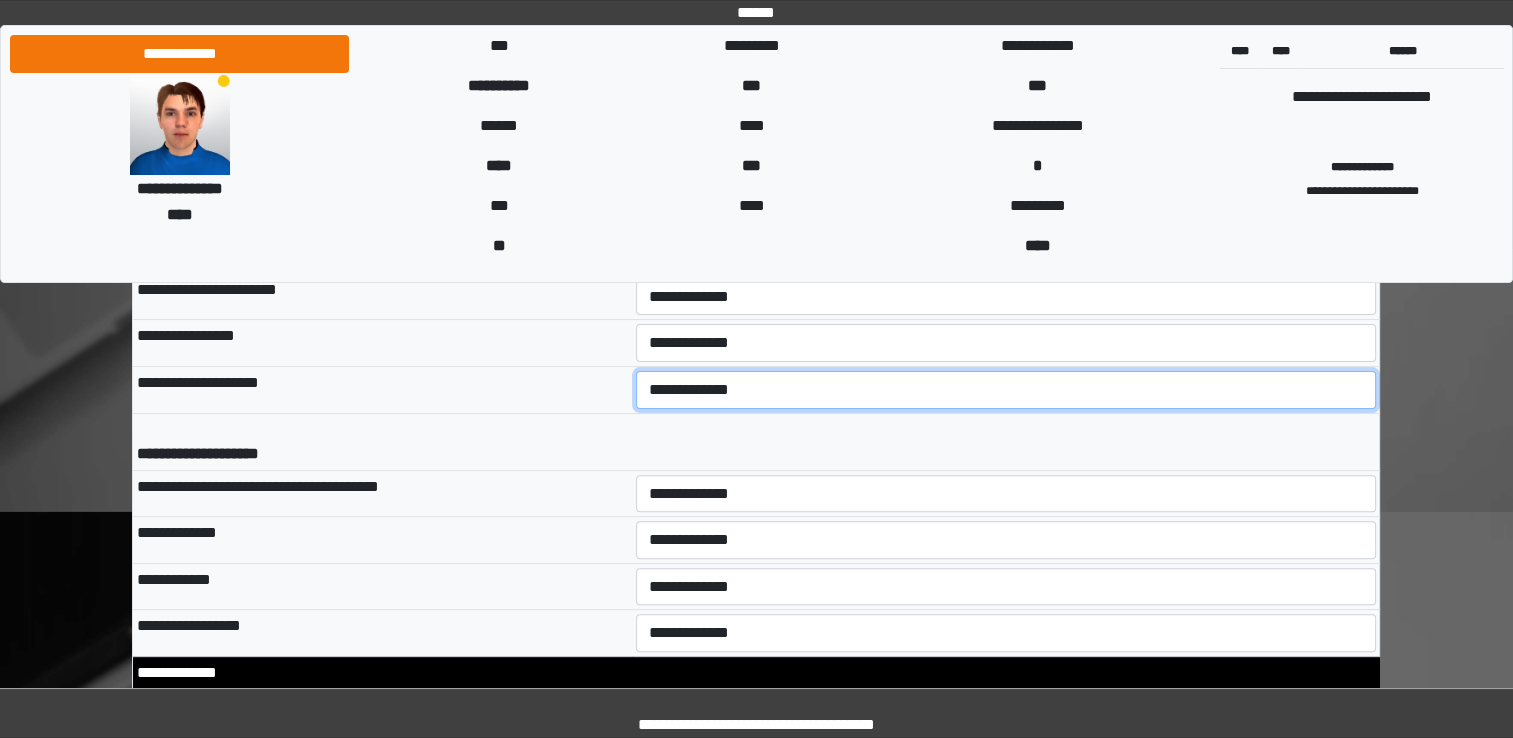 scroll, scrollTop: 8100, scrollLeft: 0, axis: vertical 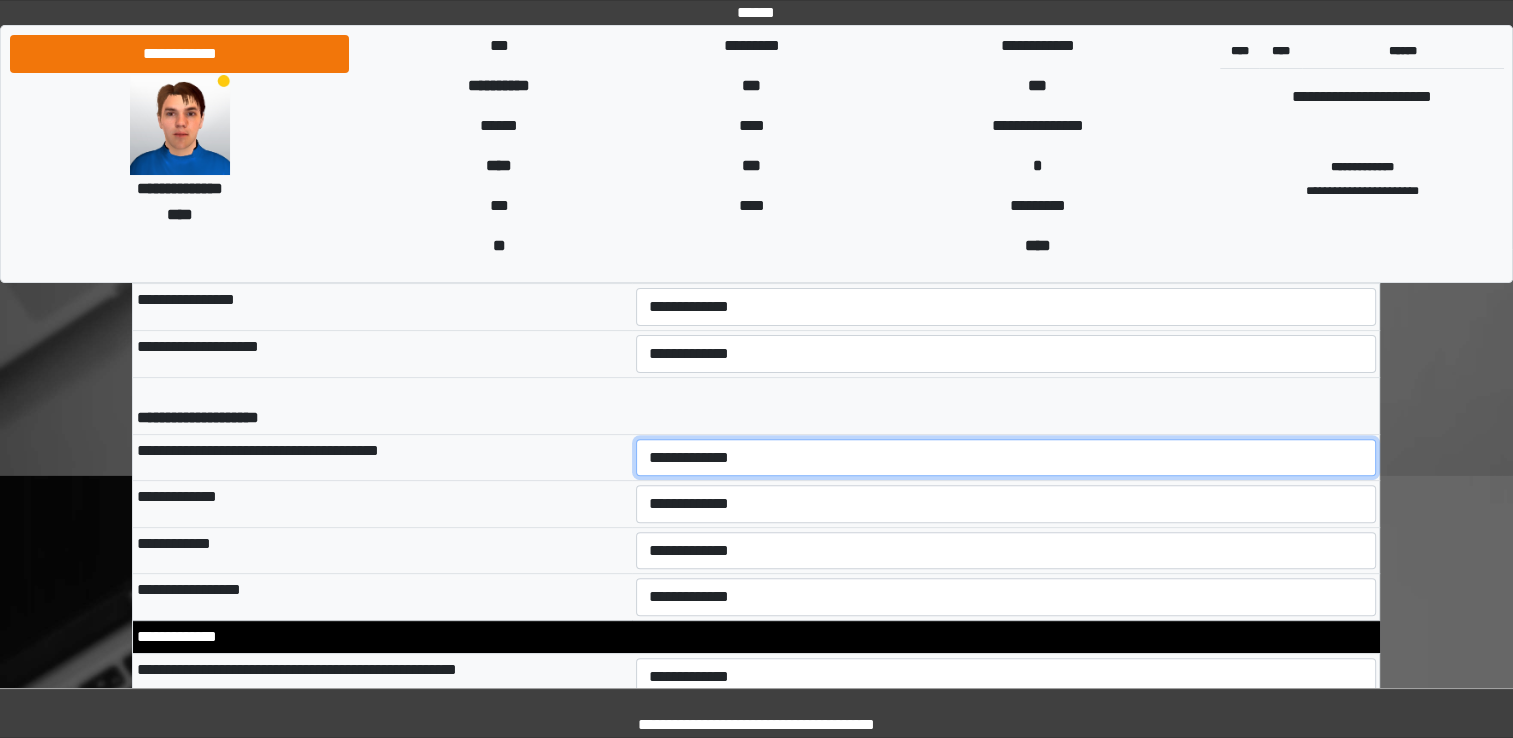 click on "**********" at bounding box center [1006, 458] 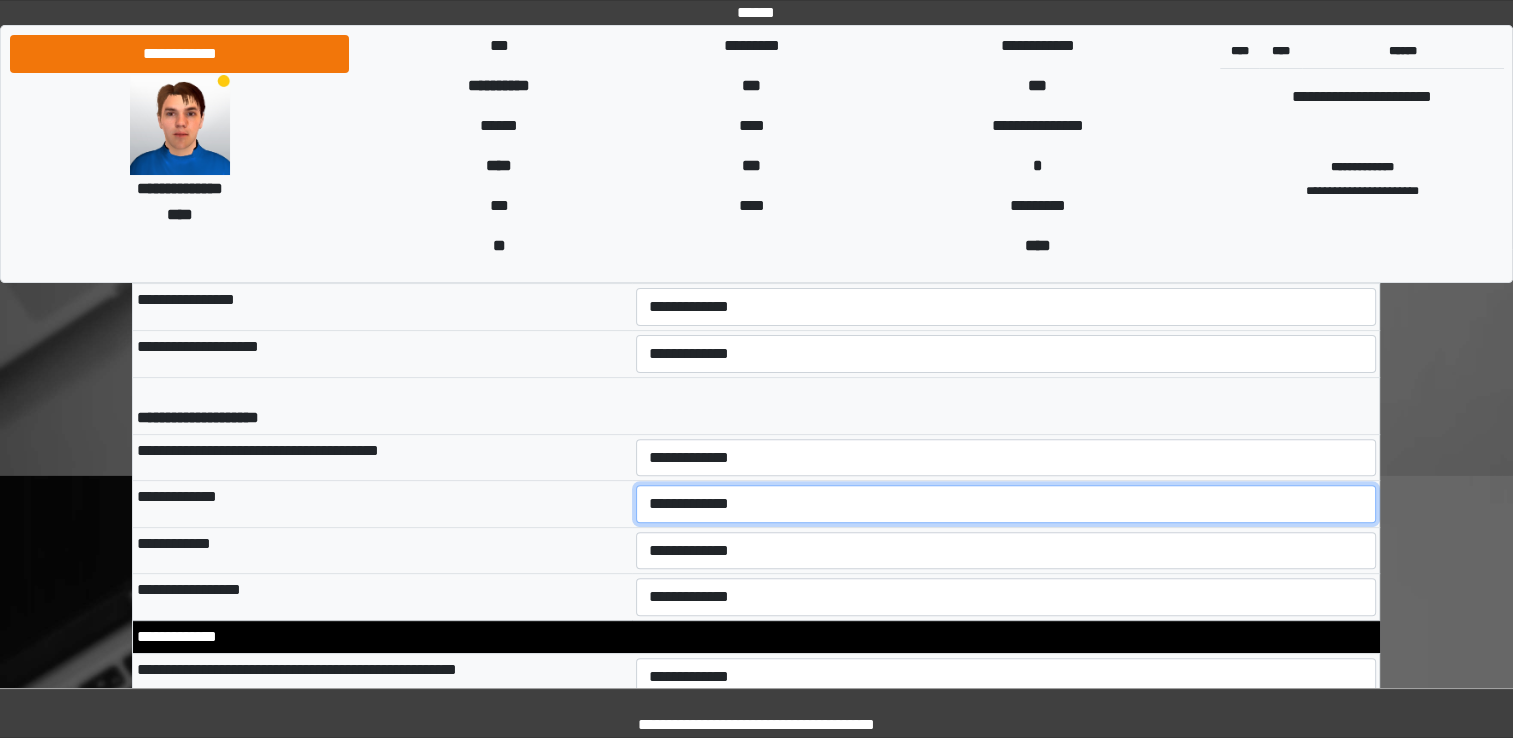click on "**********" at bounding box center (1006, 504) 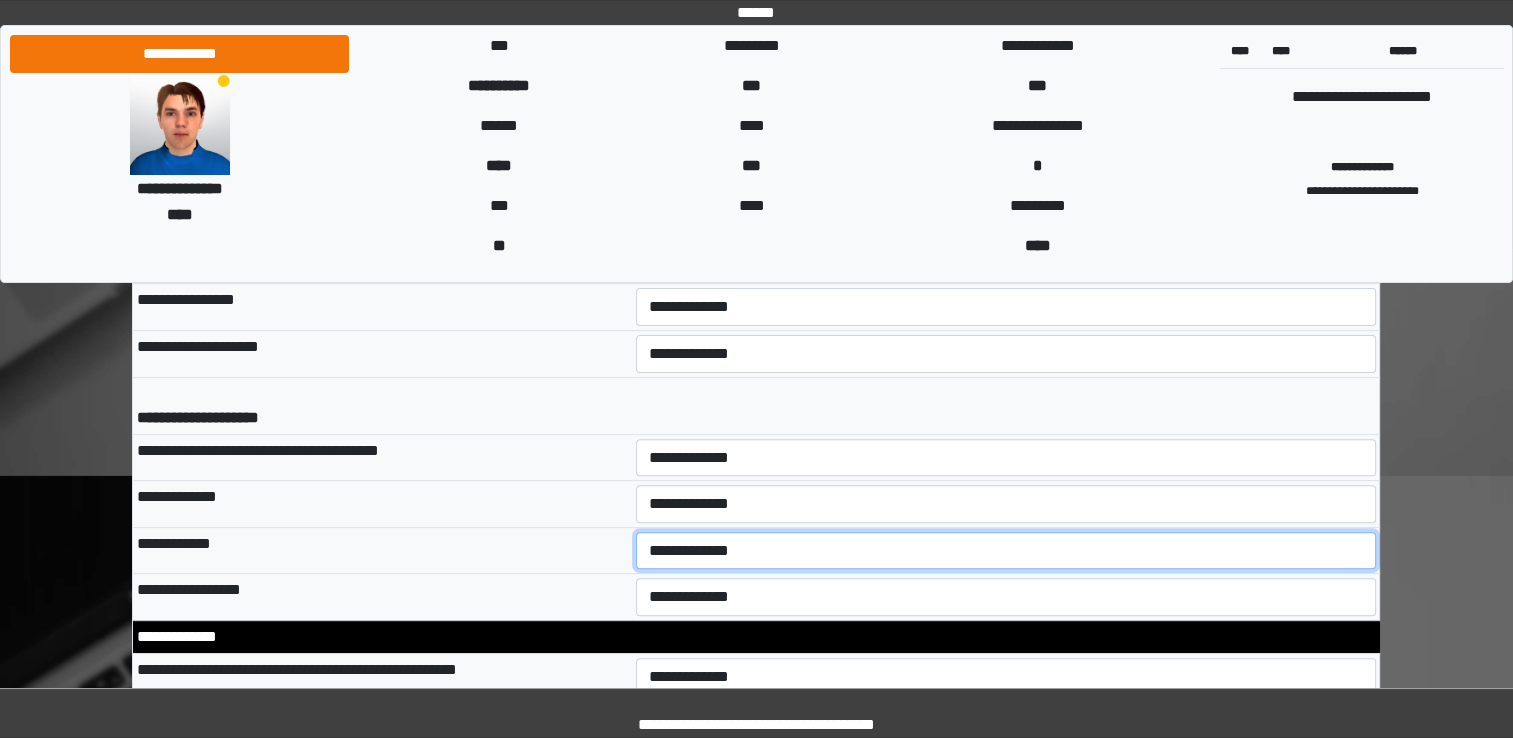 click on "**********" at bounding box center [1006, 551] 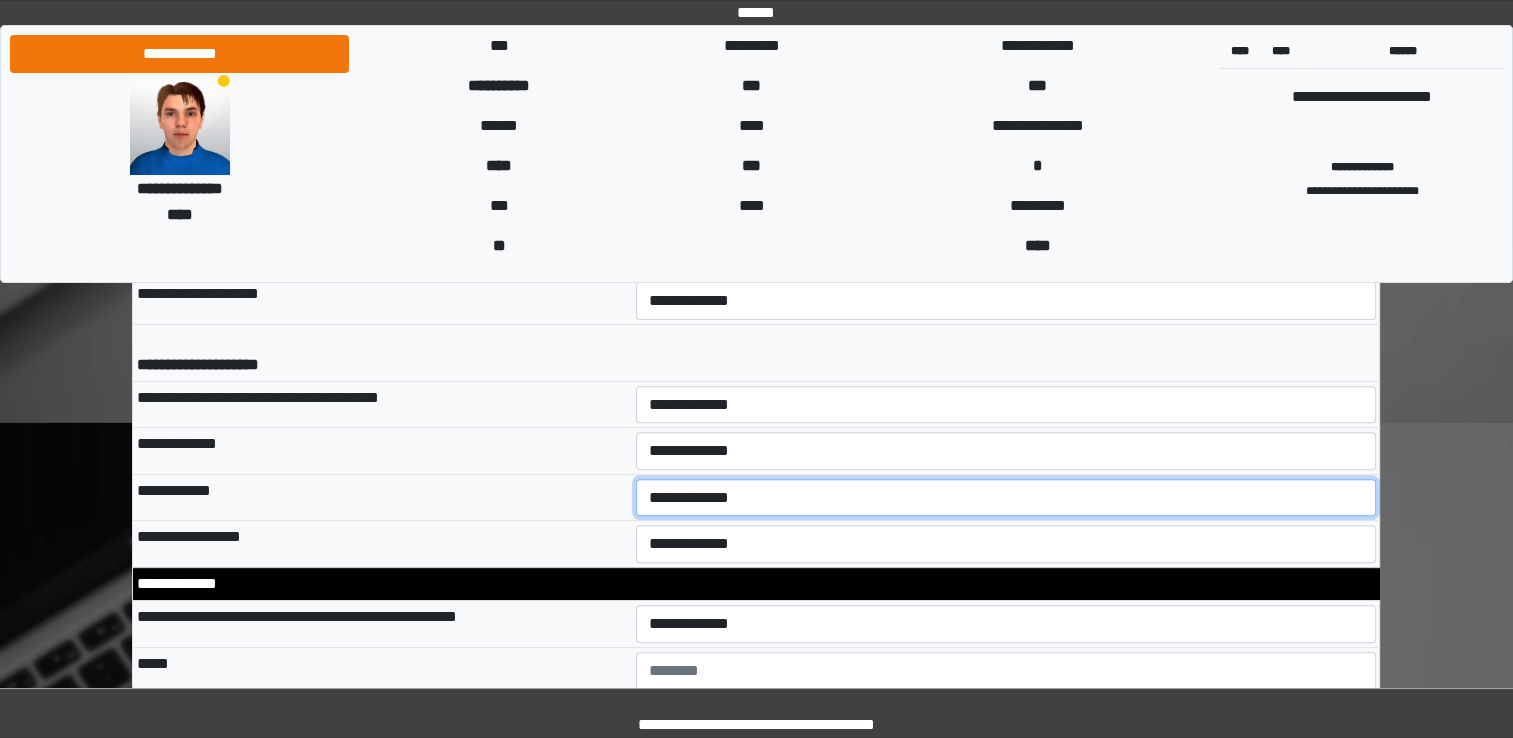 scroll, scrollTop: 8200, scrollLeft: 0, axis: vertical 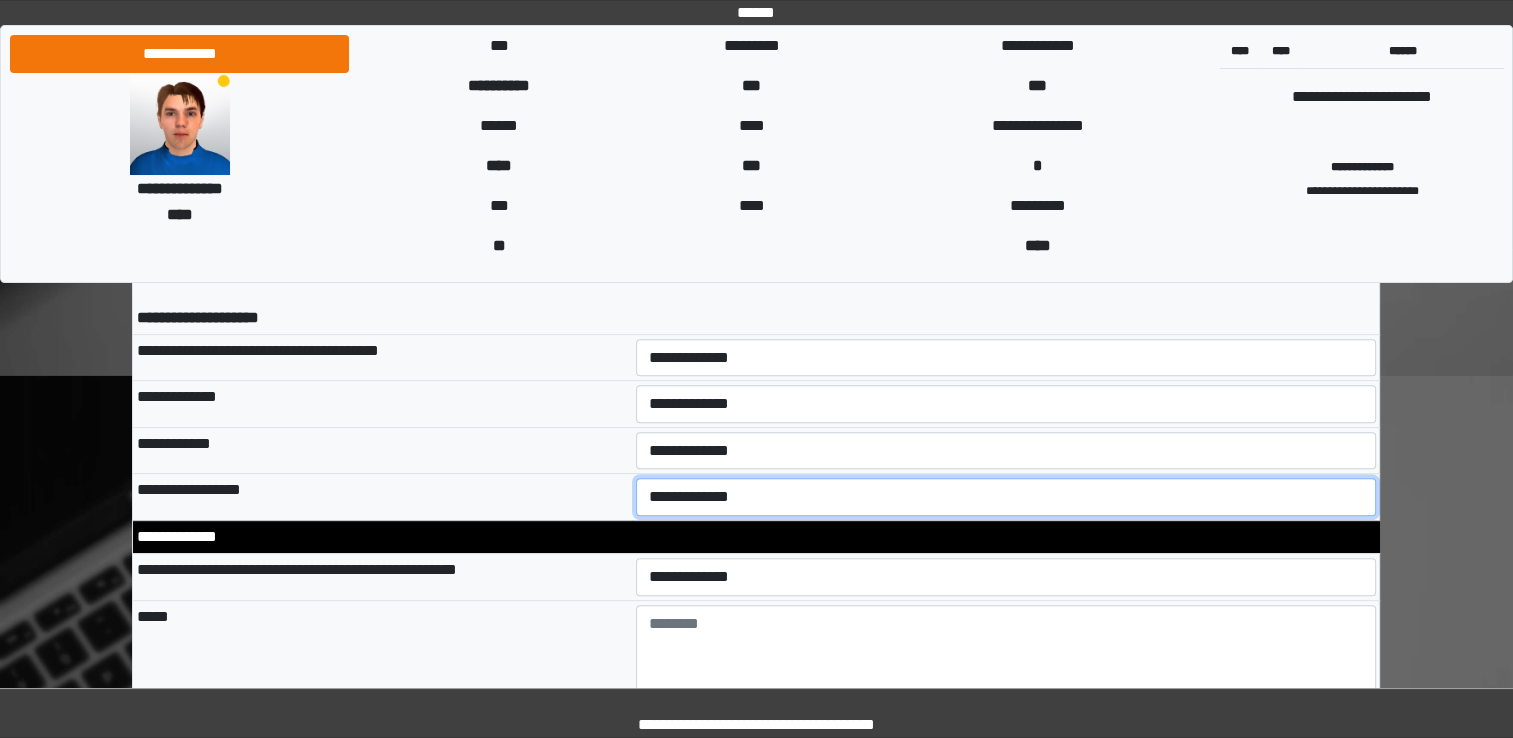 click on "**********" at bounding box center [1006, 497] 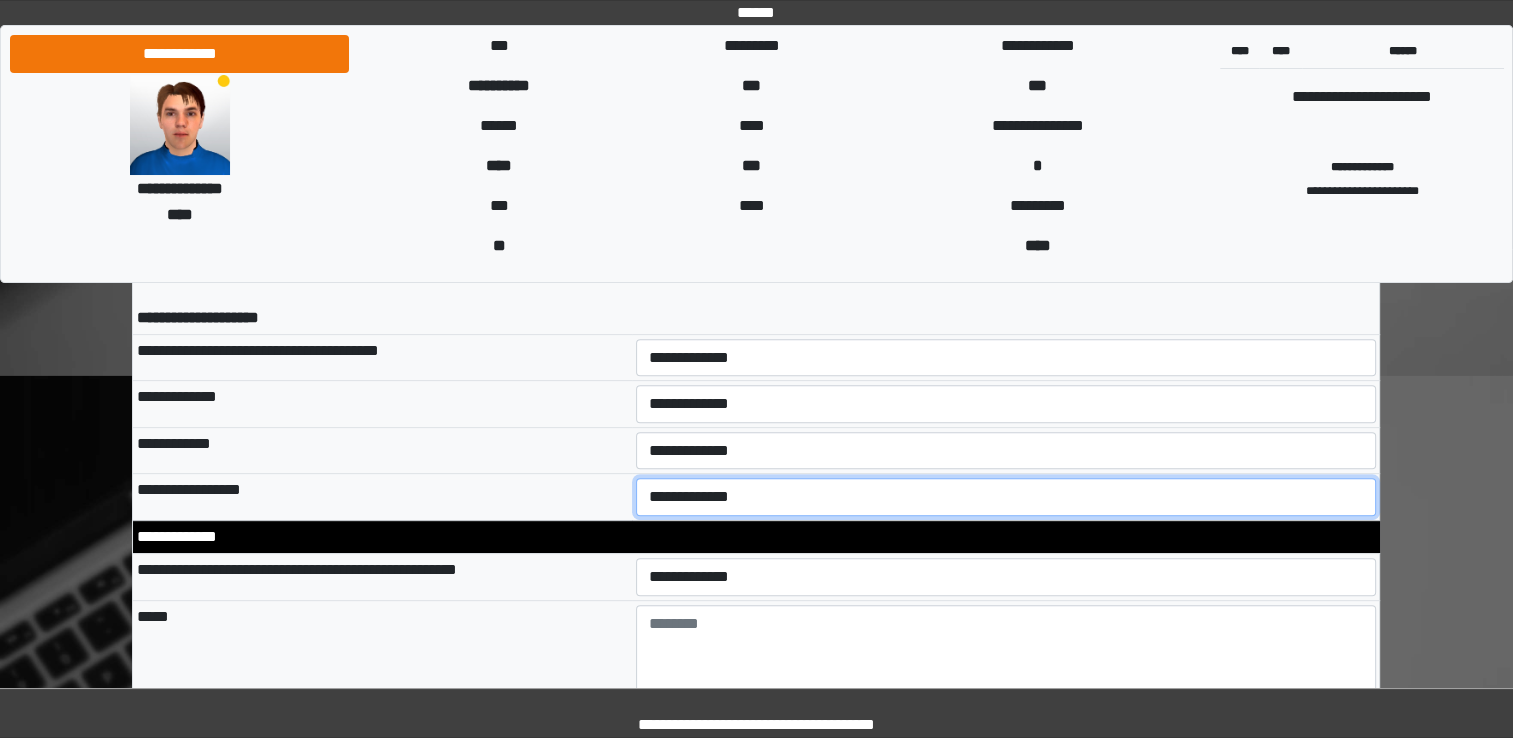 select on "*" 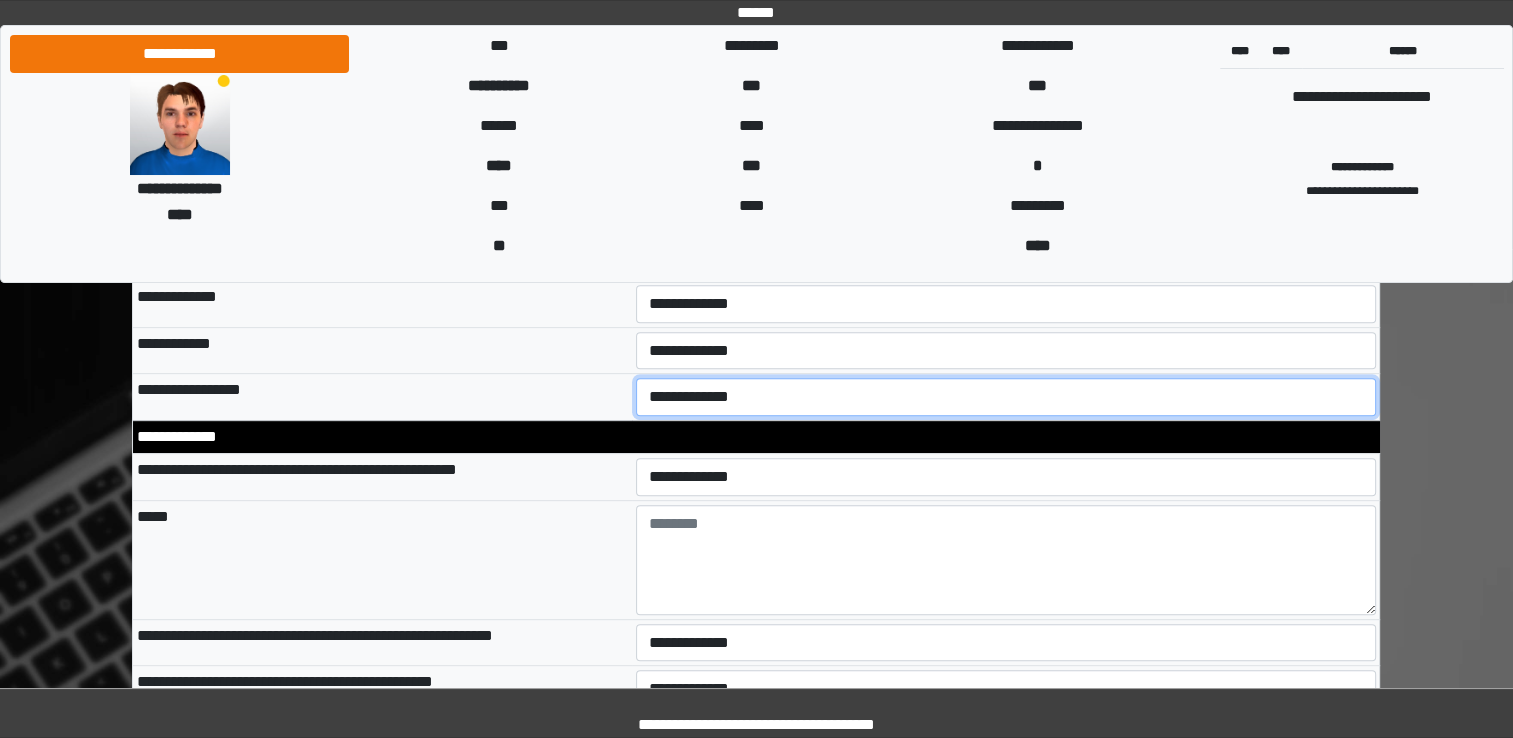 scroll, scrollTop: 8400, scrollLeft: 0, axis: vertical 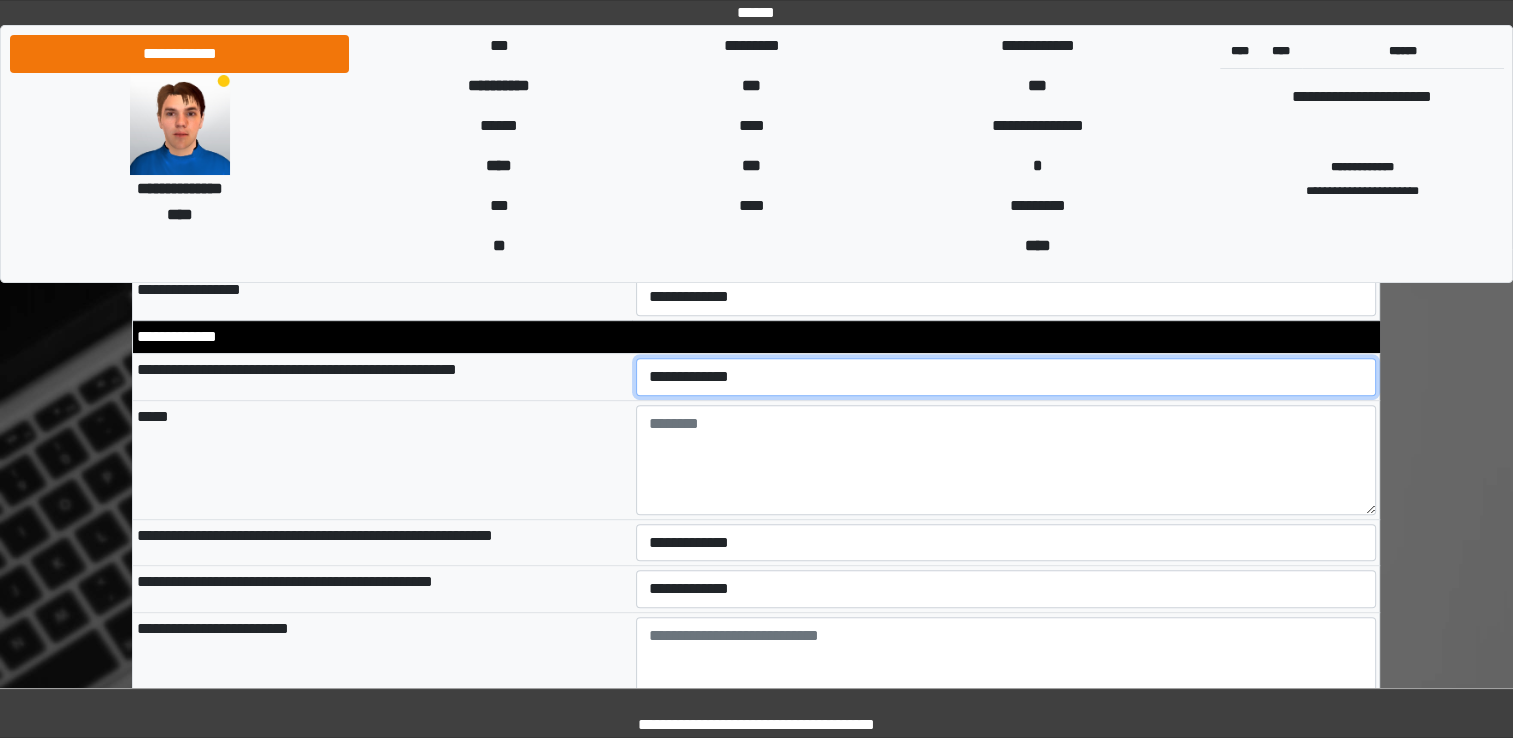 click on "**********" at bounding box center (1006, 377) 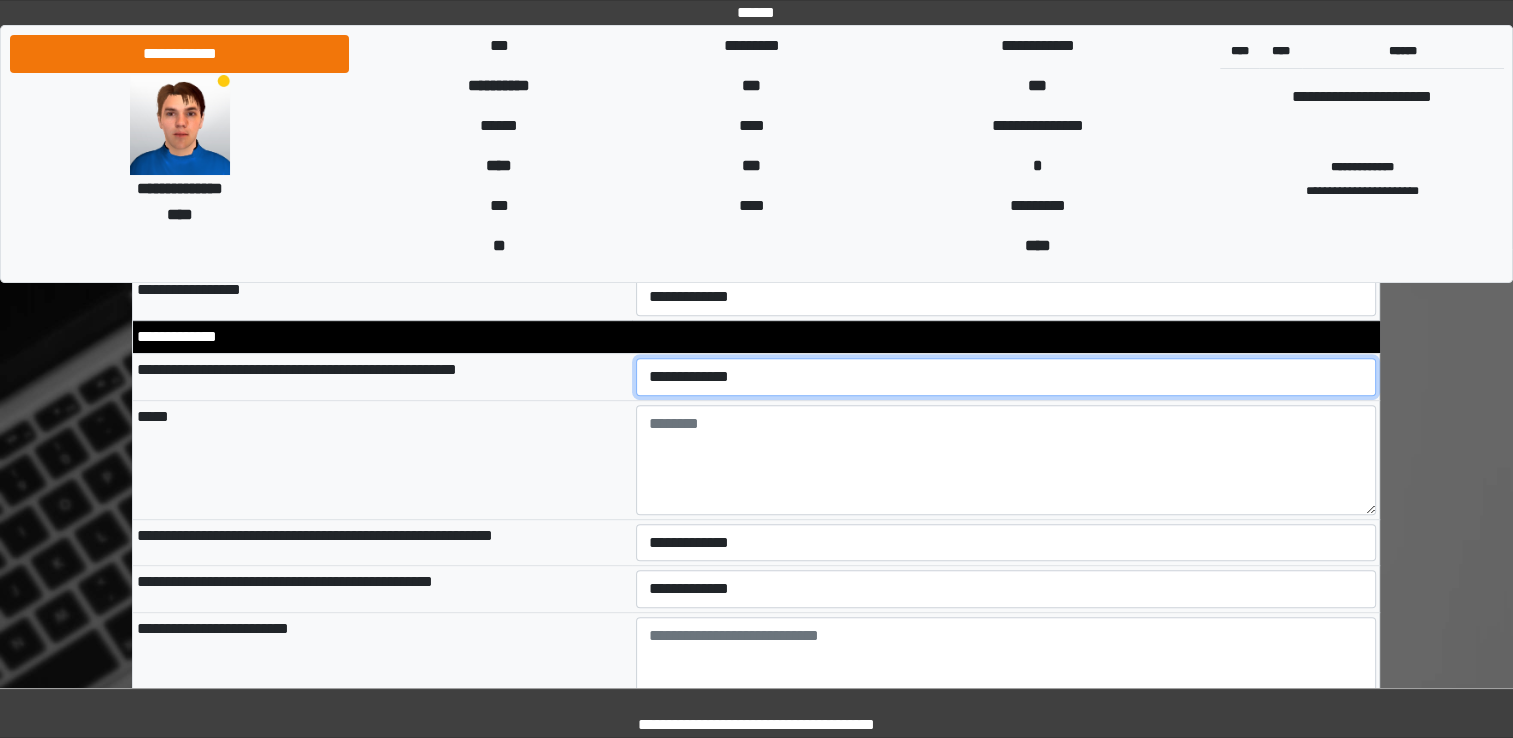 select on "*" 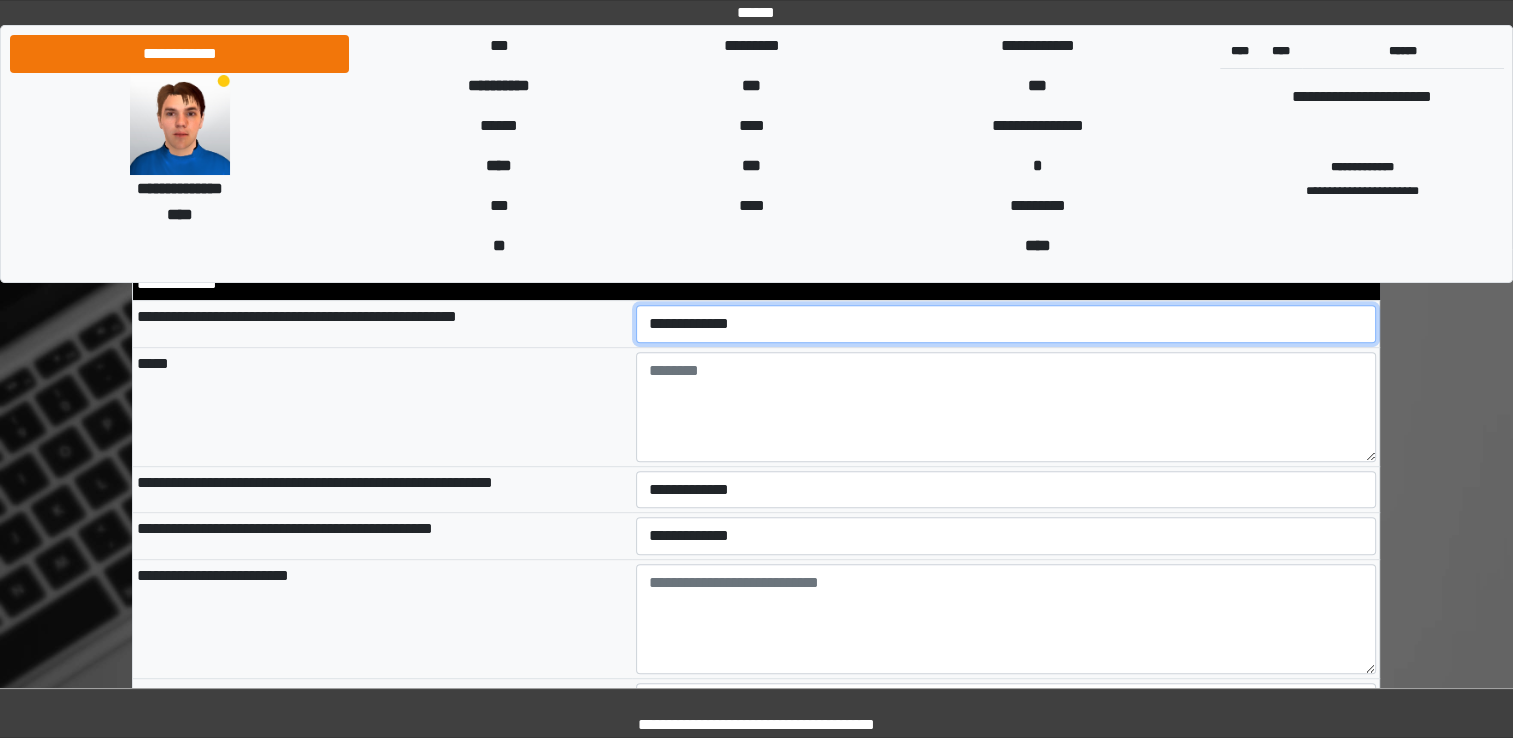 scroll, scrollTop: 8500, scrollLeft: 0, axis: vertical 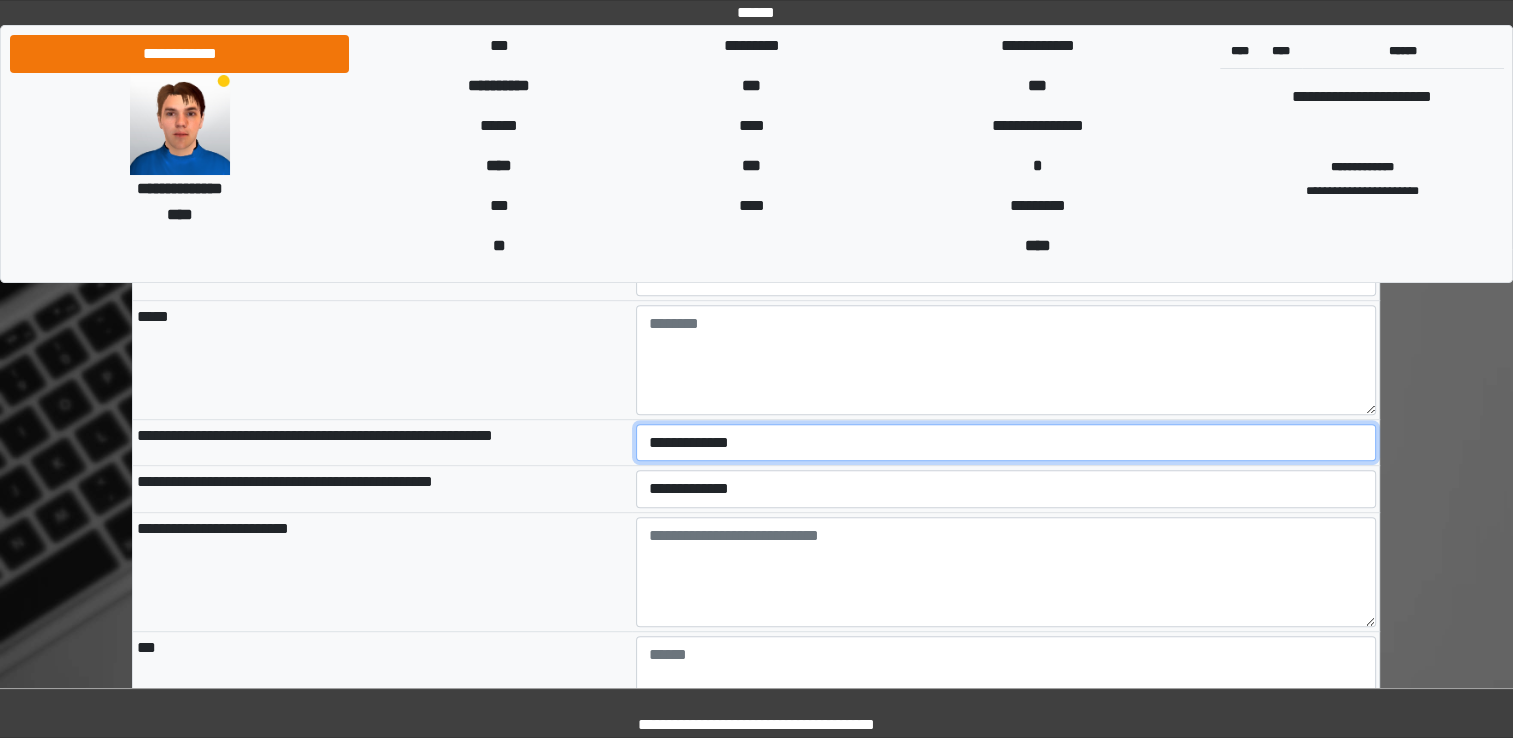 click on "**********" at bounding box center [1006, 443] 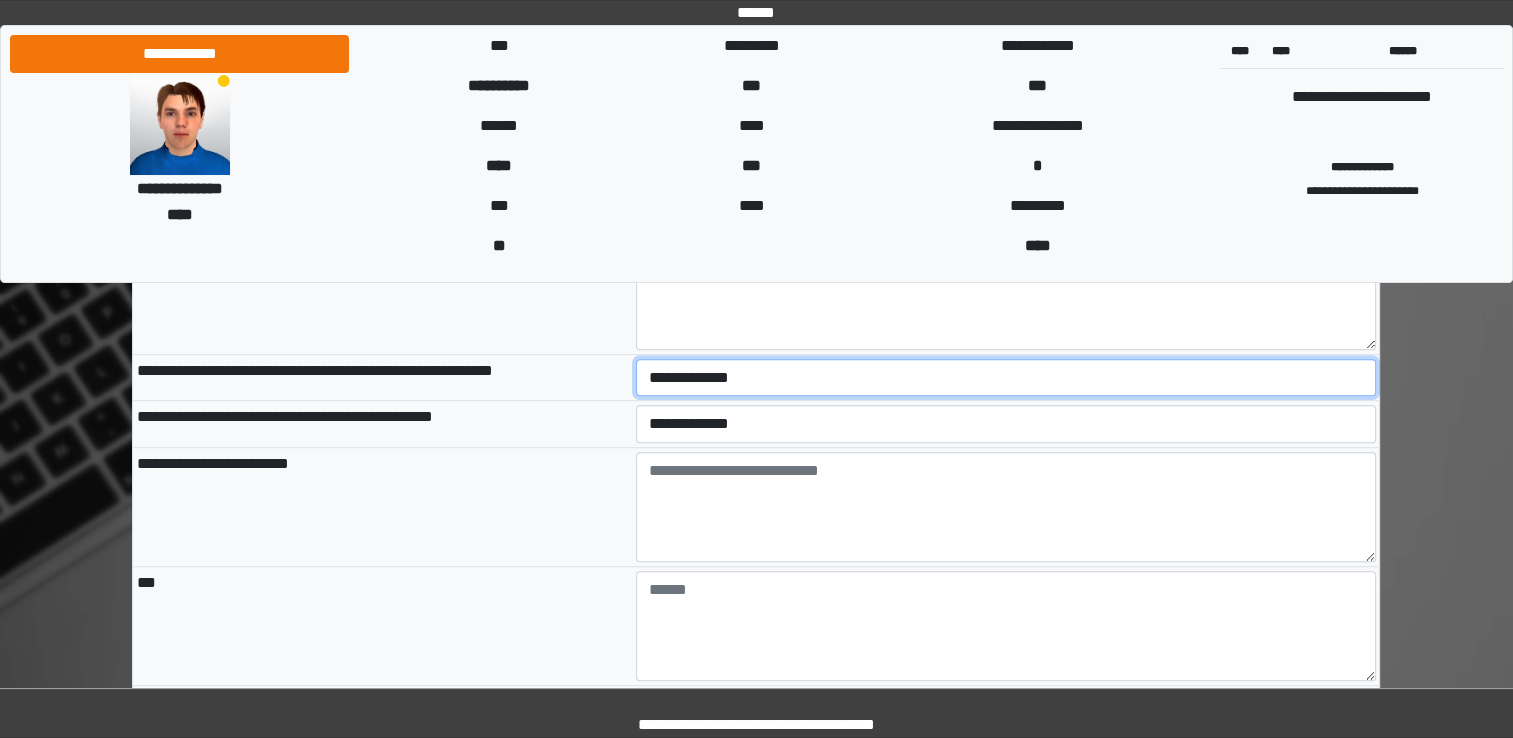 scroll, scrollTop: 8600, scrollLeft: 0, axis: vertical 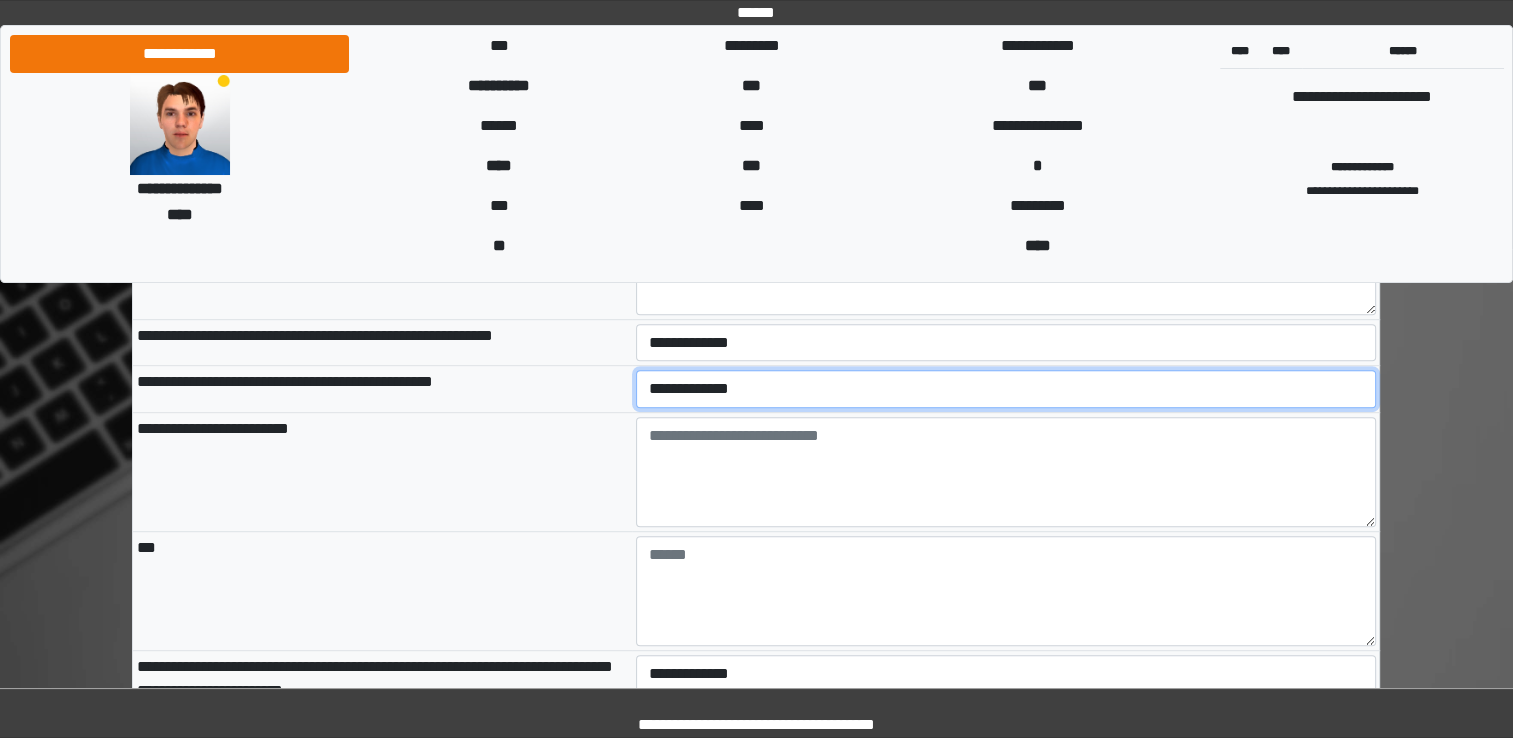 click on "**********" at bounding box center (1006, 389) 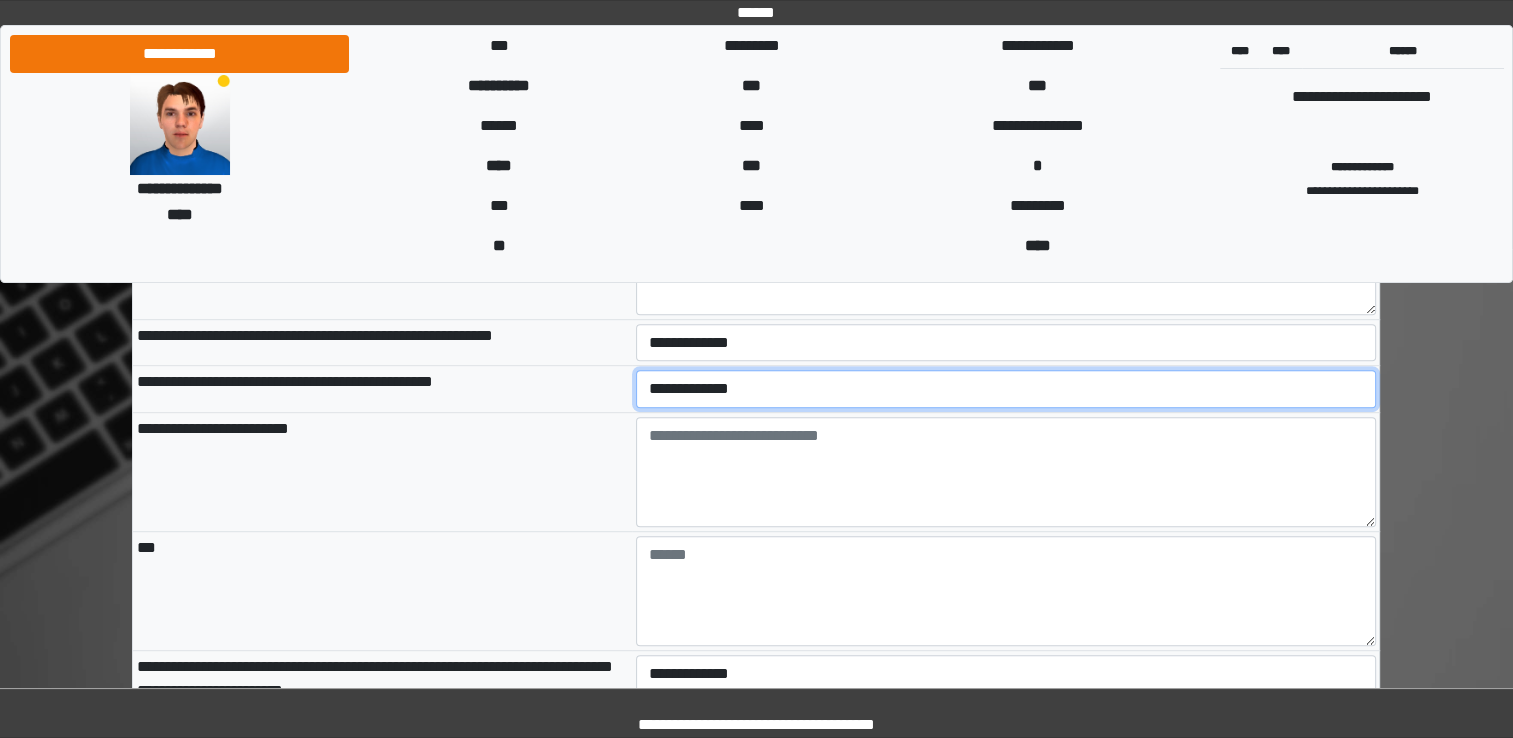 select on "*" 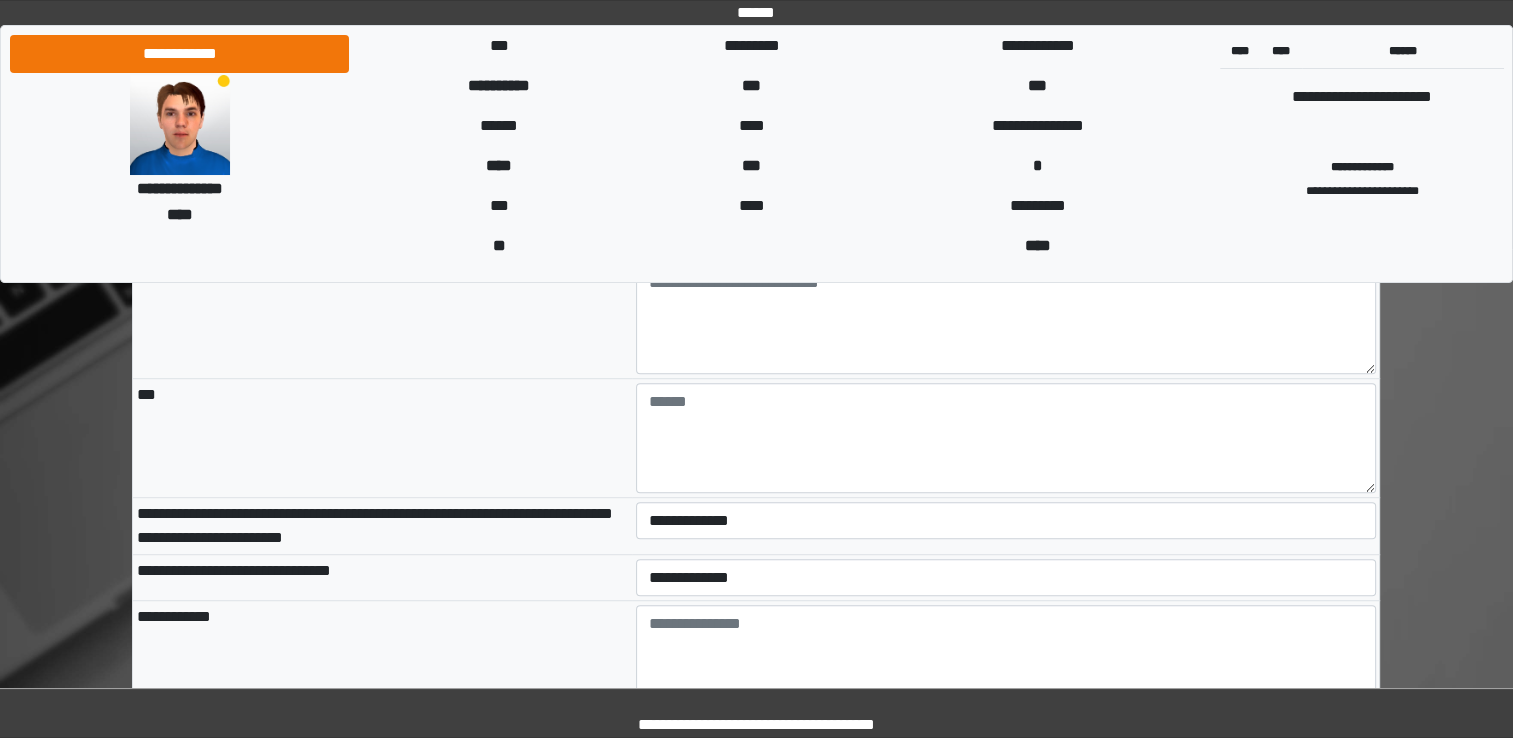 scroll, scrollTop: 8800, scrollLeft: 0, axis: vertical 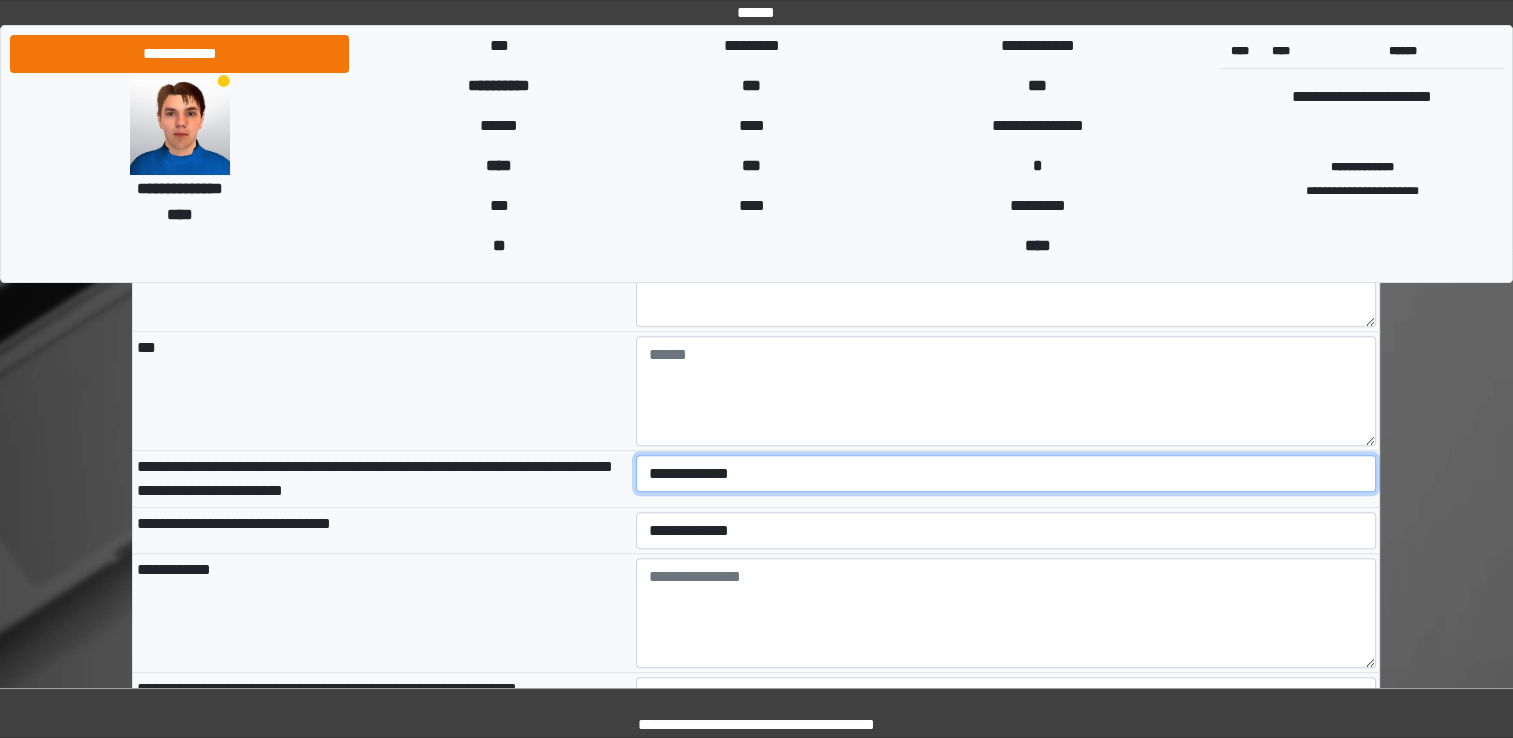 click on "**********" at bounding box center [1006, 474] 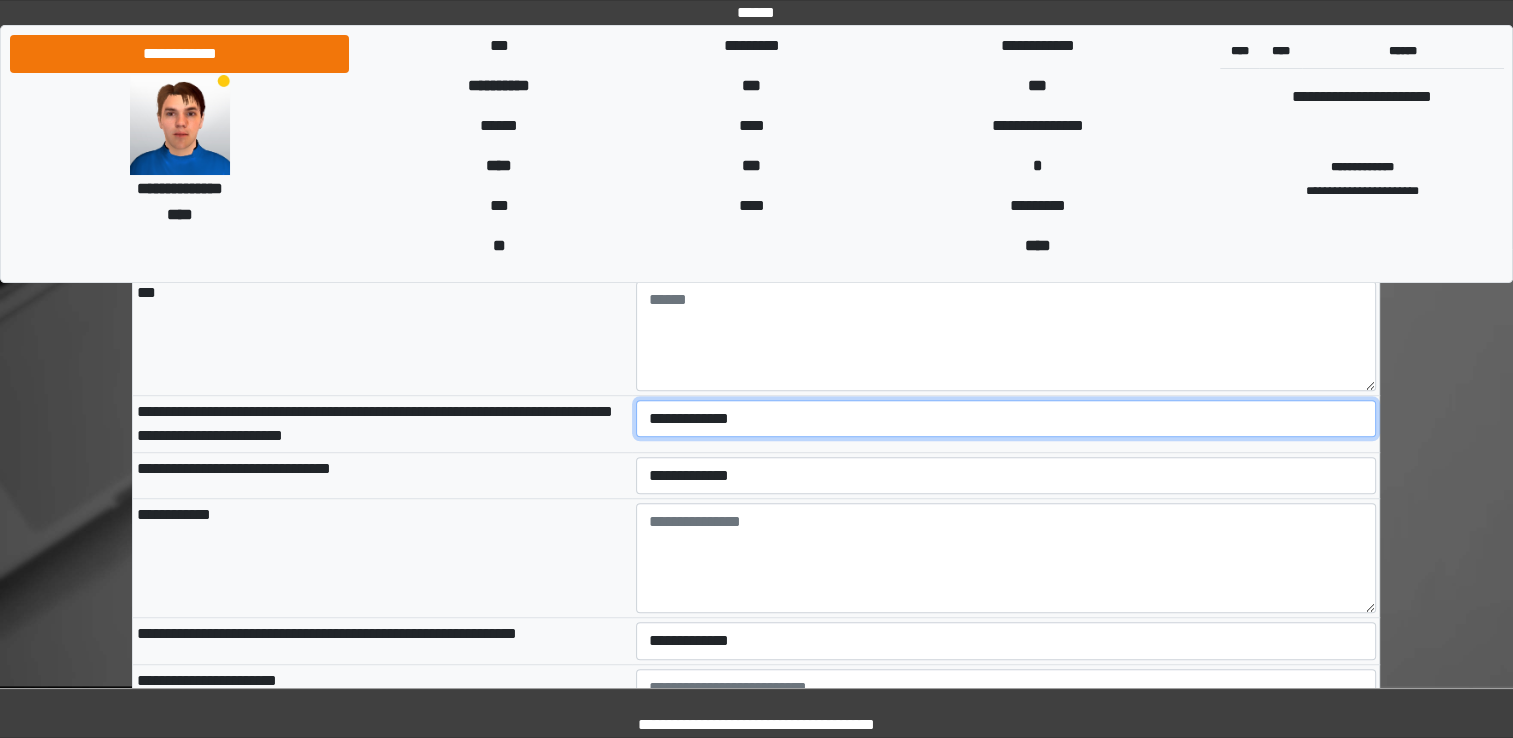 scroll, scrollTop: 8900, scrollLeft: 0, axis: vertical 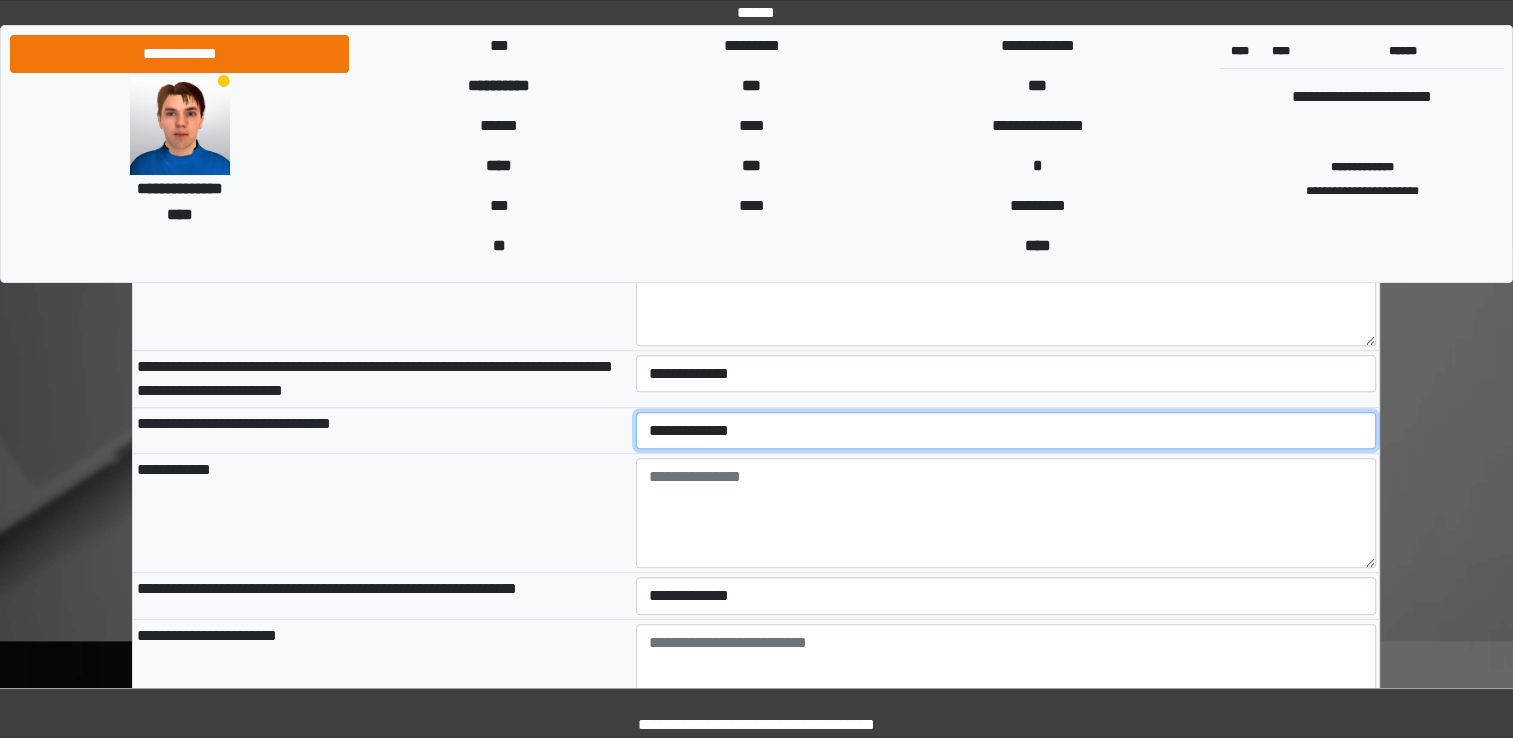 click on "**********" at bounding box center [1006, 431] 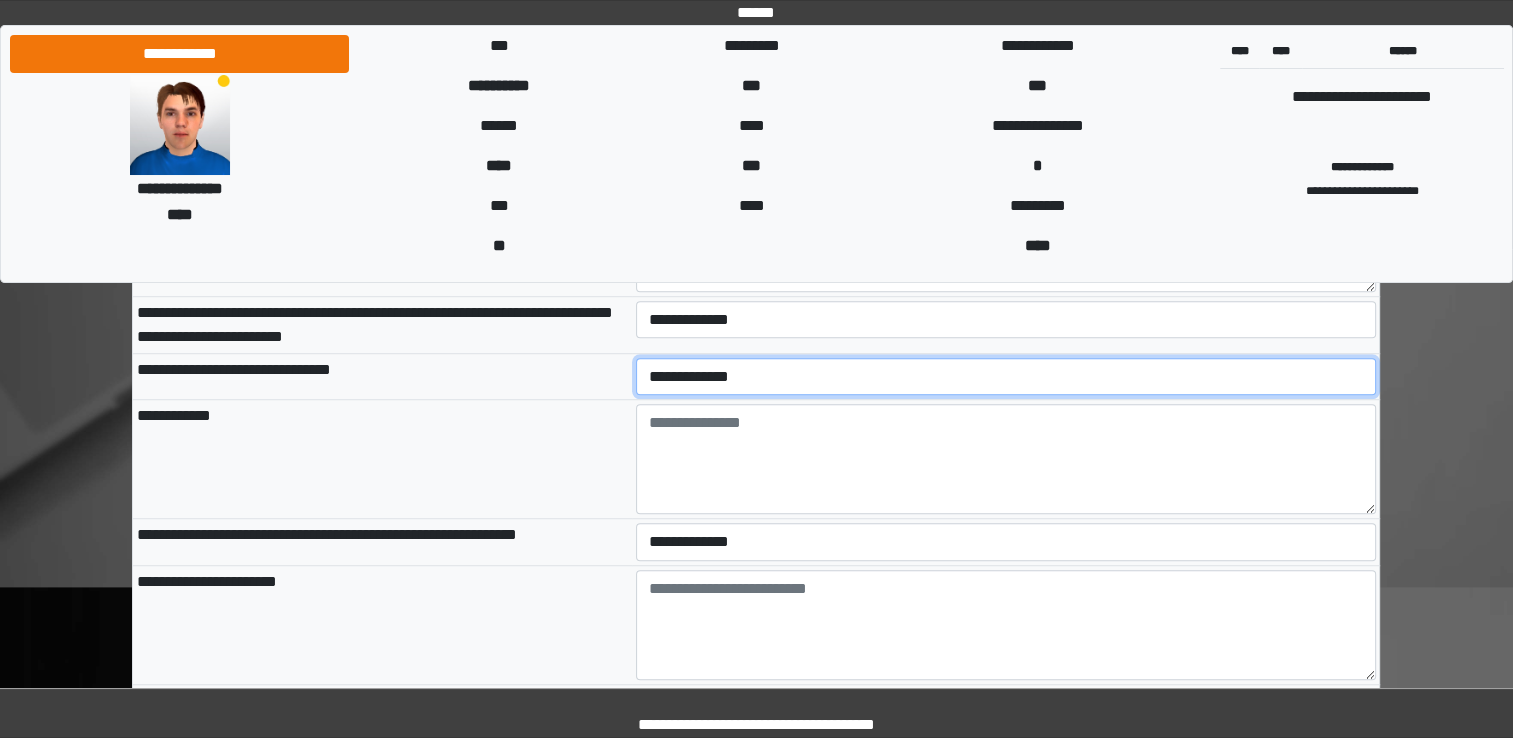 scroll, scrollTop: 9000, scrollLeft: 0, axis: vertical 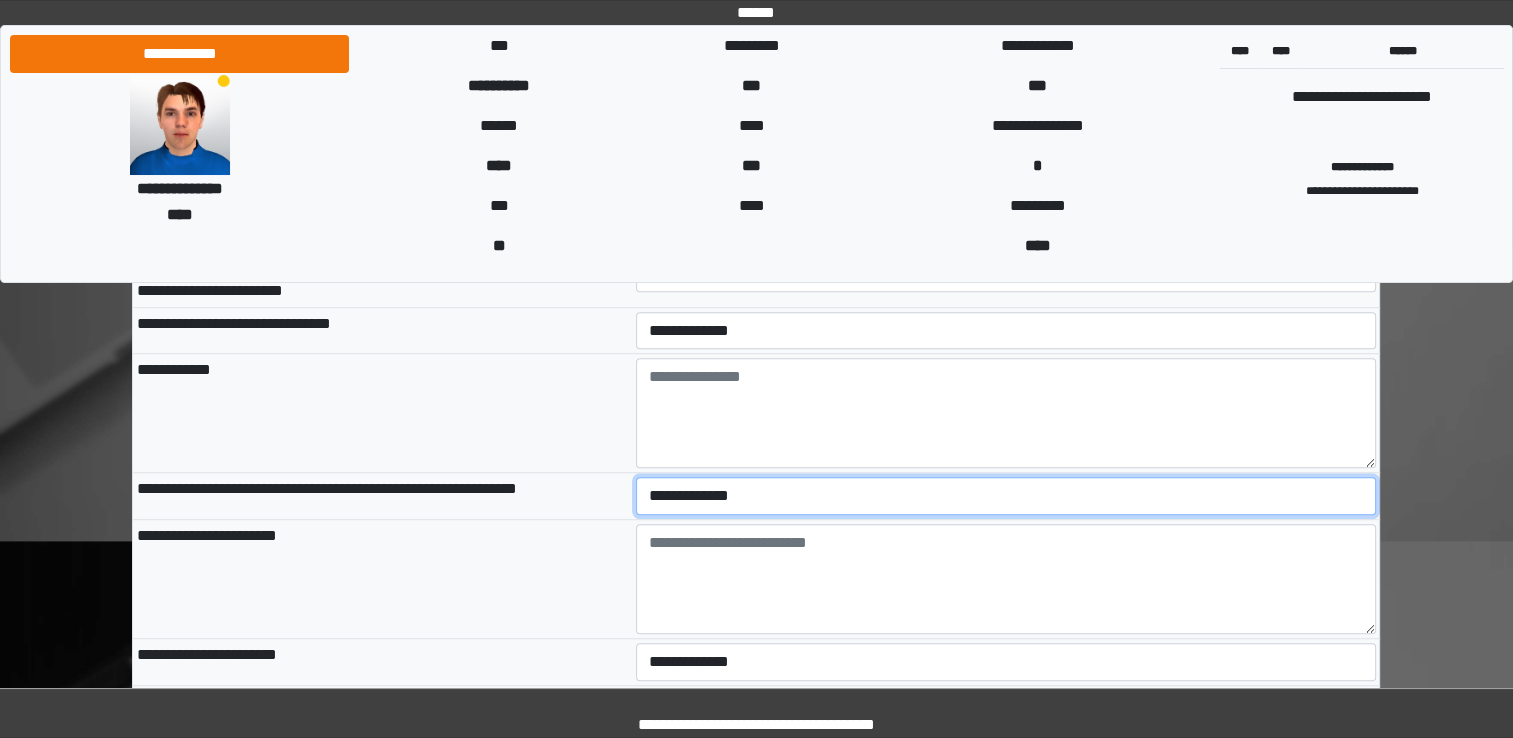 click on "**********" at bounding box center [1006, 496] 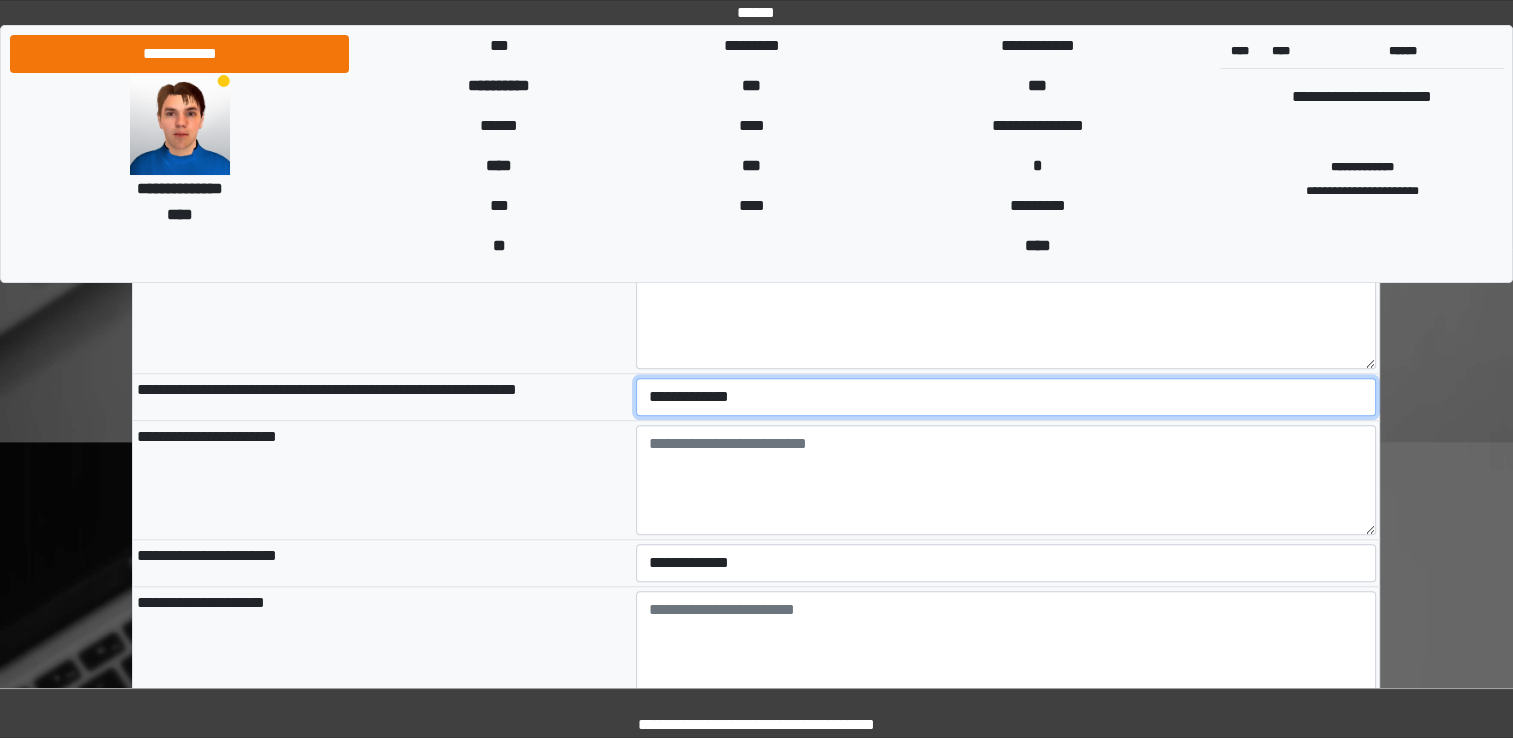scroll, scrollTop: 9100, scrollLeft: 0, axis: vertical 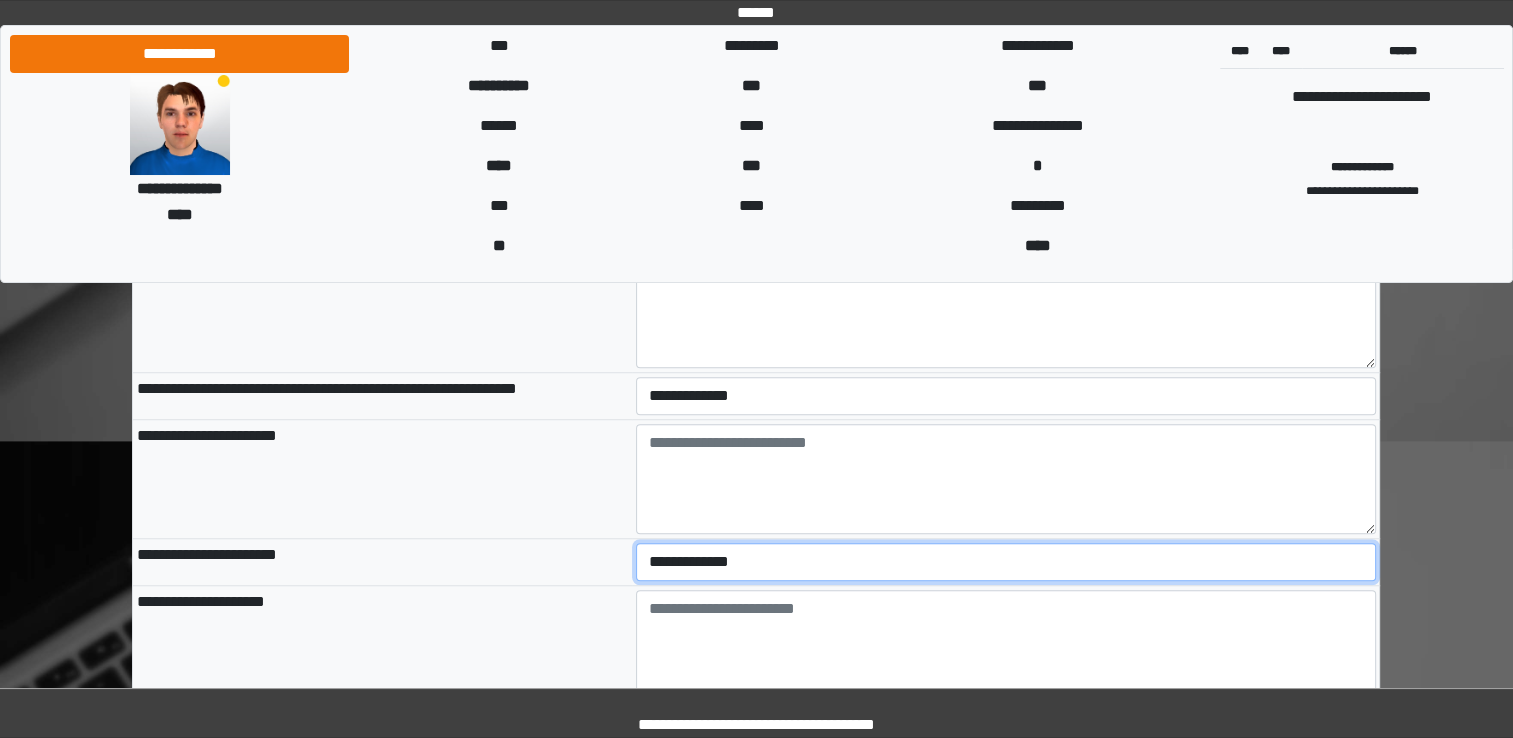 click on "**********" at bounding box center [1006, 562] 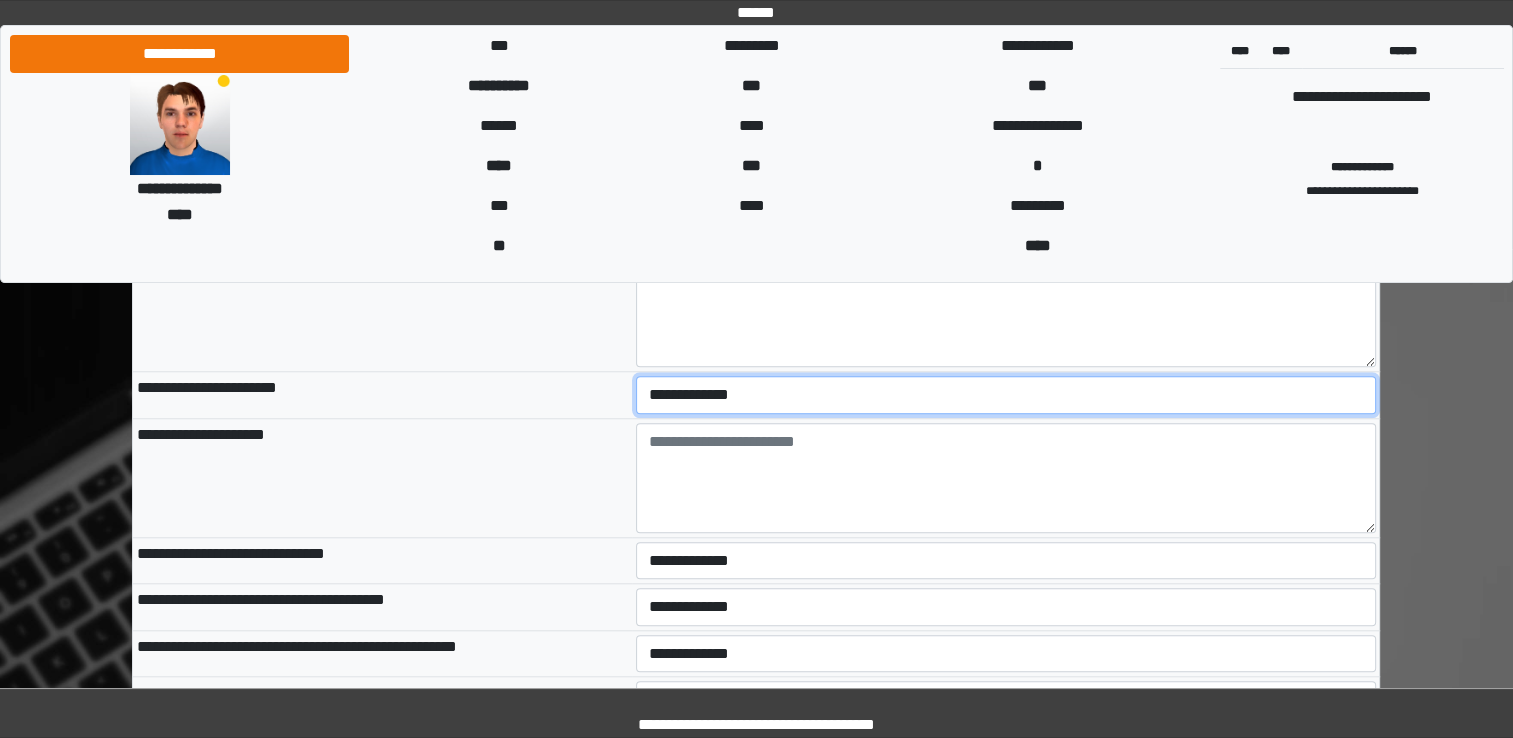 scroll, scrollTop: 9300, scrollLeft: 0, axis: vertical 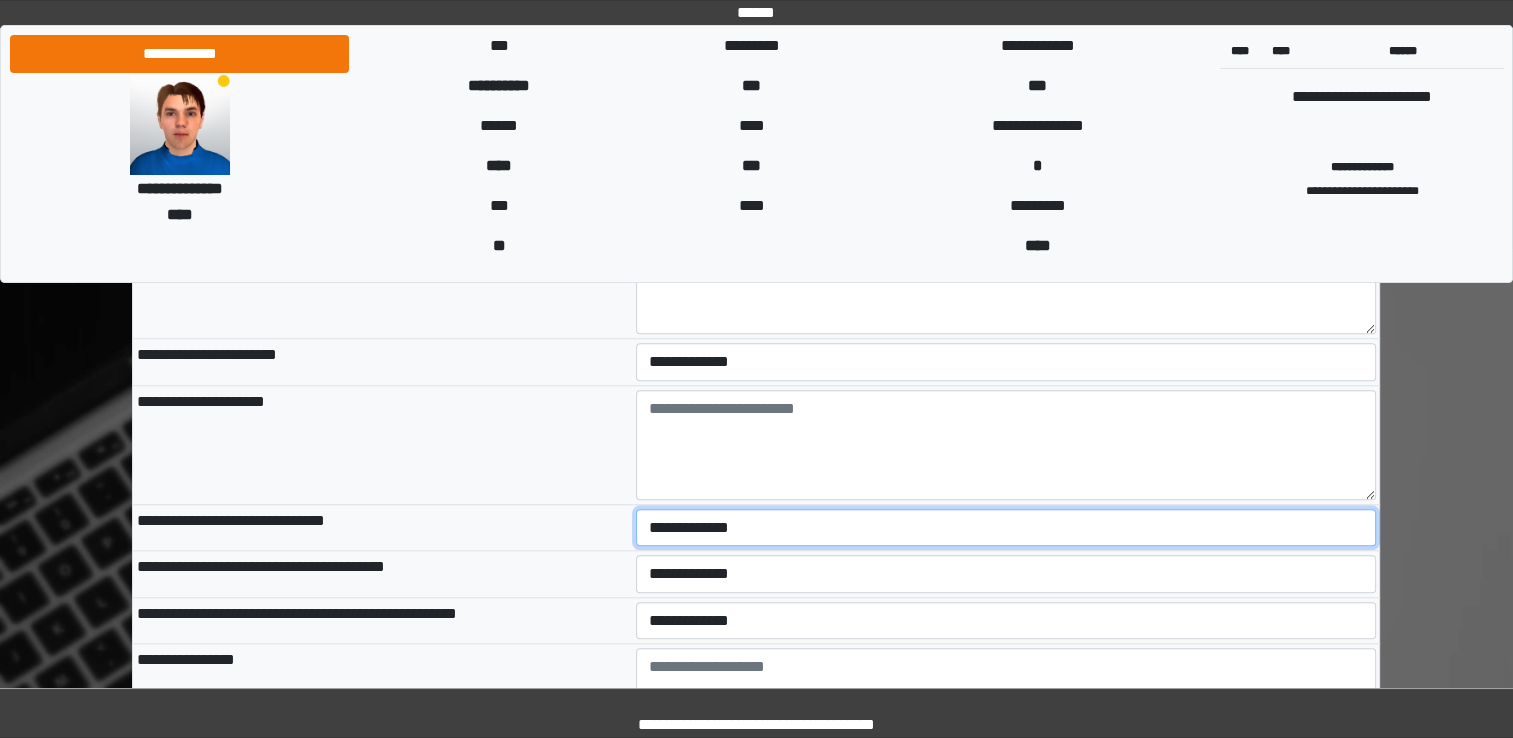 click on "**********" at bounding box center [1006, 528] 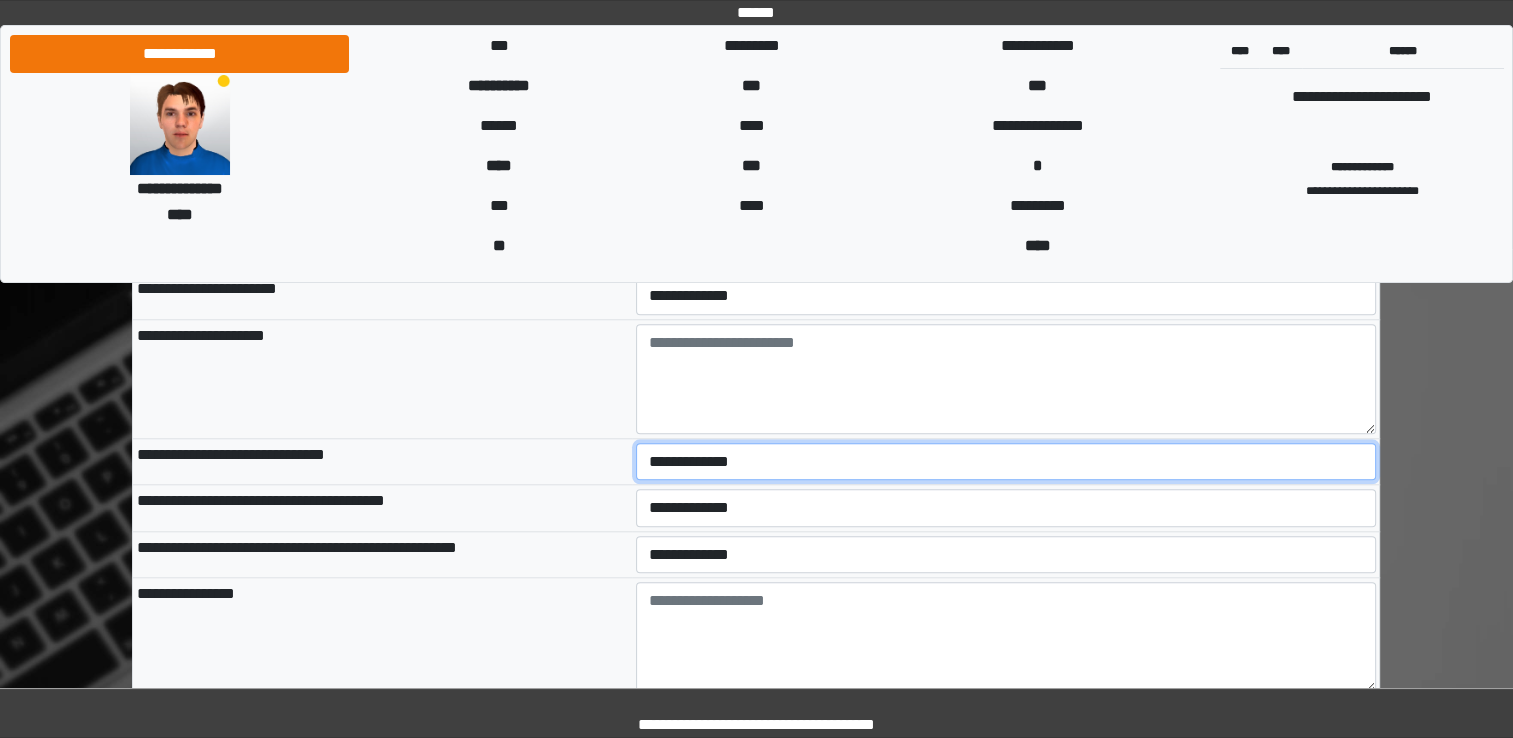 scroll, scrollTop: 9400, scrollLeft: 0, axis: vertical 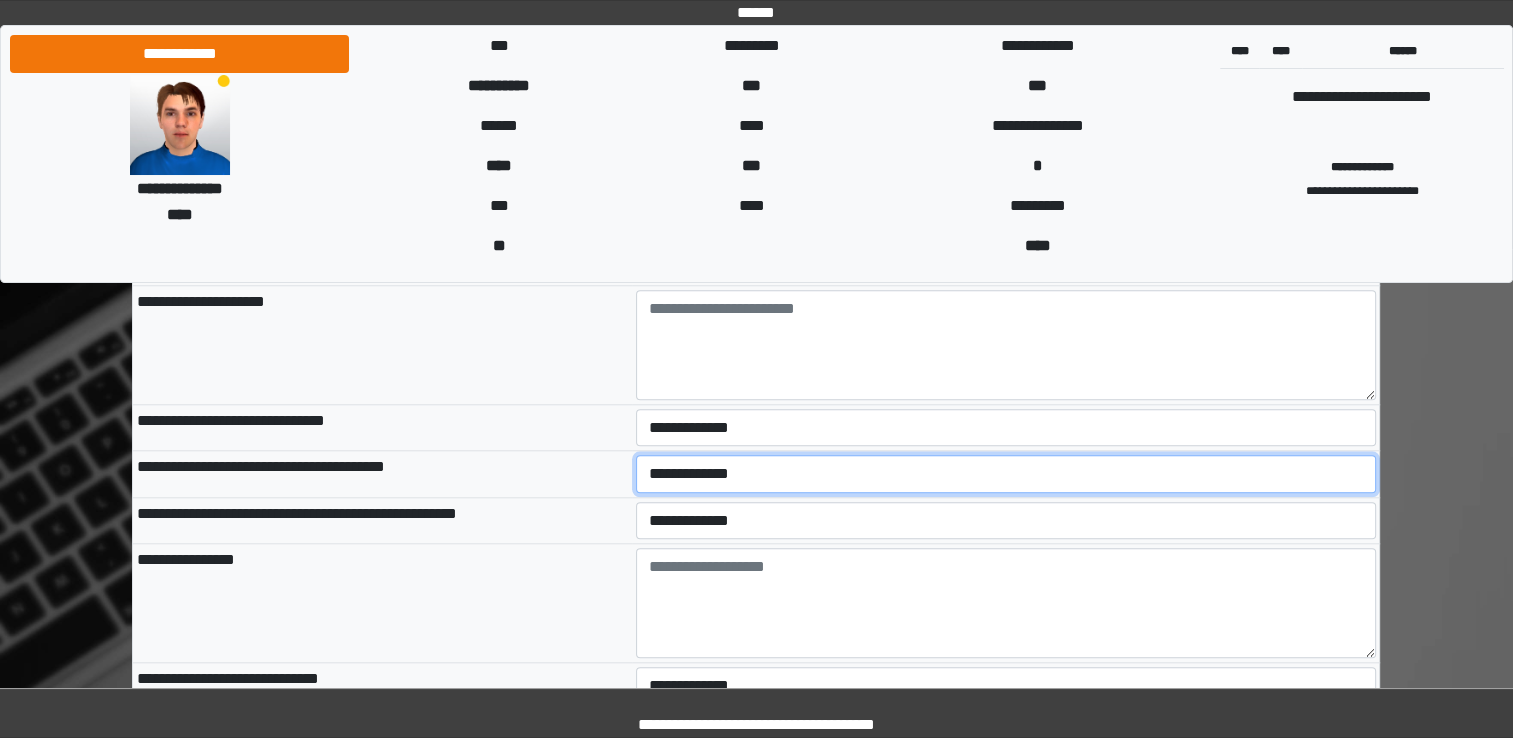 click on "**********" at bounding box center [1006, 474] 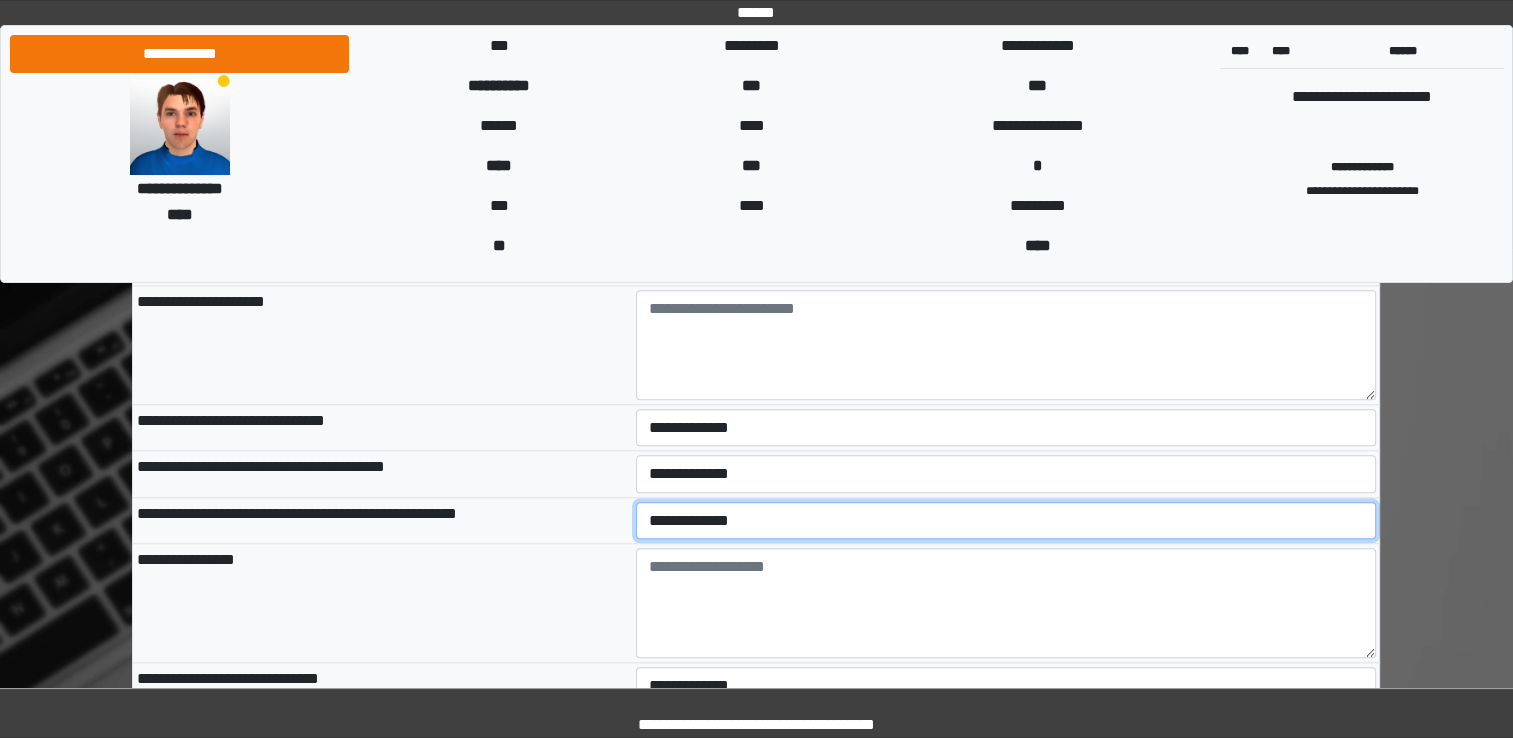 click on "**********" at bounding box center [1006, 521] 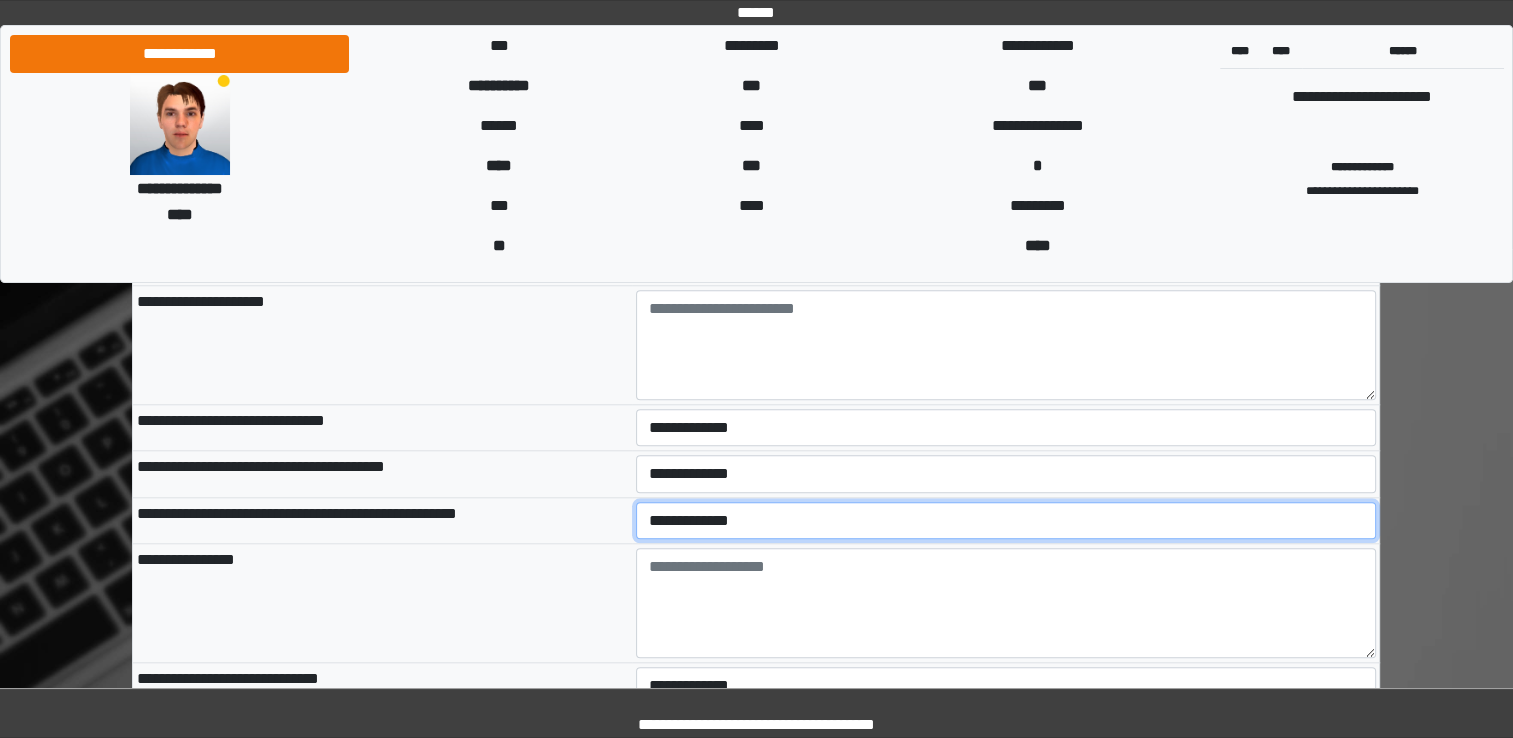 select on "*" 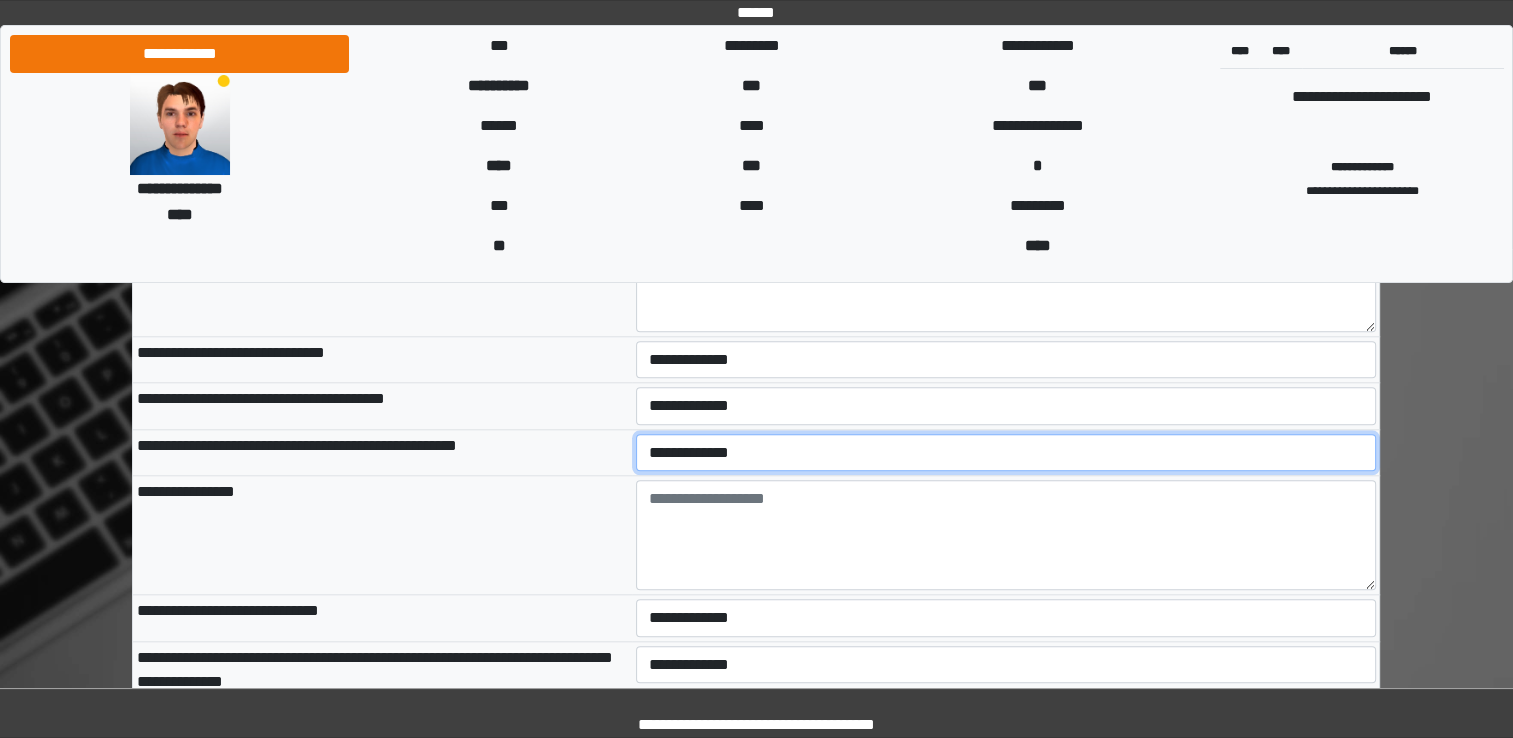 scroll, scrollTop: 9500, scrollLeft: 0, axis: vertical 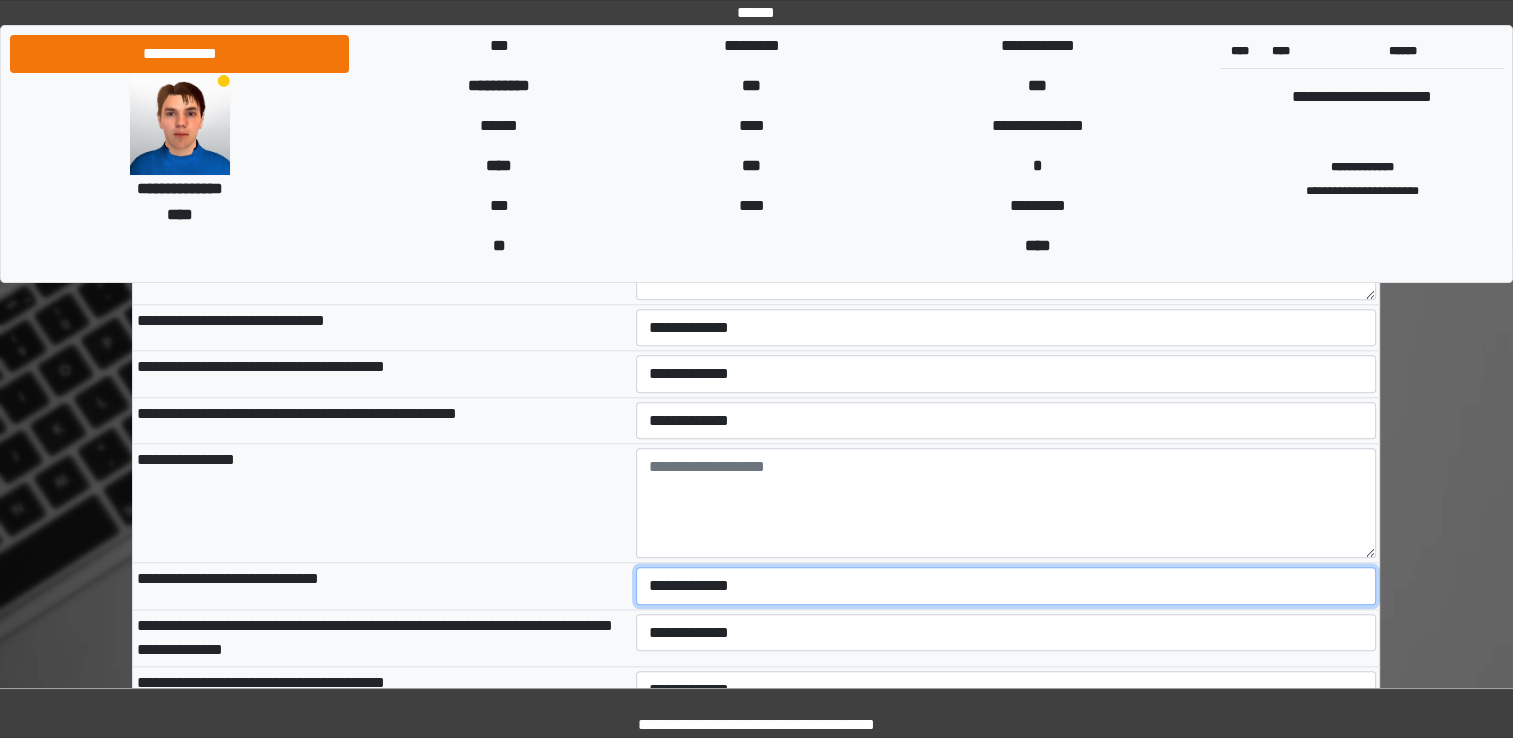 click on "**********" at bounding box center [1006, 586] 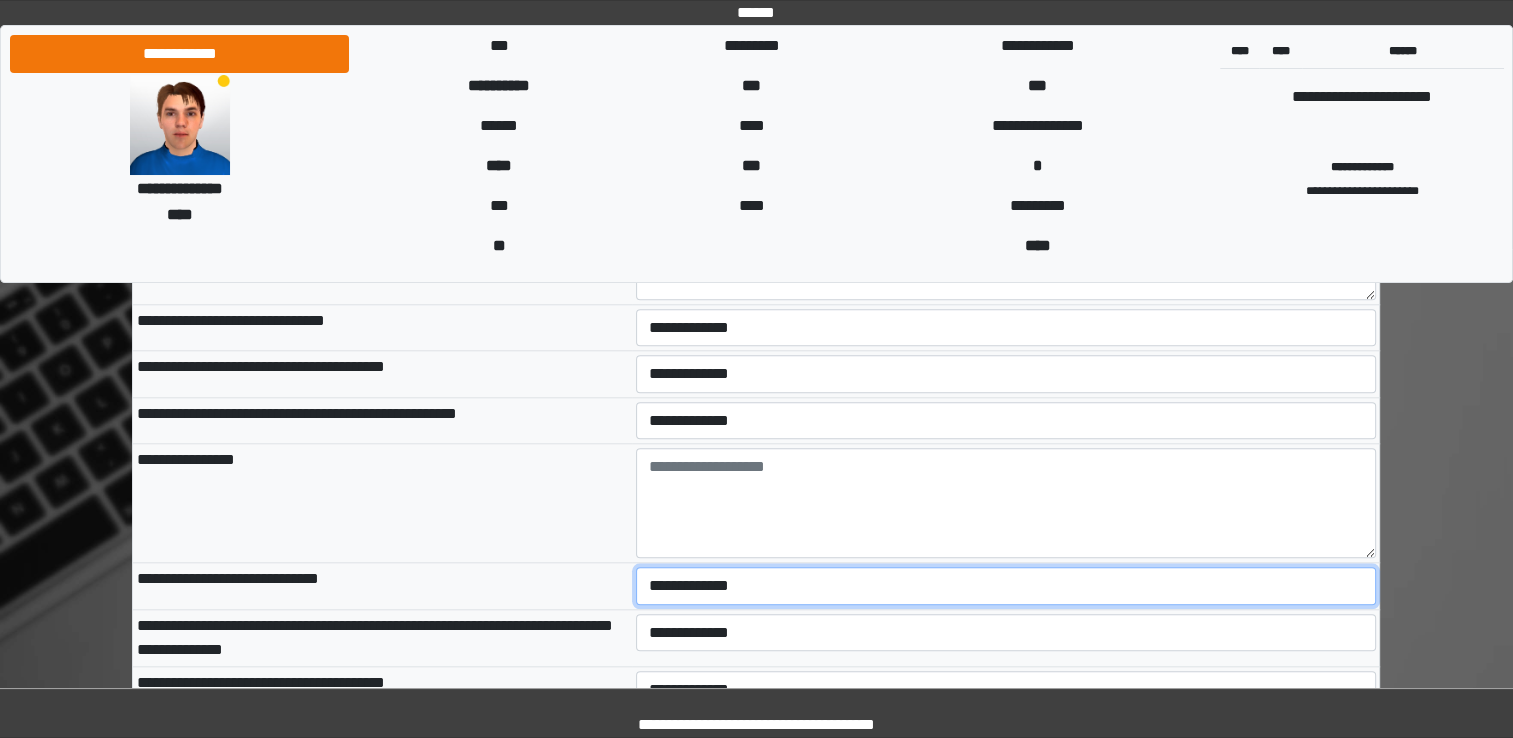 select on "*" 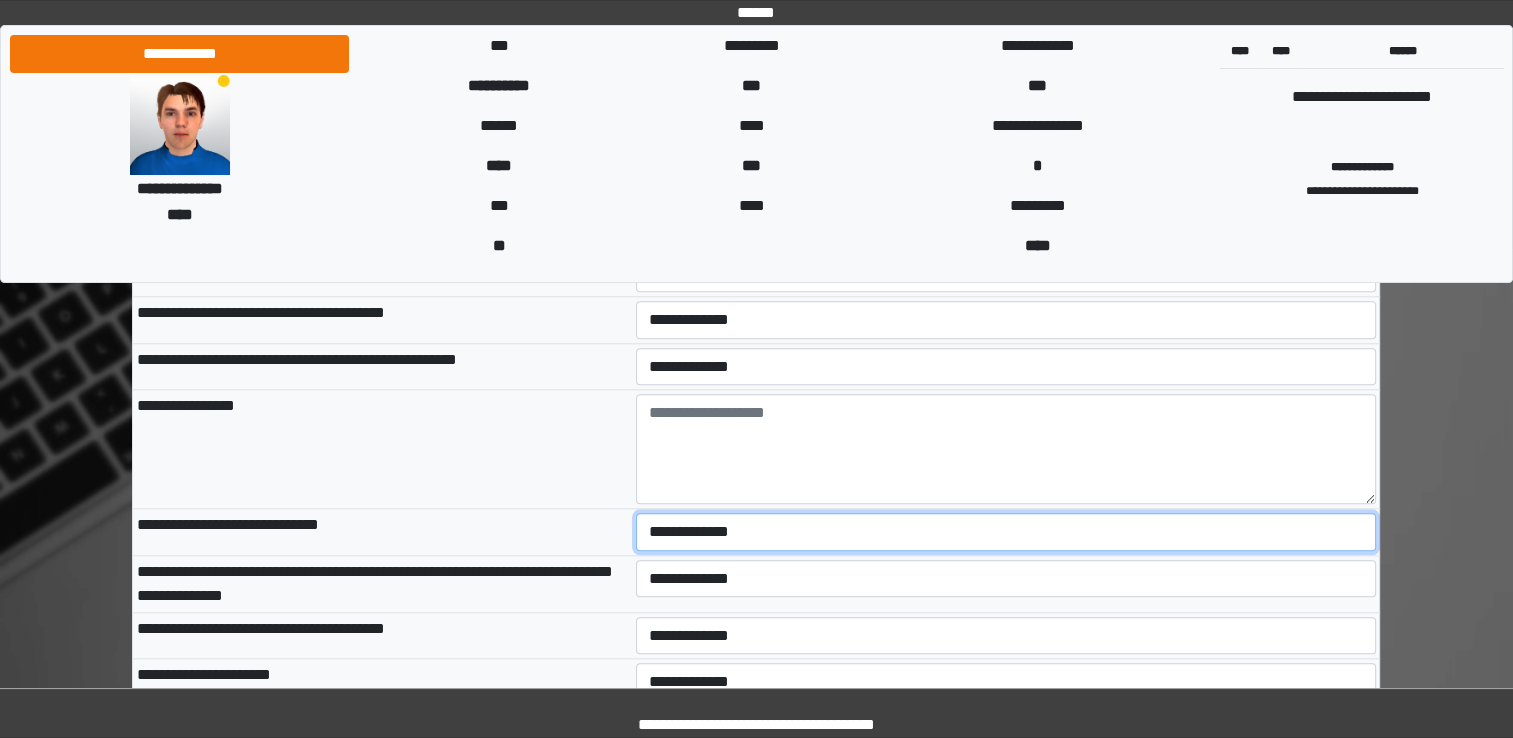 scroll, scrollTop: 9600, scrollLeft: 0, axis: vertical 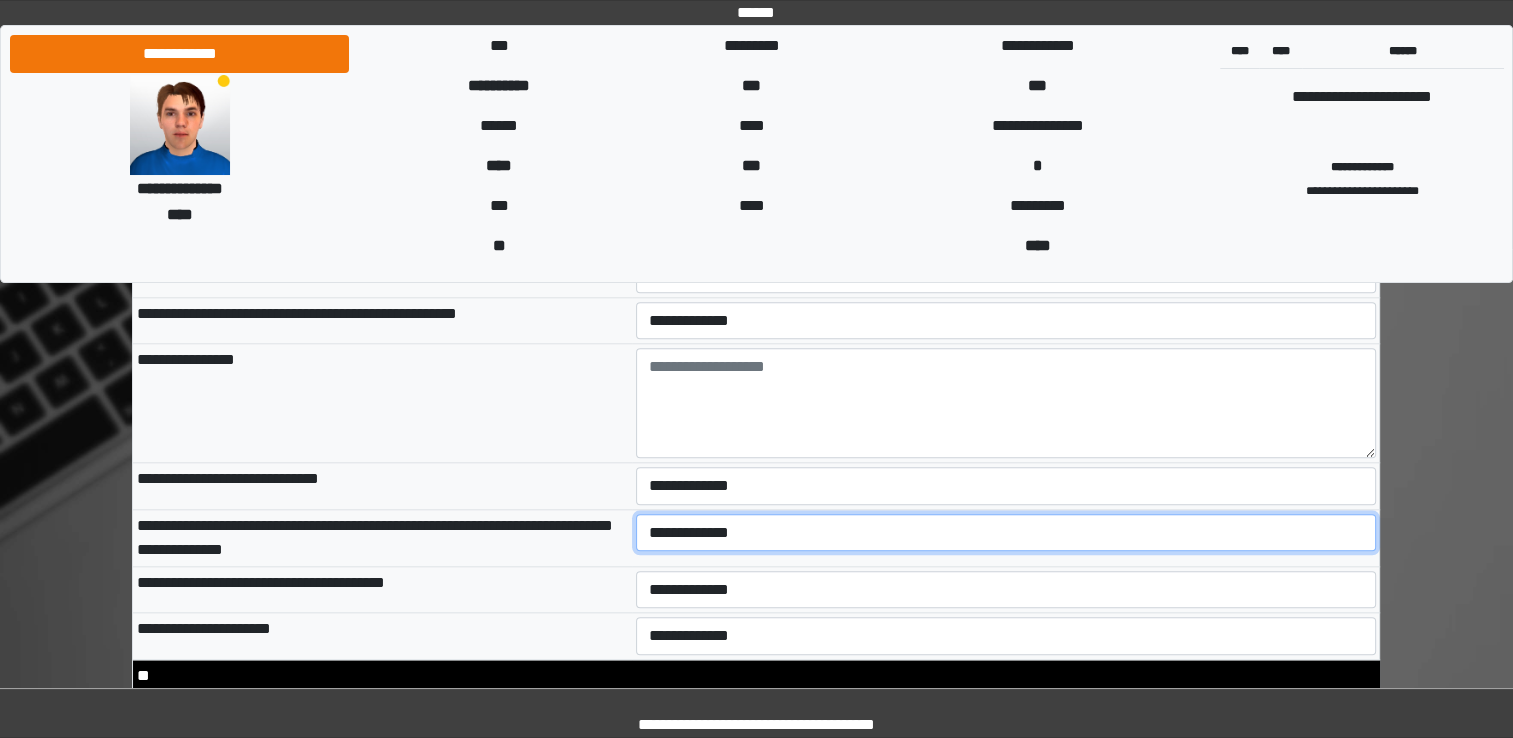 click on "**********" at bounding box center (1006, 533) 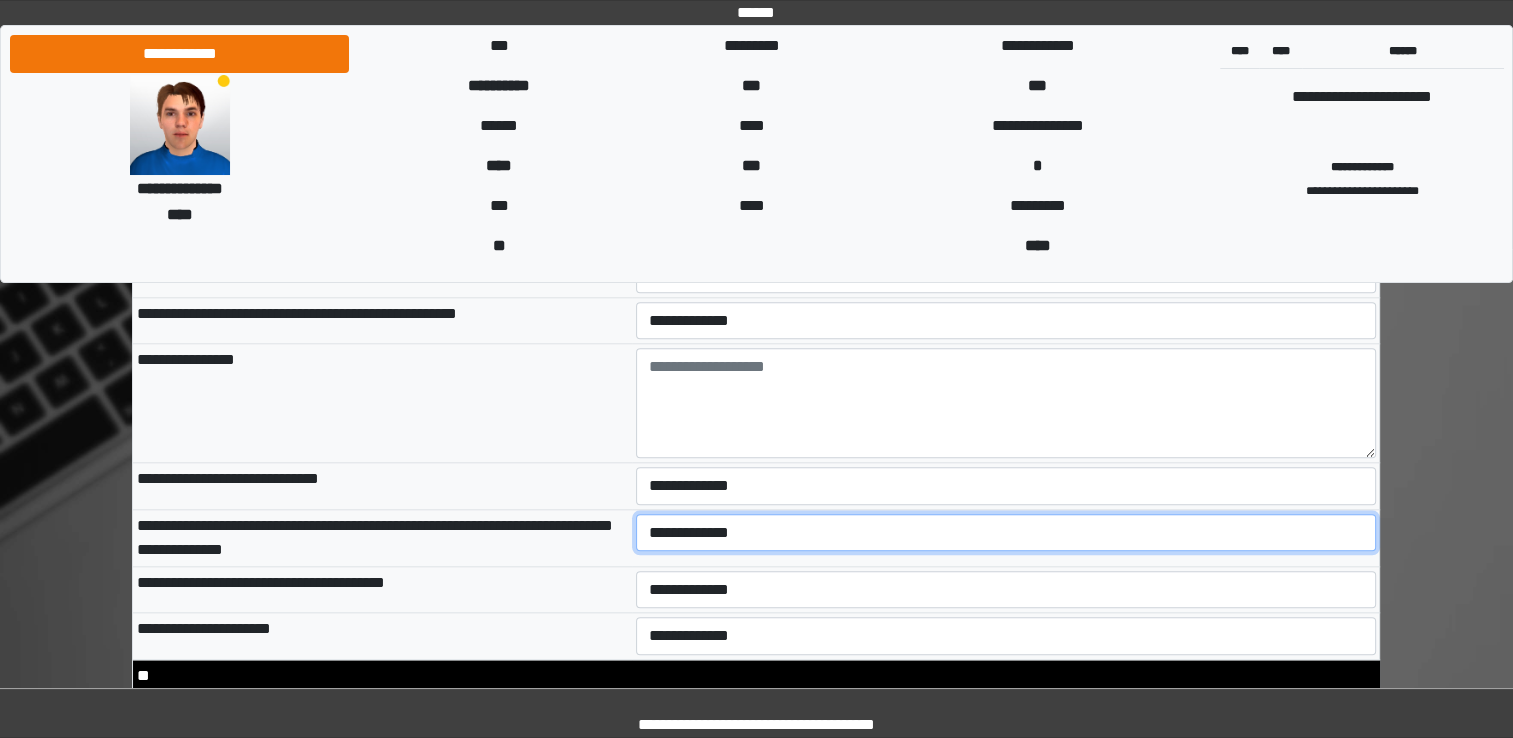 select on "*" 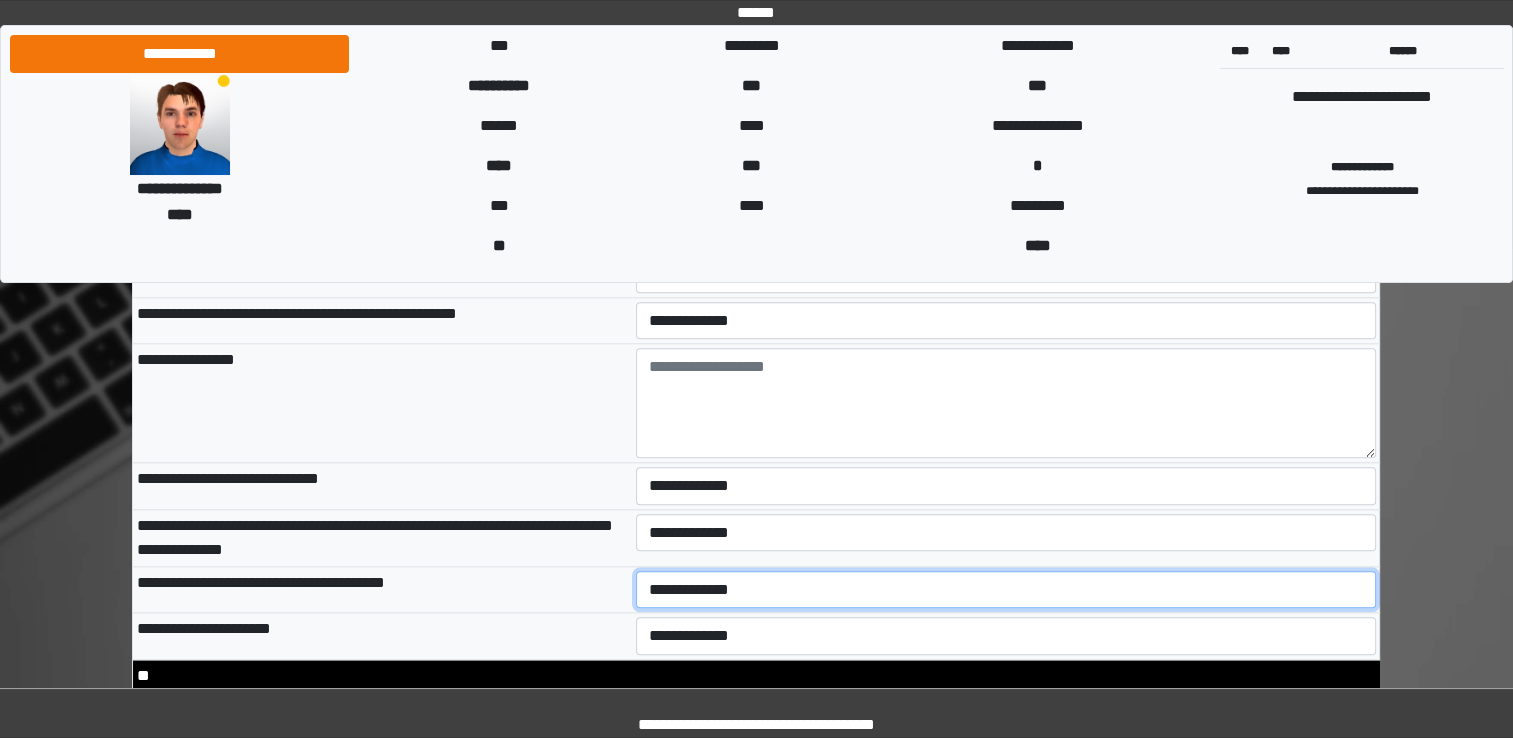 click on "**********" at bounding box center [1006, 590] 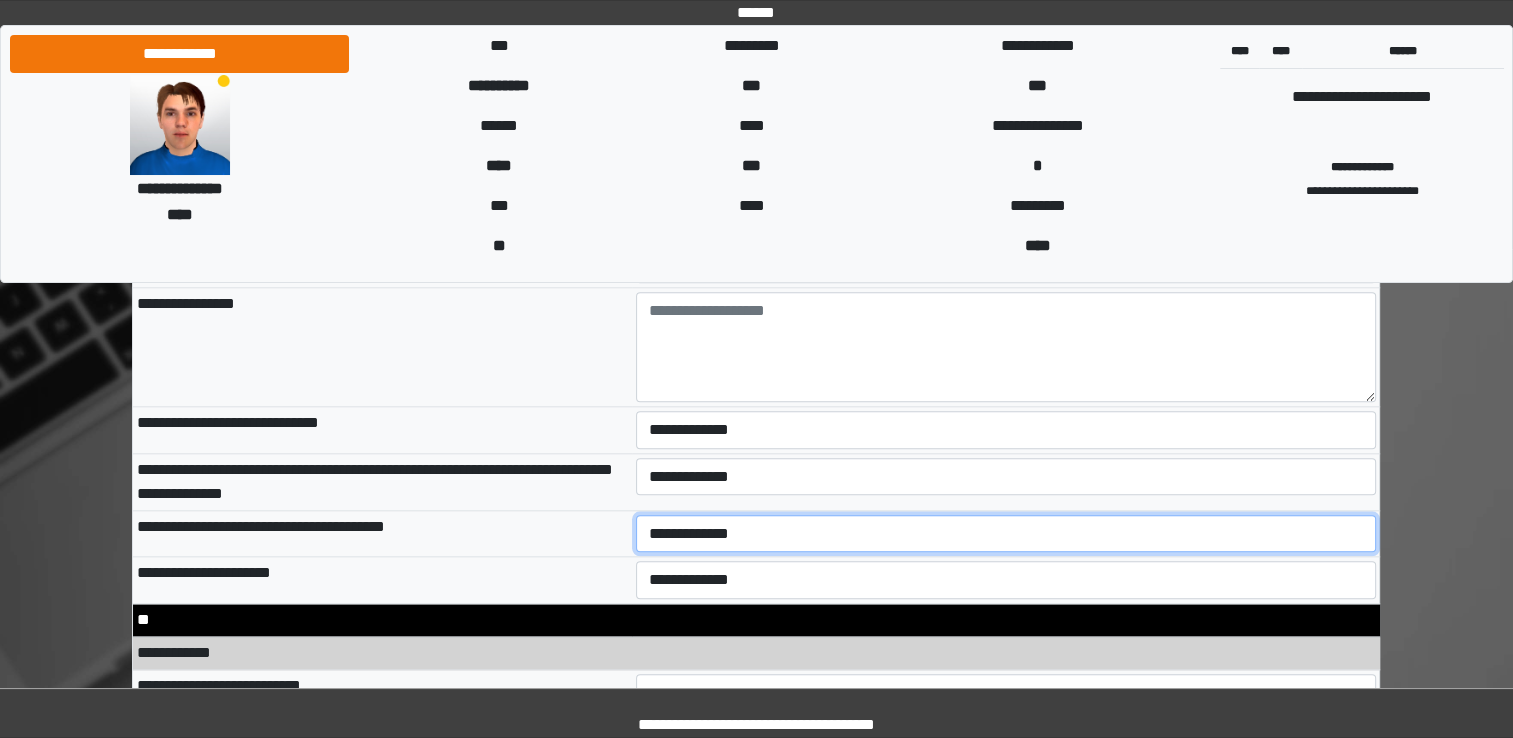 scroll, scrollTop: 9700, scrollLeft: 0, axis: vertical 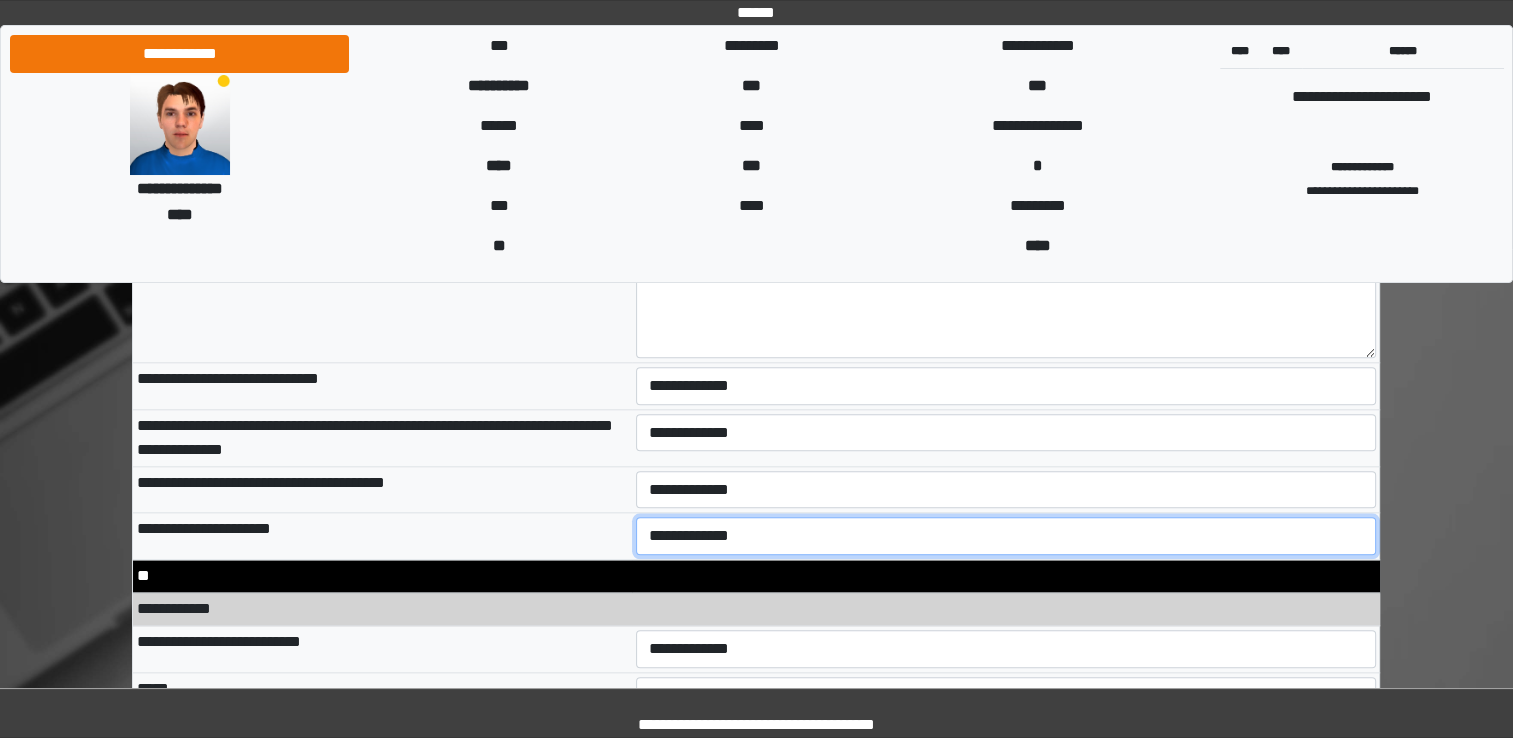 click on "**********" at bounding box center (1006, 536) 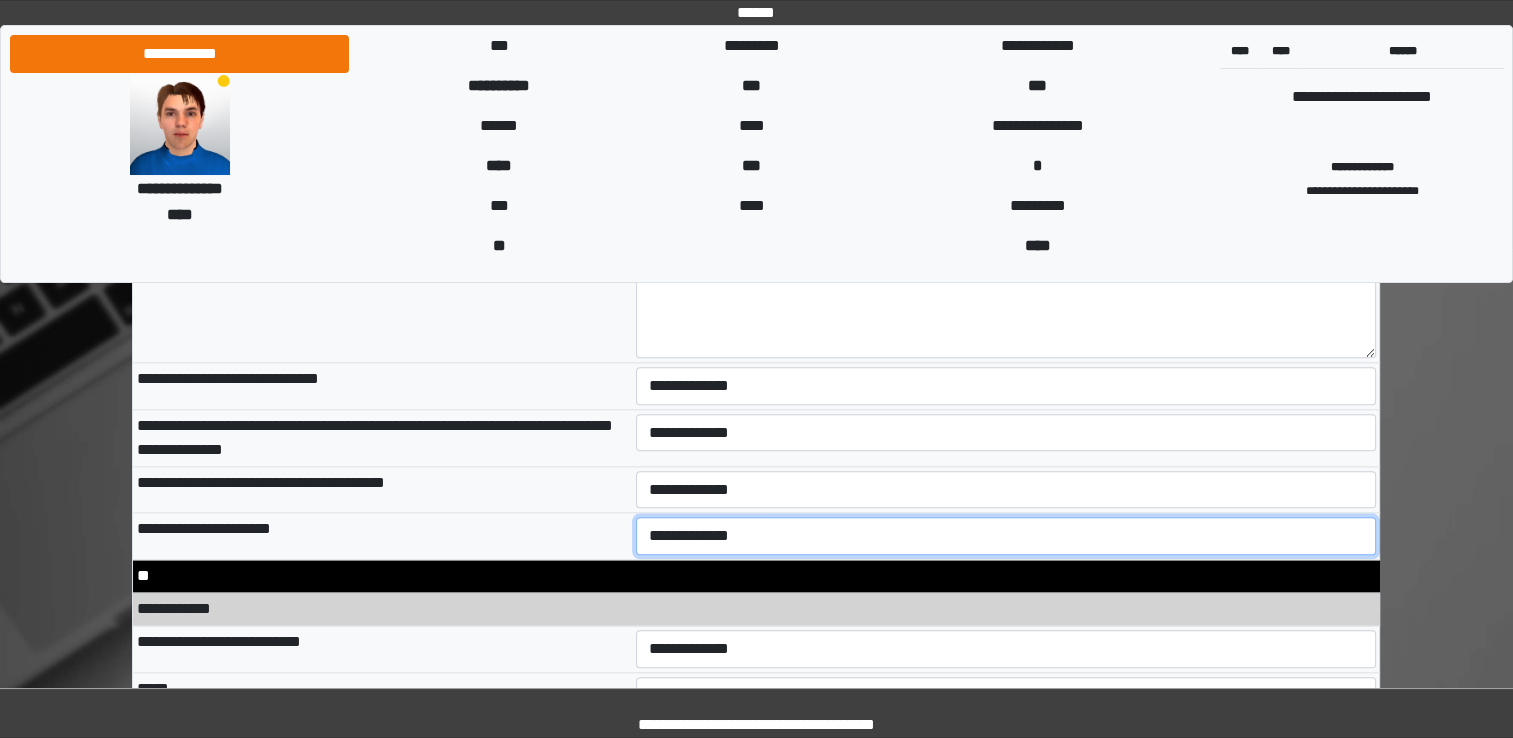 select on "*" 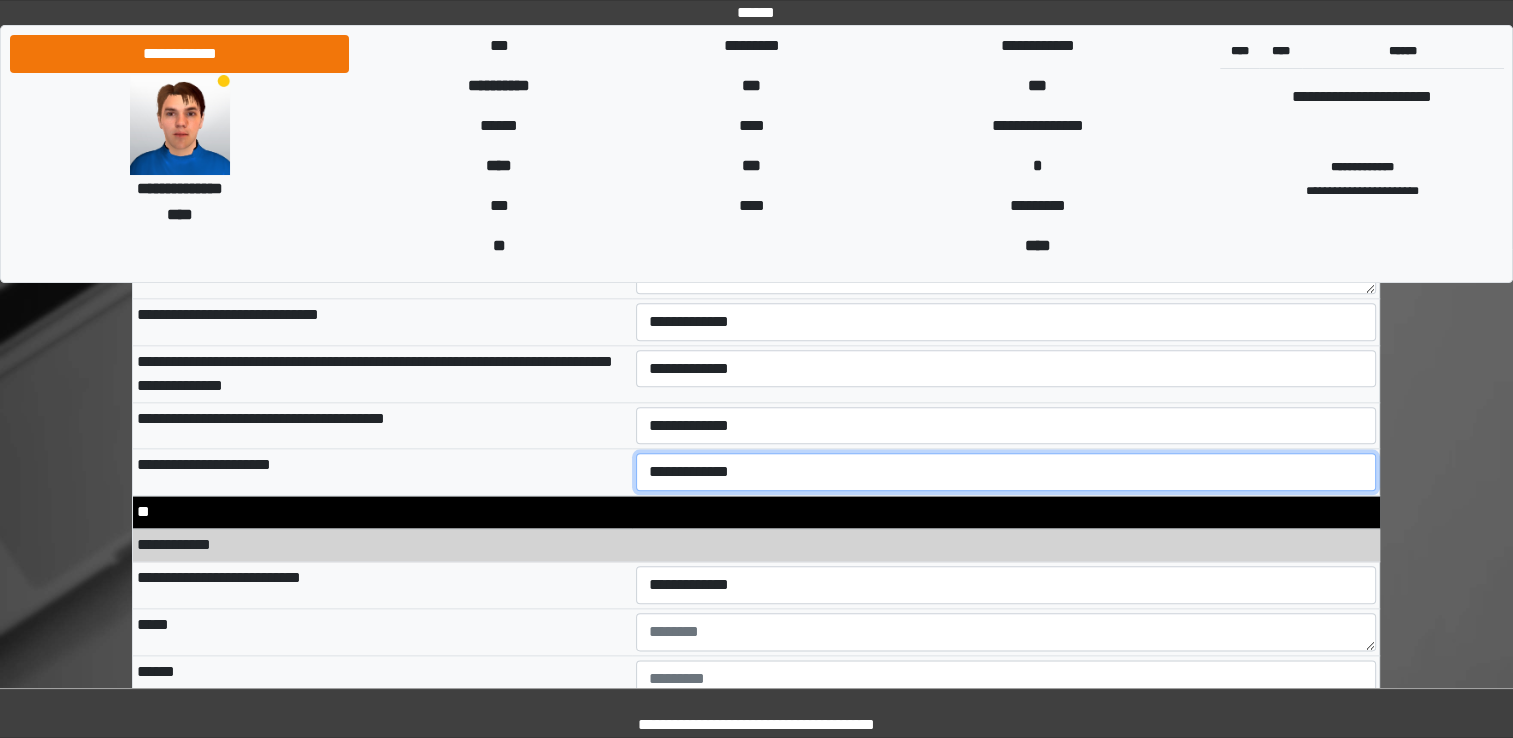 scroll, scrollTop: 9800, scrollLeft: 0, axis: vertical 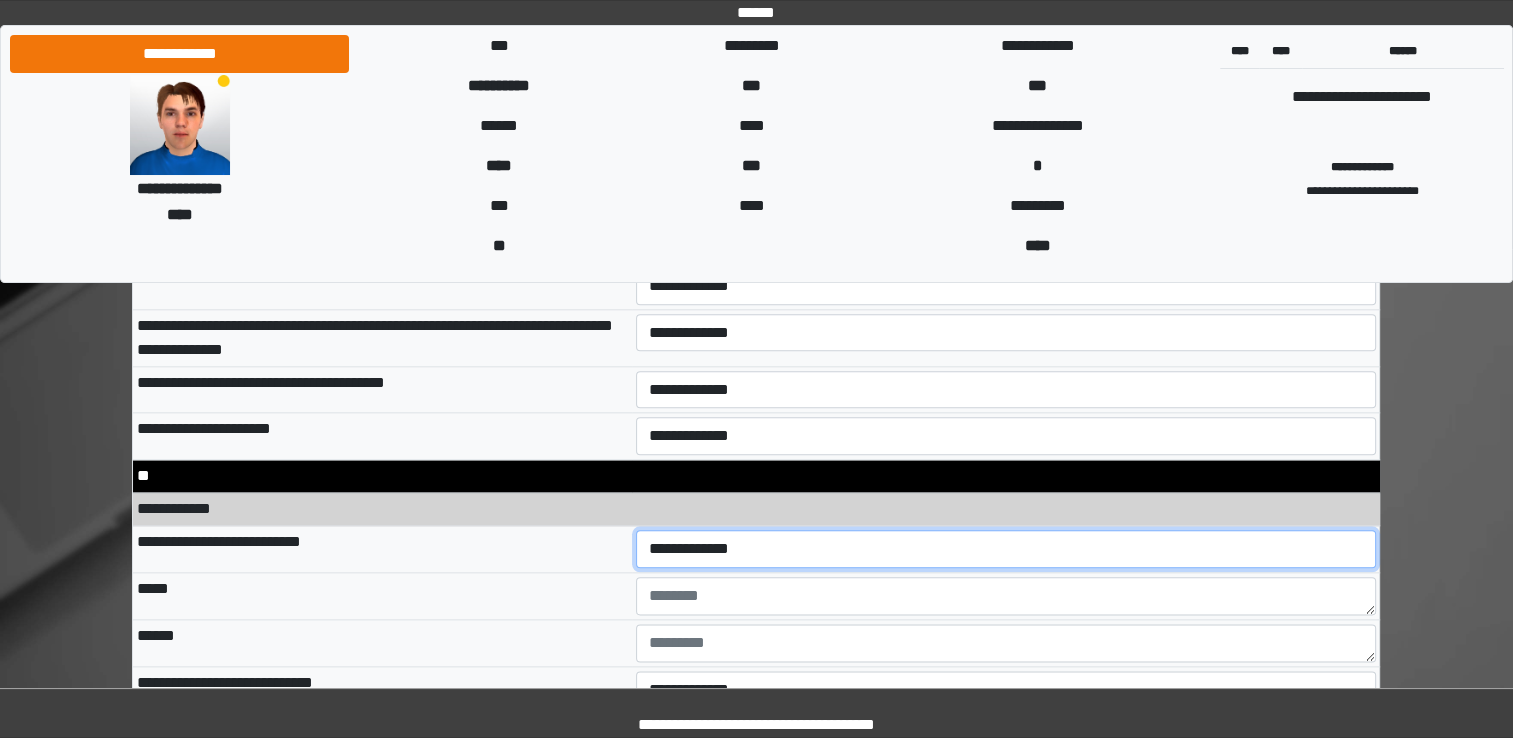 click on "**********" at bounding box center (1006, 549) 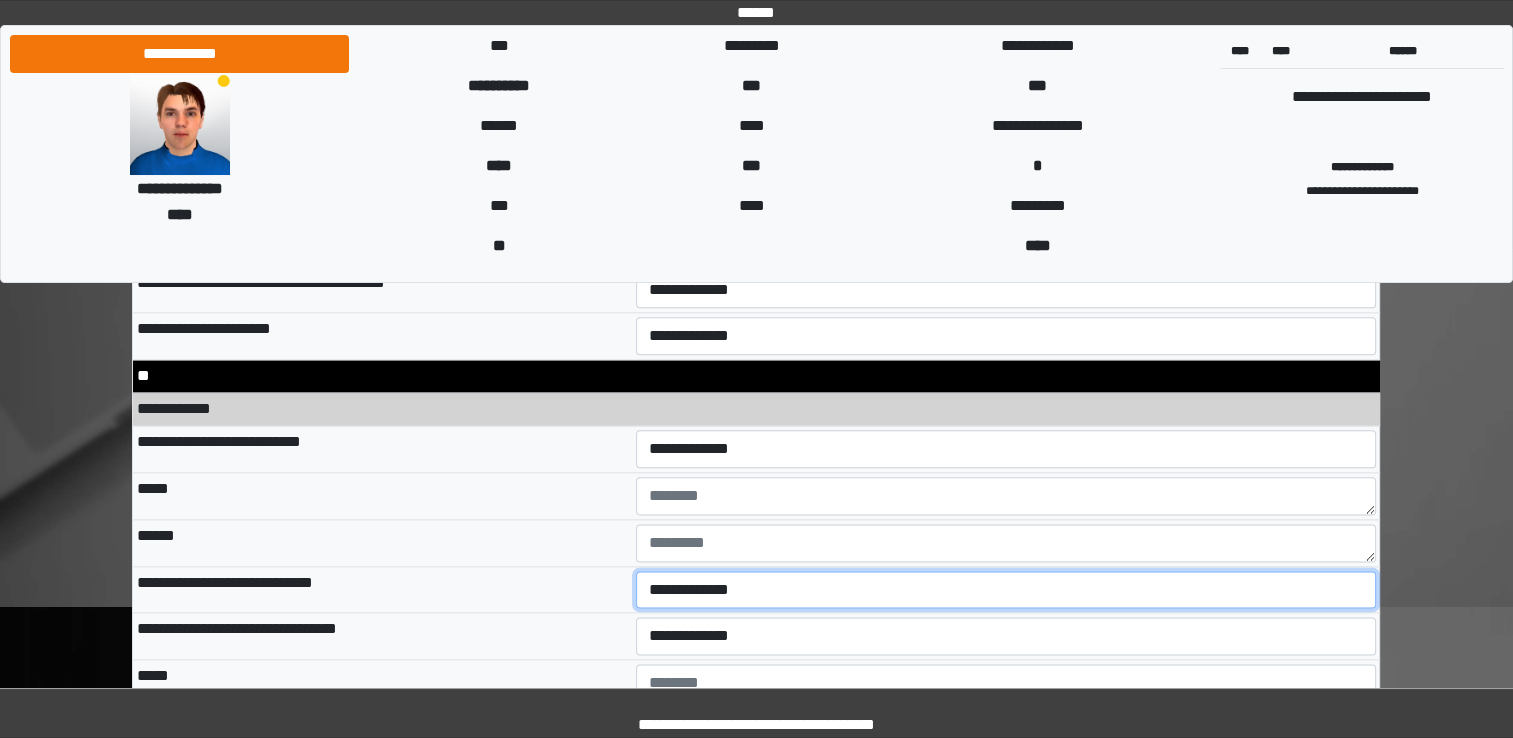 click on "**********" at bounding box center (1006, 590) 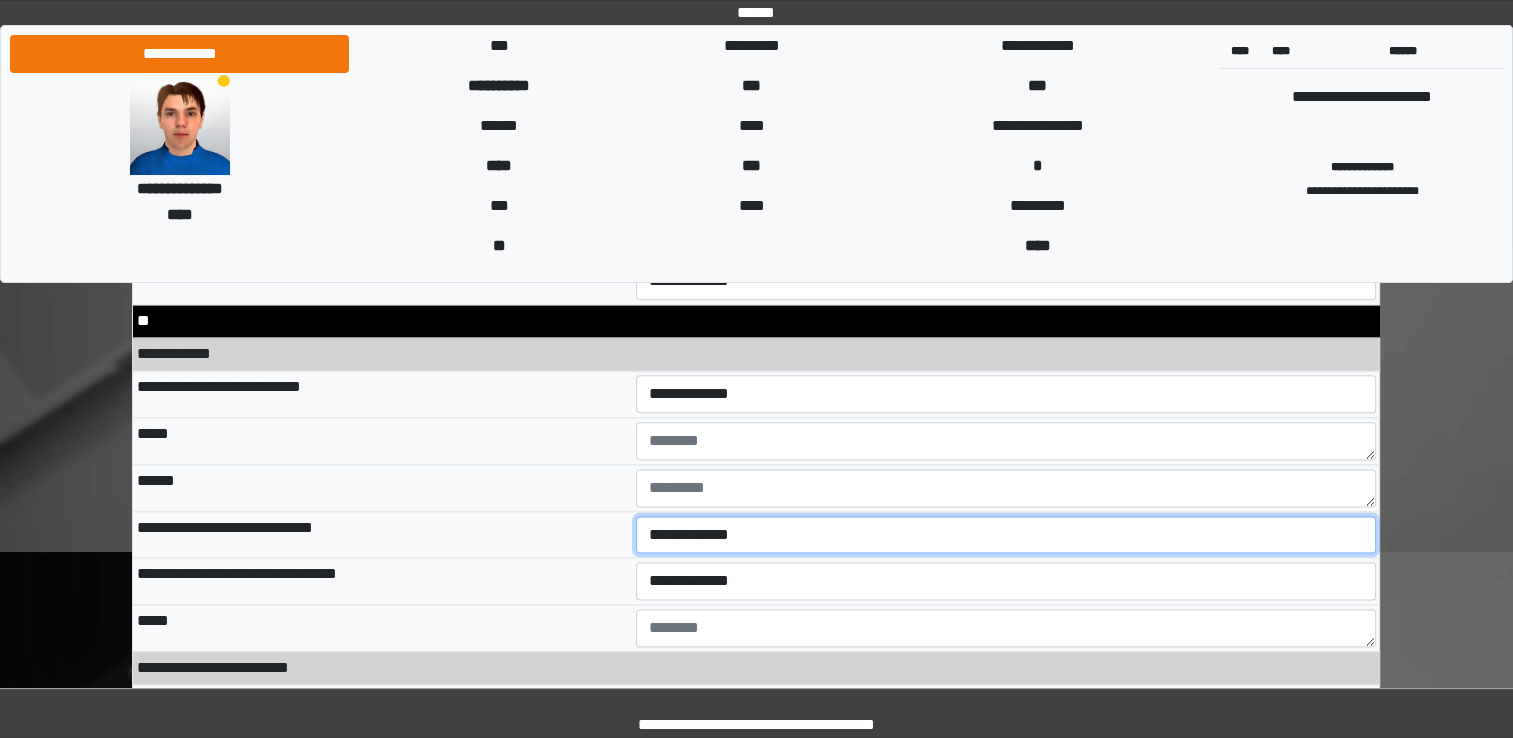 scroll, scrollTop: 10000, scrollLeft: 0, axis: vertical 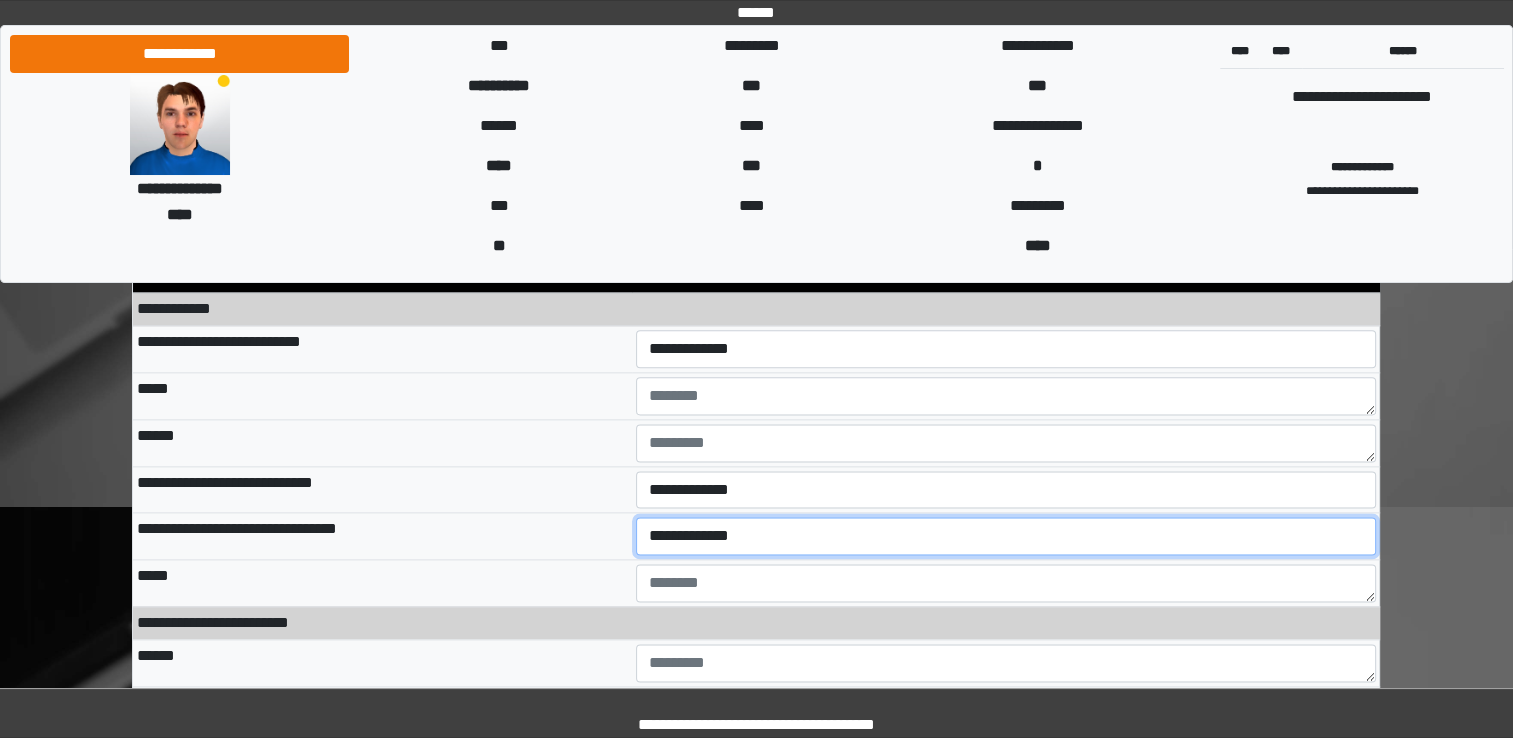 click on "**********" at bounding box center (1006, 536) 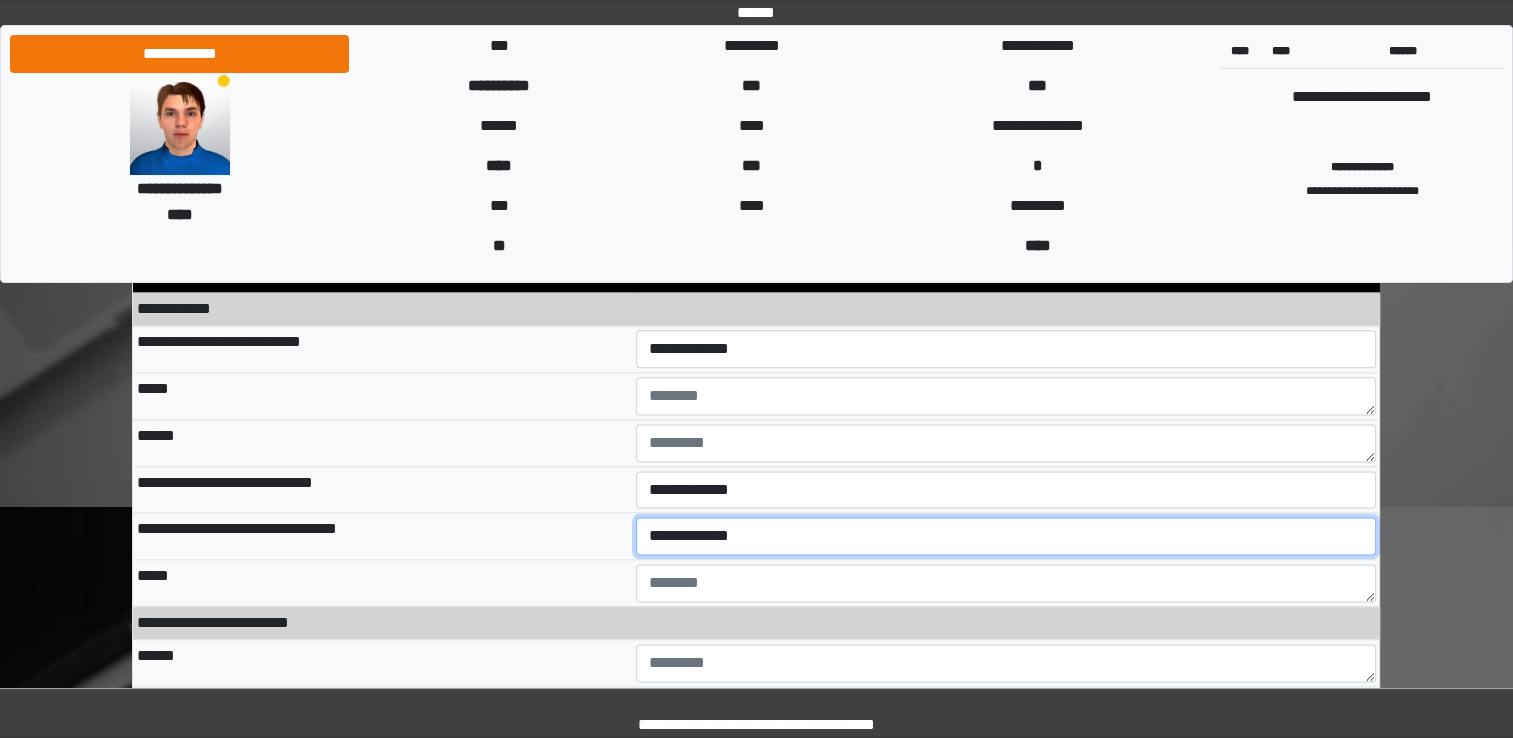 select on "*" 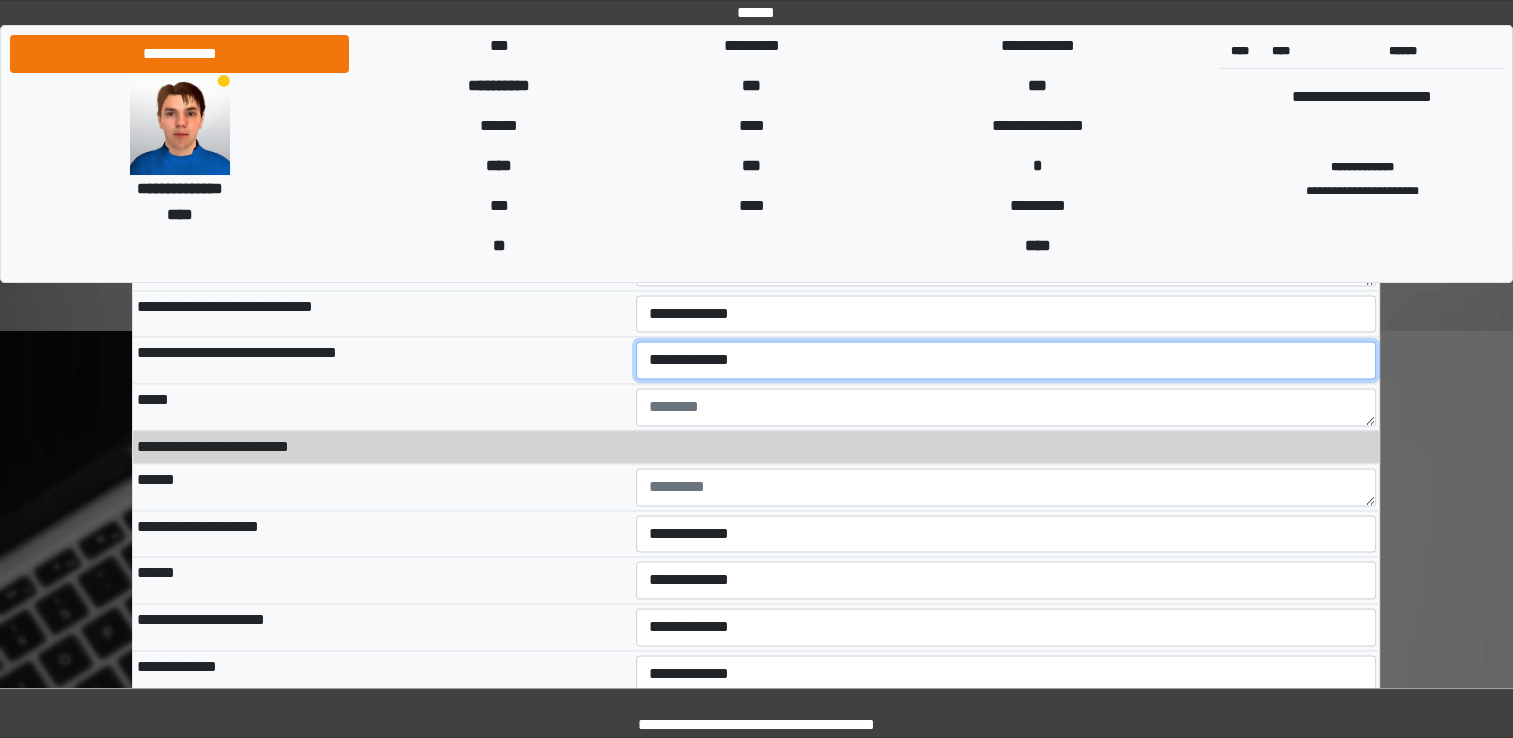 scroll, scrollTop: 10200, scrollLeft: 0, axis: vertical 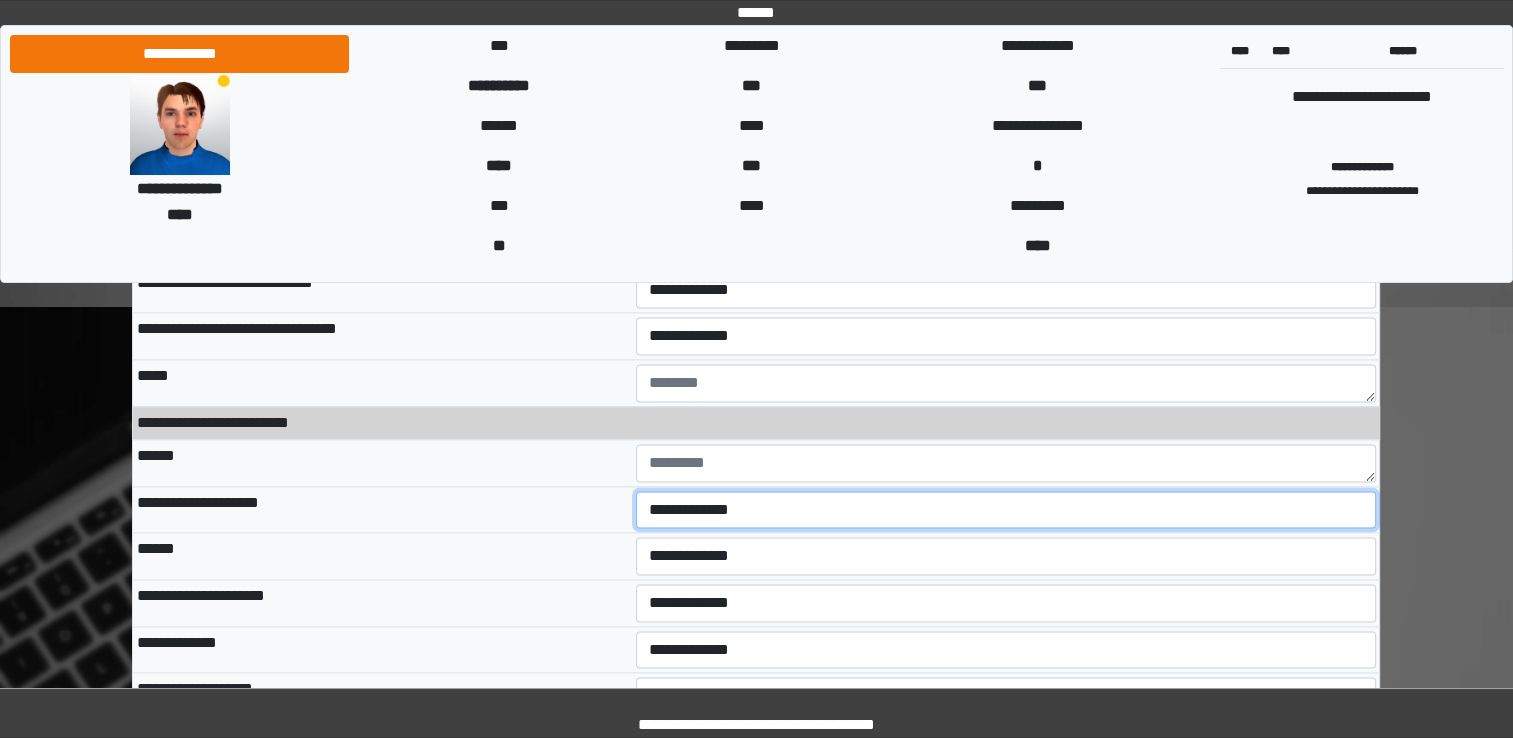 click on "**********" at bounding box center (1006, 510) 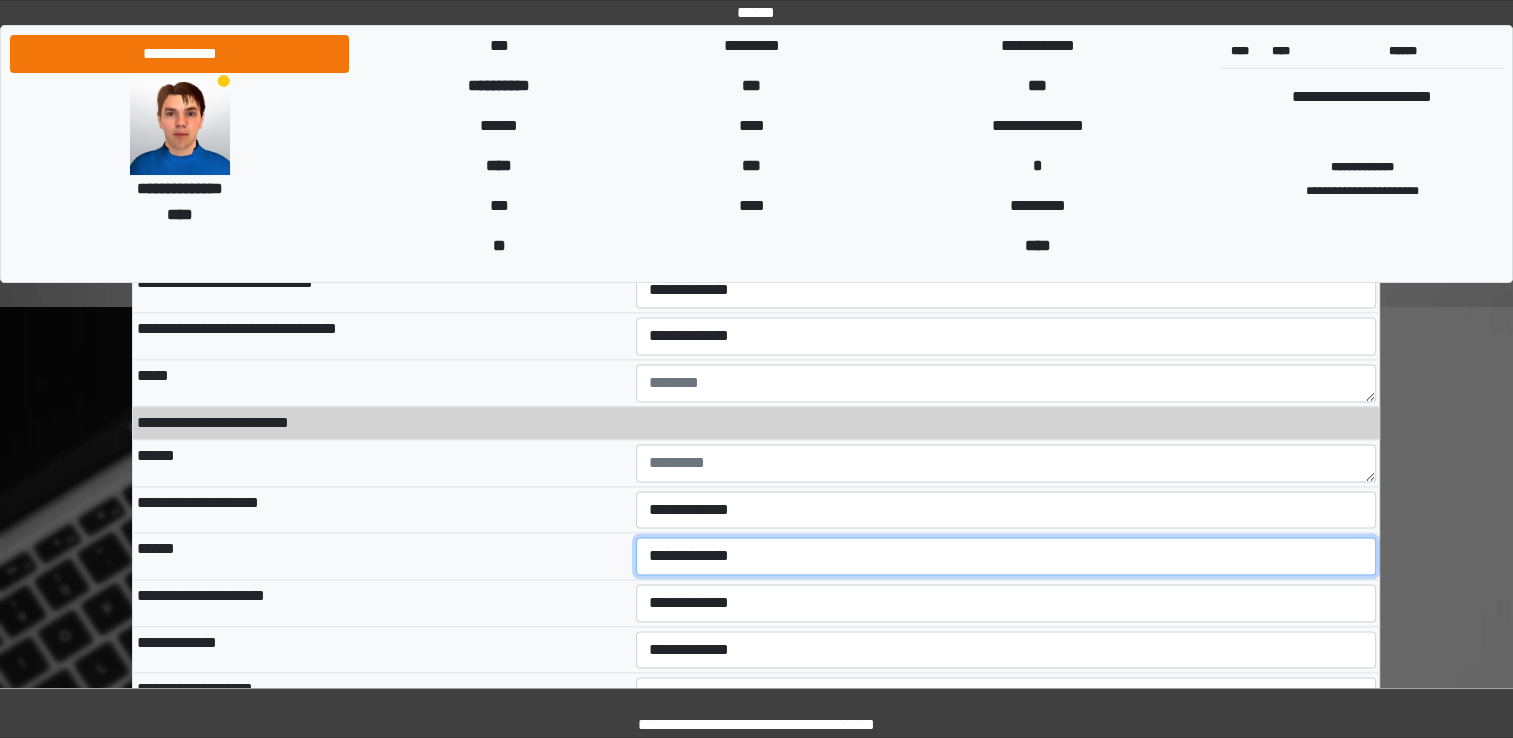 click on "**********" at bounding box center (1006, 556) 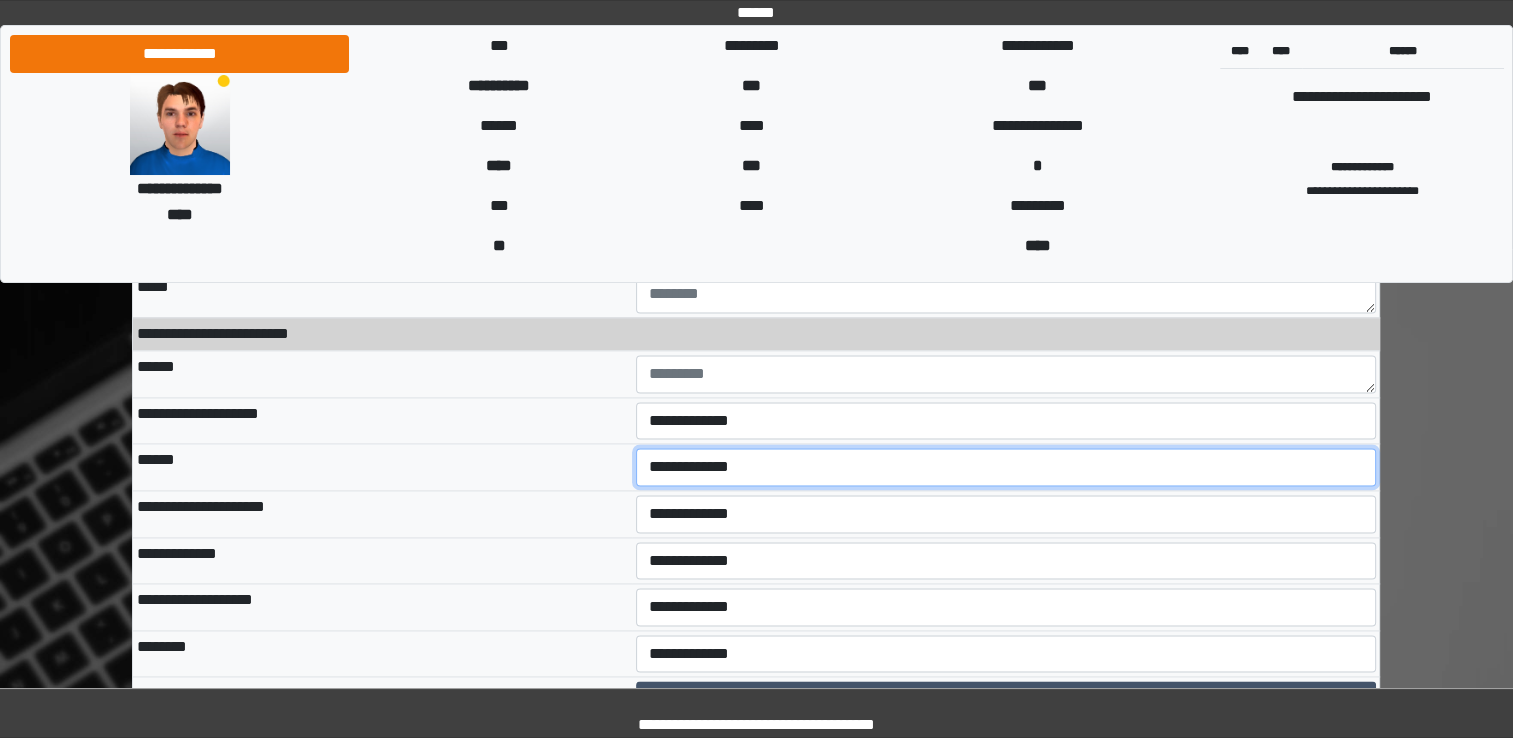 scroll, scrollTop: 10300, scrollLeft: 0, axis: vertical 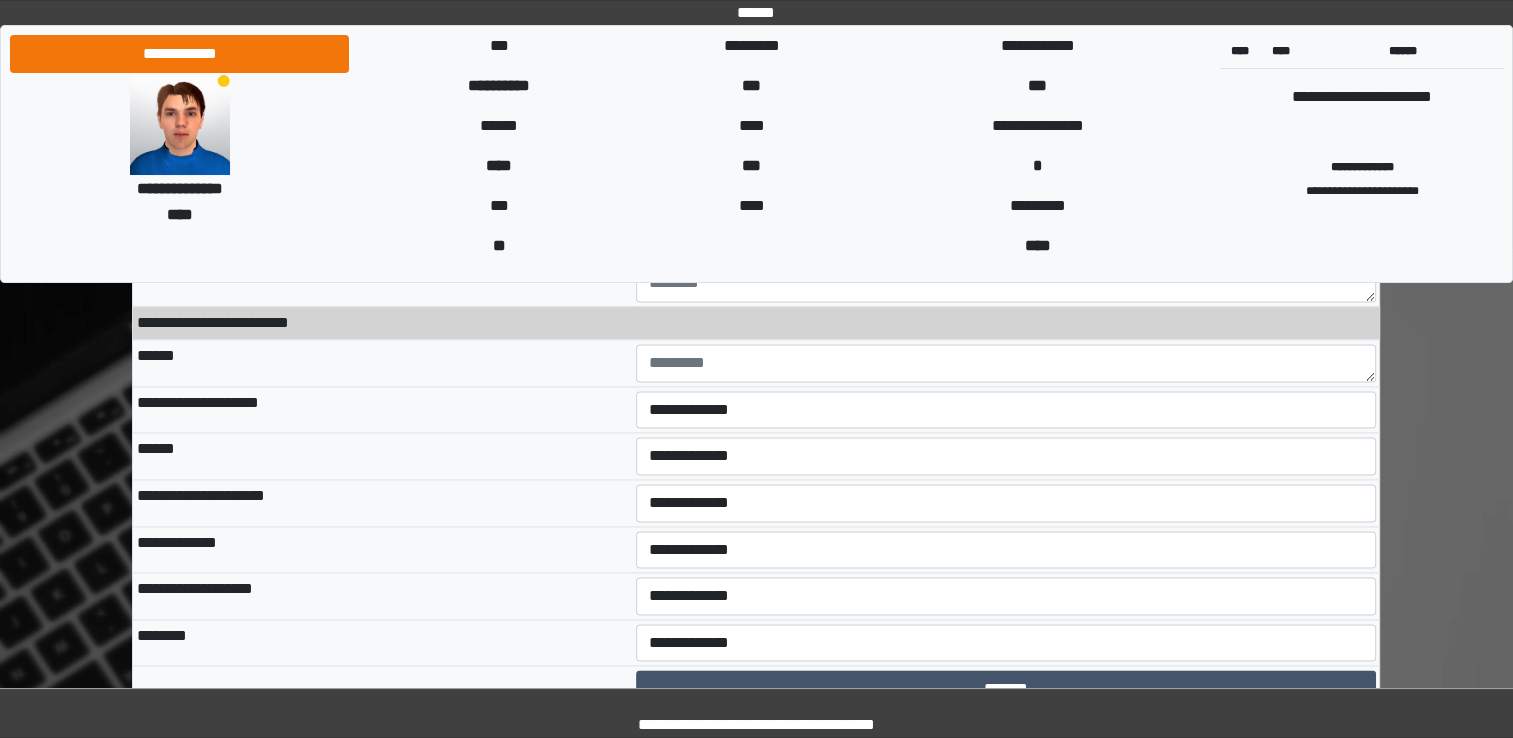 click on "**********" at bounding box center [1006, 503] 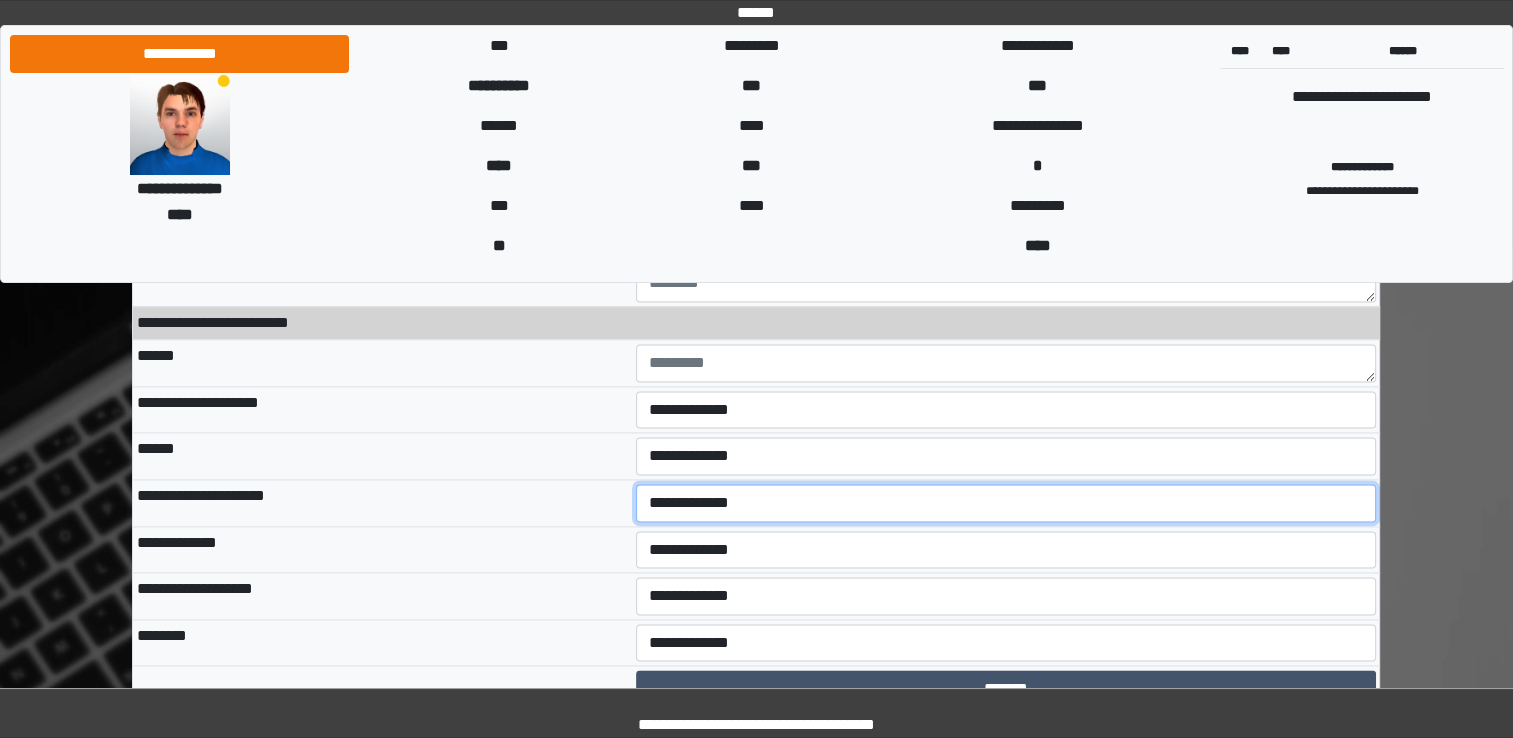 click on "**********" at bounding box center (1006, 503) 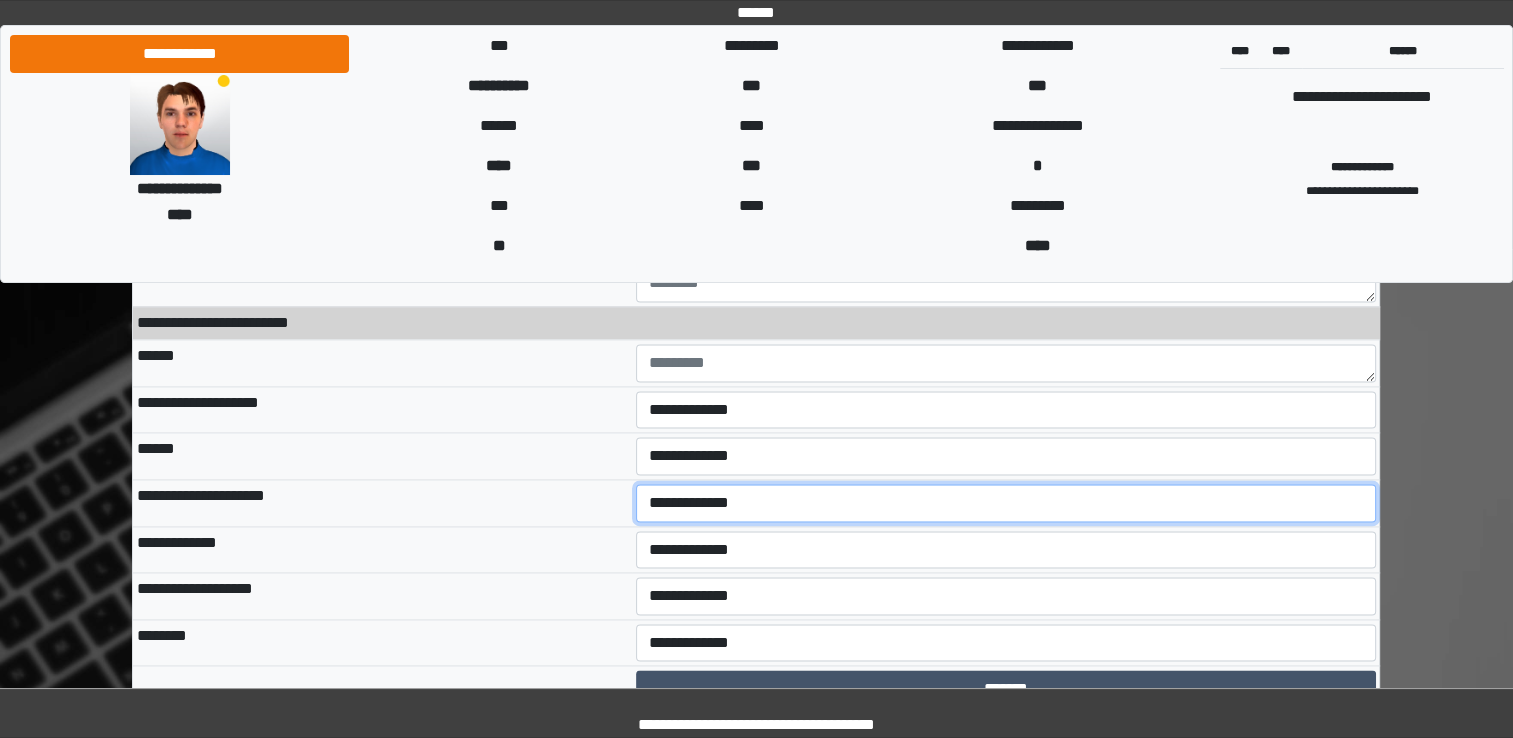 select on "*" 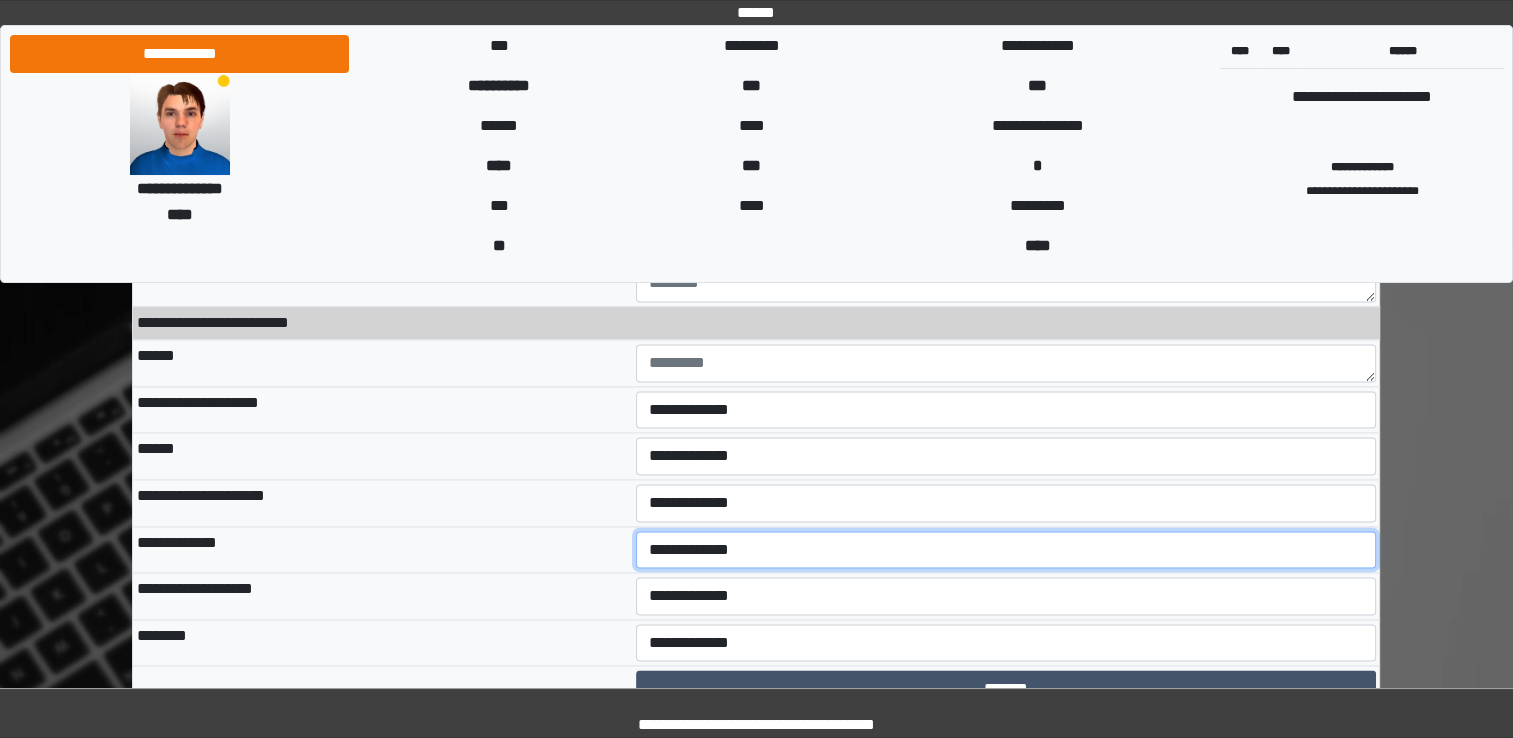click on "**********" at bounding box center [1006, 550] 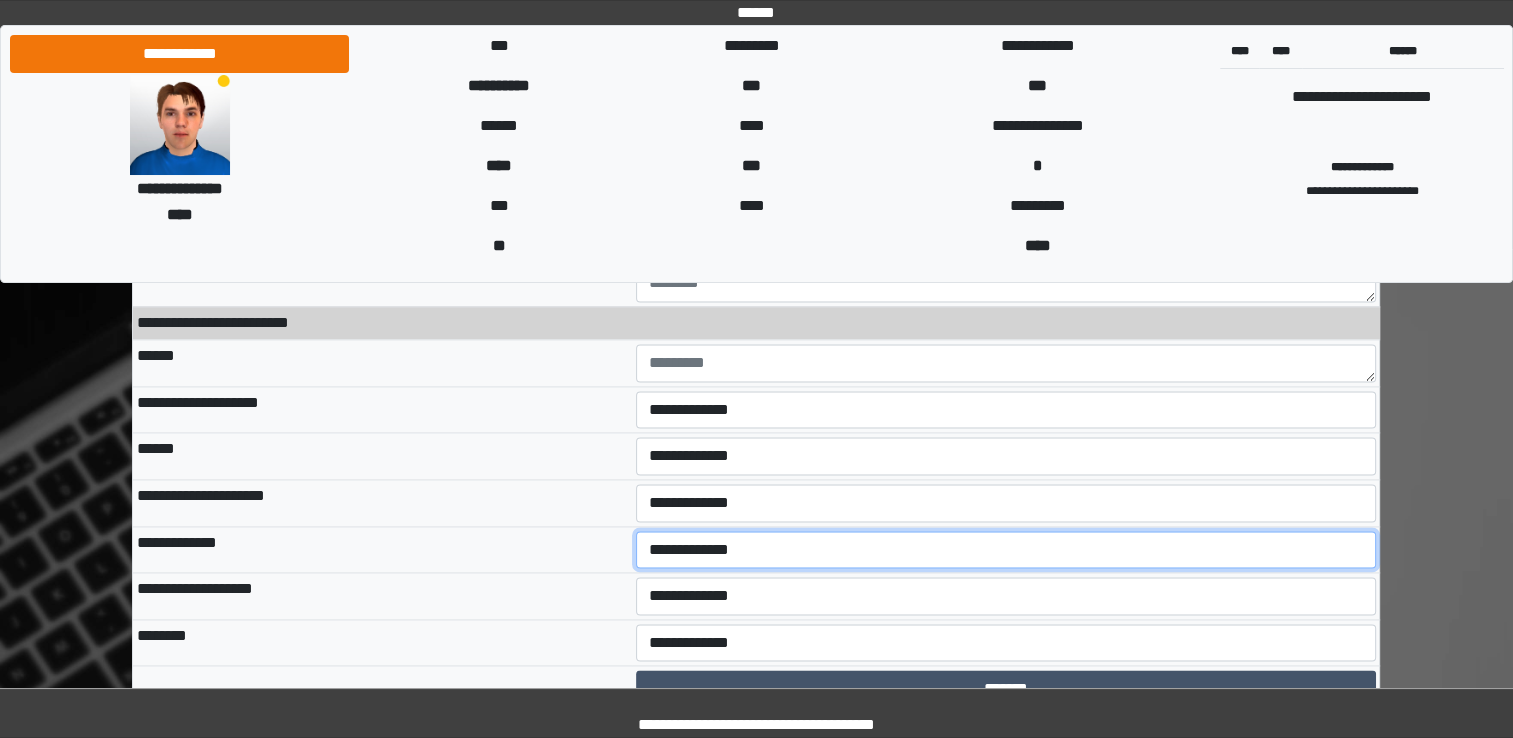 select on "*" 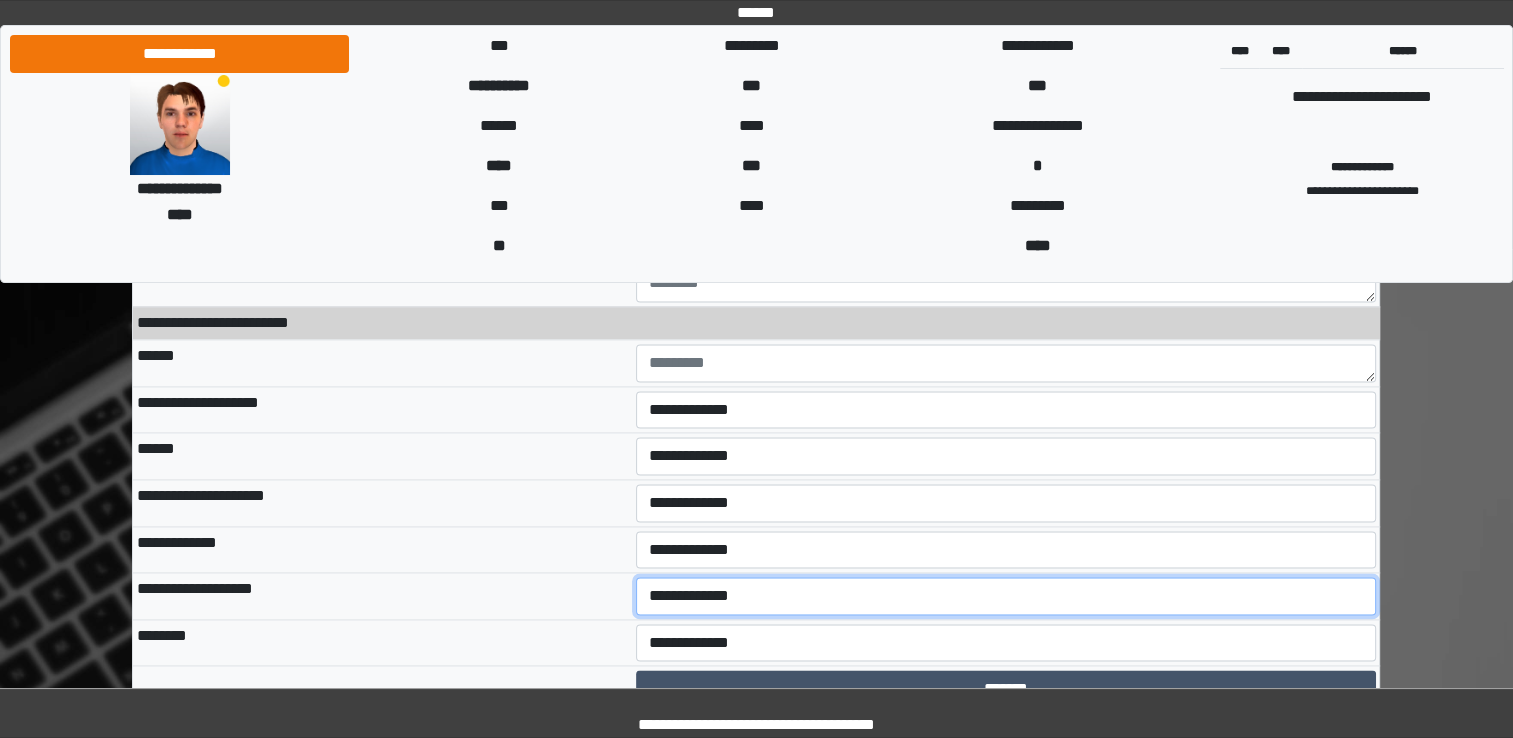 click on "**********" at bounding box center [1006, 596] 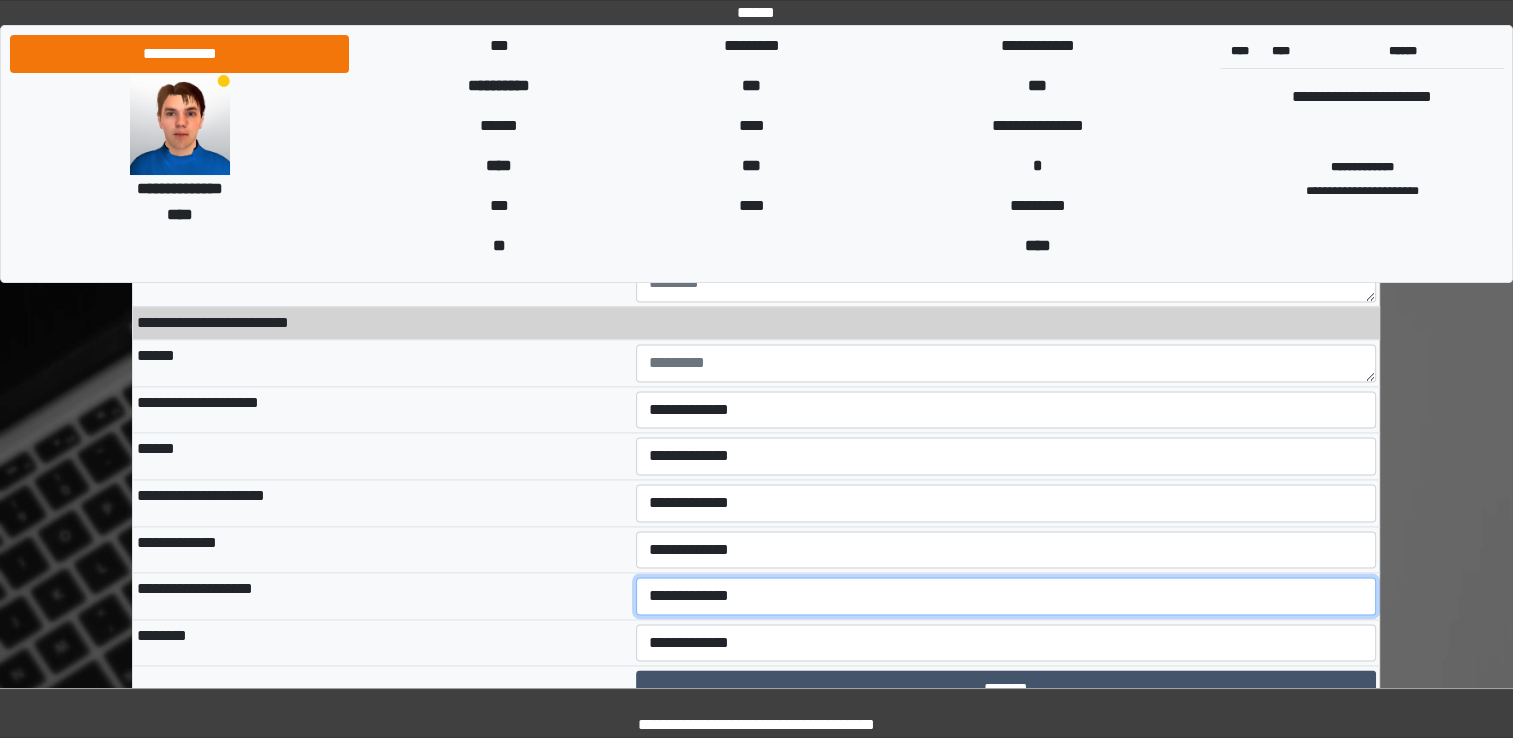 select on "*" 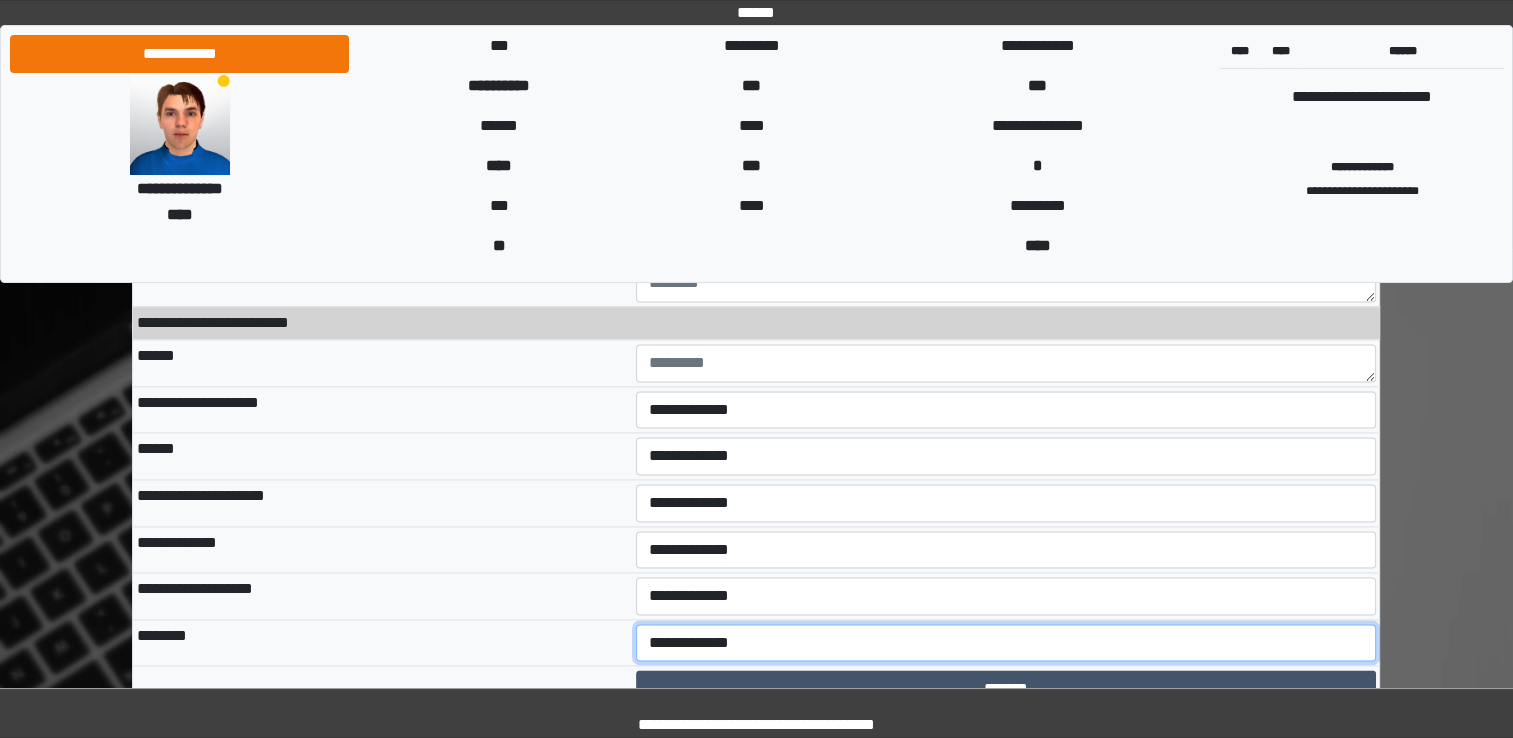 click on "**********" at bounding box center (1006, 643) 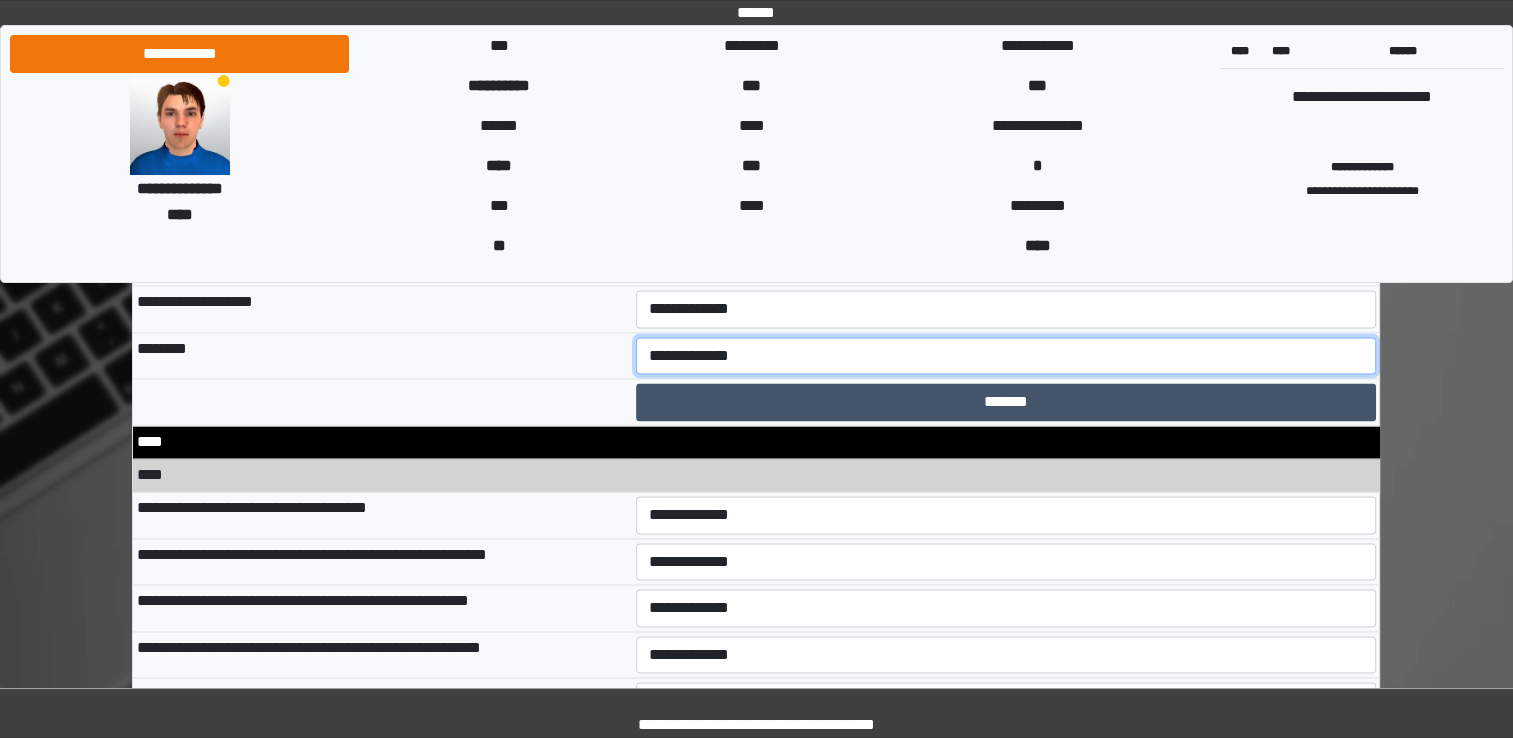 scroll, scrollTop: 10600, scrollLeft: 0, axis: vertical 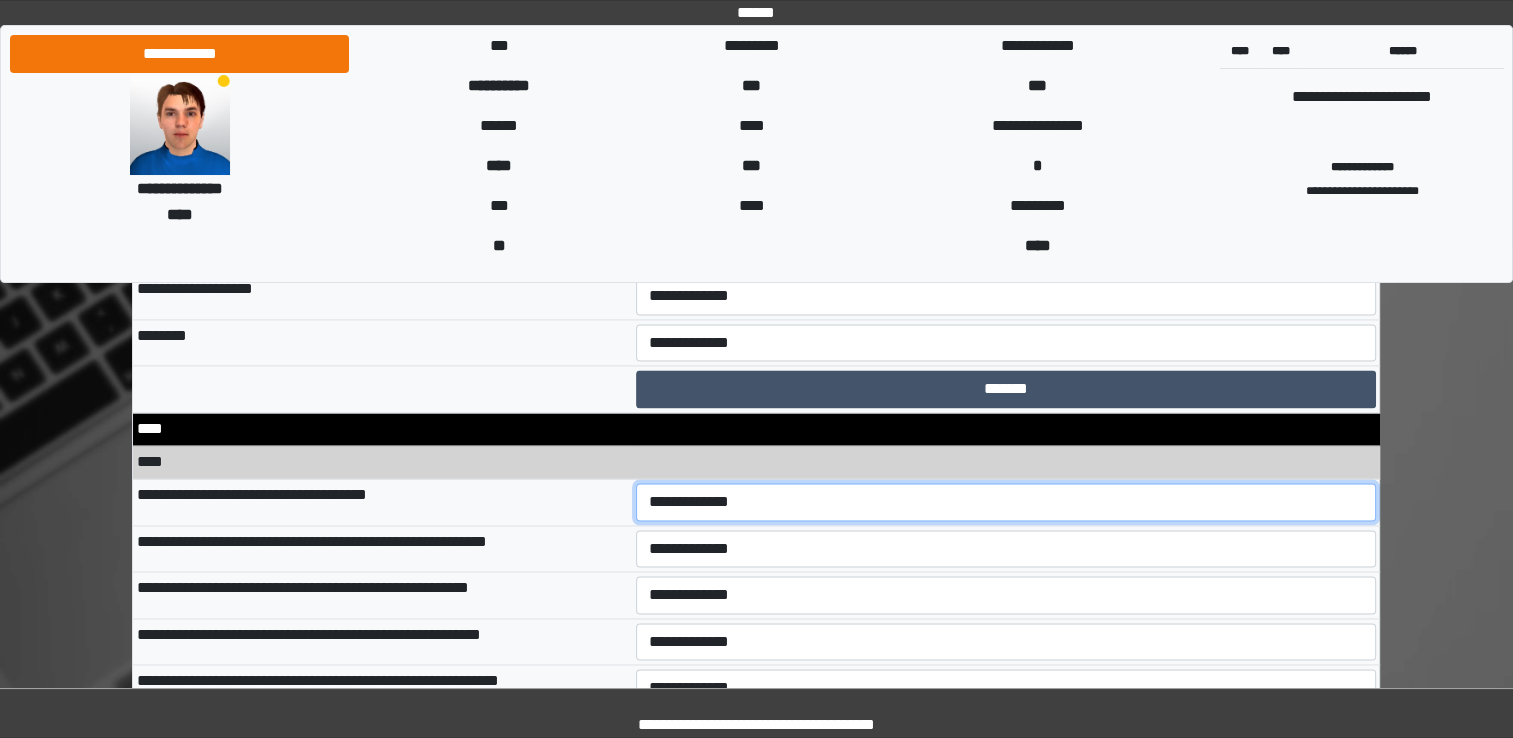 click on "**********" at bounding box center [1006, 502] 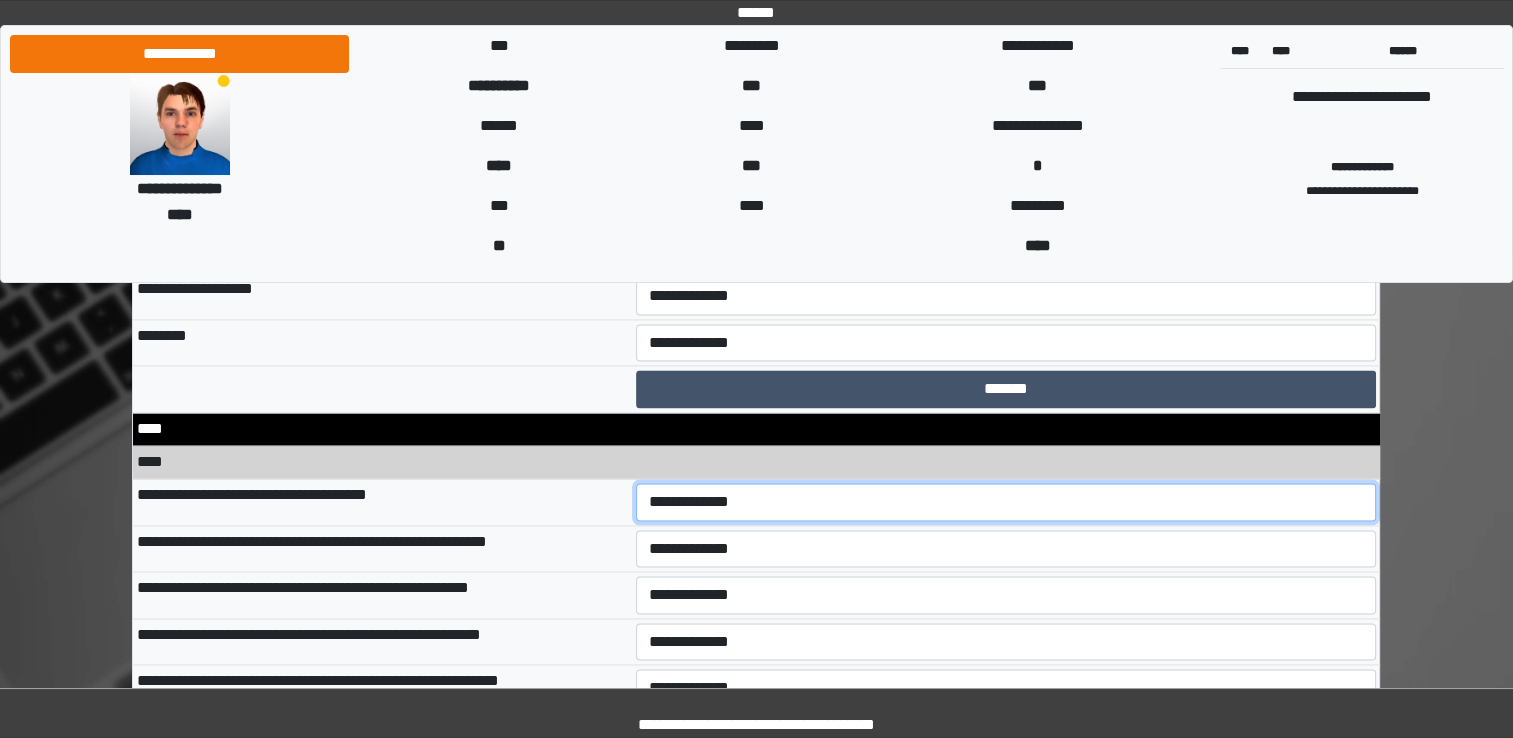 select on "*" 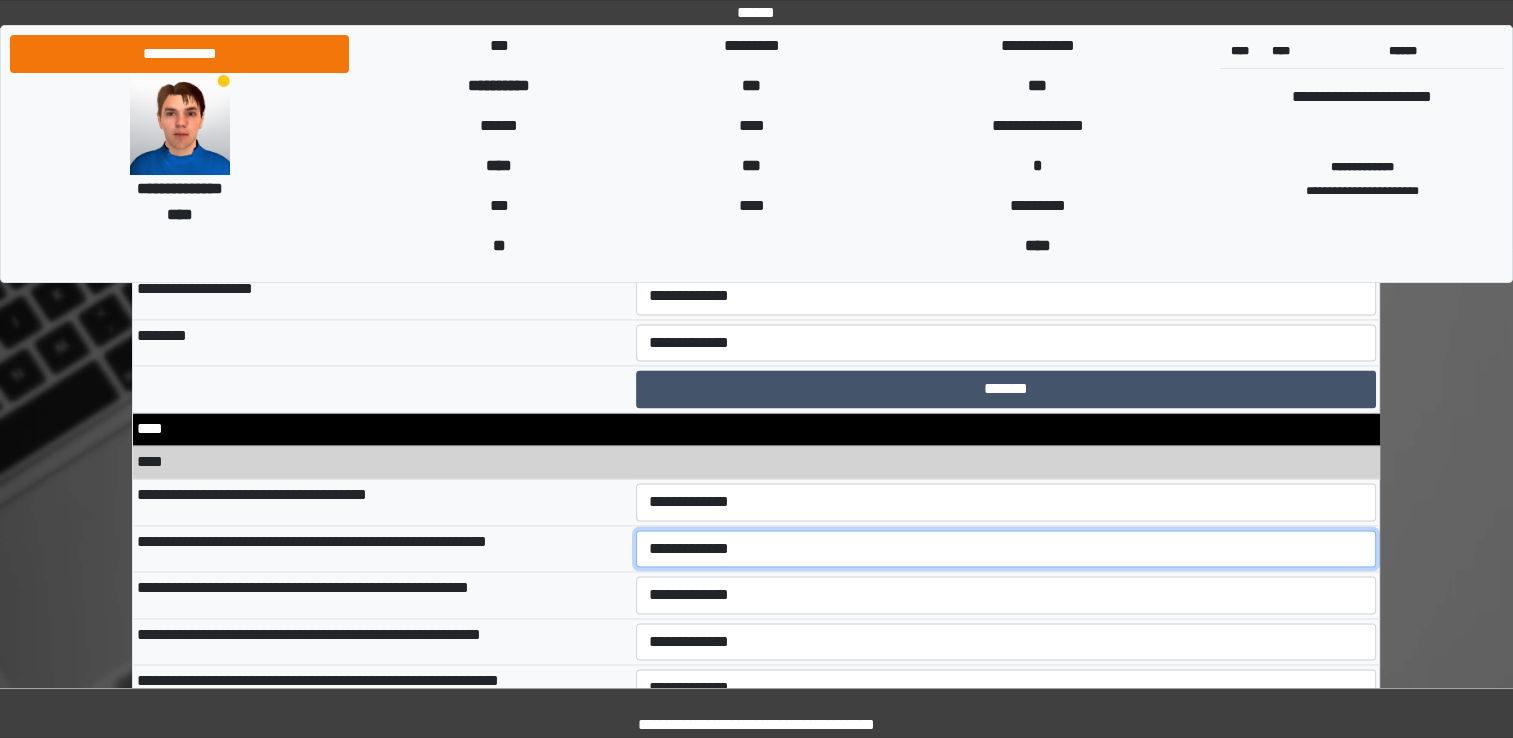 click on "**********" at bounding box center [1006, 549] 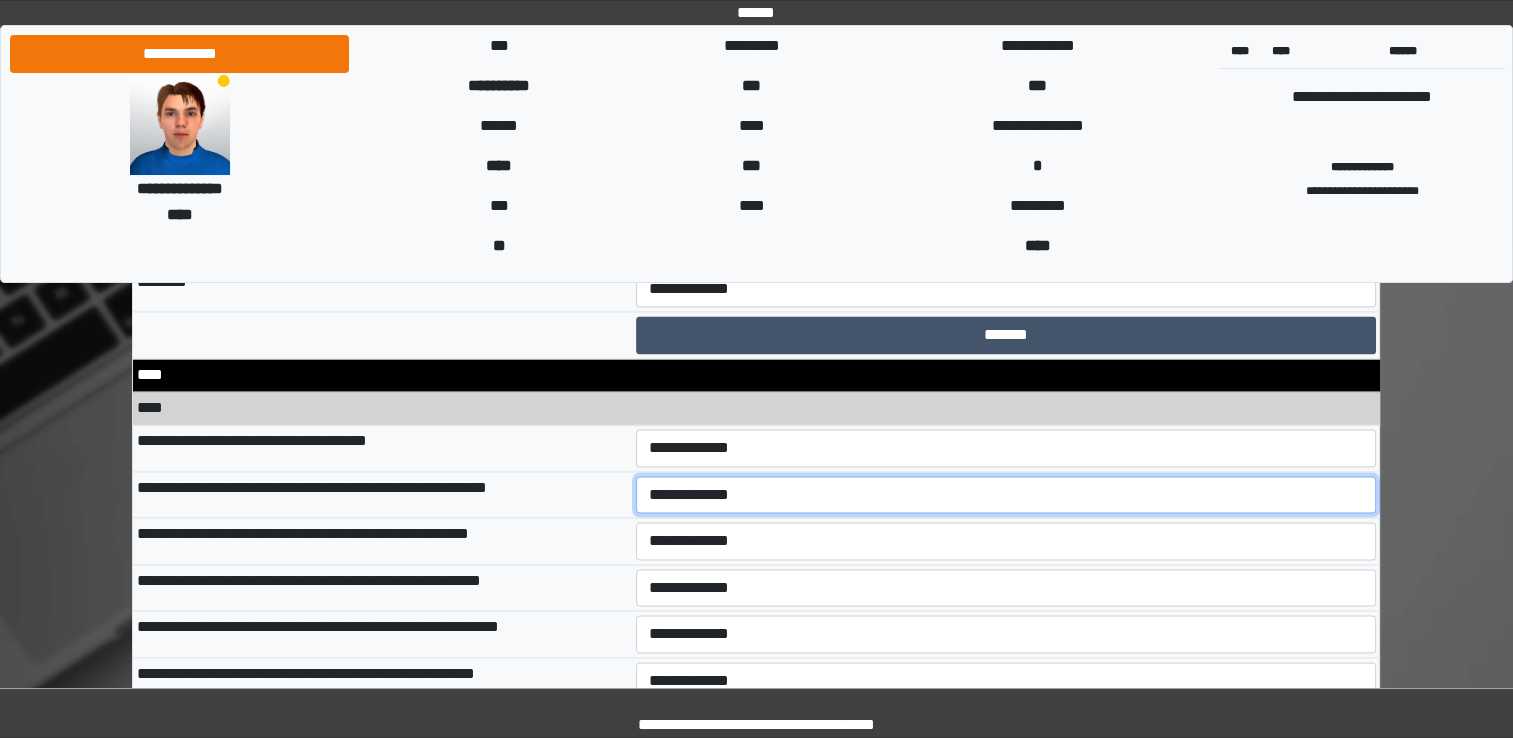 scroll, scrollTop: 10700, scrollLeft: 0, axis: vertical 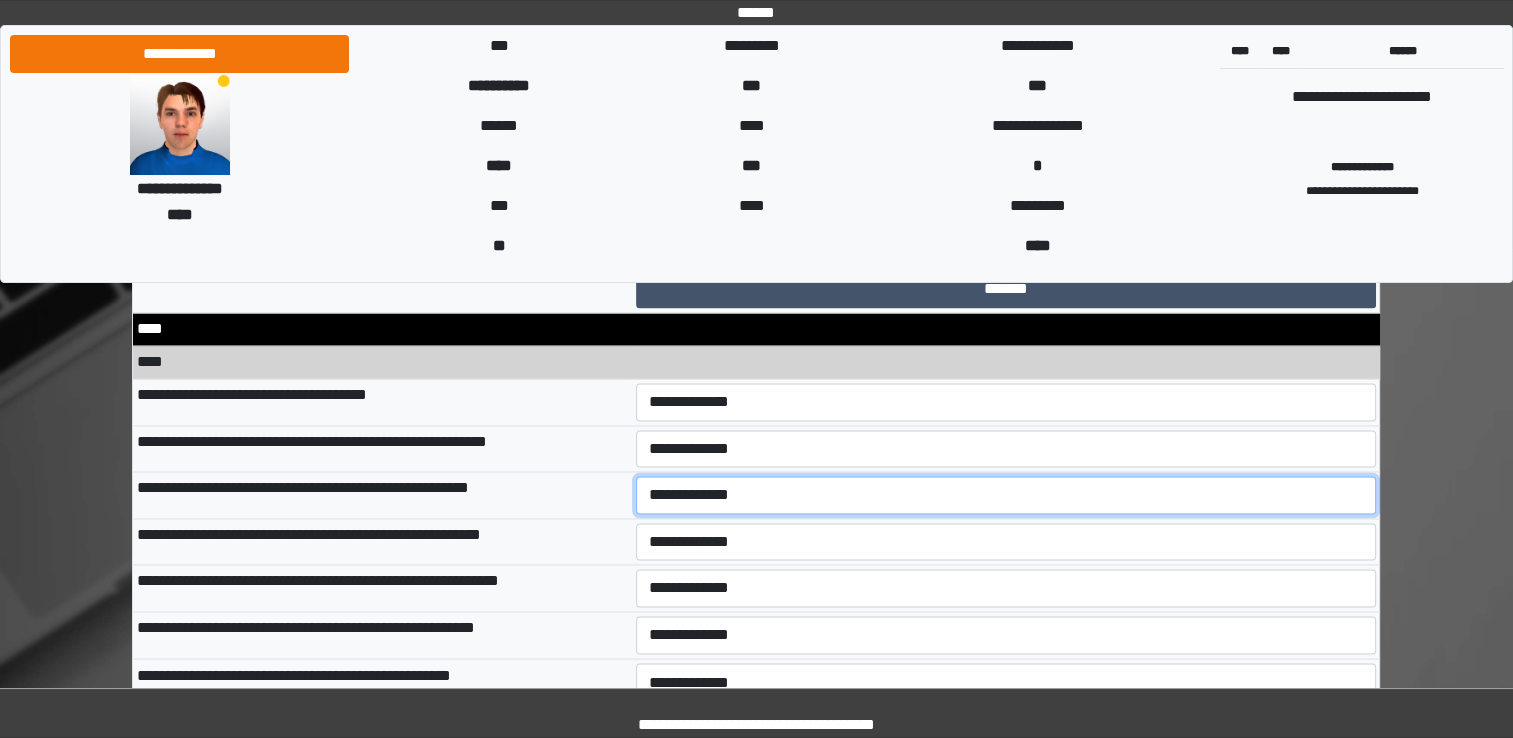 click on "**********" at bounding box center [1006, 495] 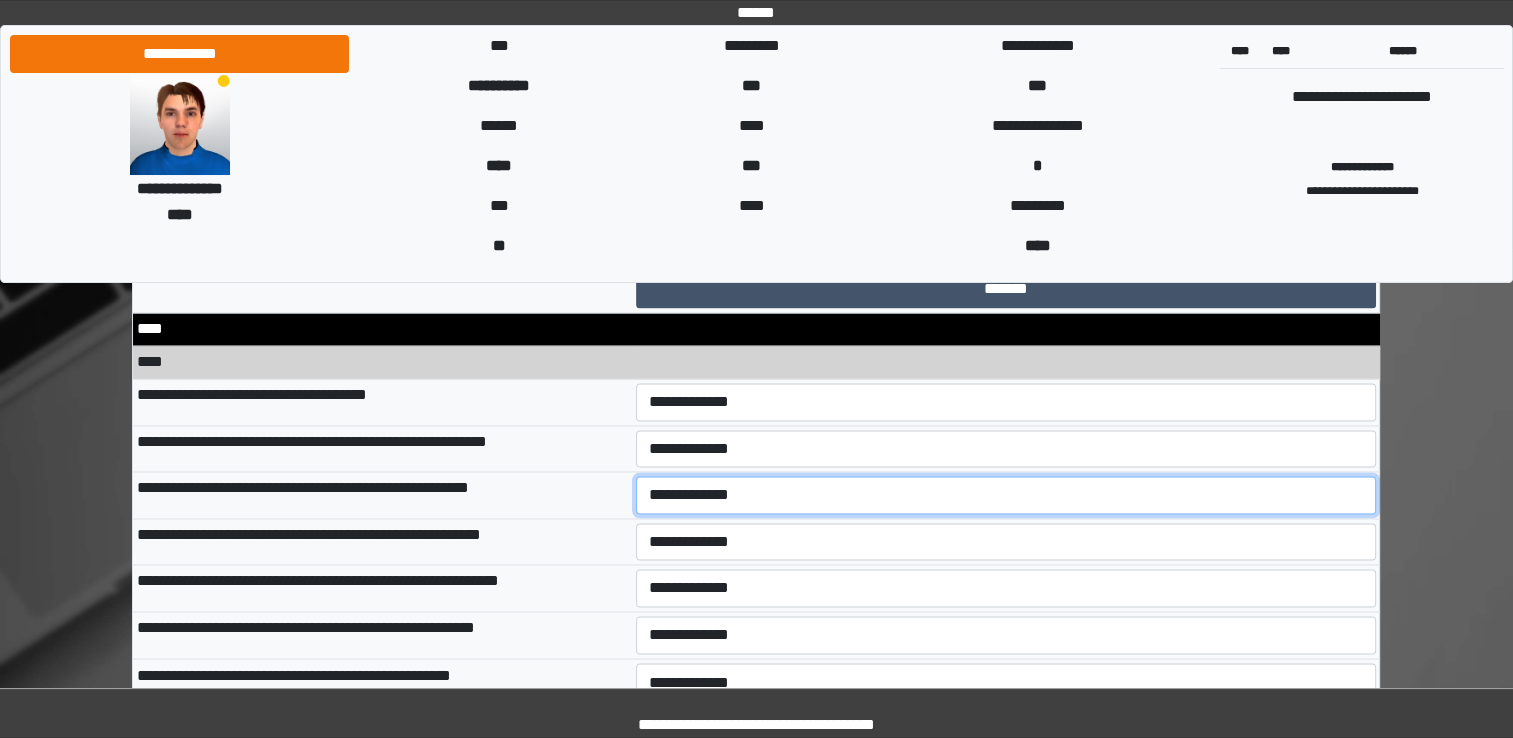 select on "*" 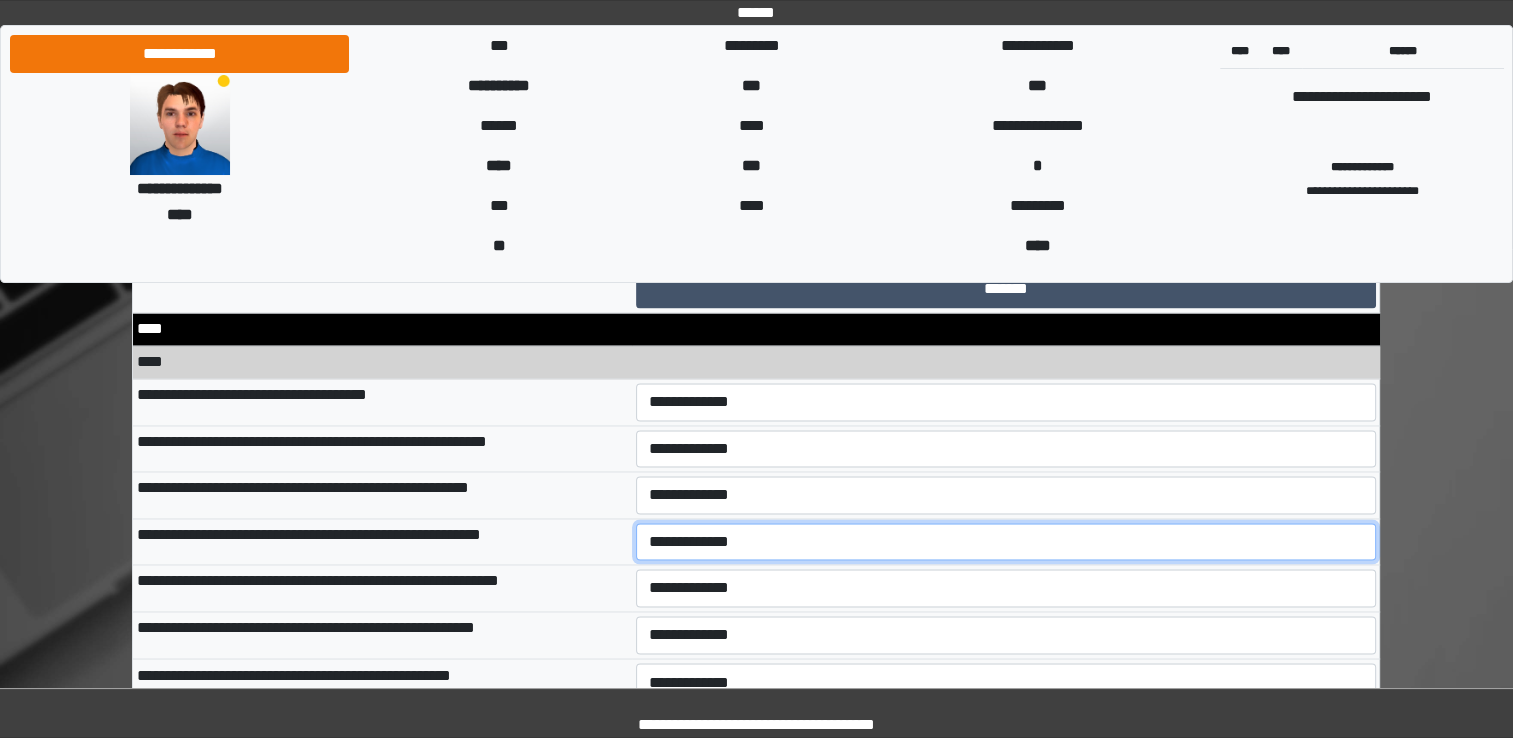click on "**********" at bounding box center [1006, 542] 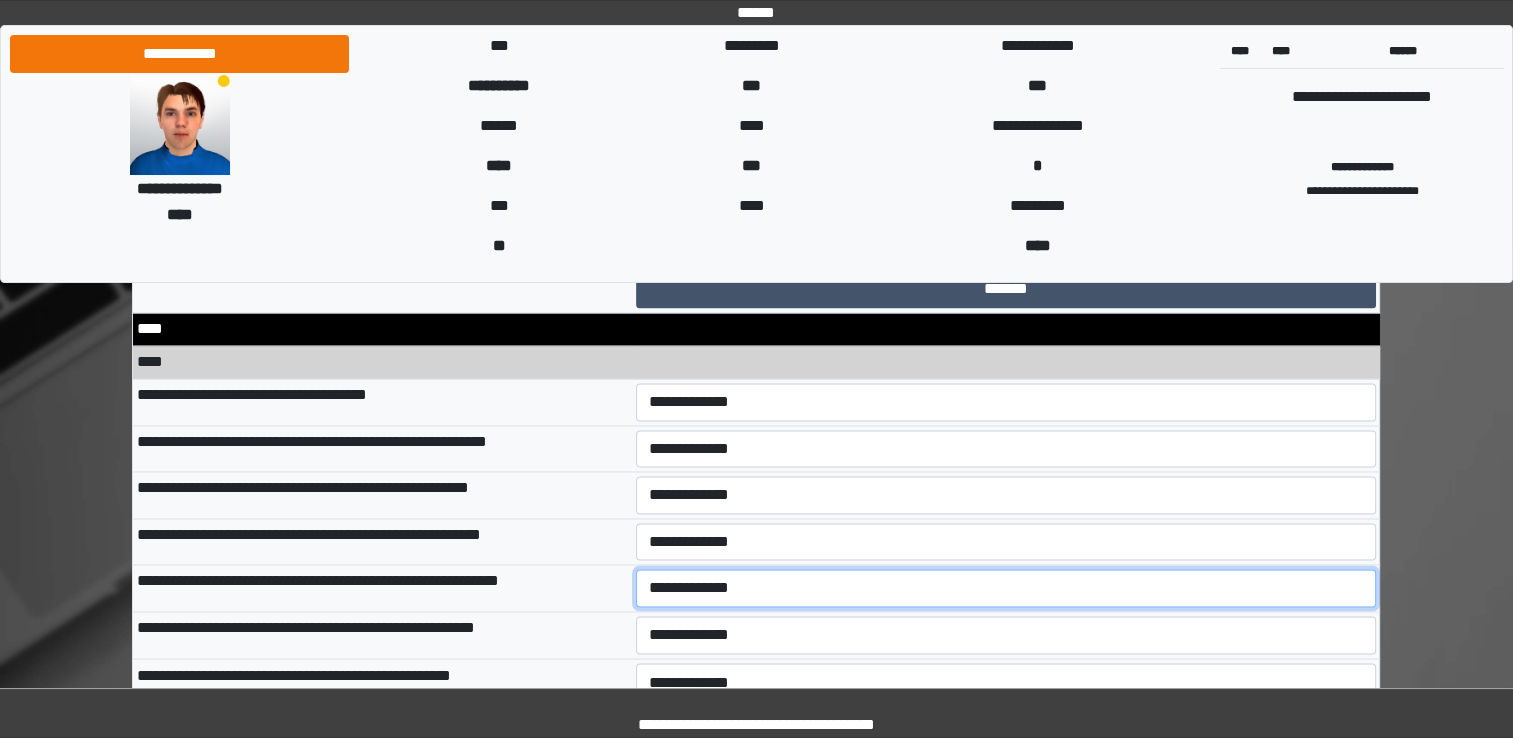 click on "**********" at bounding box center [1006, 588] 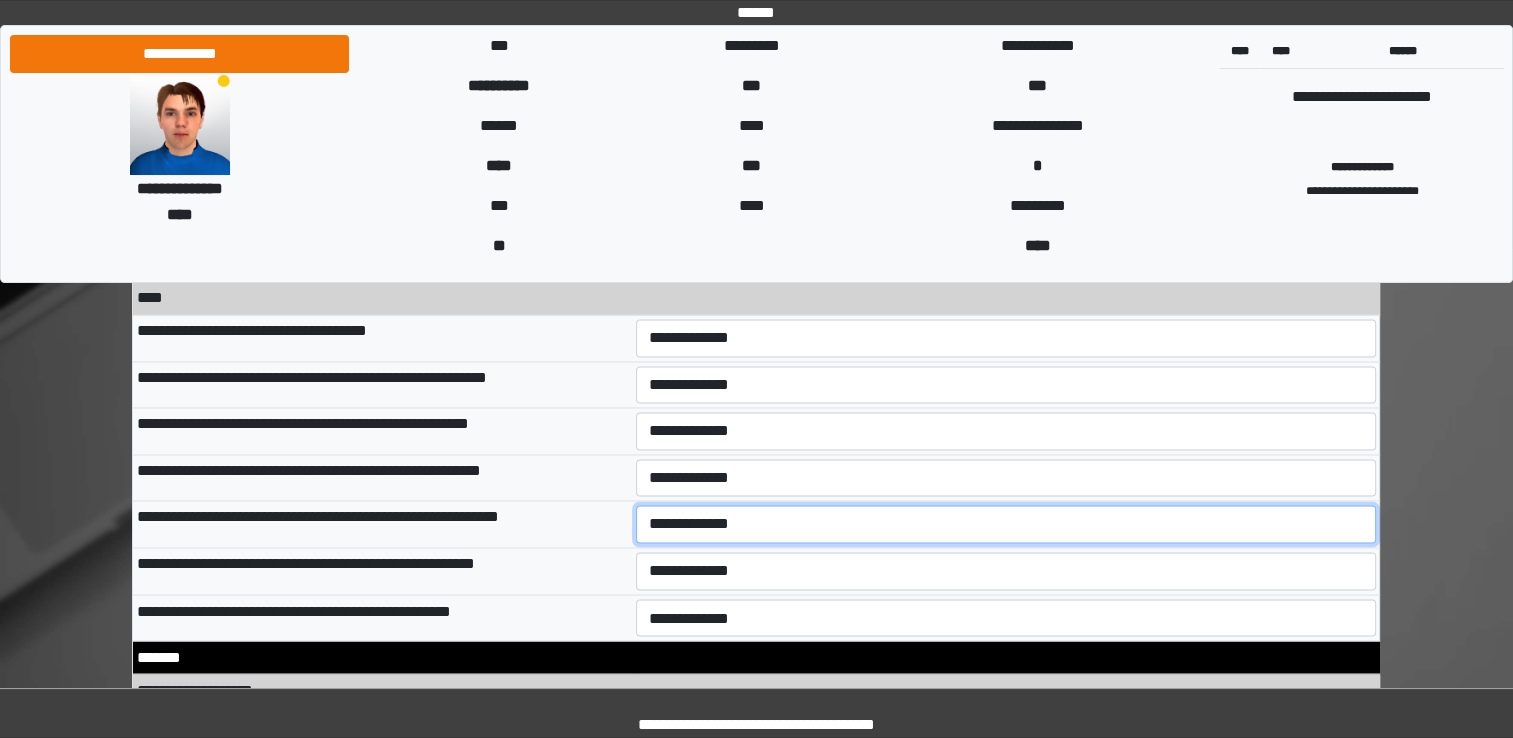 scroll, scrollTop: 10800, scrollLeft: 0, axis: vertical 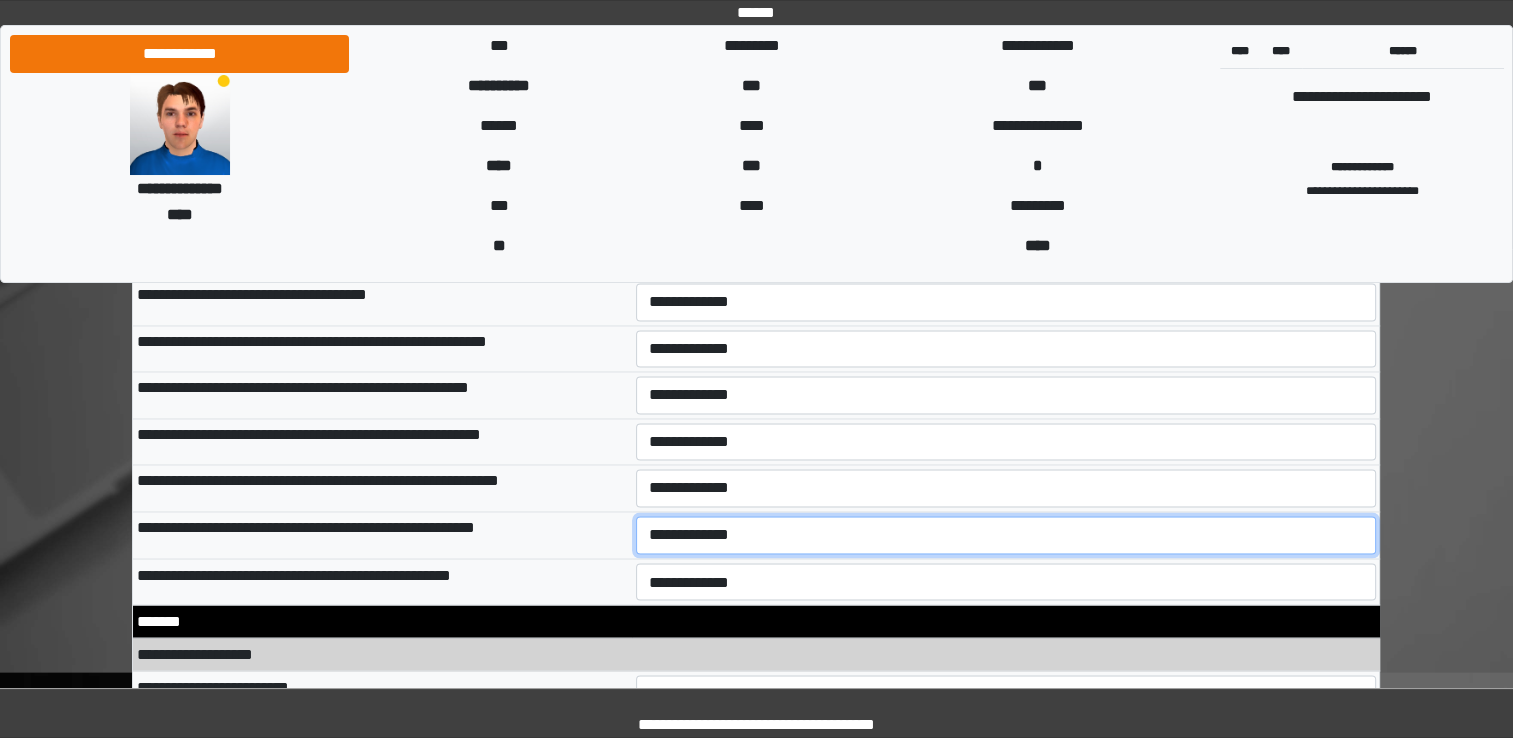 click on "**********" at bounding box center [1006, 535] 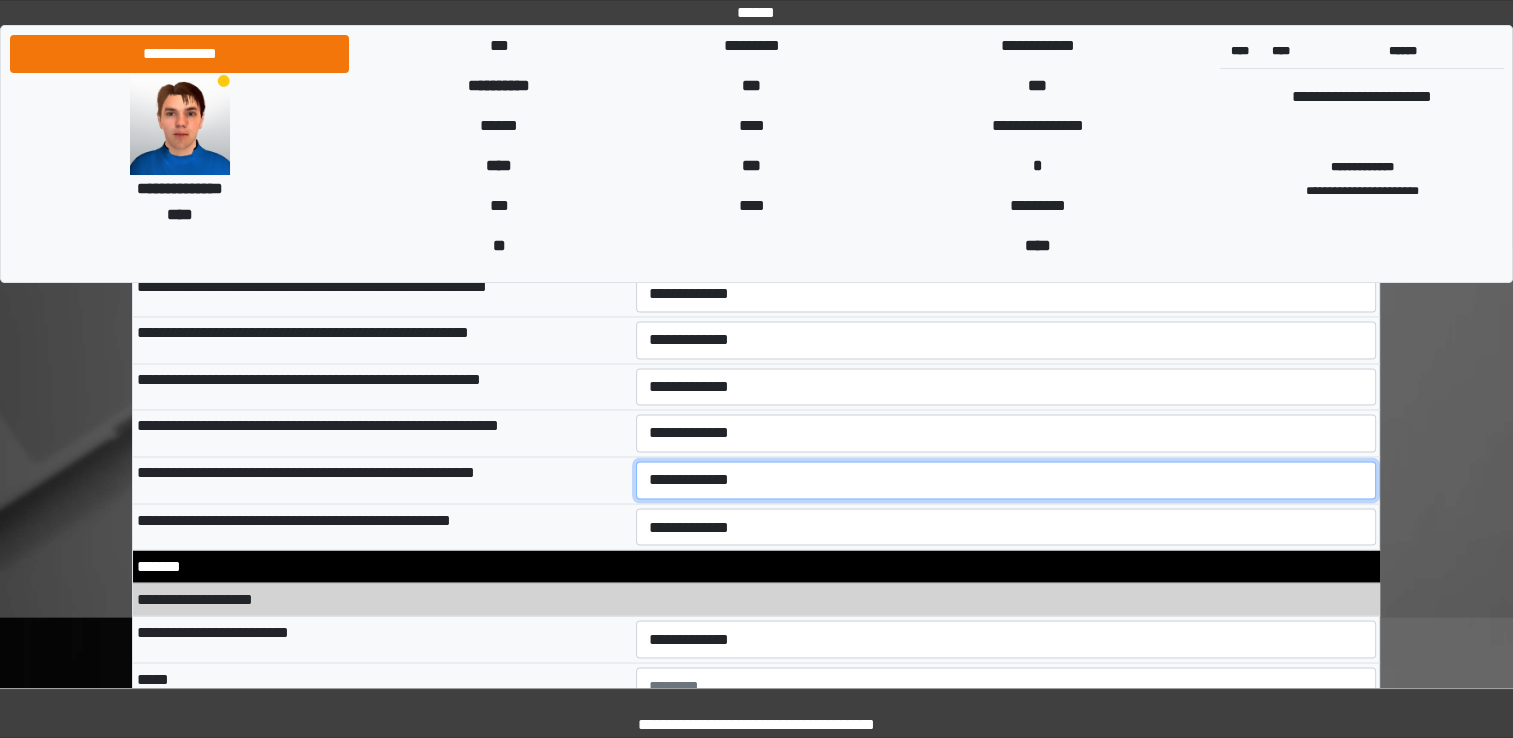scroll, scrollTop: 10900, scrollLeft: 0, axis: vertical 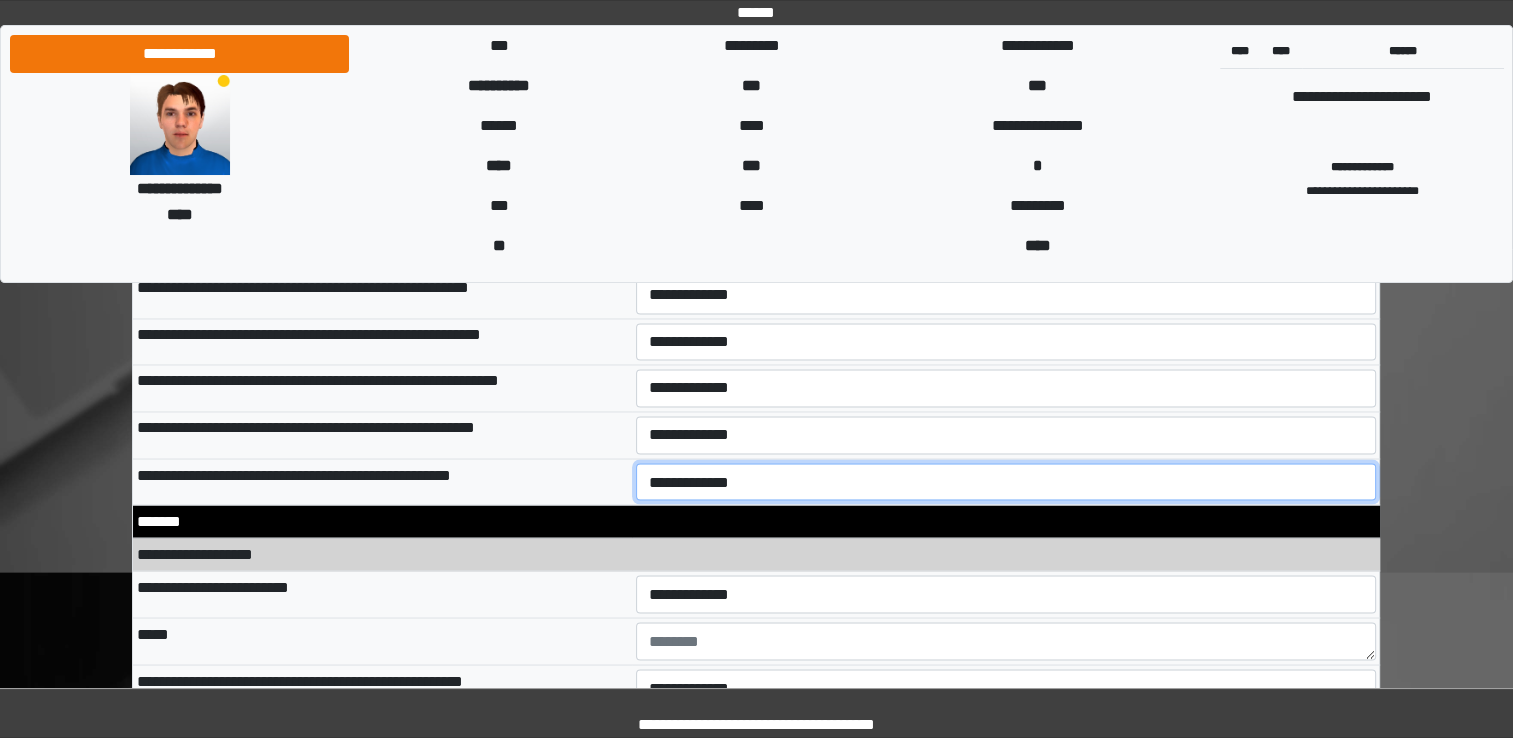 click on "**********" at bounding box center [1006, 482] 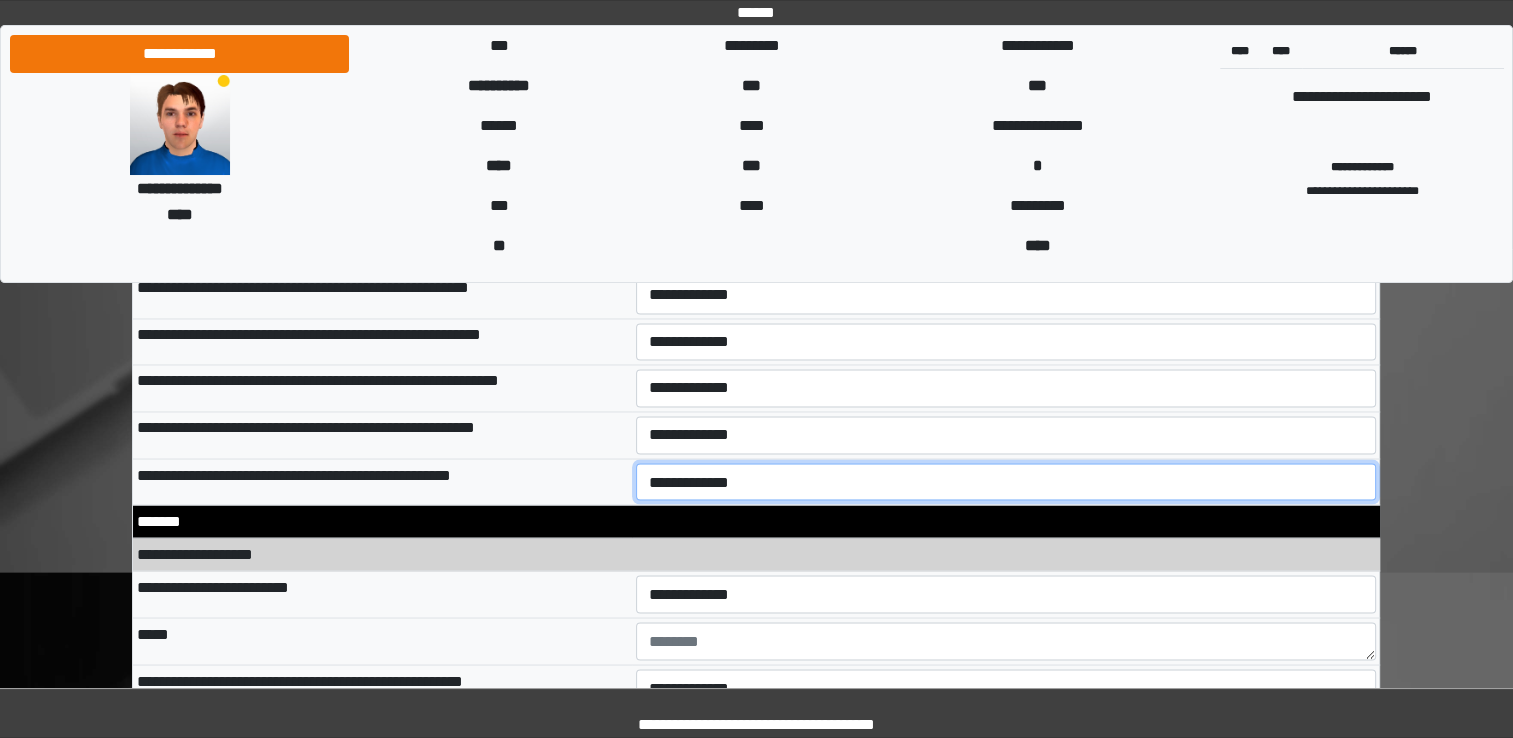 select on "*" 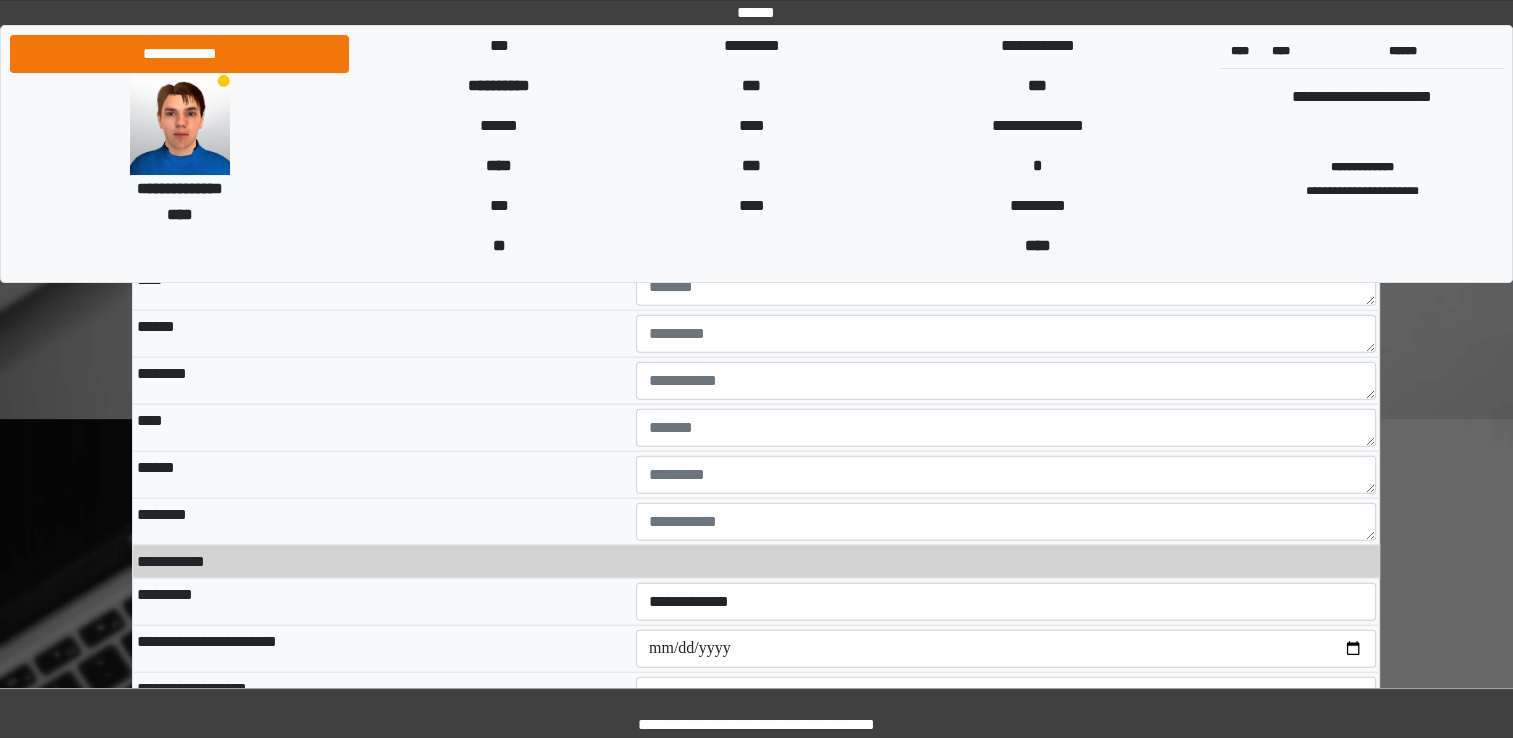 scroll, scrollTop: 12100, scrollLeft: 0, axis: vertical 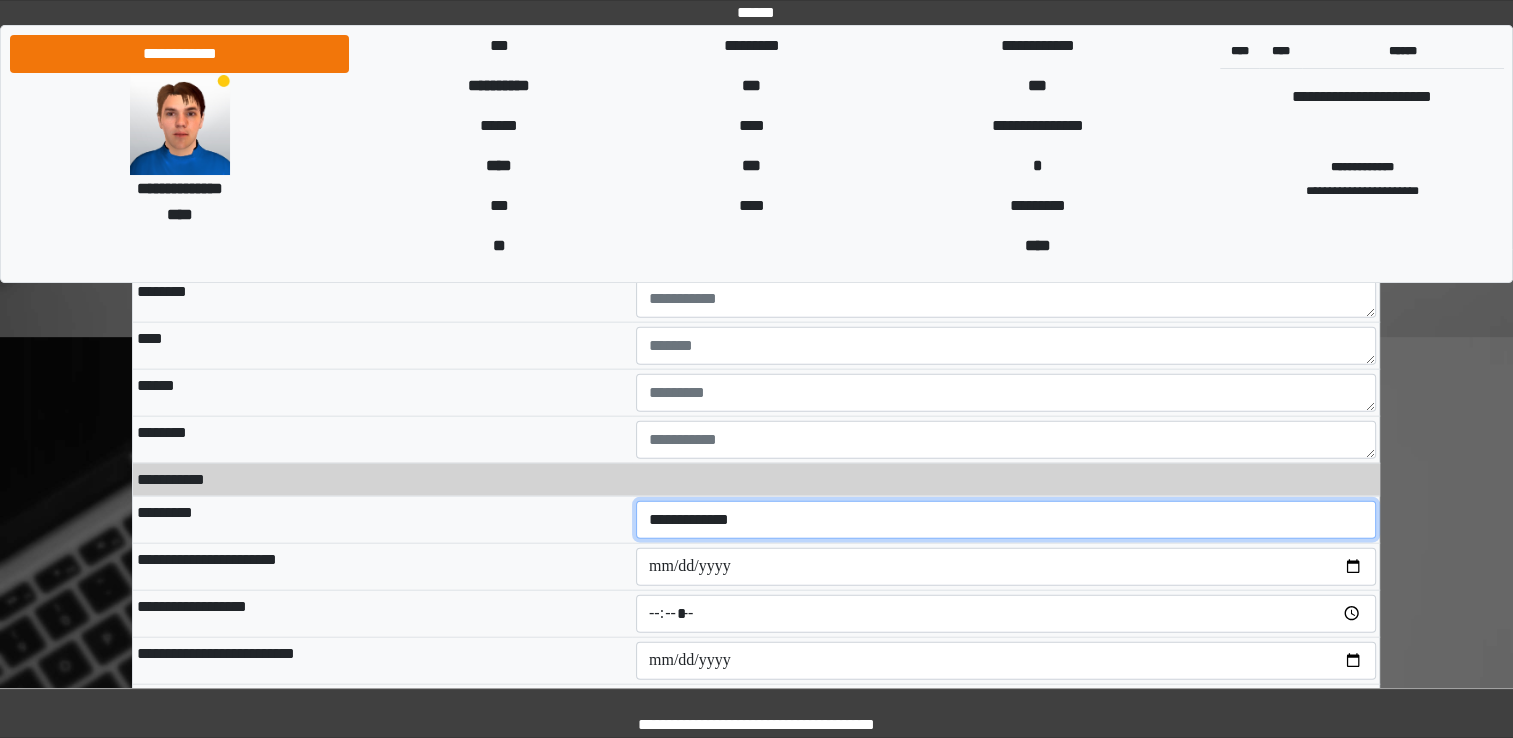 click on "**********" at bounding box center (1006, 520) 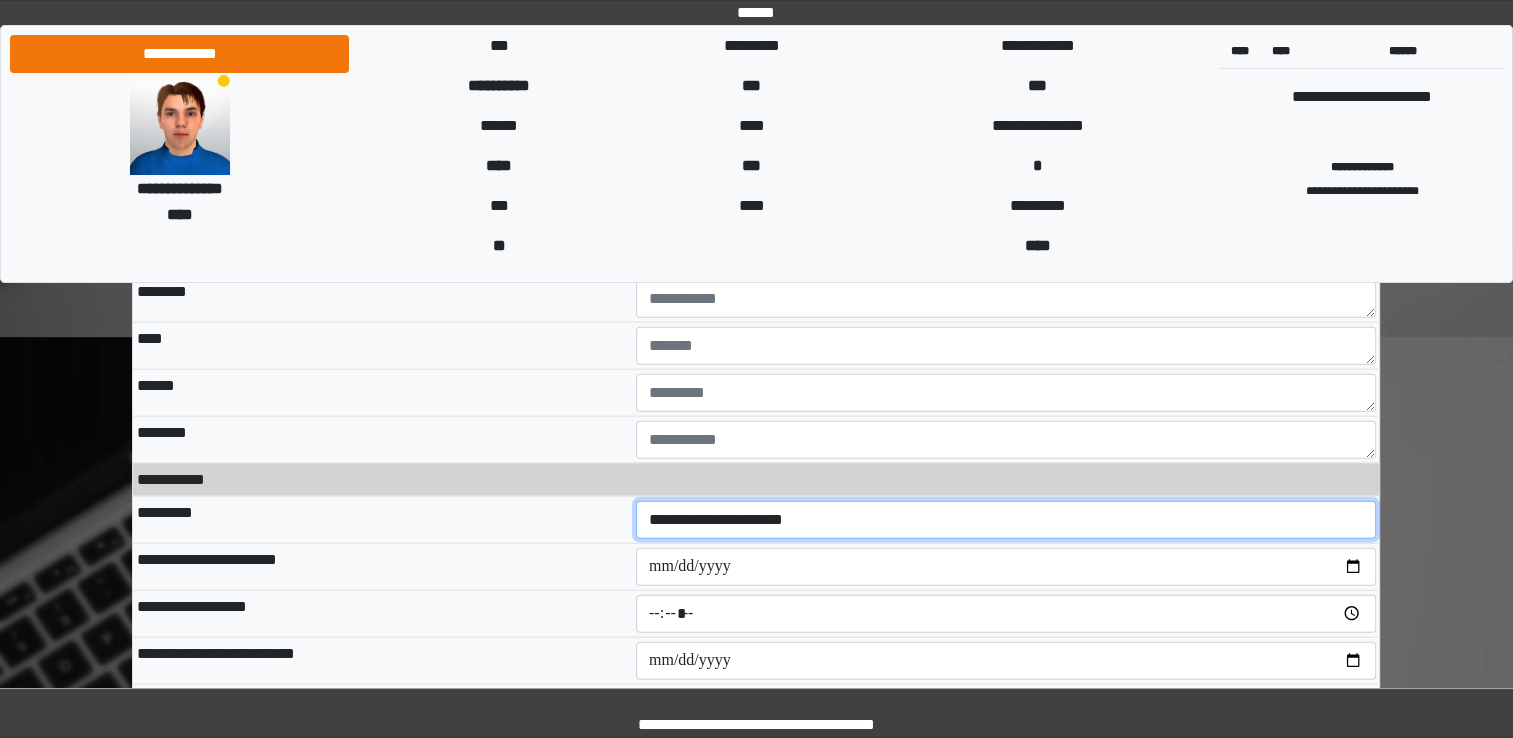 click on "**********" at bounding box center (1006, 520) 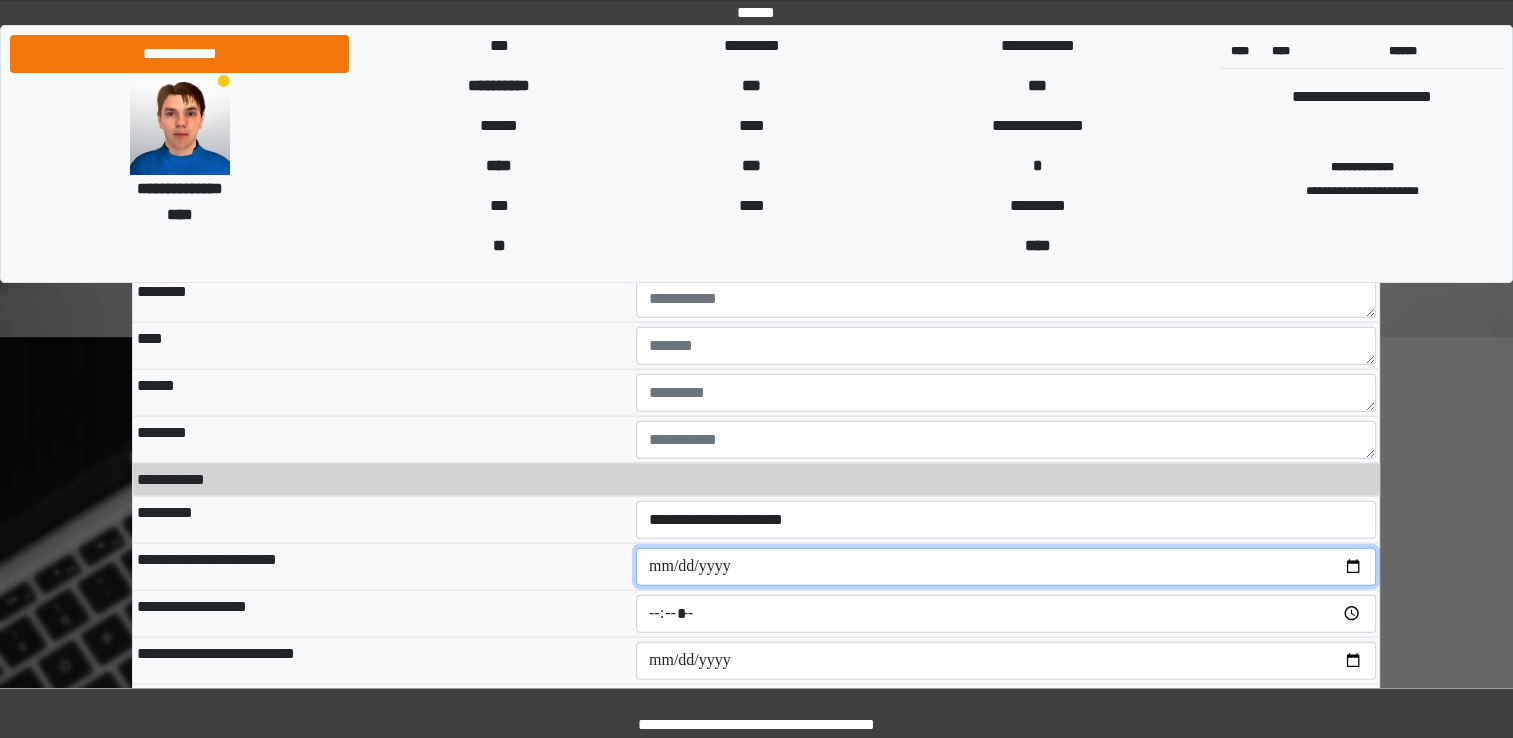 drag, startPoint x: 1352, startPoint y: 539, endPoint x: 1308, endPoint y: 535, distance: 44.181442 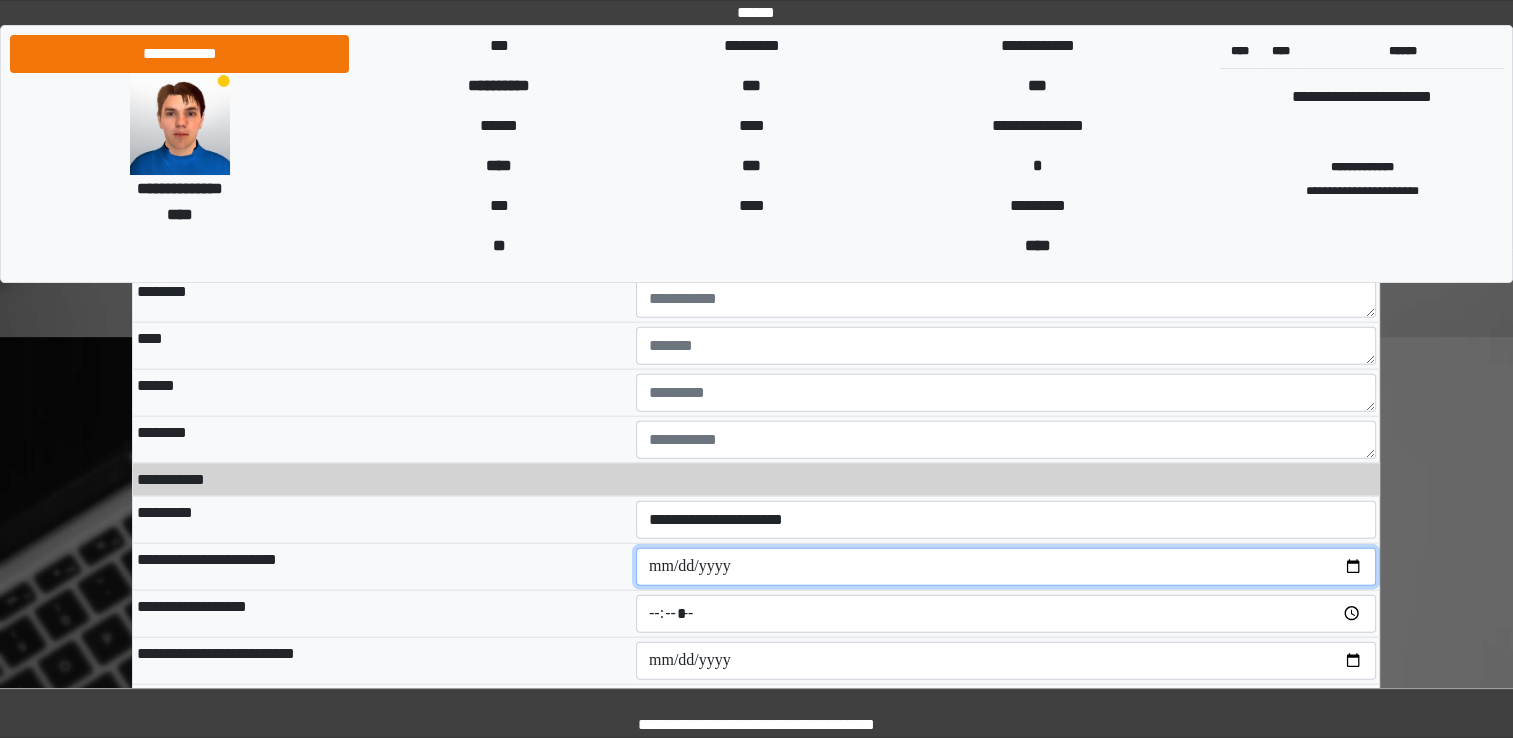 type on "**********" 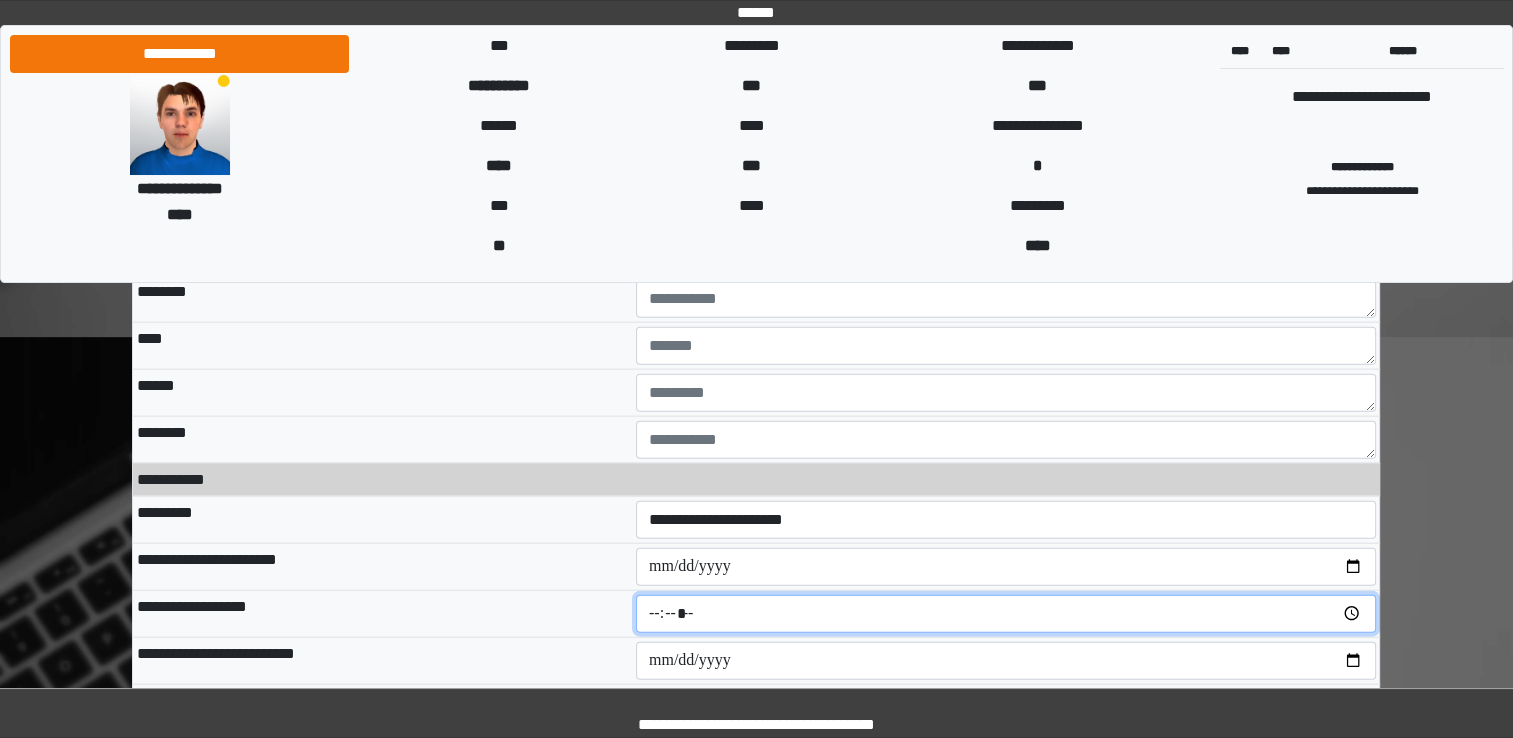 drag, startPoint x: 1353, startPoint y: 586, endPoint x: 1326, endPoint y: 586, distance: 27 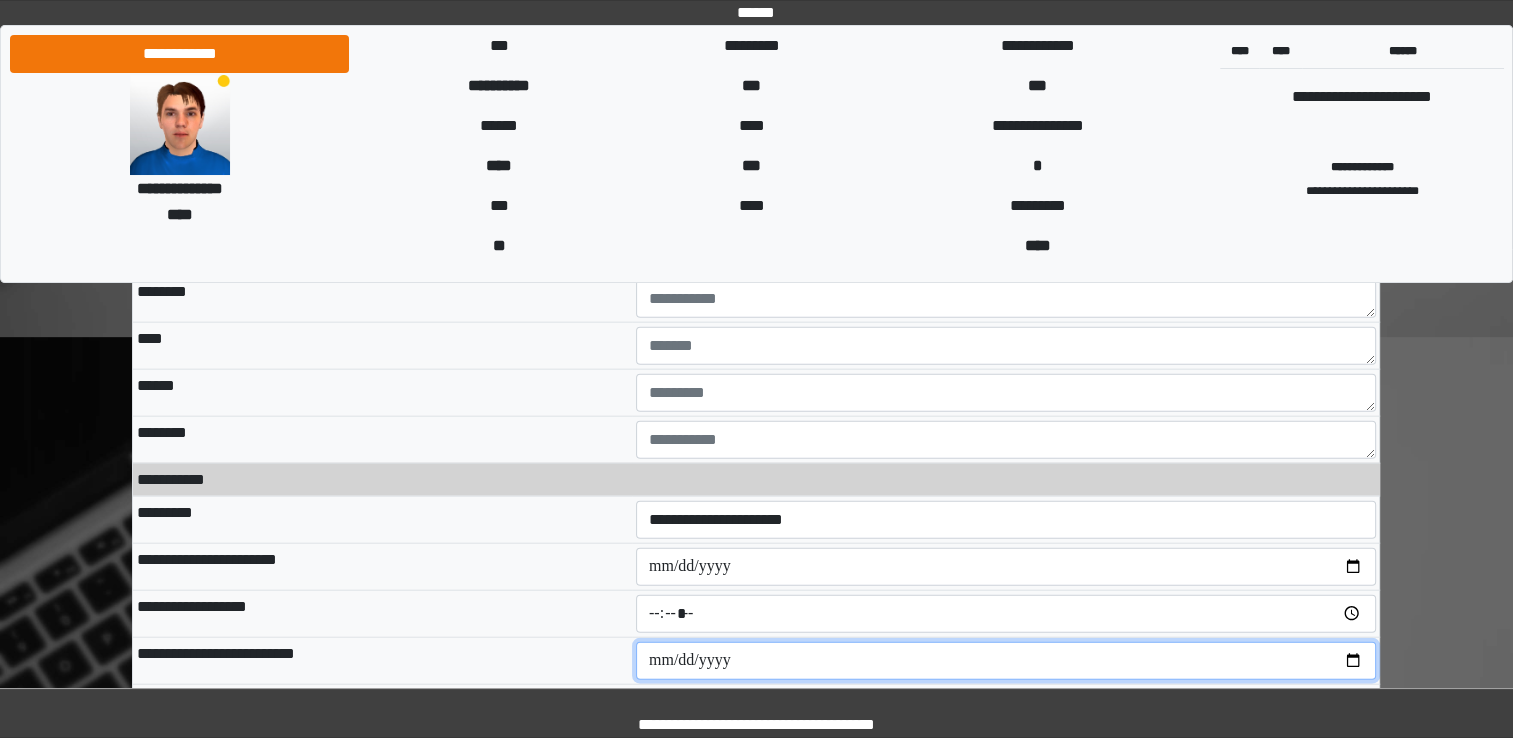 type on "*****" 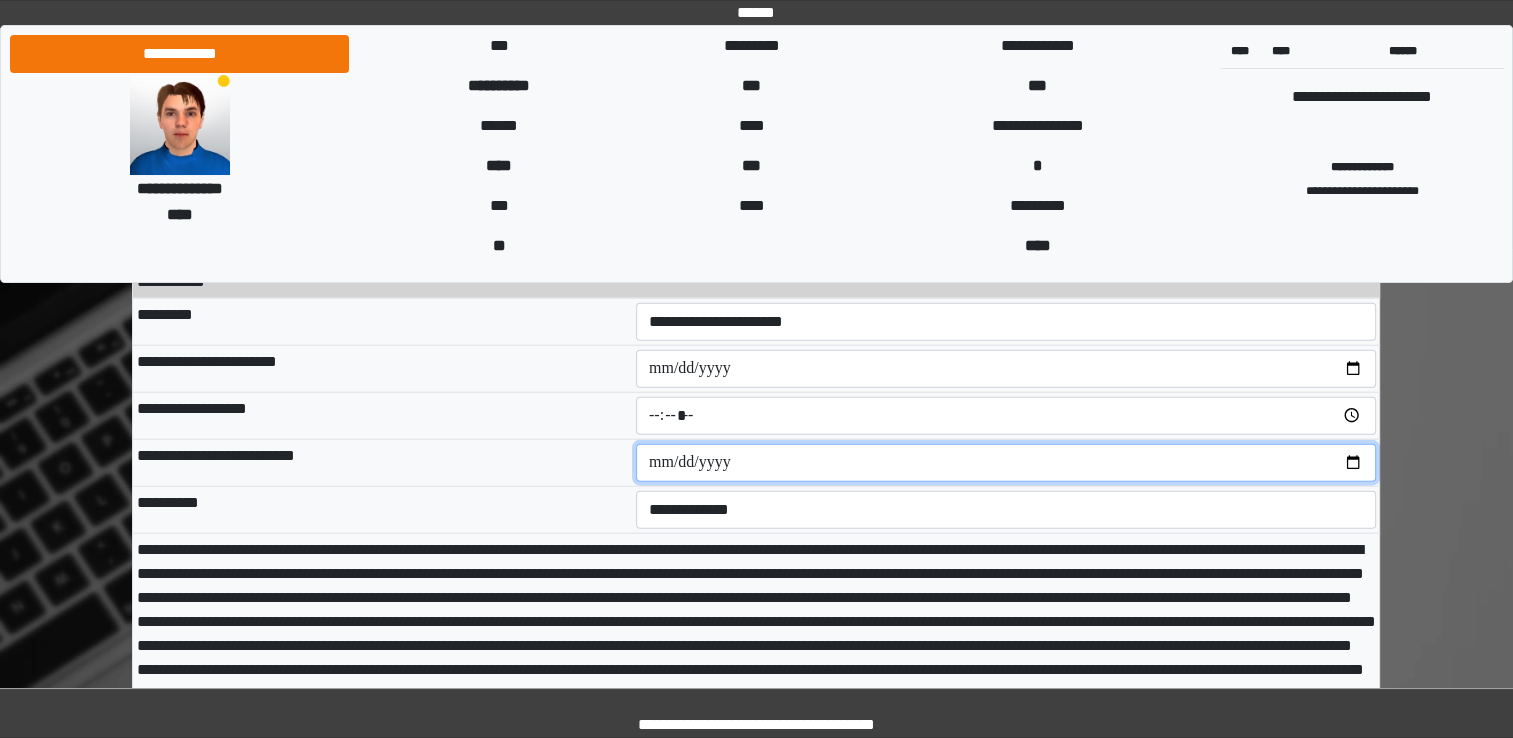 scroll, scrollTop: 12300, scrollLeft: 0, axis: vertical 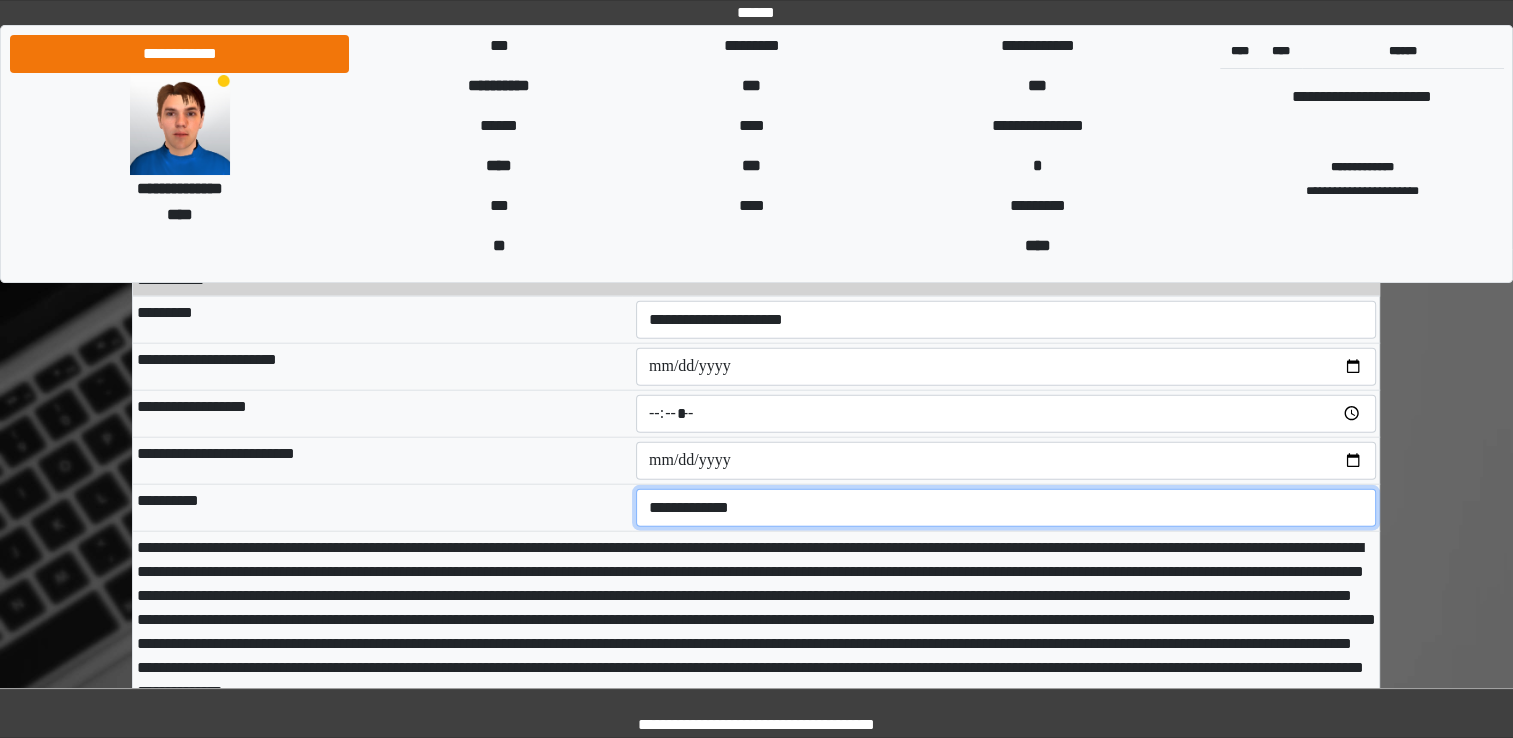 click on "**********" at bounding box center [1006, 508] 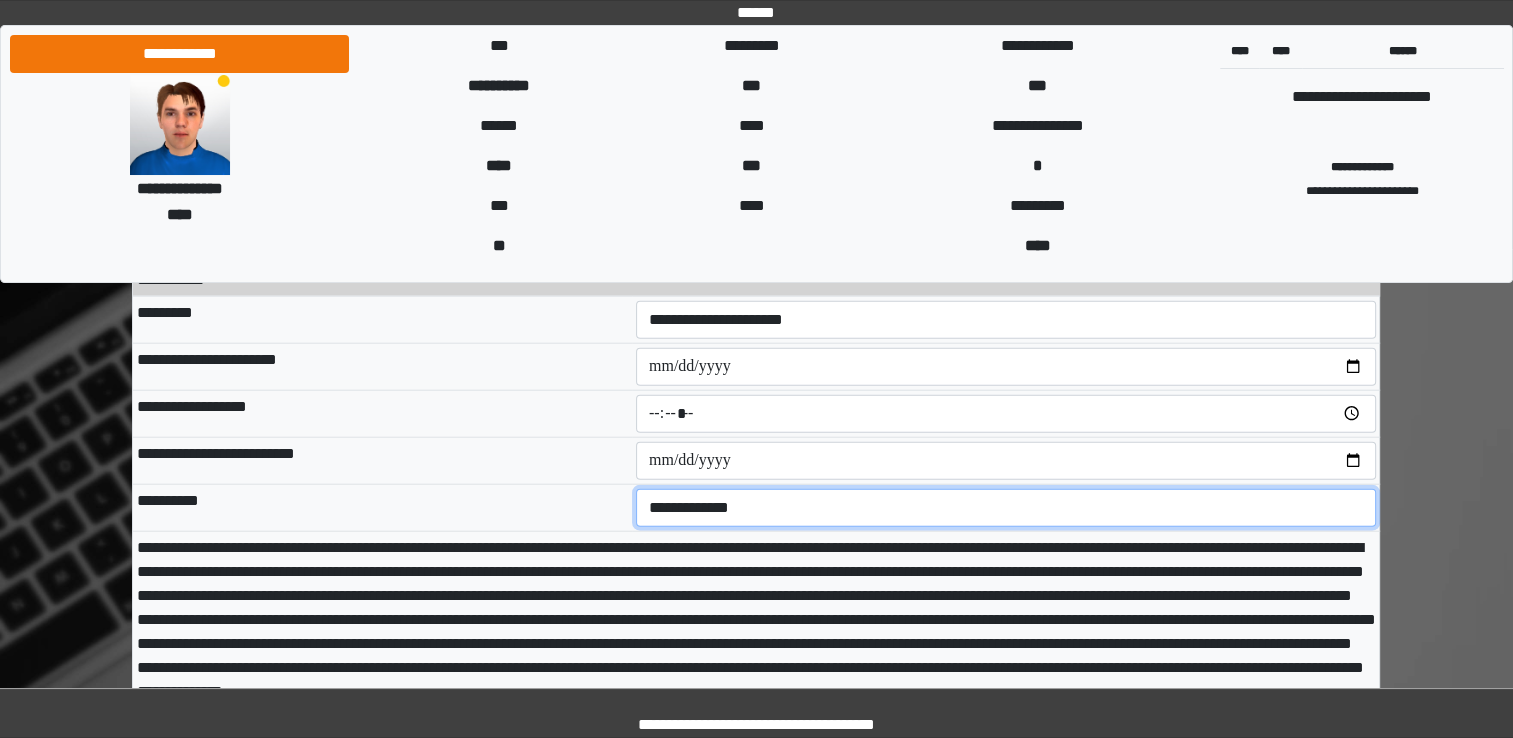 select on "****" 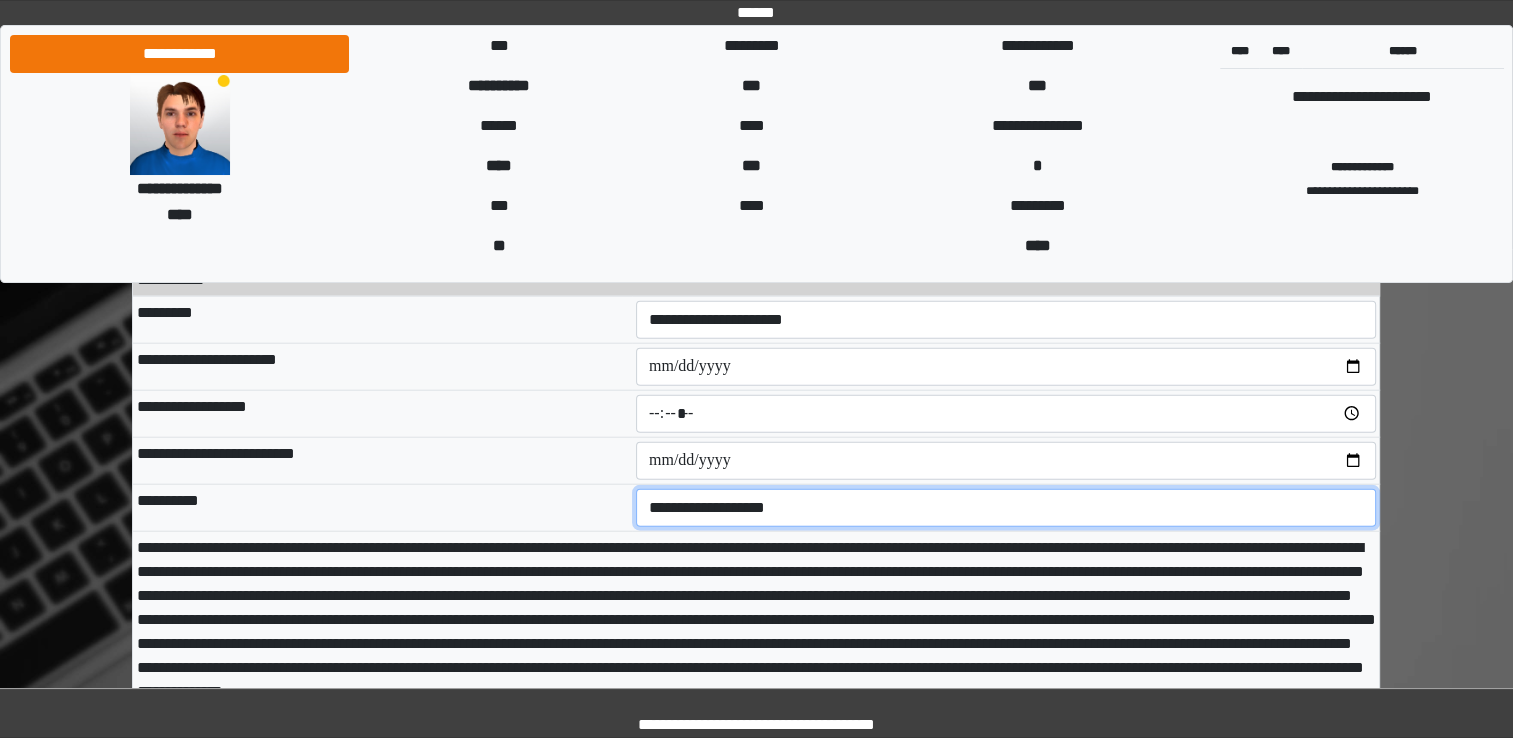 click on "**********" at bounding box center [1006, 508] 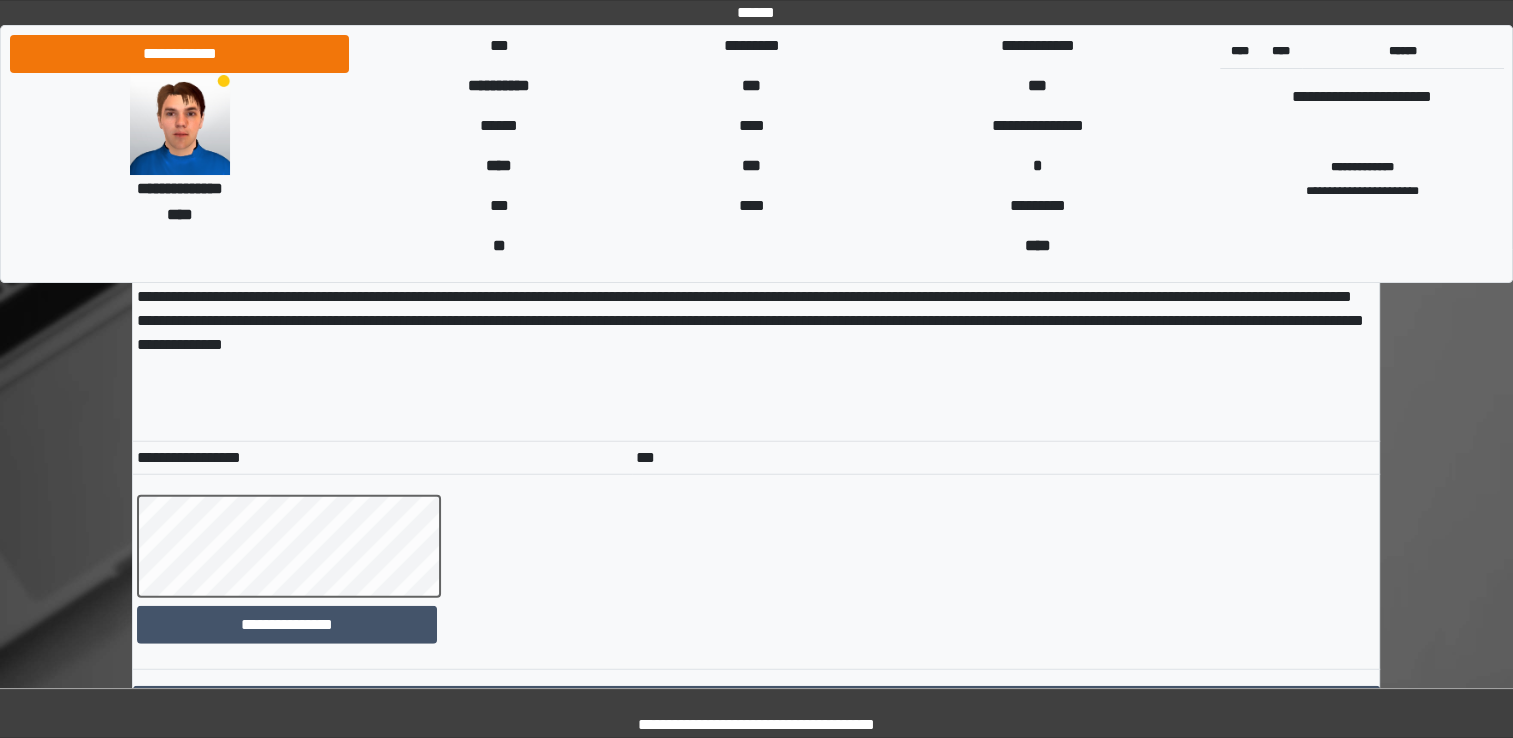 scroll, scrollTop: 12700, scrollLeft: 0, axis: vertical 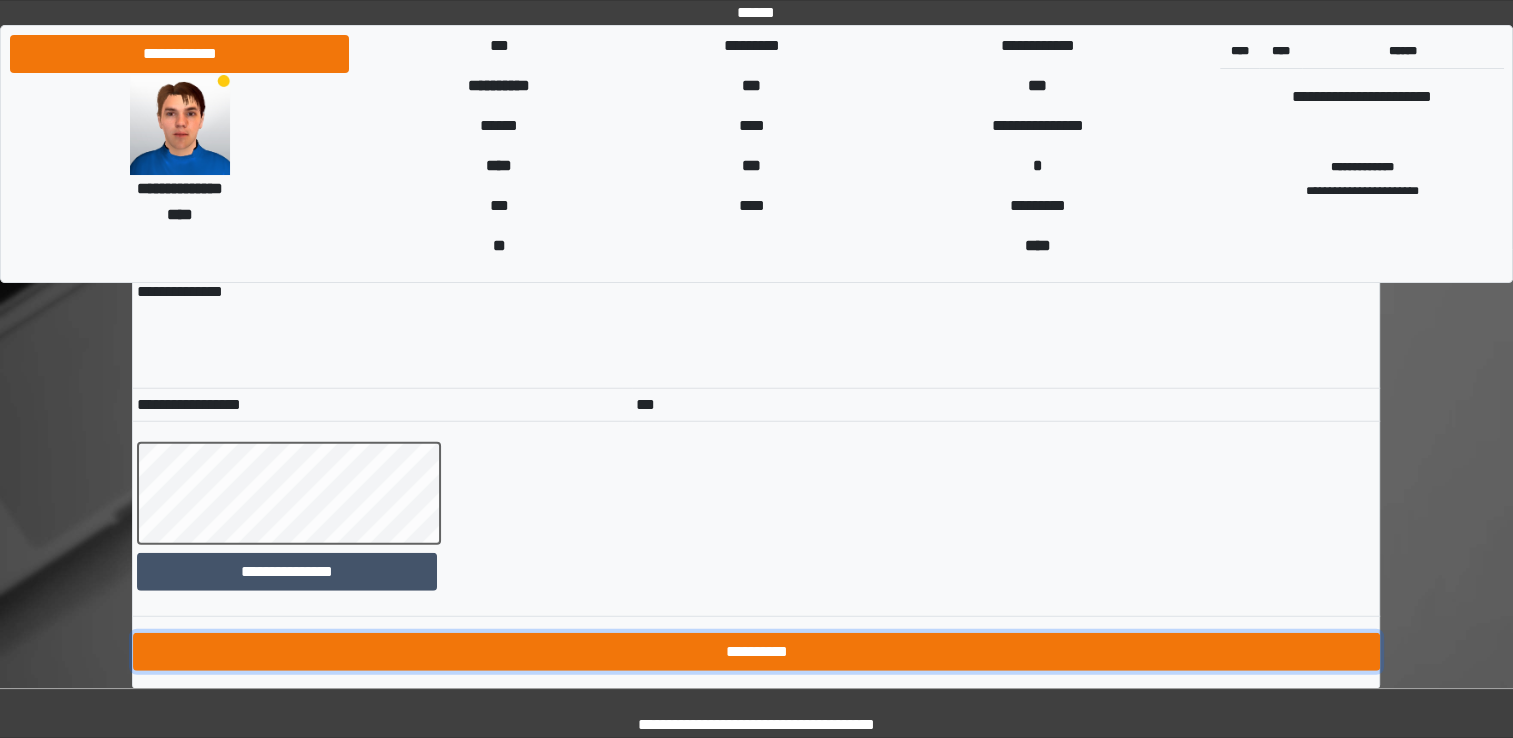 click on "**********" at bounding box center [756, 652] 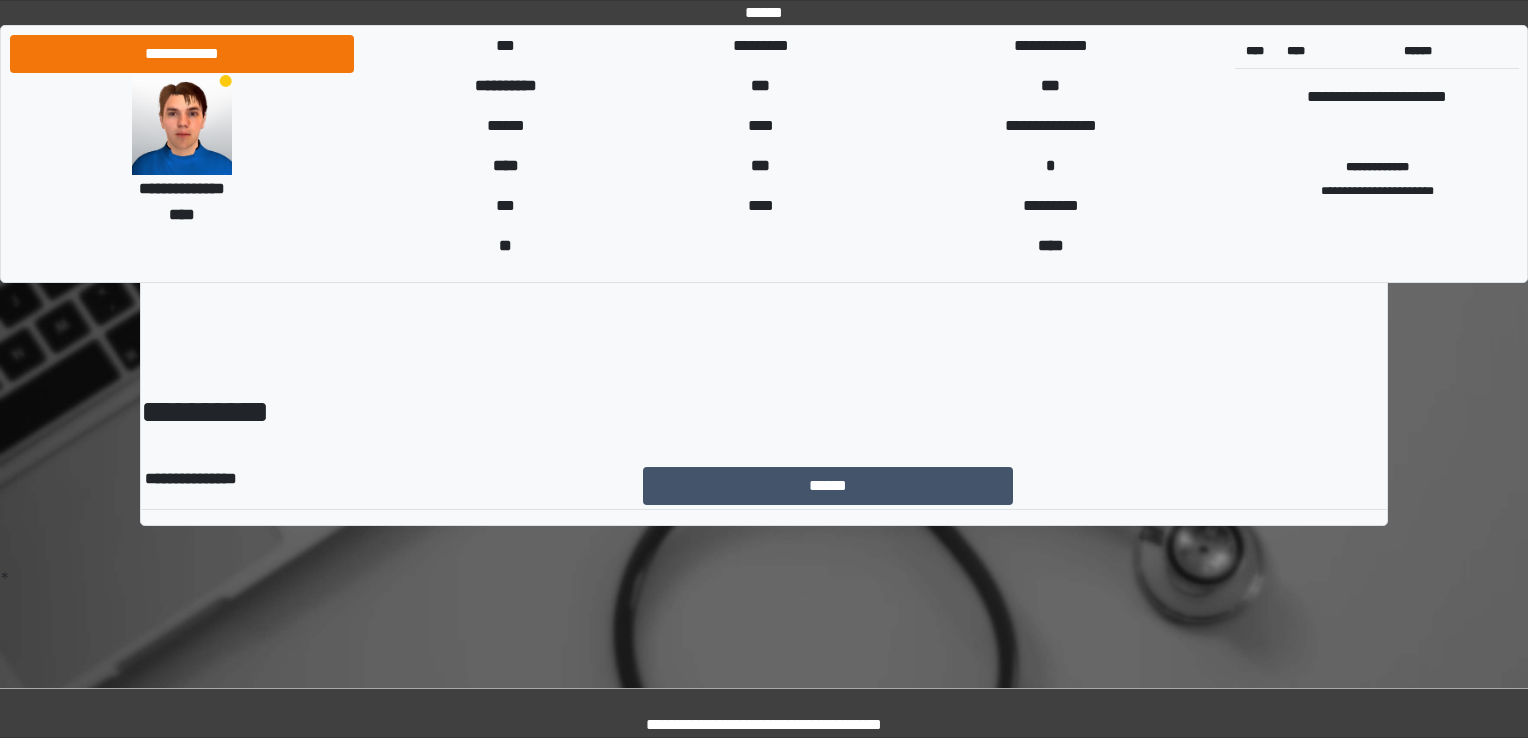 scroll, scrollTop: 0, scrollLeft: 0, axis: both 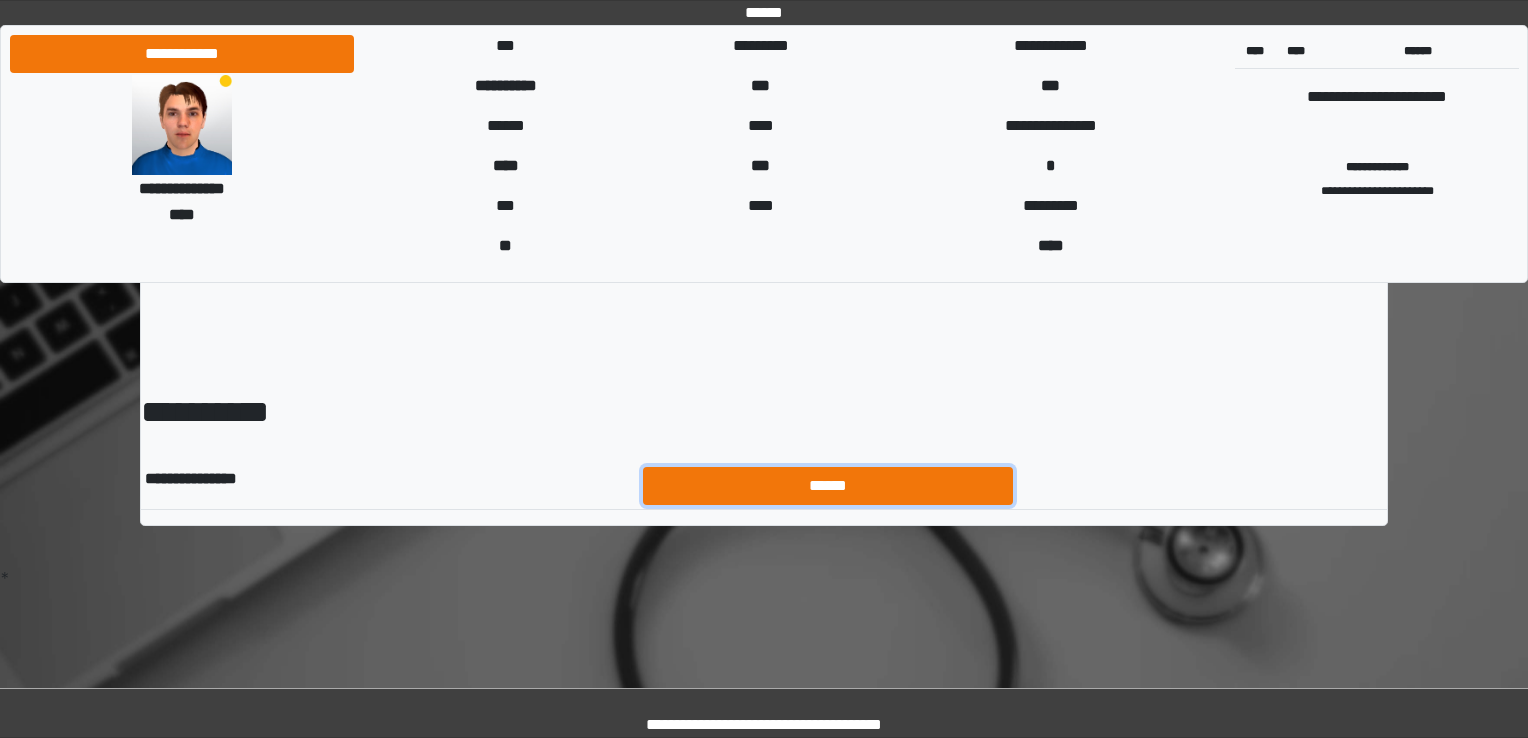click on "******" at bounding box center (828, 486) 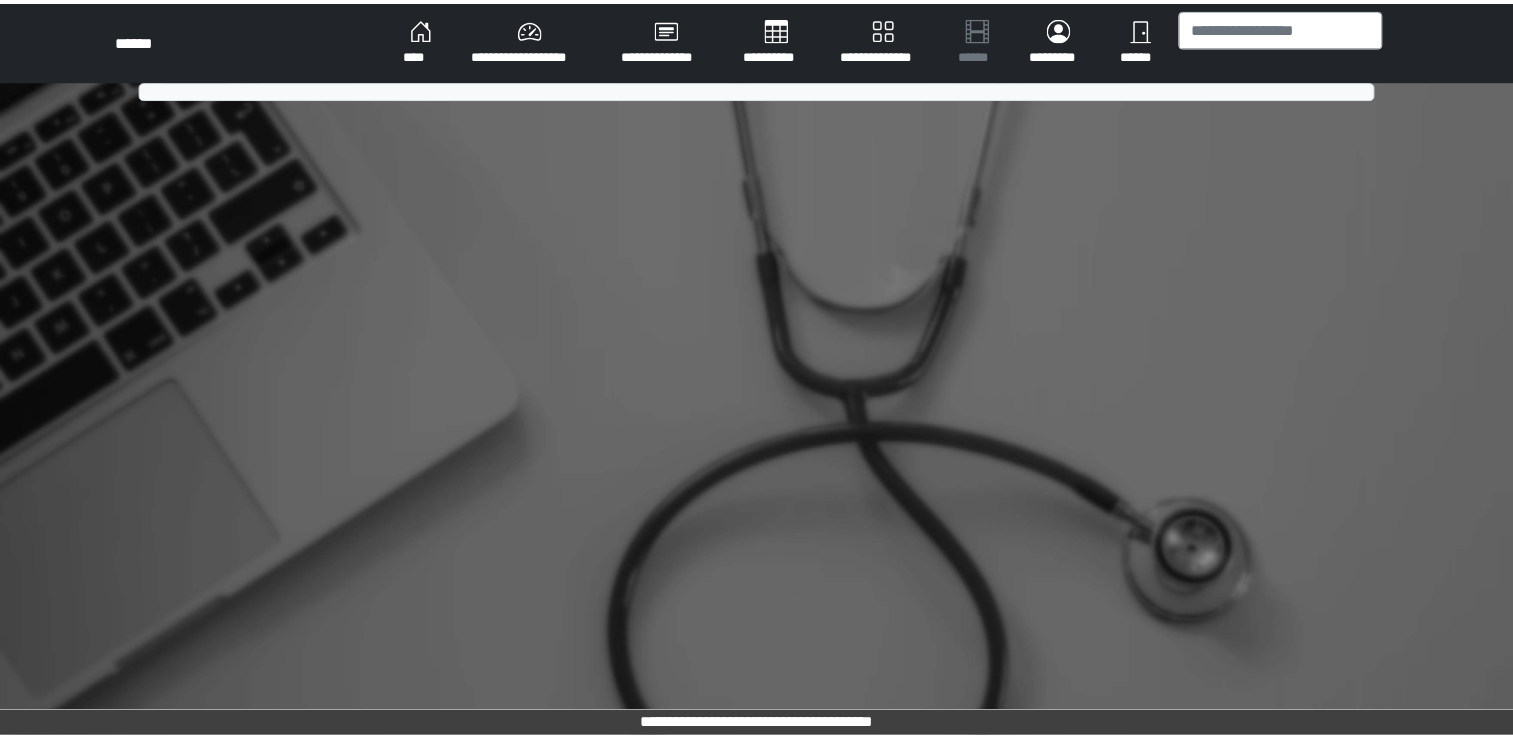 scroll, scrollTop: 0, scrollLeft: 0, axis: both 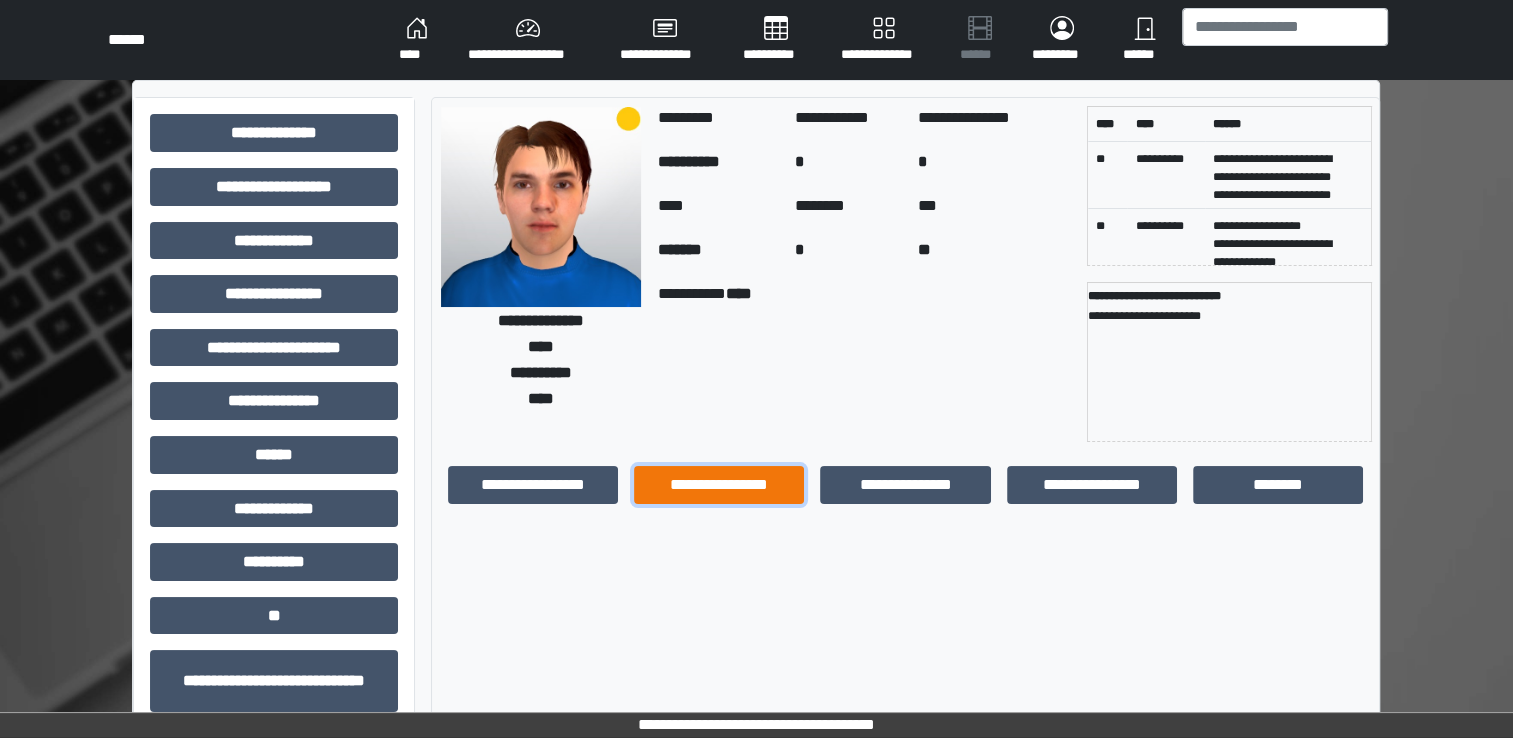click on "**********" at bounding box center [719, 485] 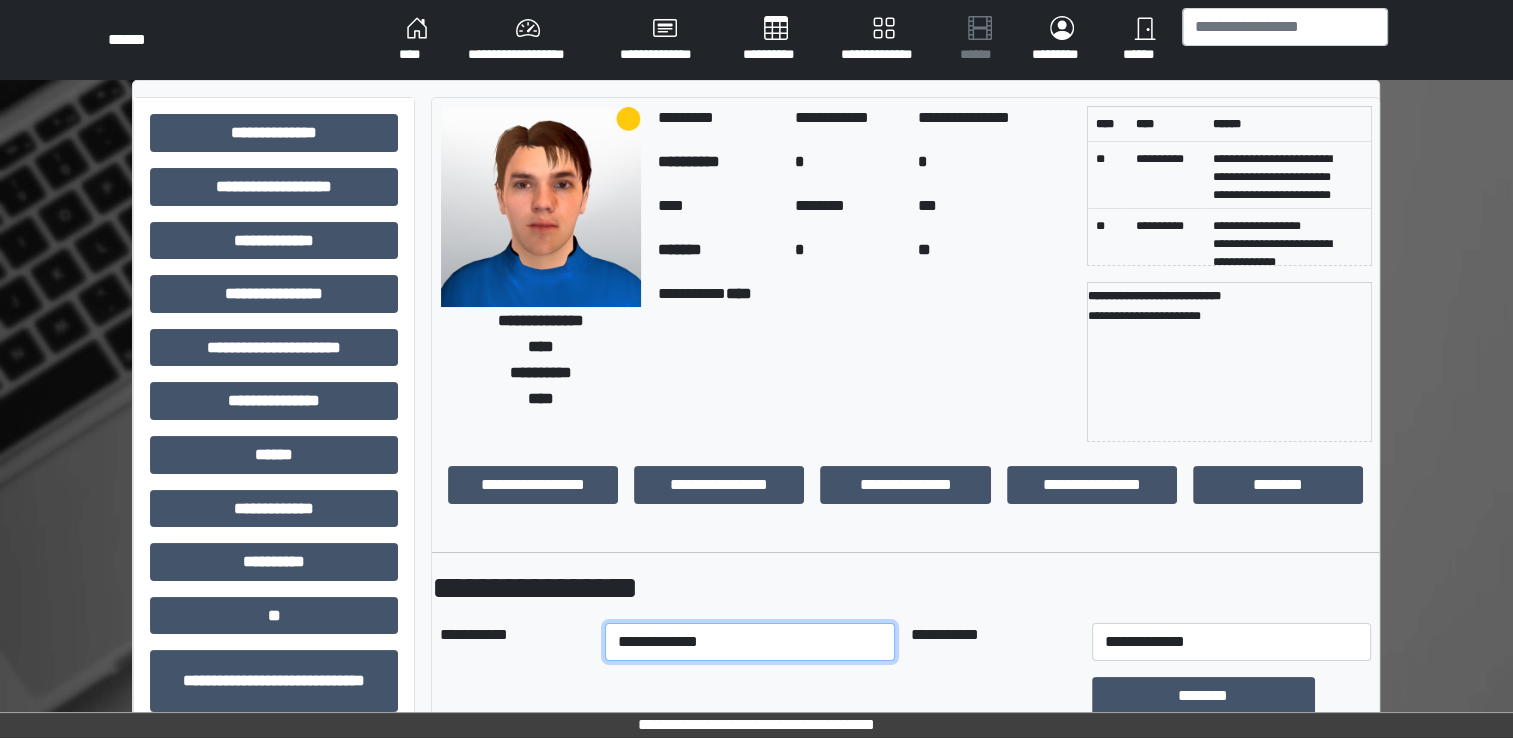 click on "**********" at bounding box center (750, 642) 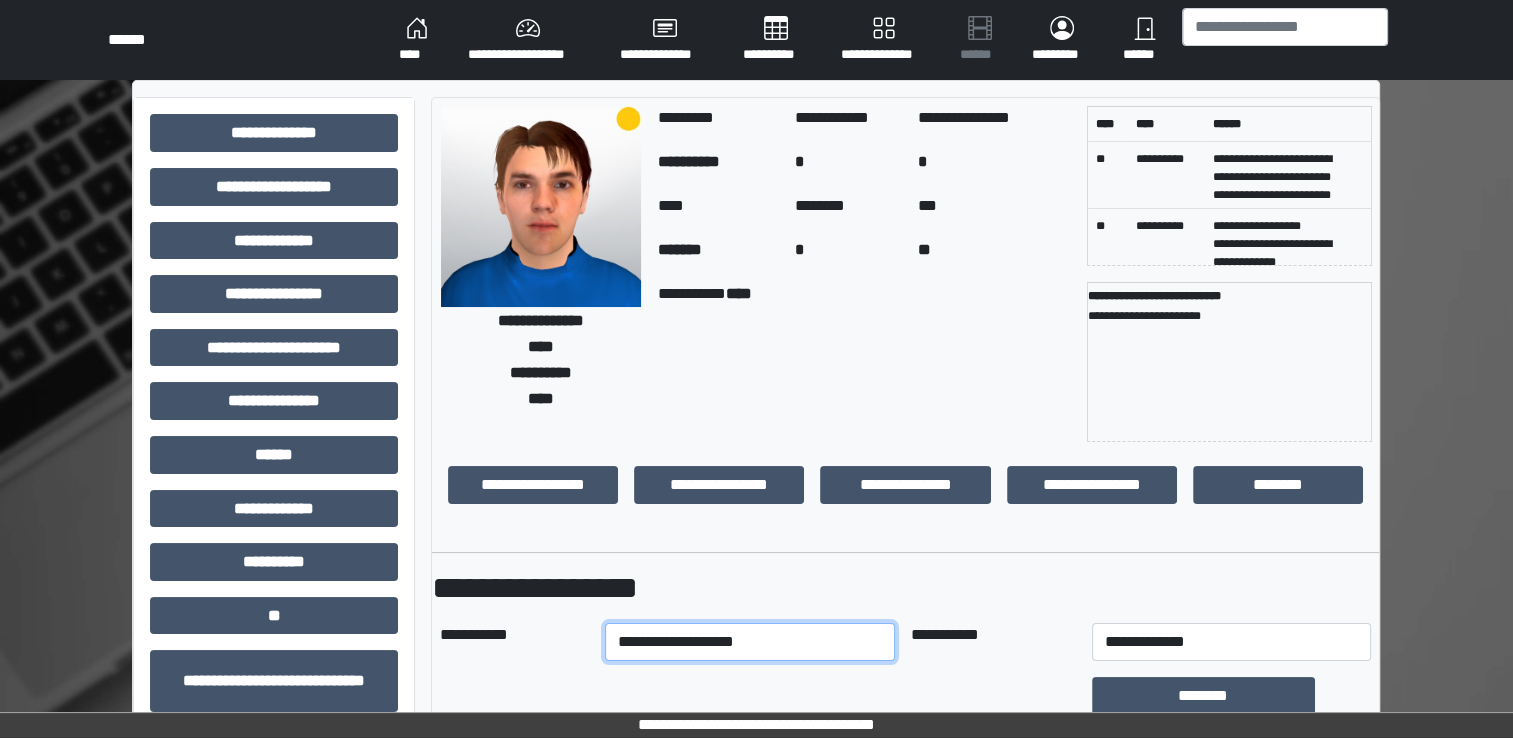 click on "**********" at bounding box center (750, 642) 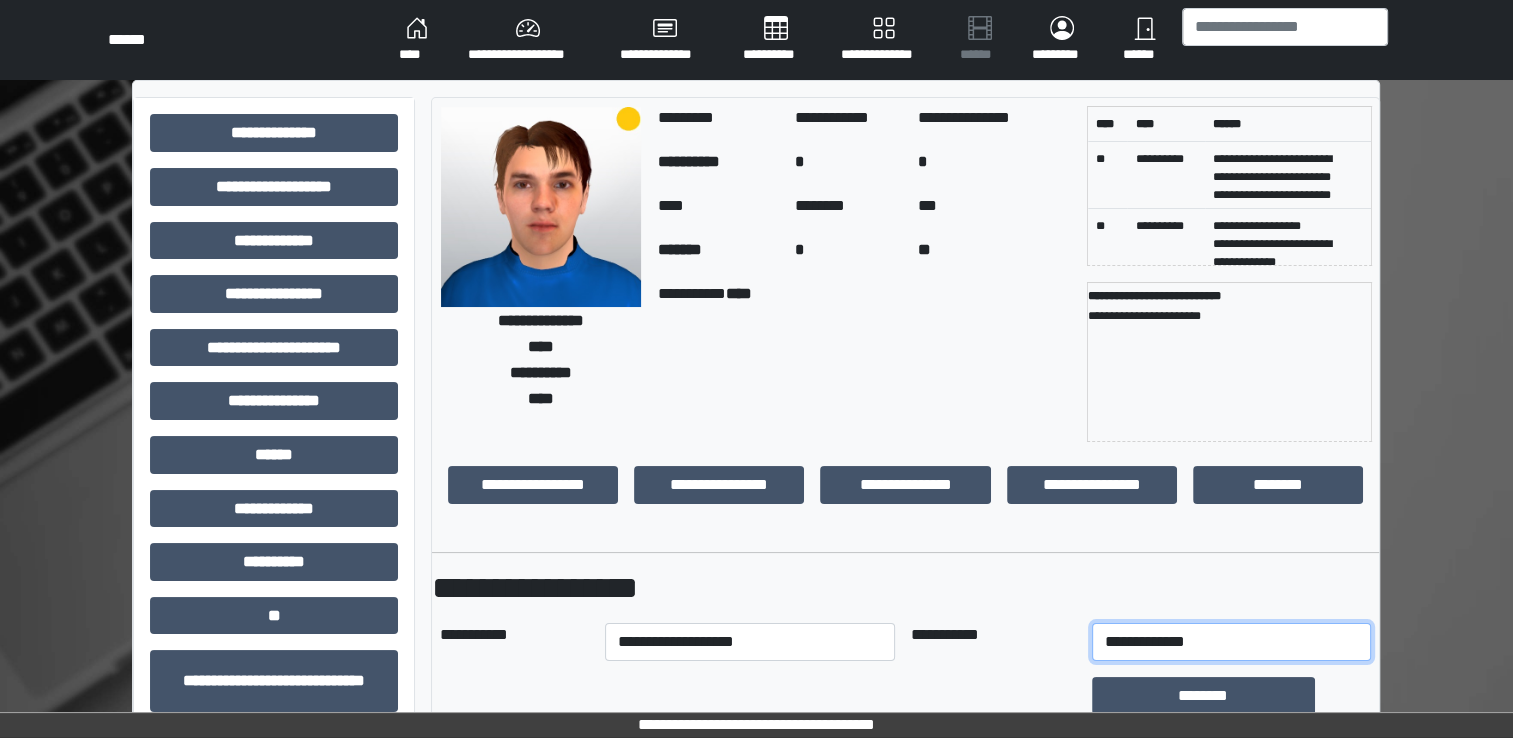 click on "**********" at bounding box center [1231, 642] 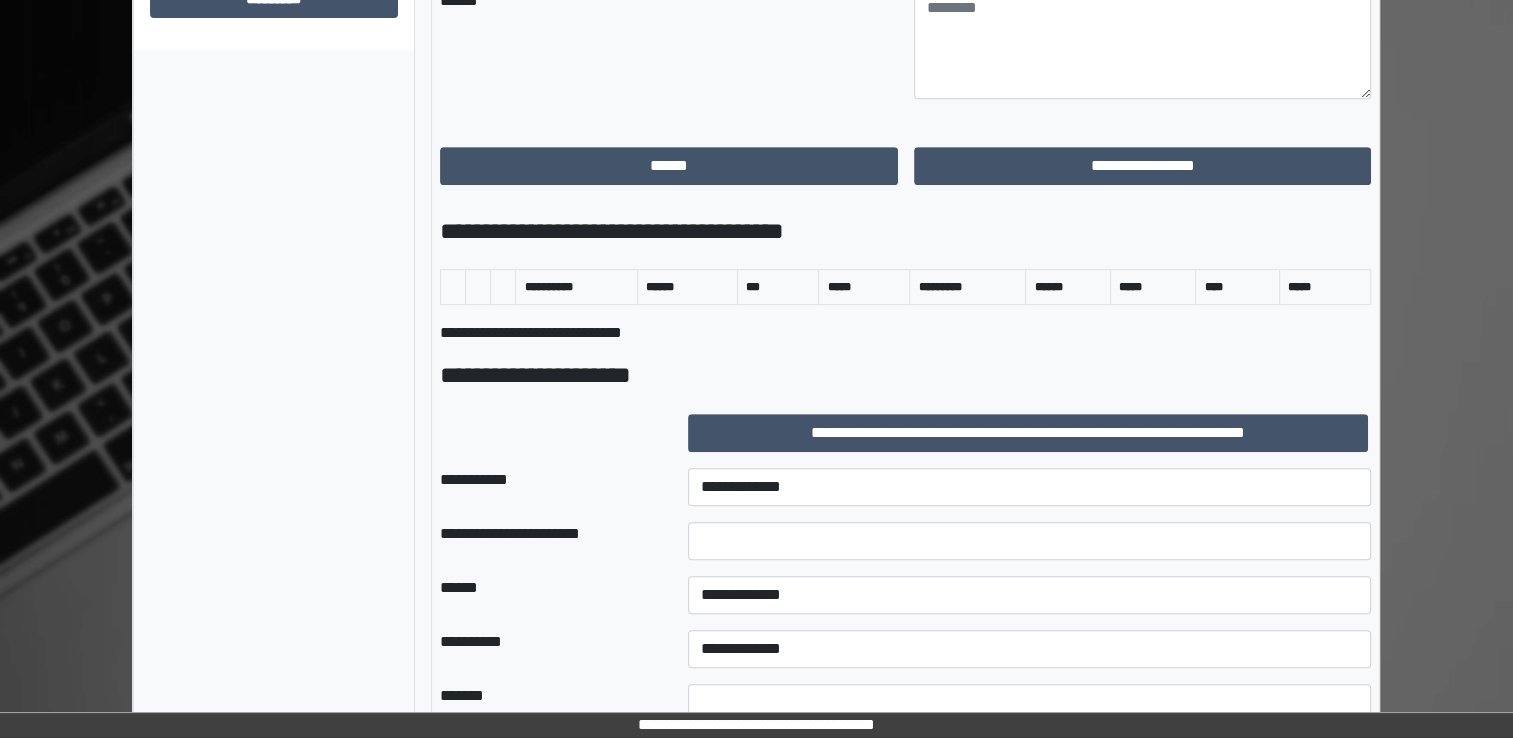 scroll, scrollTop: 900, scrollLeft: 0, axis: vertical 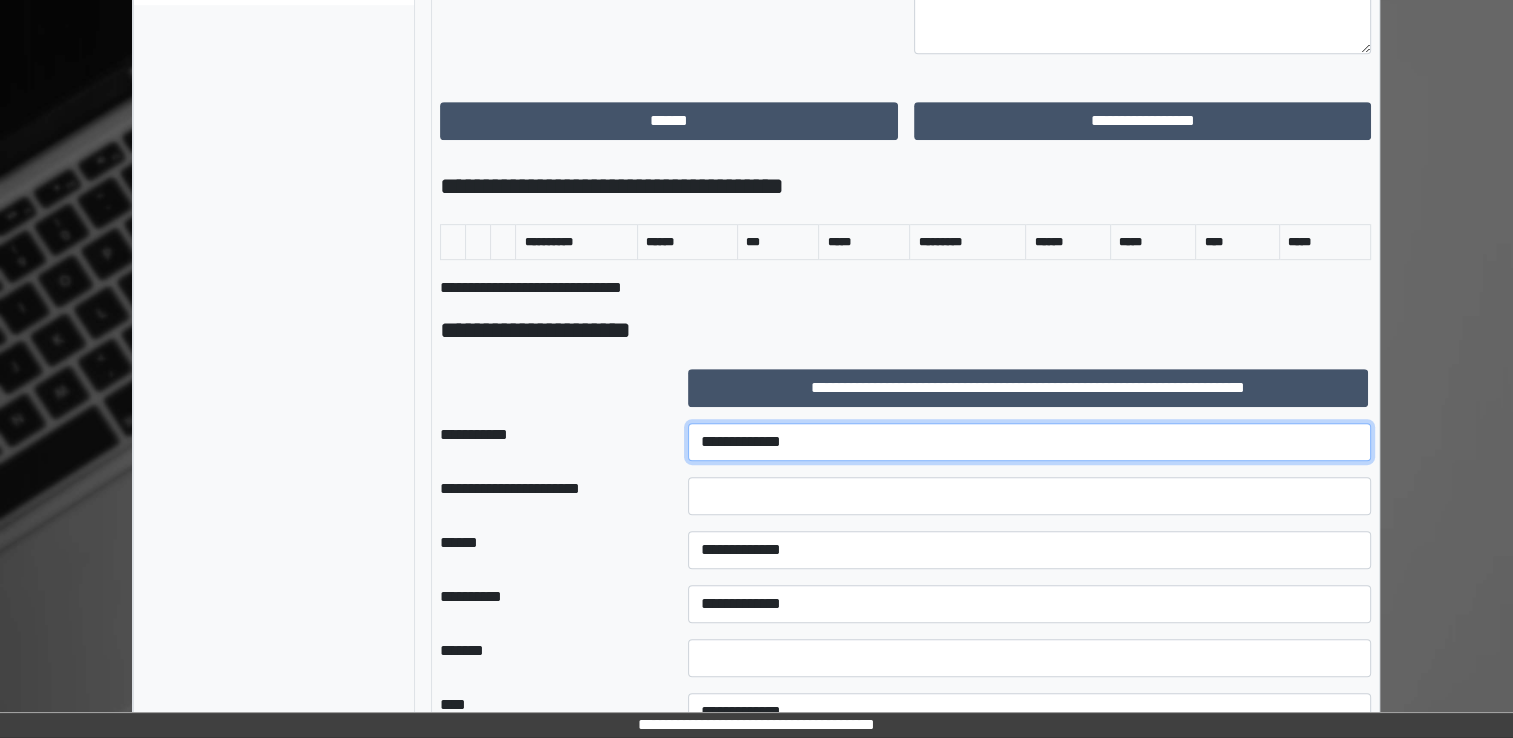 drag, startPoint x: 850, startPoint y: 446, endPoint x: 866, endPoint y: 446, distance: 16 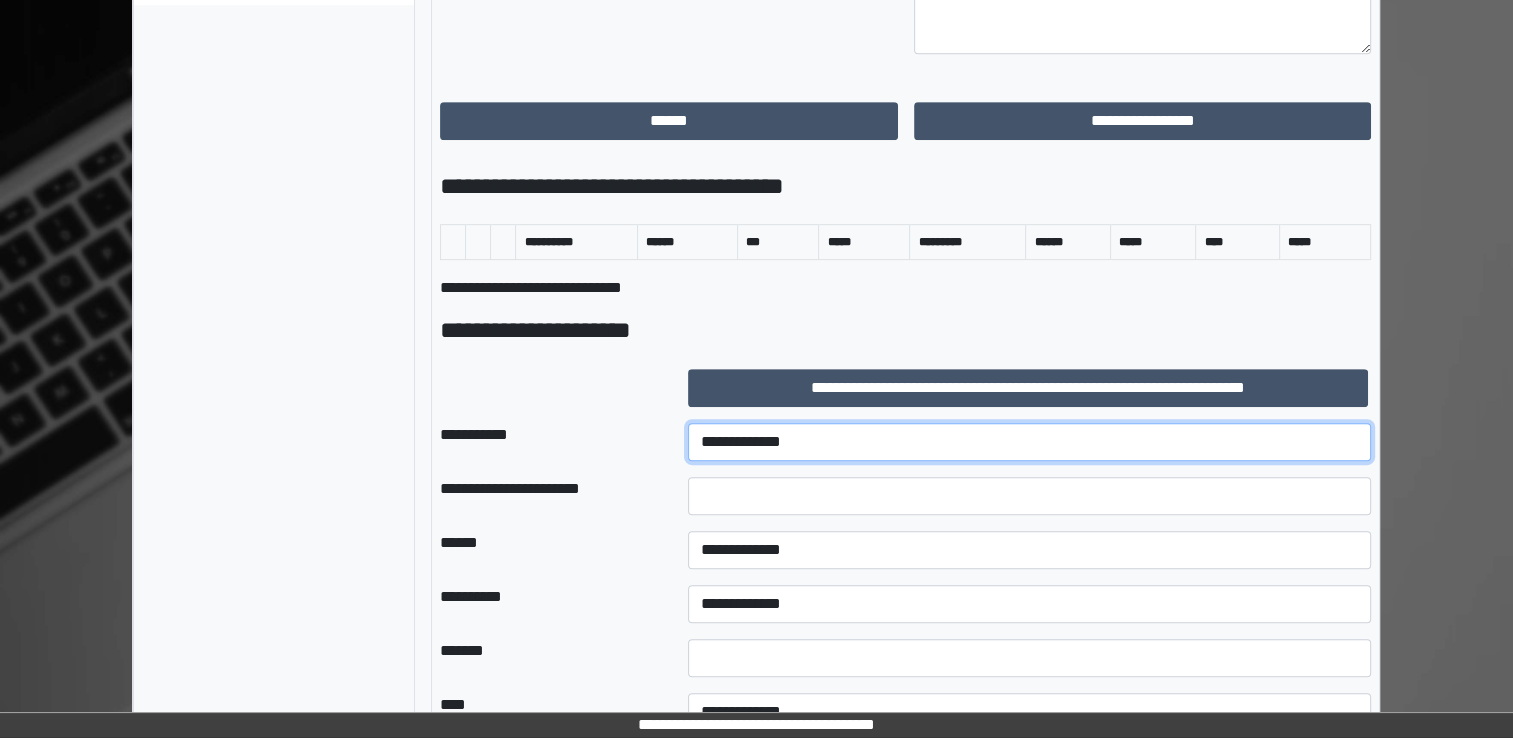 select on "****" 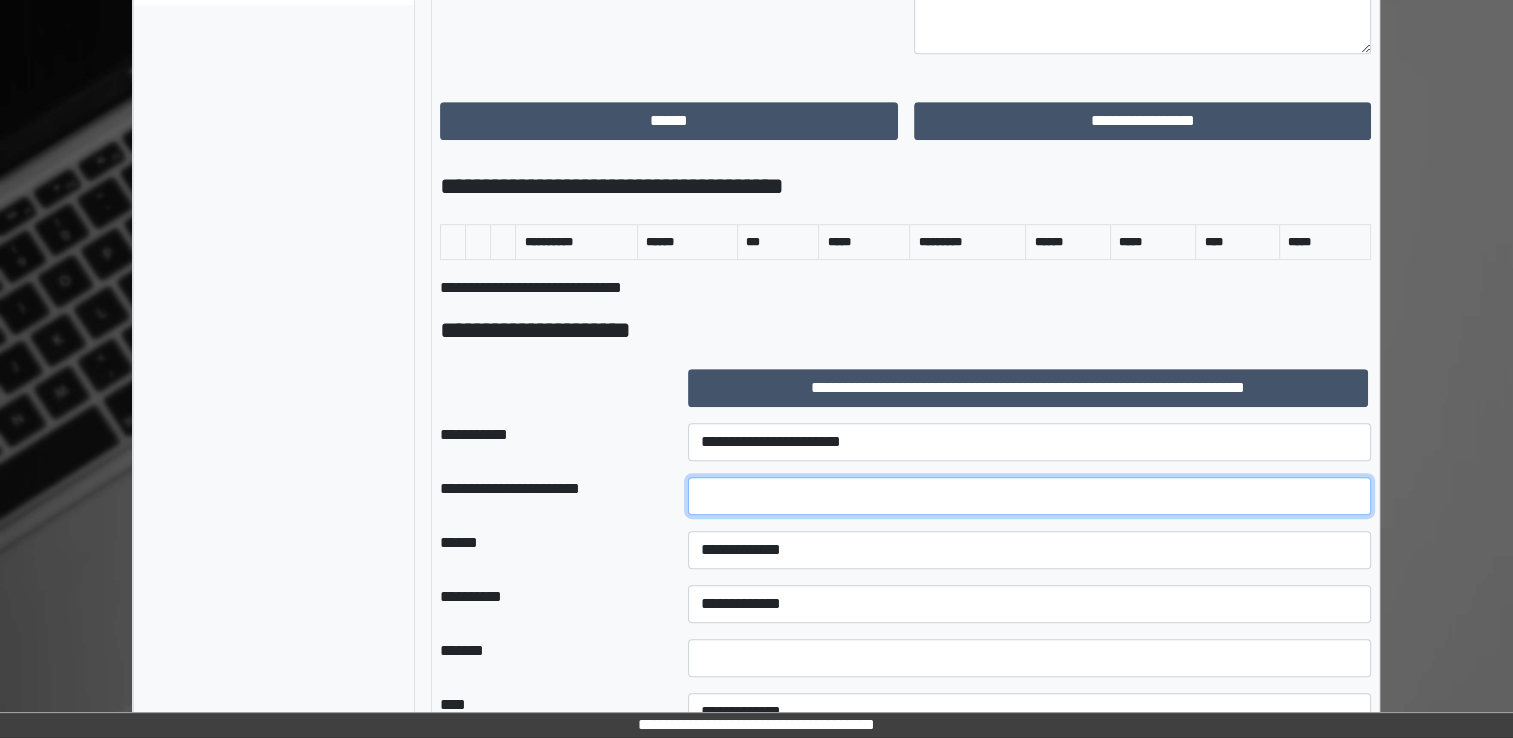 click at bounding box center [1029, 496] 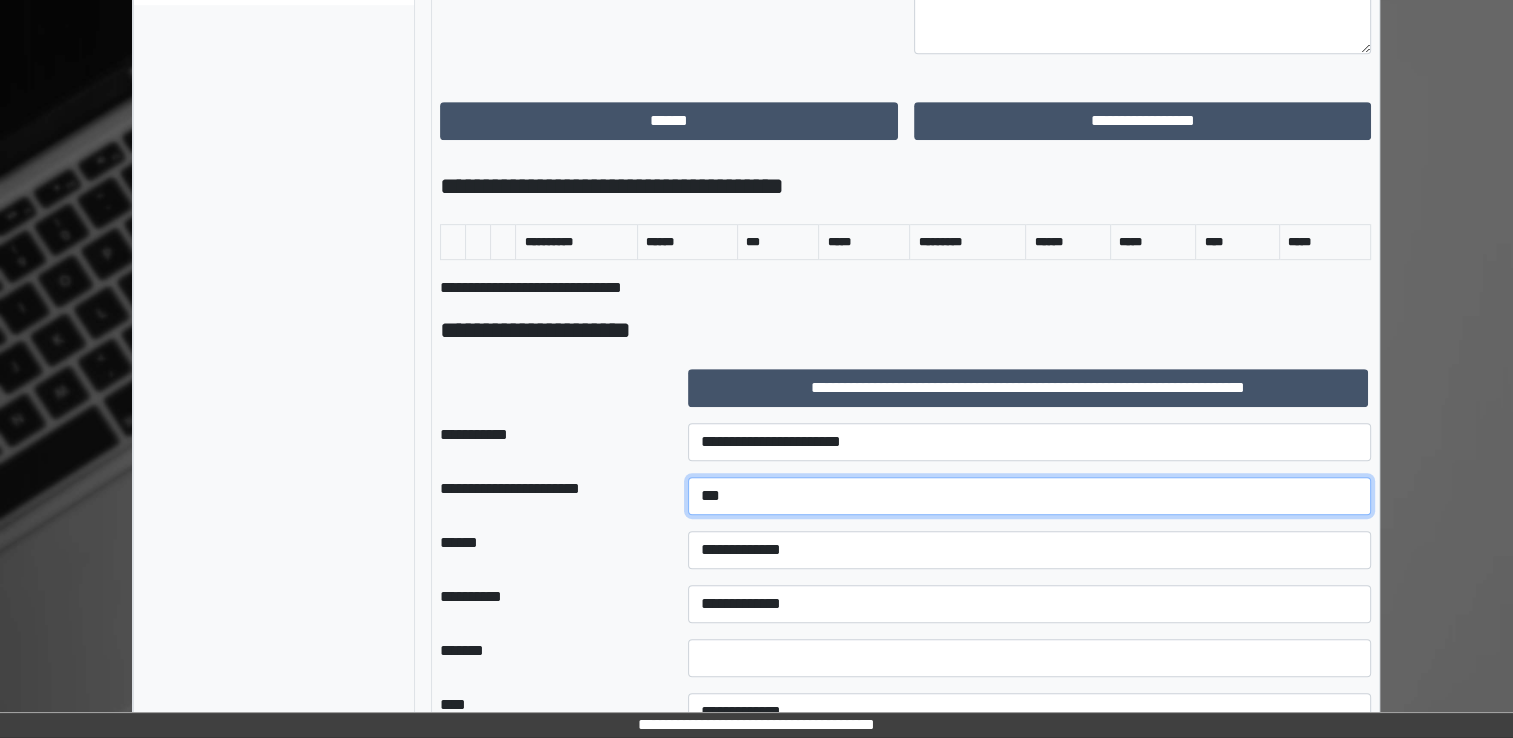 type on "***" 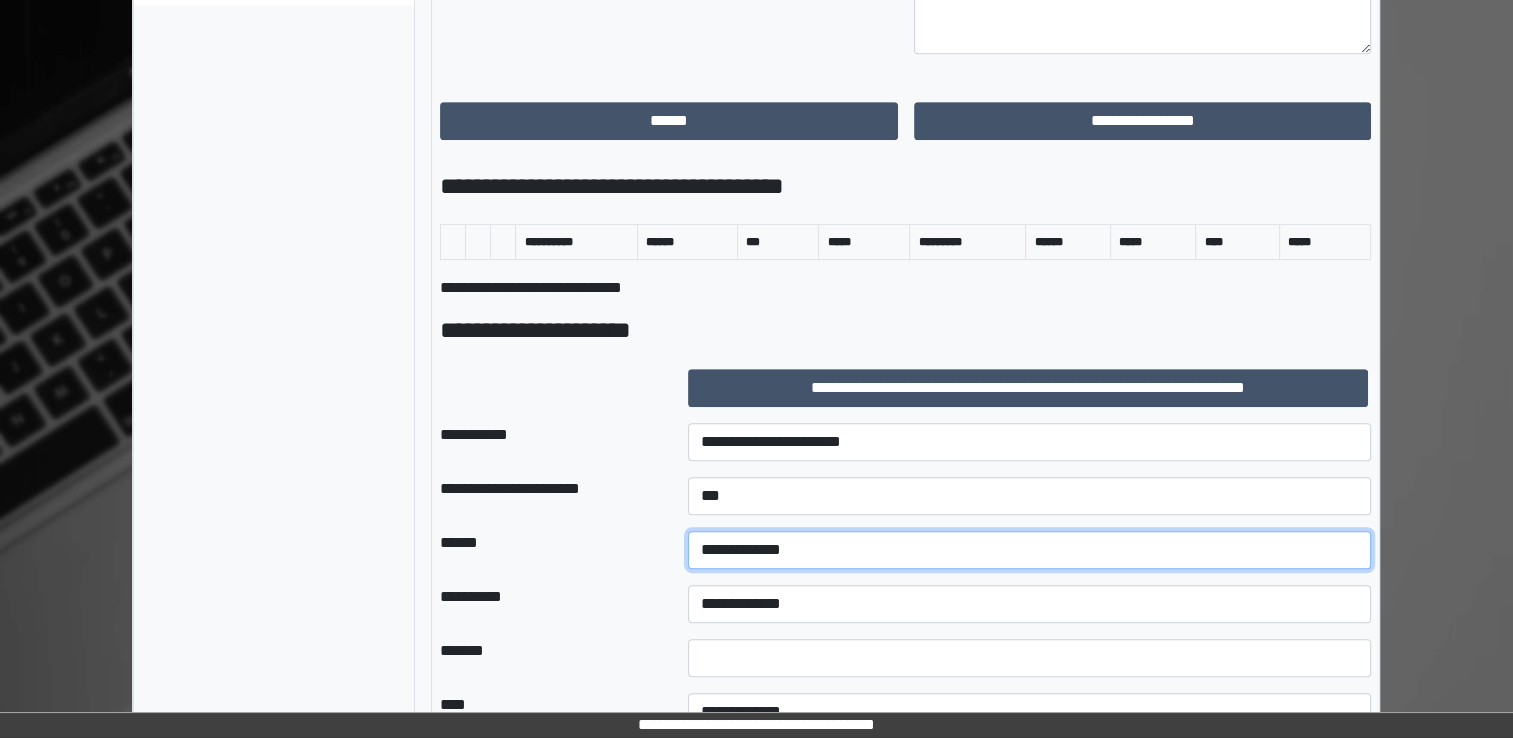 click on "**********" at bounding box center [1029, 550] 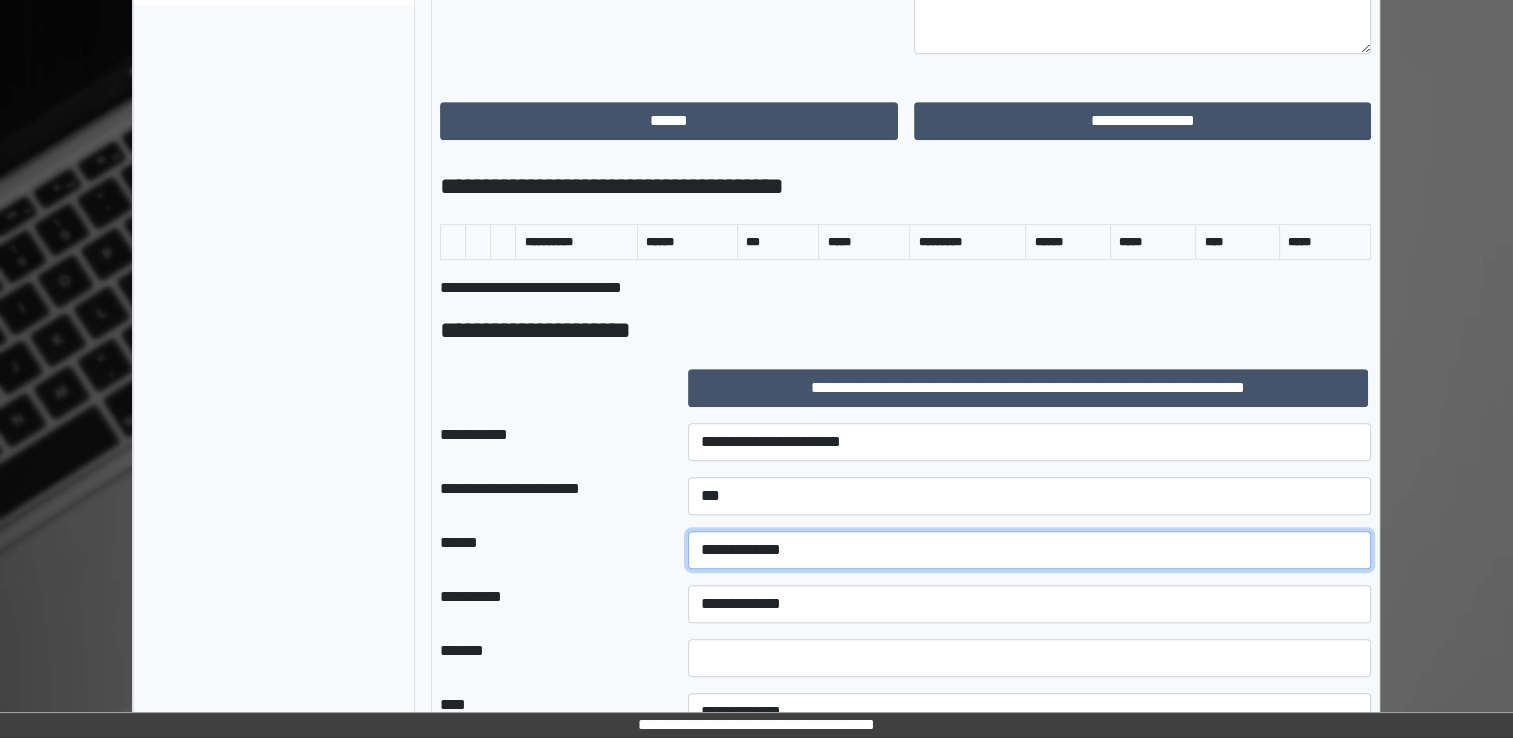 select on "*" 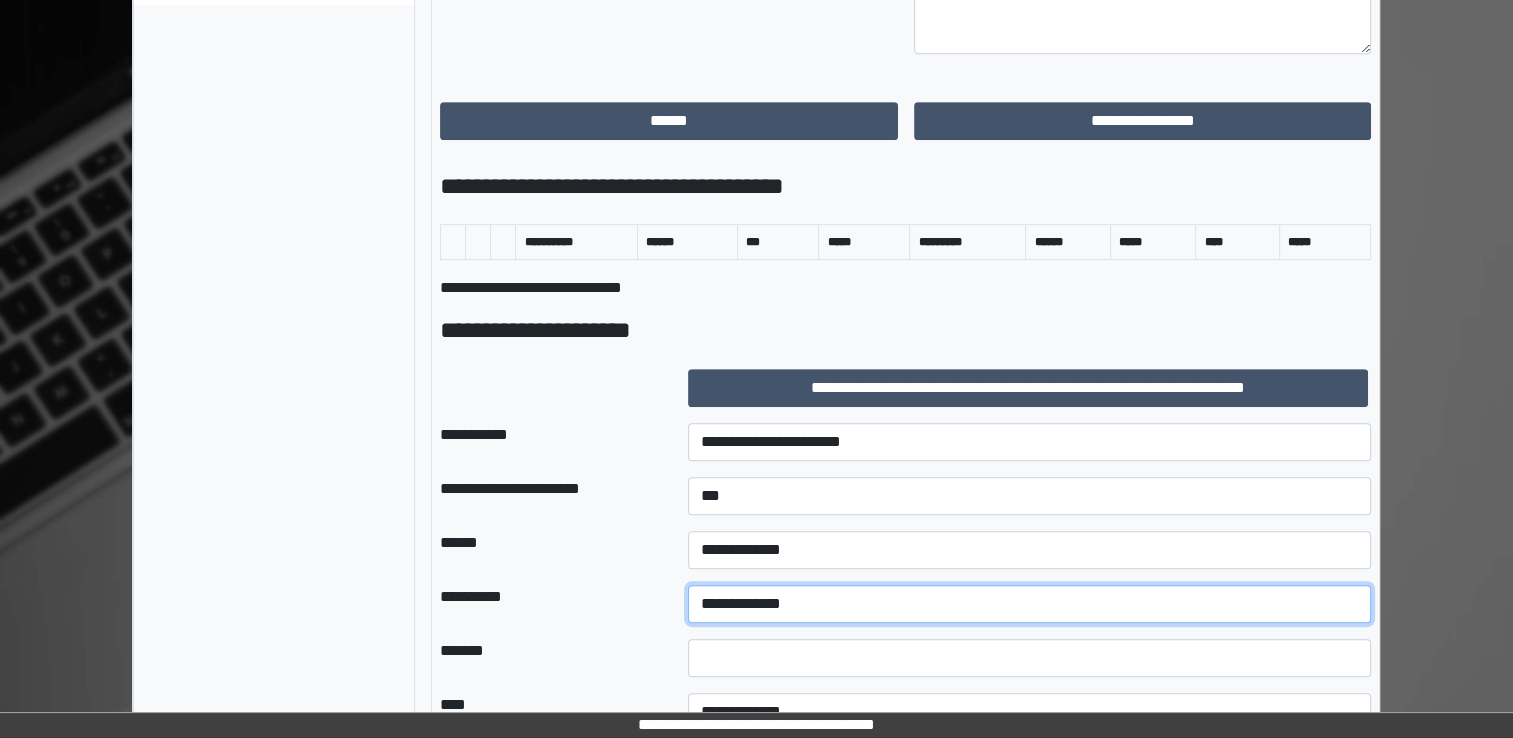 click on "**********" at bounding box center [1029, 604] 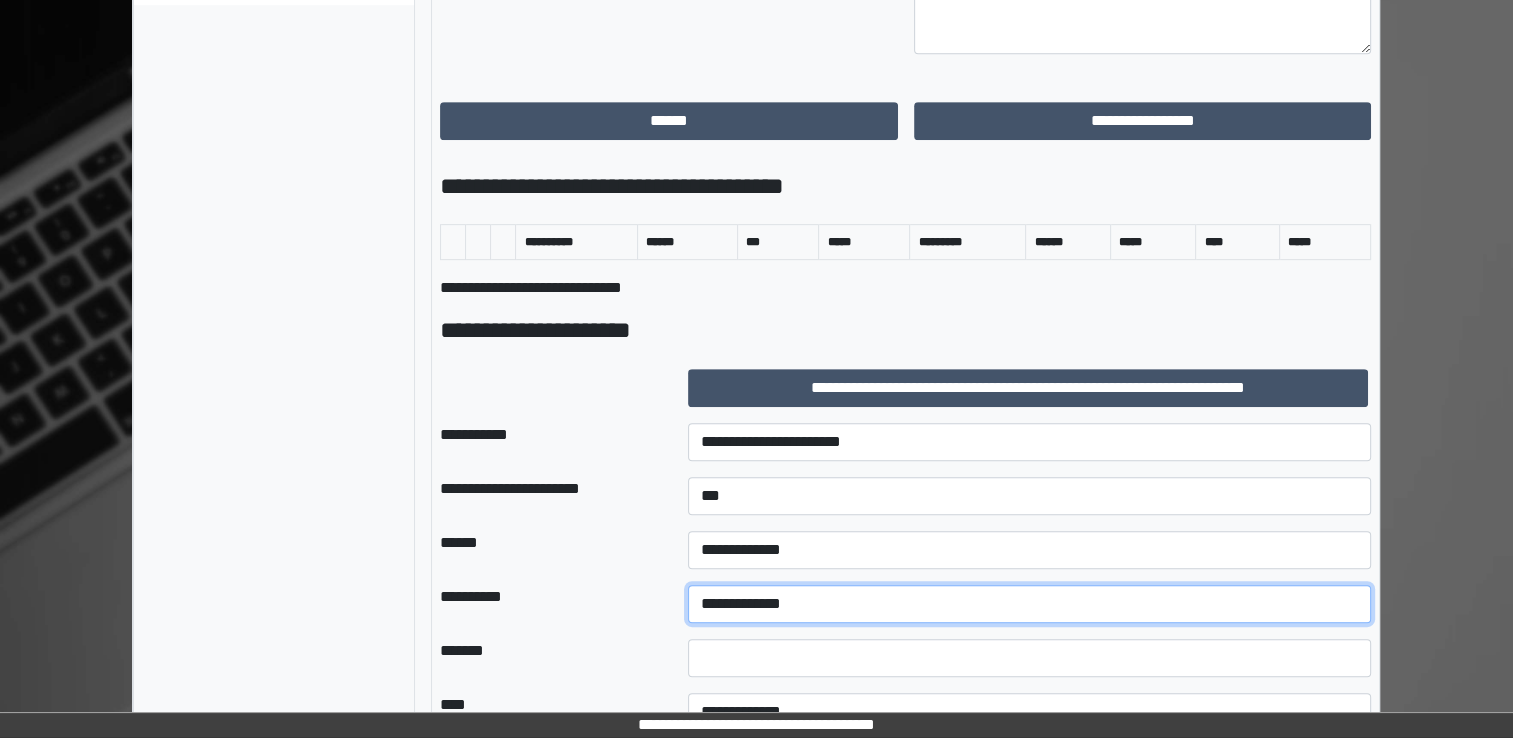 select on "*" 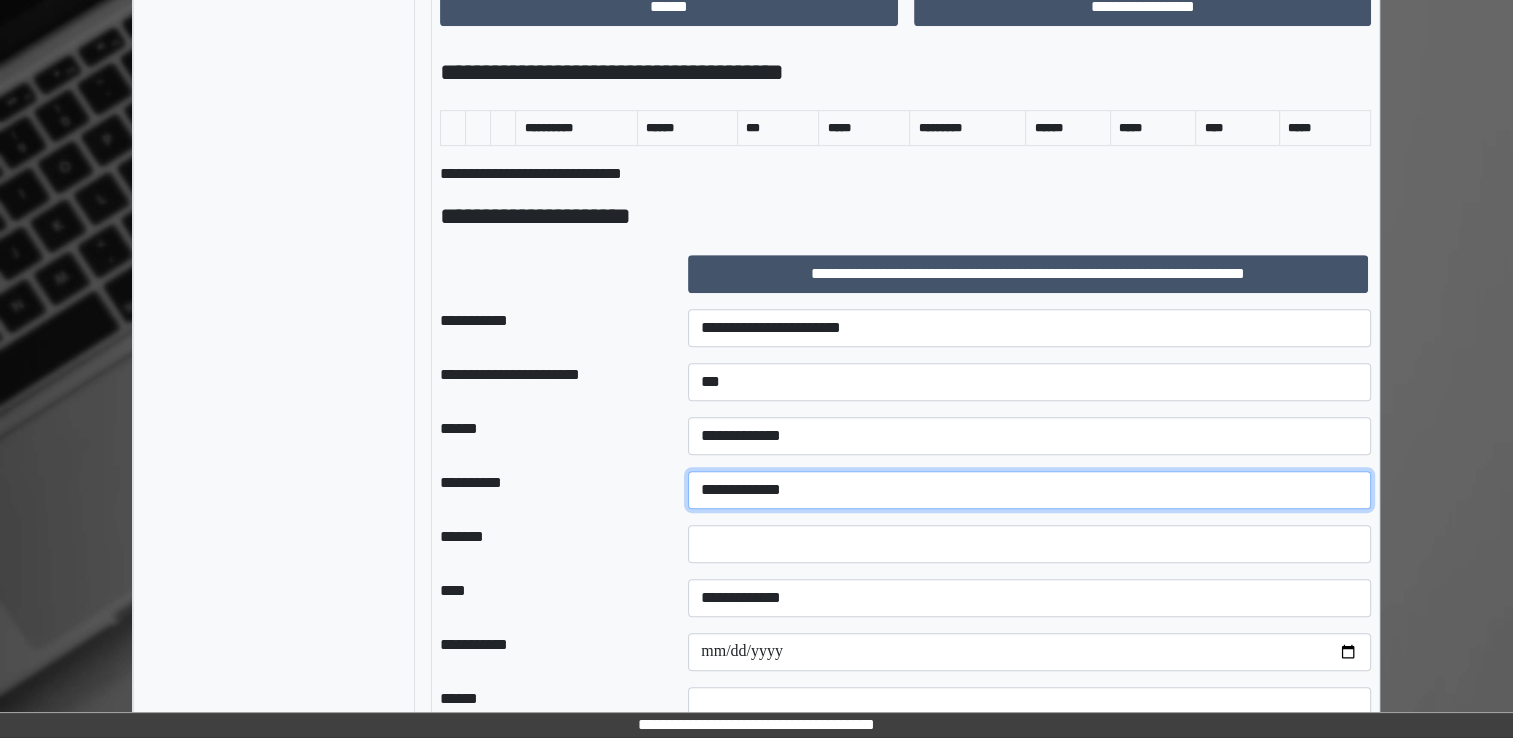 scroll, scrollTop: 1090, scrollLeft: 0, axis: vertical 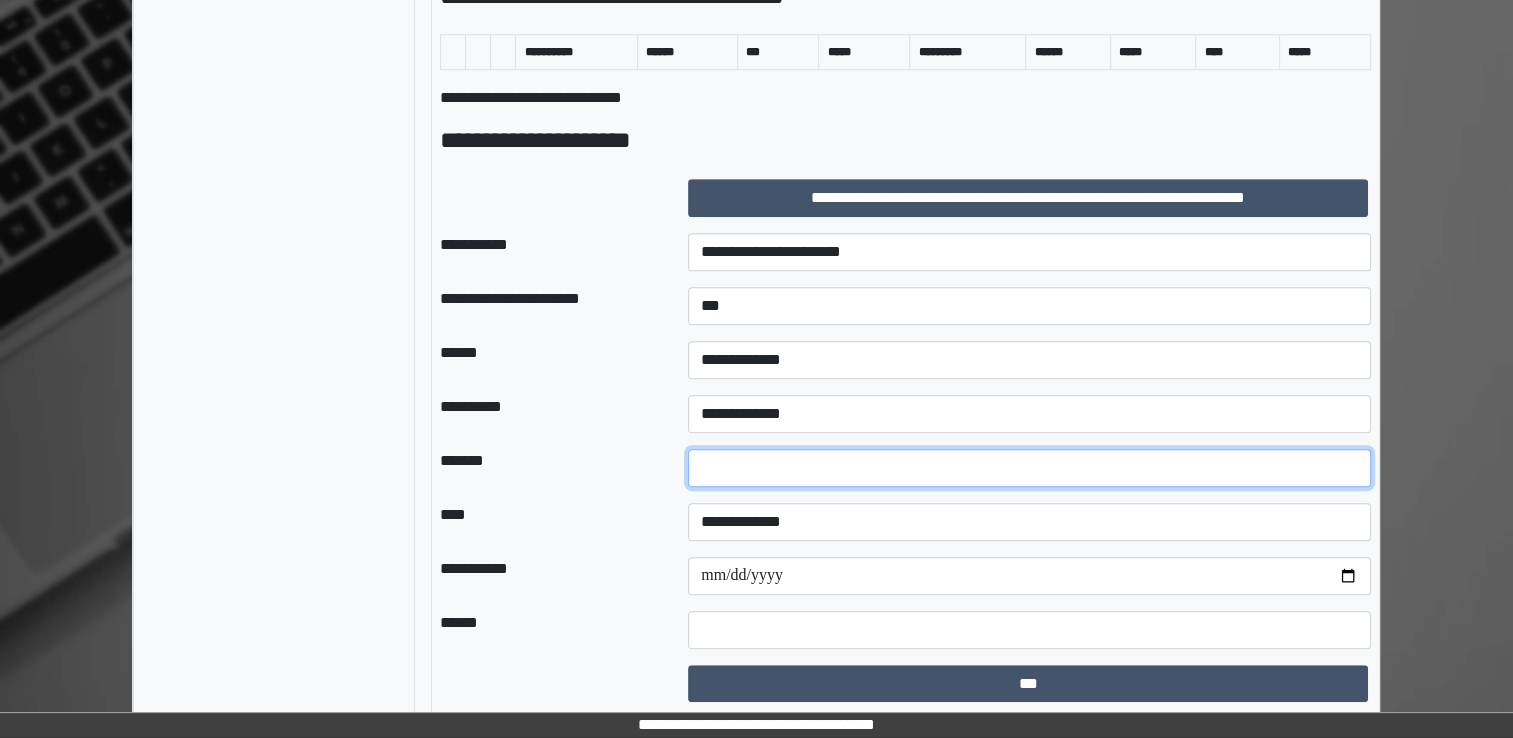 click at bounding box center [1029, 468] 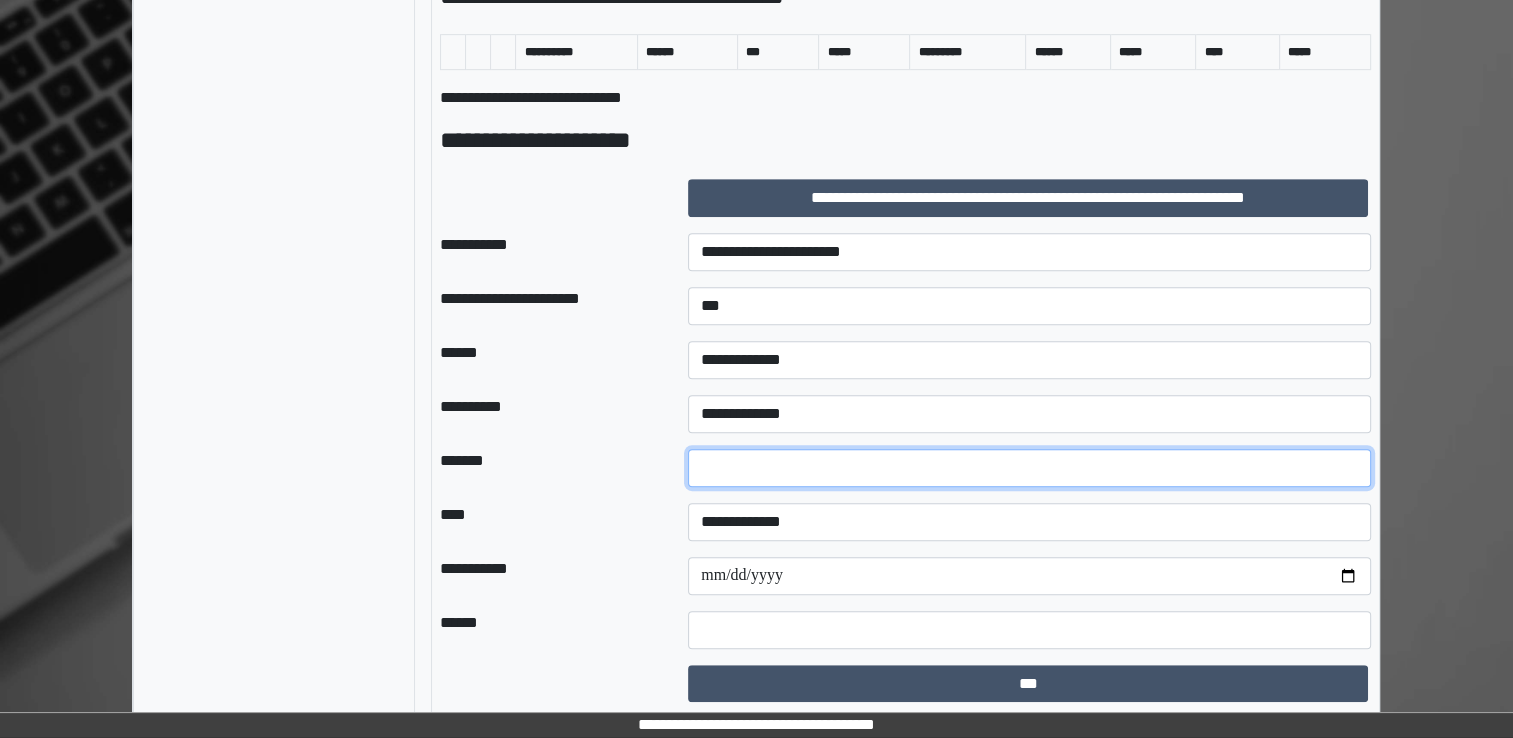 type on "**" 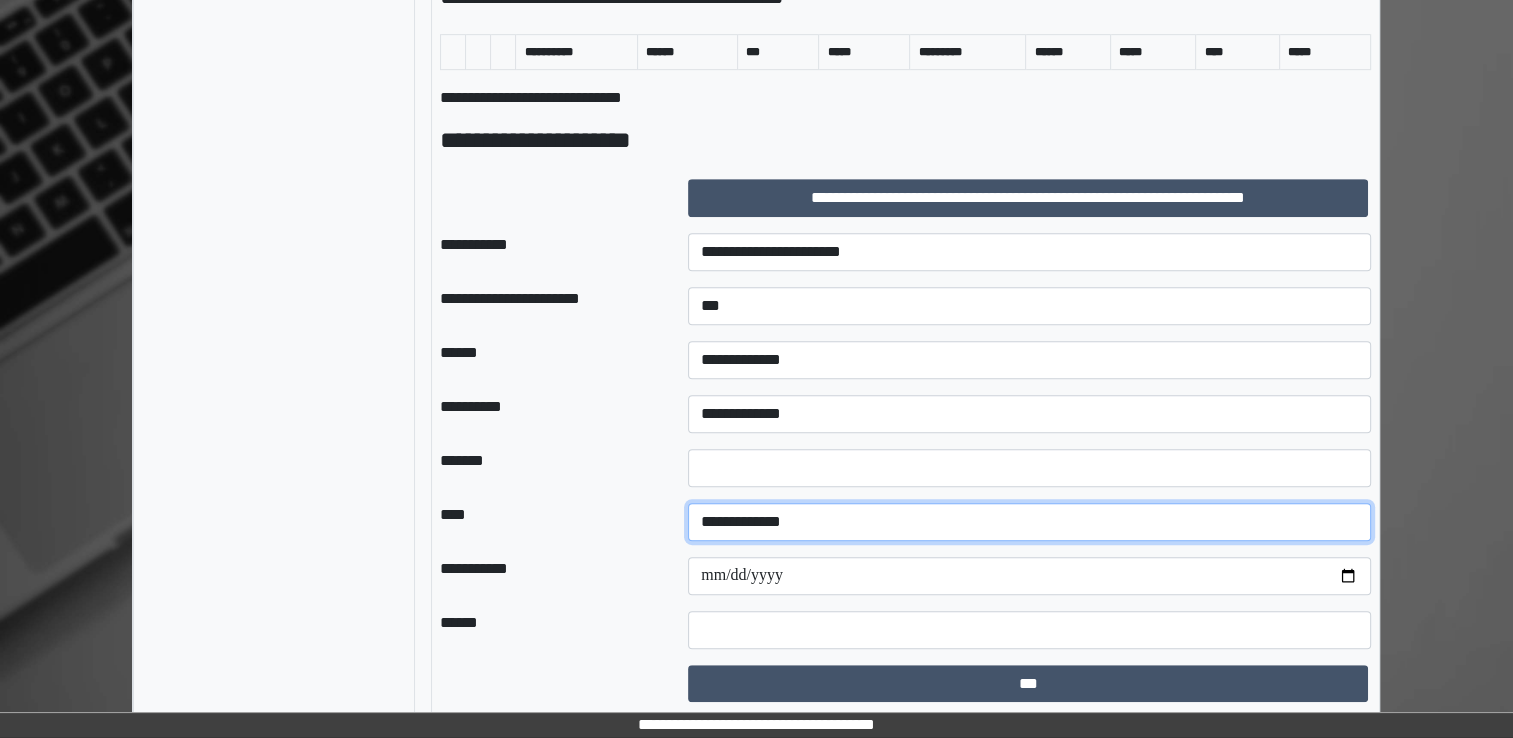 click on "**********" at bounding box center (1029, 522) 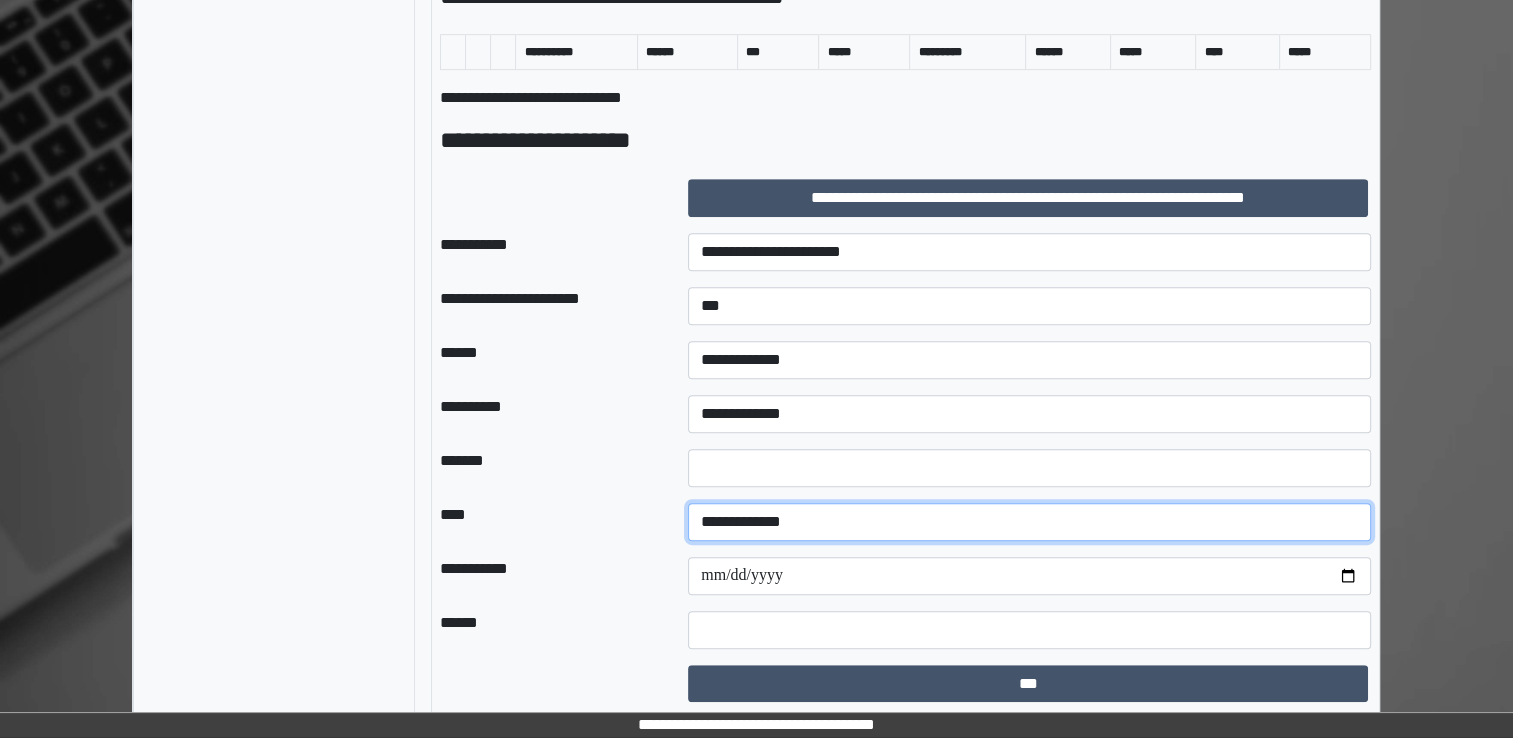 select on "*" 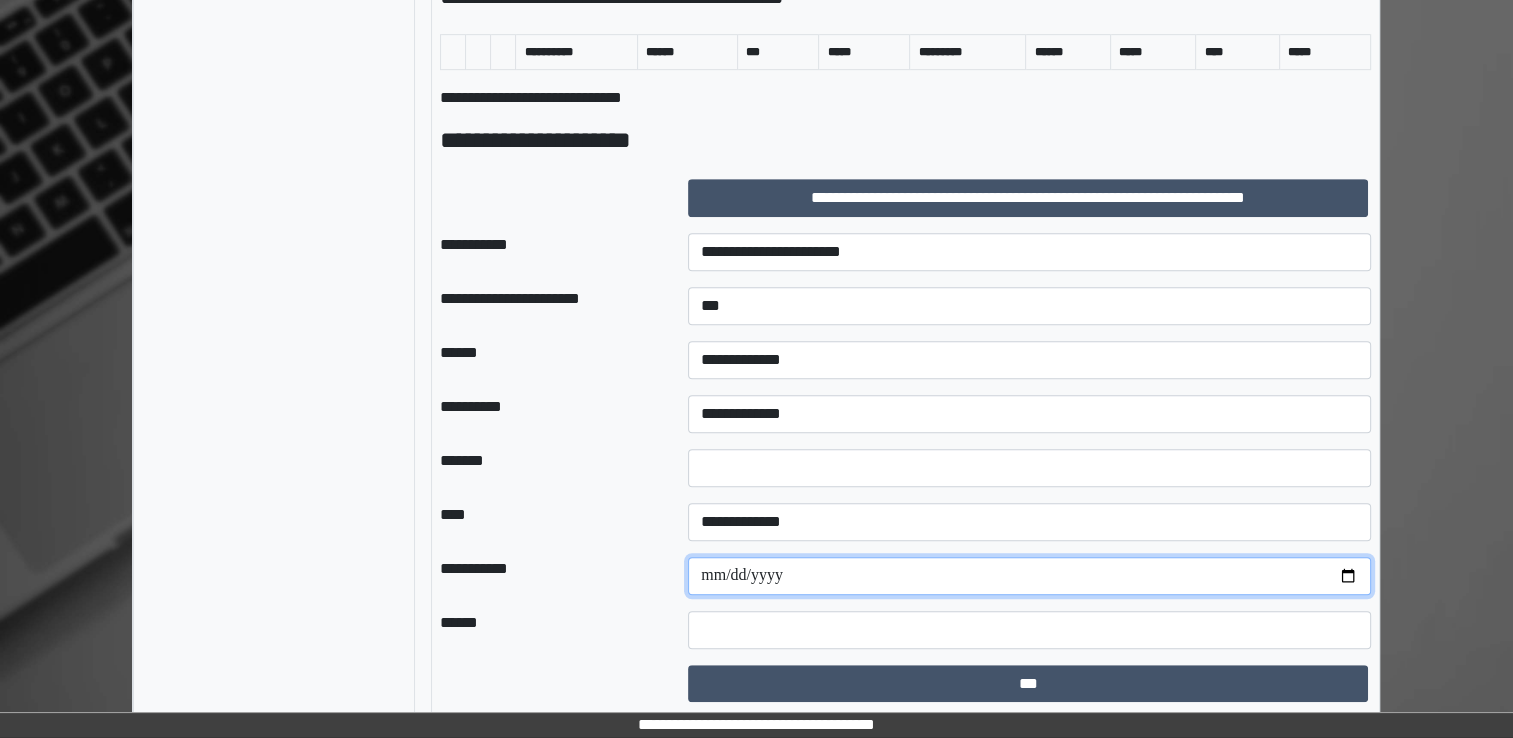 click at bounding box center [1029, 576] 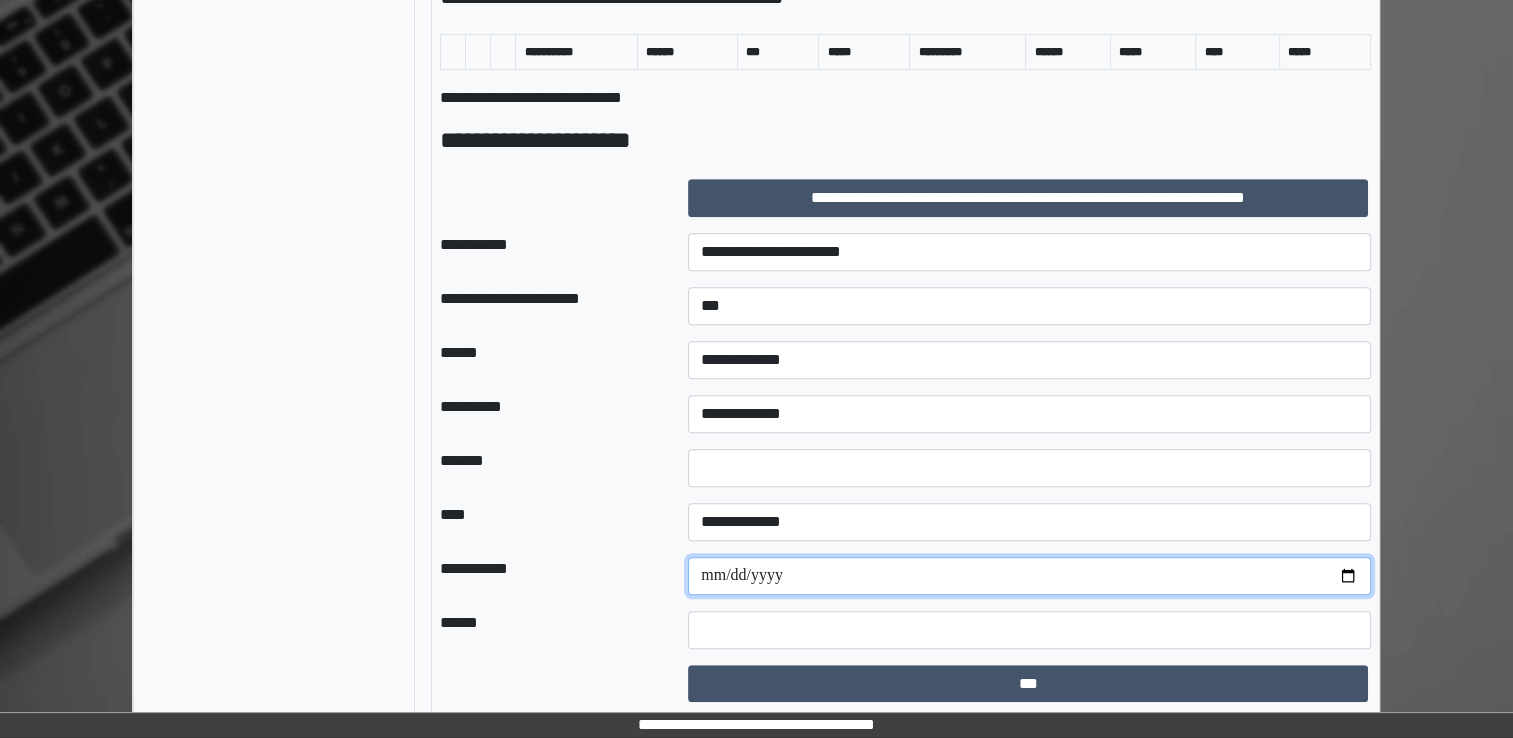 type on "**********" 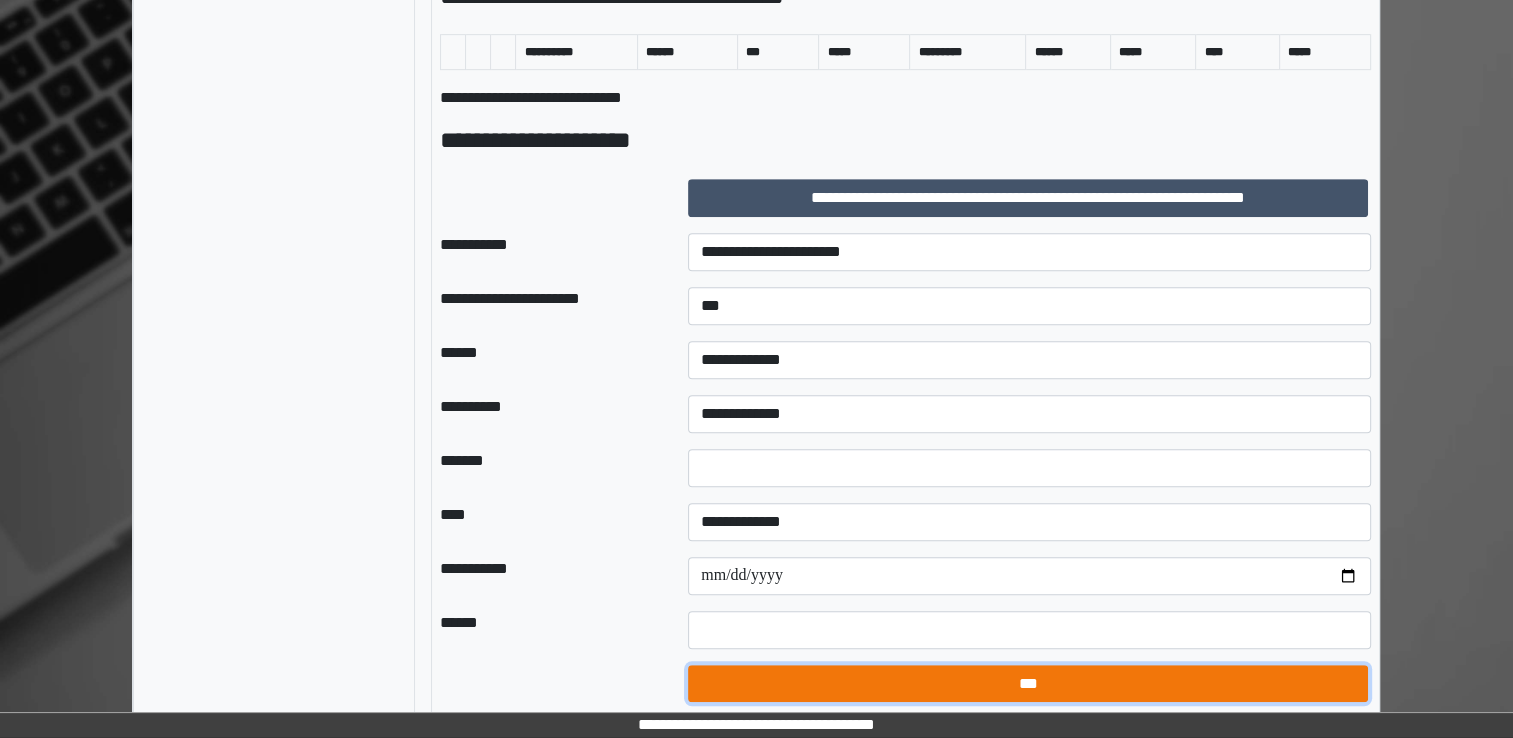 click on "***" at bounding box center [1028, 684] 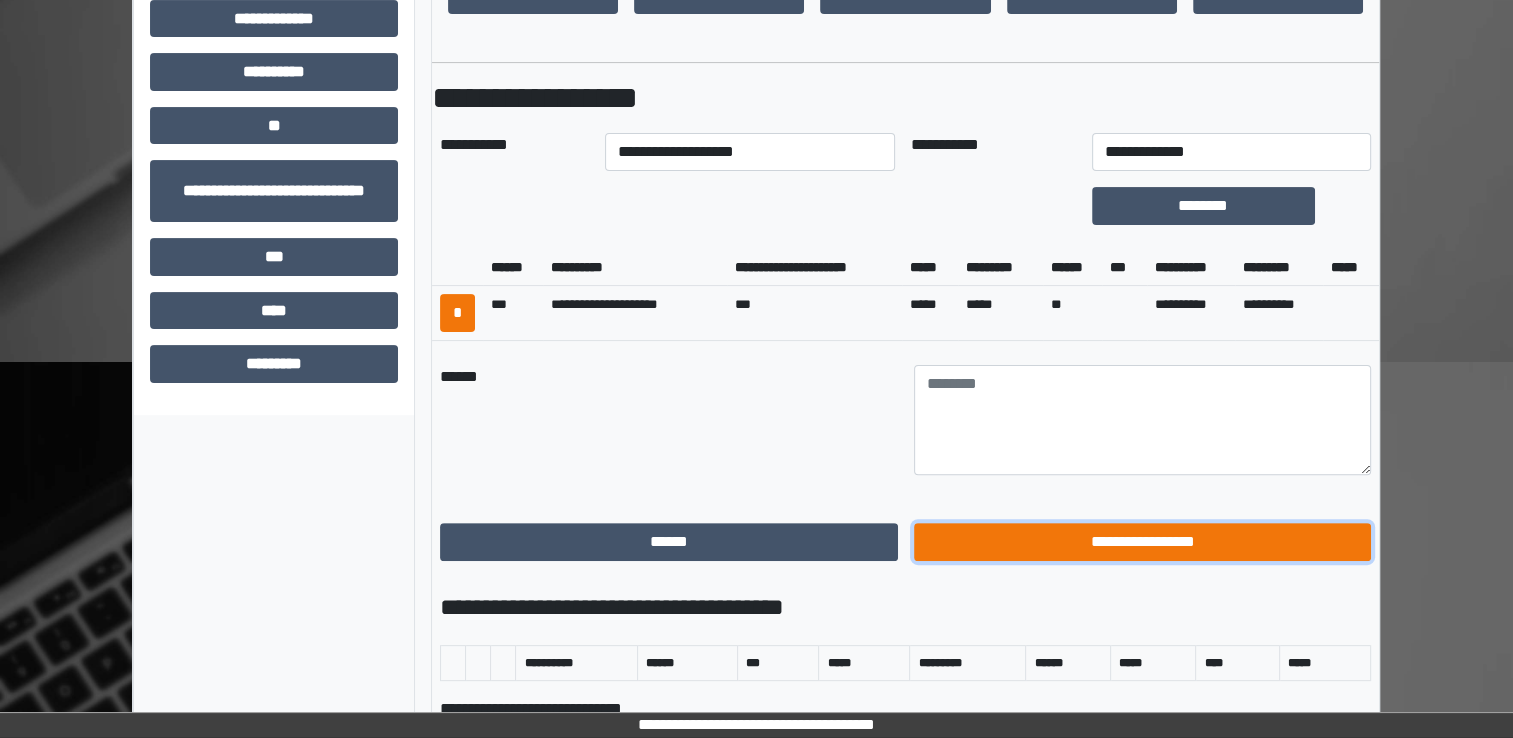 click on "**********" at bounding box center [1143, 542] 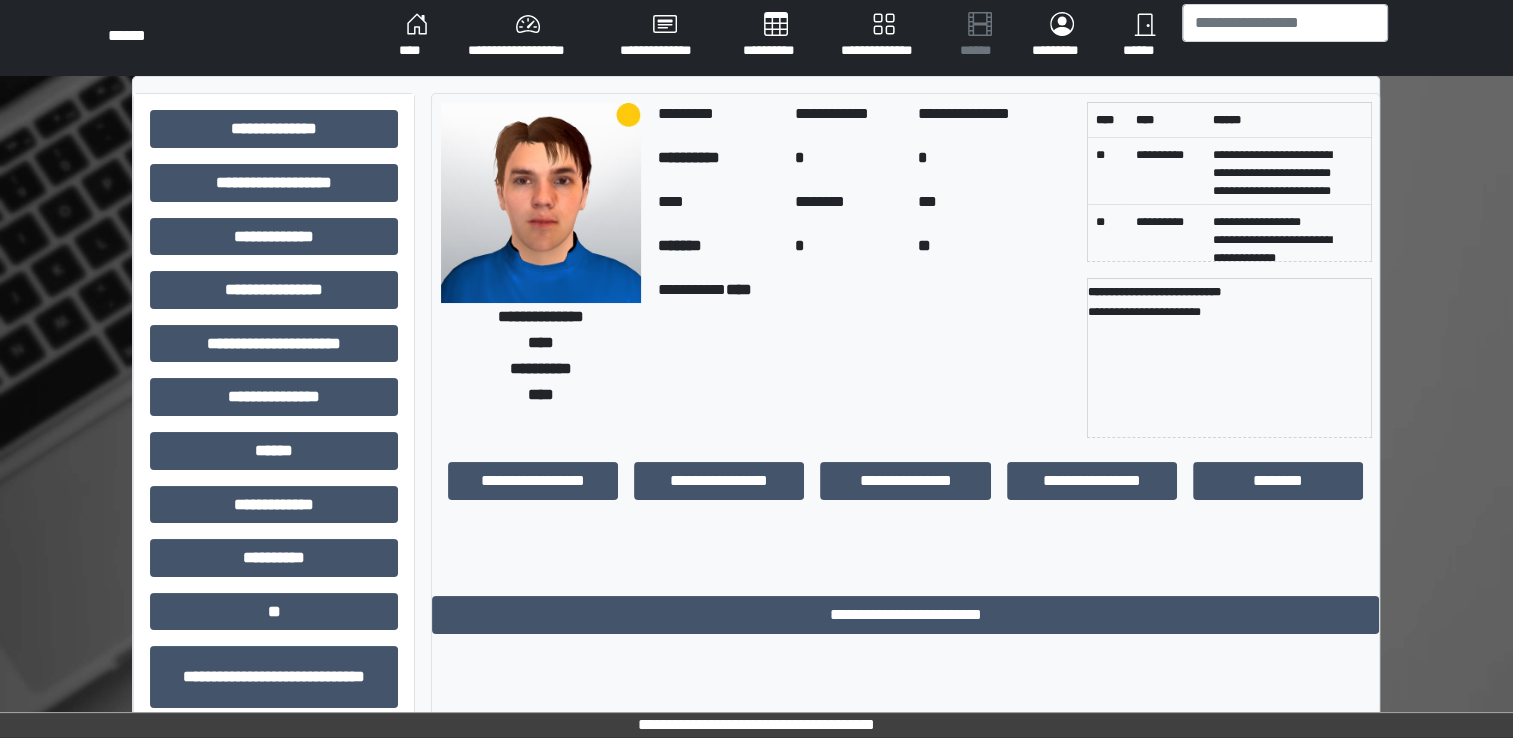 scroll, scrollTop: 0, scrollLeft: 0, axis: both 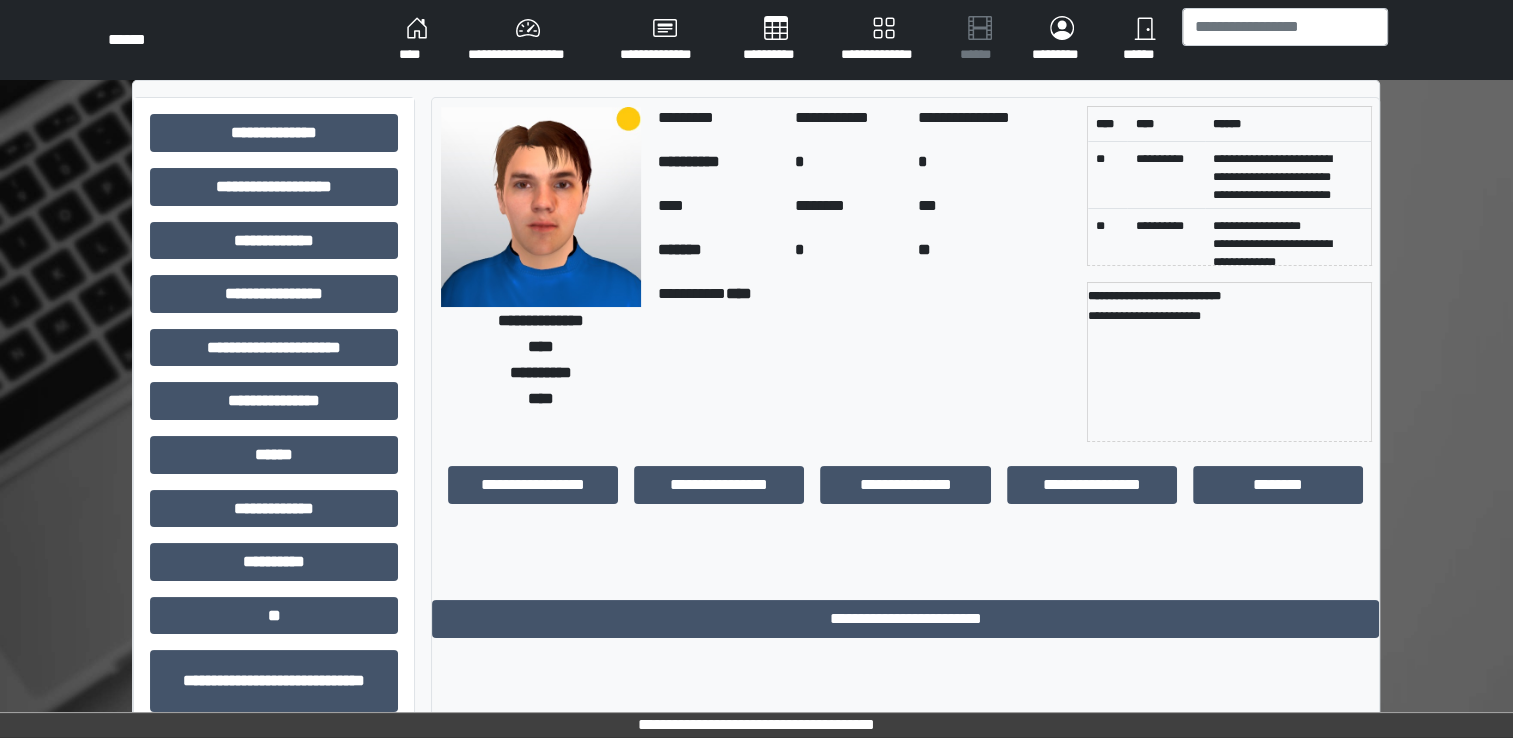 click on "****" at bounding box center [417, 40] 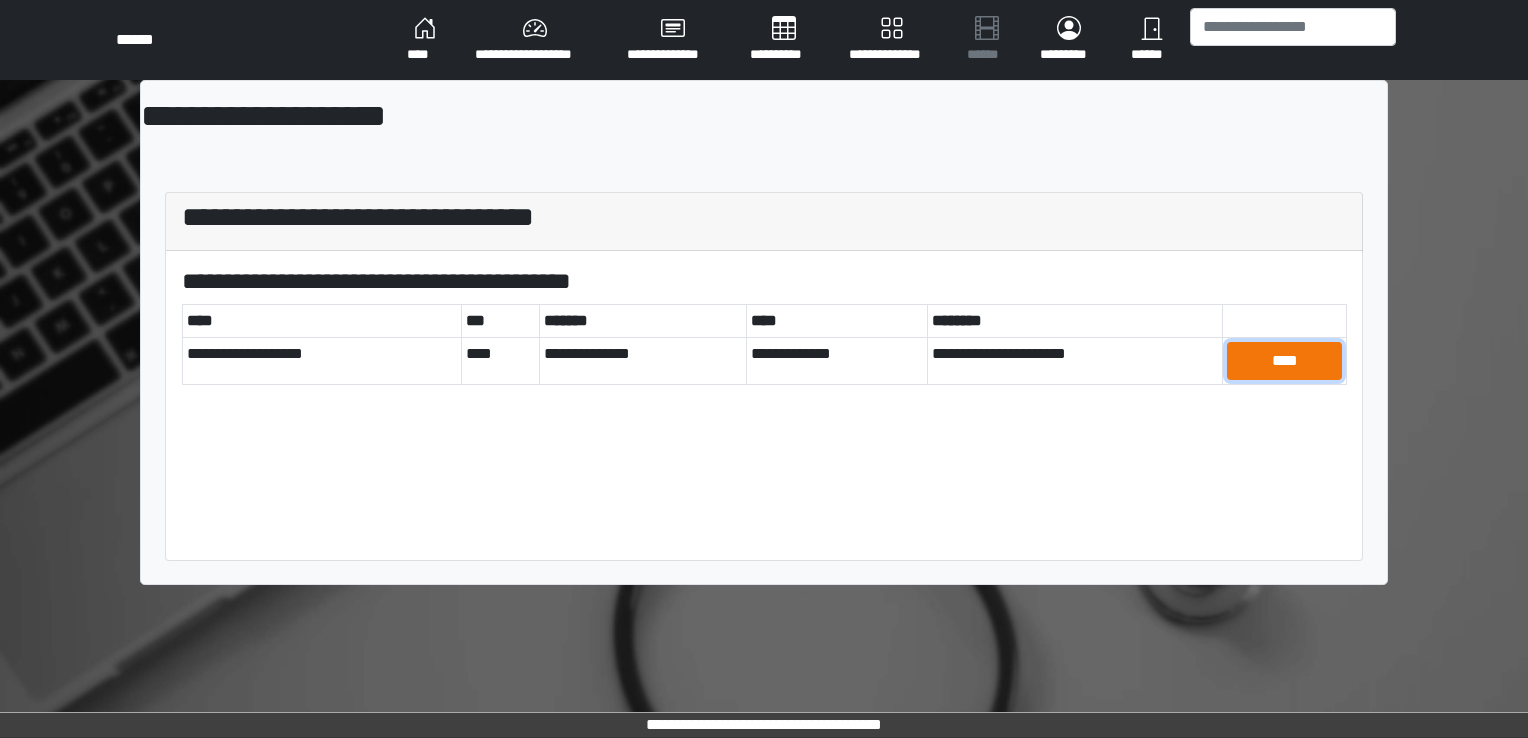 click on "****" at bounding box center (1284, 361) 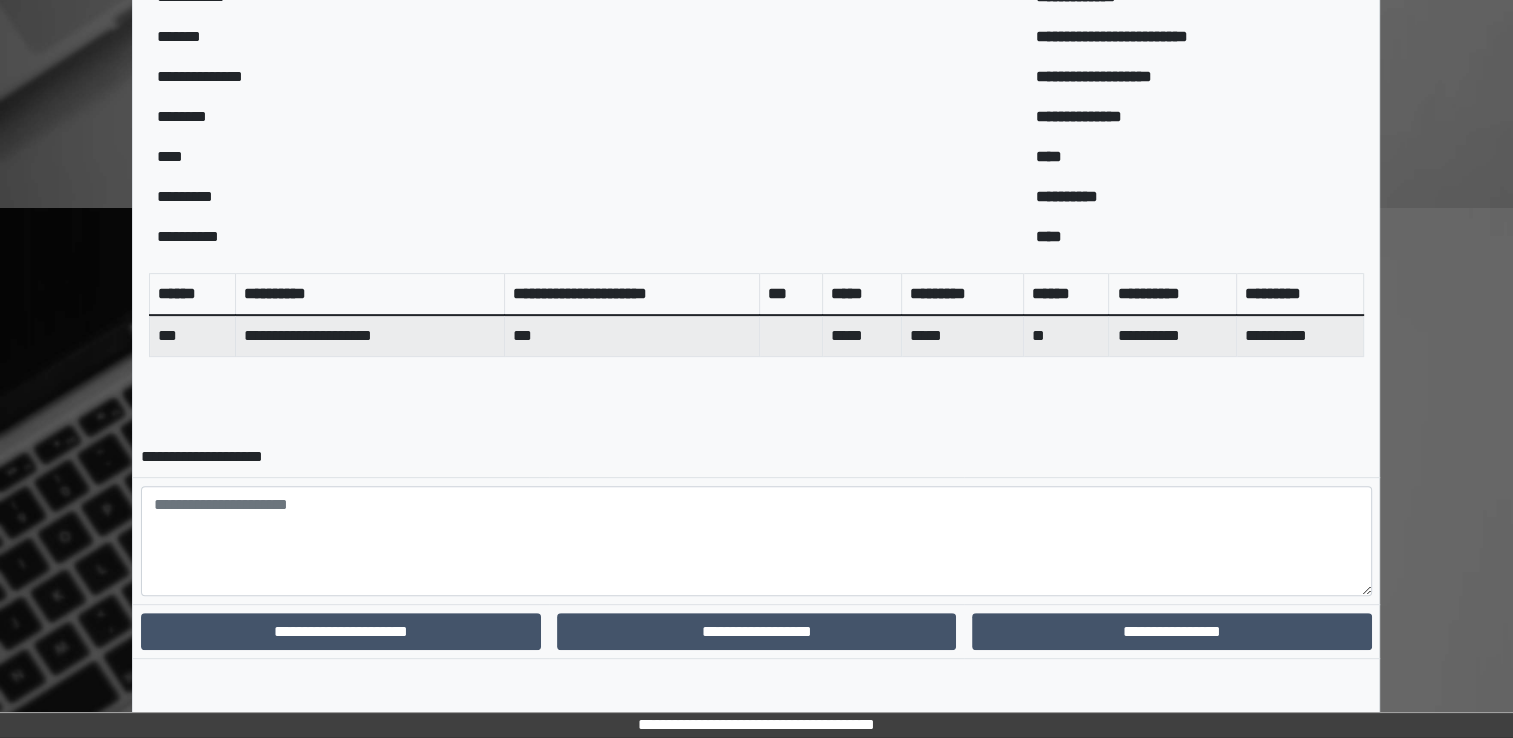 scroll, scrollTop: 644, scrollLeft: 0, axis: vertical 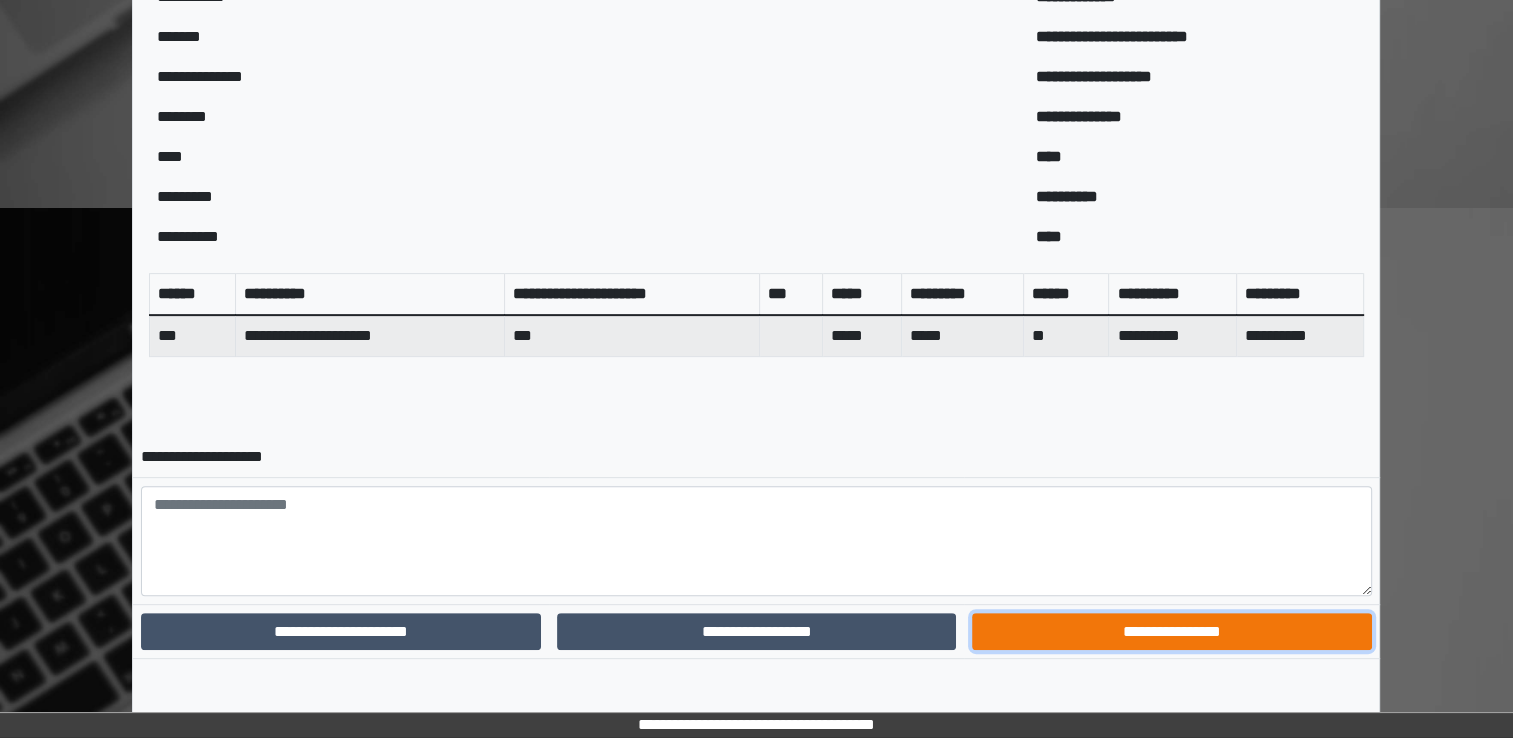 click on "**********" at bounding box center (1171, 632) 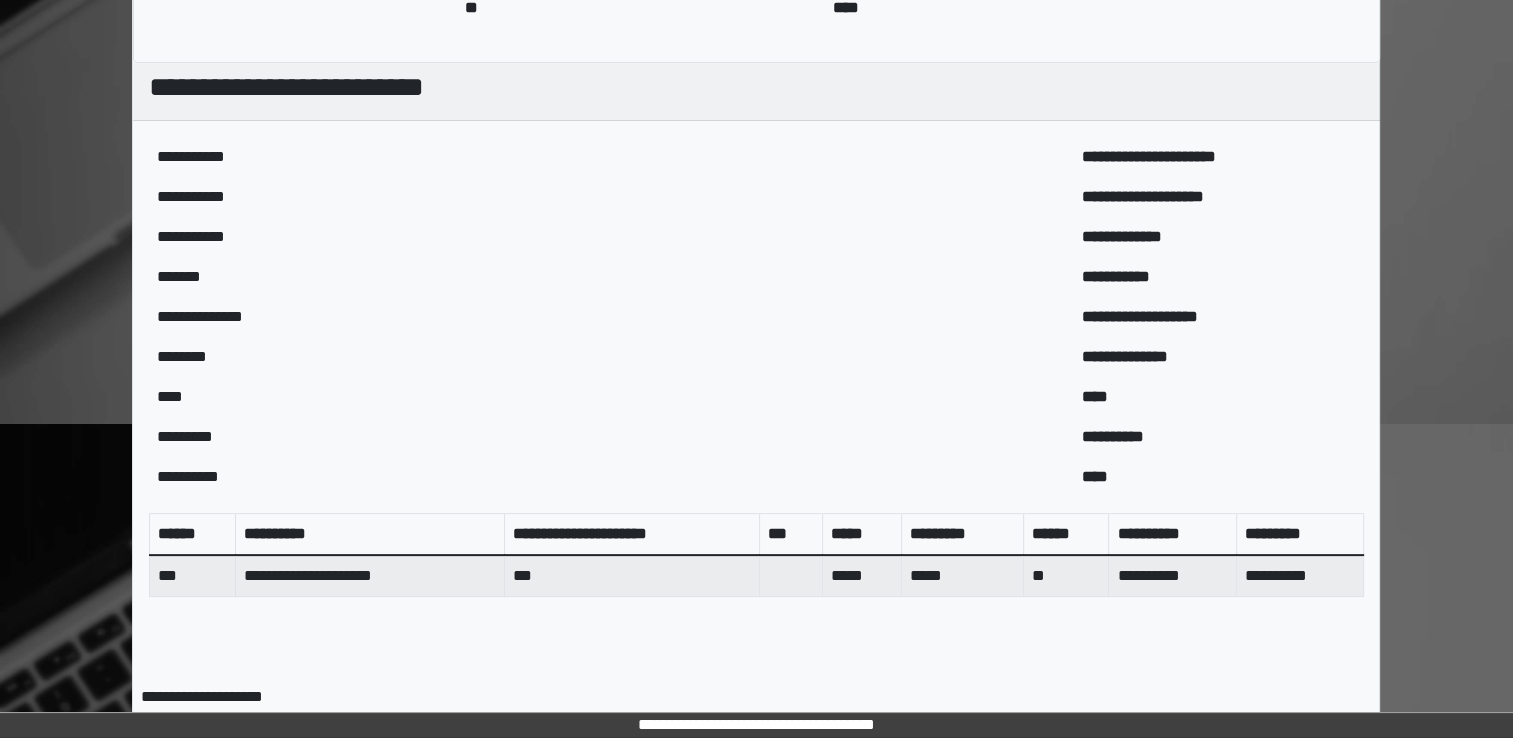 scroll, scrollTop: 559, scrollLeft: 0, axis: vertical 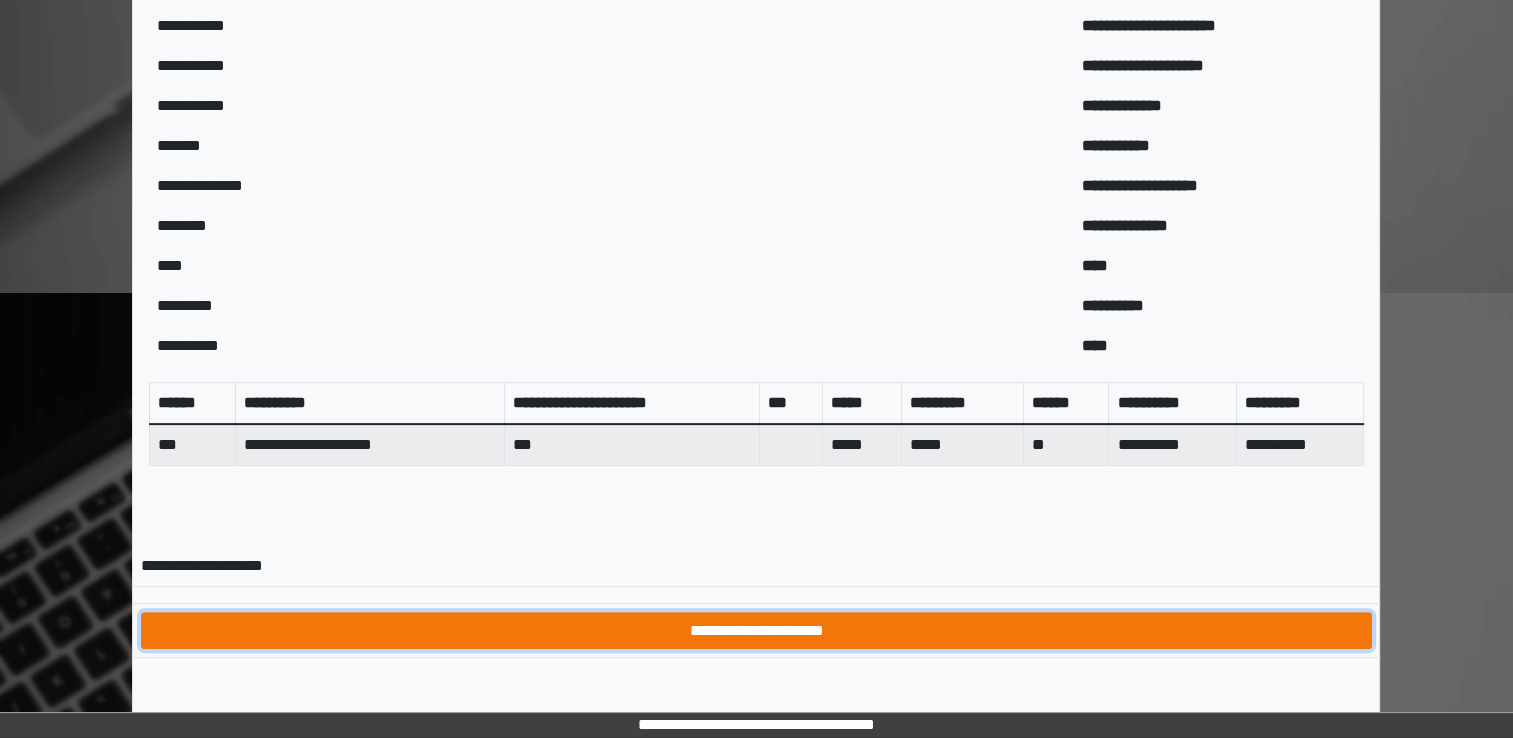 click on "**********" at bounding box center [756, 631] 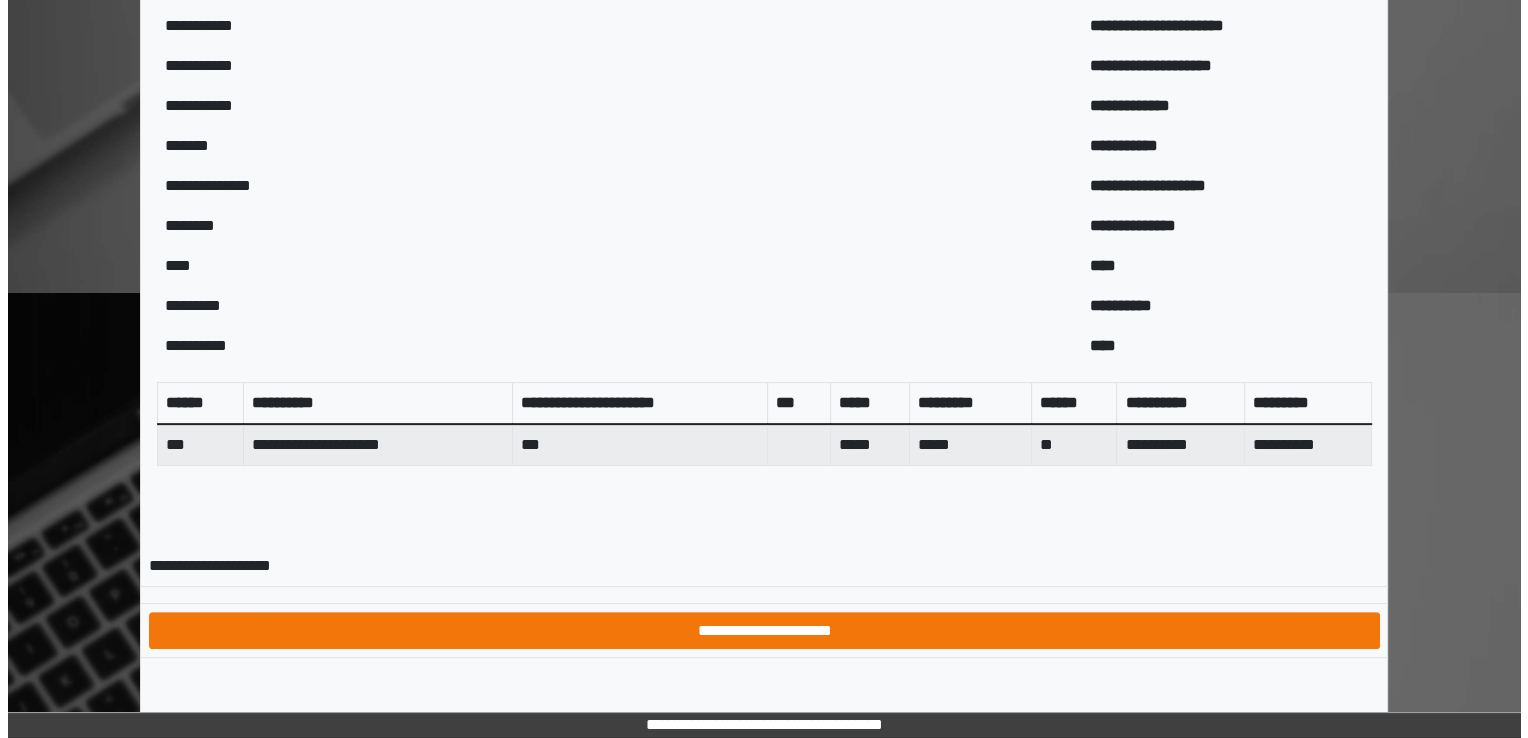 scroll, scrollTop: 0, scrollLeft: 0, axis: both 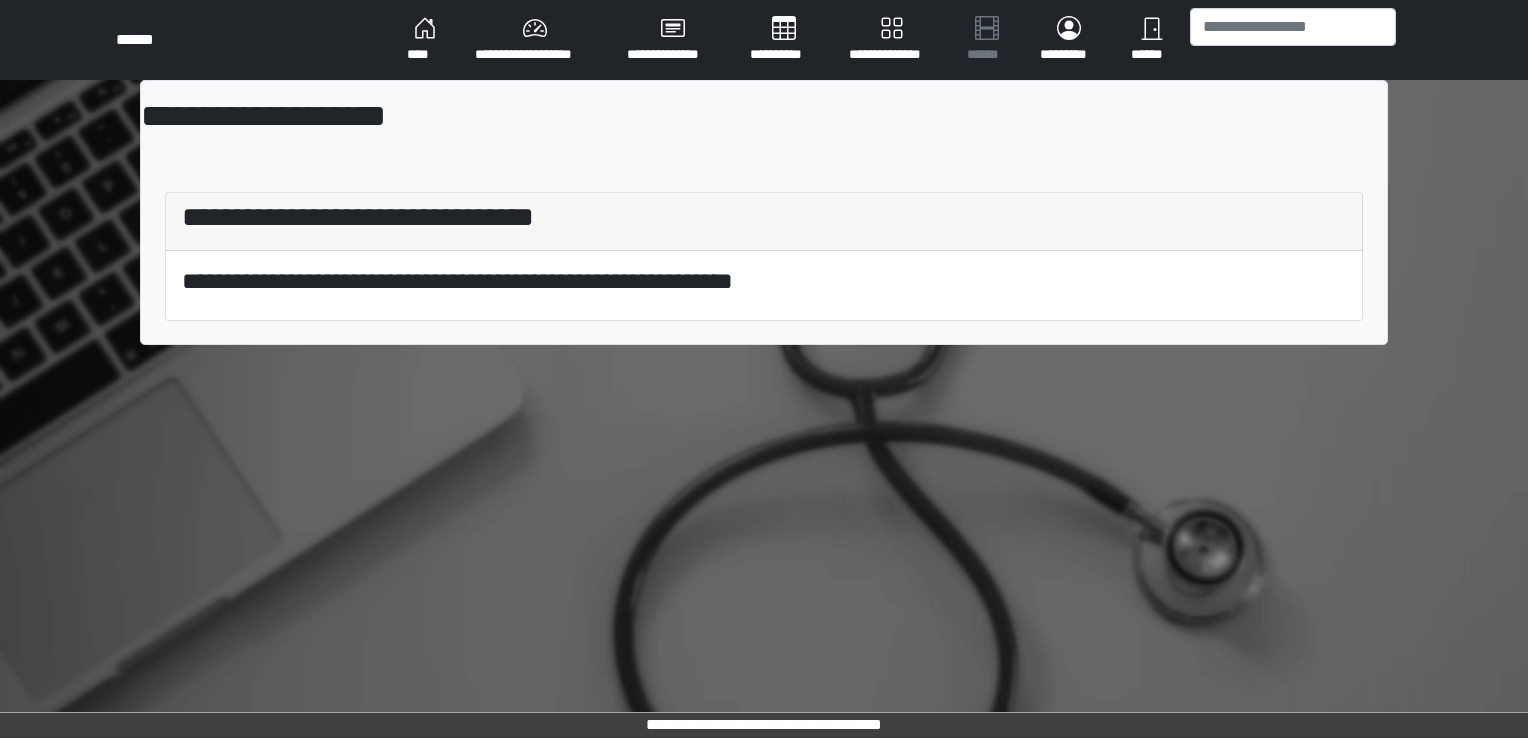 click on "****" at bounding box center (425, 40) 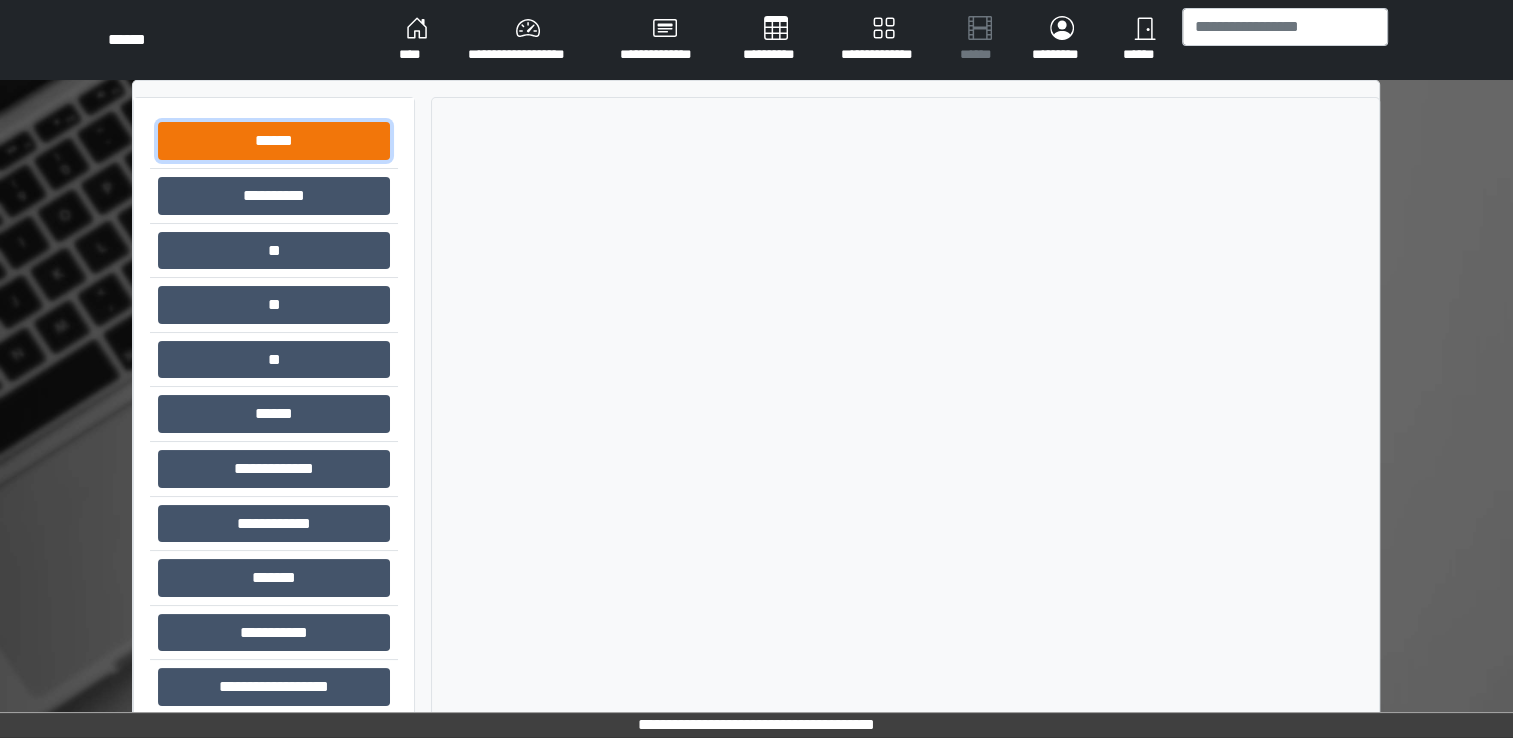 click on "******" at bounding box center [274, 141] 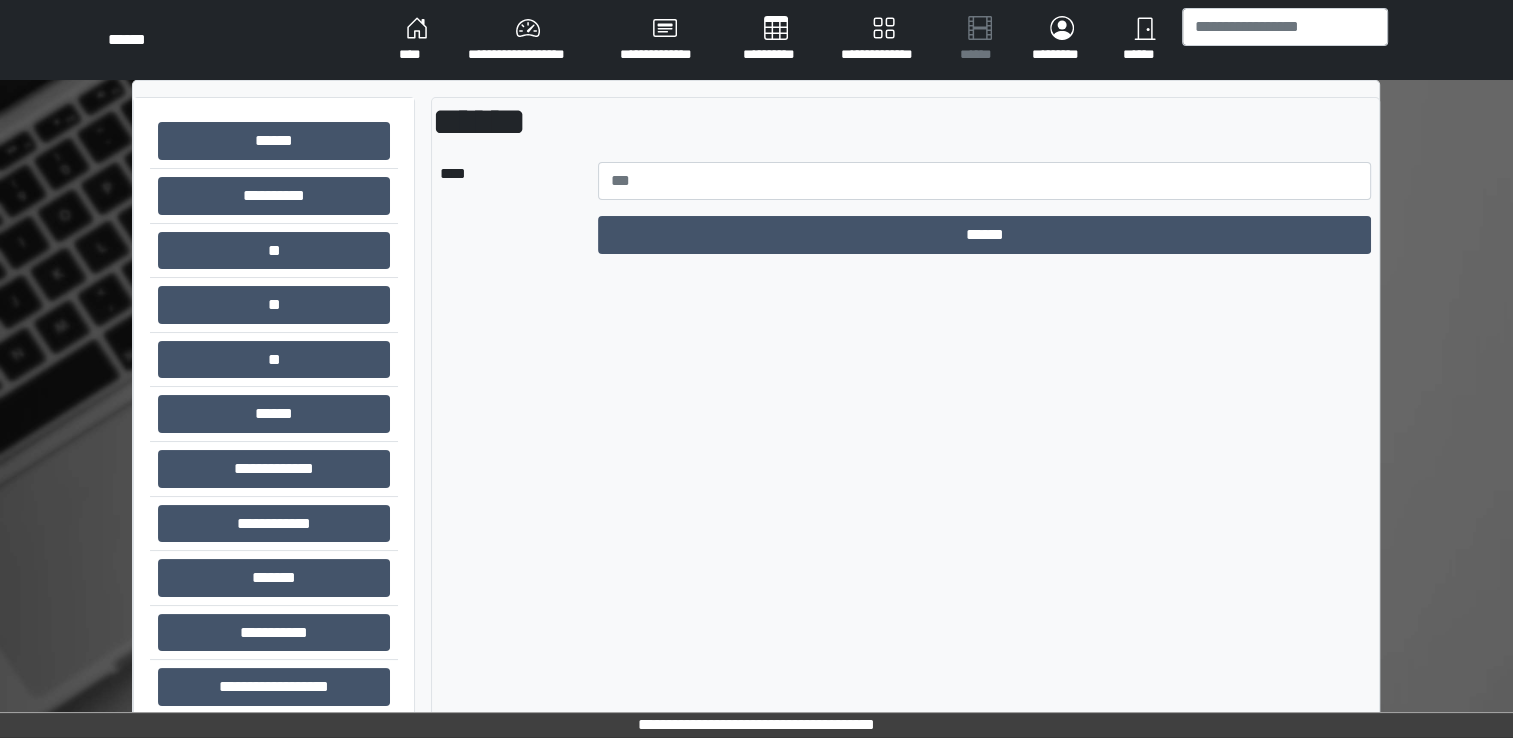 drag, startPoint x: 230, startPoint y: 8, endPoint x: 1480, endPoint y: 131, distance: 1256.037 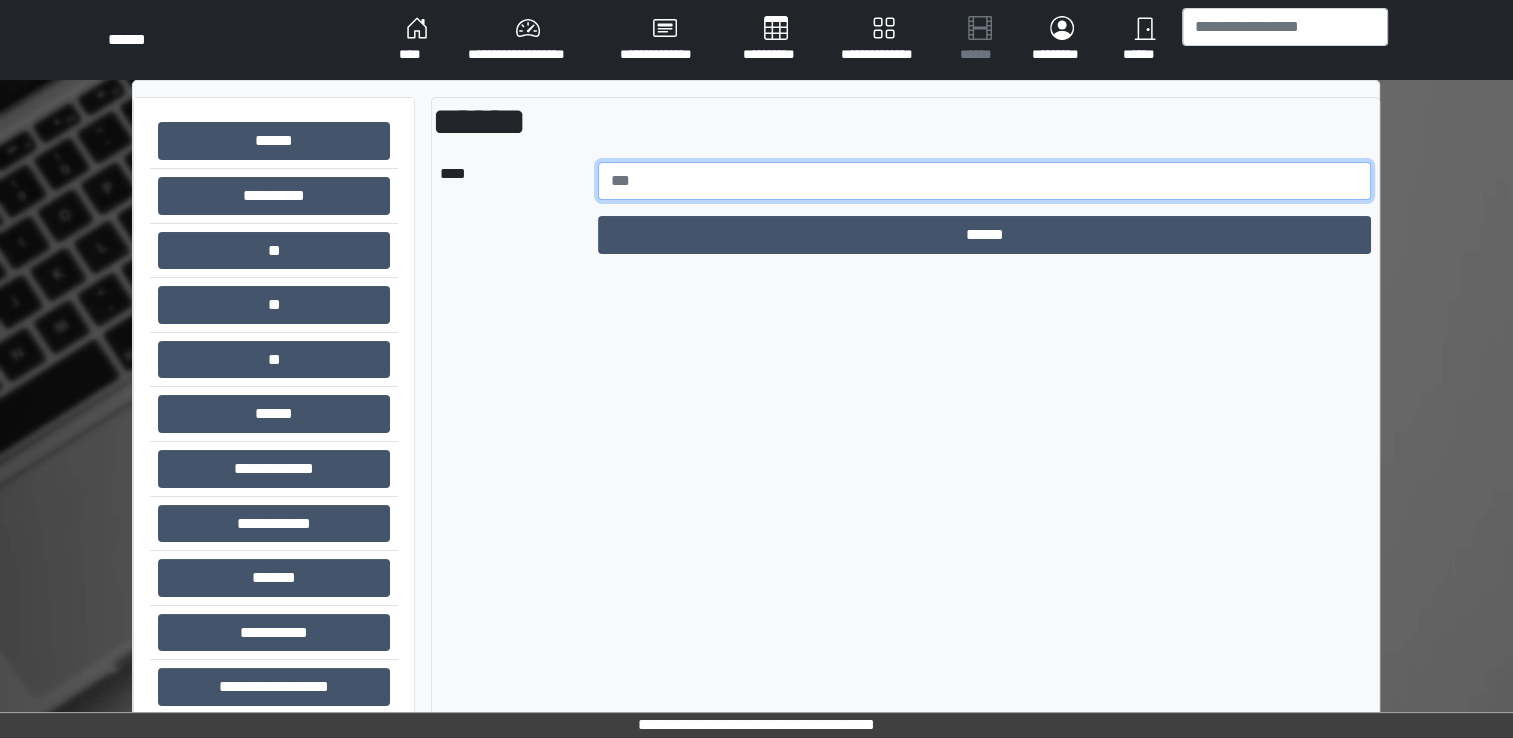 click at bounding box center [985, 181] 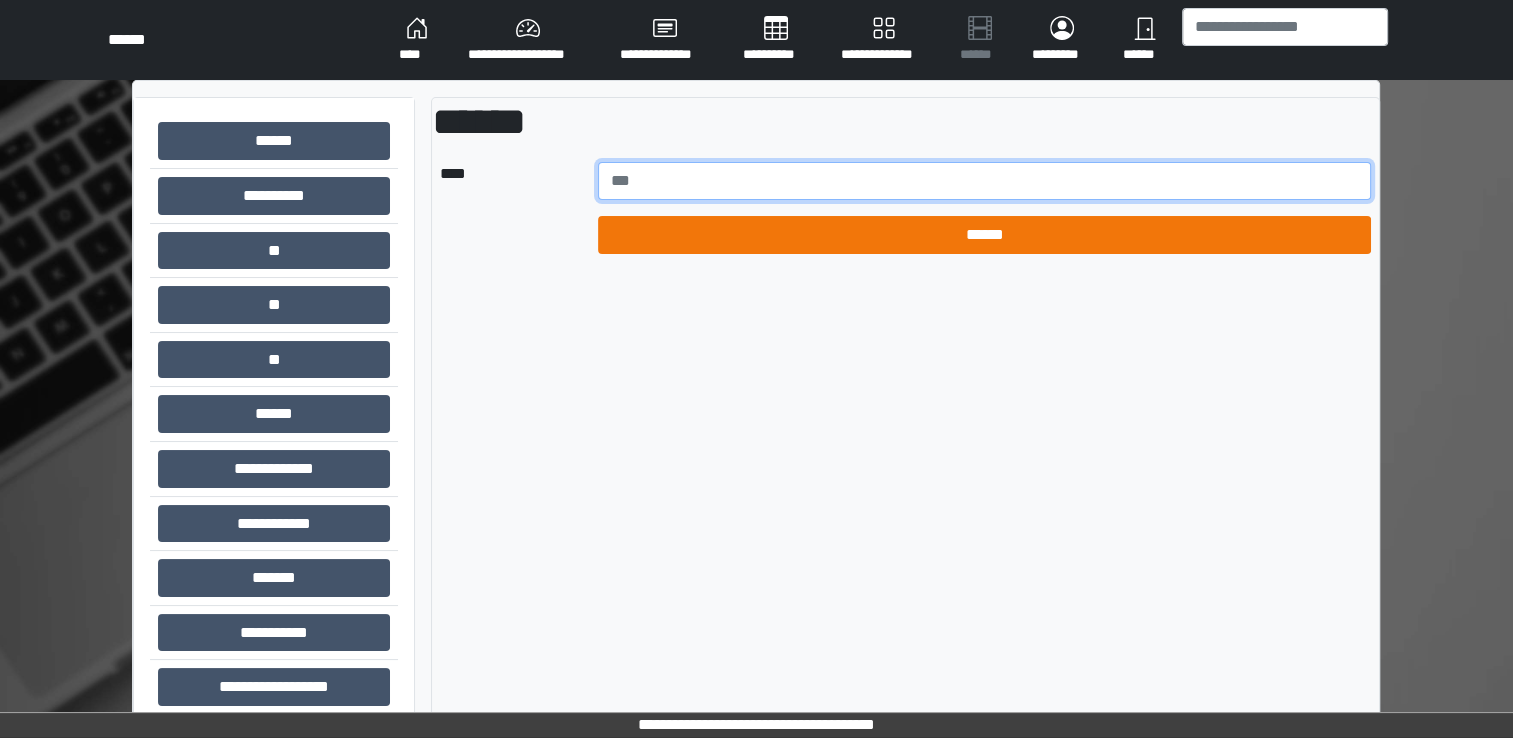 type on "****" 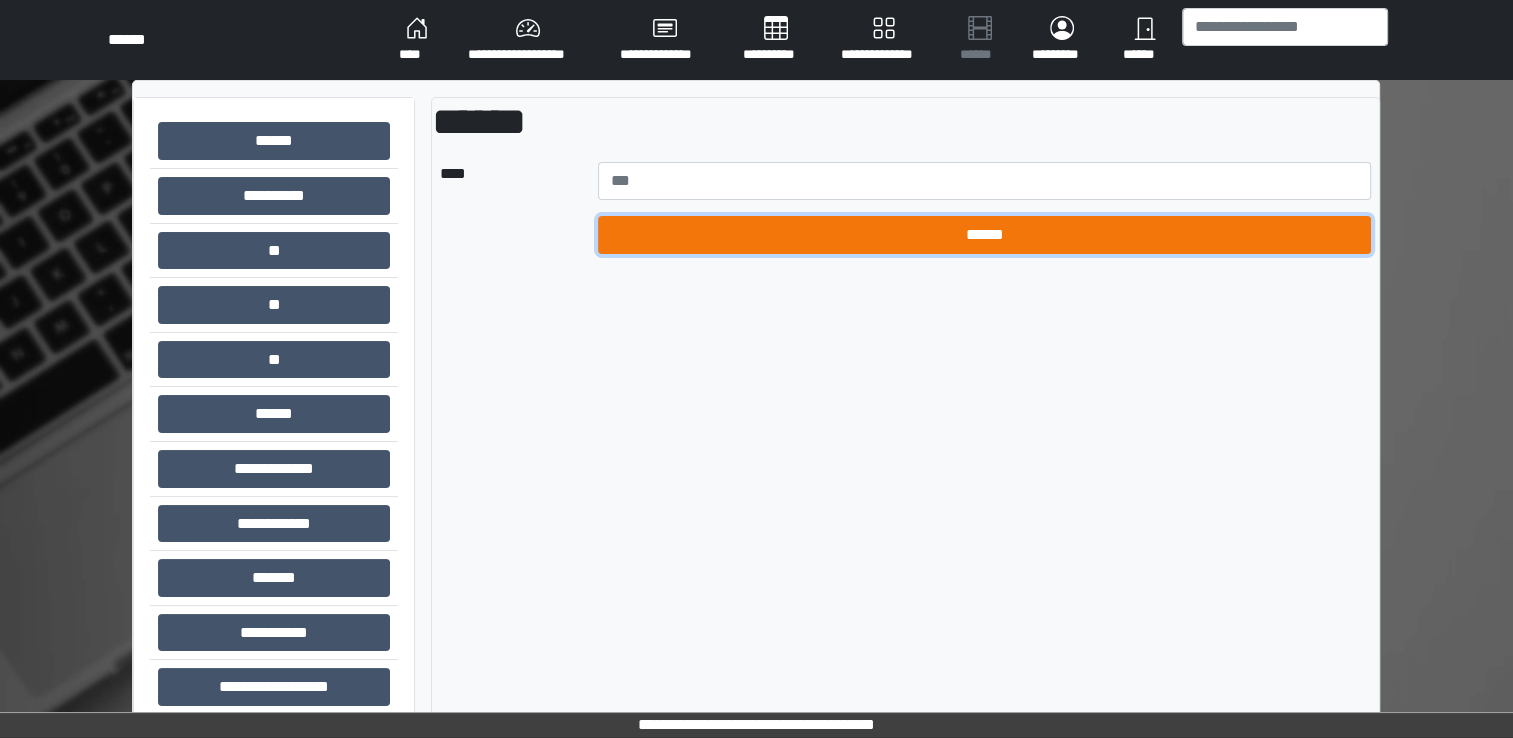 click on "******" at bounding box center [985, 235] 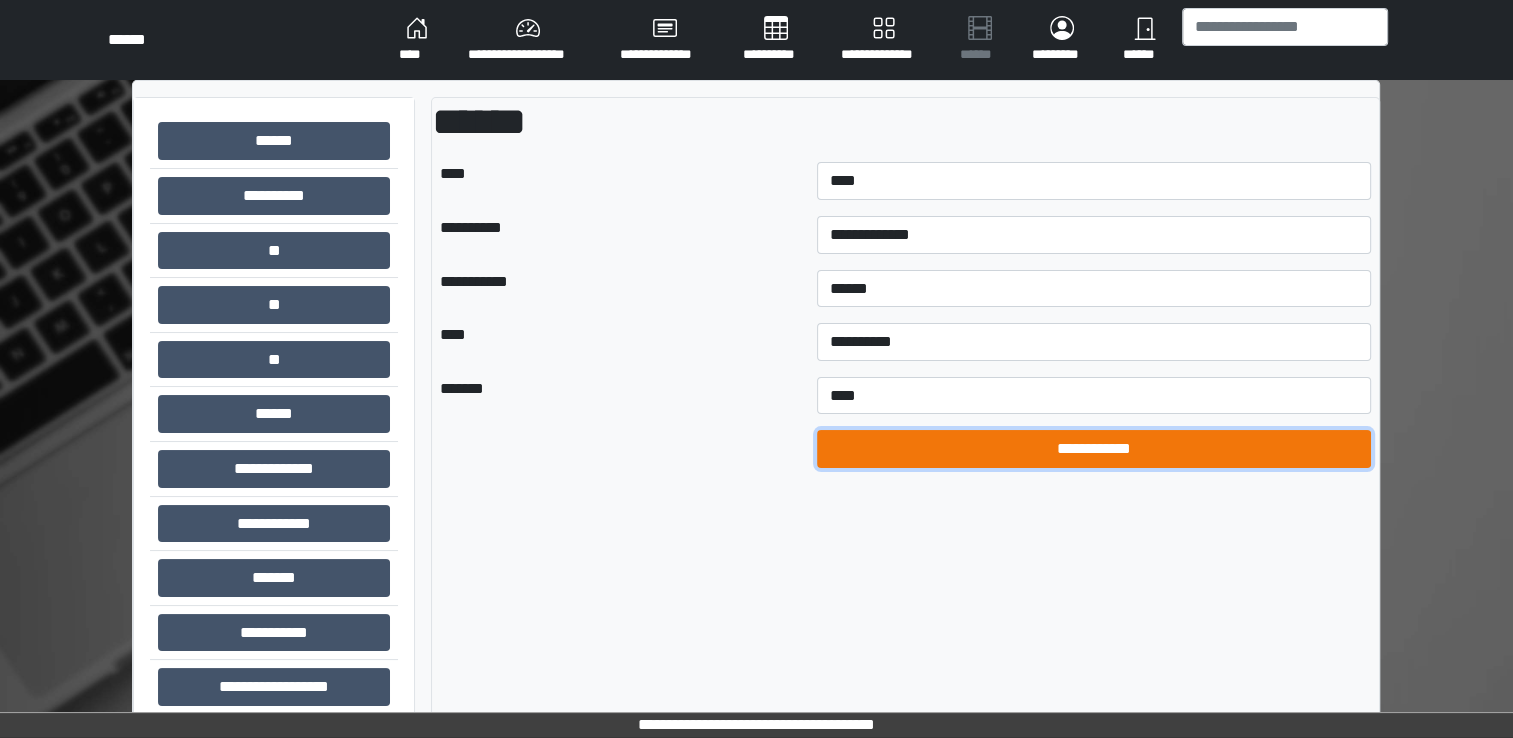 click on "**********" at bounding box center (1094, 449) 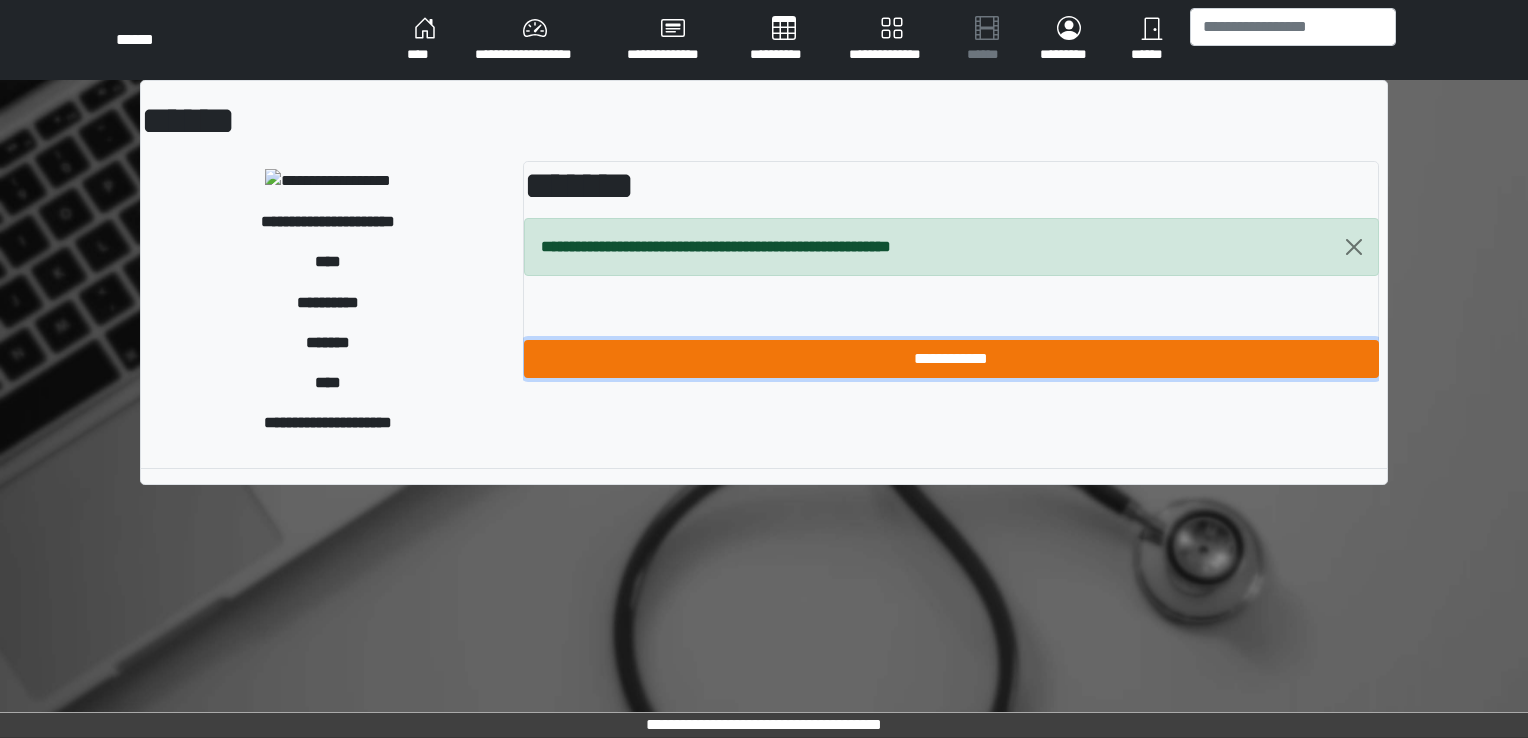 click on "**********" at bounding box center [951, 359] 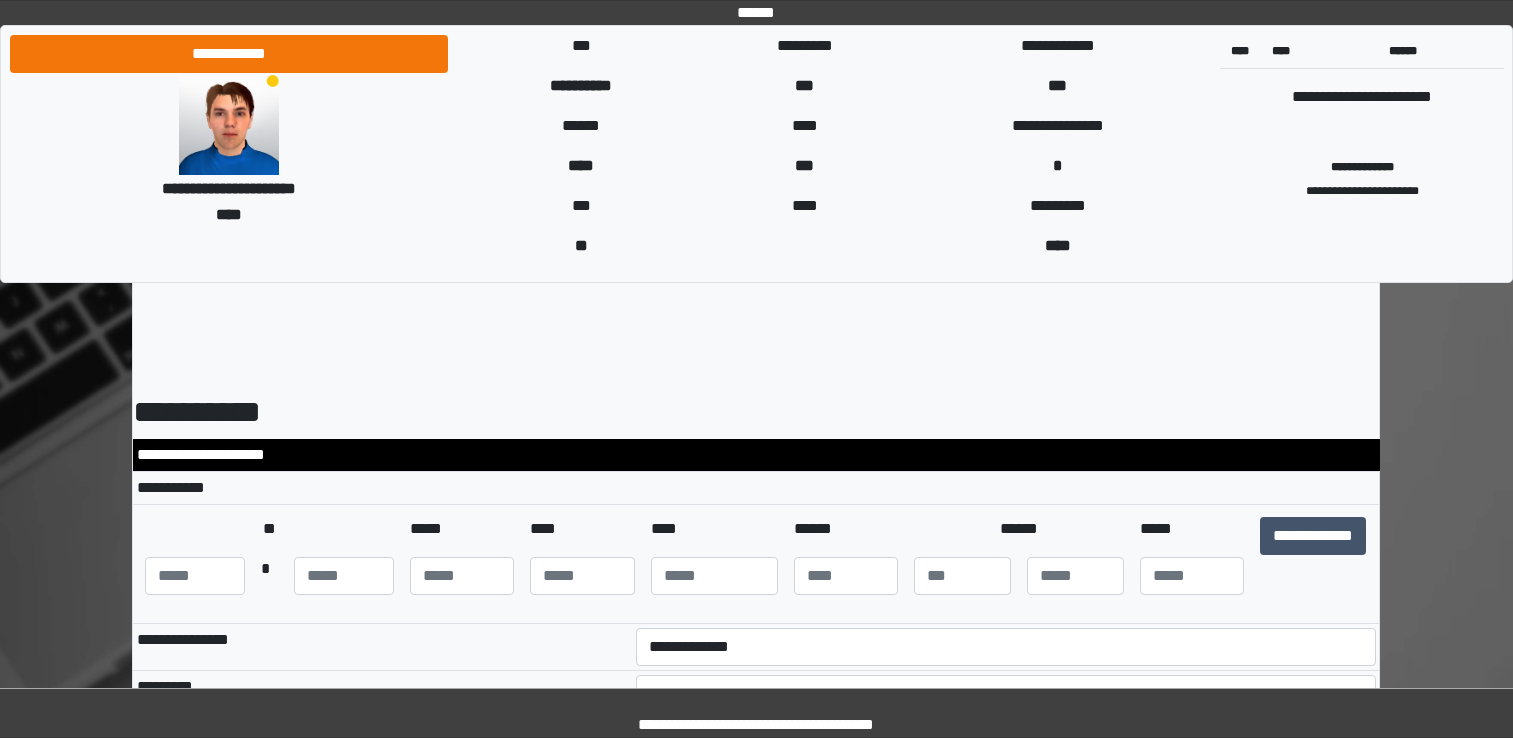 scroll, scrollTop: 0, scrollLeft: 0, axis: both 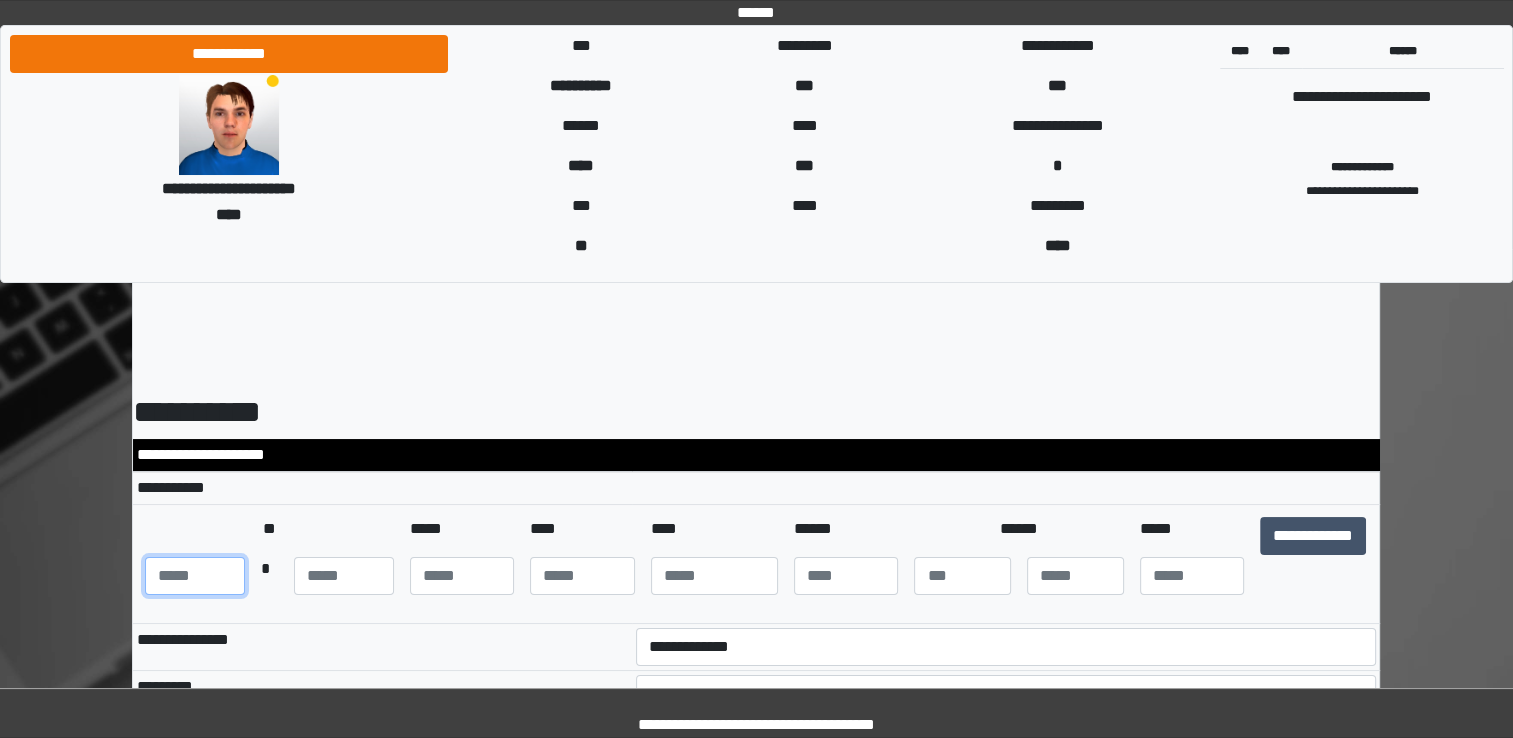 click at bounding box center [195, 576] 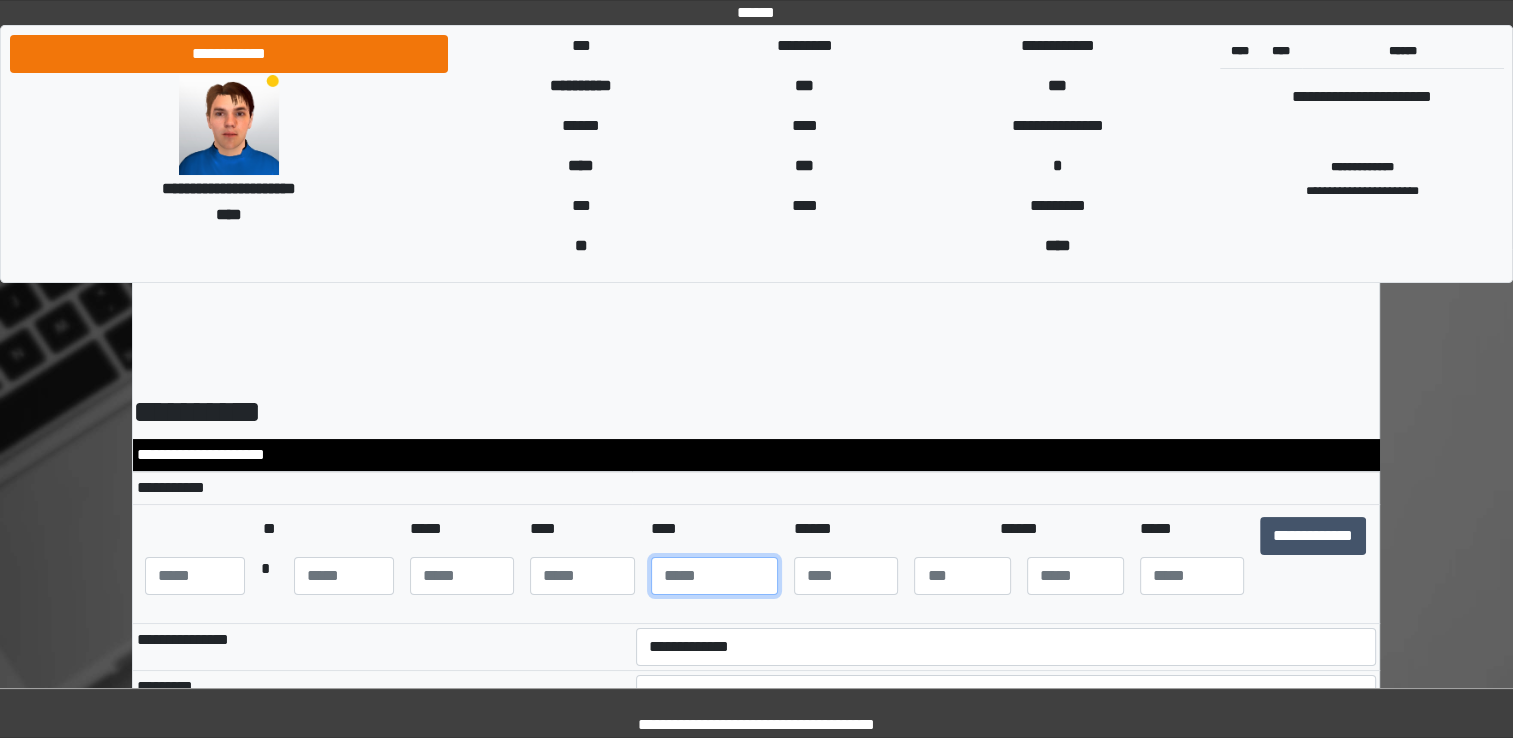 click at bounding box center [714, 576] 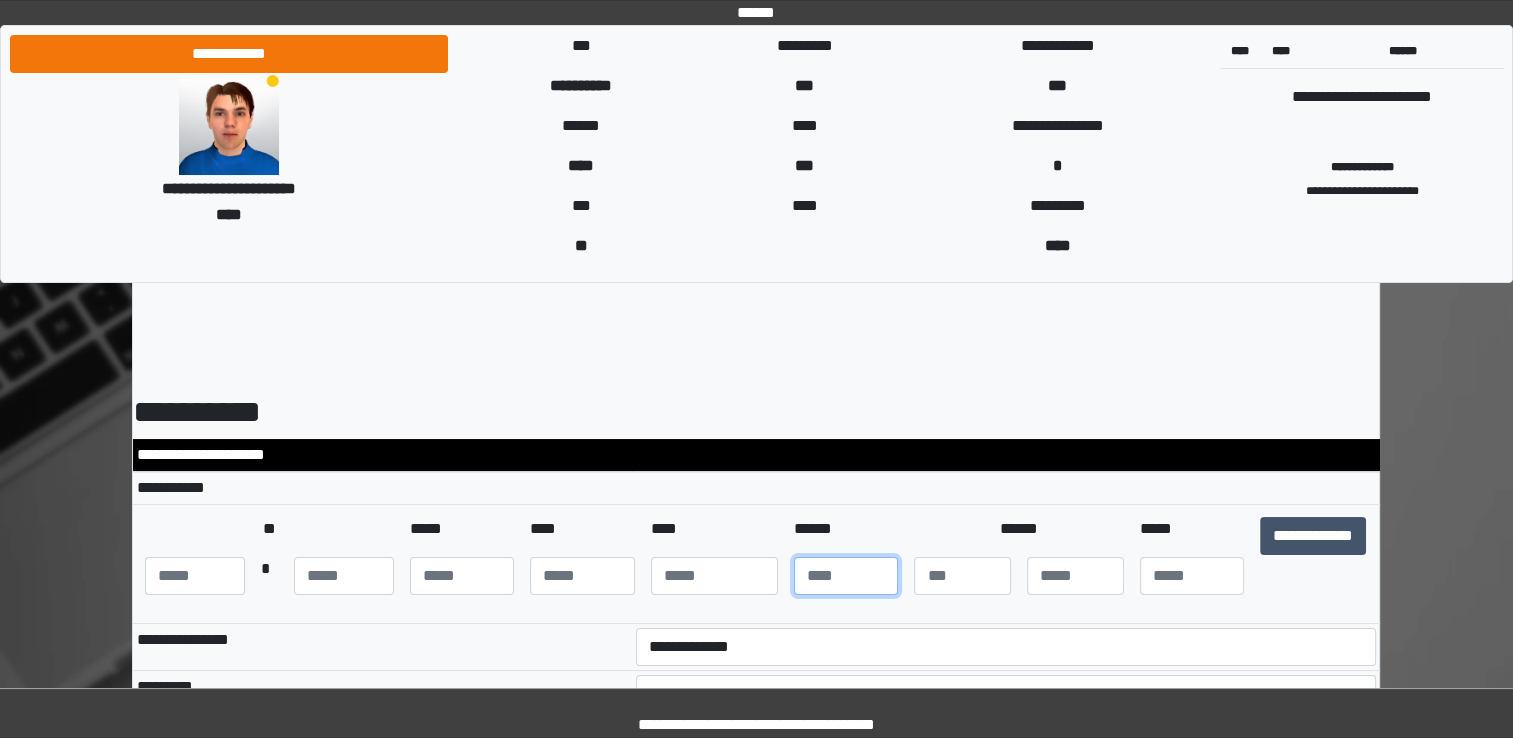 click at bounding box center (846, 576) 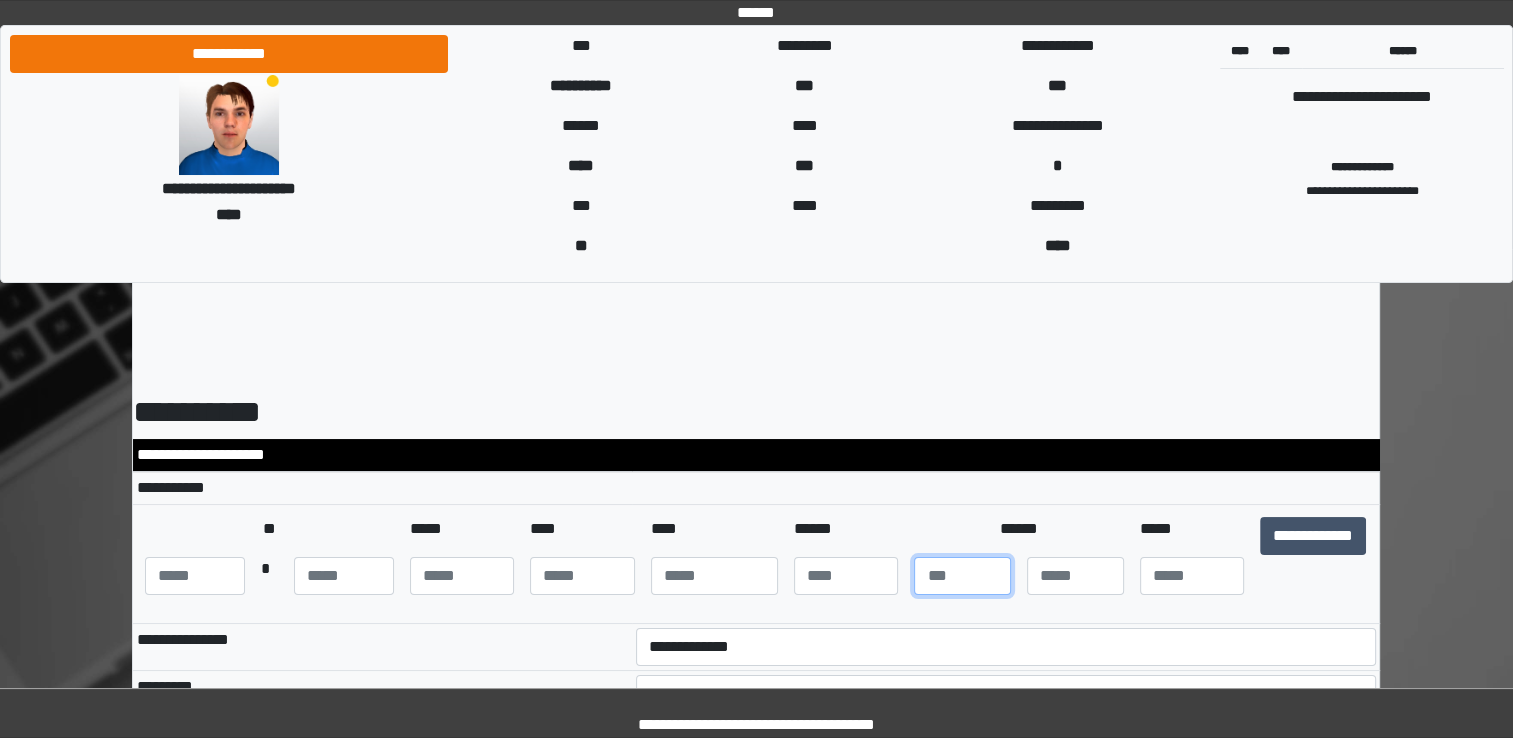 click at bounding box center [962, 576] 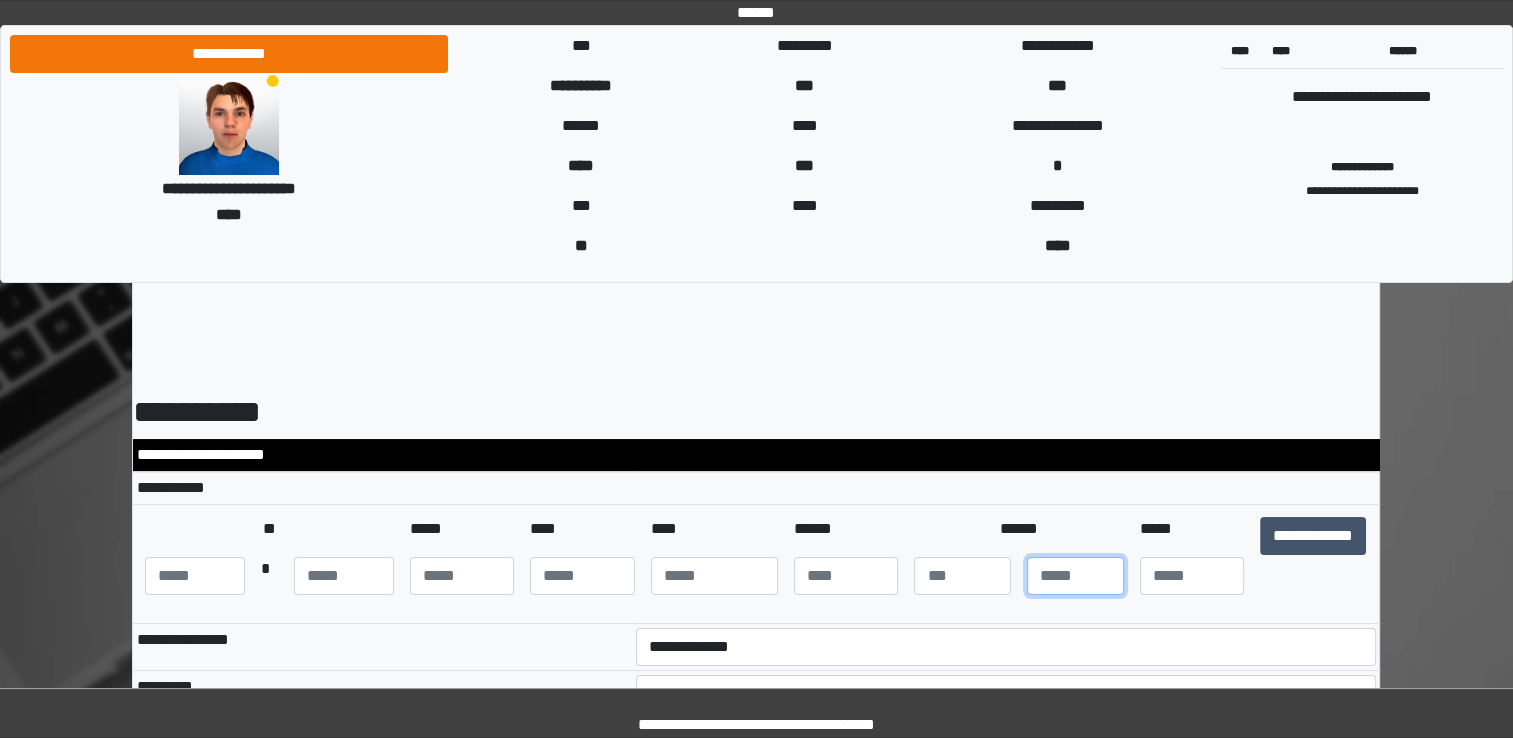 click at bounding box center (1075, 576) 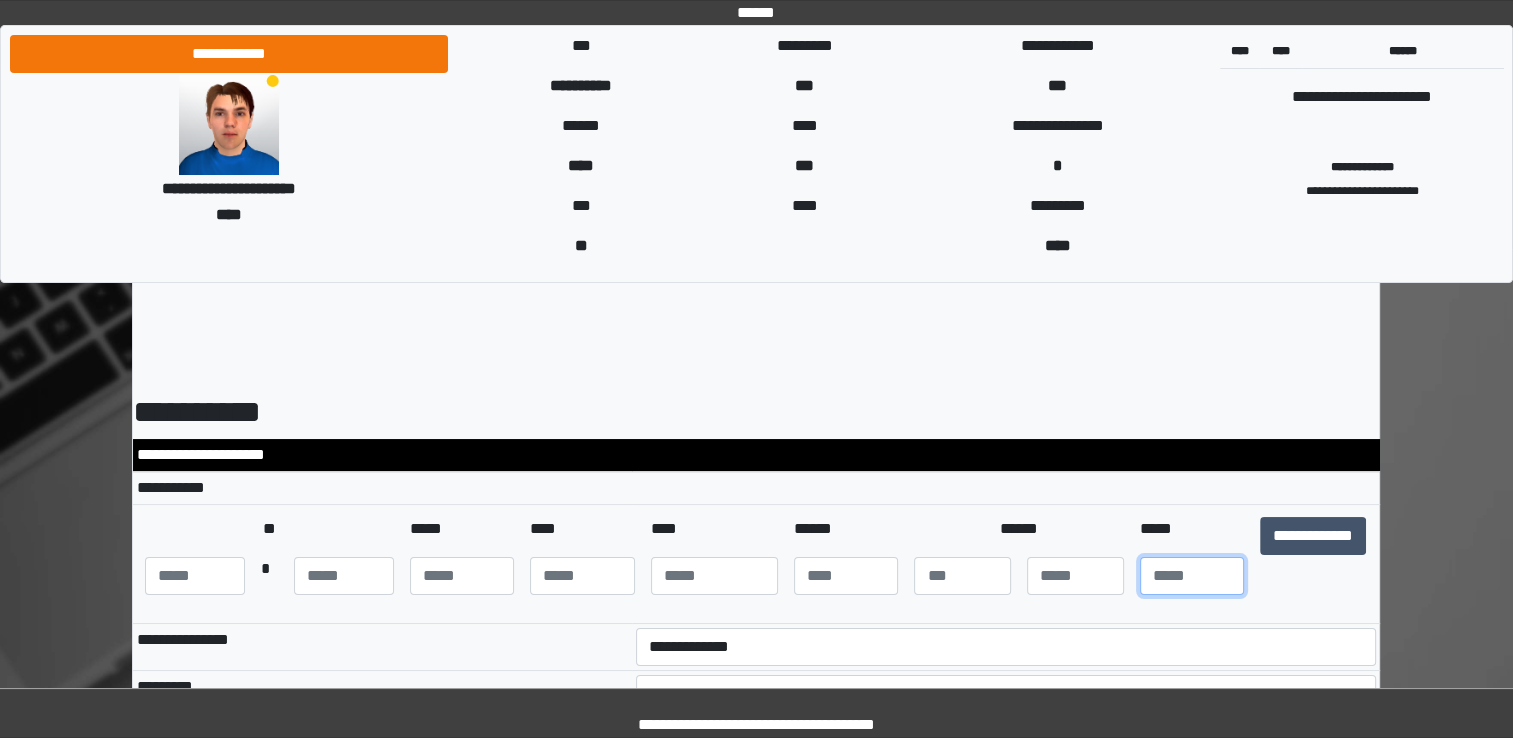 click at bounding box center (1192, 576) 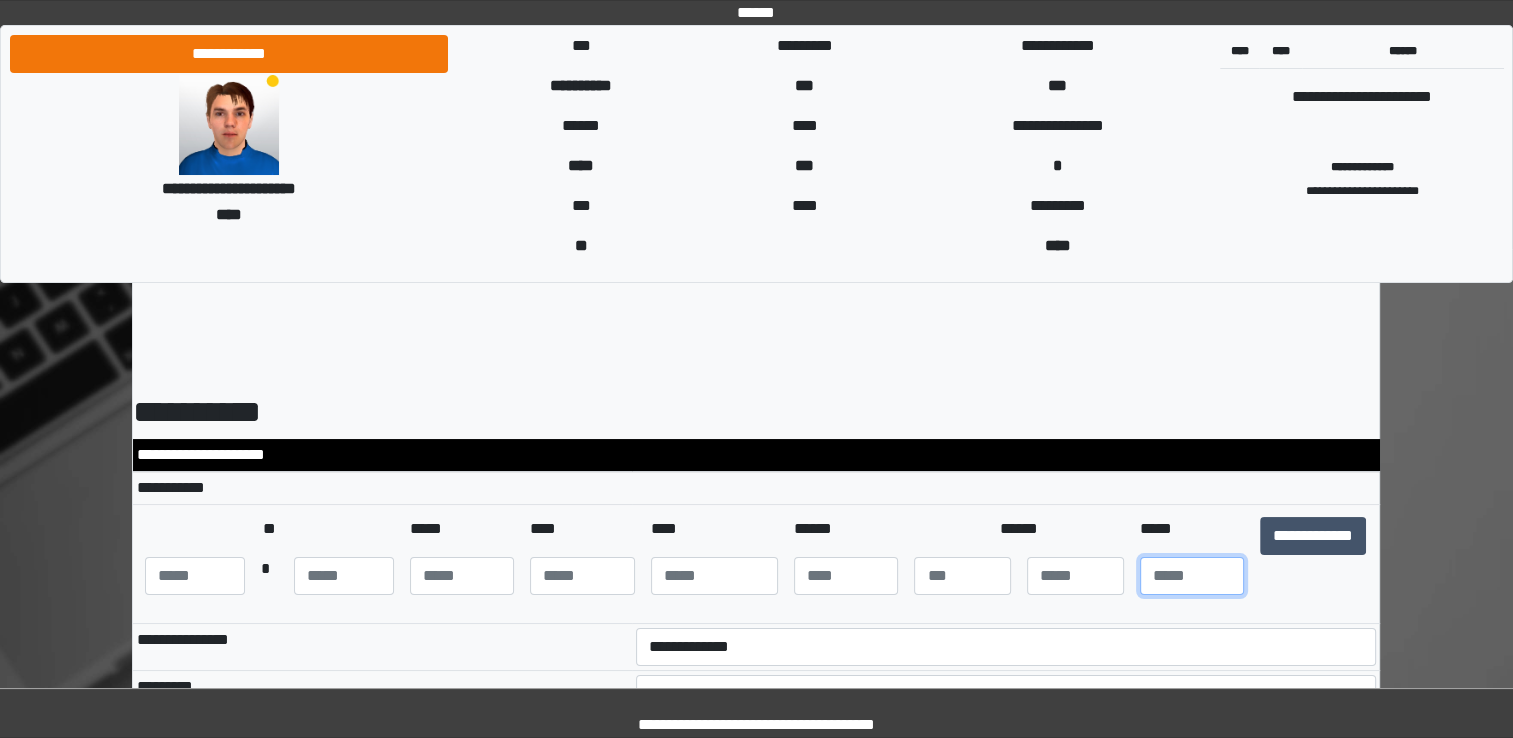 type on "**" 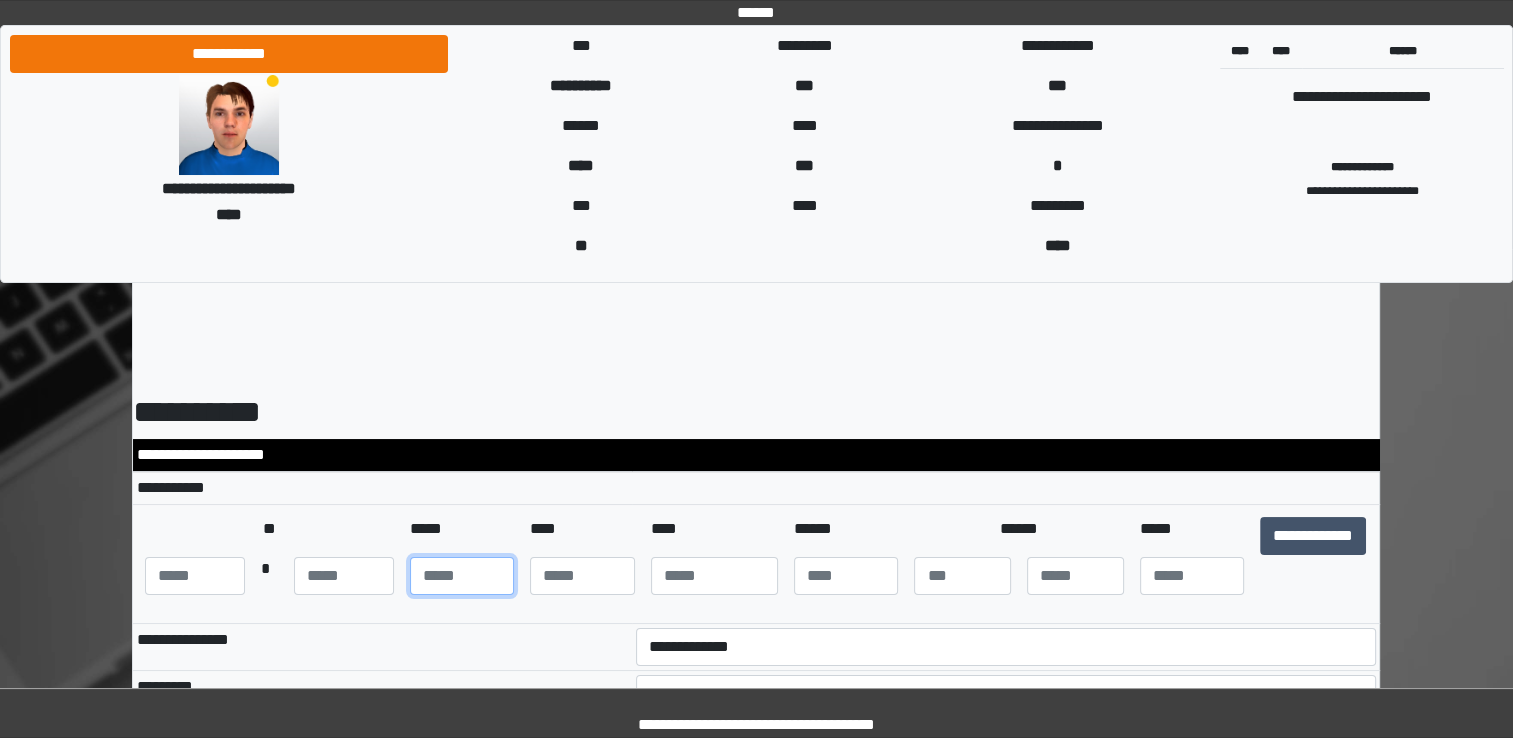 click at bounding box center (462, 576) 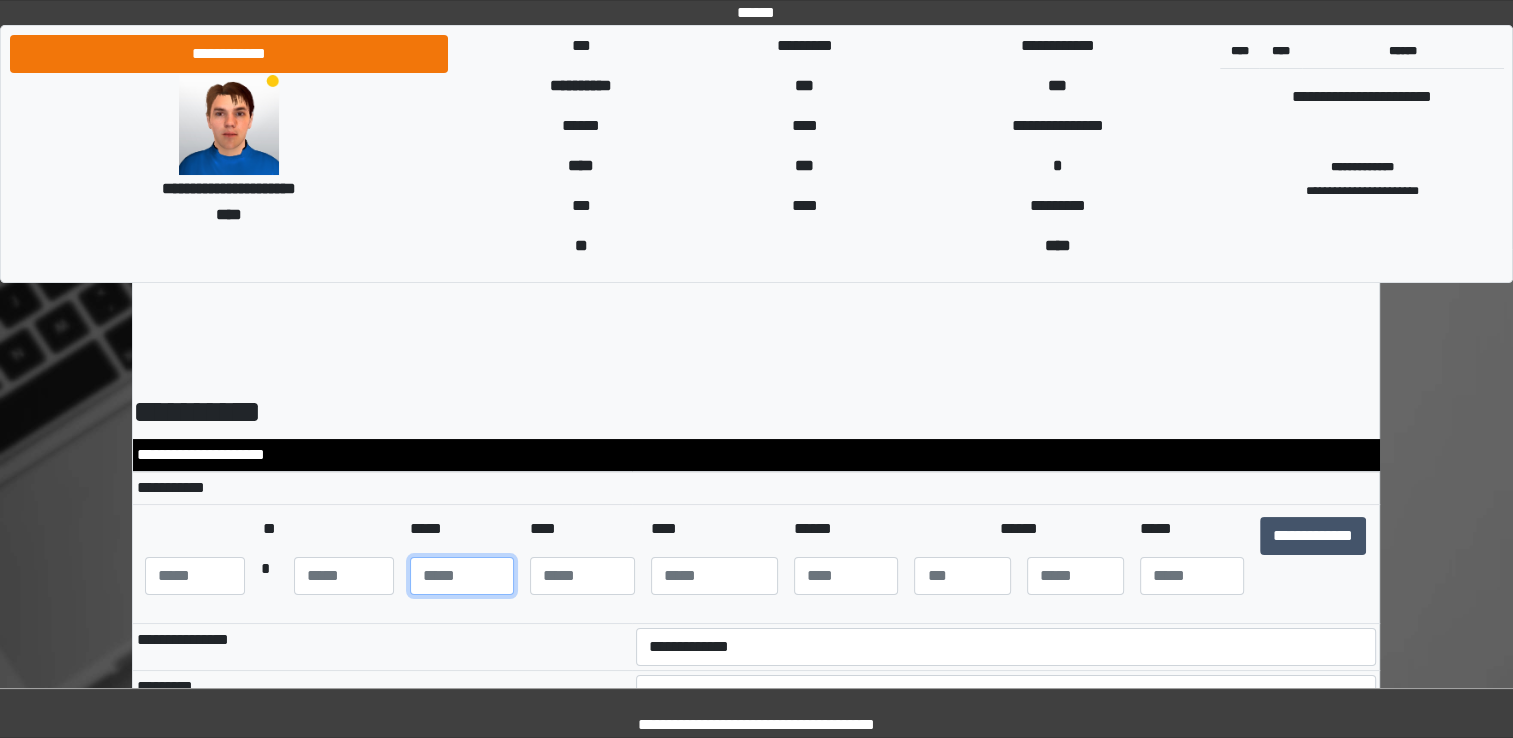 type on "**" 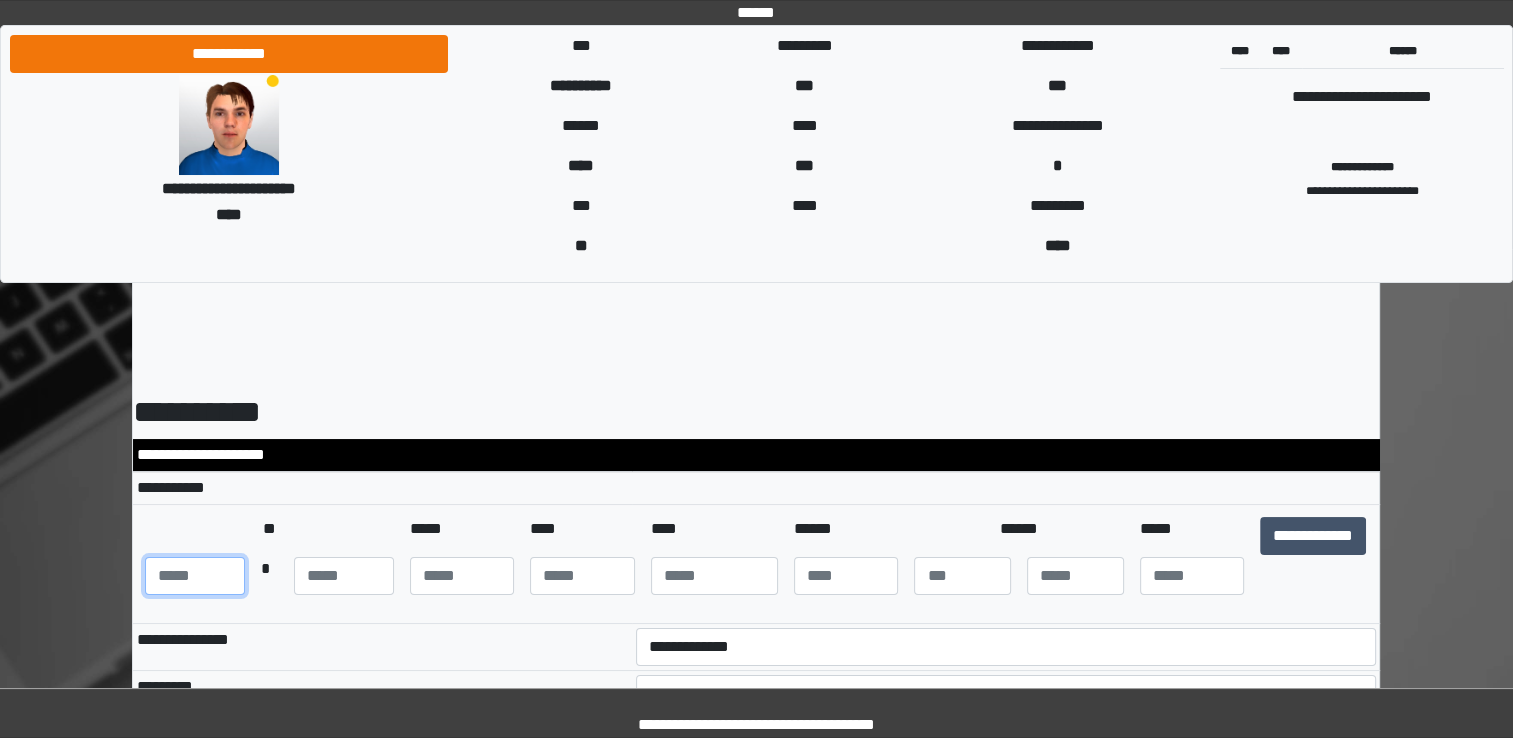click at bounding box center [195, 576] 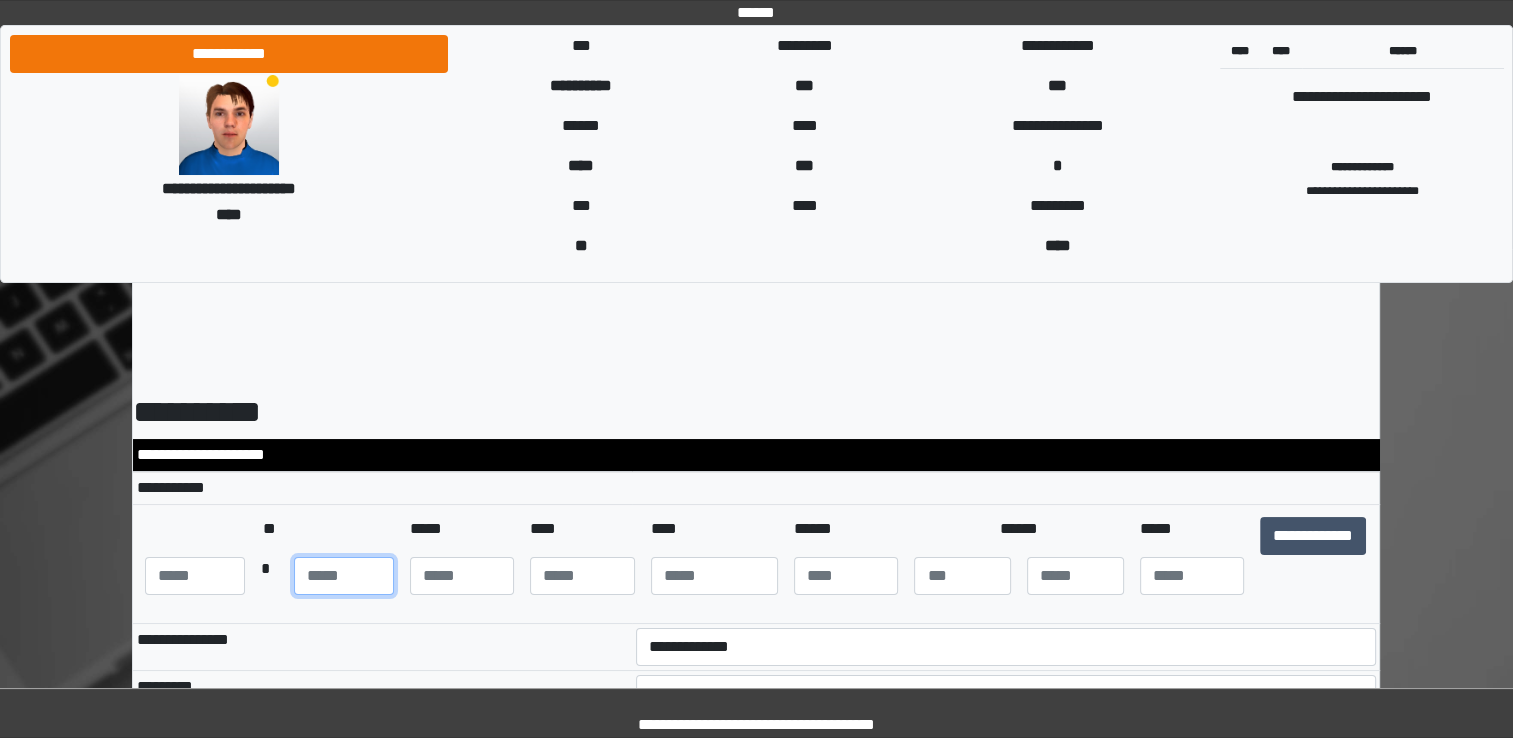 click at bounding box center [344, 576] 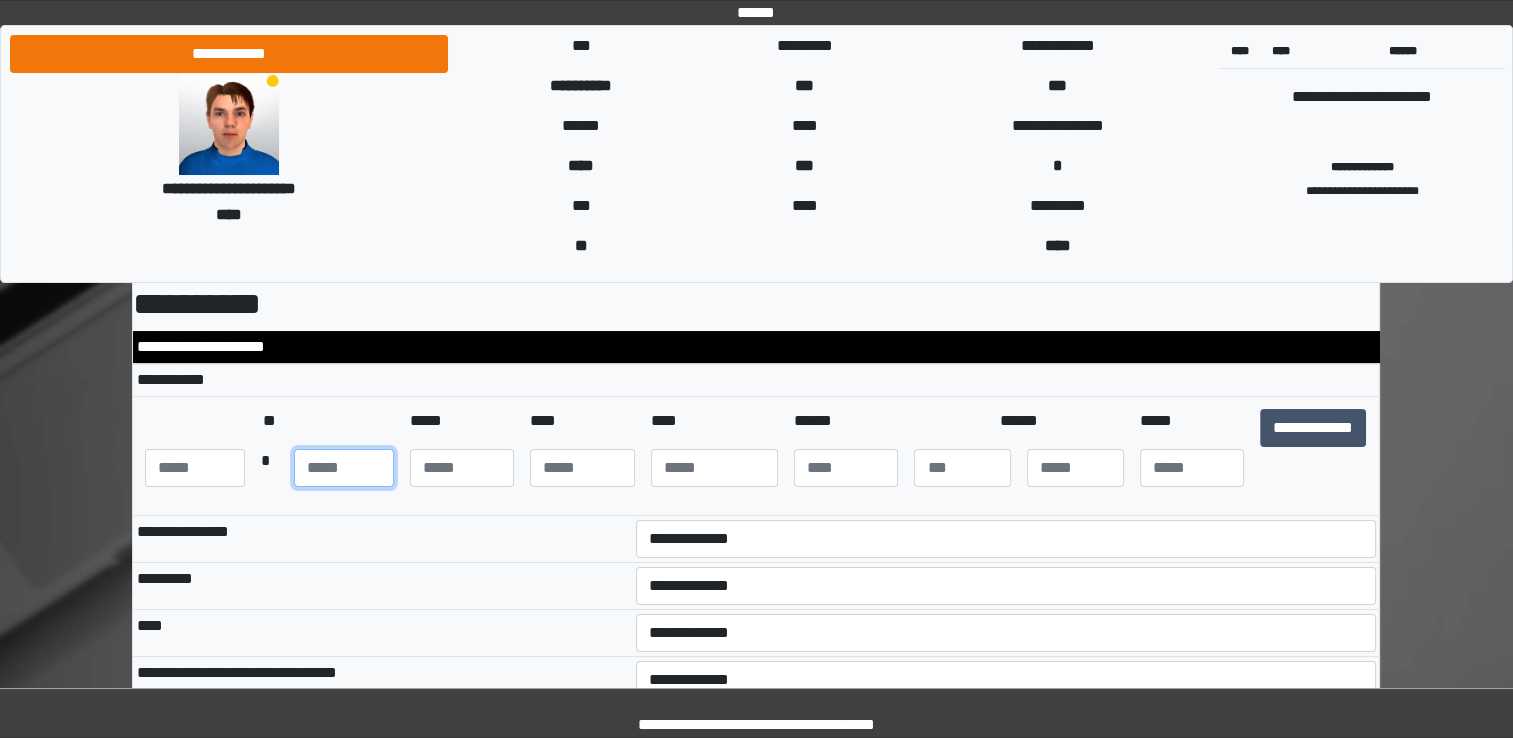 scroll, scrollTop: 300, scrollLeft: 0, axis: vertical 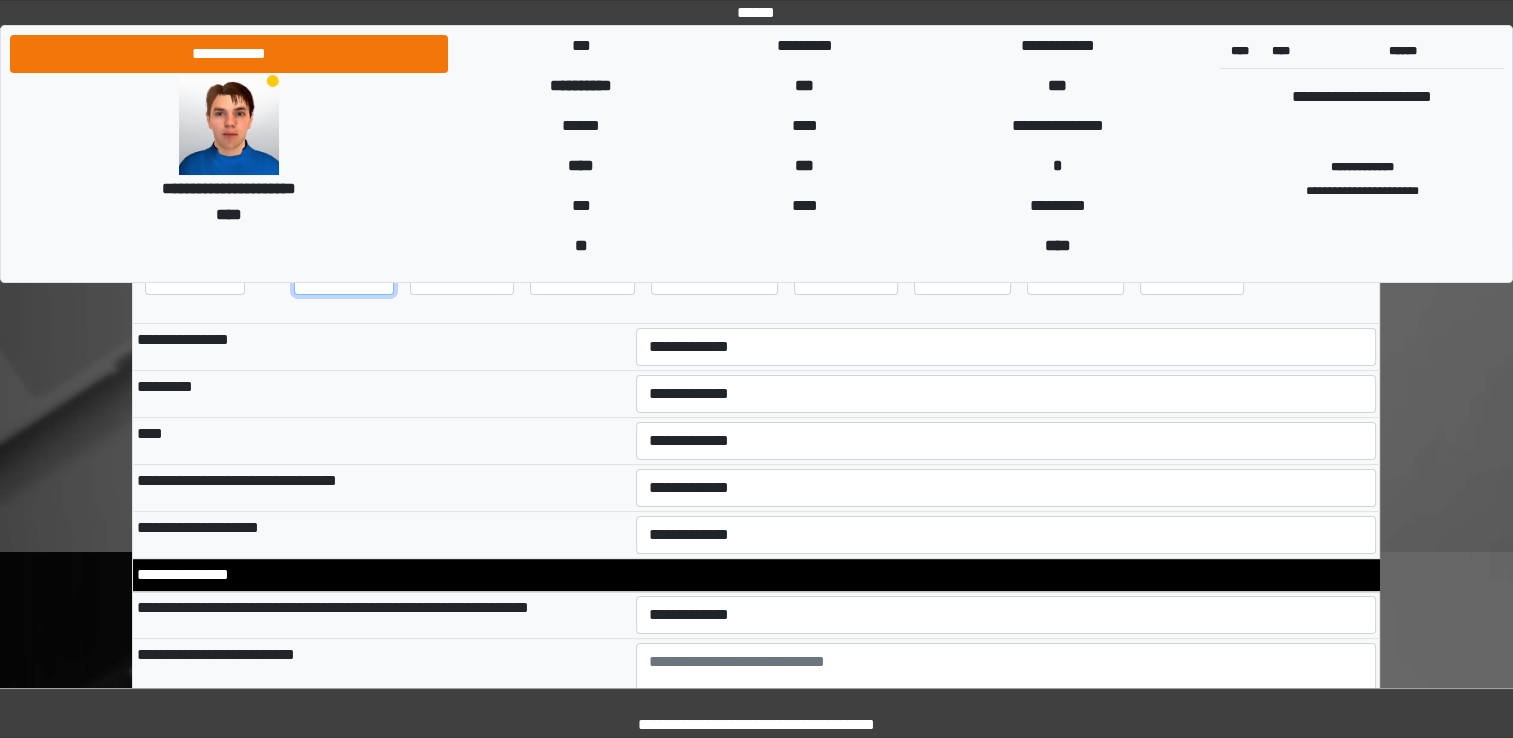 type on "**" 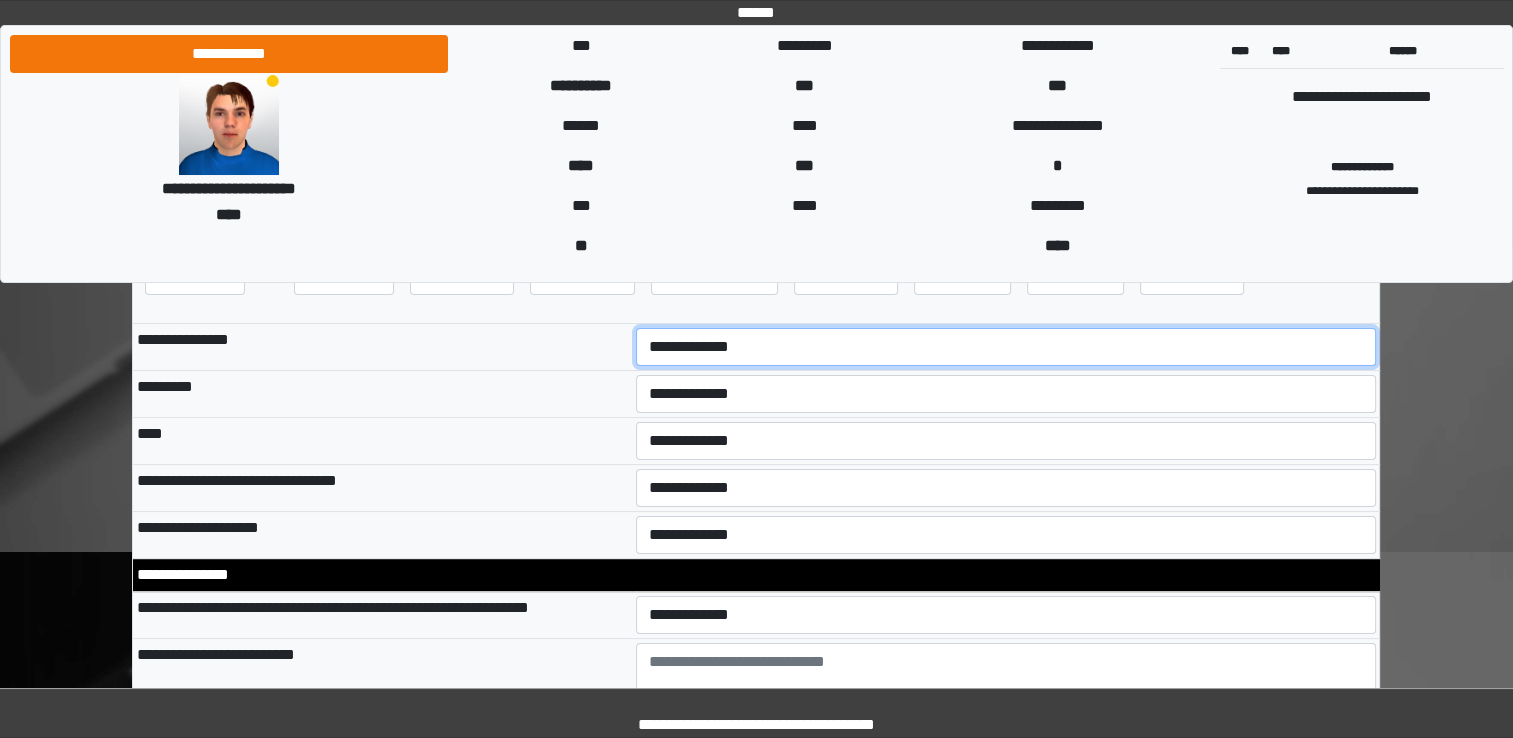 click on "**********" at bounding box center (1006, 347) 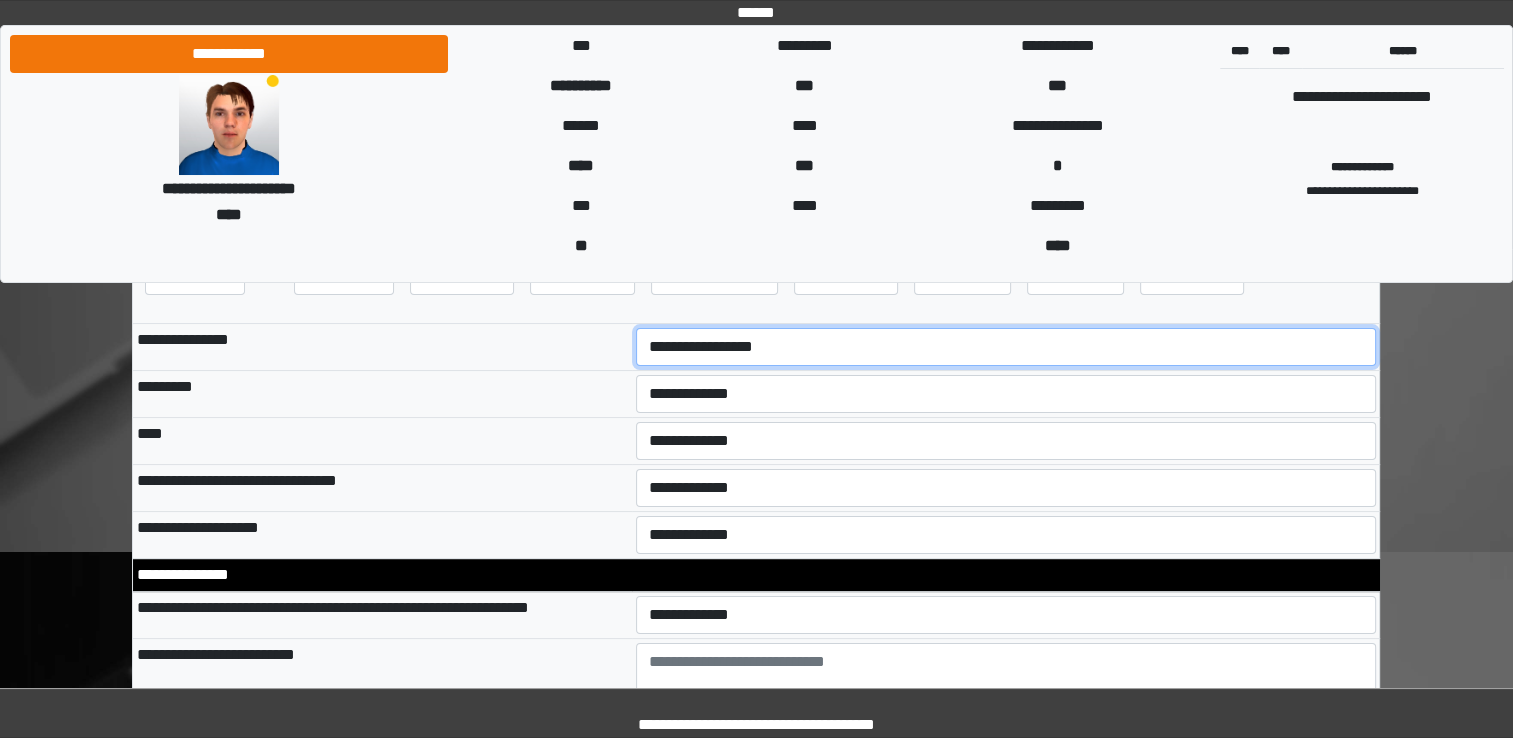 click on "**********" at bounding box center (1006, 347) 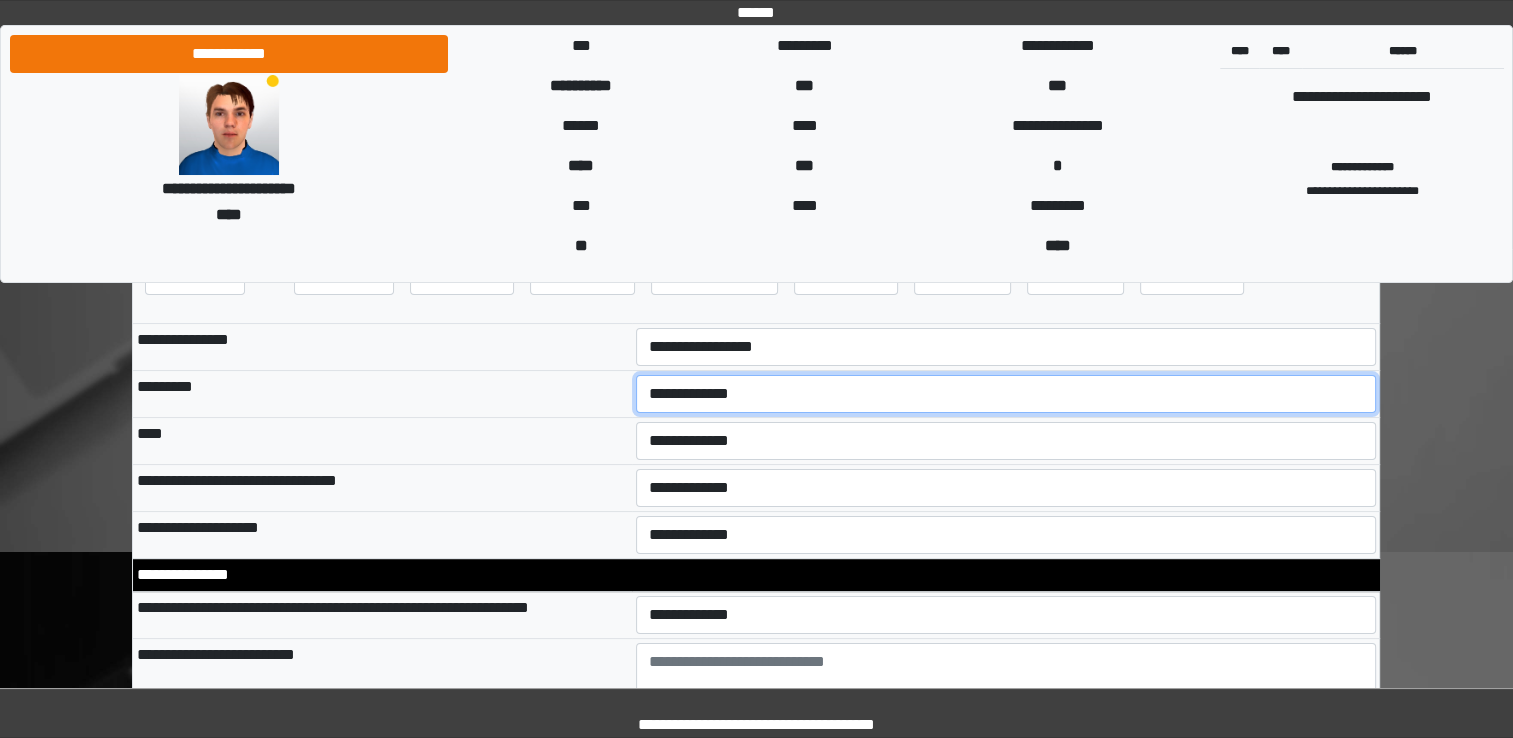 click on "**********" at bounding box center [1006, 394] 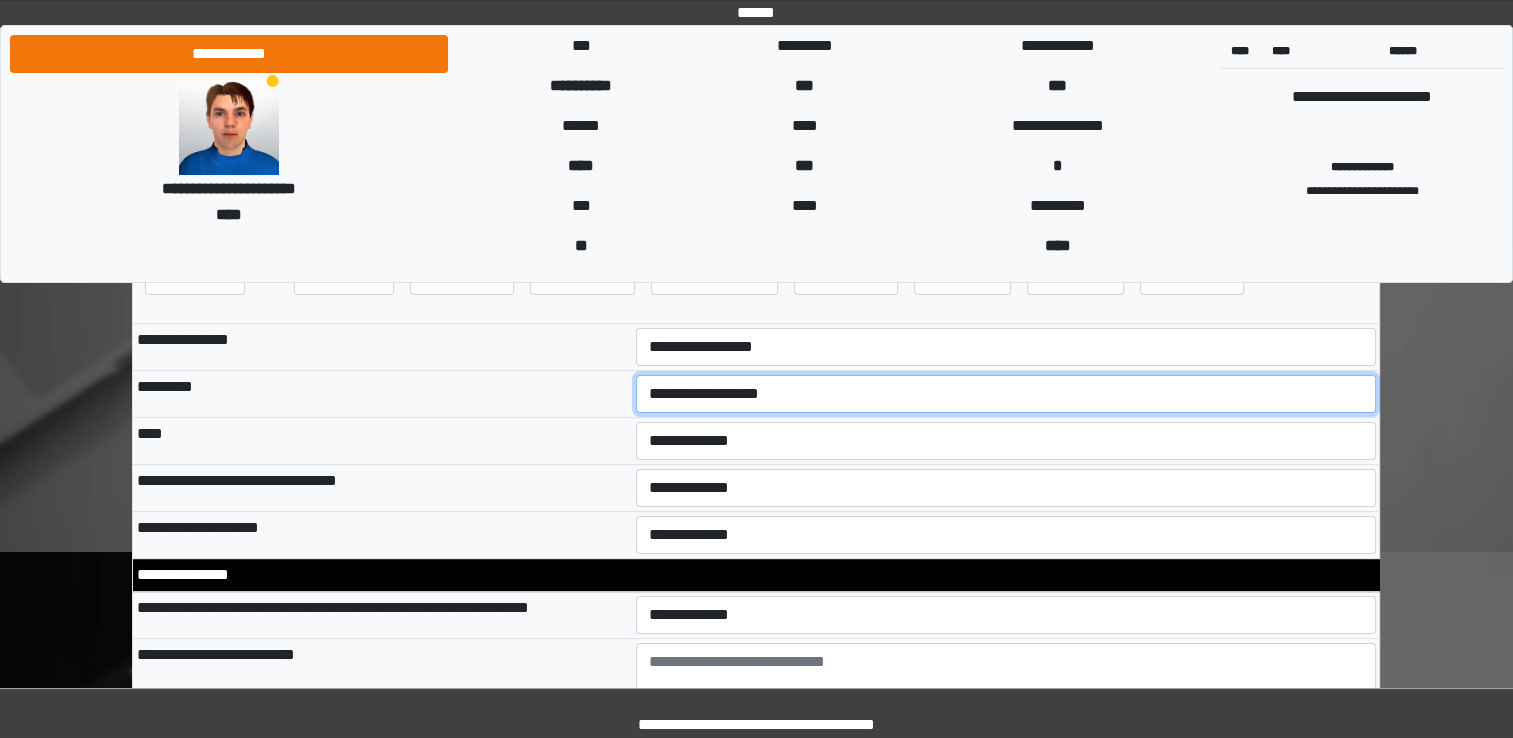 click on "**********" at bounding box center [1006, 394] 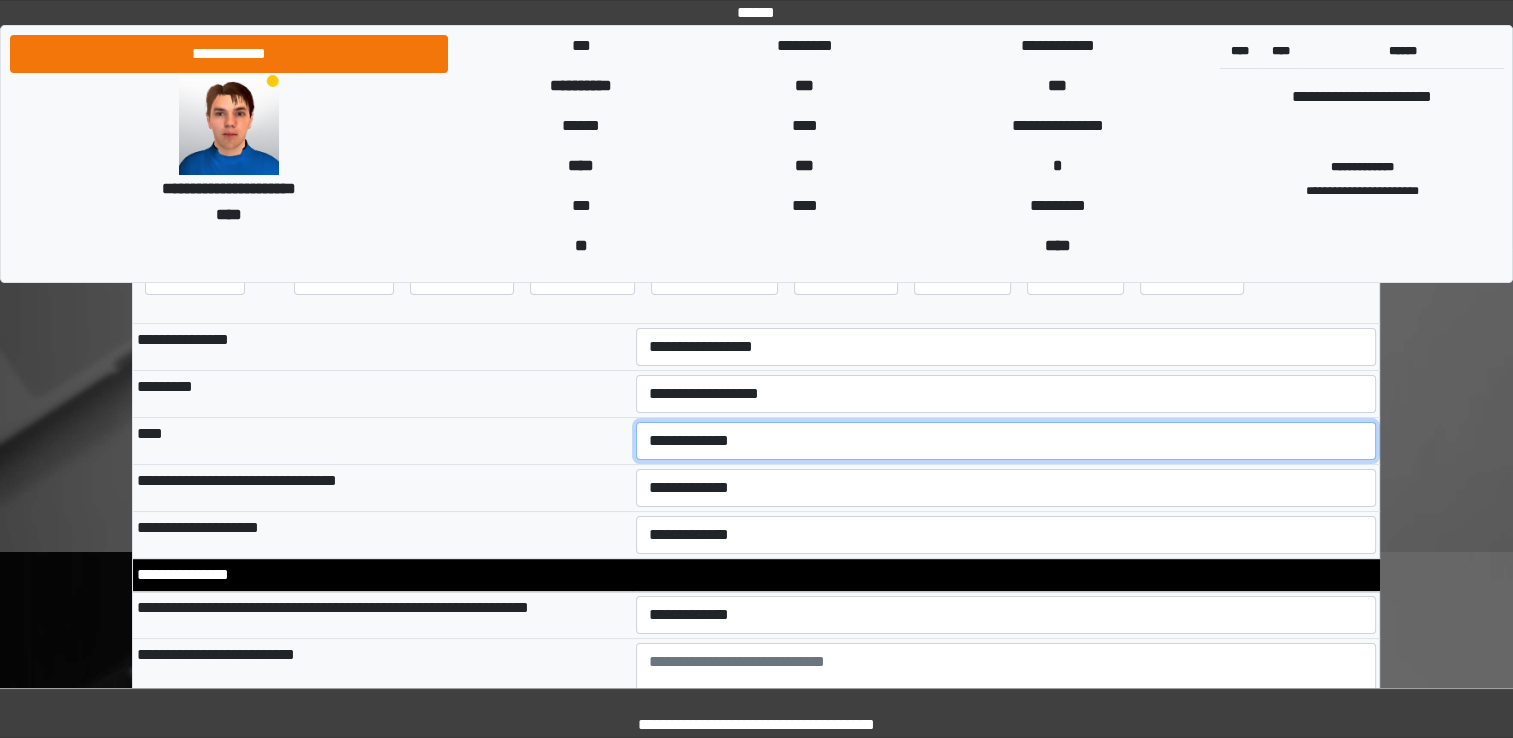 click on "**********" at bounding box center [1006, 441] 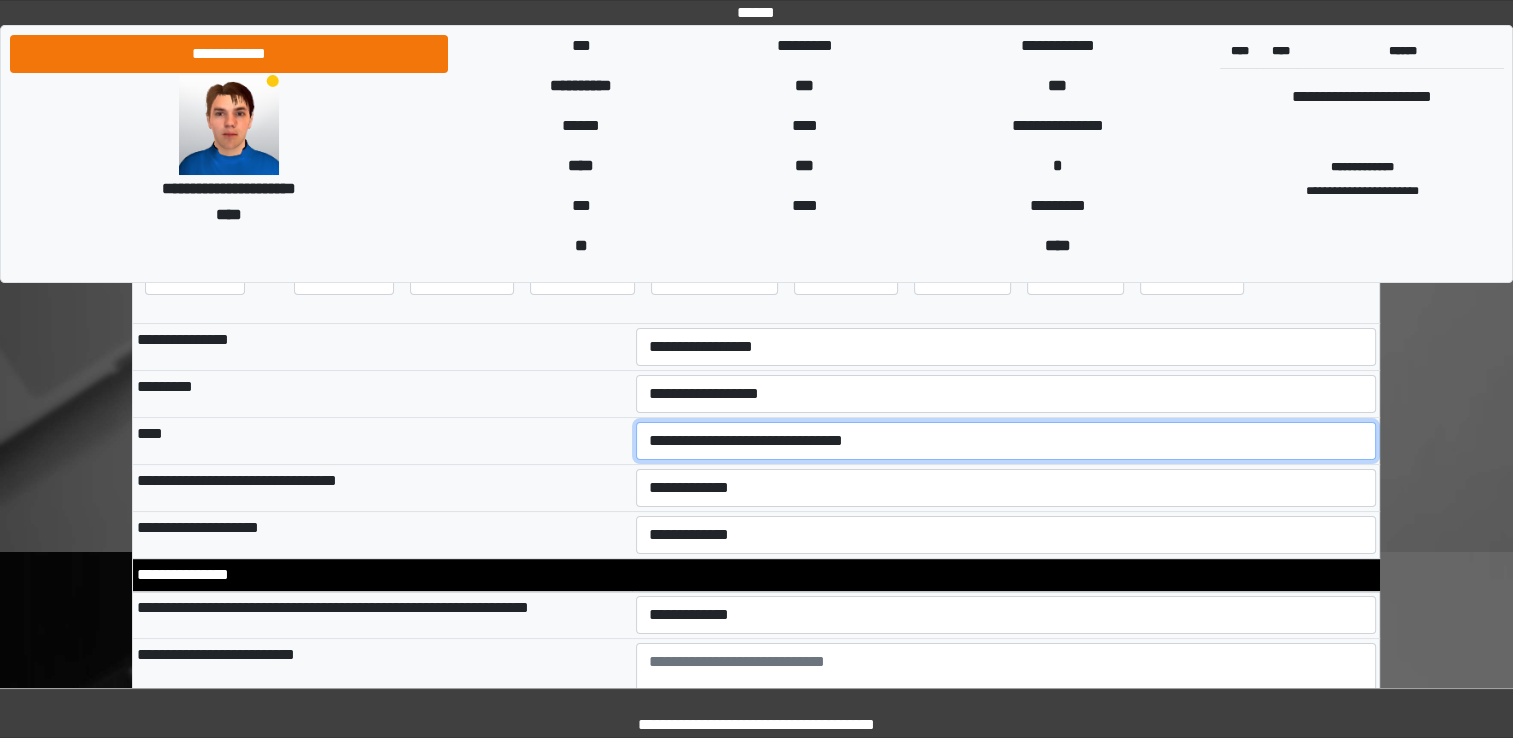 click on "**********" at bounding box center [1006, 441] 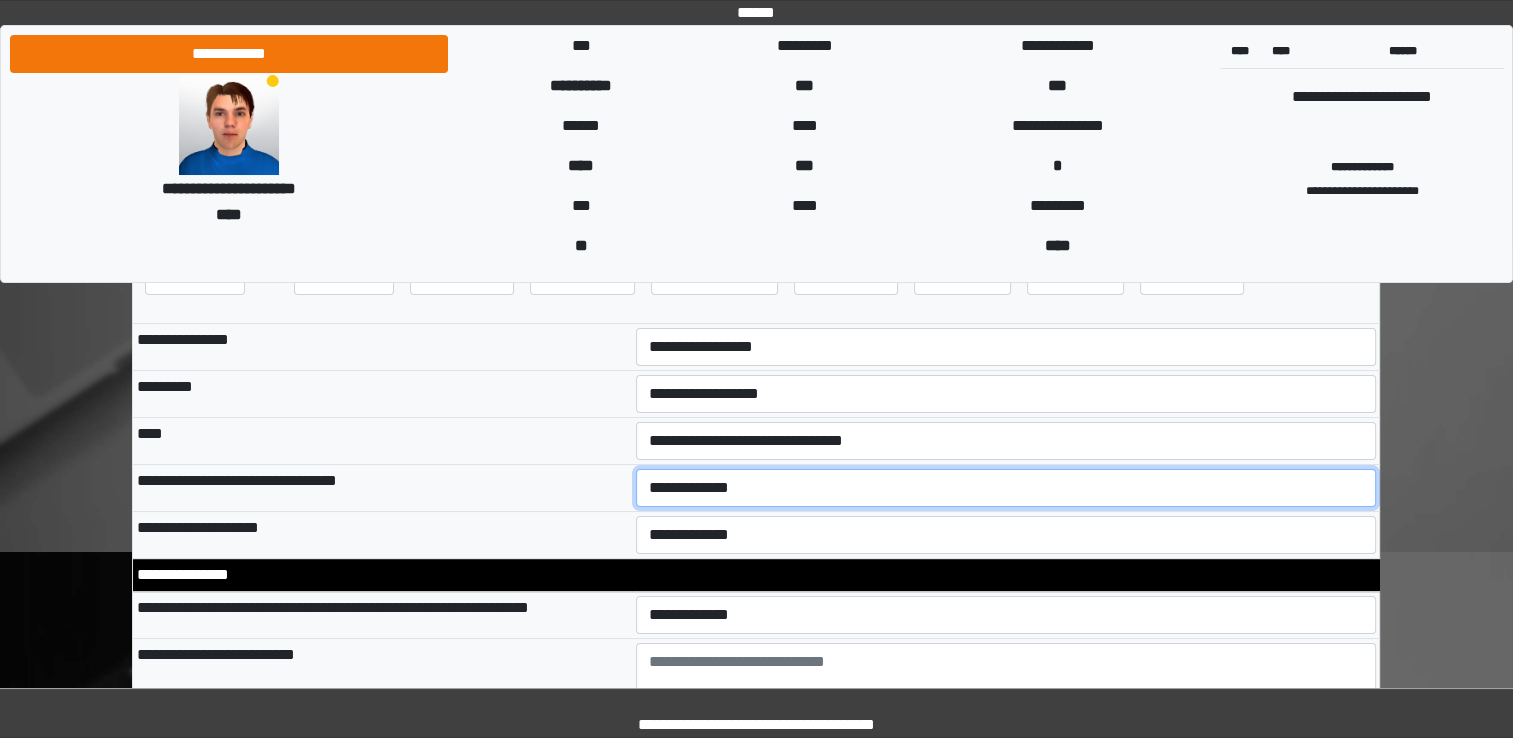 click on "**********" at bounding box center [1006, 488] 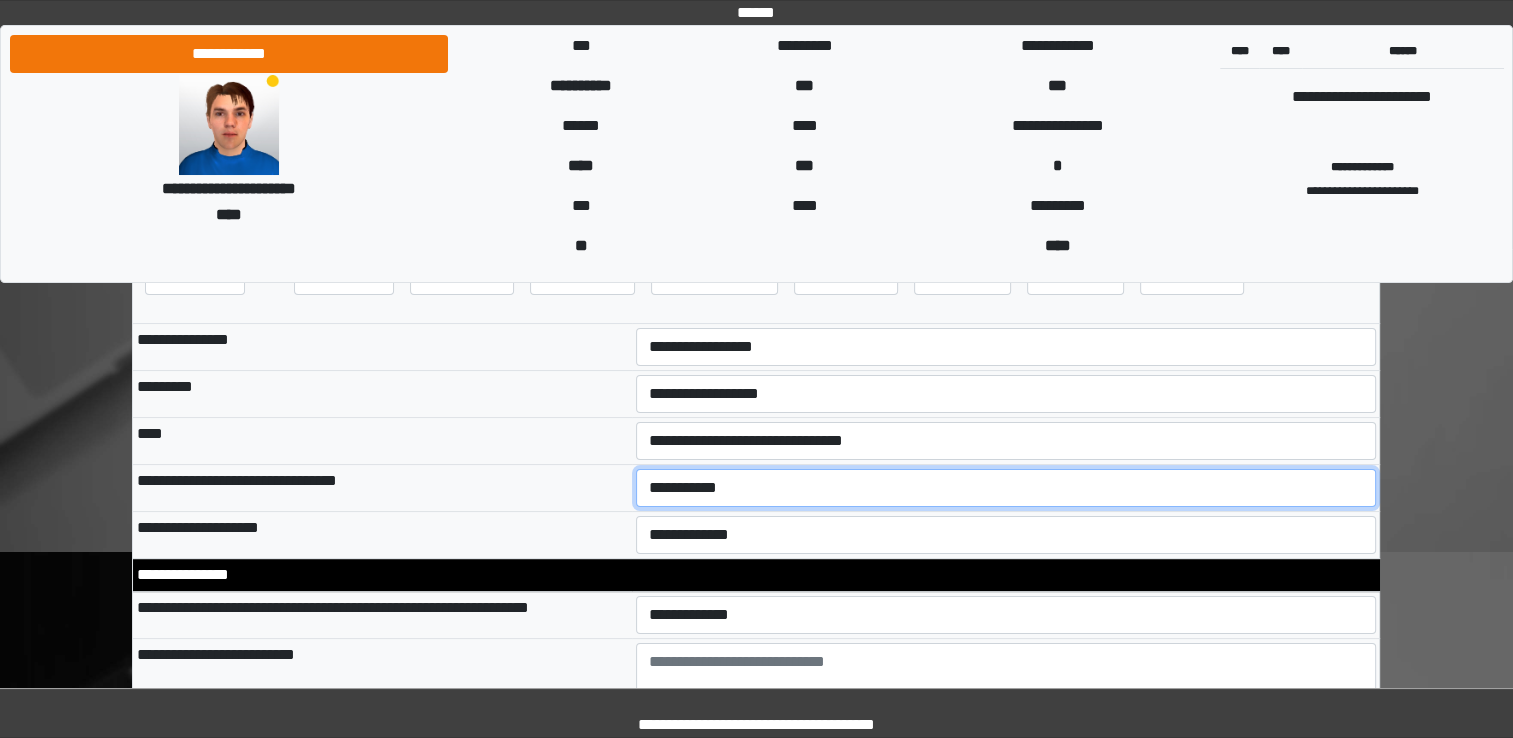 click on "**********" at bounding box center [1006, 488] 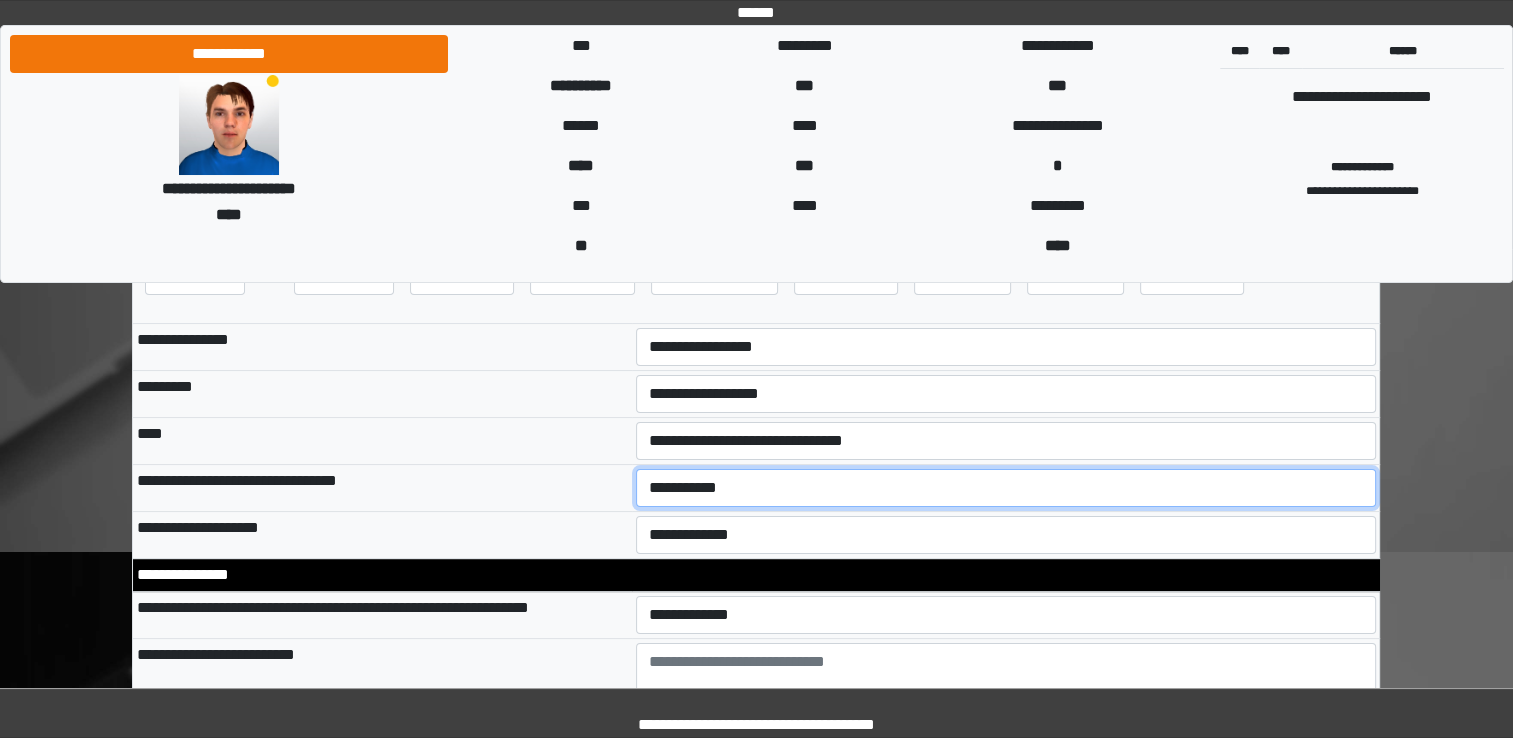 click on "**********" at bounding box center (1006, 488) 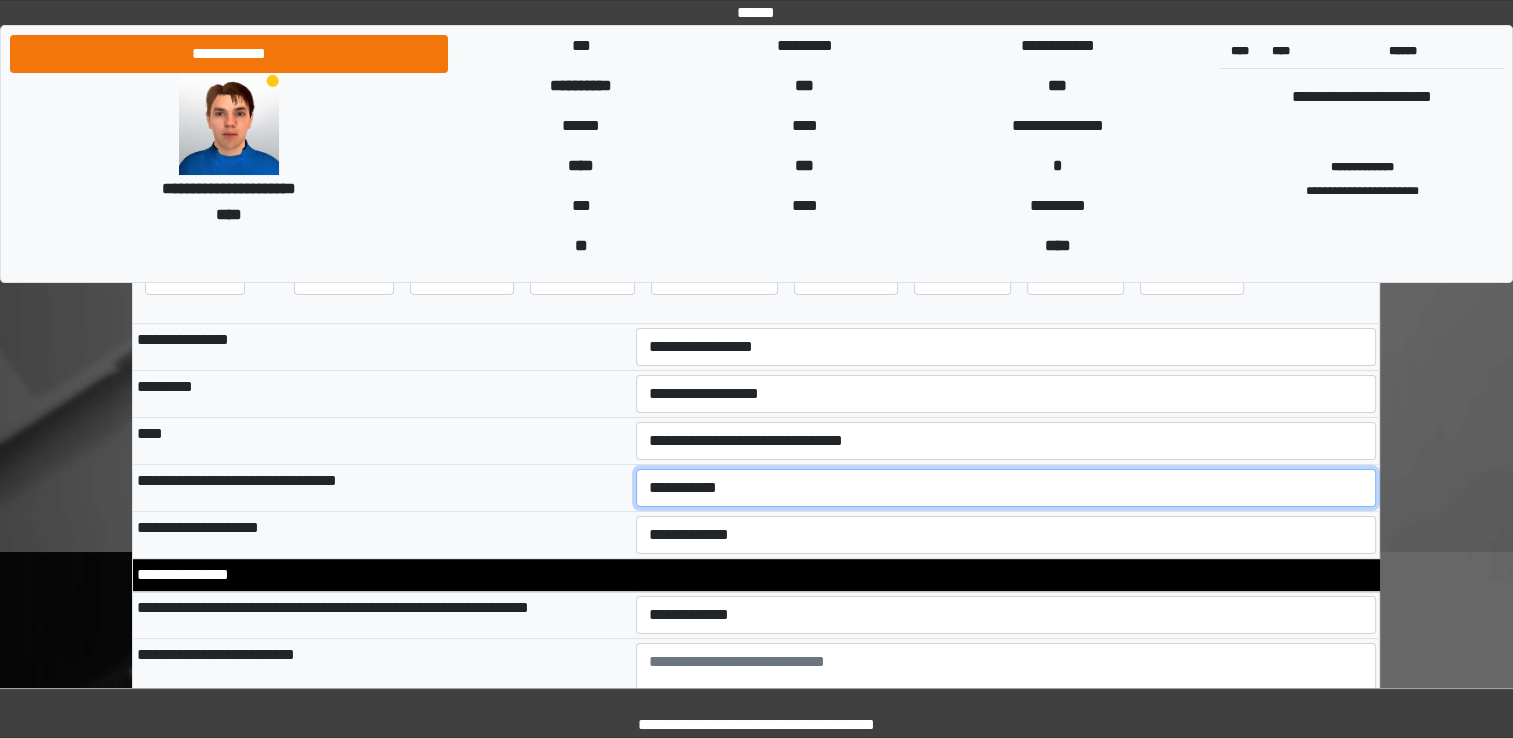 select on "*" 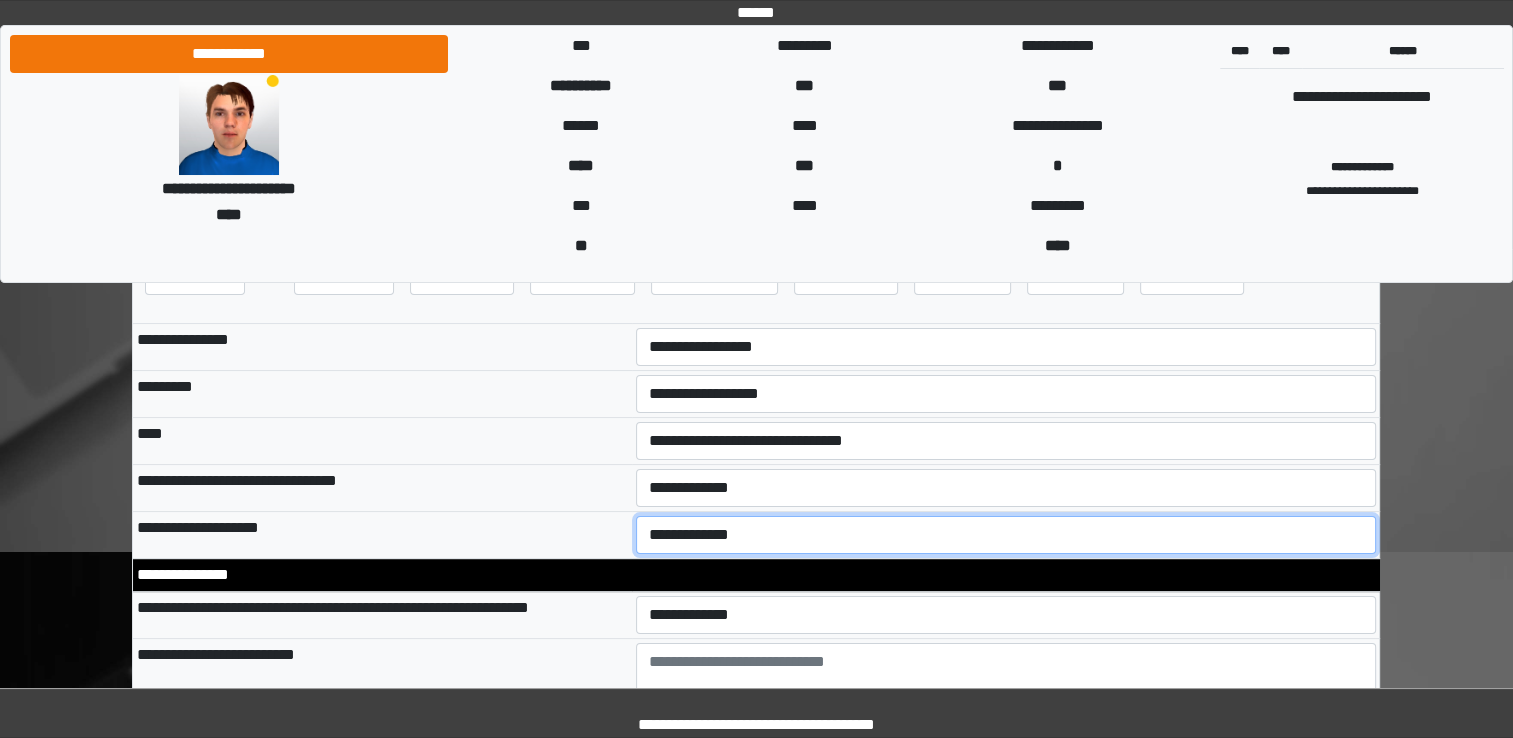 click on "**********" at bounding box center (1006, 535) 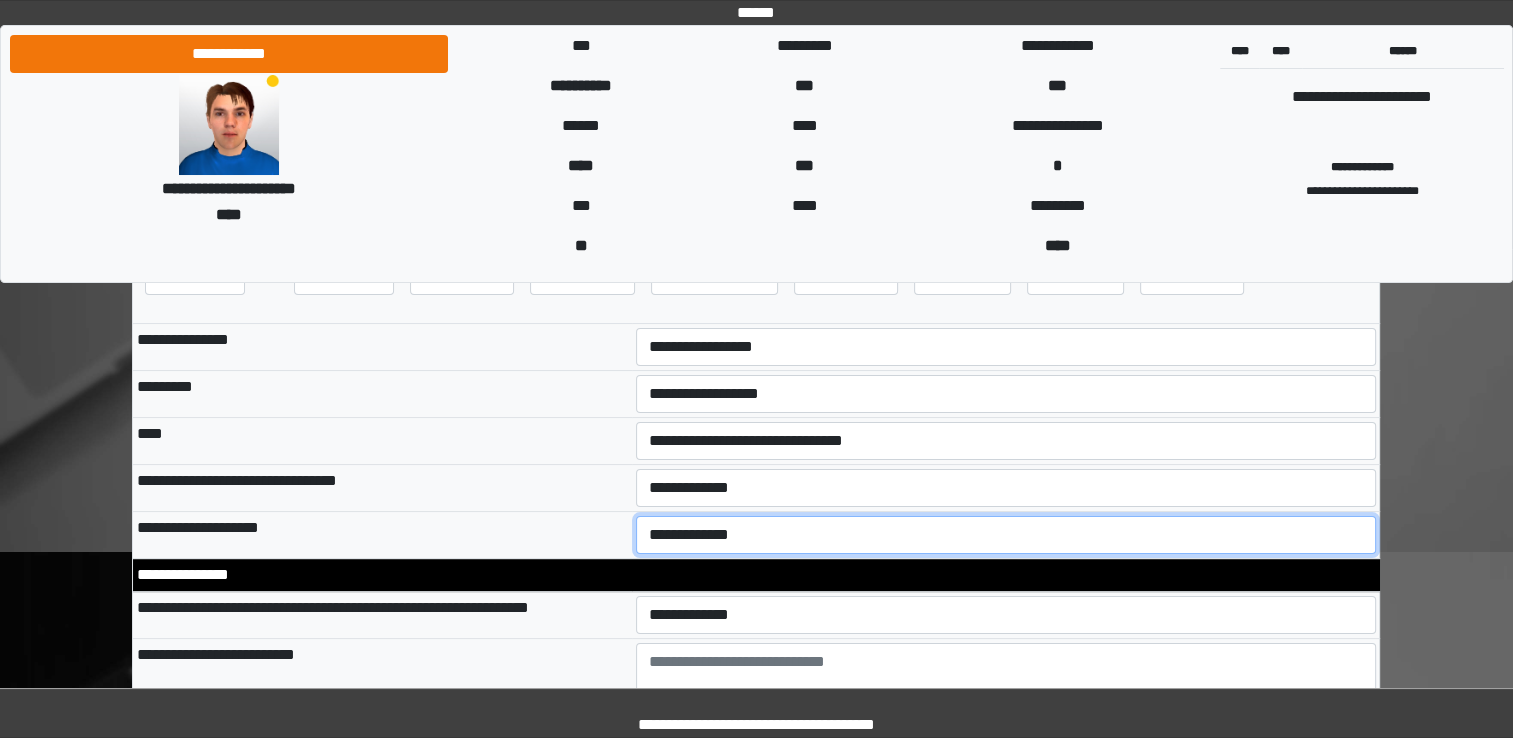 select on "**" 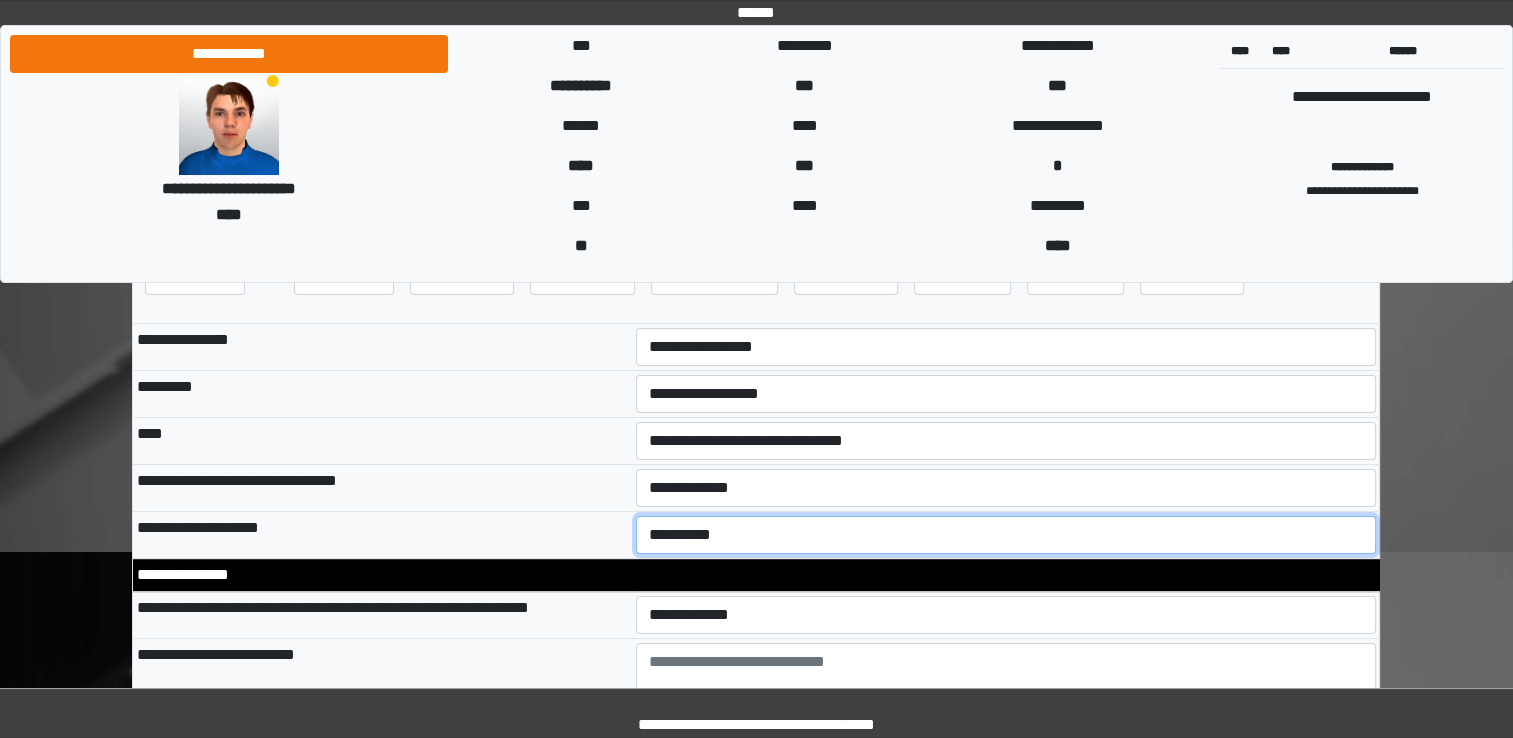 click on "**********" at bounding box center [1006, 535] 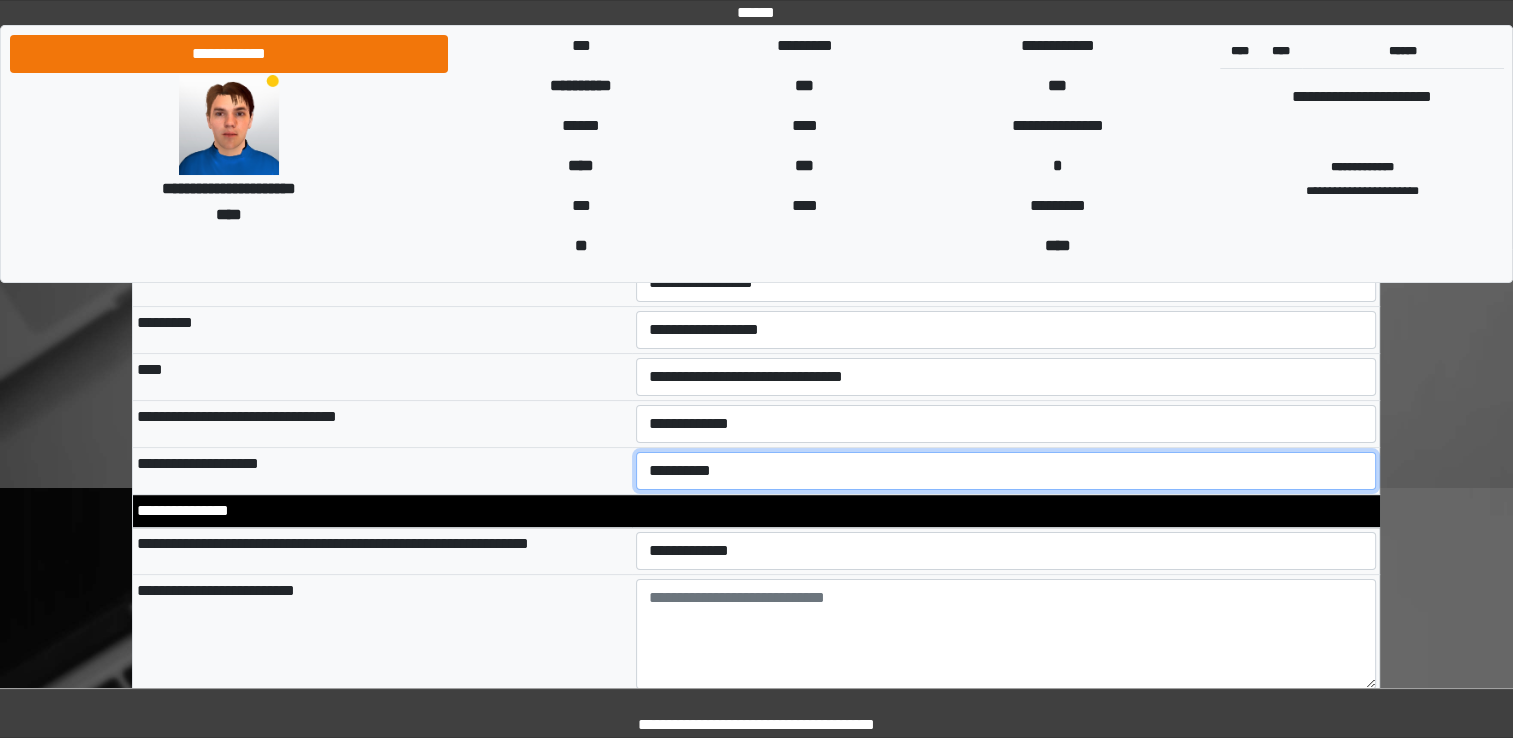 scroll, scrollTop: 400, scrollLeft: 0, axis: vertical 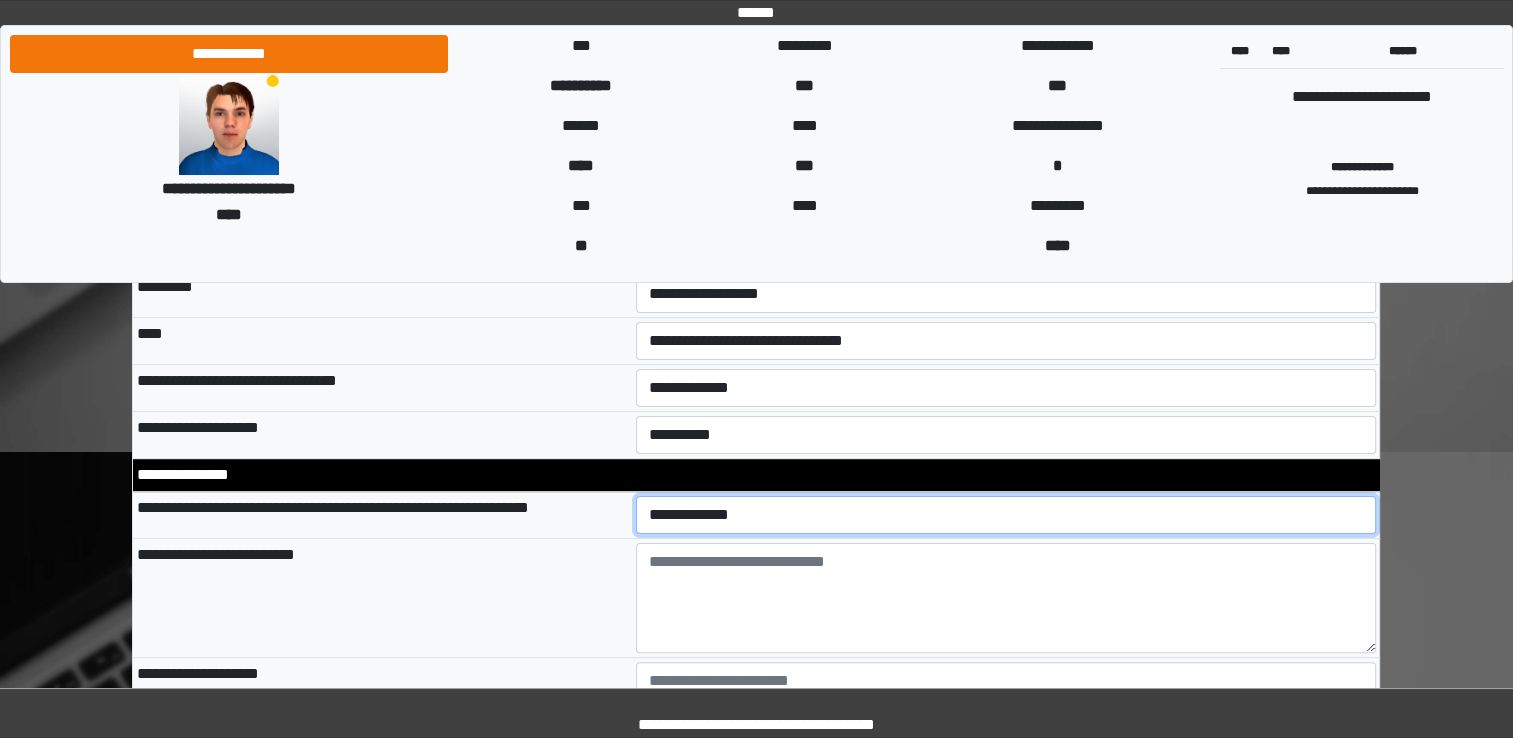 click on "**********" at bounding box center (1006, 515) 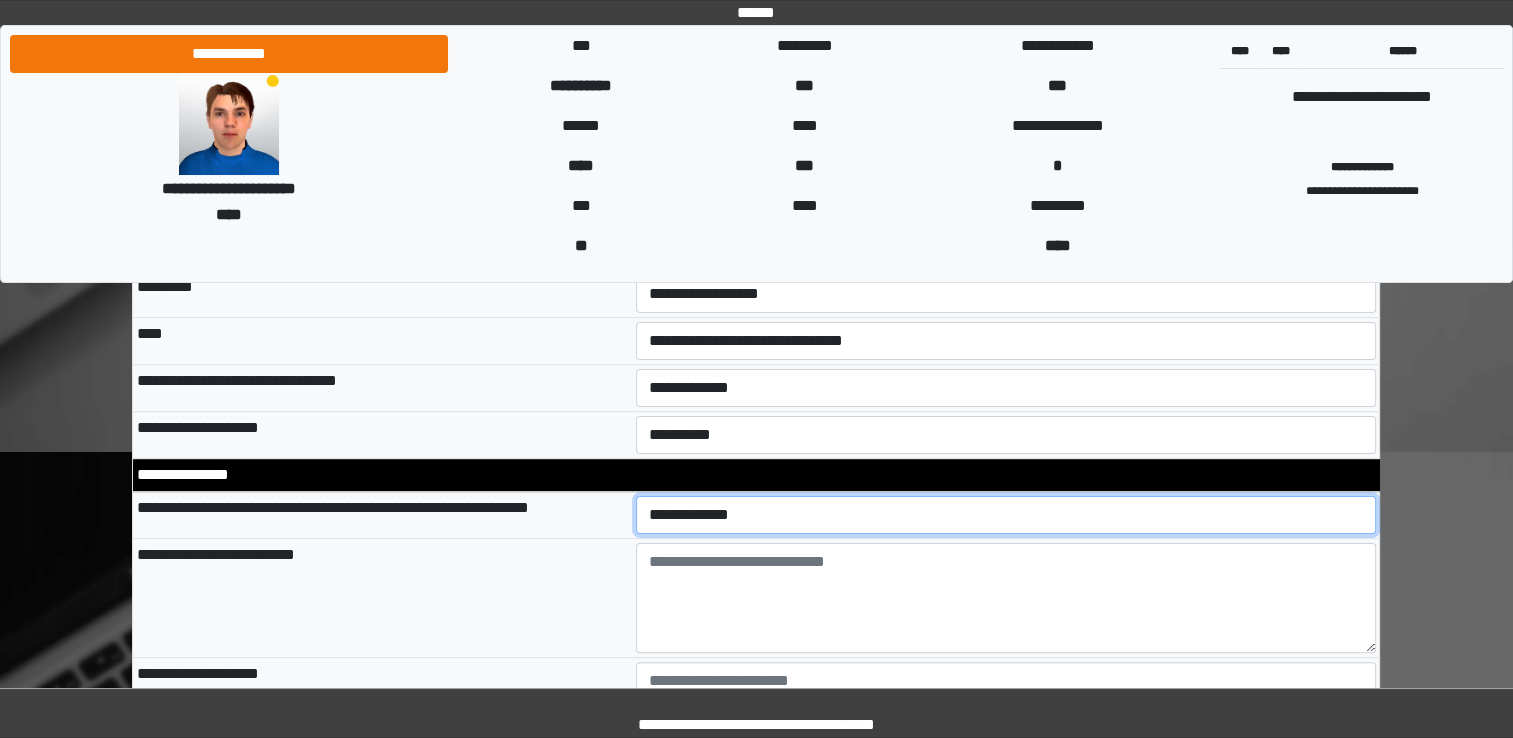 select on "*" 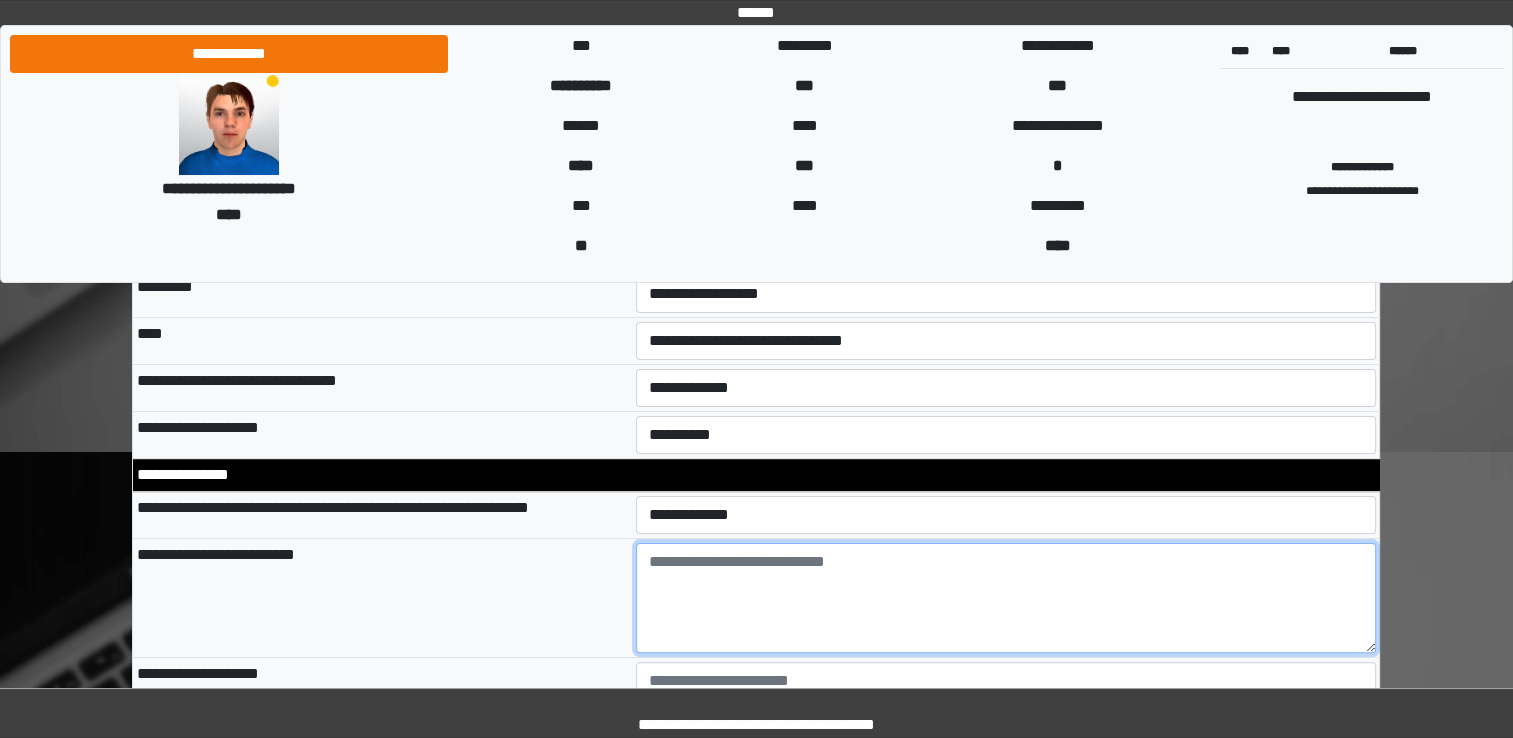 click at bounding box center [1006, 598] 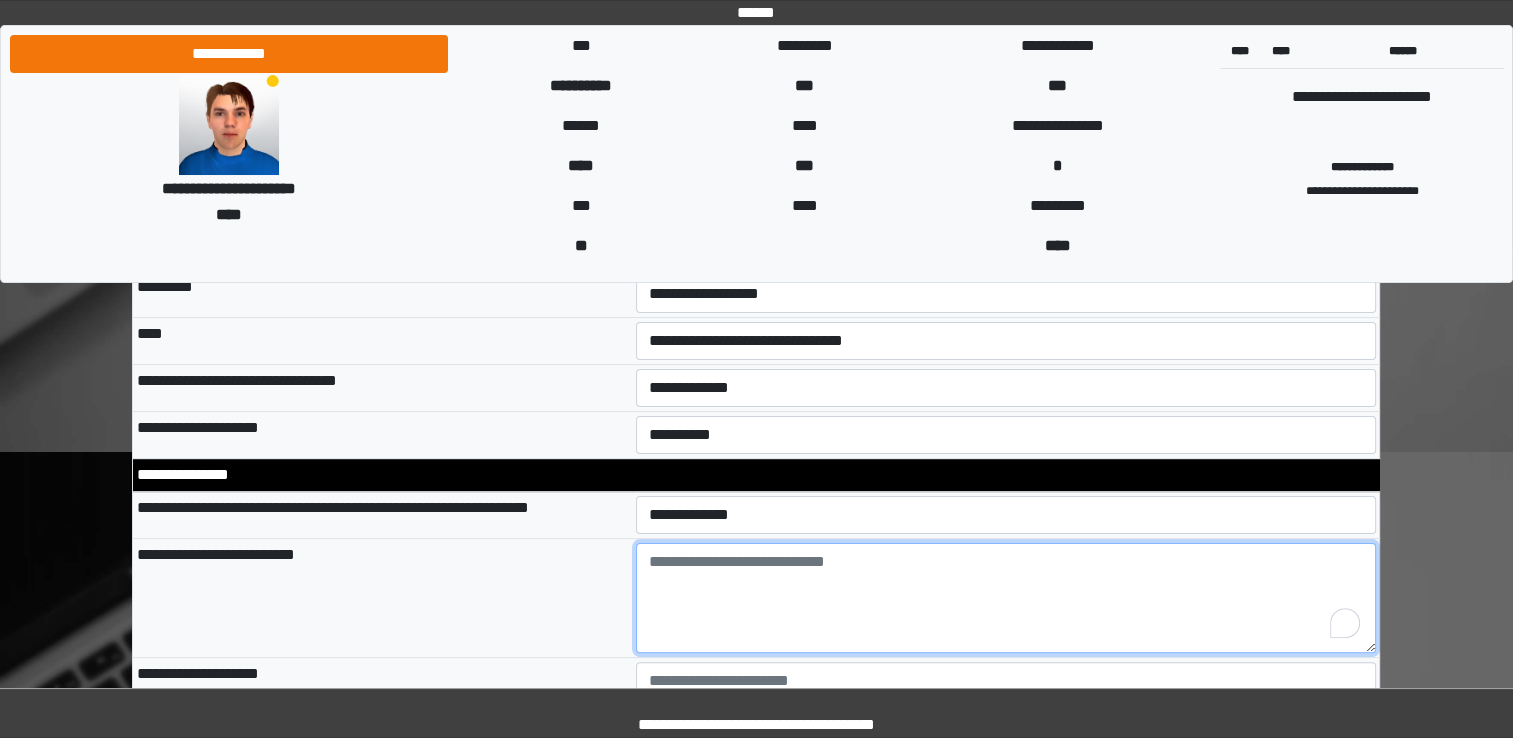 type on "*" 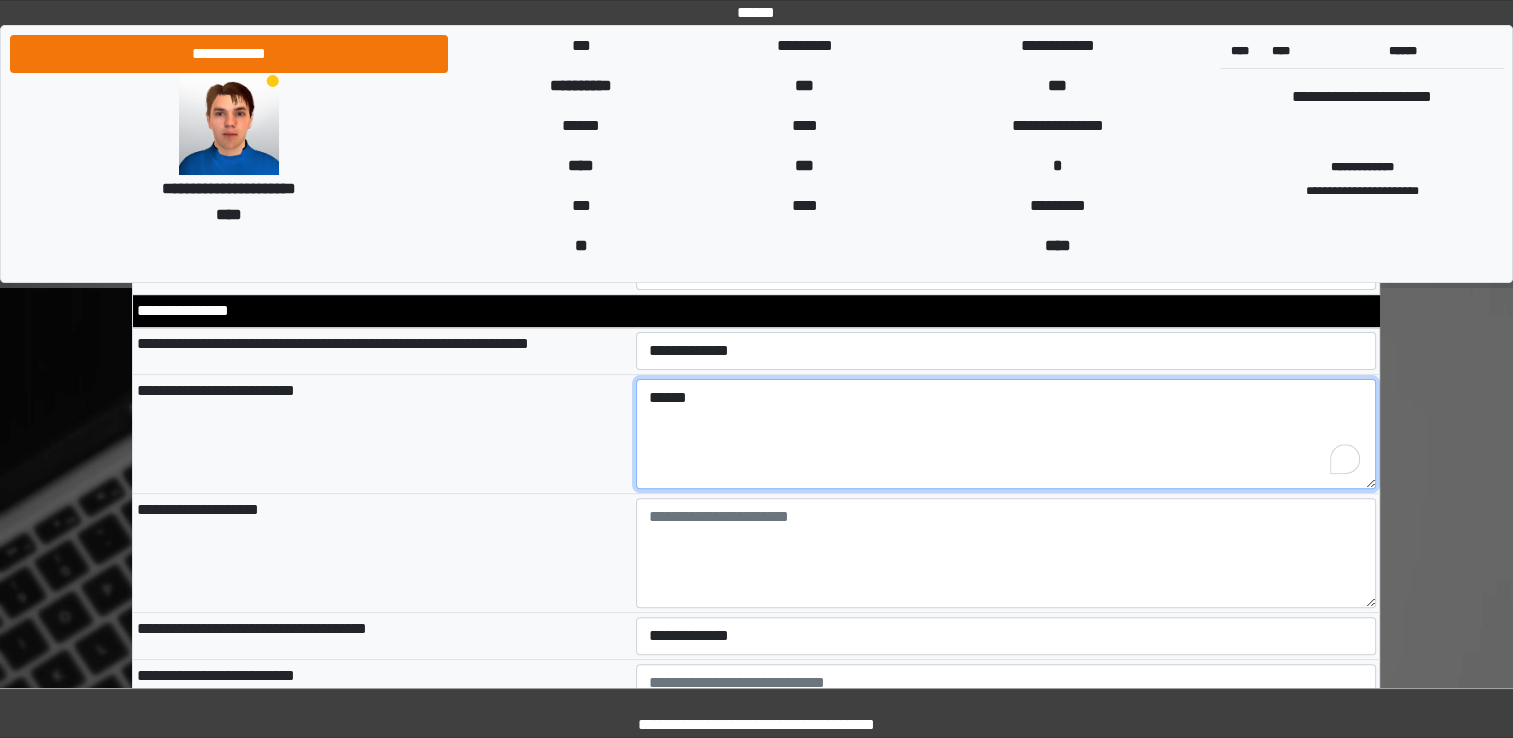 scroll, scrollTop: 600, scrollLeft: 0, axis: vertical 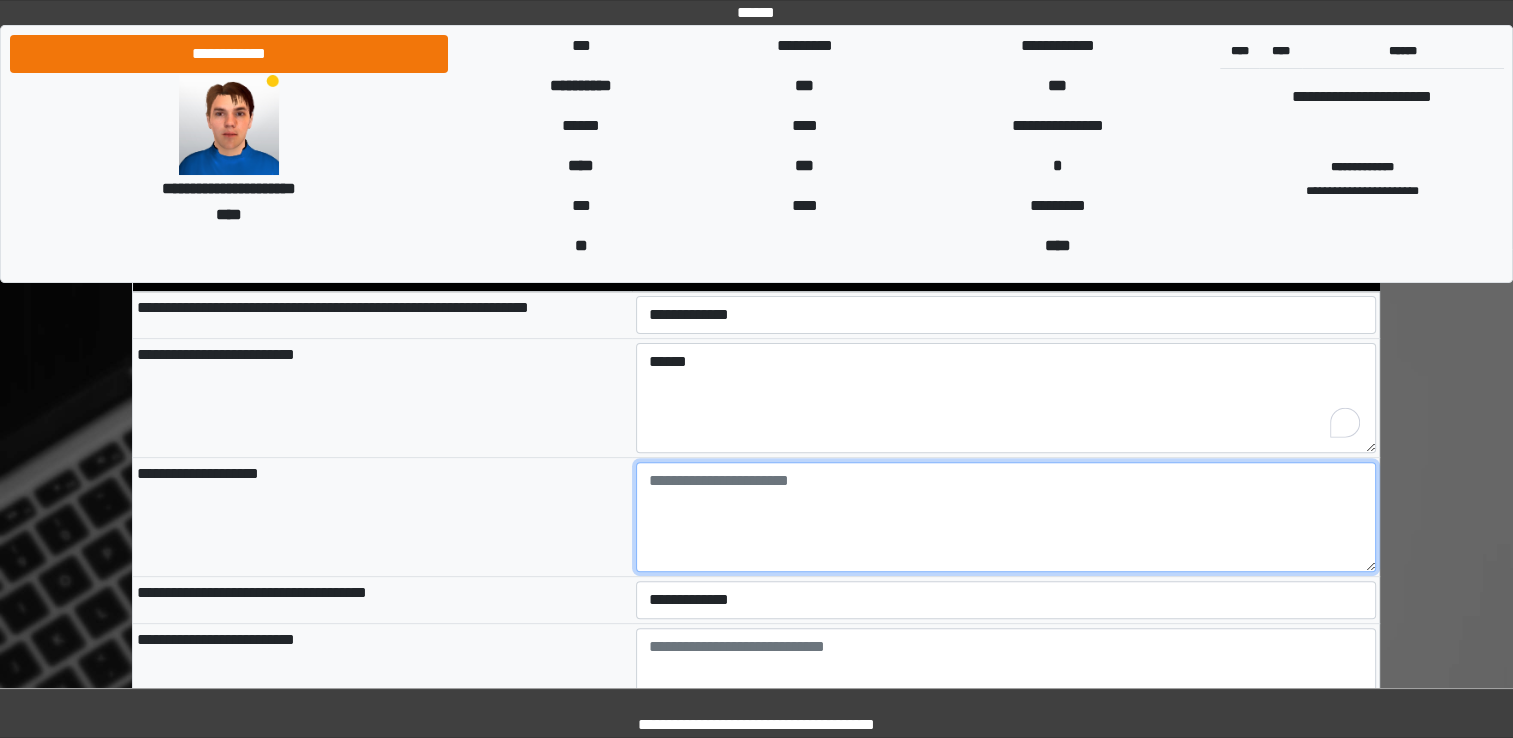 click at bounding box center [1006, 517] 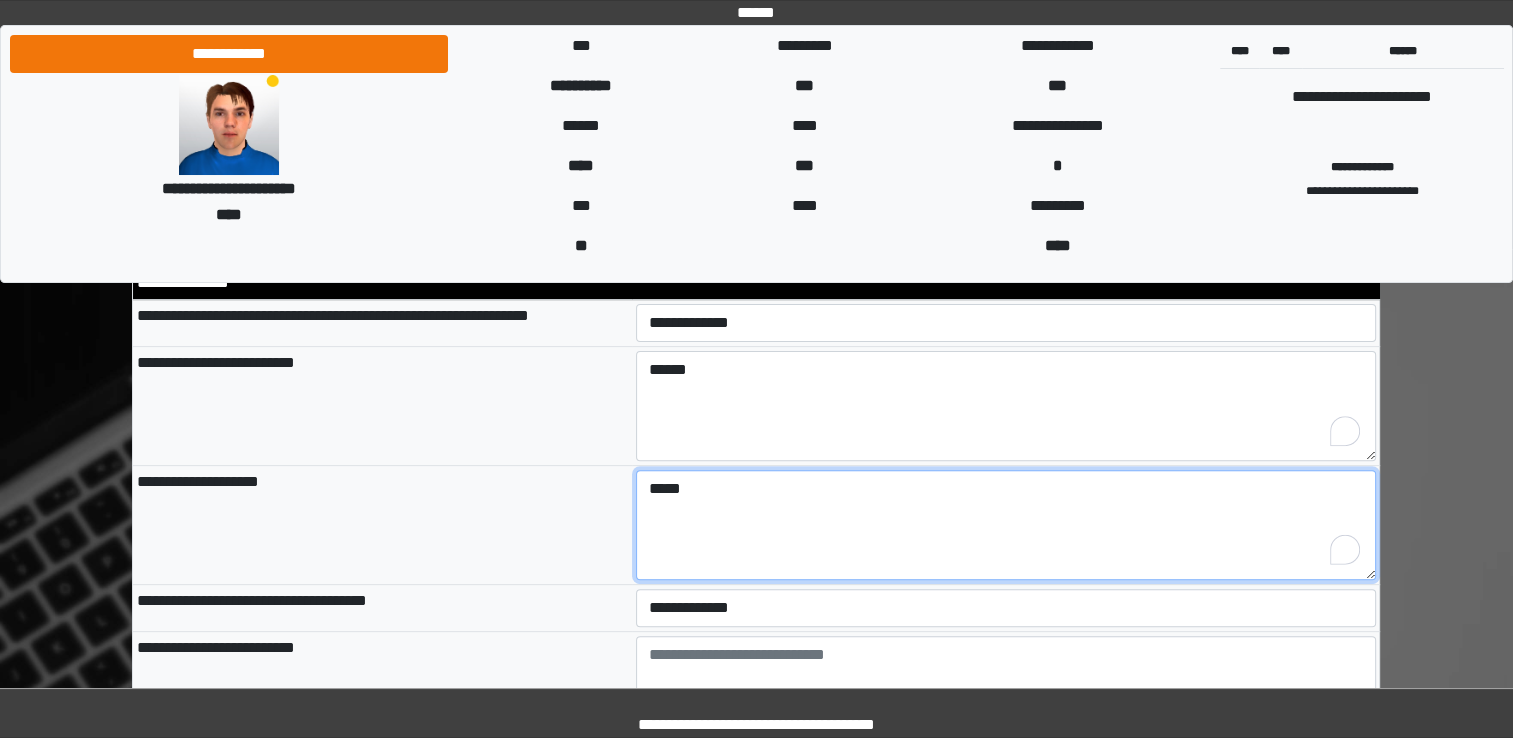 scroll, scrollTop: 700, scrollLeft: 0, axis: vertical 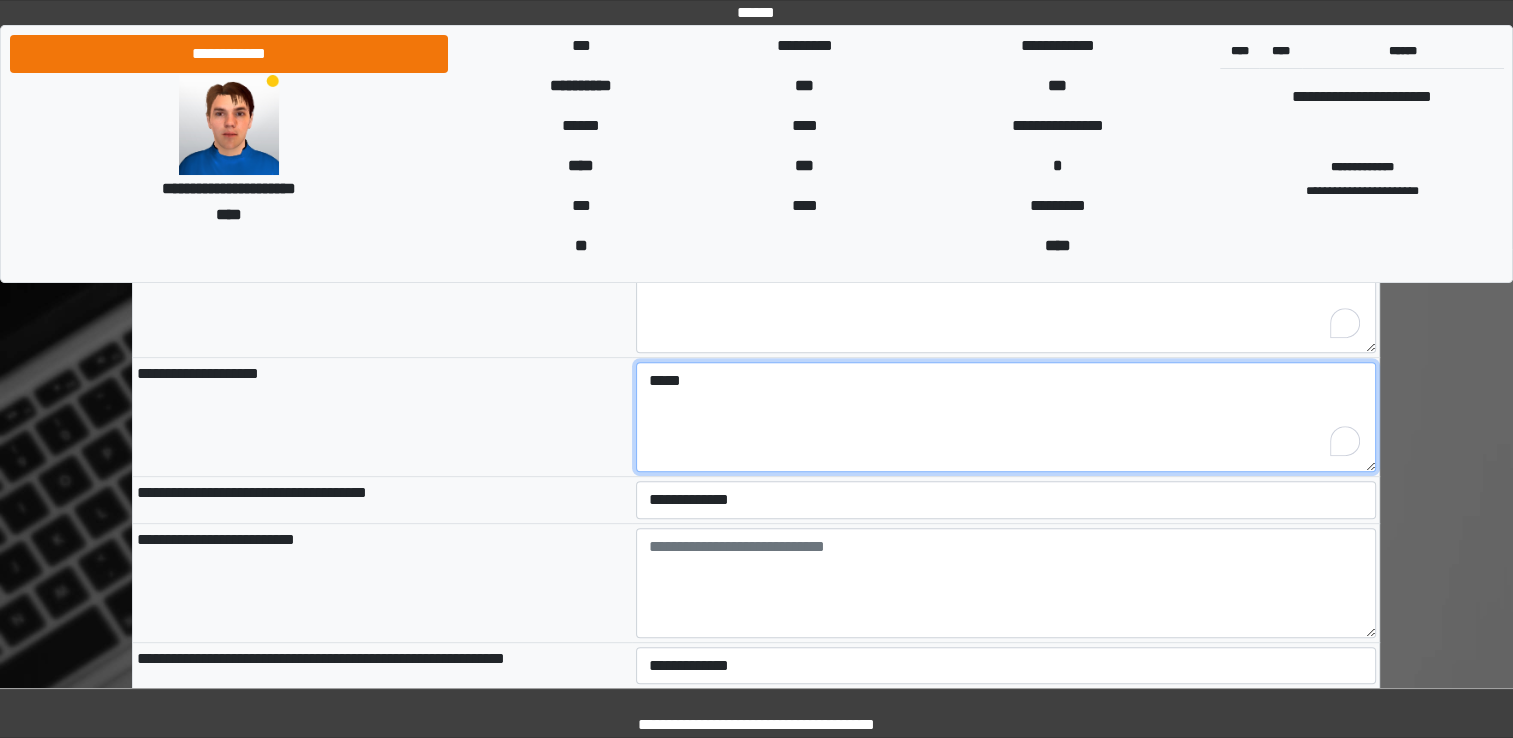 type on "****" 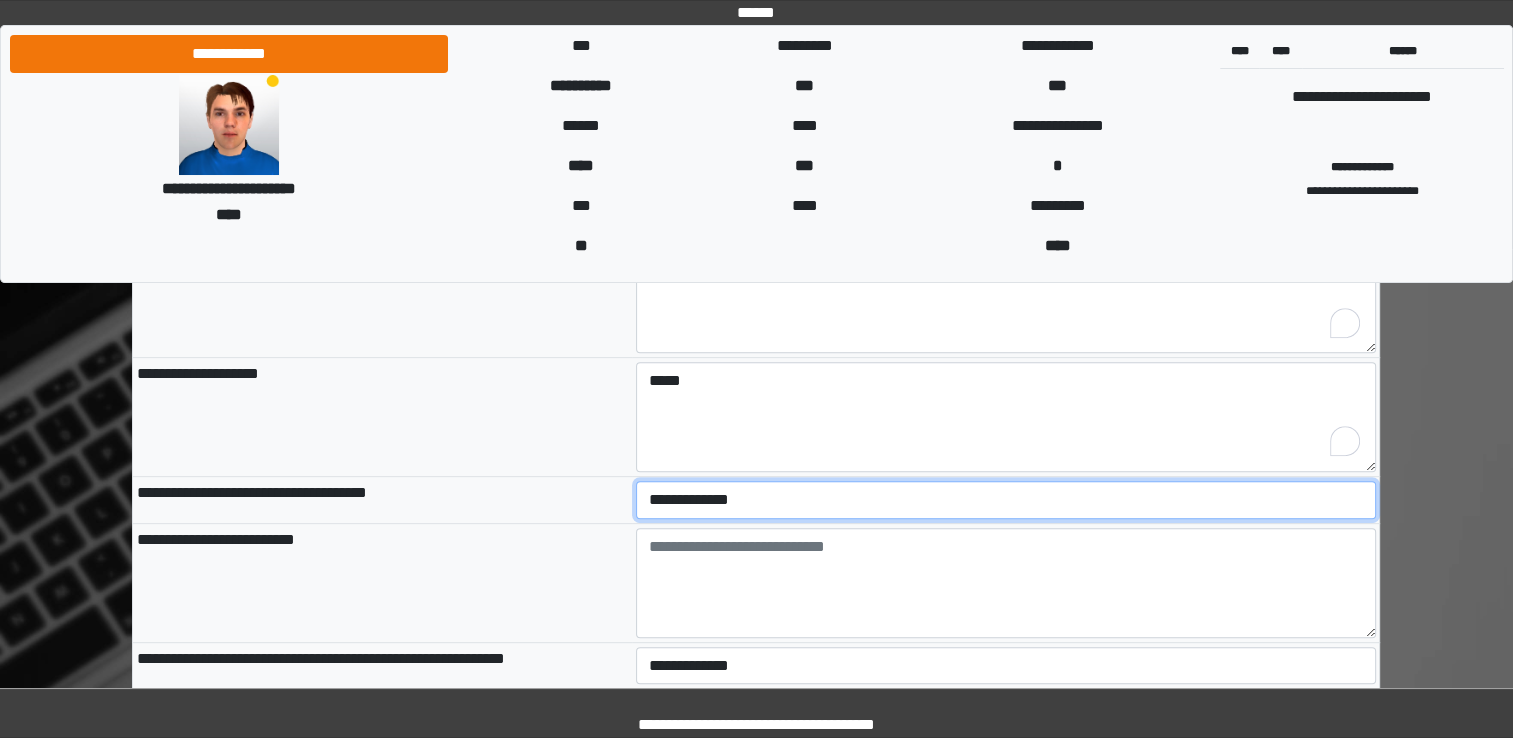 click on "**********" at bounding box center (1006, 500) 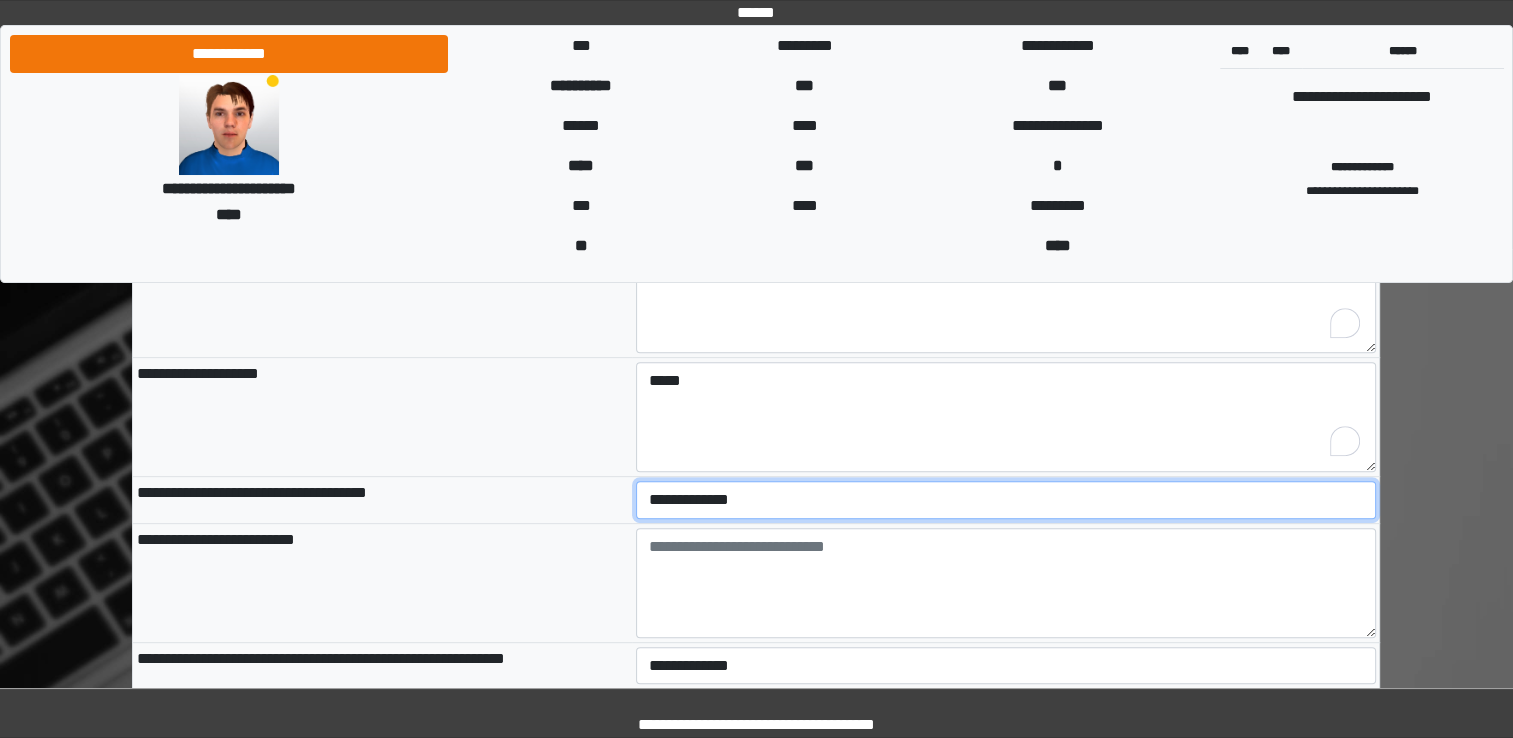 select on "*" 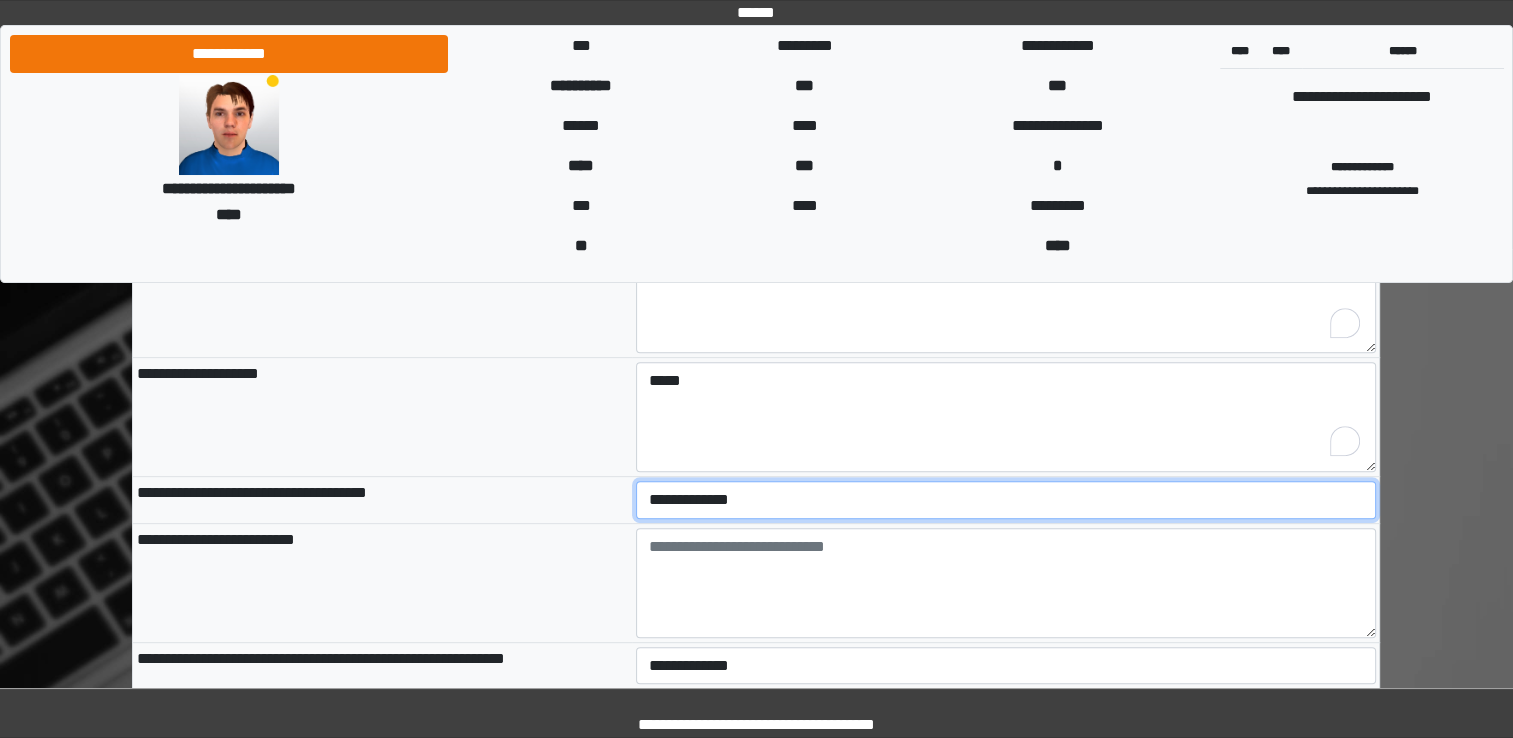 click on "**********" at bounding box center [1006, 500] 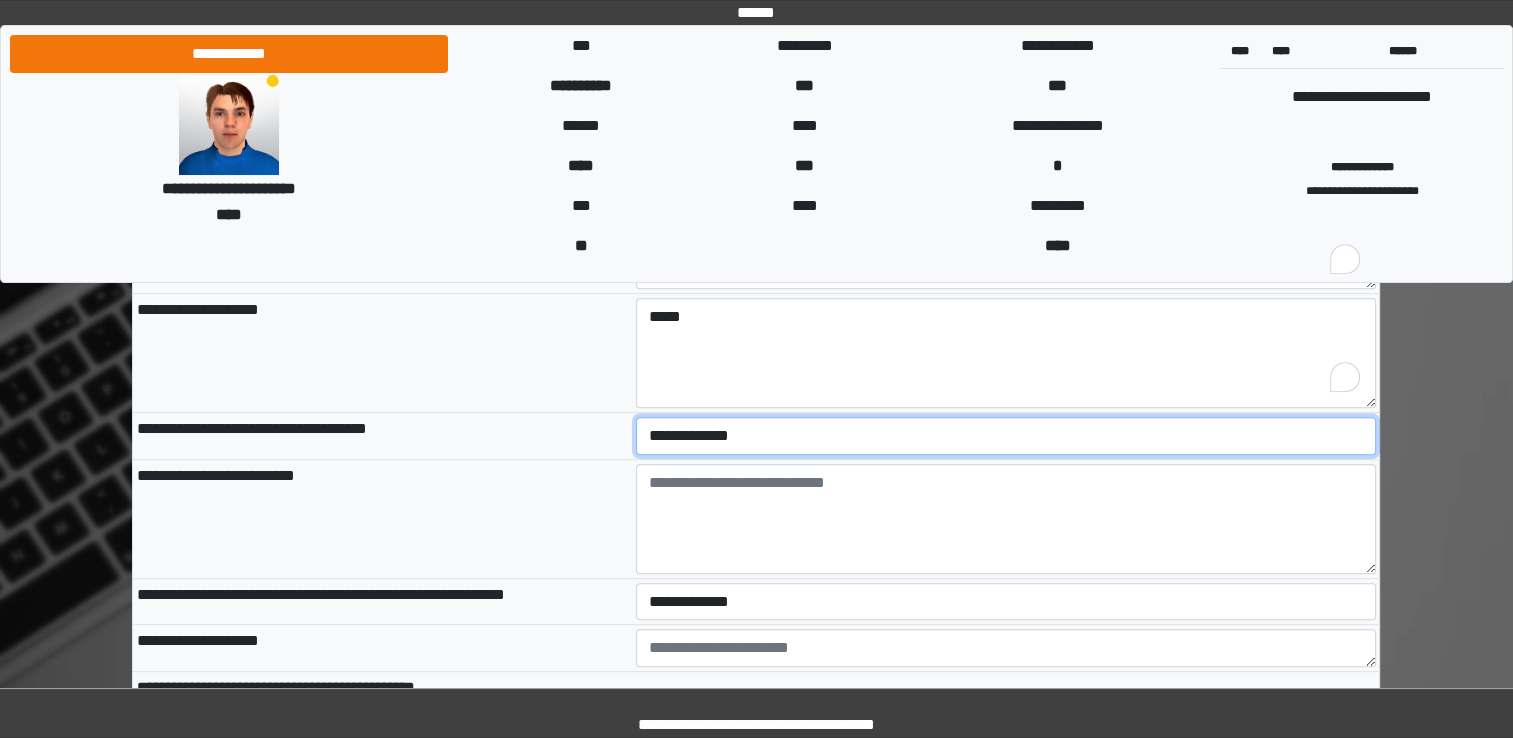 scroll, scrollTop: 800, scrollLeft: 0, axis: vertical 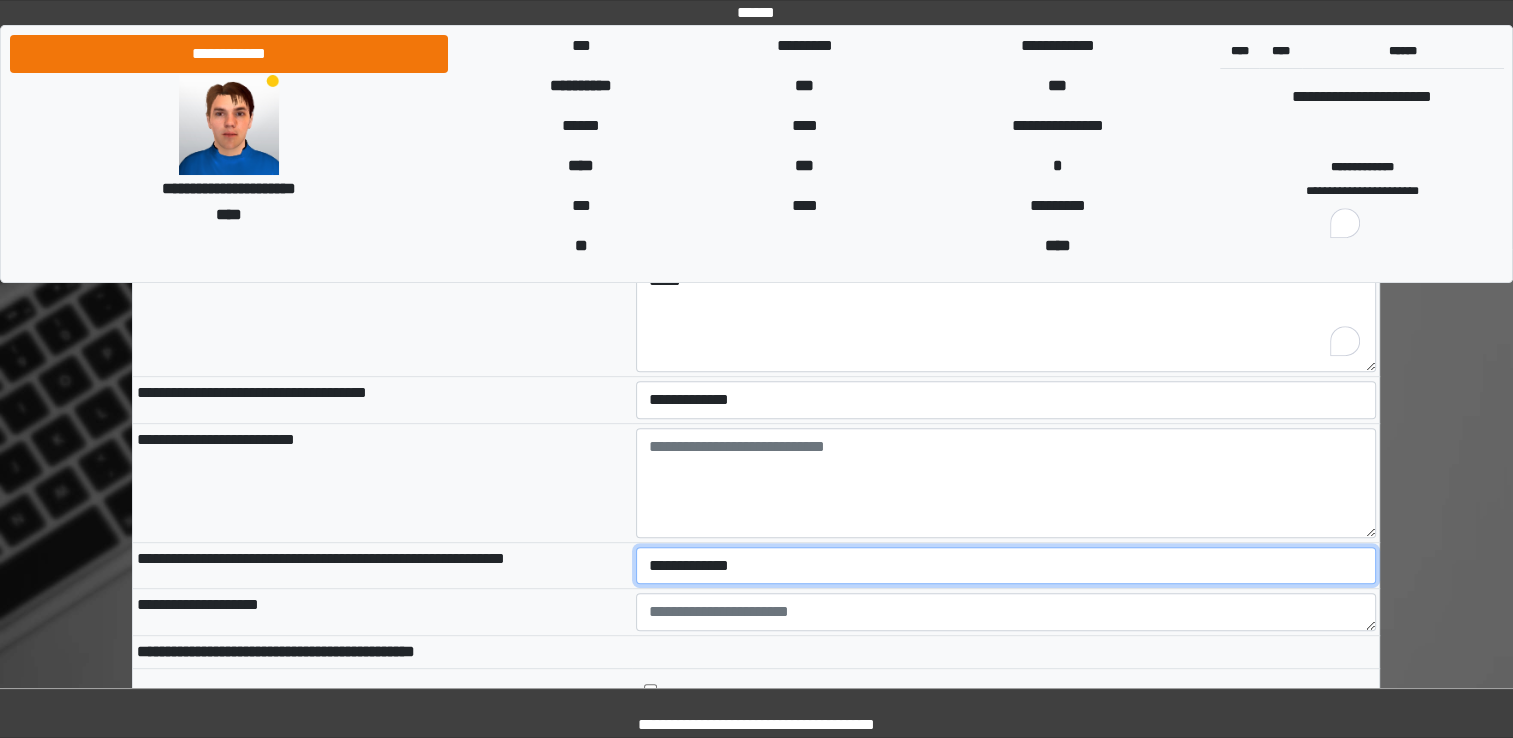 click on "**********" at bounding box center [1006, 566] 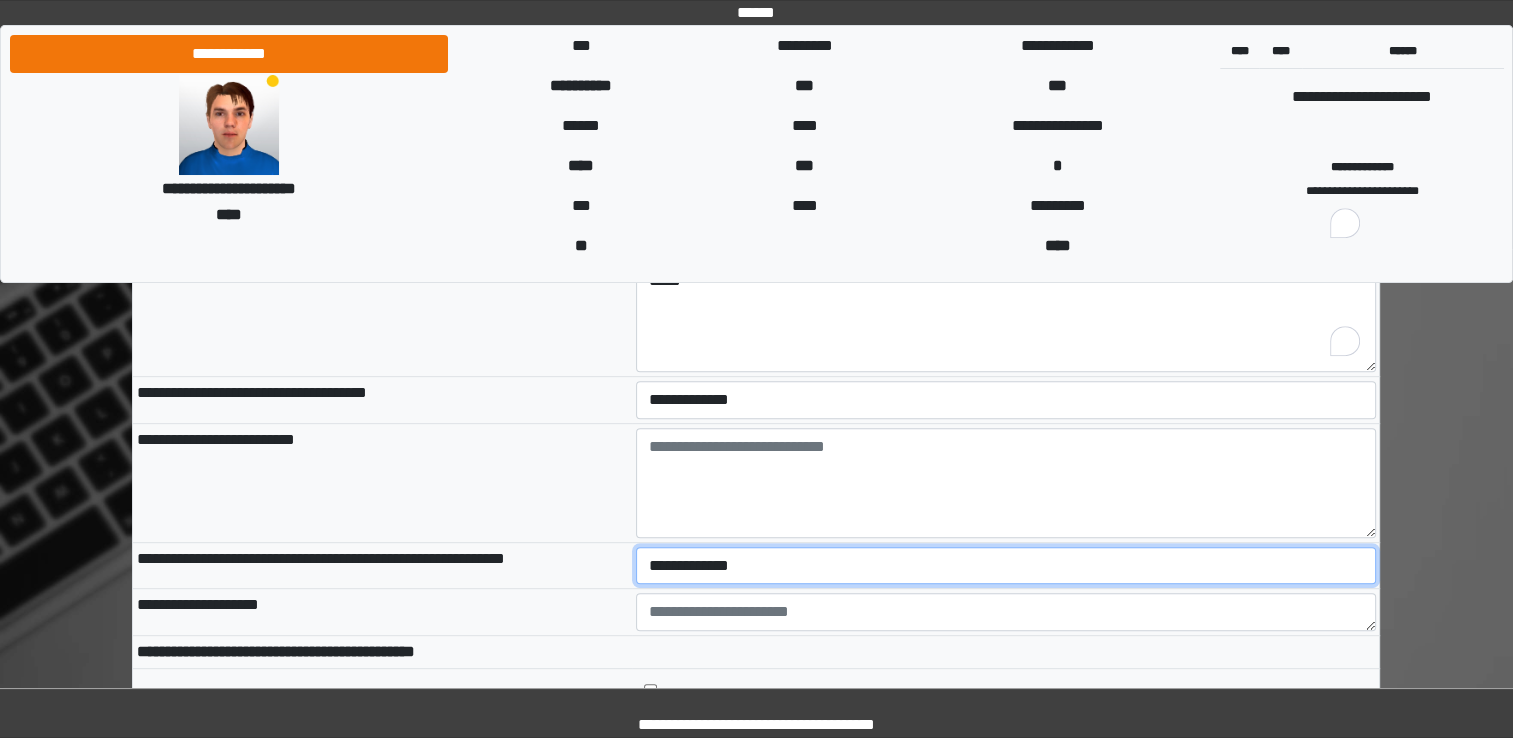 select on "*" 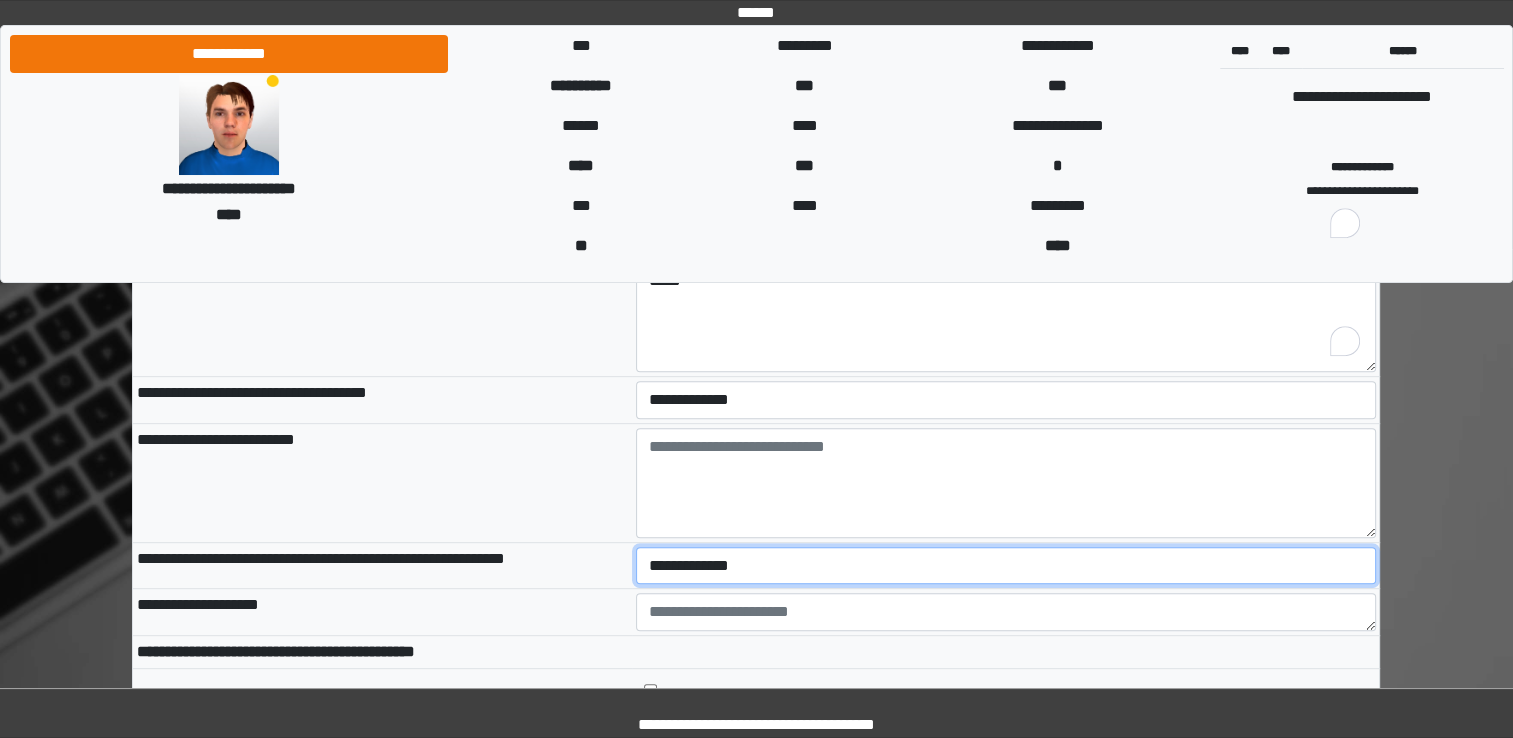 click on "**********" at bounding box center (1006, 566) 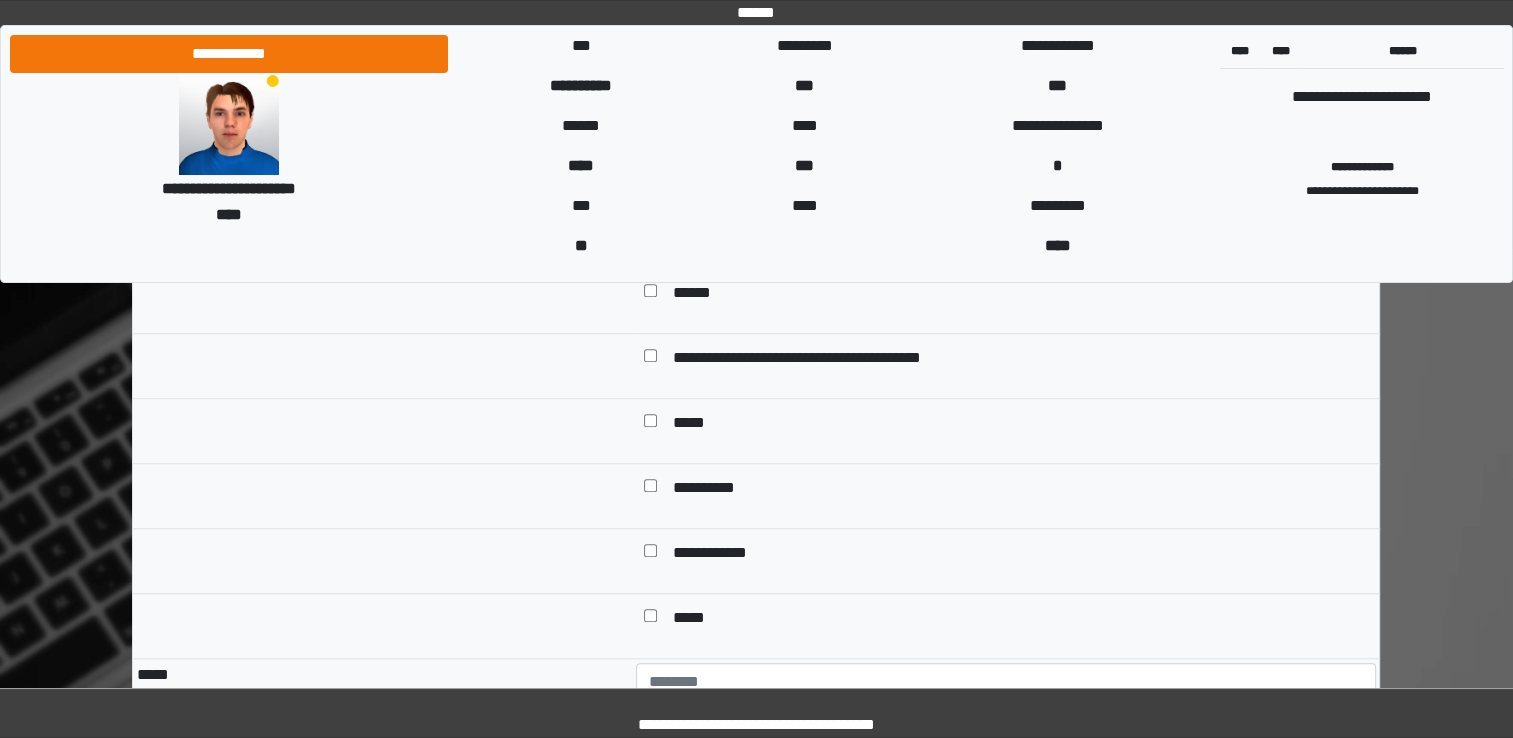 scroll, scrollTop: 1700, scrollLeft: 0, axis: vertical 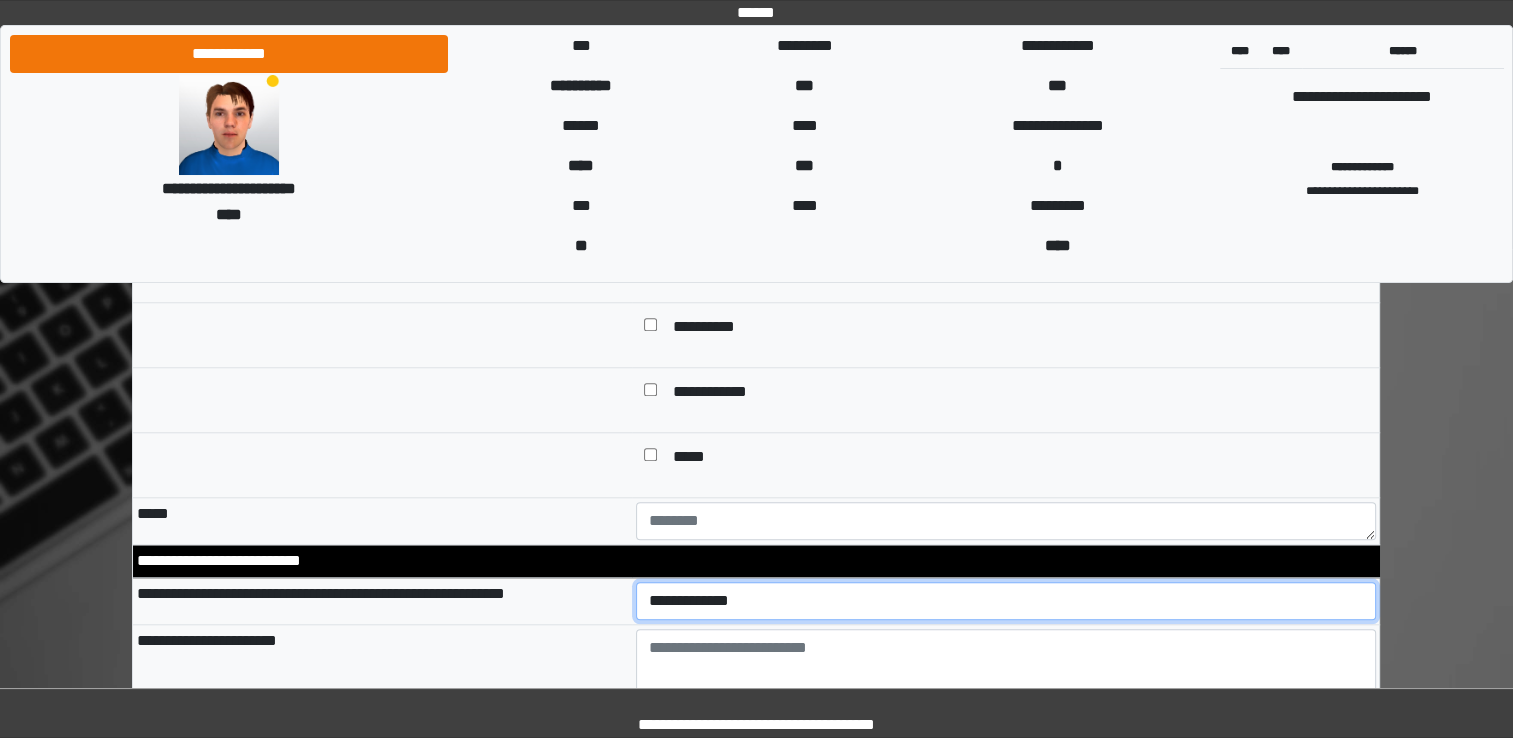 click on "**********" at bounding box center (756, 4964) 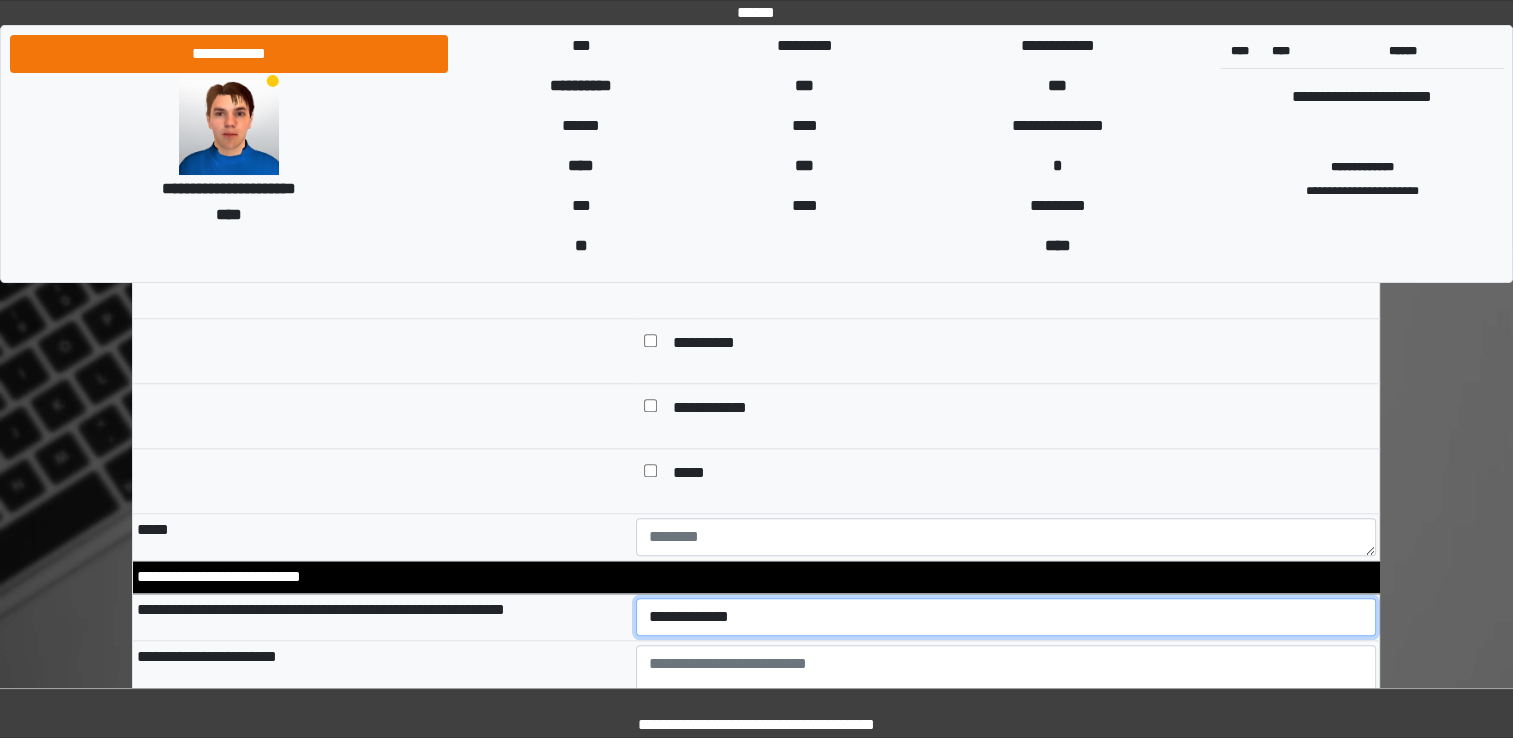 click on "**********" at bounding box center [1006, 617] 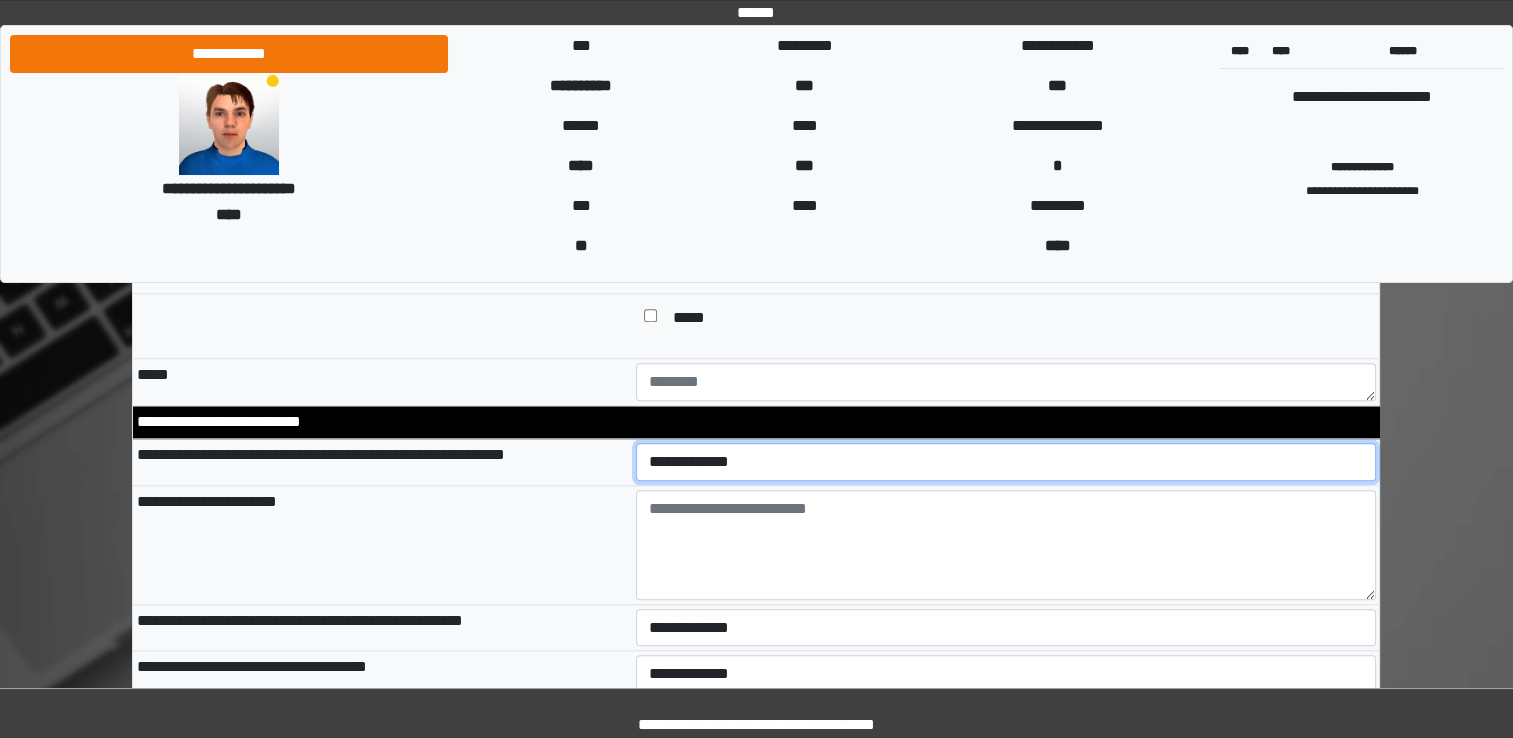 scroll, scrollTop: 2000, scrollLeft: 0, axis: vertical 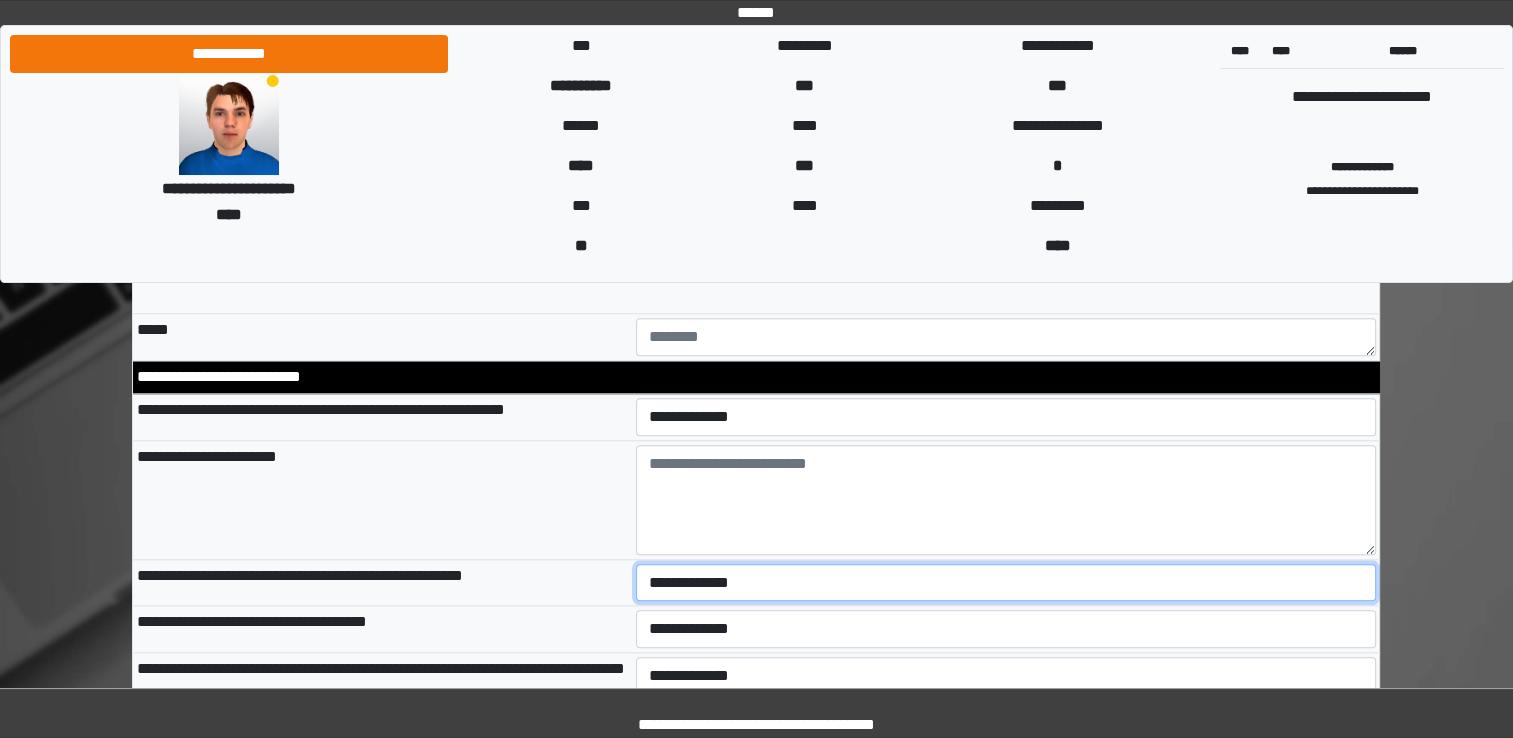 click on "**********" at bounding box center [1006, 583] 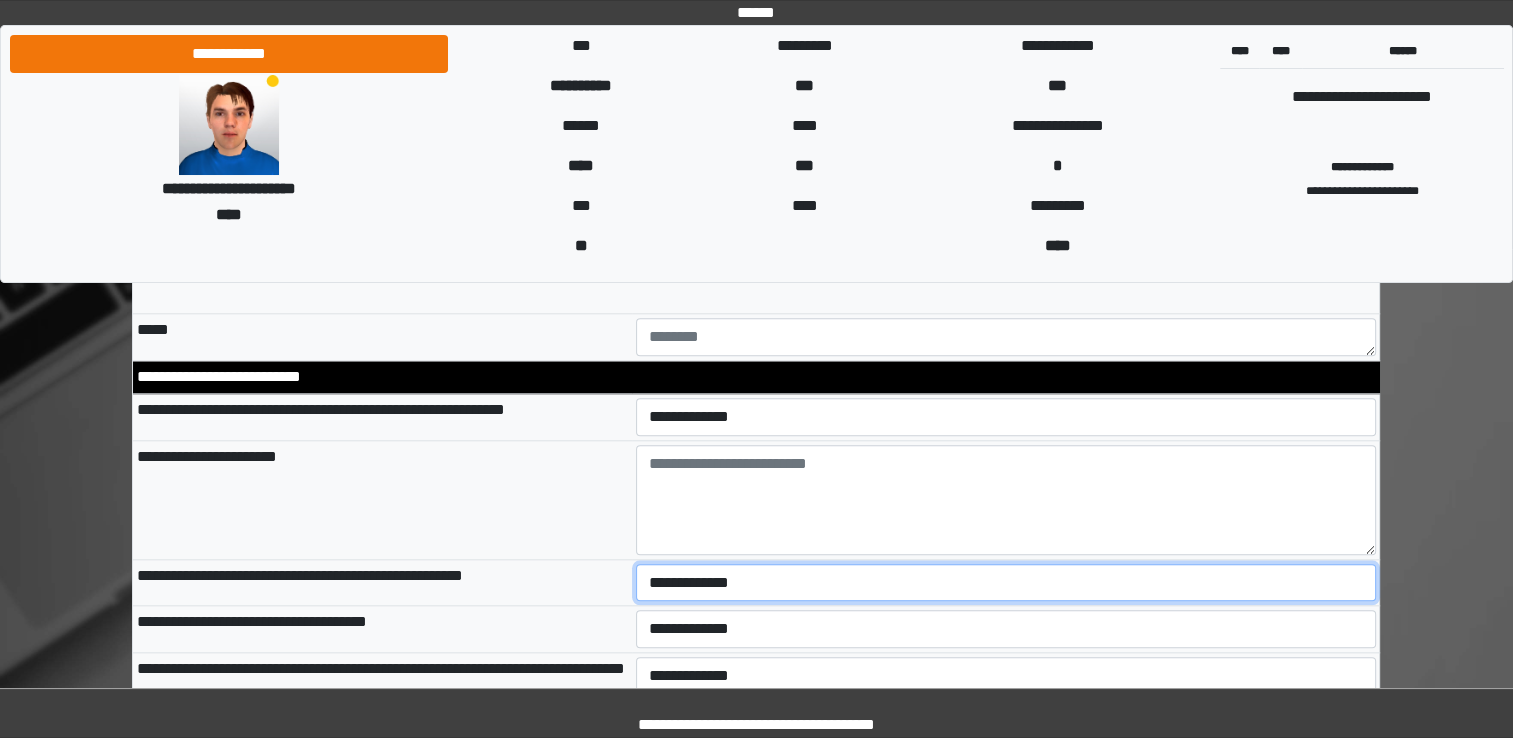 select on "*" 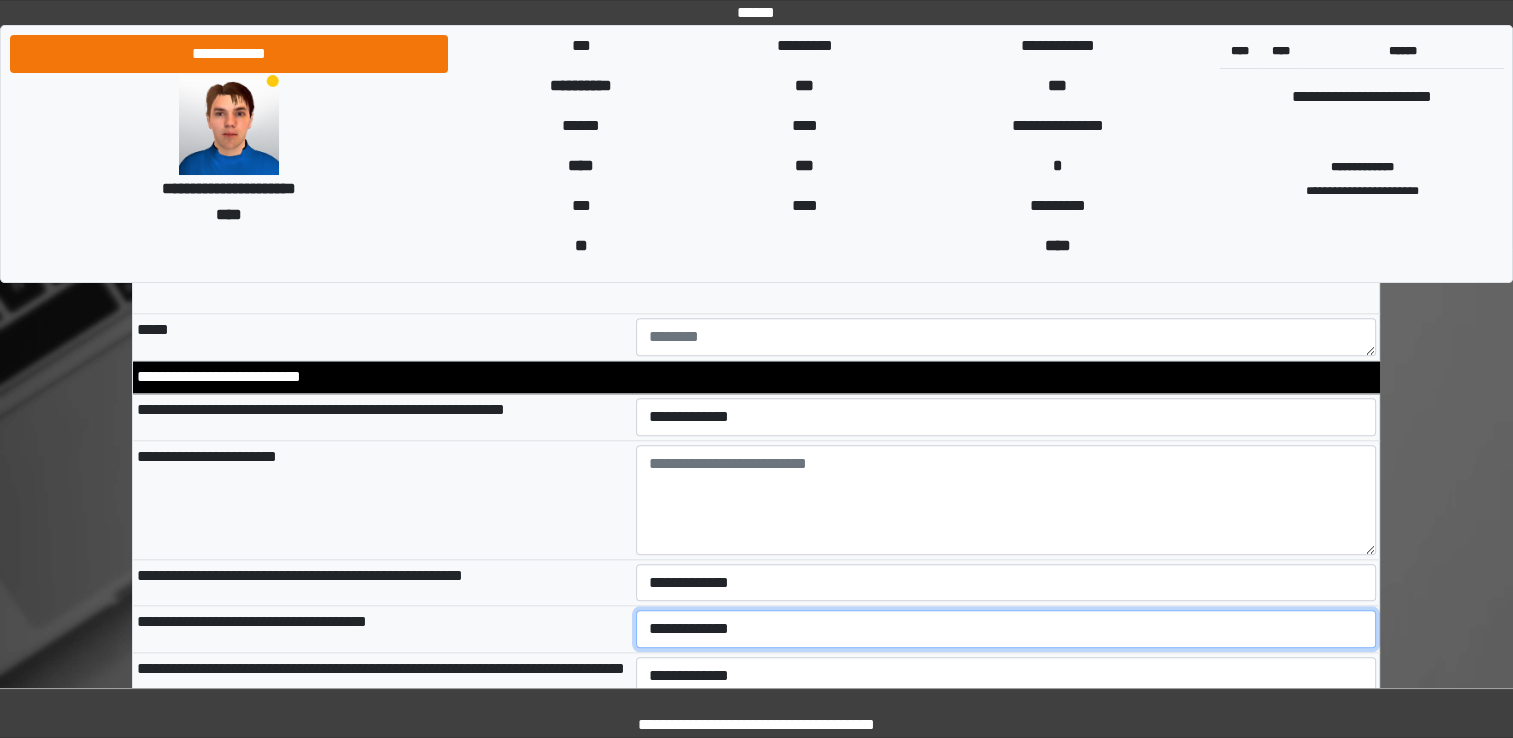click on "**********" at bounding box center [1006, 629] 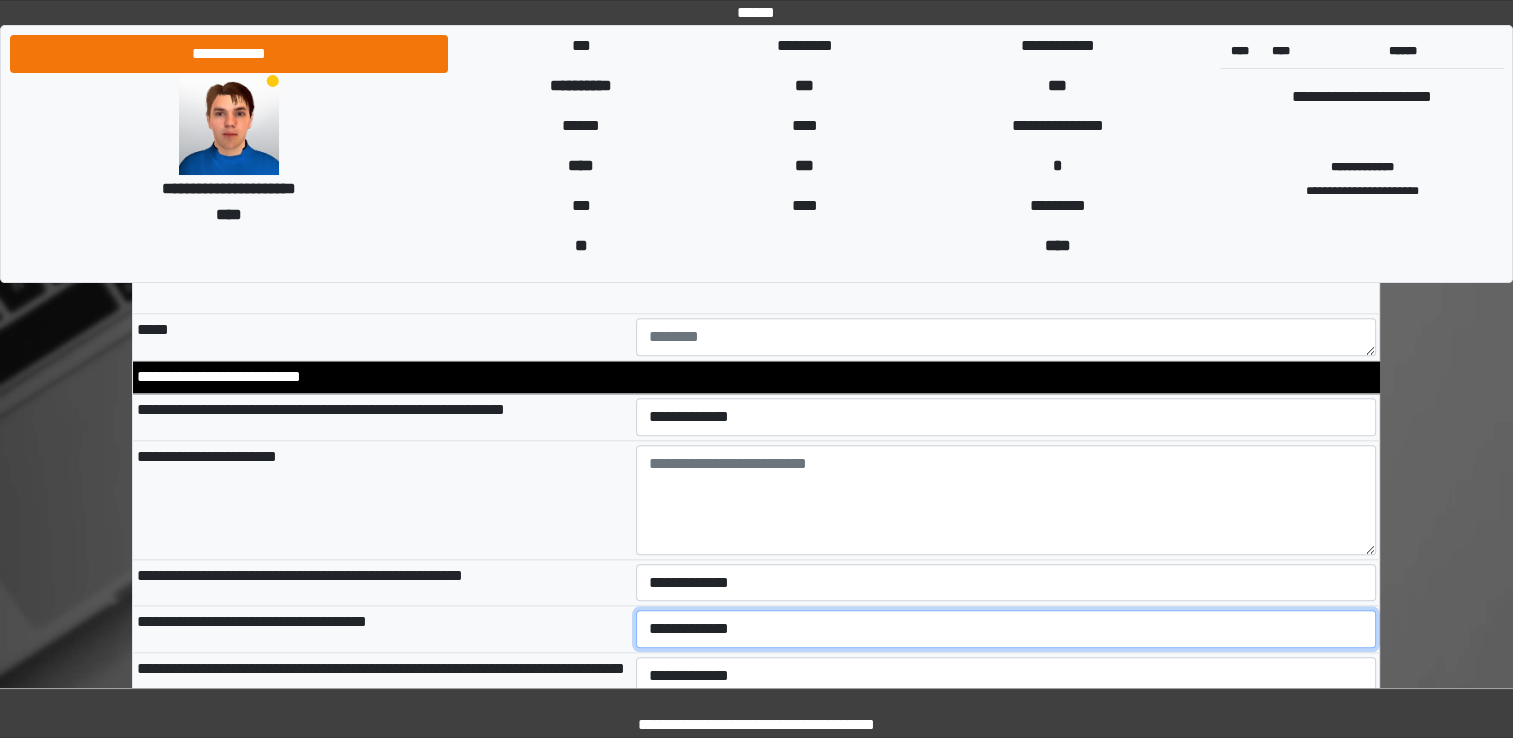select on "*" 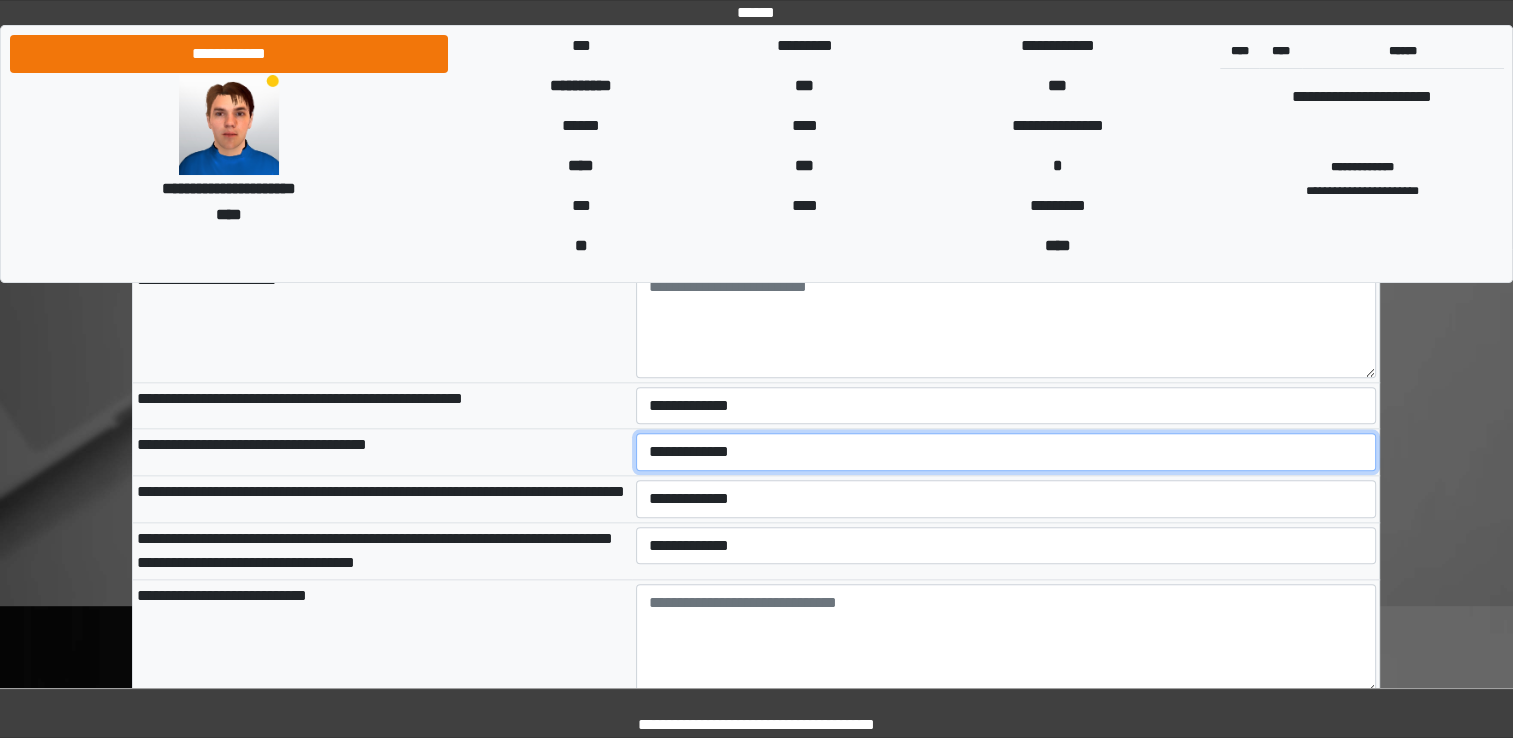 scroll, scrollTop: 2200, scrollLeft: 0, axis: vertical 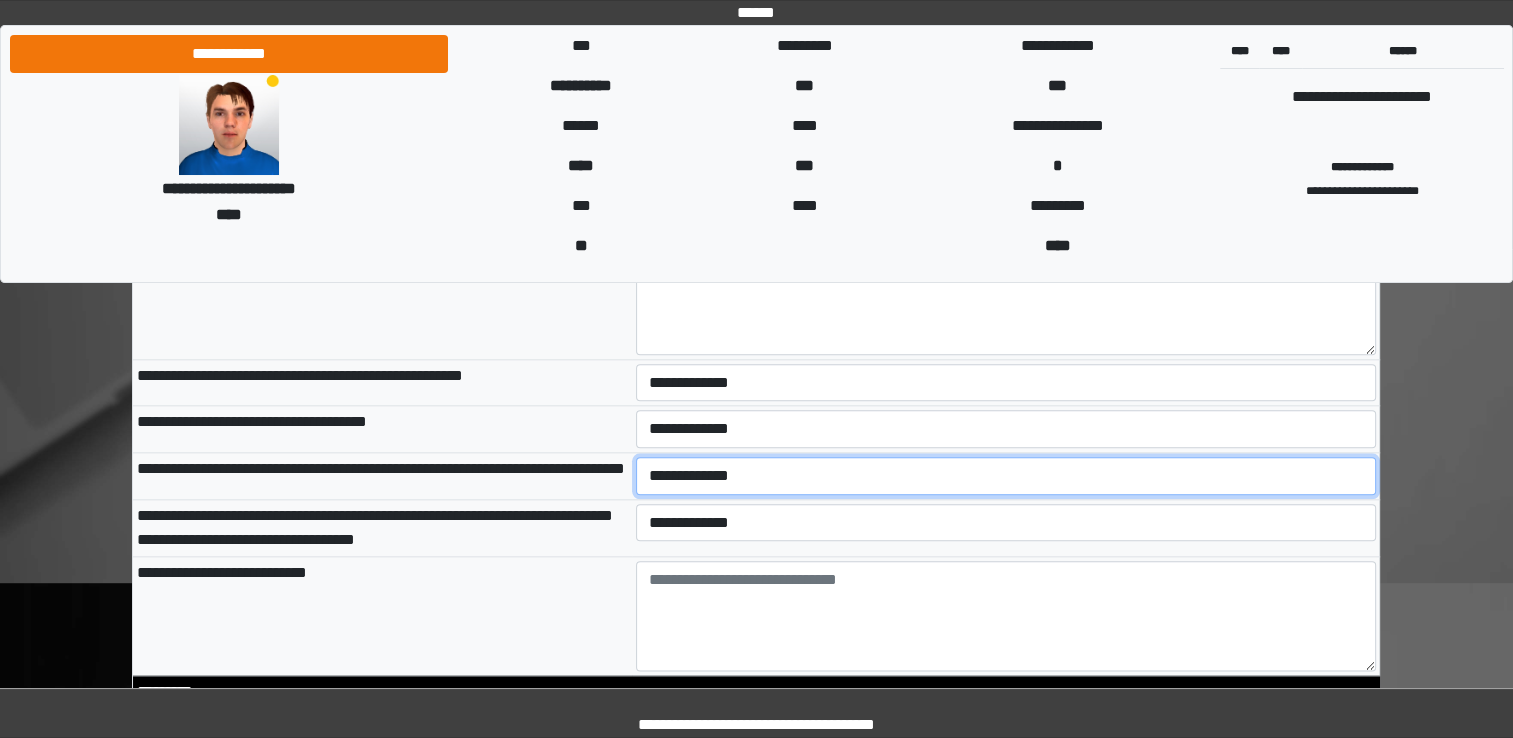 click on "**********" at bounding box center (1006, 476) 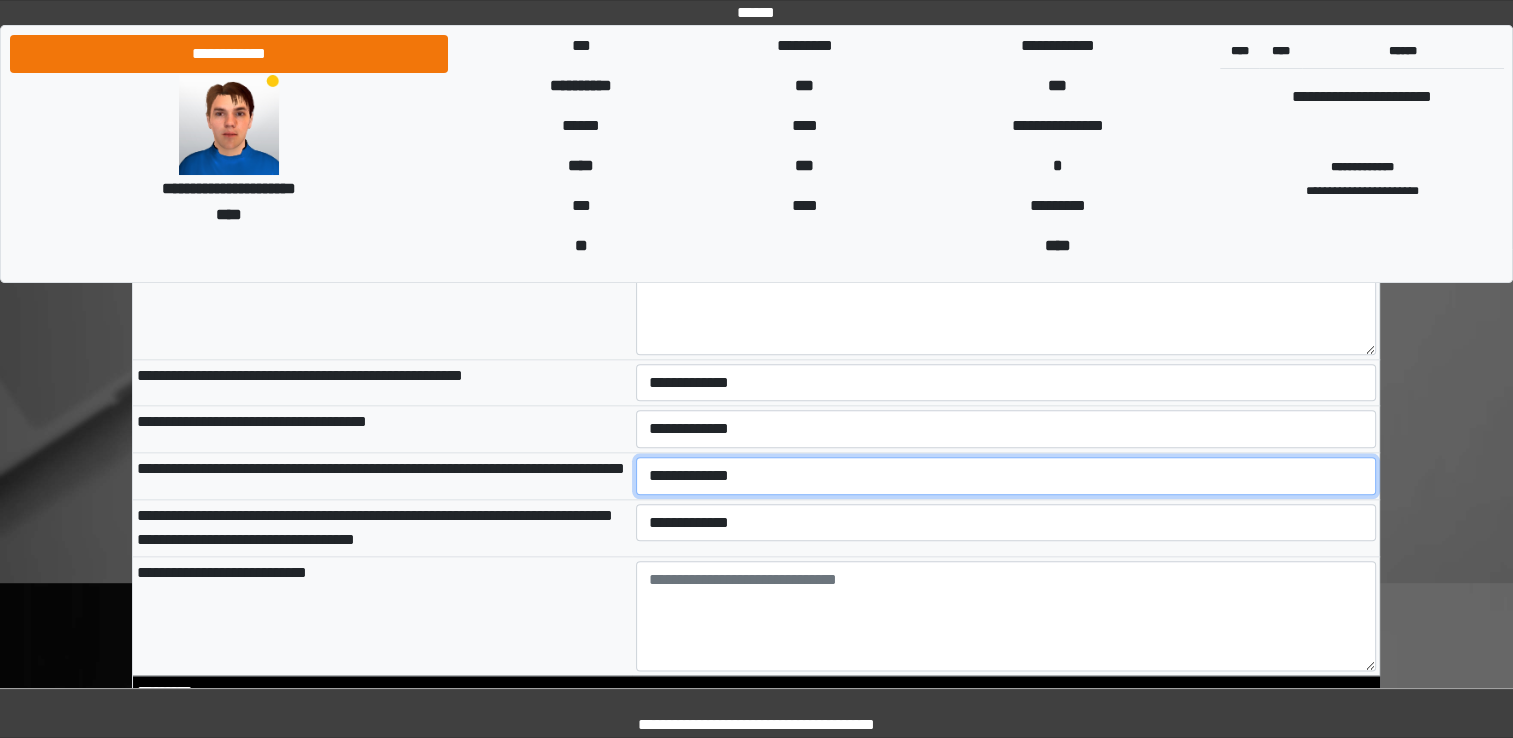 select on "*" 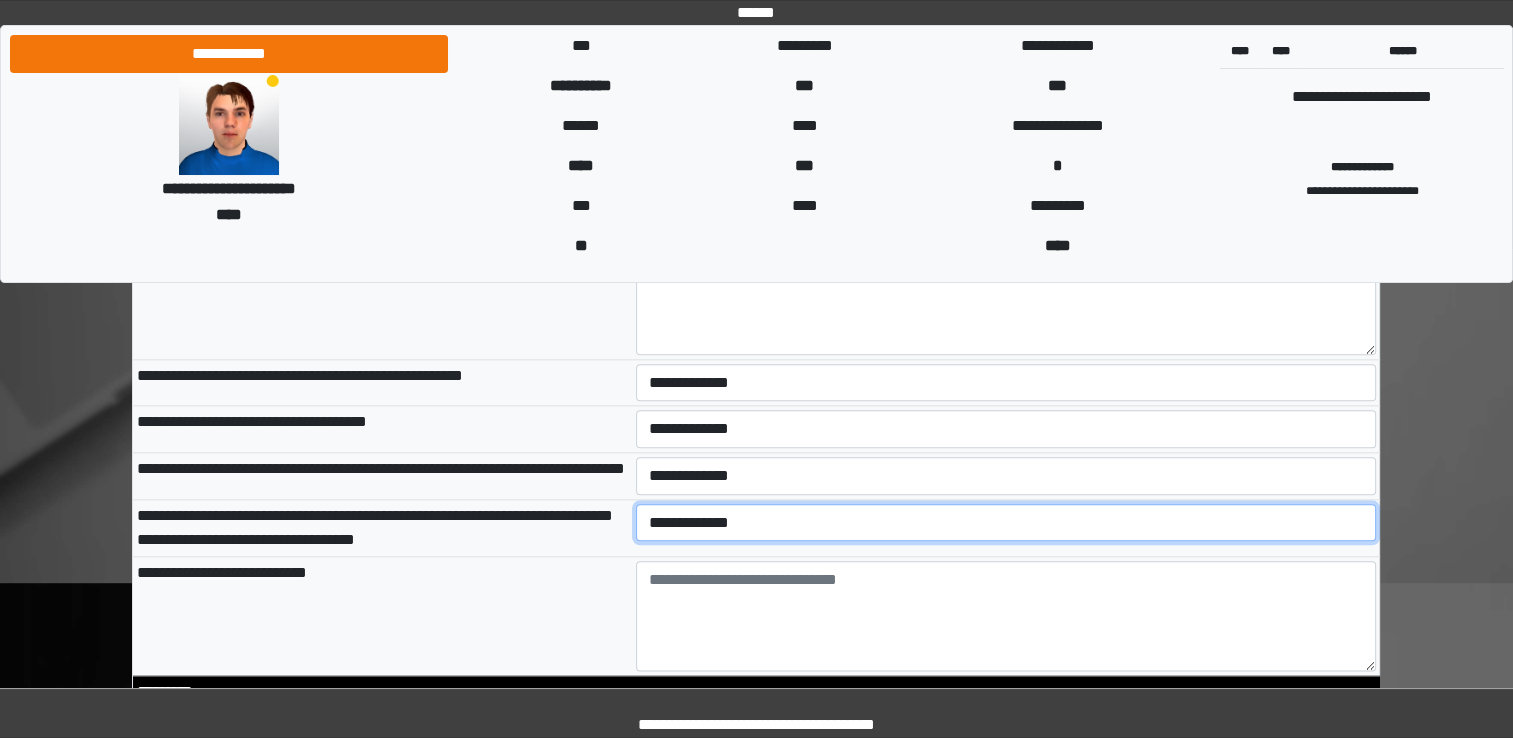 click on "**********" at bounding box center (1006, 523) 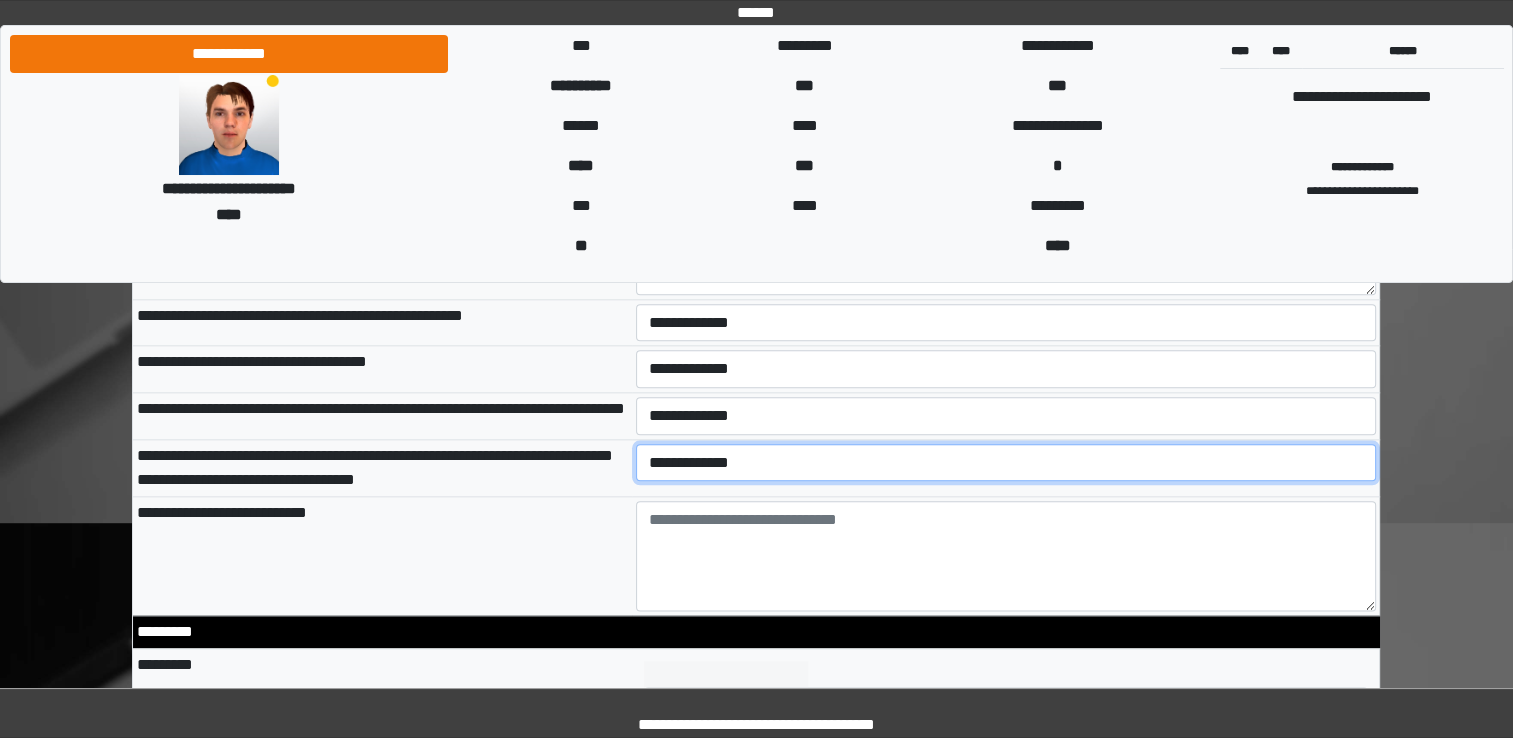 scroll, scrollTop: 2300, scrollLeft: 0, axis: vertical 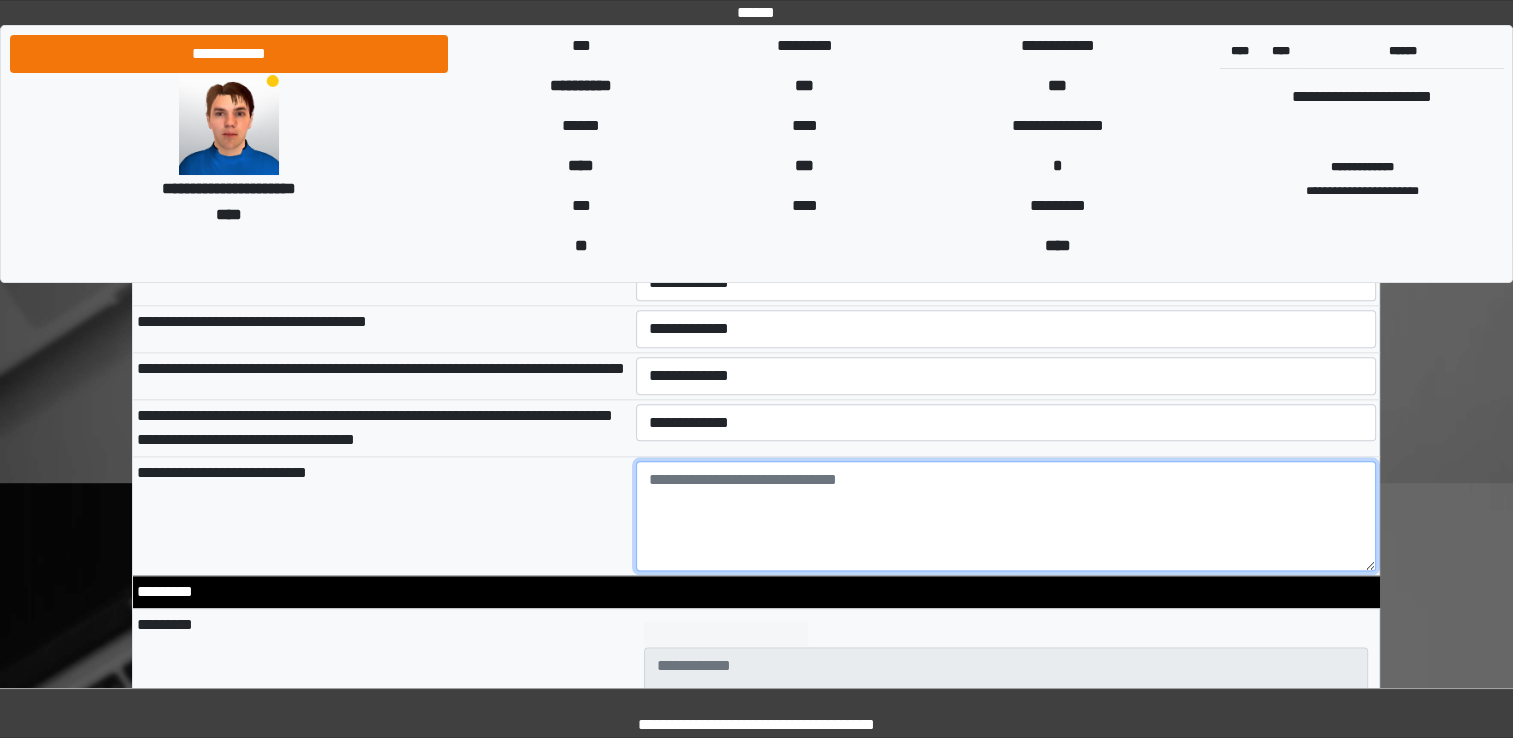 click at bounding box center [1006, 516] 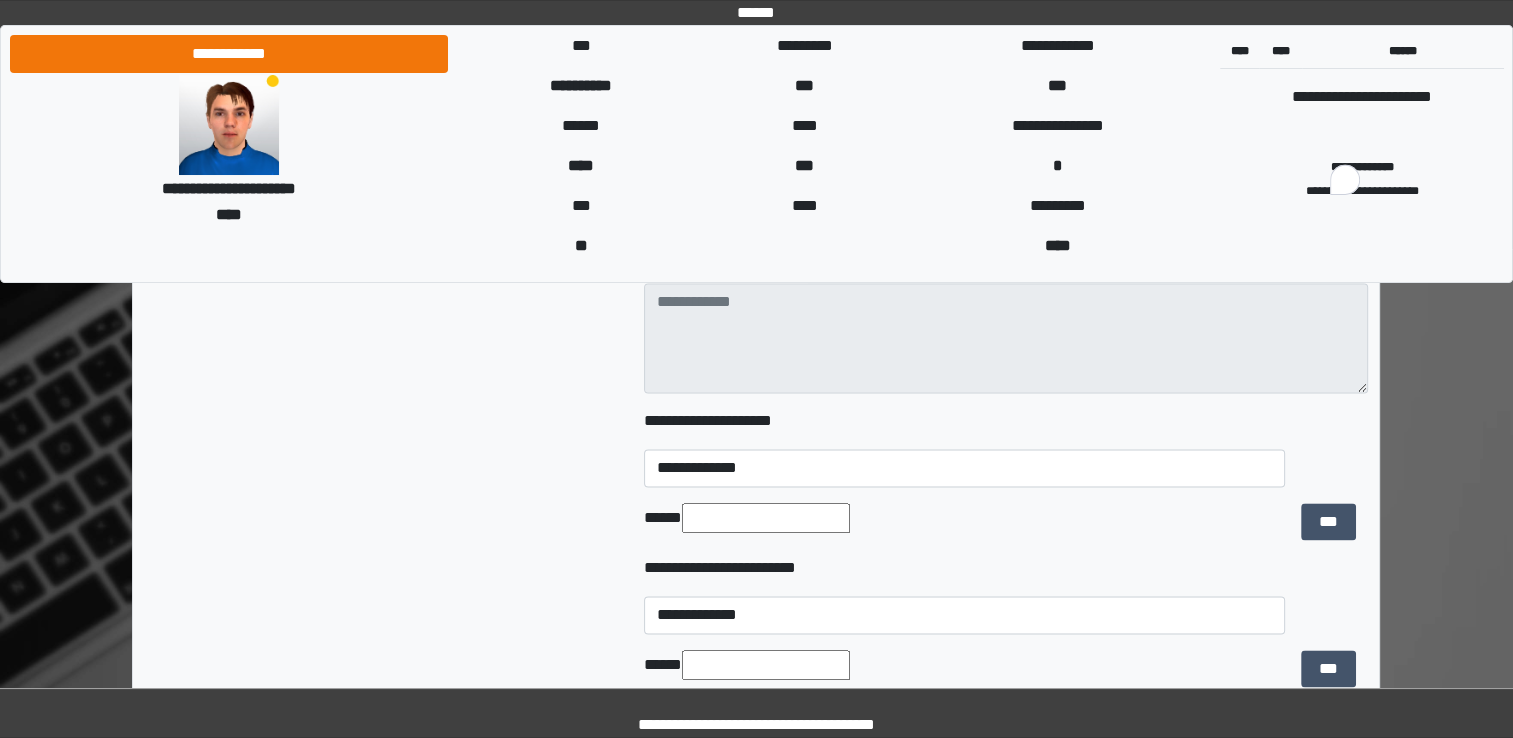 scroll, scrollTop: 2700, scrollLeft: 0, axis: vertical 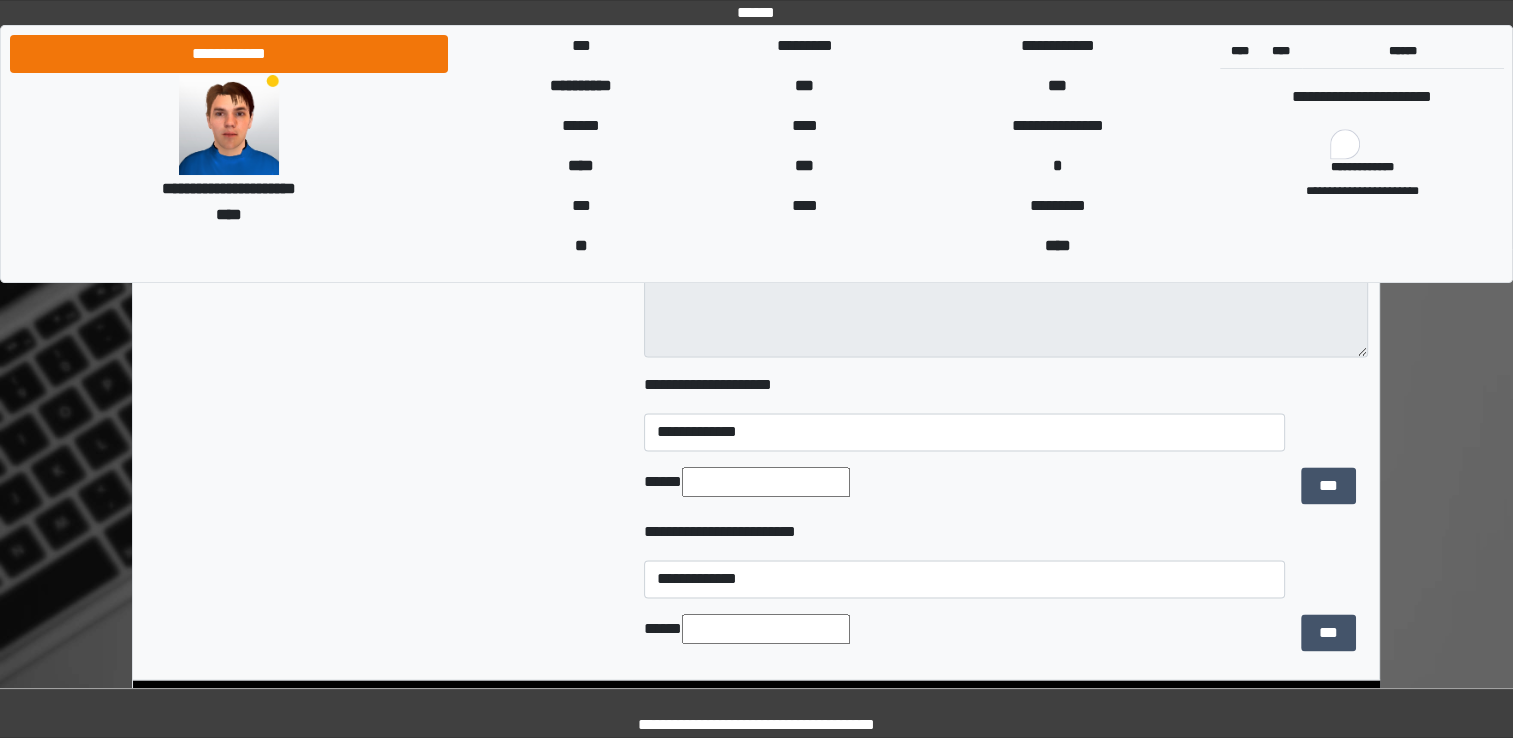 type on "******" 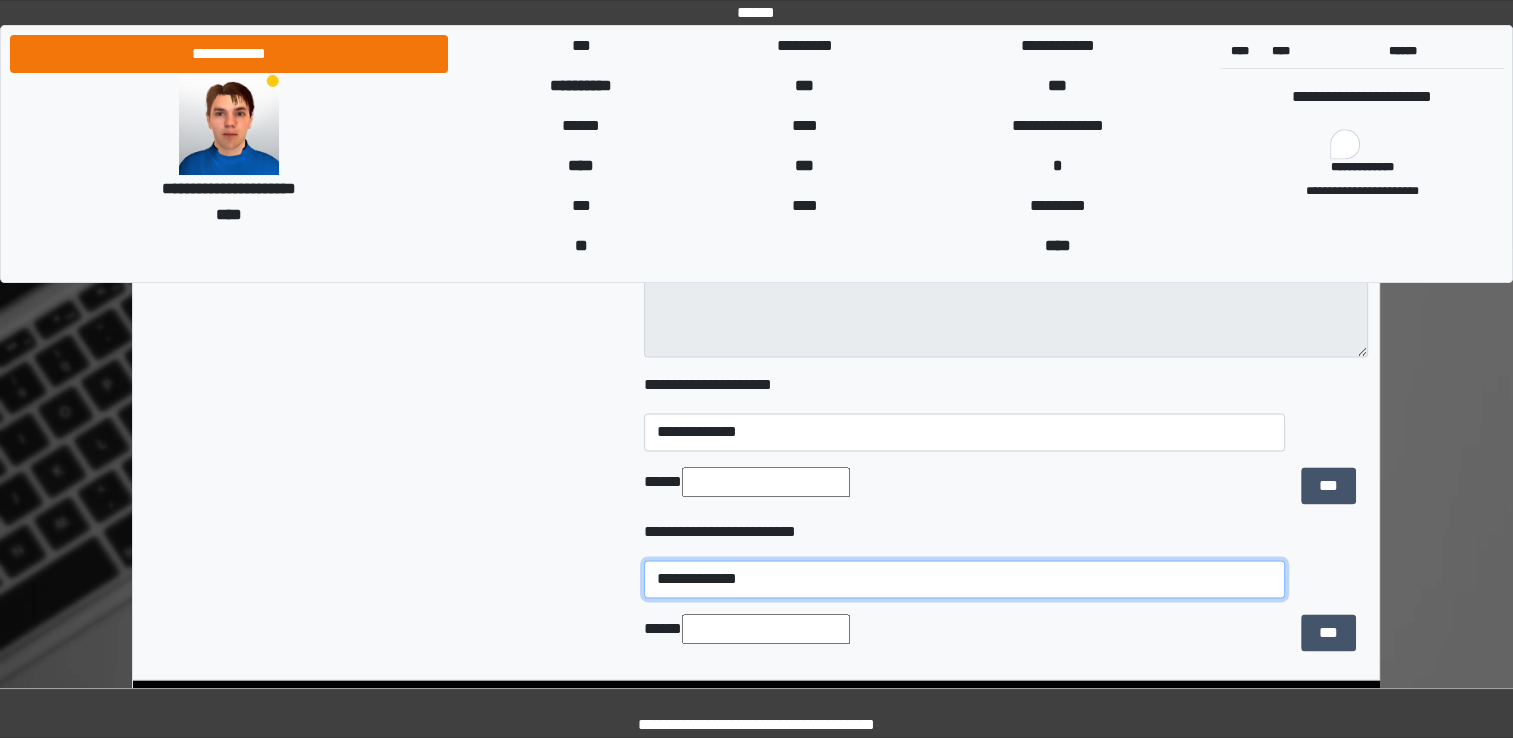 click on "**********" at bounding box center (964, 579) 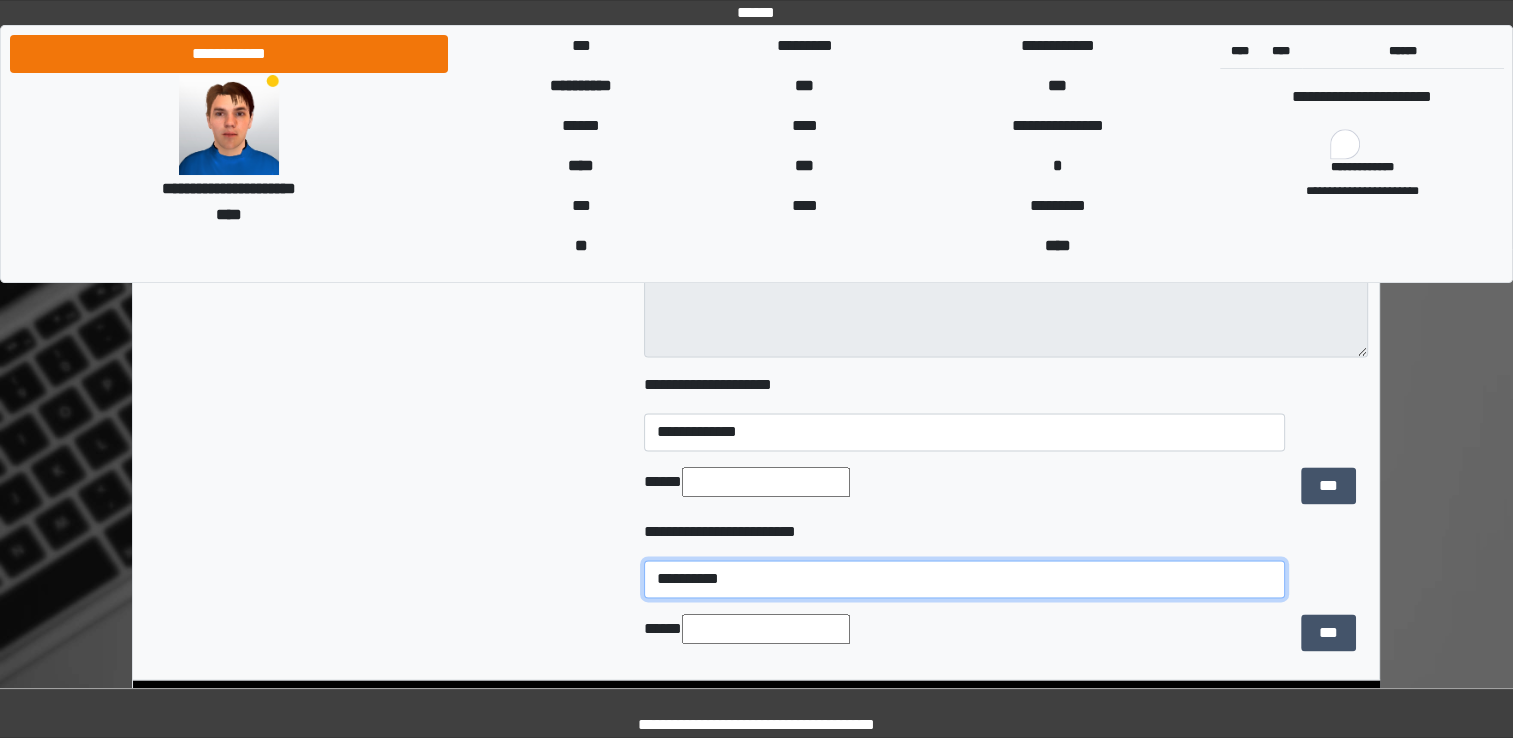 click on "**********" at bounding box center [964, 579] 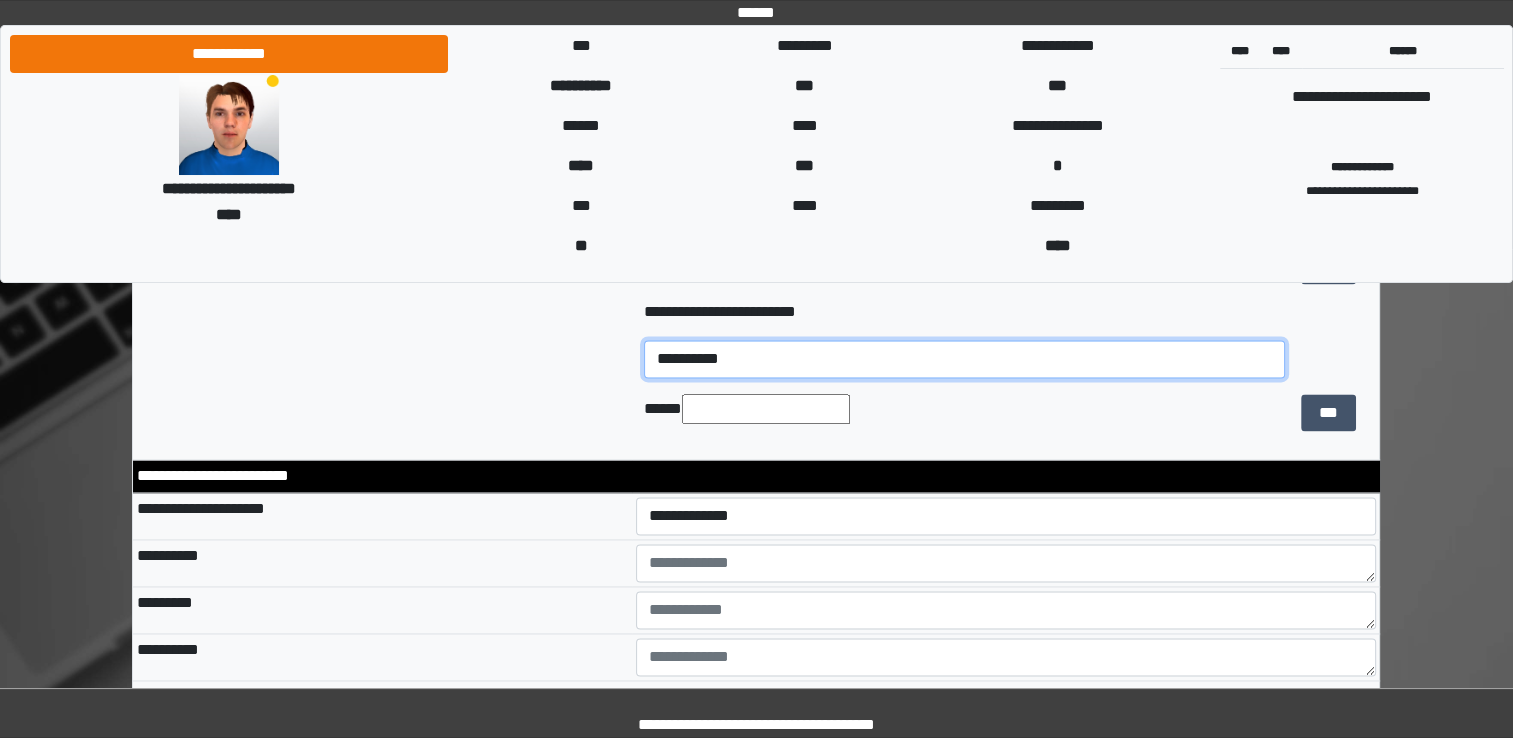 scroll, scrollTop: 3000, scrollLeft: 0, axis: vertical 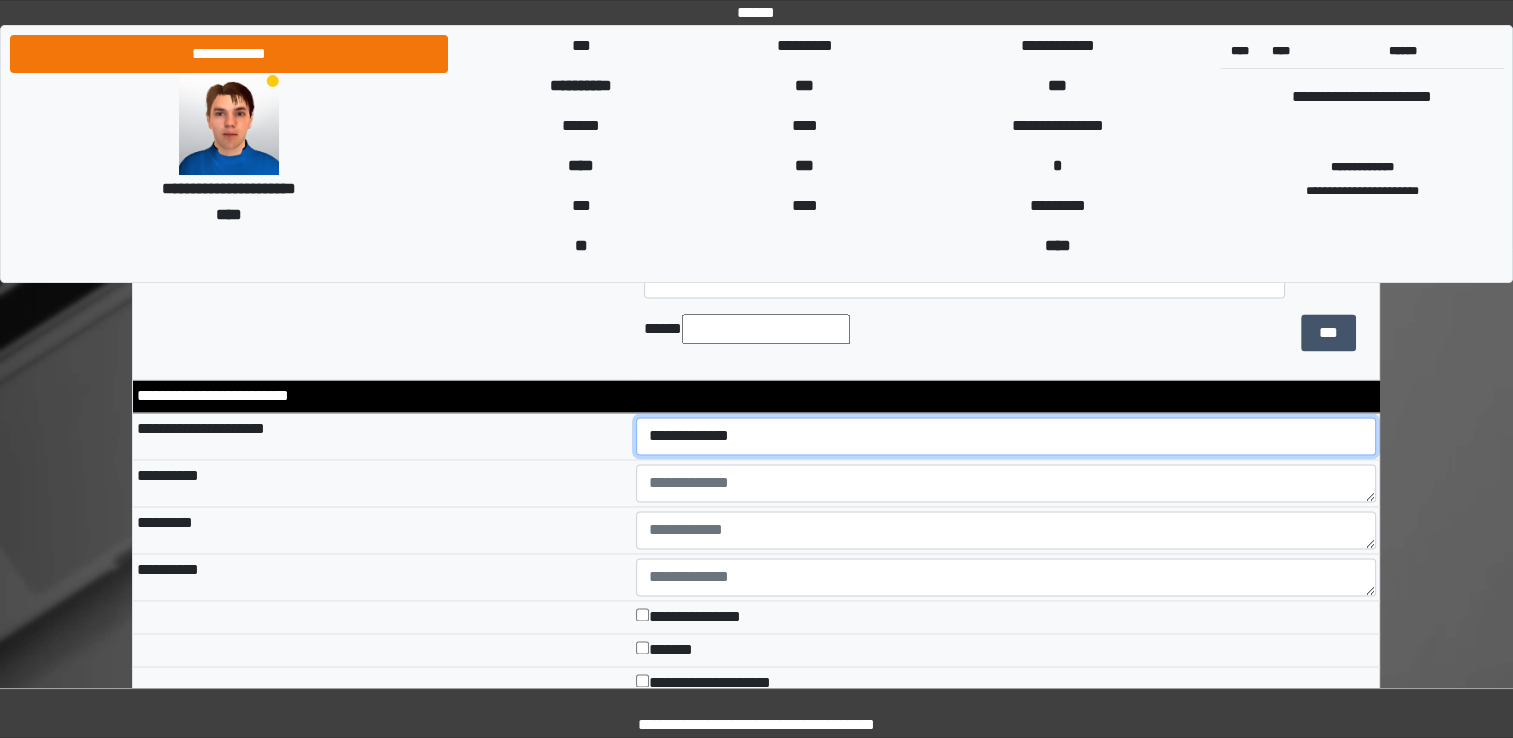 click on "**********" at bounding box center [1006, 436] 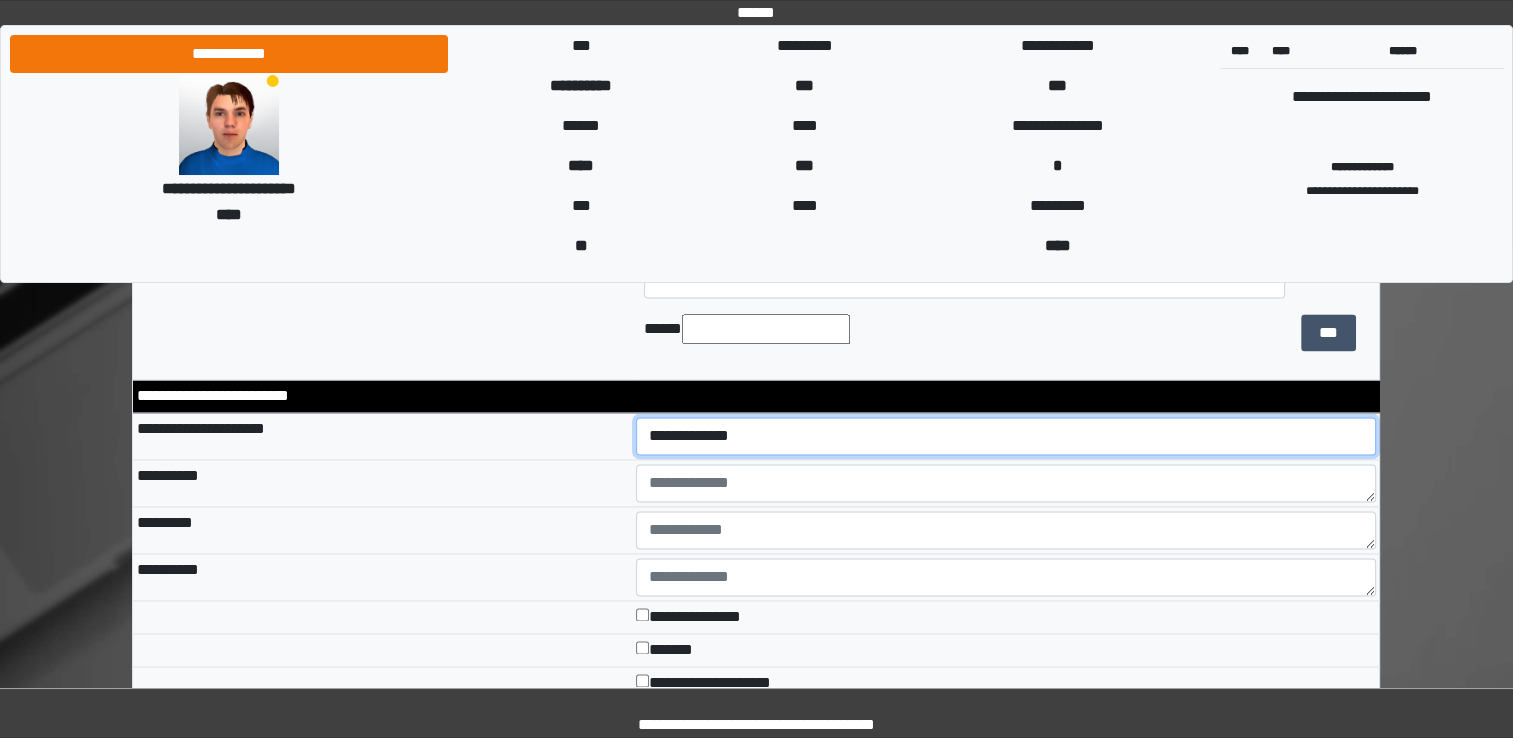 select on "*" 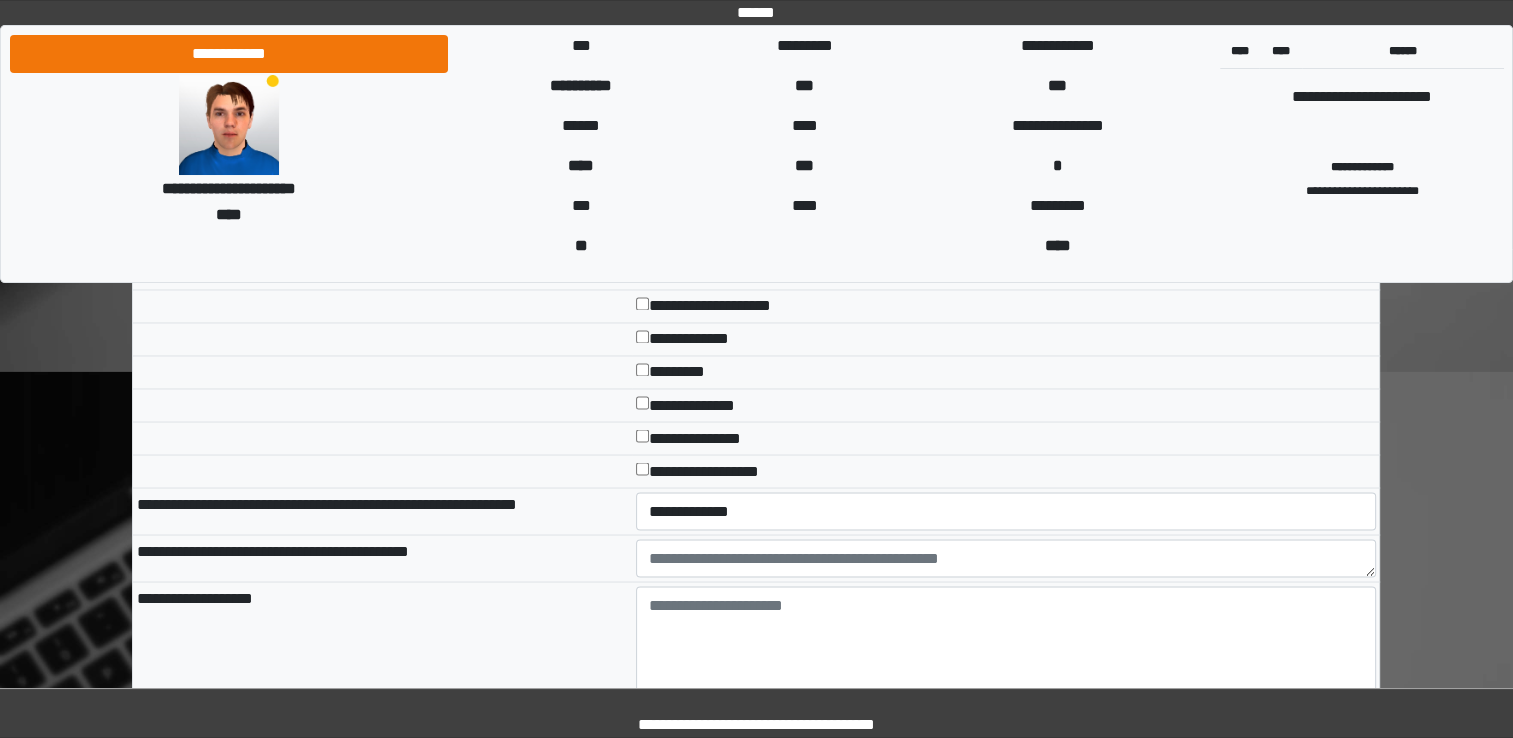 scroll, scrollTop: 3500, scrollLeft: 0, axis: vertical 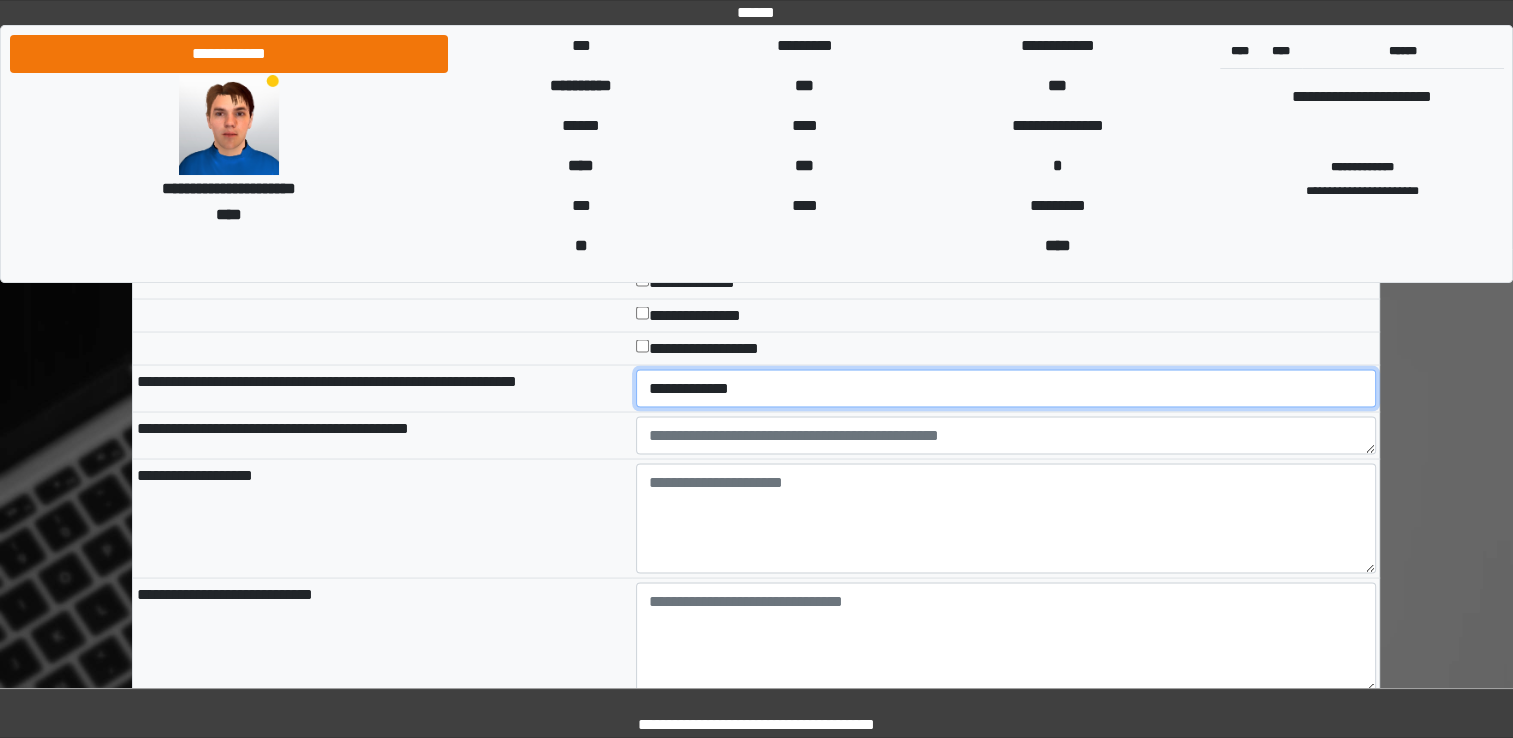 click on "**********" at bounding box center (1006, 388) 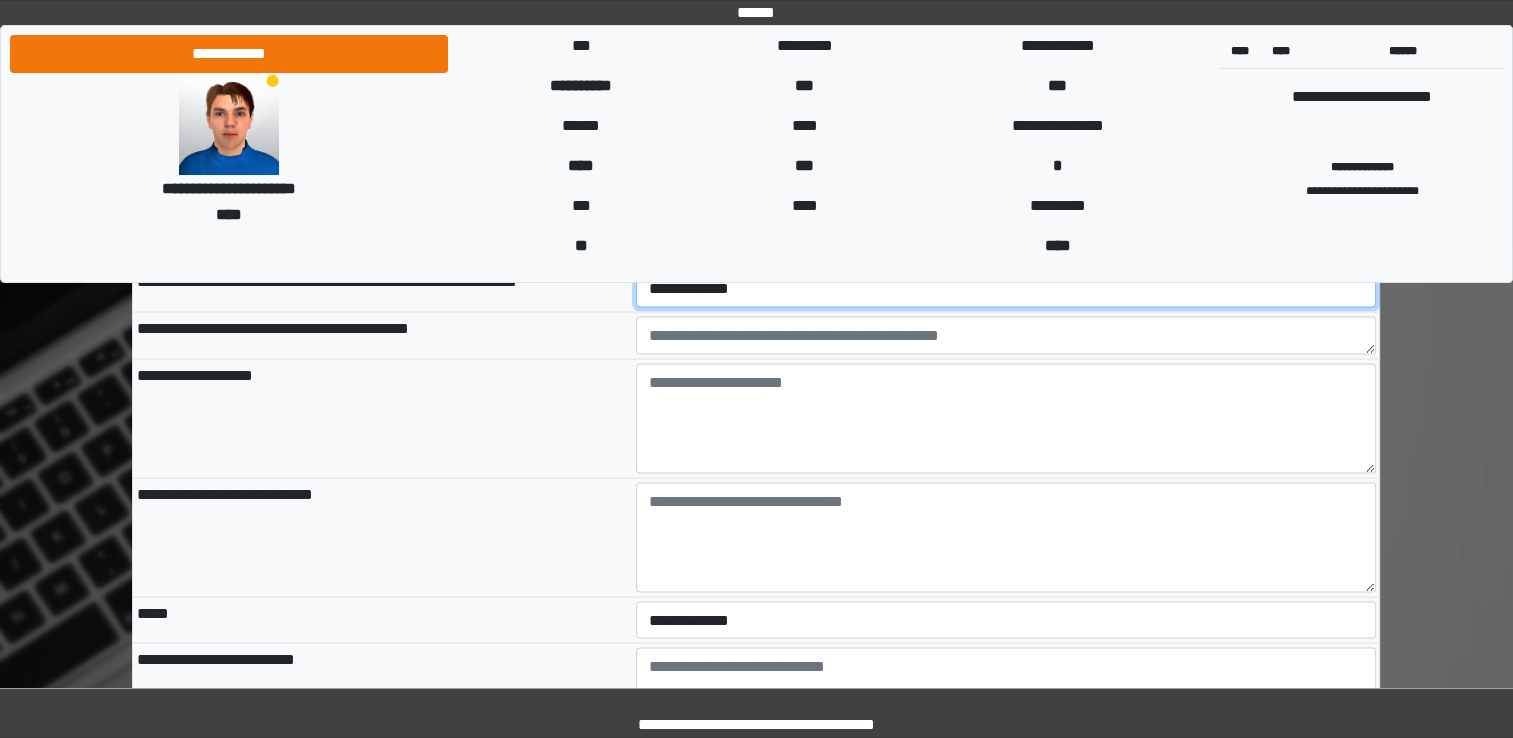 scroll, scrollTop: 3700, scrollLeft: 0, axis: vertical 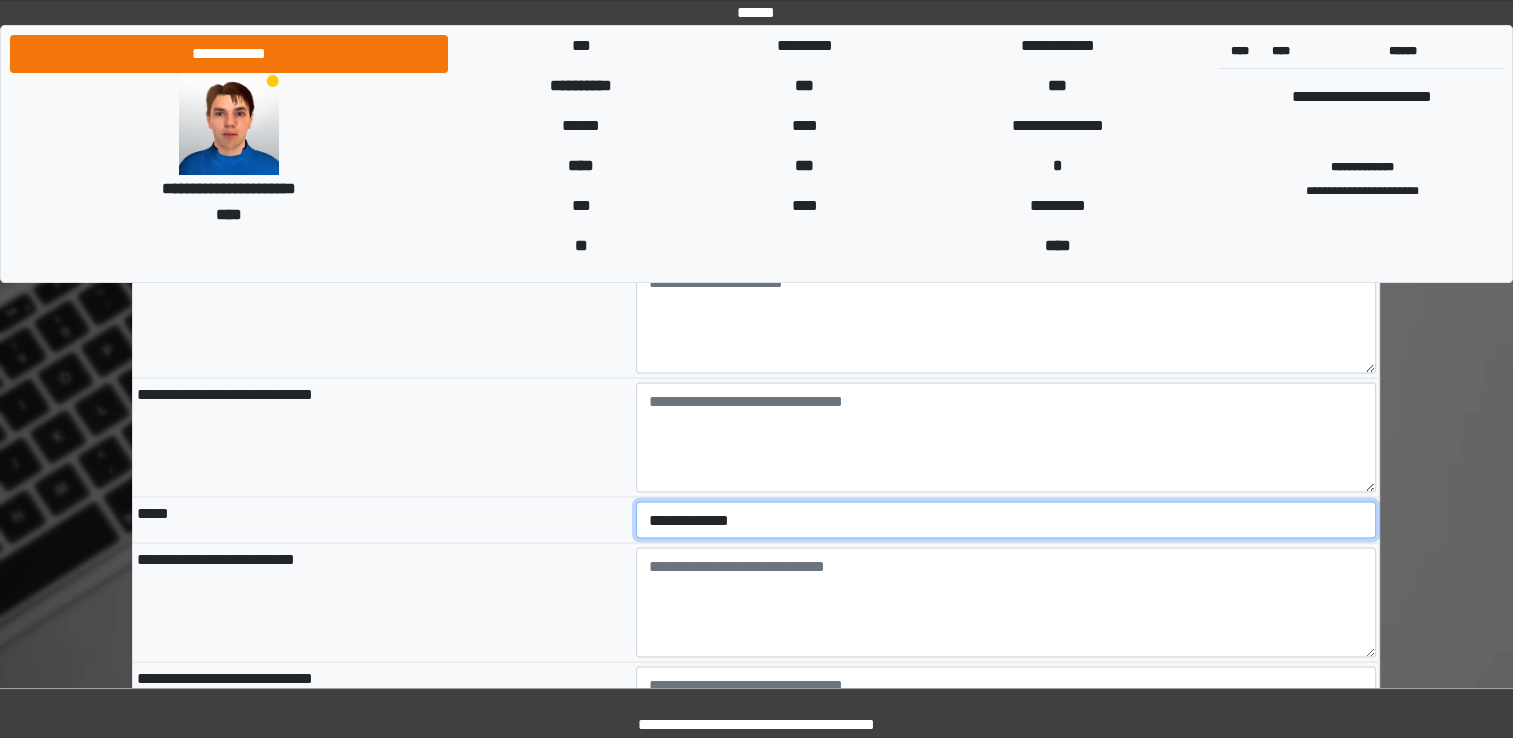 click on "**********" at bounding box center [1006, 520] 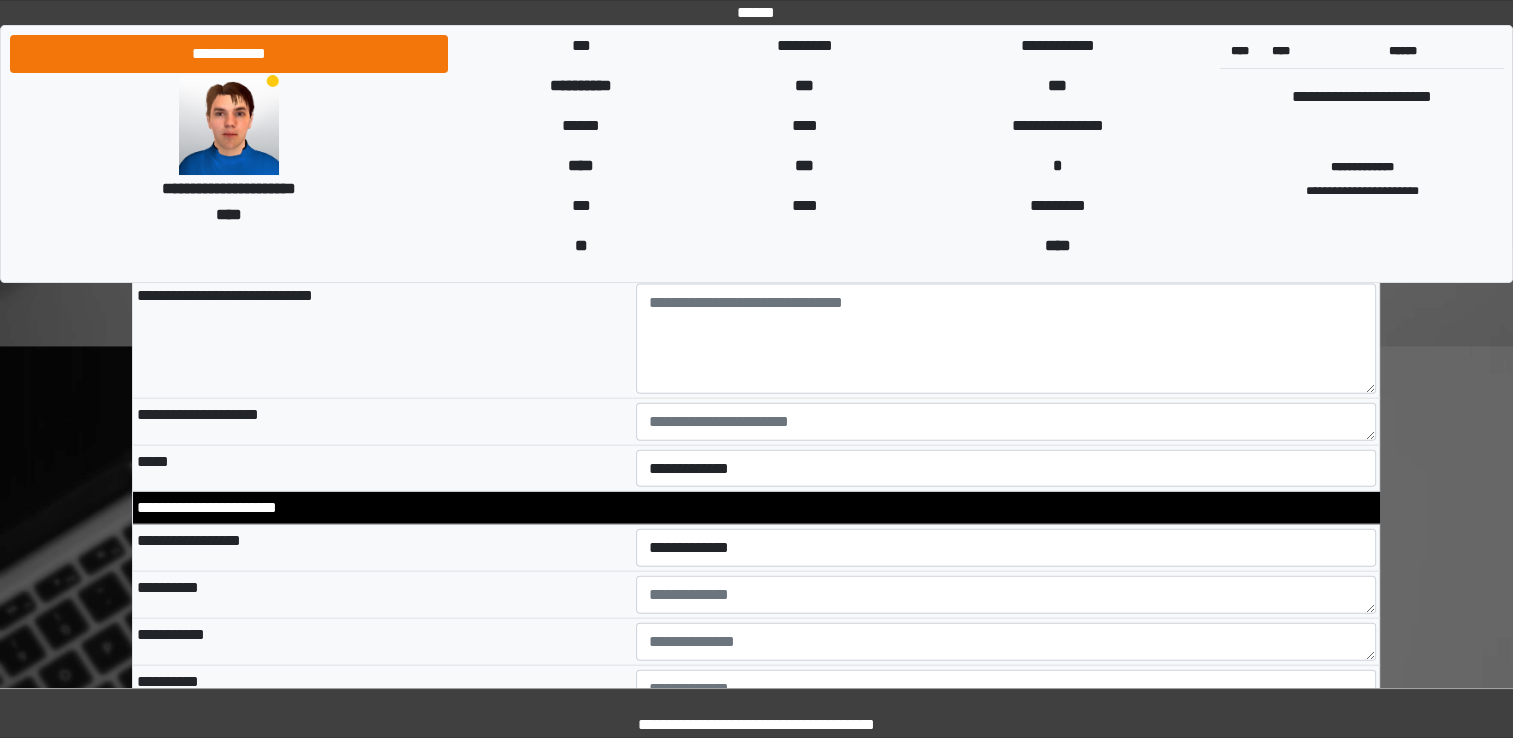 scroll, scrollTop: 4500, scrollLeft: 0, axis: vertical 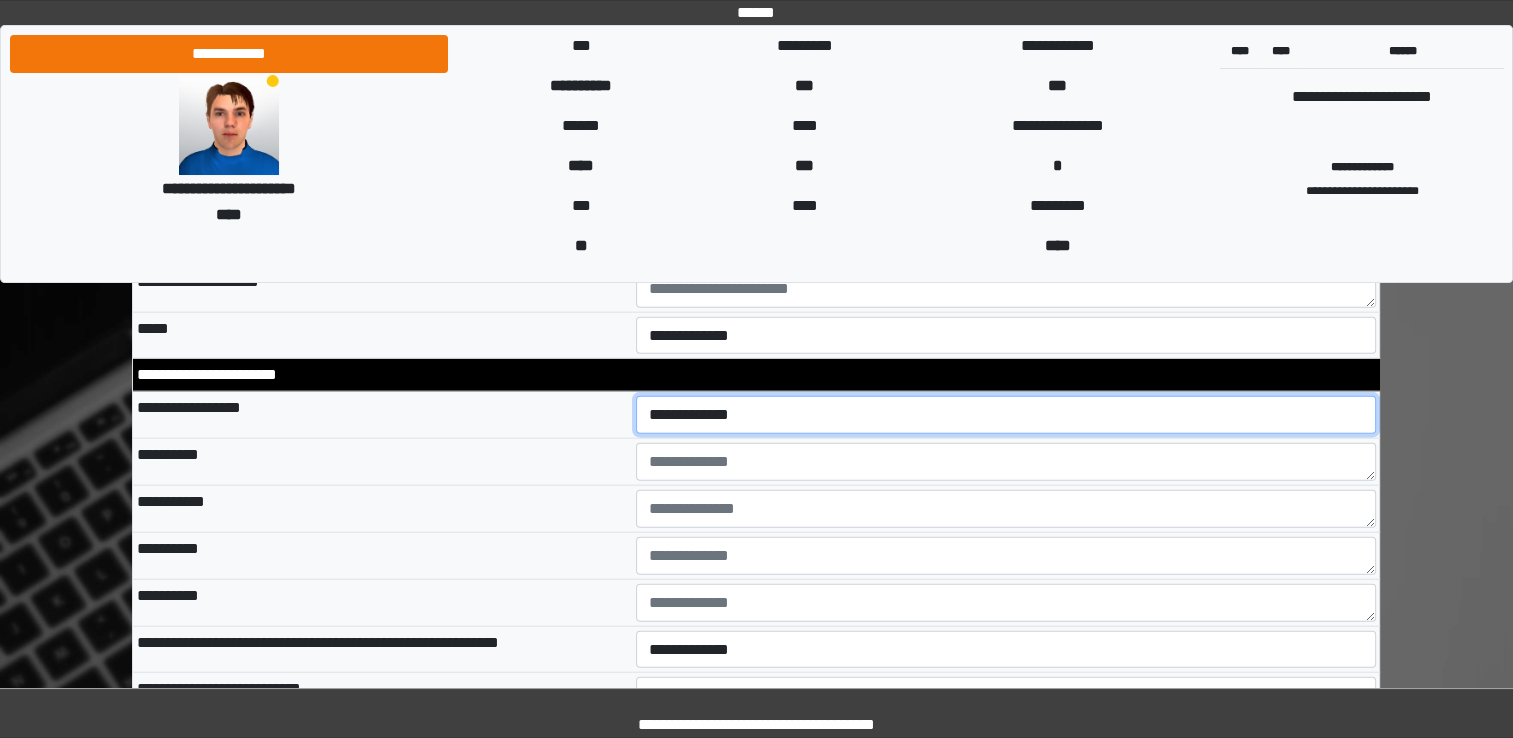 click on "**********" at bounding box center (1006, 415) 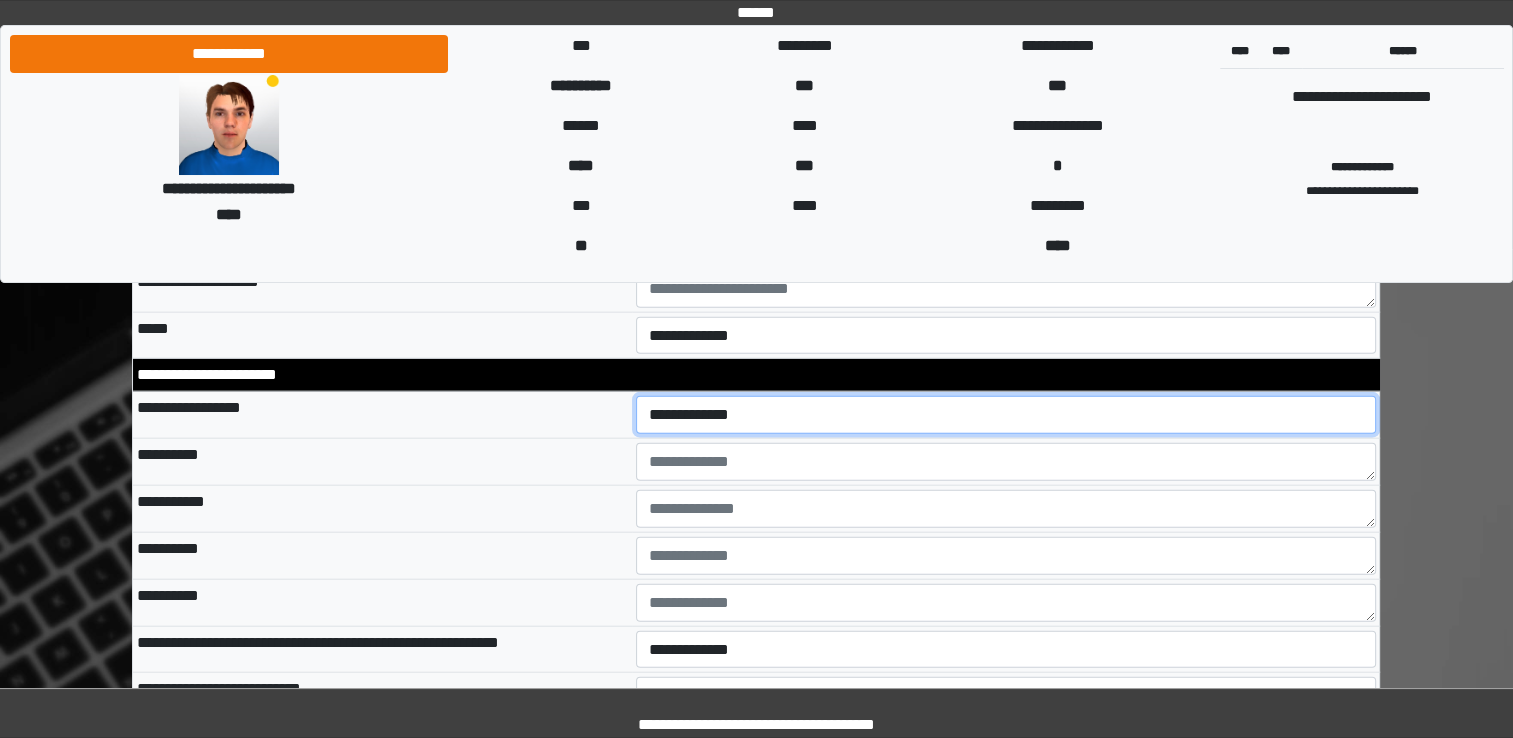 select on "*" 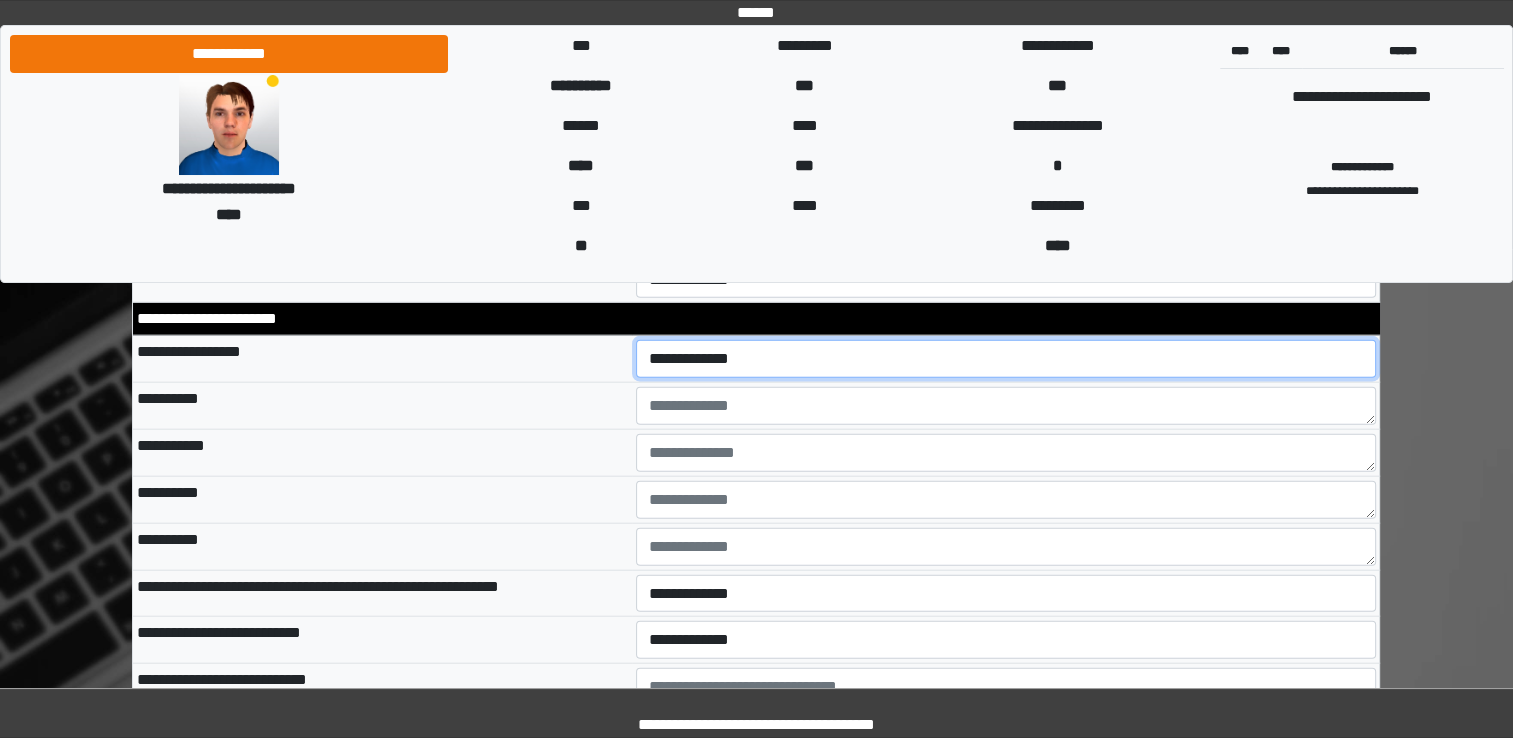 scroll, scrollTop: 4600, scrollLeft: 0, axis: vertical 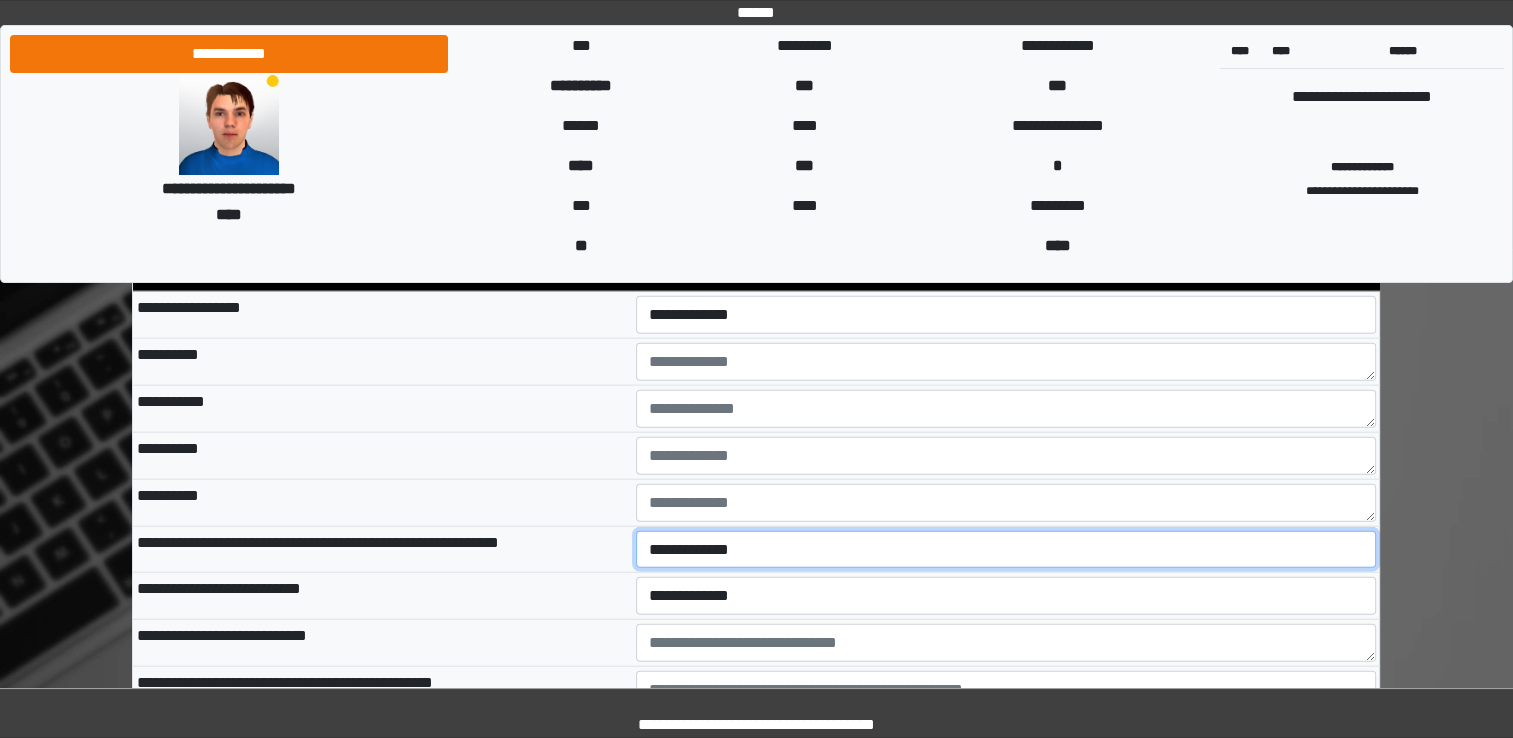 click on "**********" at bounding box center (1006, 550) 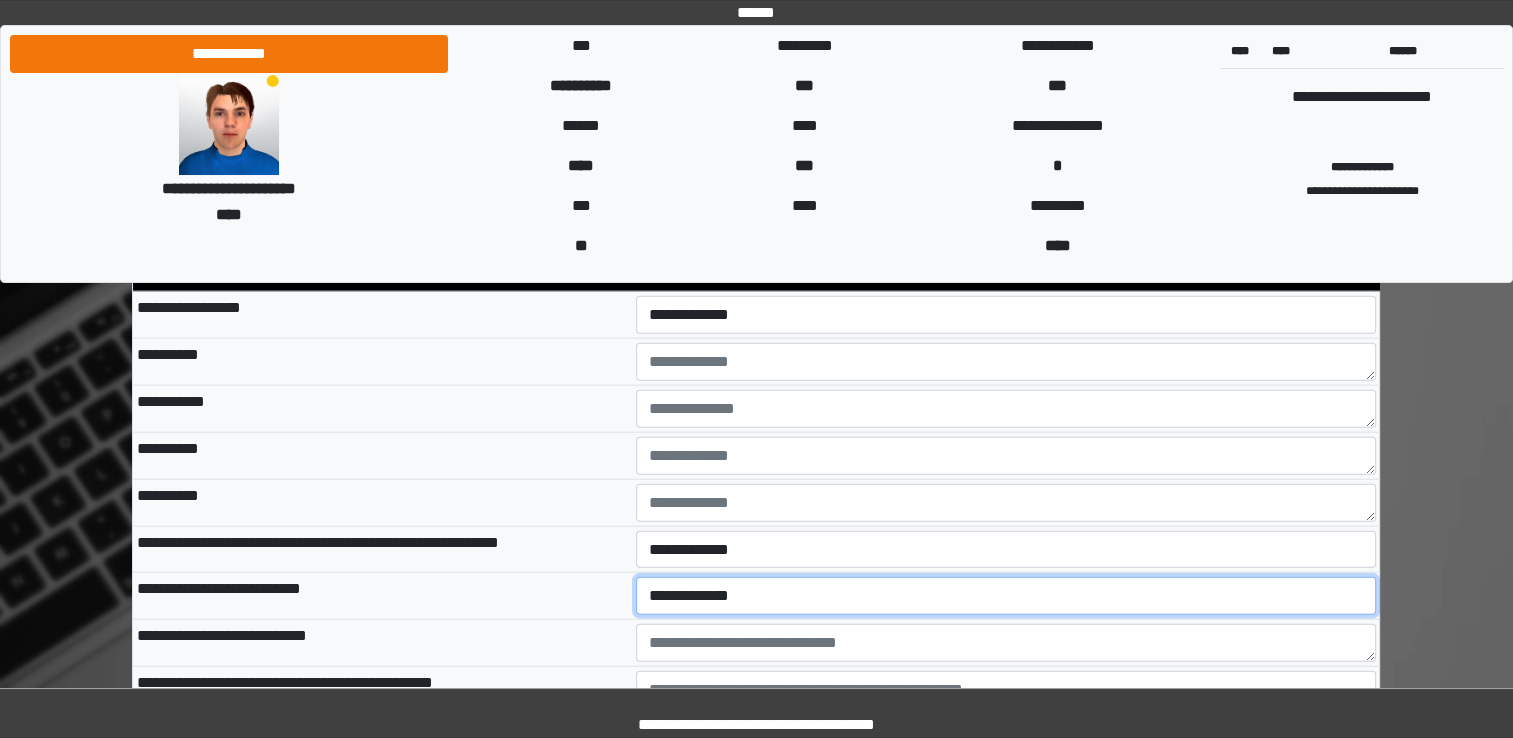click on "**********" at bounding box center (1006, 596) 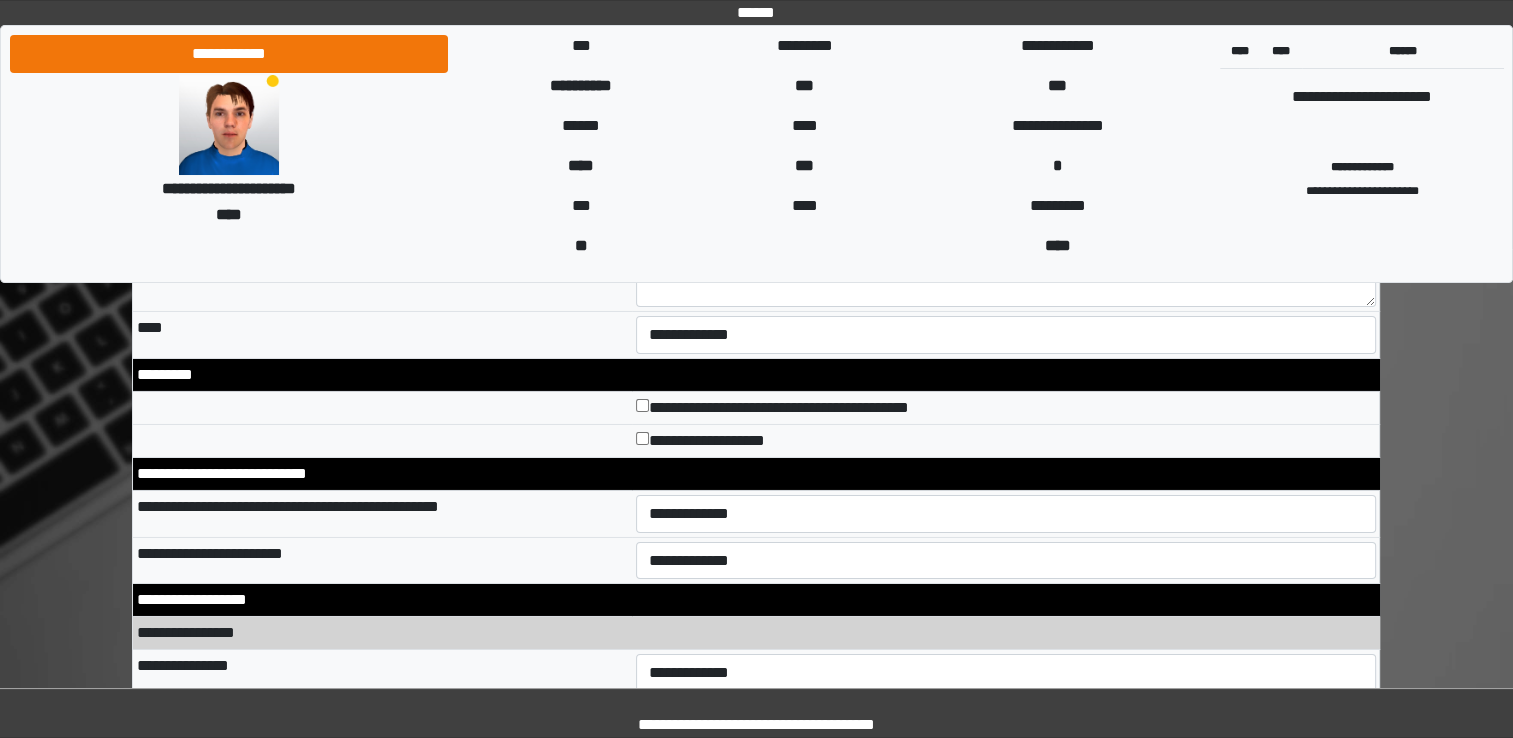 scroll, scrollTop: 6700, scrollLeft: 0, axis: vertical 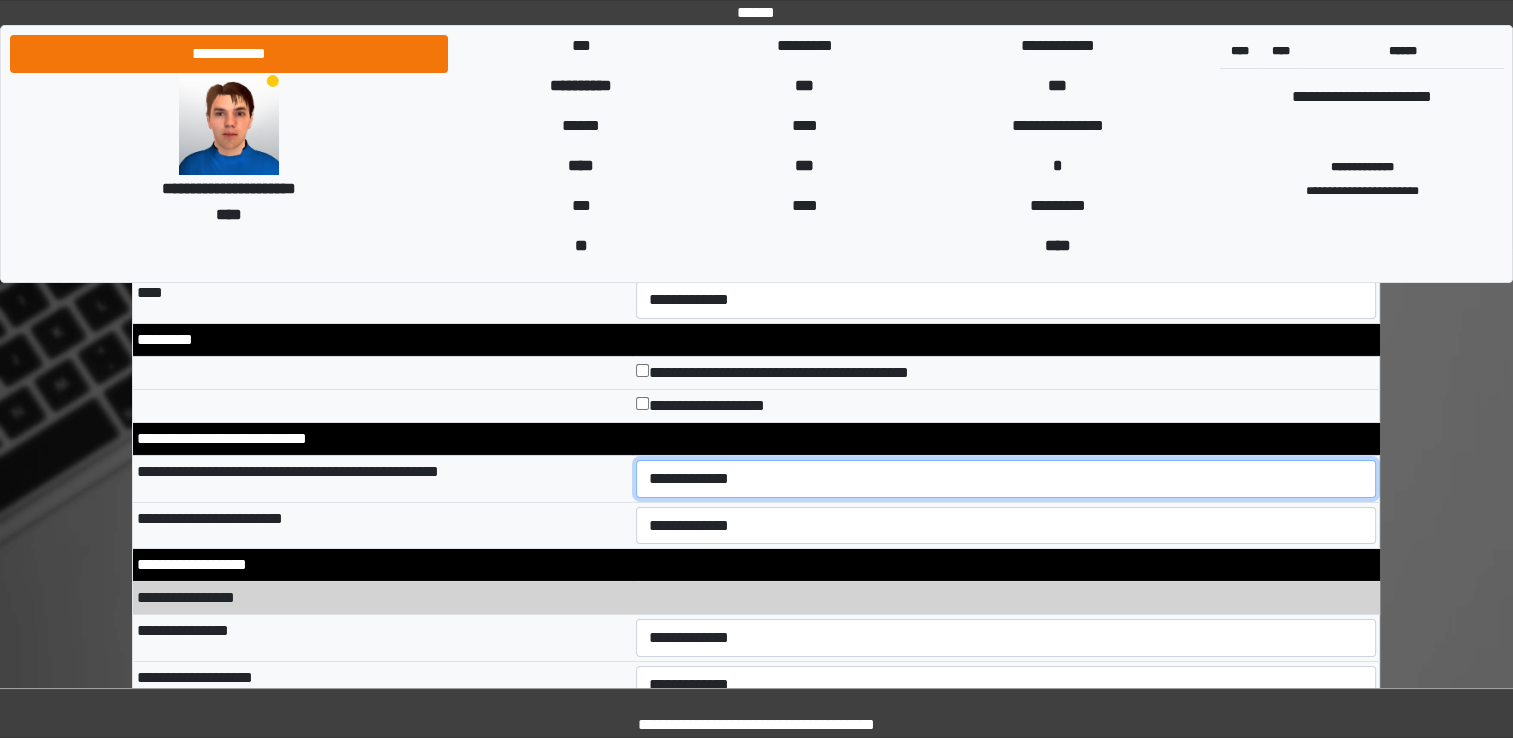 click on "**********" at bounding box center (1006, 479) 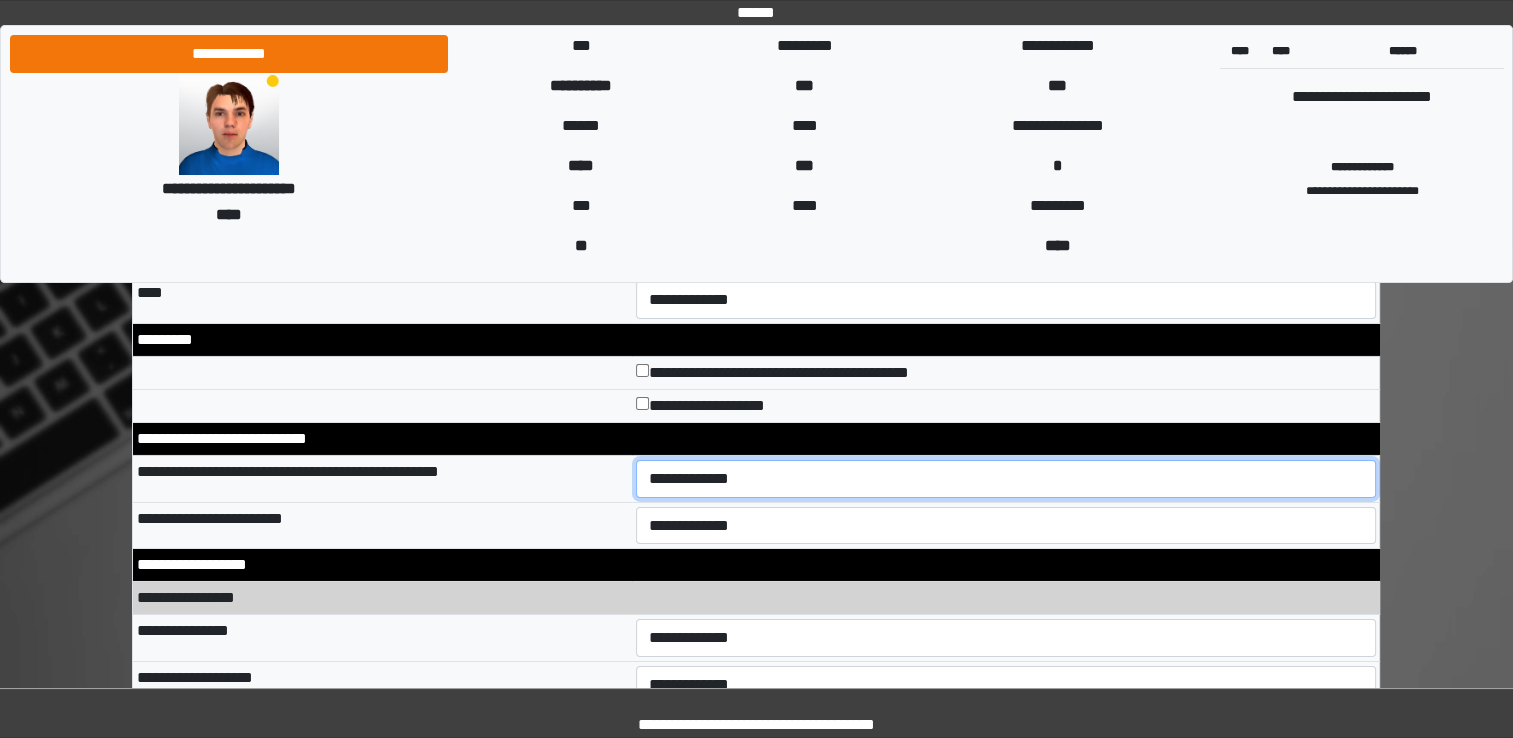 select on "*" 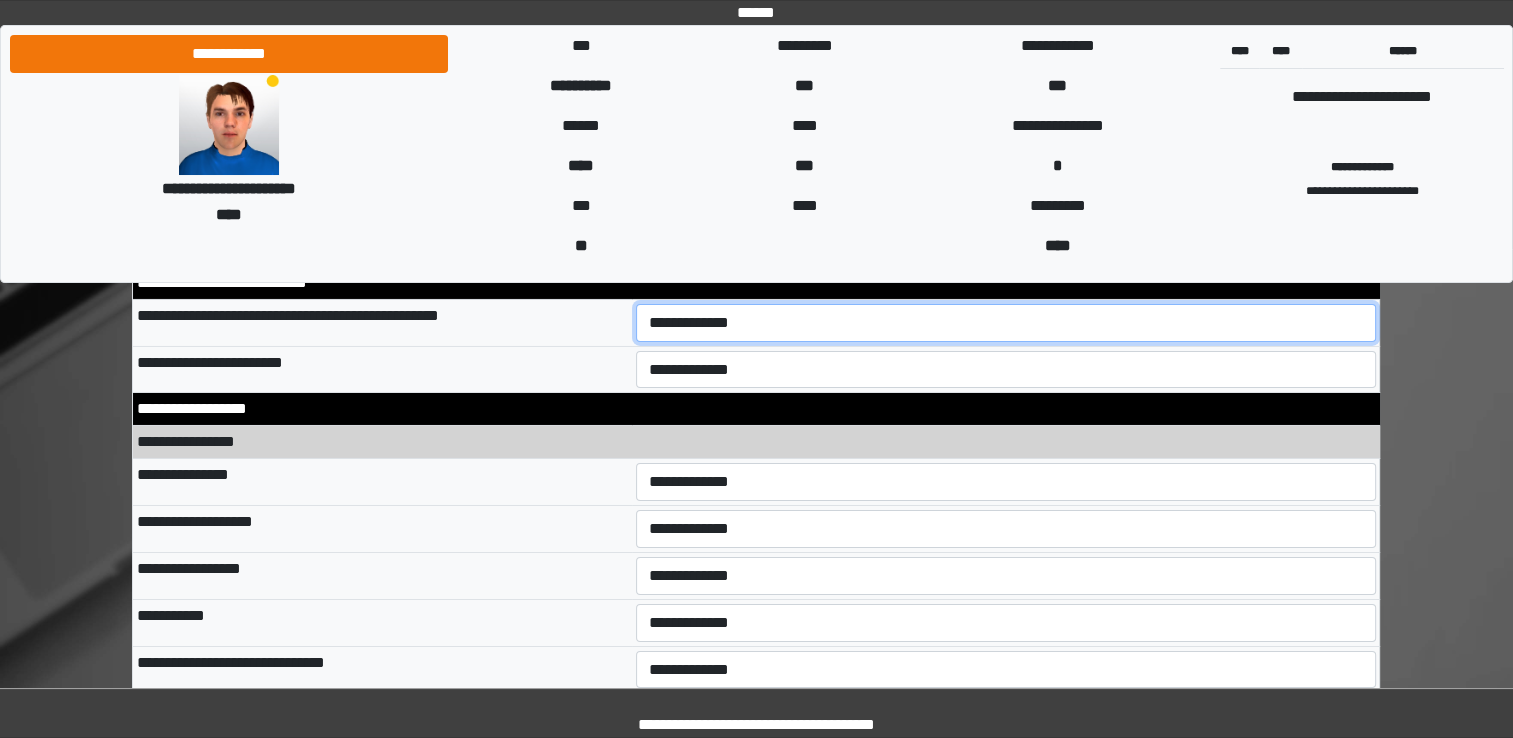 scroll, scrollTop: 6900, scrollLeft: 0, axis: vertical 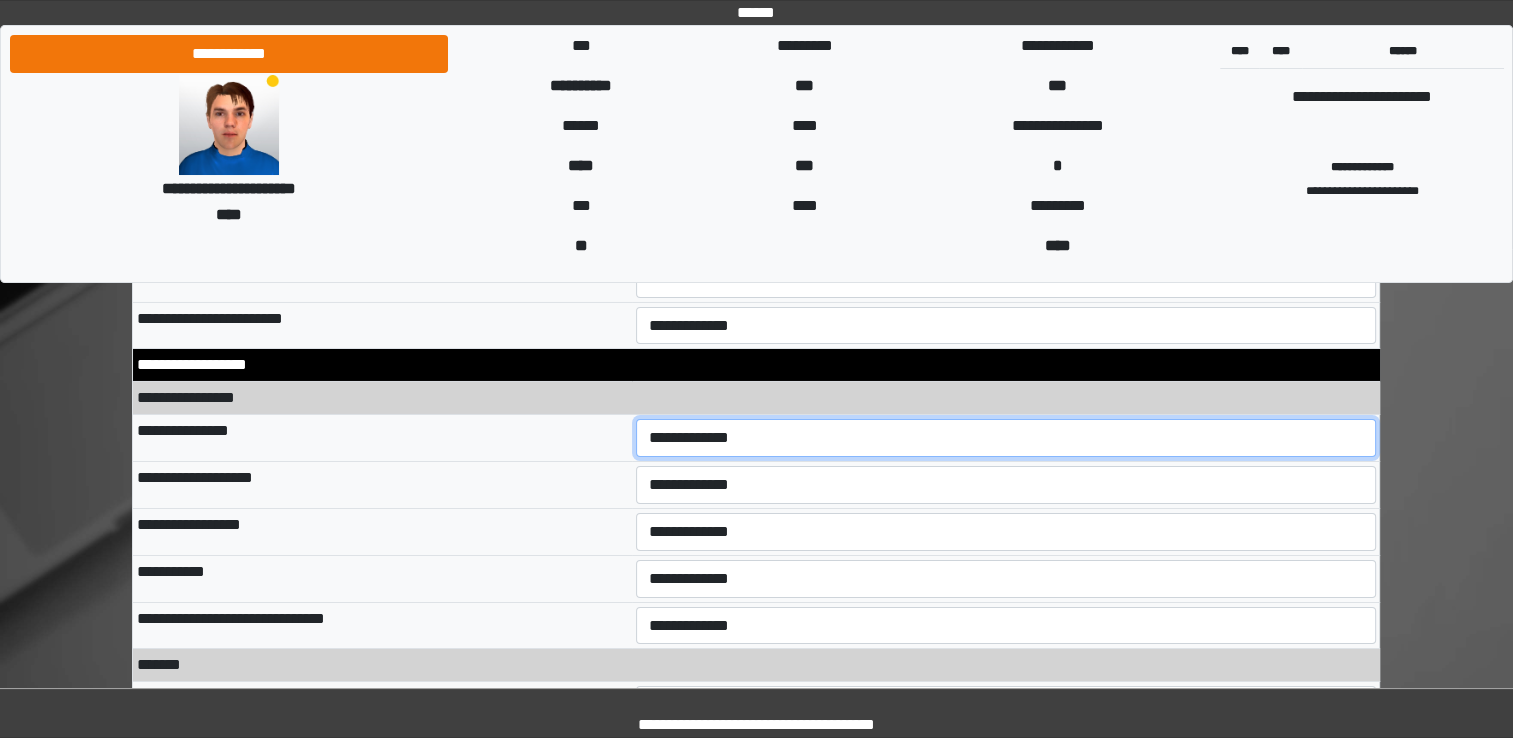 select on "*" 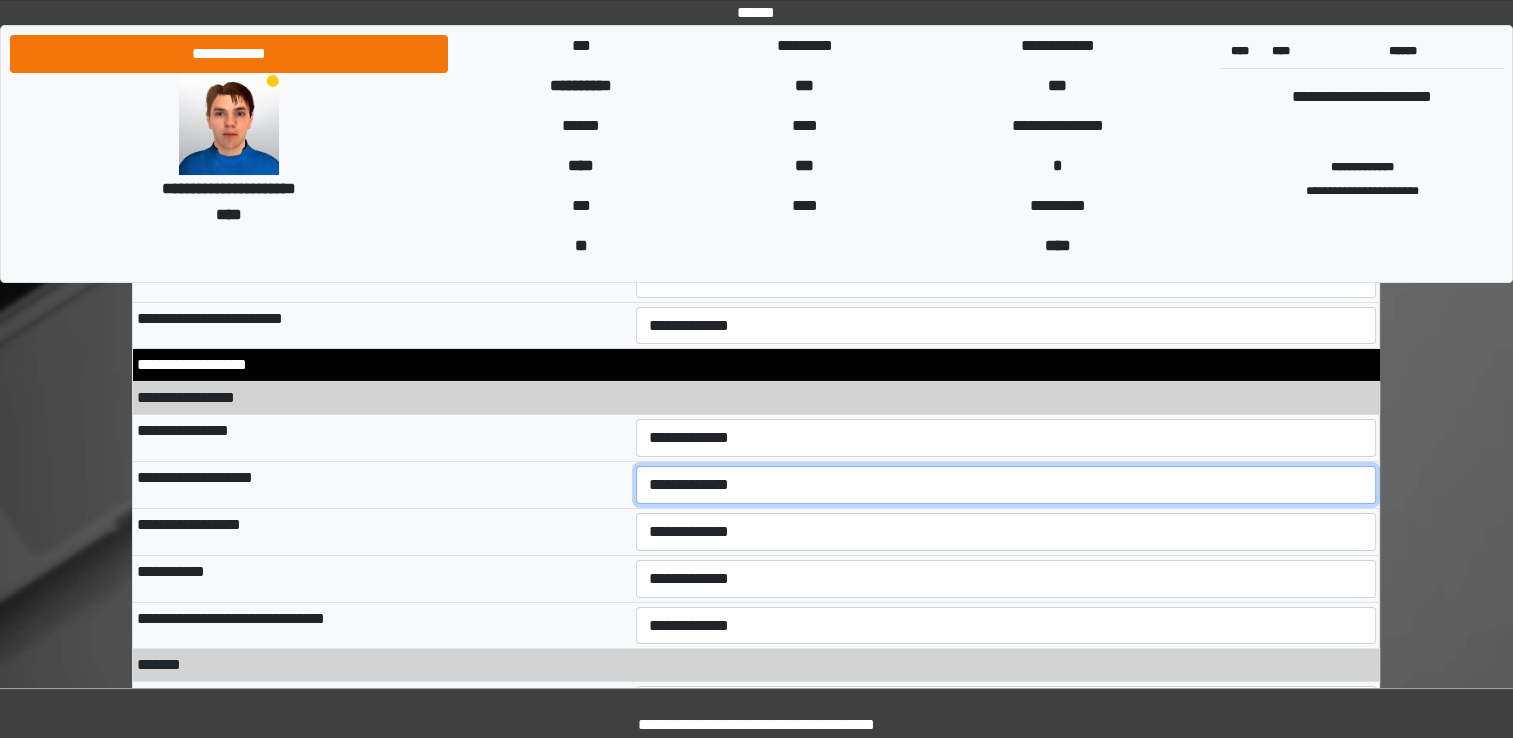 click on "**********" at bounding box center [1006, 485] 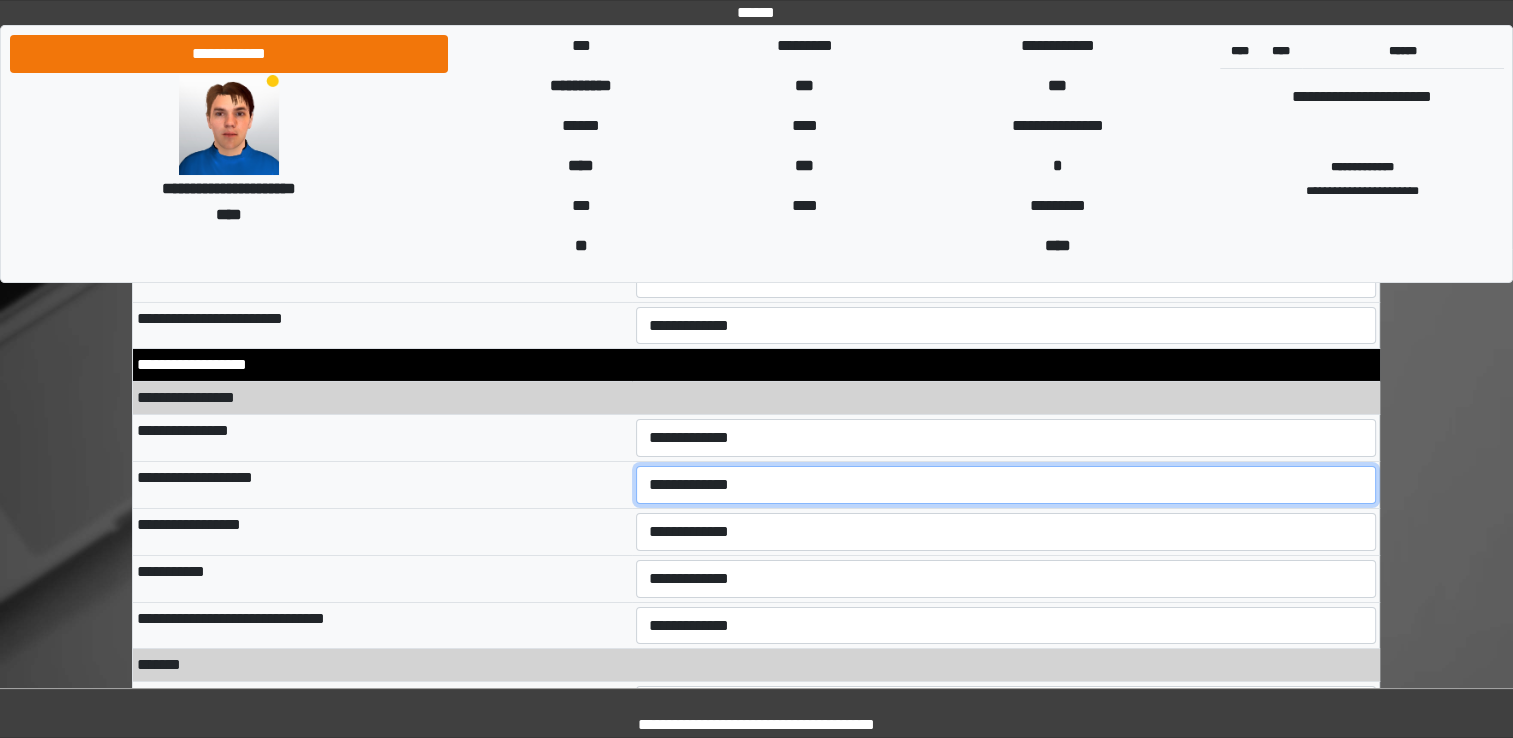 select on "**" 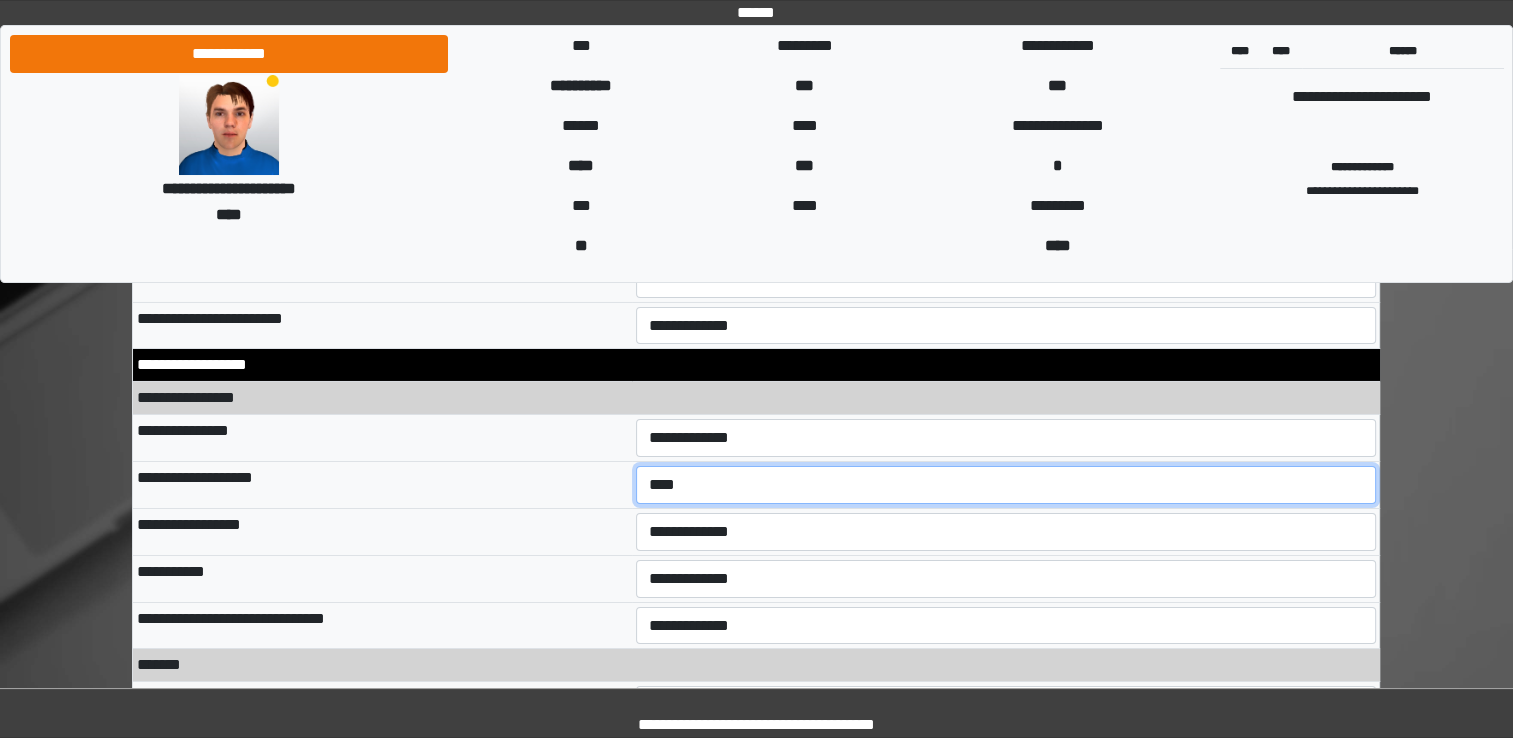 click on "**********" at bounding box center (1006, 485) 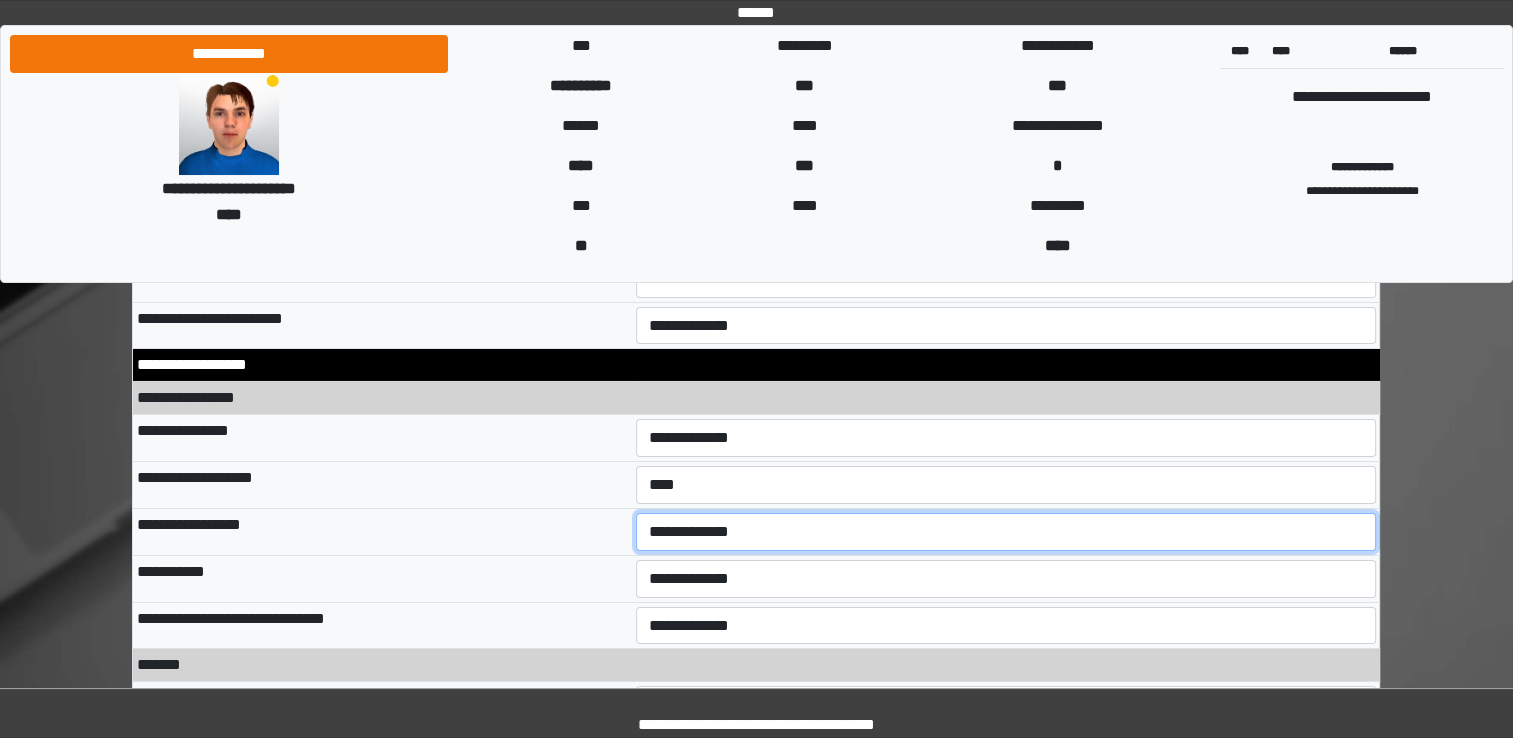 click on "**********" at bounding box center [1006, 532] 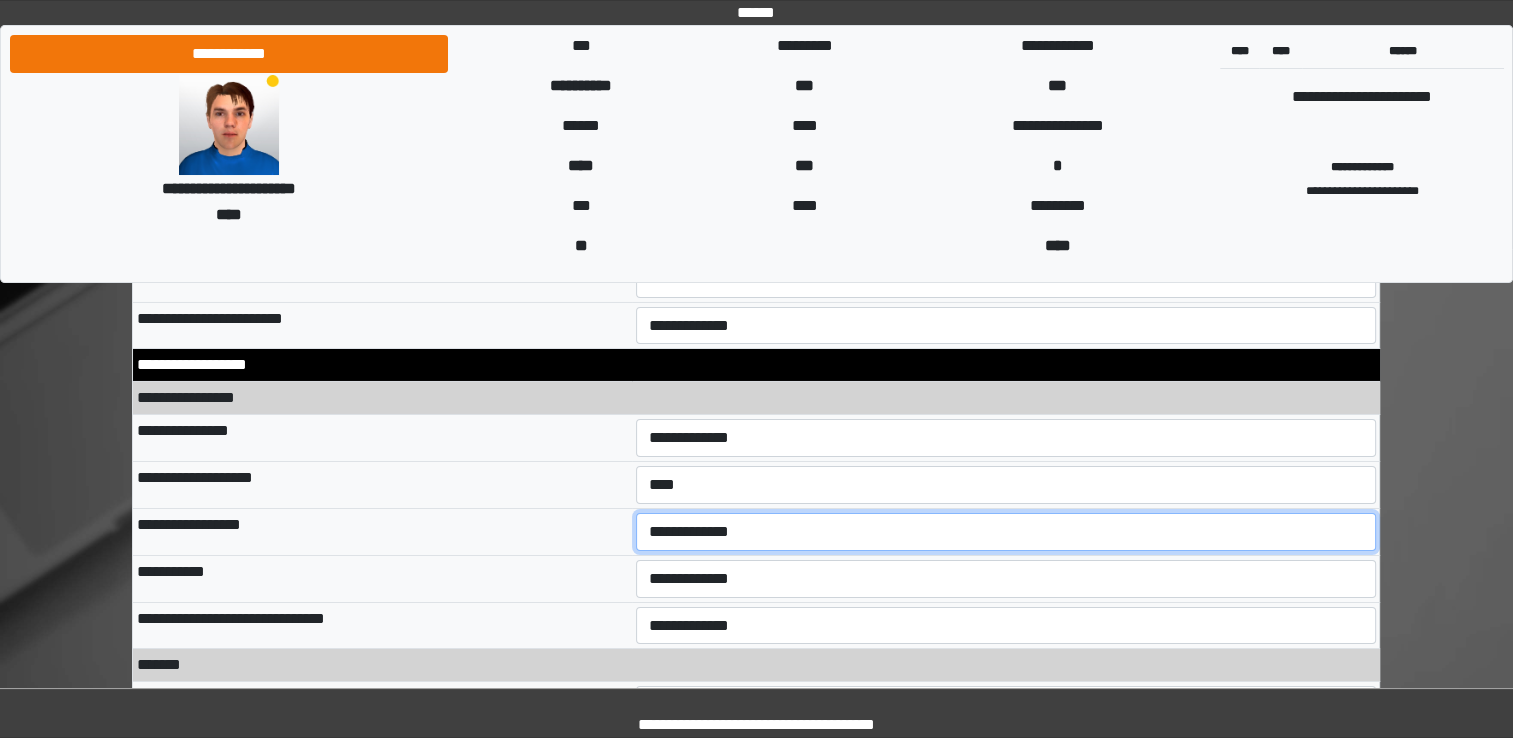 select on "**" 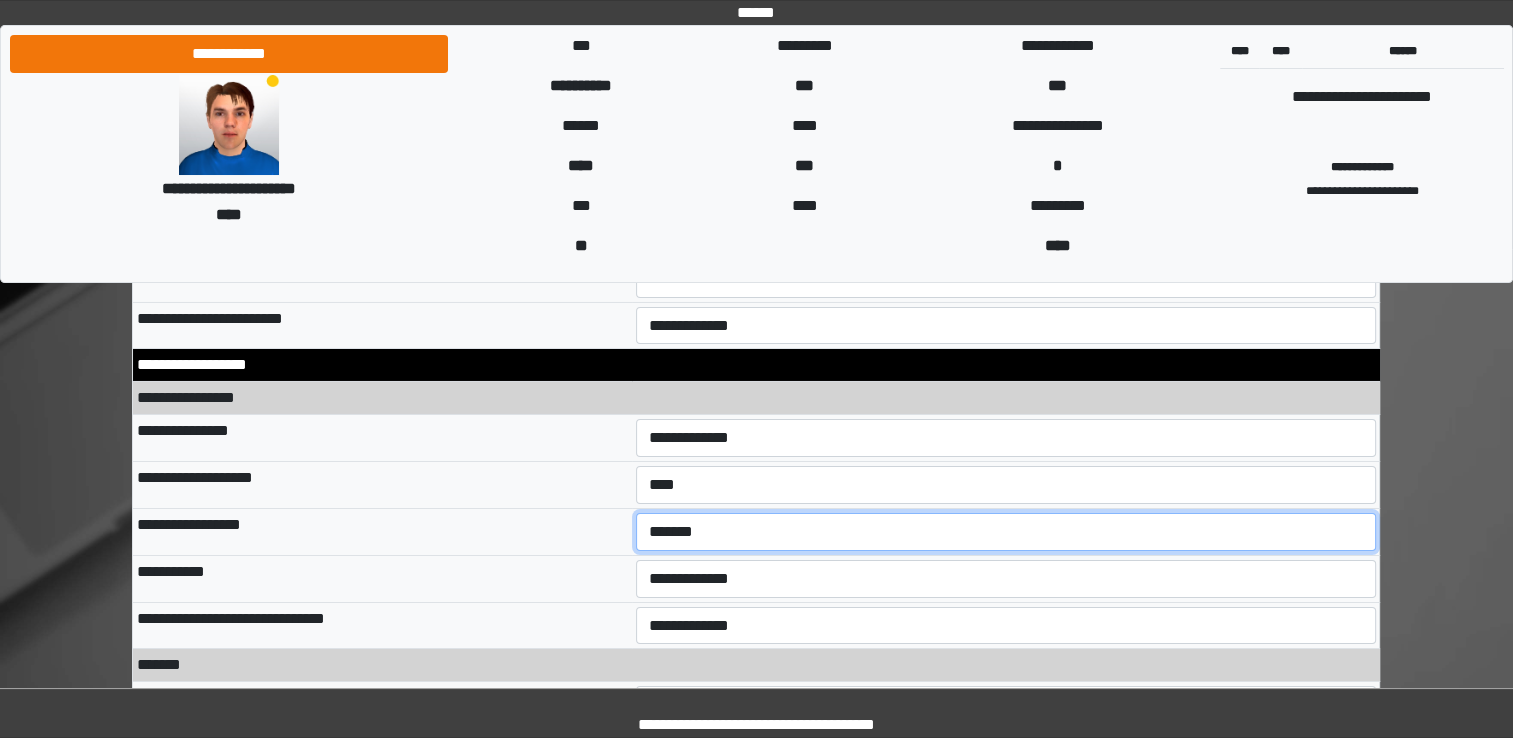 click on "**********" at bounding box center [1006, 532] 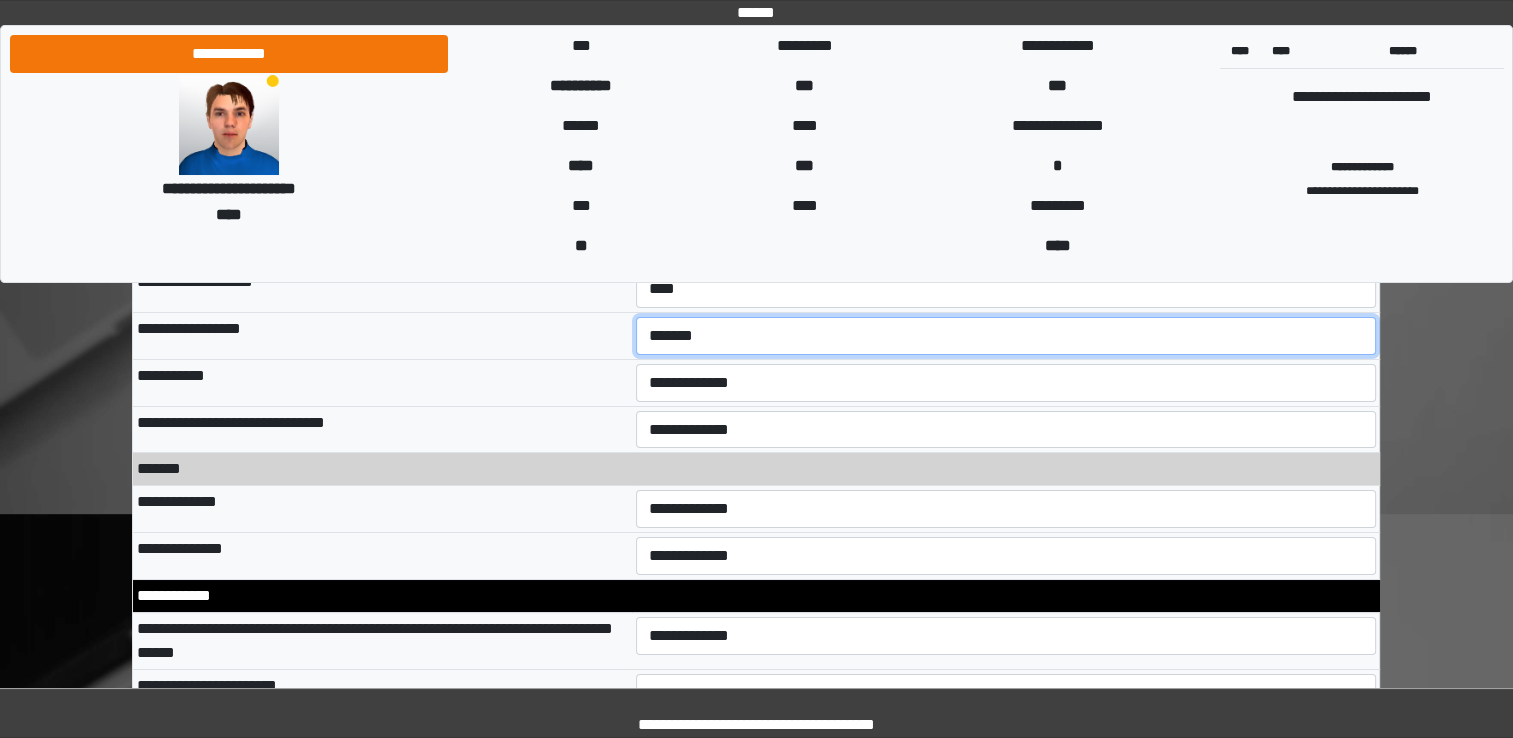 scroll, scrollTop: 7100, scrollLeft: 0, axis: vertical 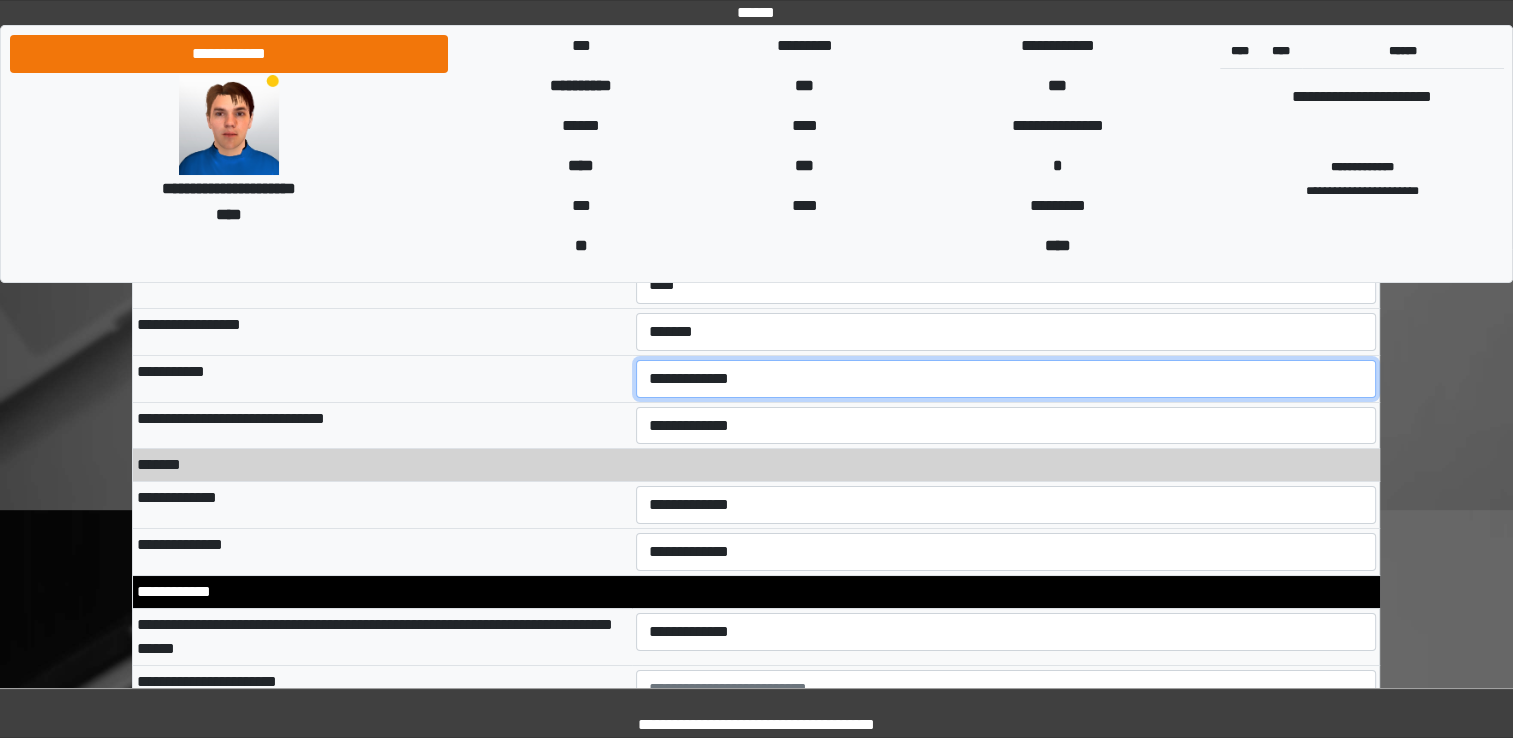 click on "**********" at bounding box center (1006, 379) 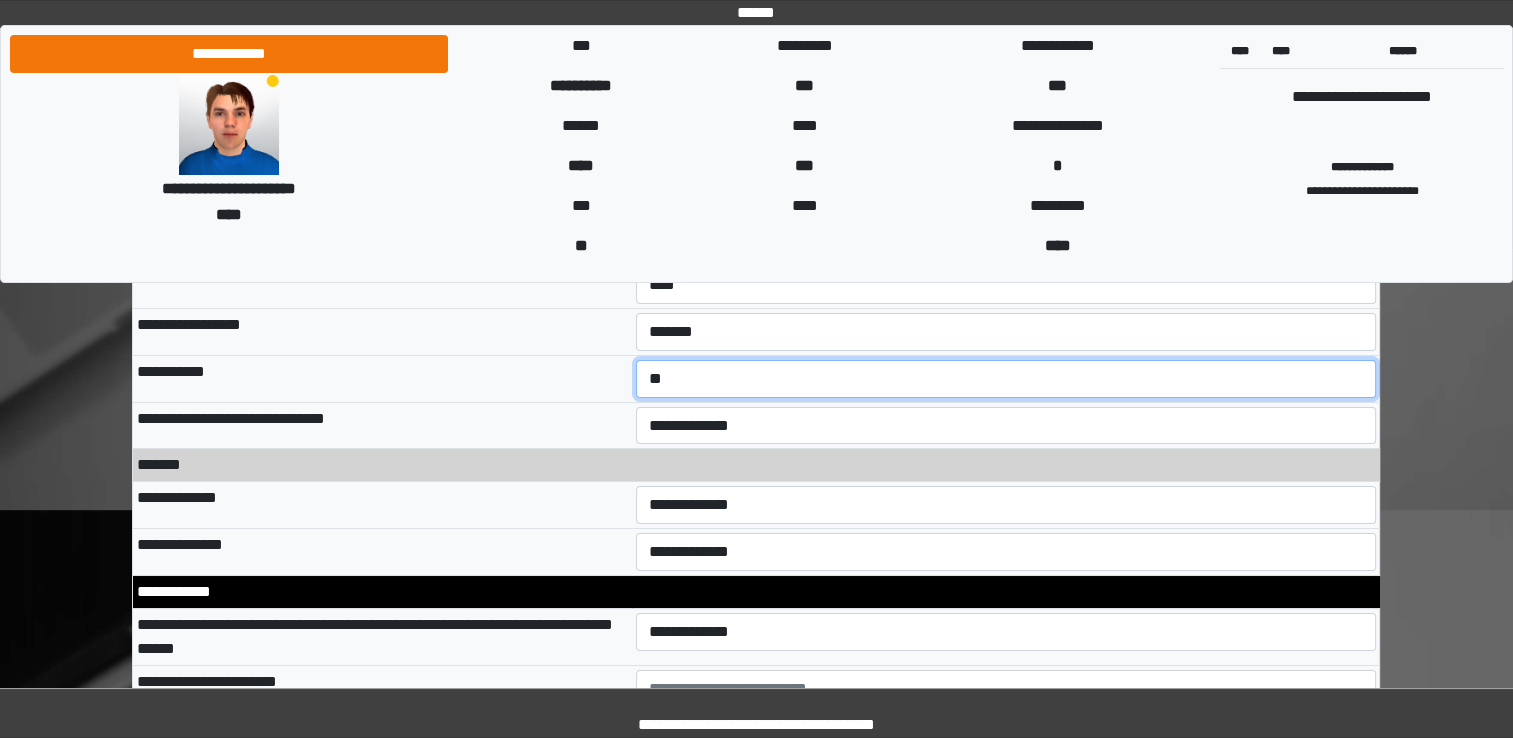 click on "**********" at bounding box center [1006, 379] 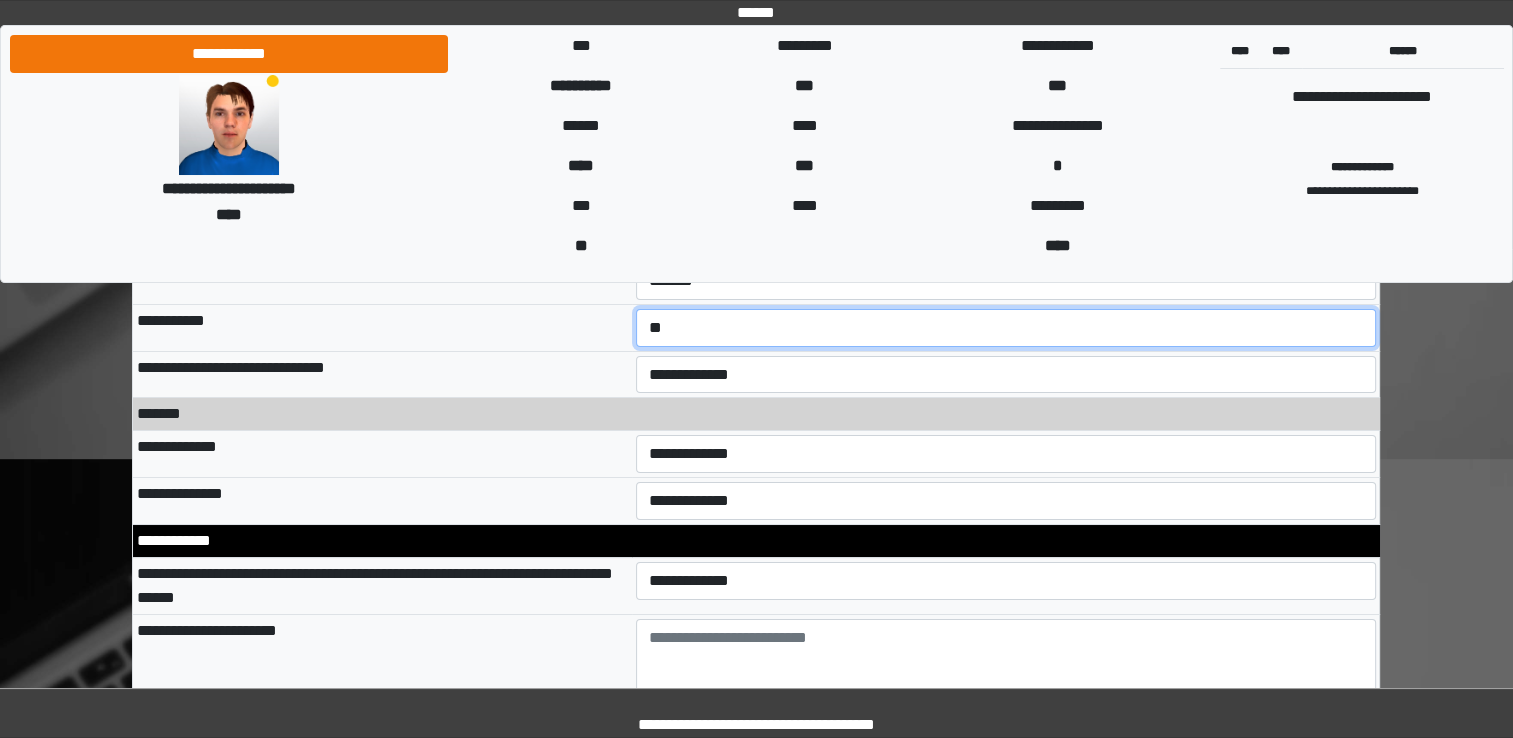 scroll, scrollTop: 7200, scrollLeft: 0, axis: vertical 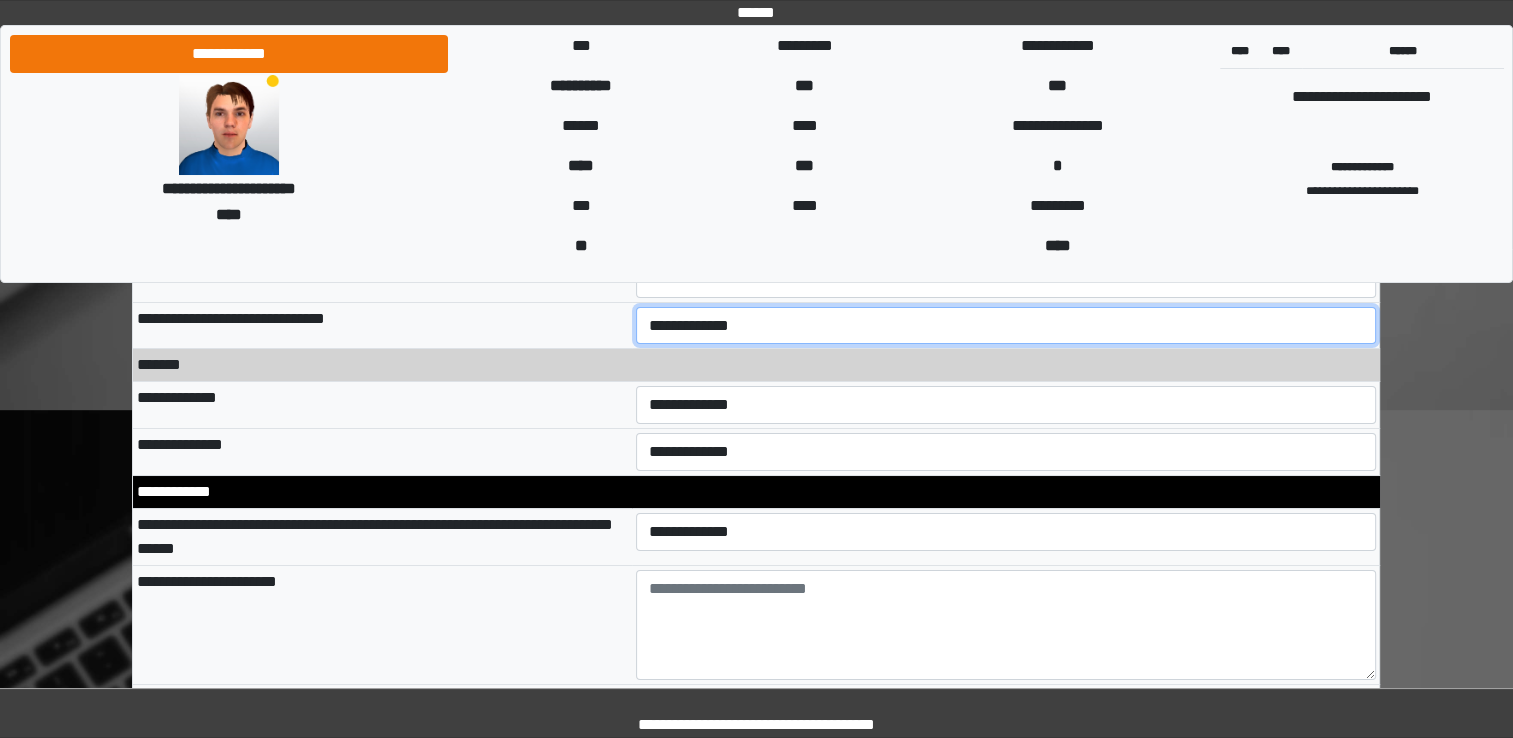 click on "**********" at bounding box center (1006, 326) 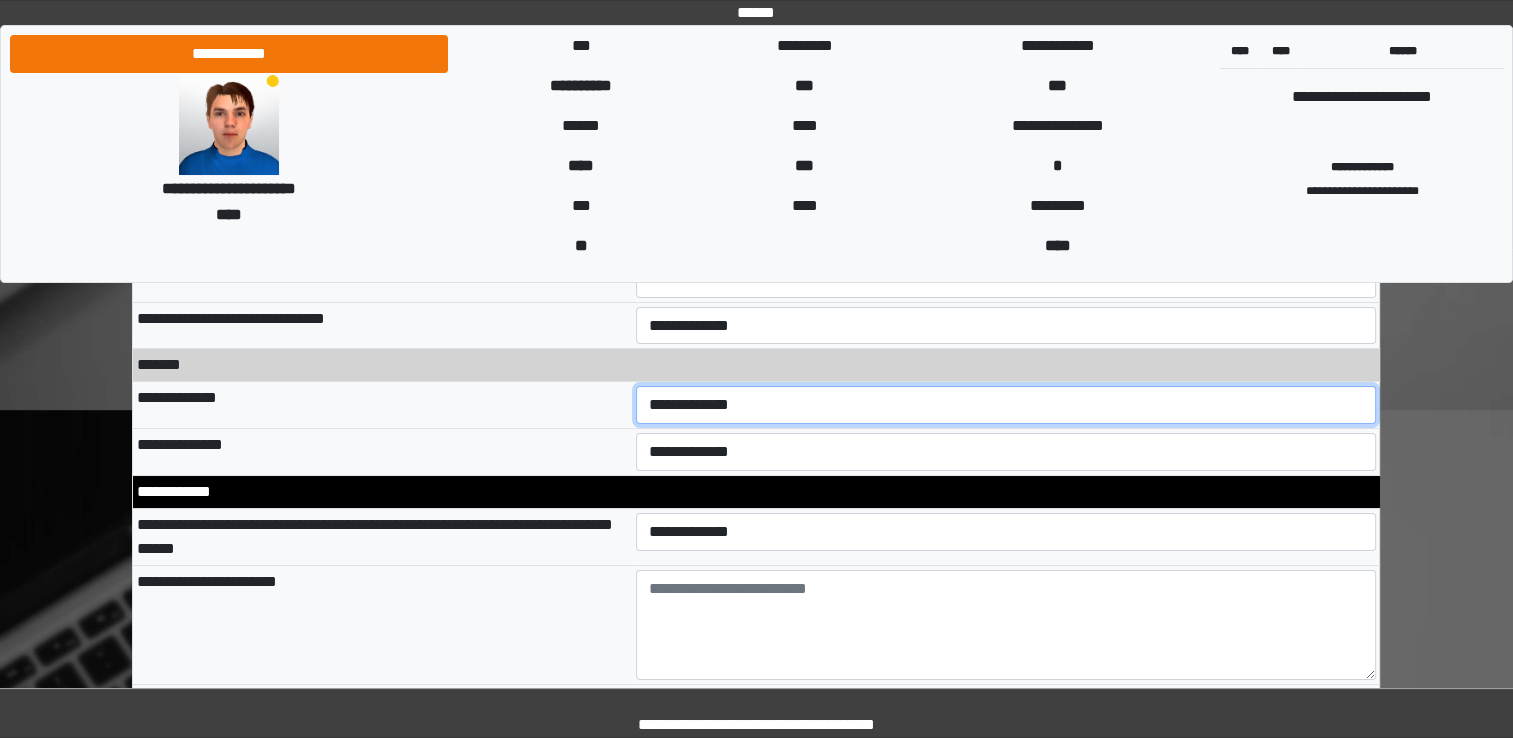 click on "**********" at bounding box center [1006, 405] 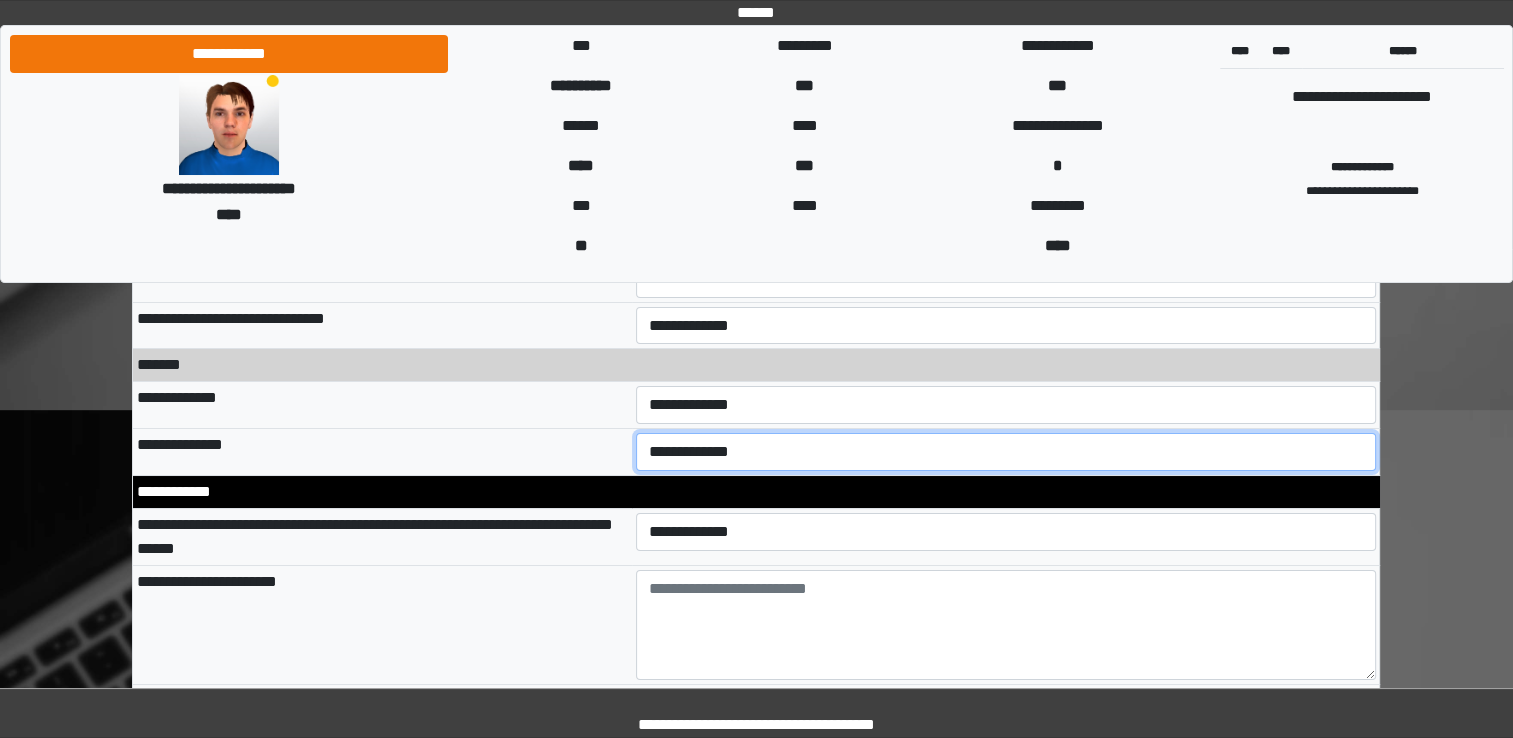 click on "**********" at bounding box center [1006, 452] 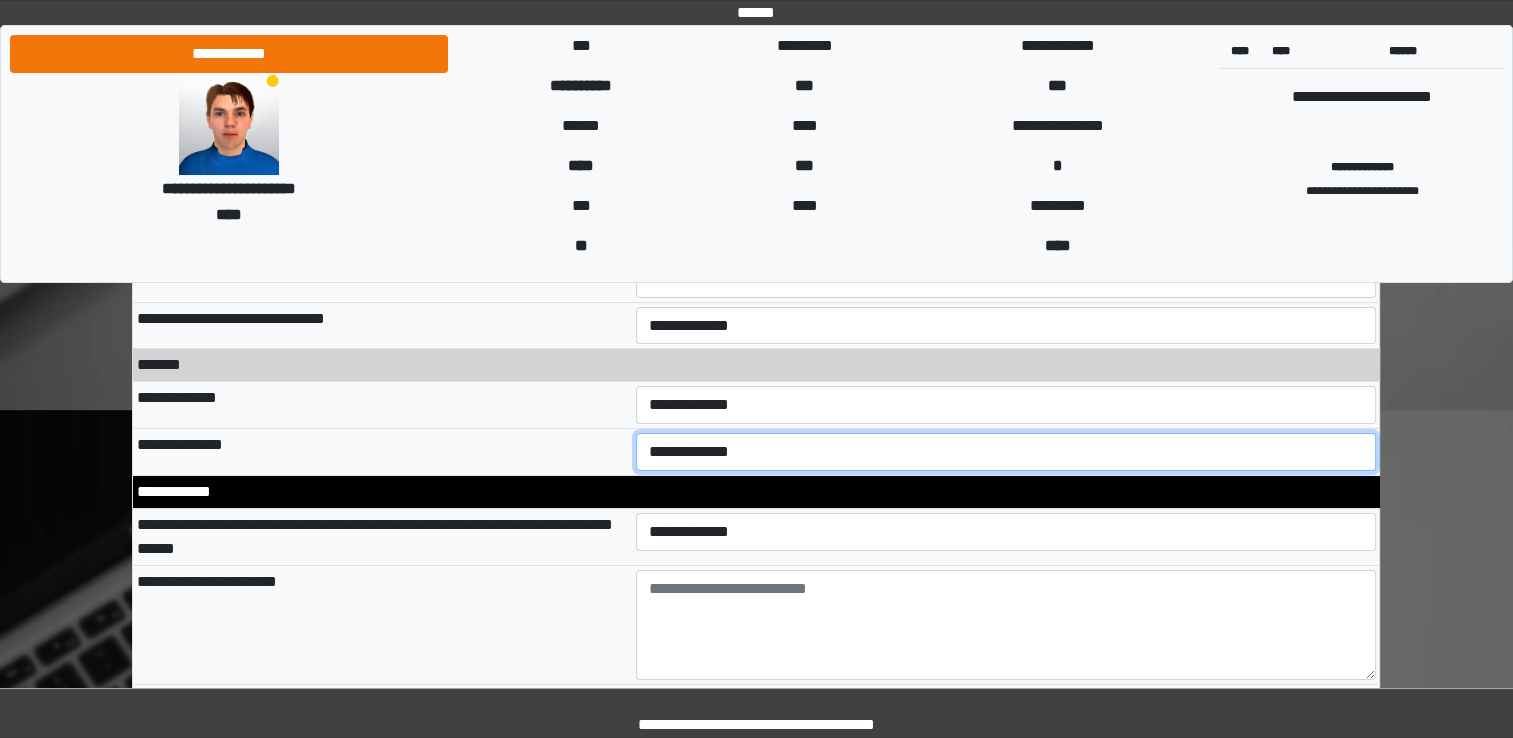 select on "**" 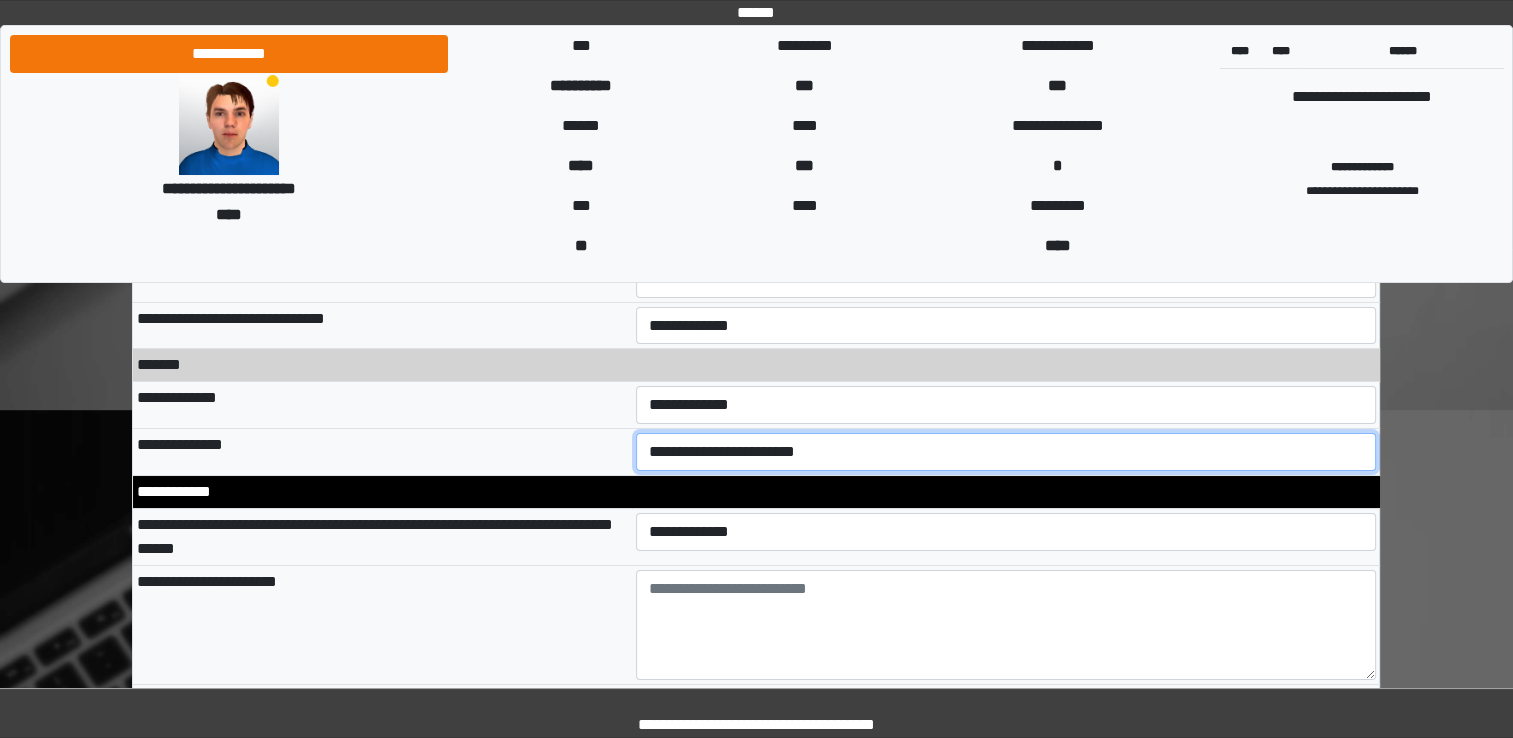 click on "**********" at bounding box center (1006, 452) 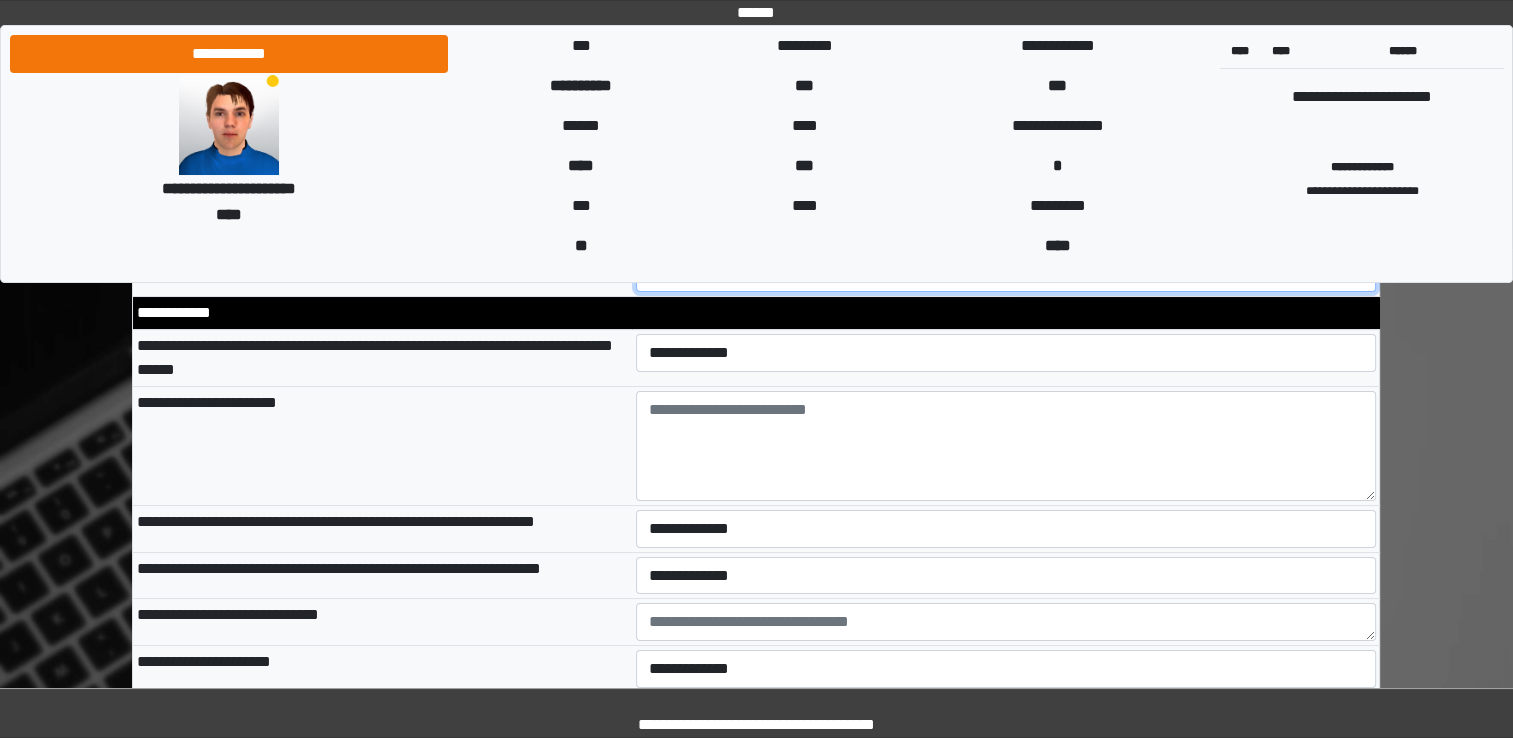 scroll, scrollTop: 7400, scrollLeft: 0, axis: vertical 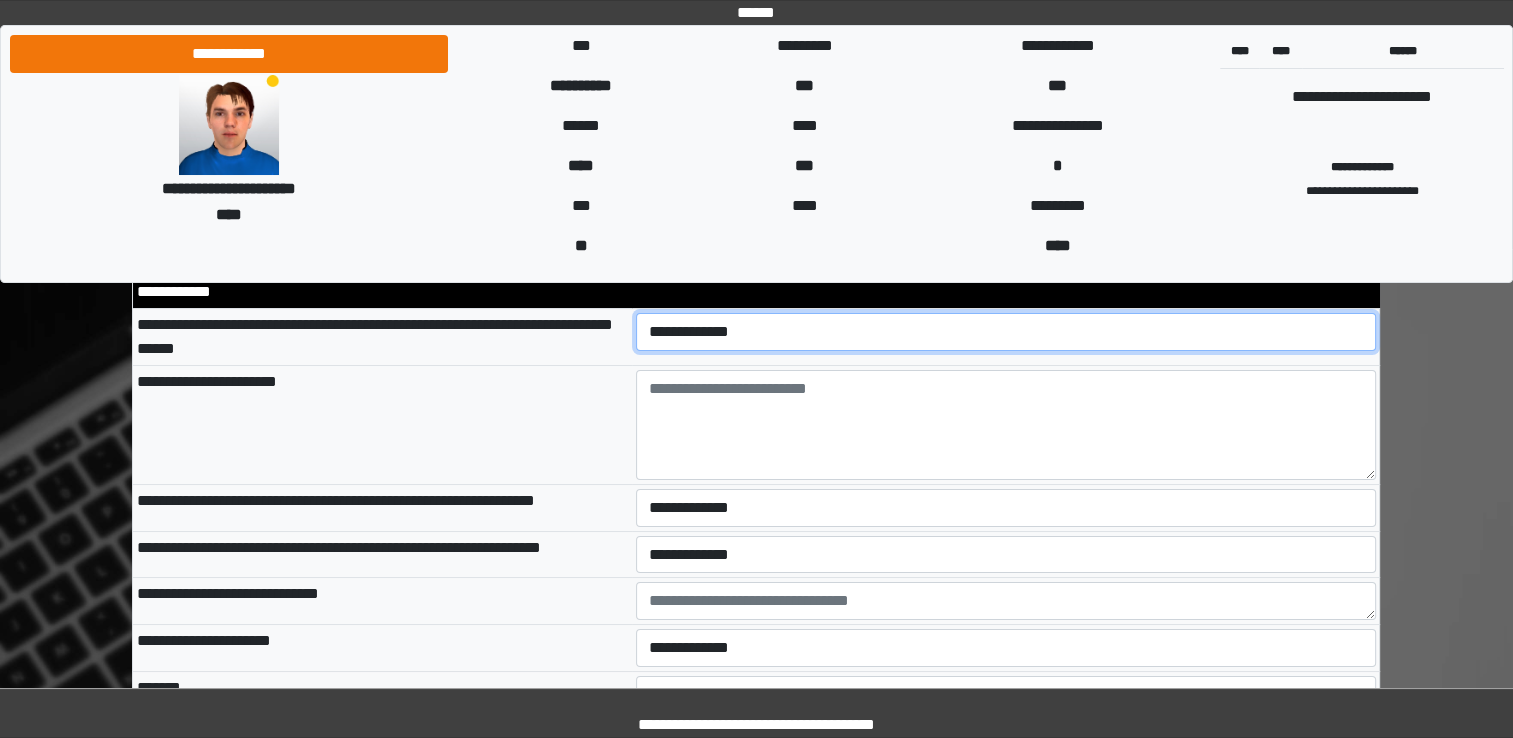 click on "**********" at bounding box center (1006, 332) 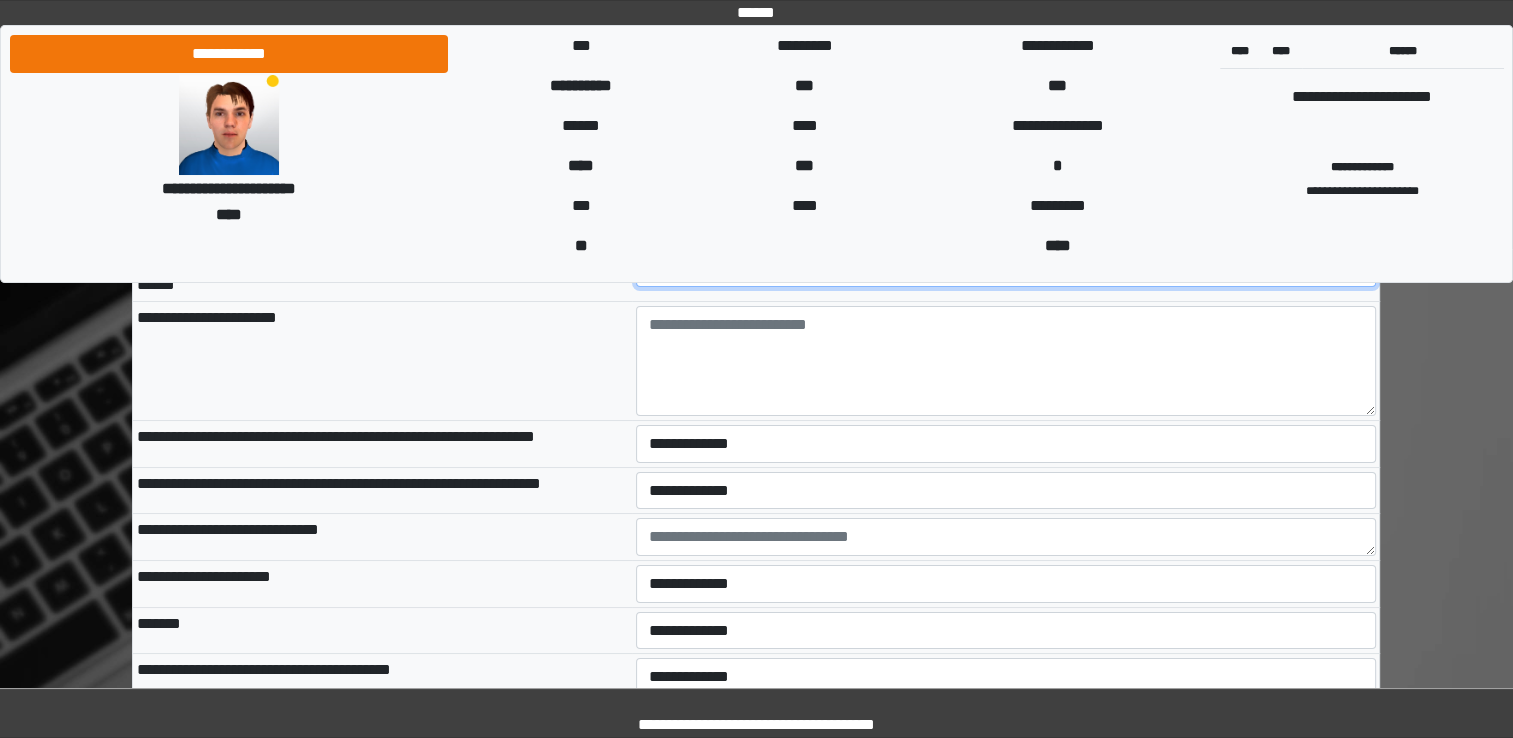 scroll, scrollTop: 7500, scrollLeft: 0, axis: vertical 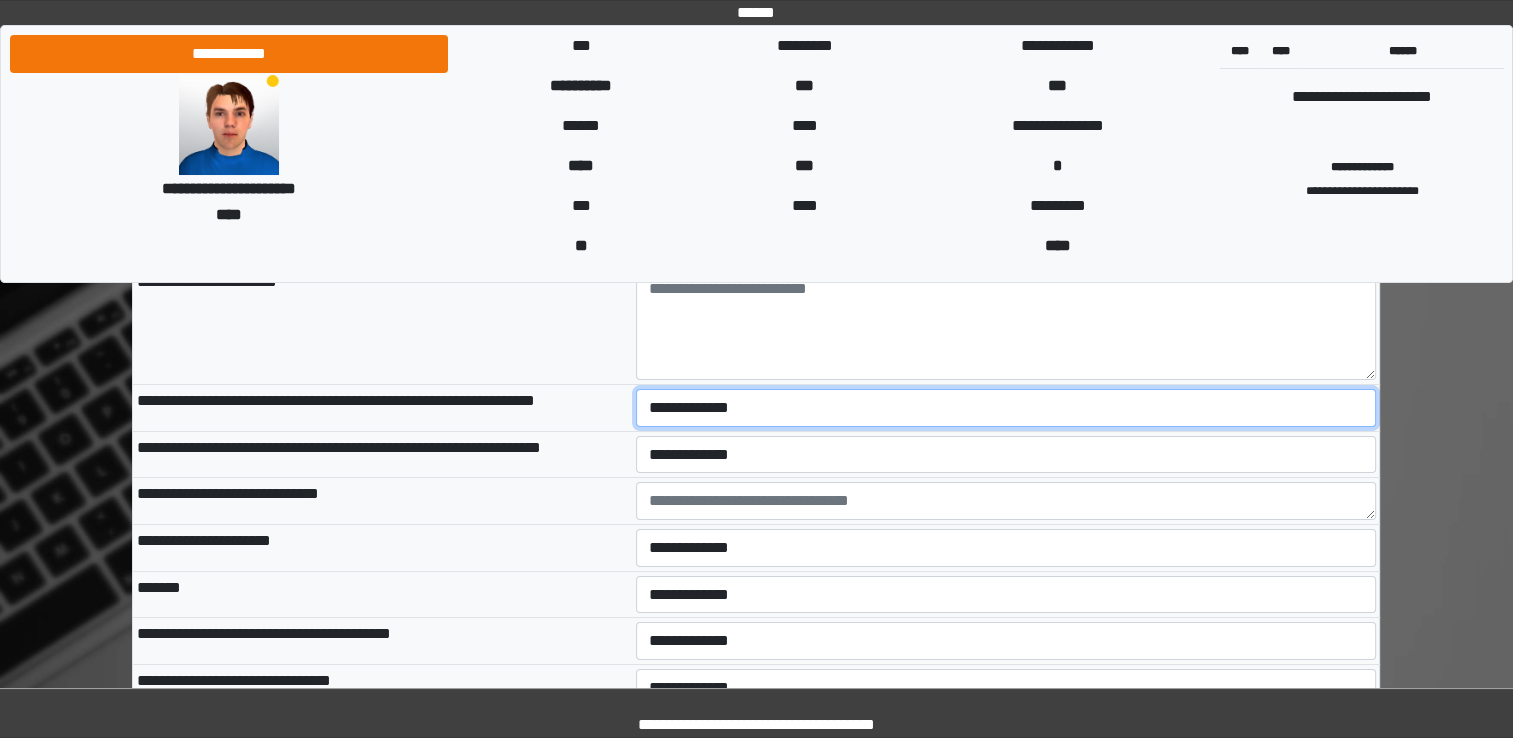 click on "**********" at bounding box center [1006, 408] 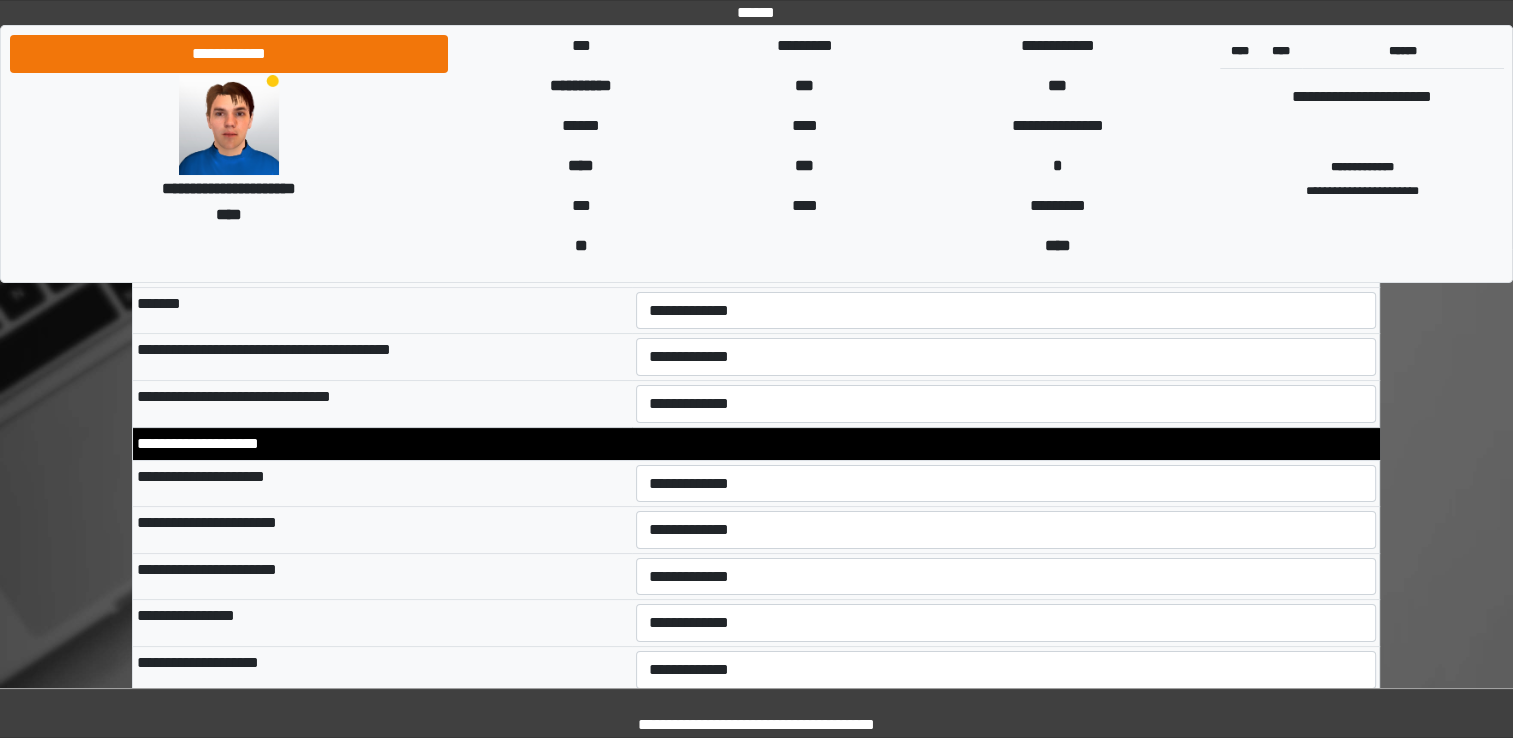 scroll, scrollTop: 7900, scrollLeft: 0, axis: vertical 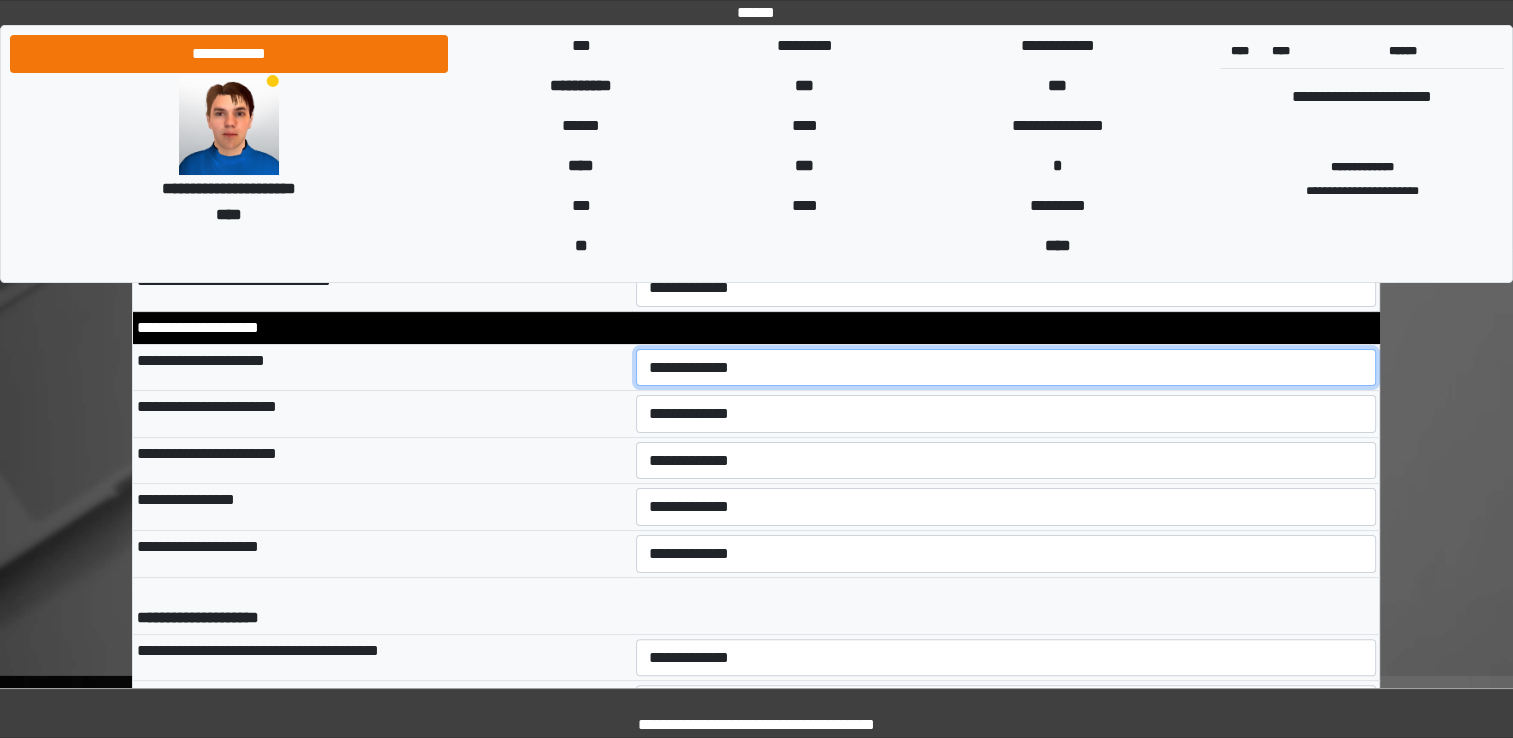click on "**********" at bounding box center (1006, 368) 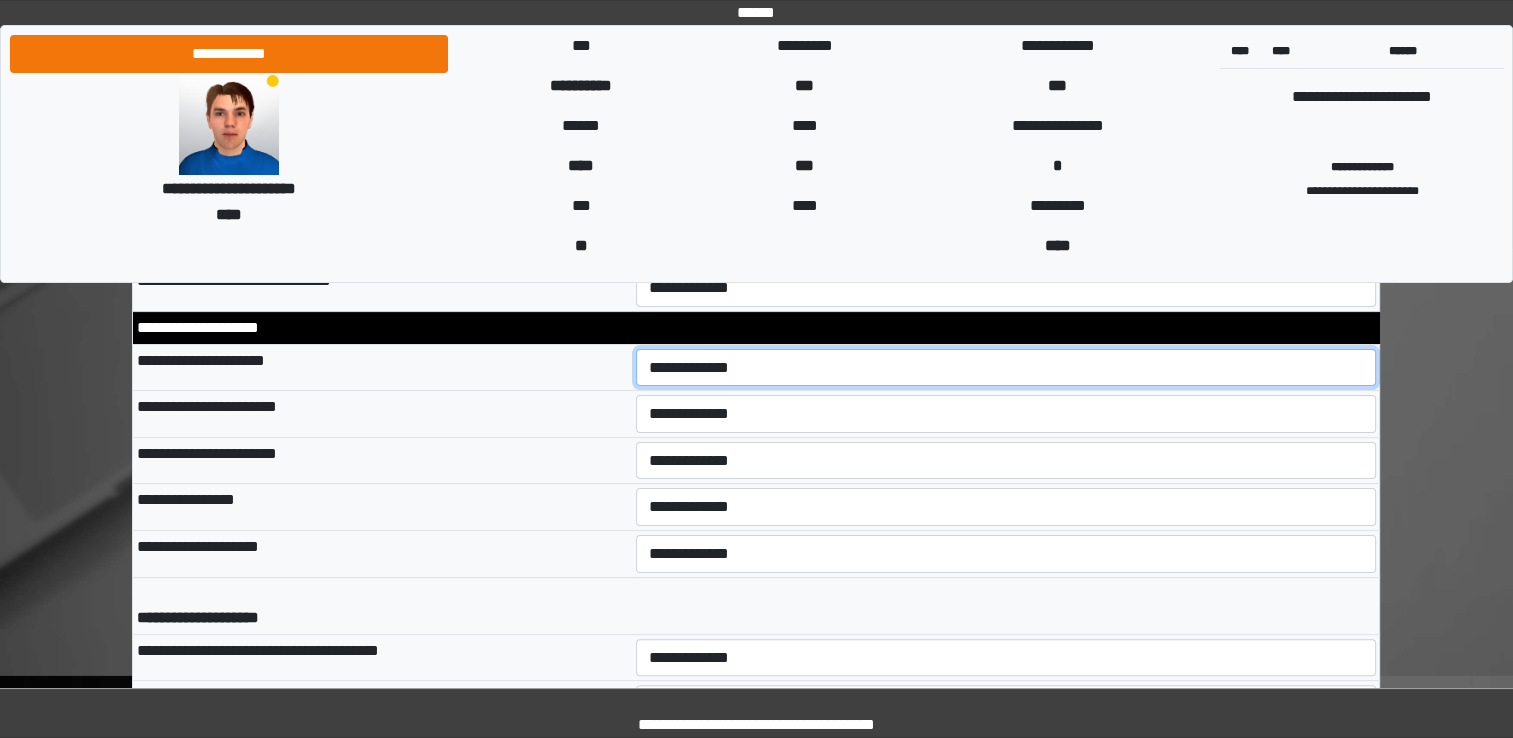 select on "*" 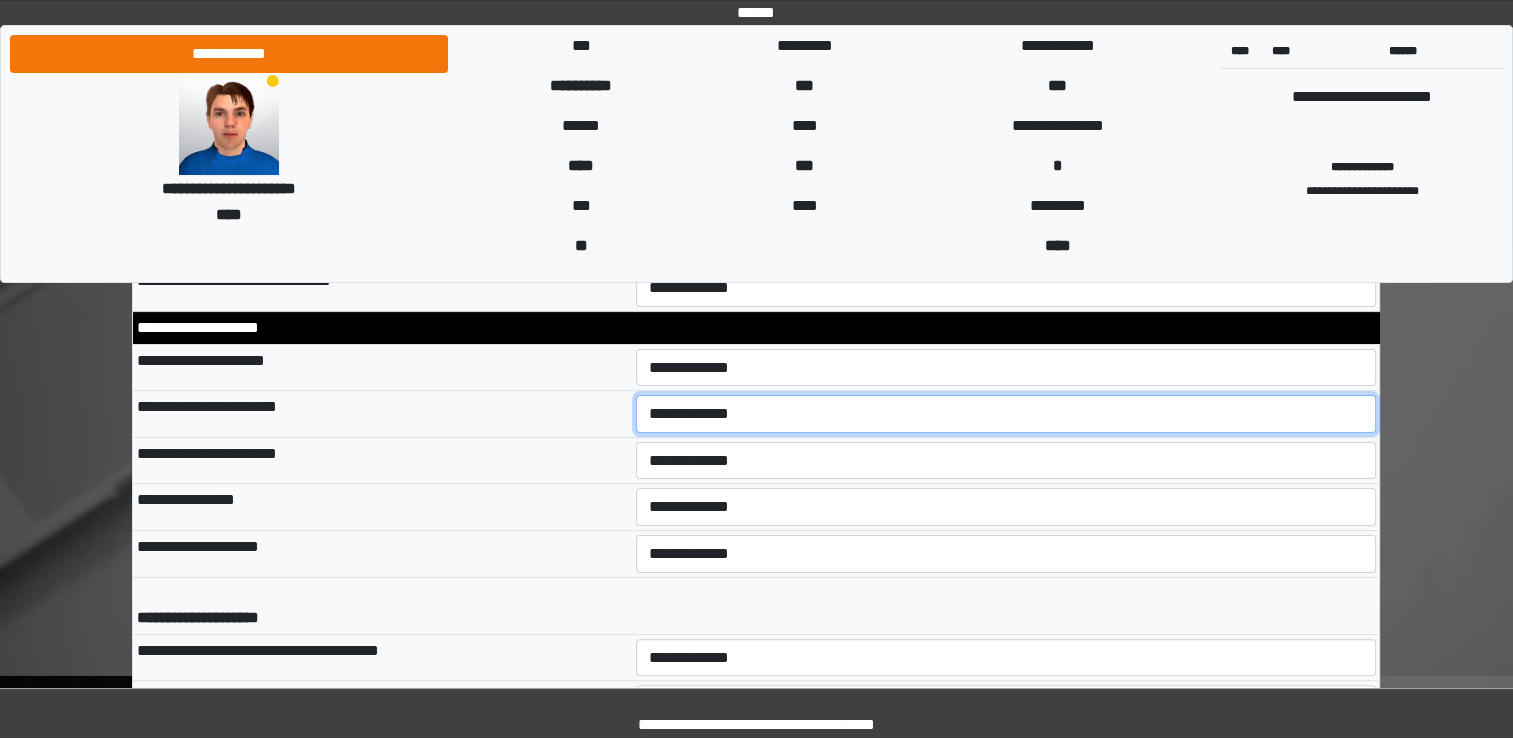 click on "**********" at bounding box center (1006, 414) 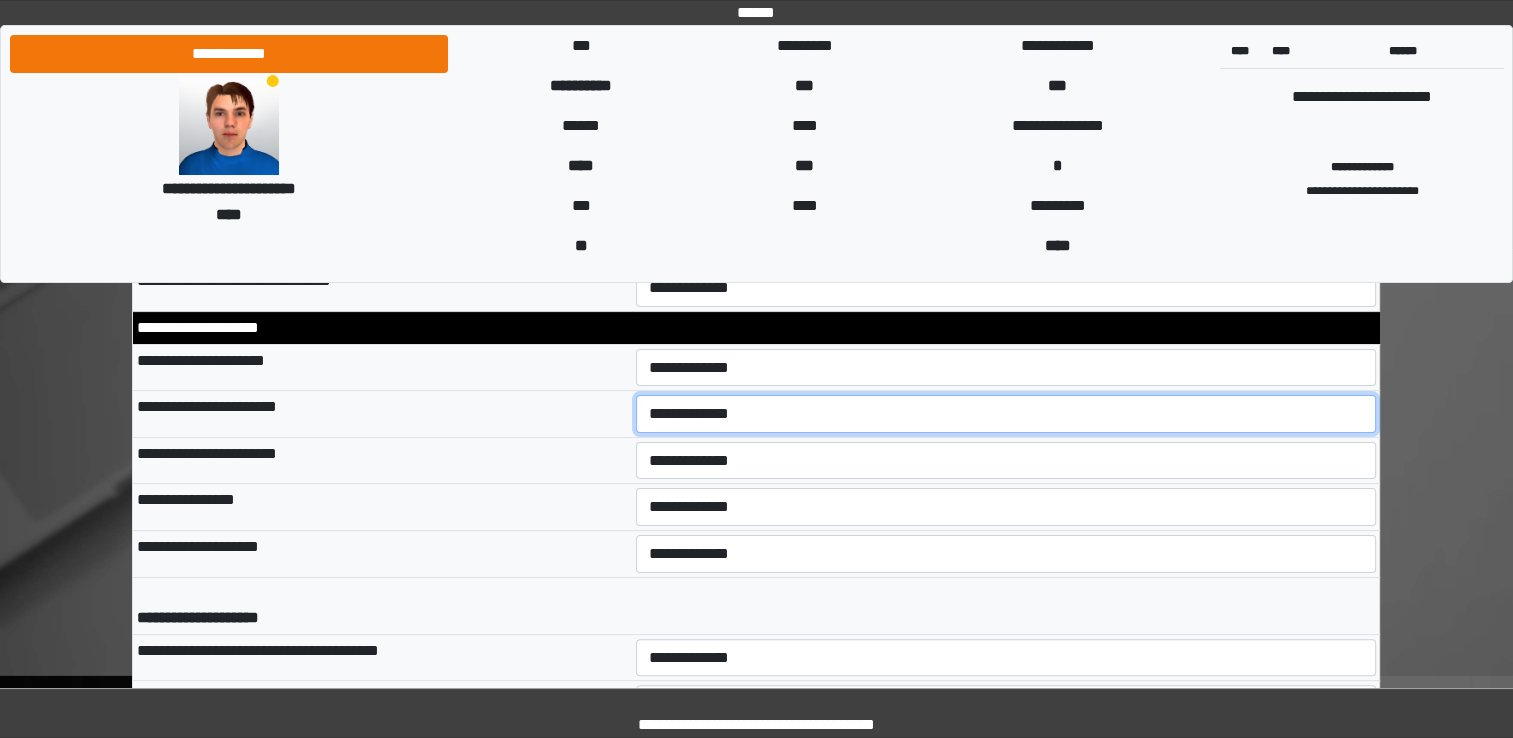 select on "*" 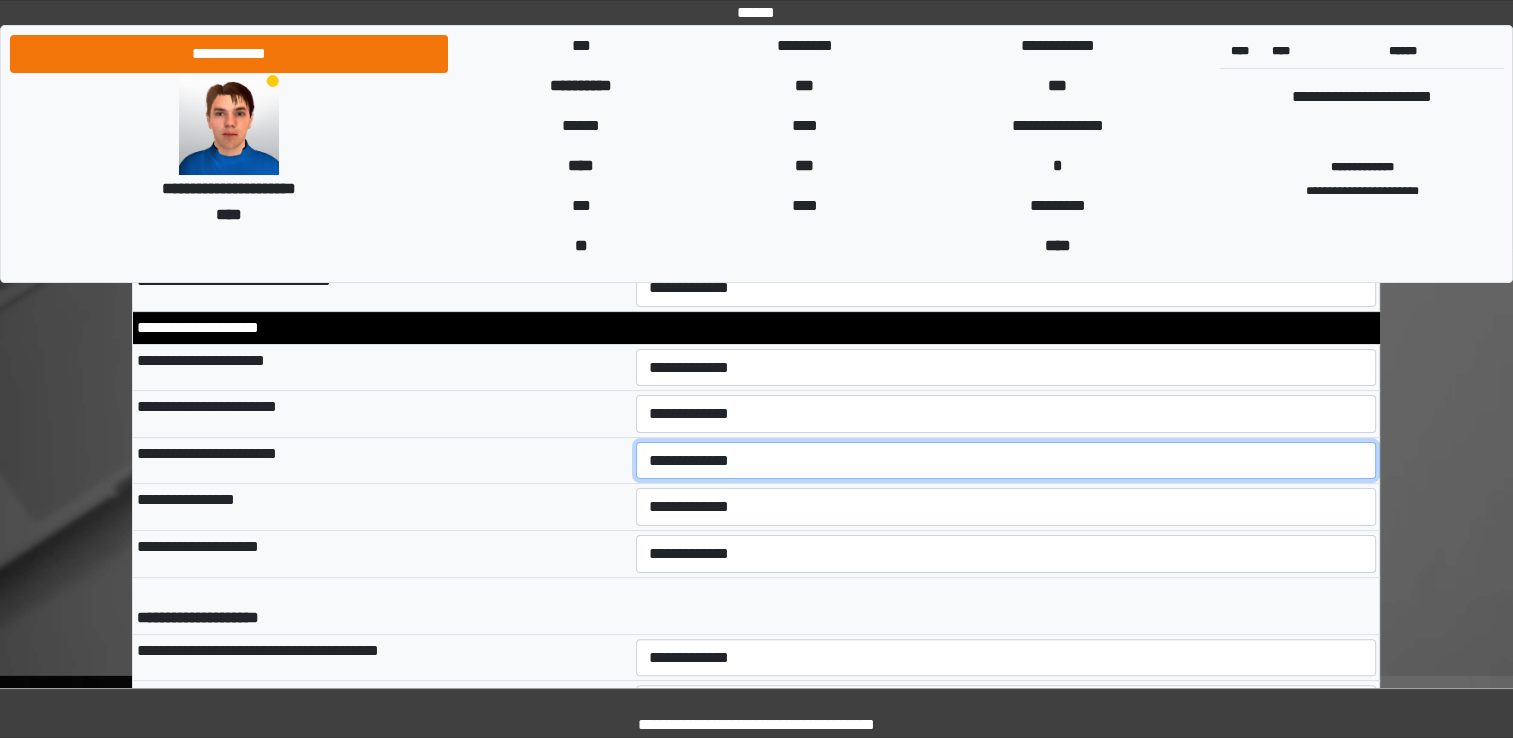 click on "**********" at bounding box center (1006, 461) 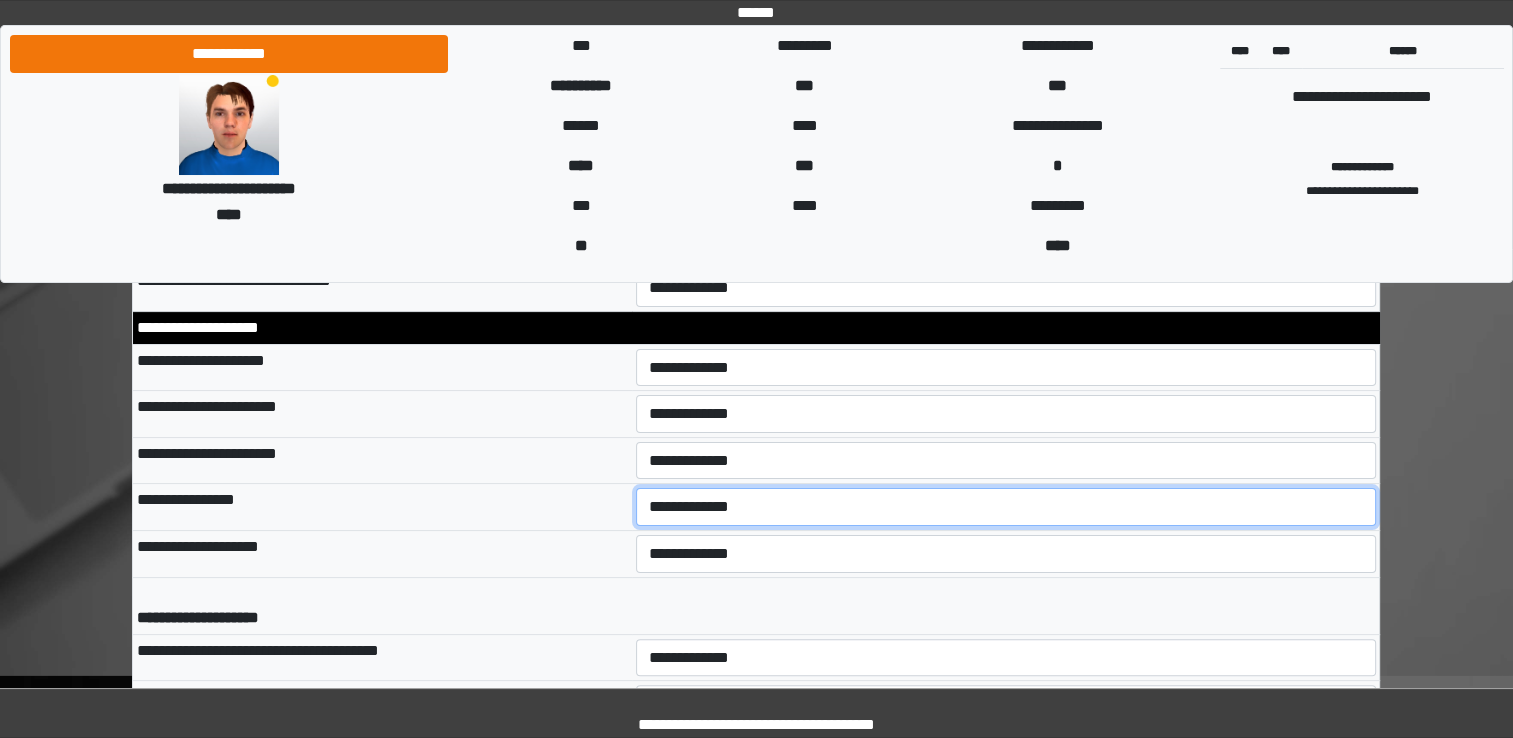 click on "**********" at bounding box center [1006, 507] 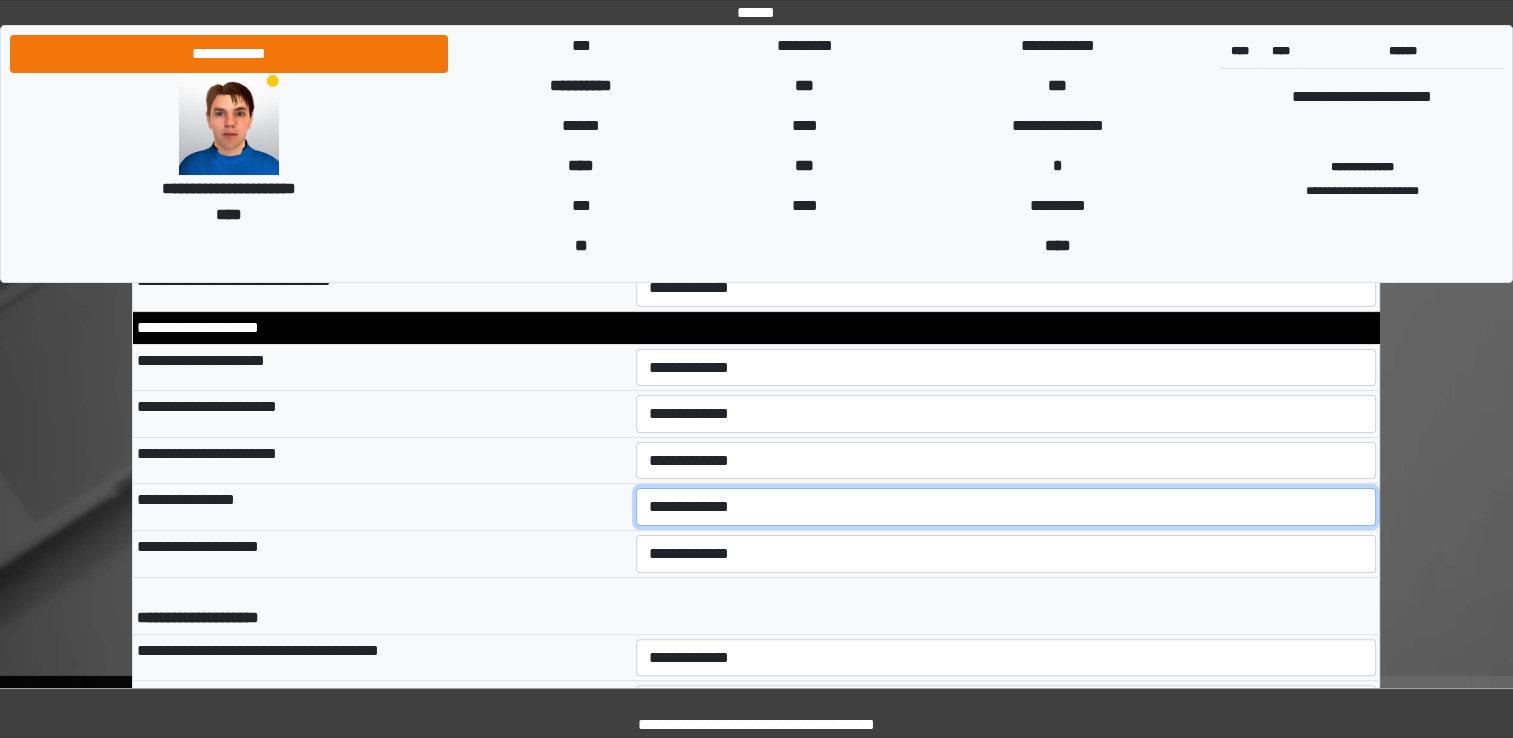 select on "*" 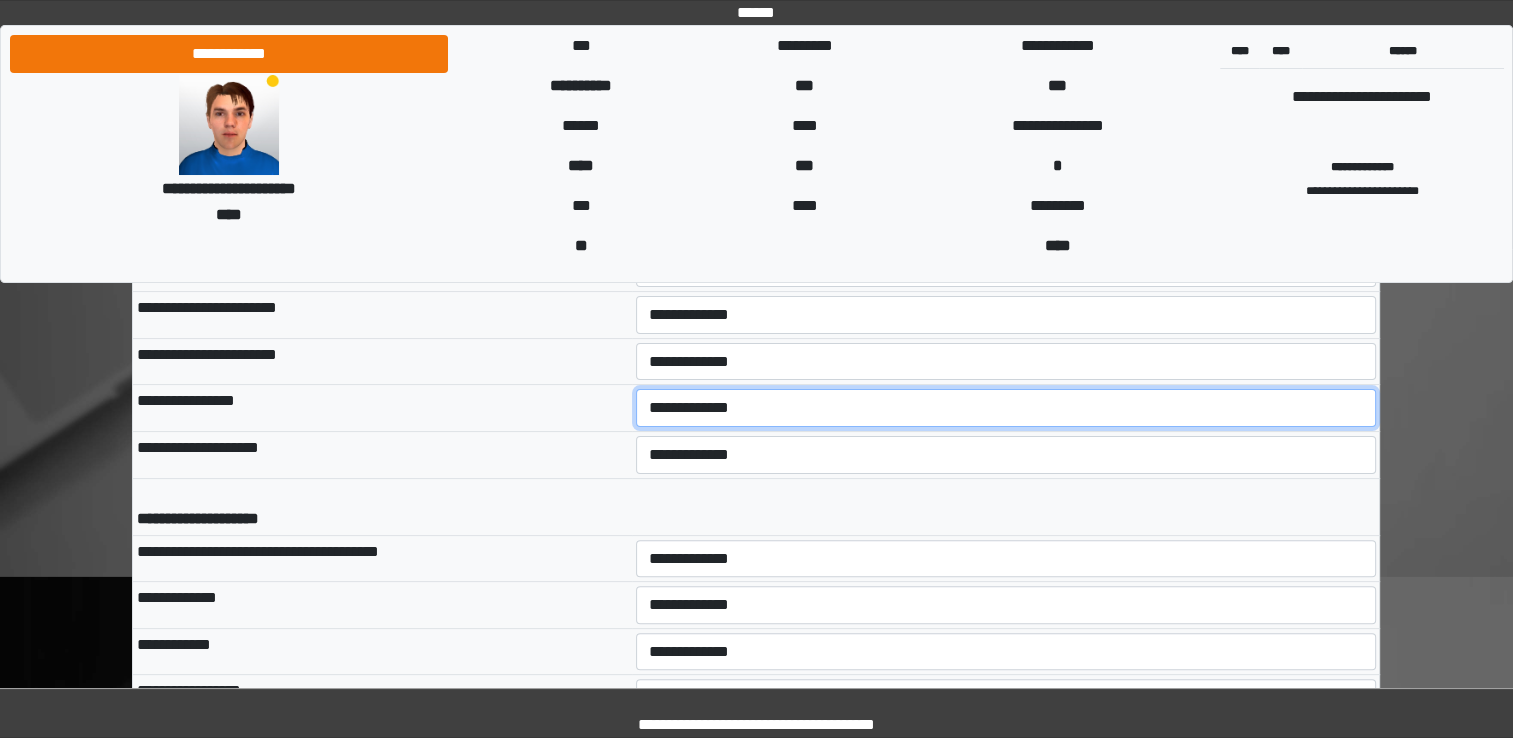 scroll, scrollTop: 8000, scrollLeft: 0, axis: vertical 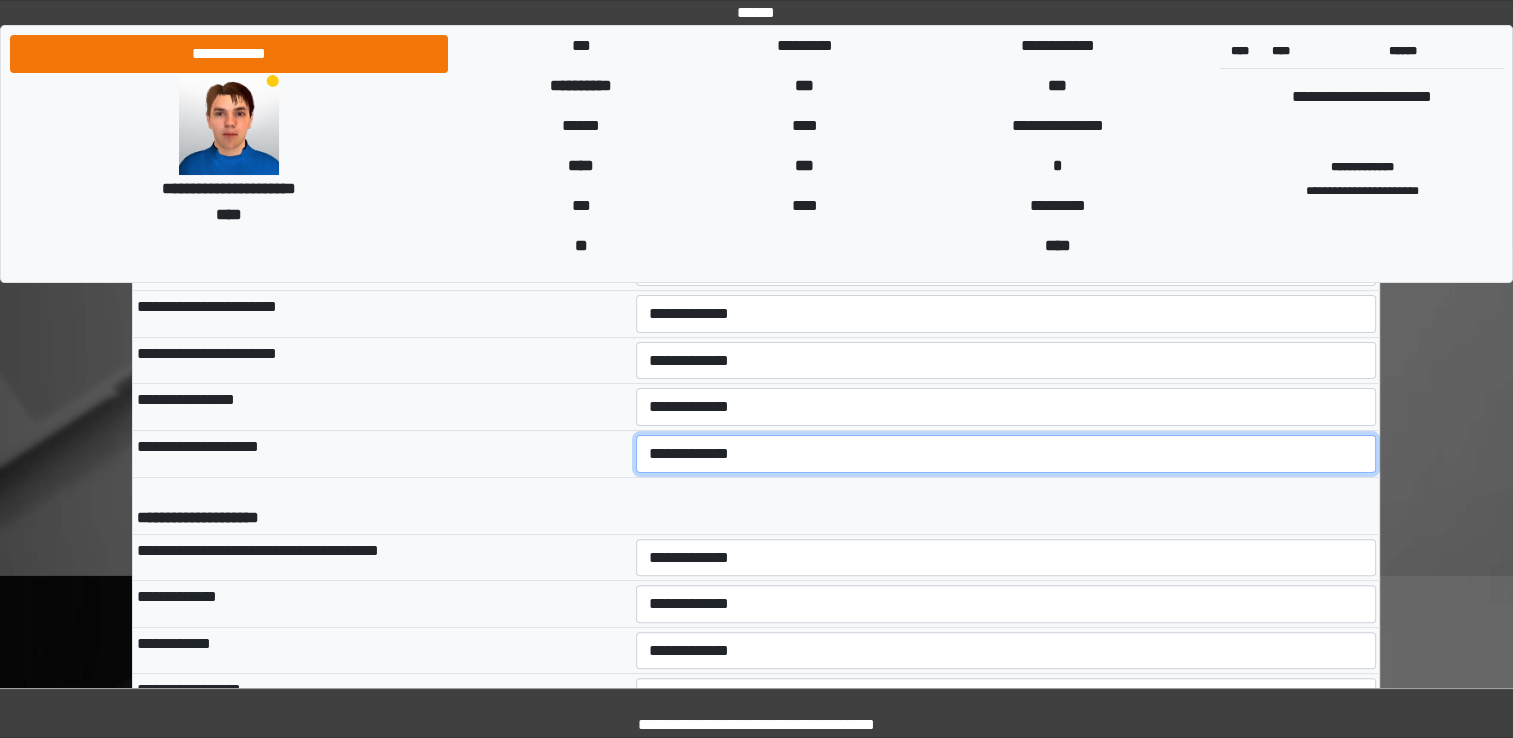 click on "**********" at bounding box center (1006, 454) 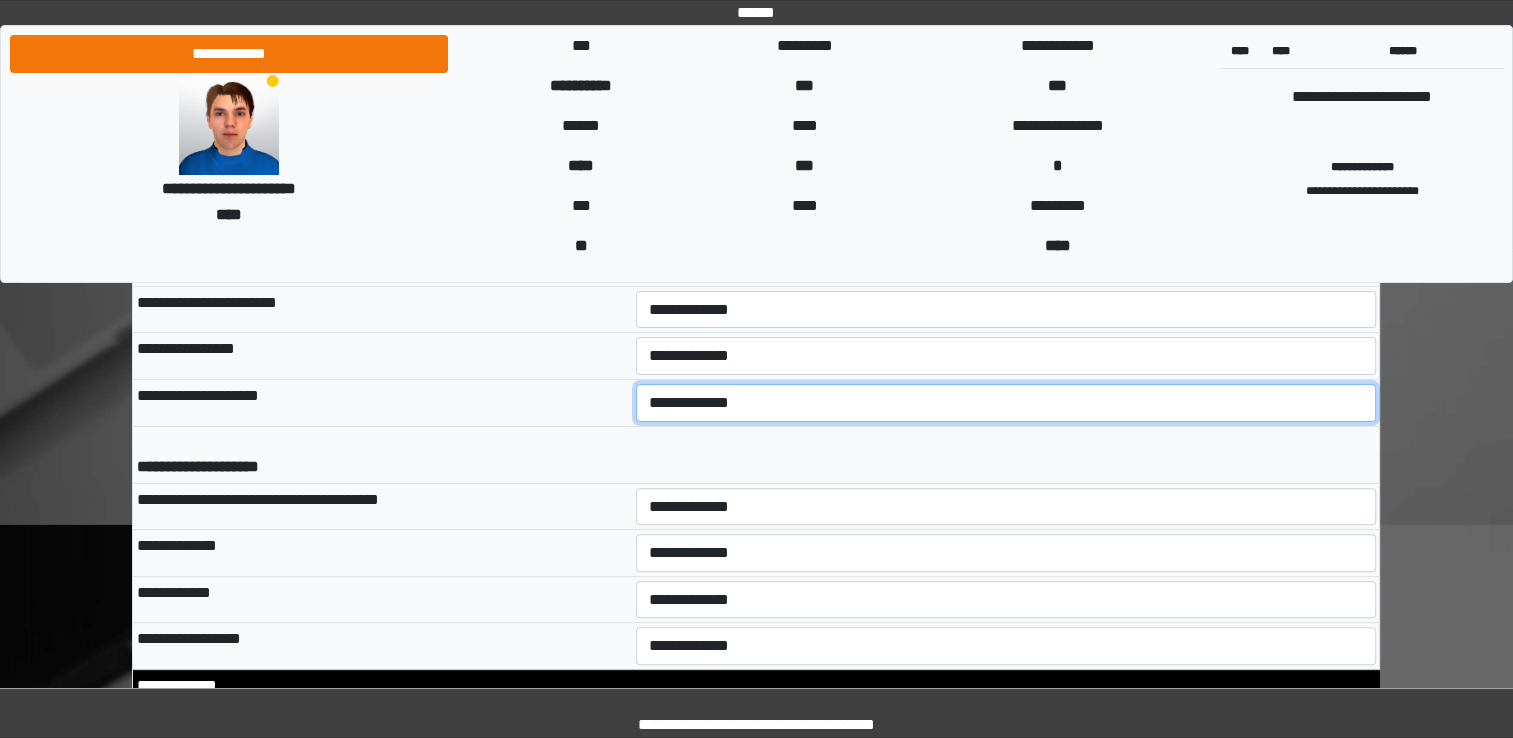 scroll, scrollTop: 8100, scrollLeft: 0, axis: vertical 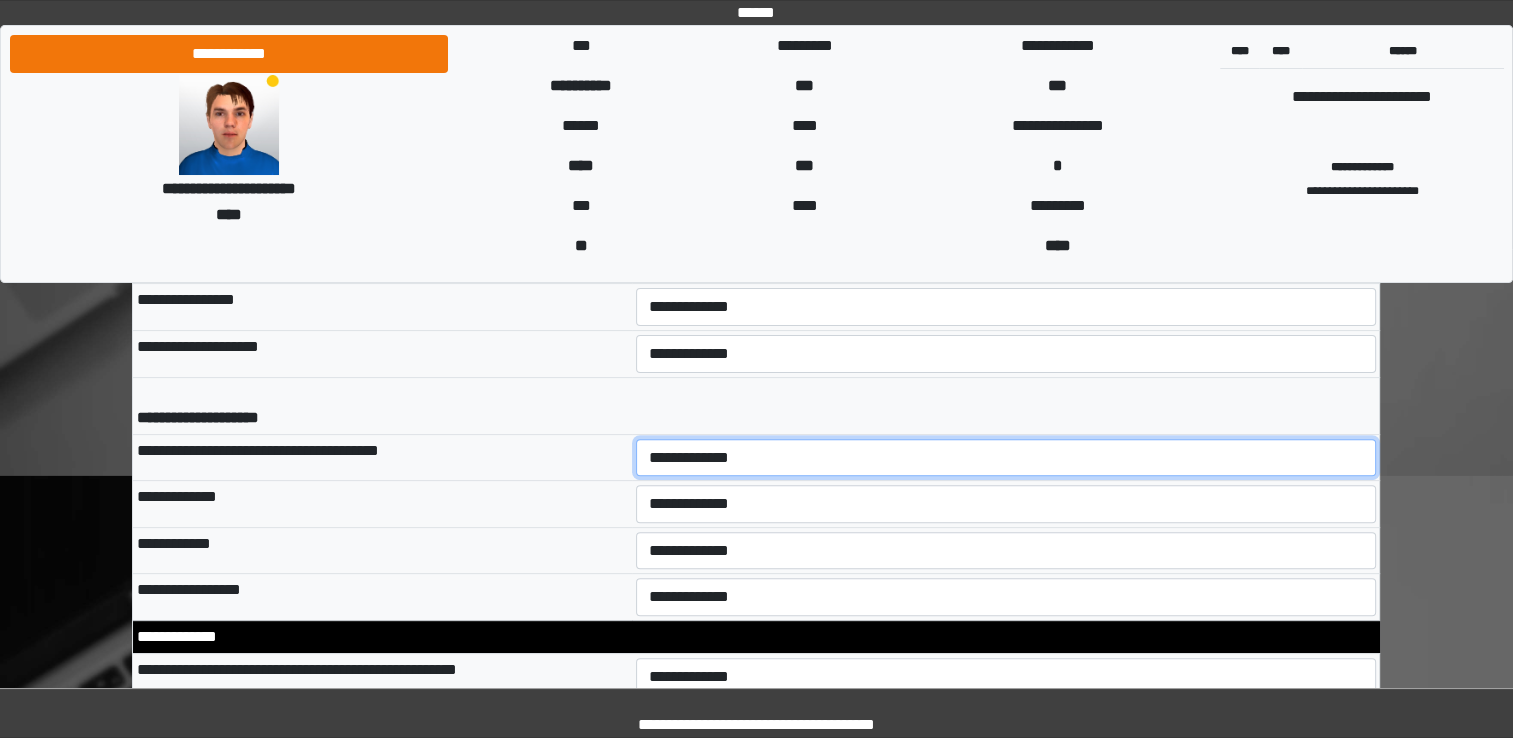 click on "**********" at bounding box center [1006, 458] 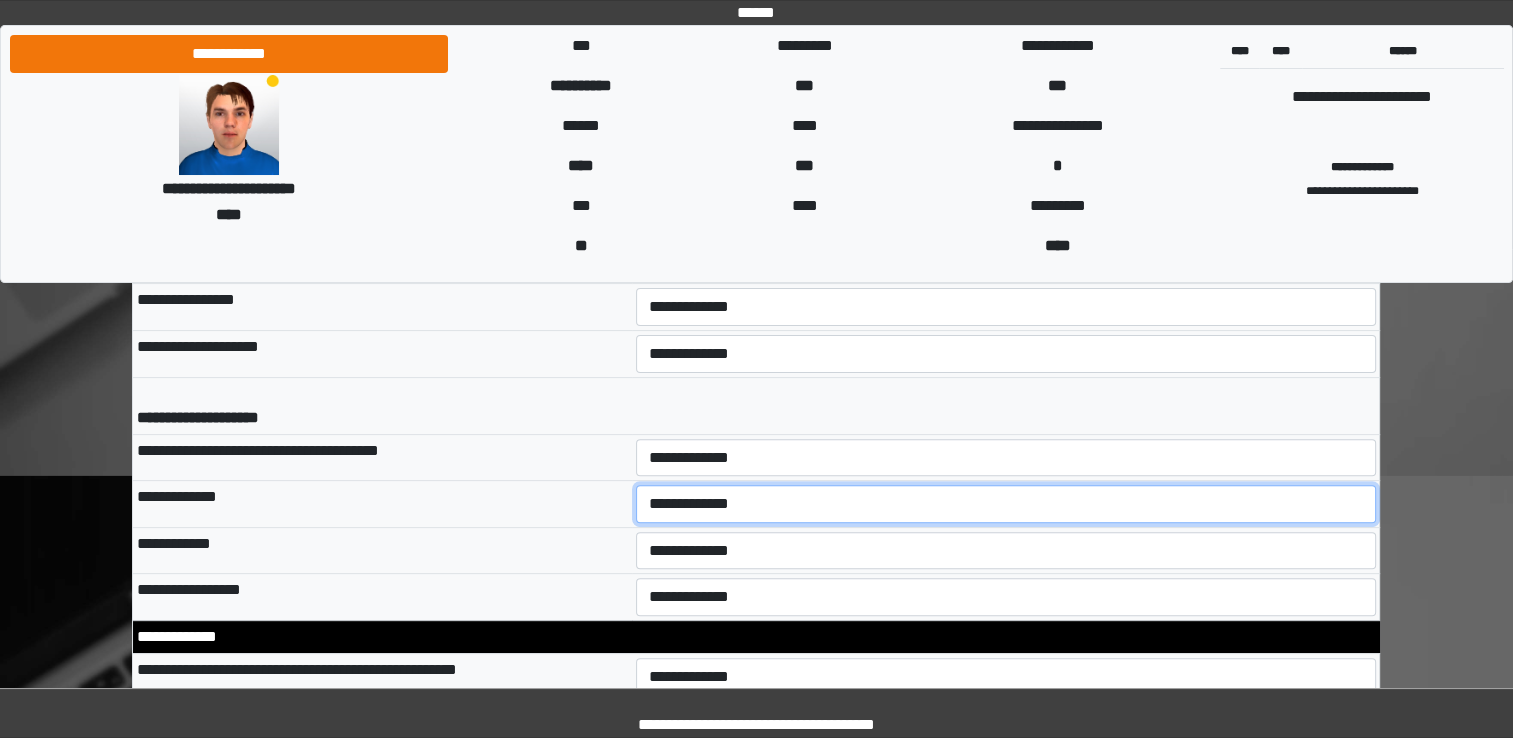 click on "**********" at bounding box center (1006, 504) 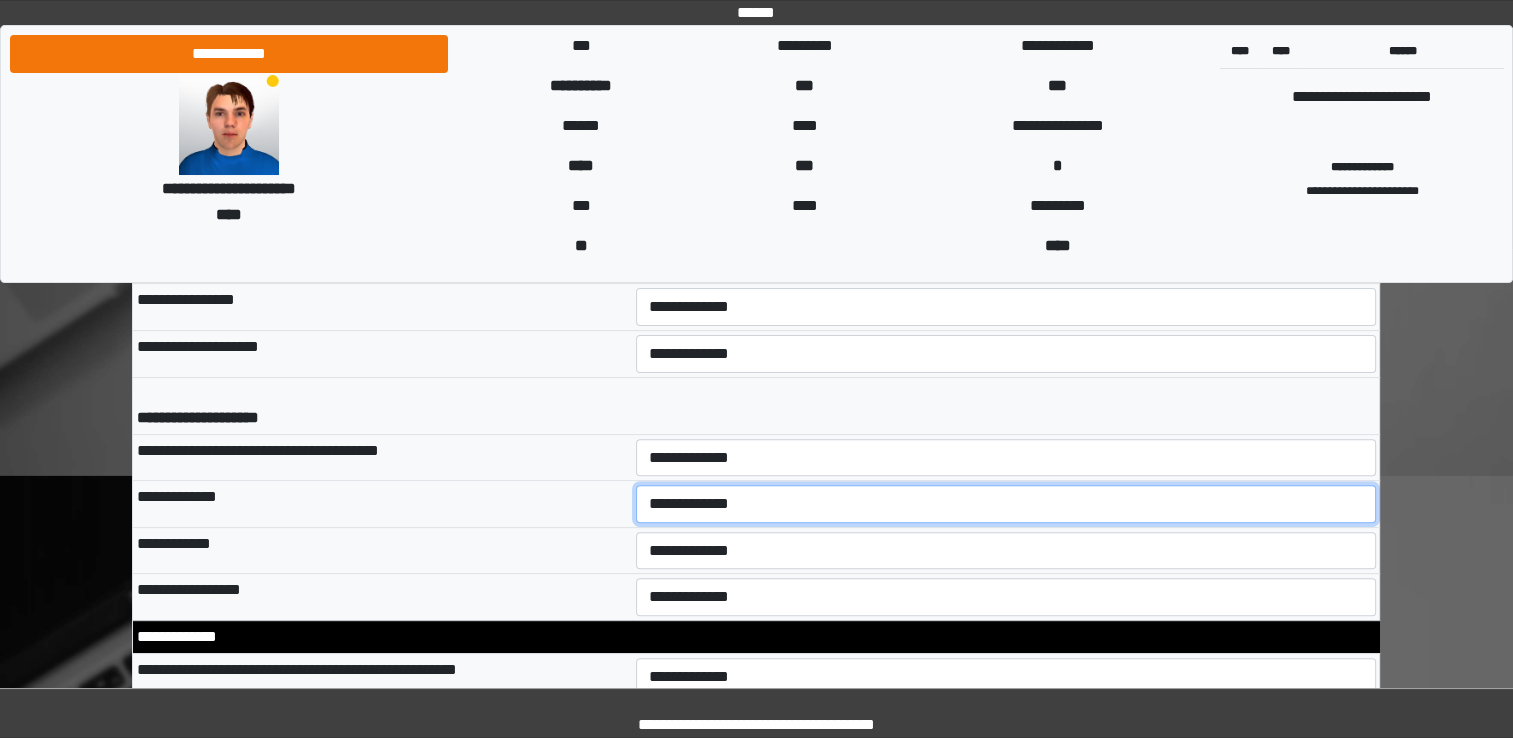 select on "*" 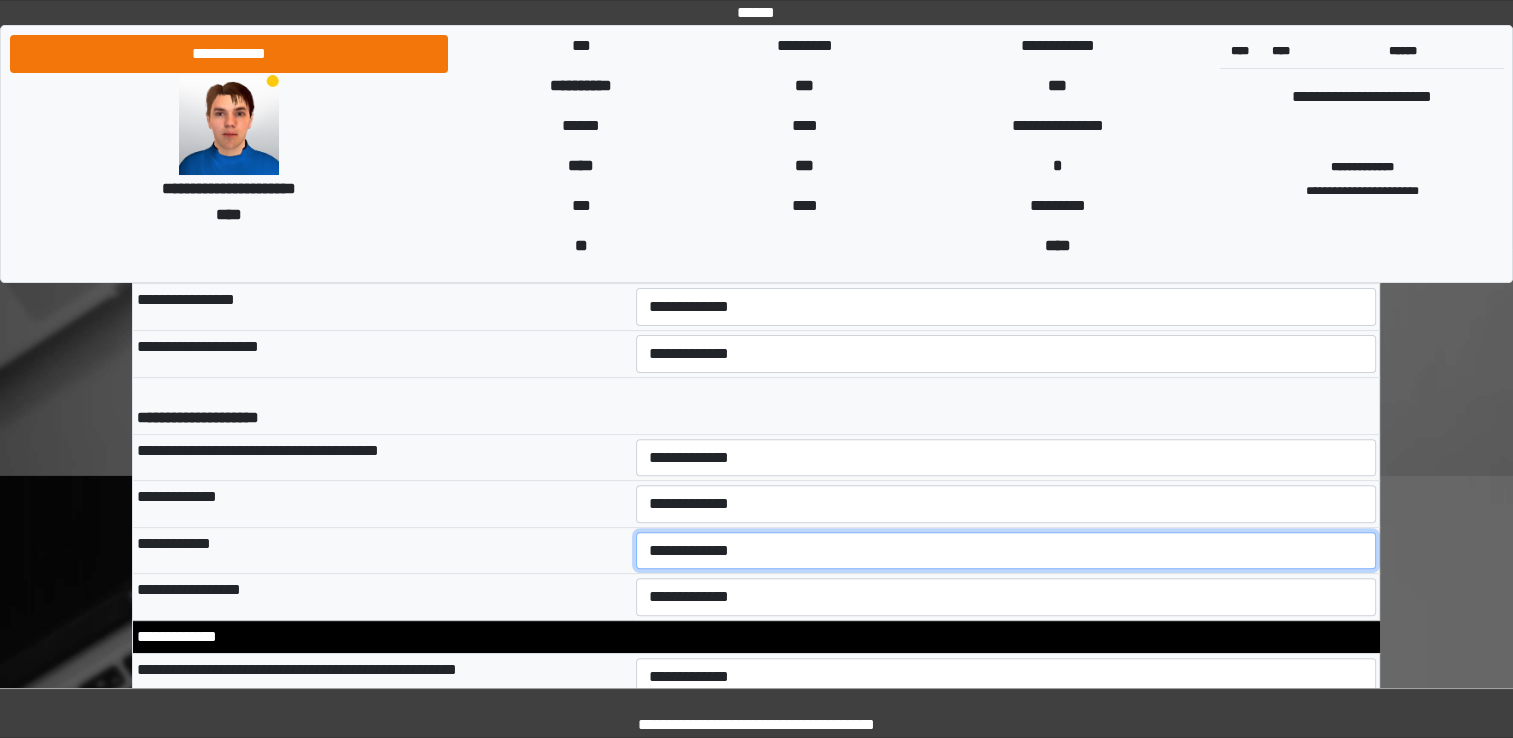 click on "**********" at bounding box center [1006, 551] 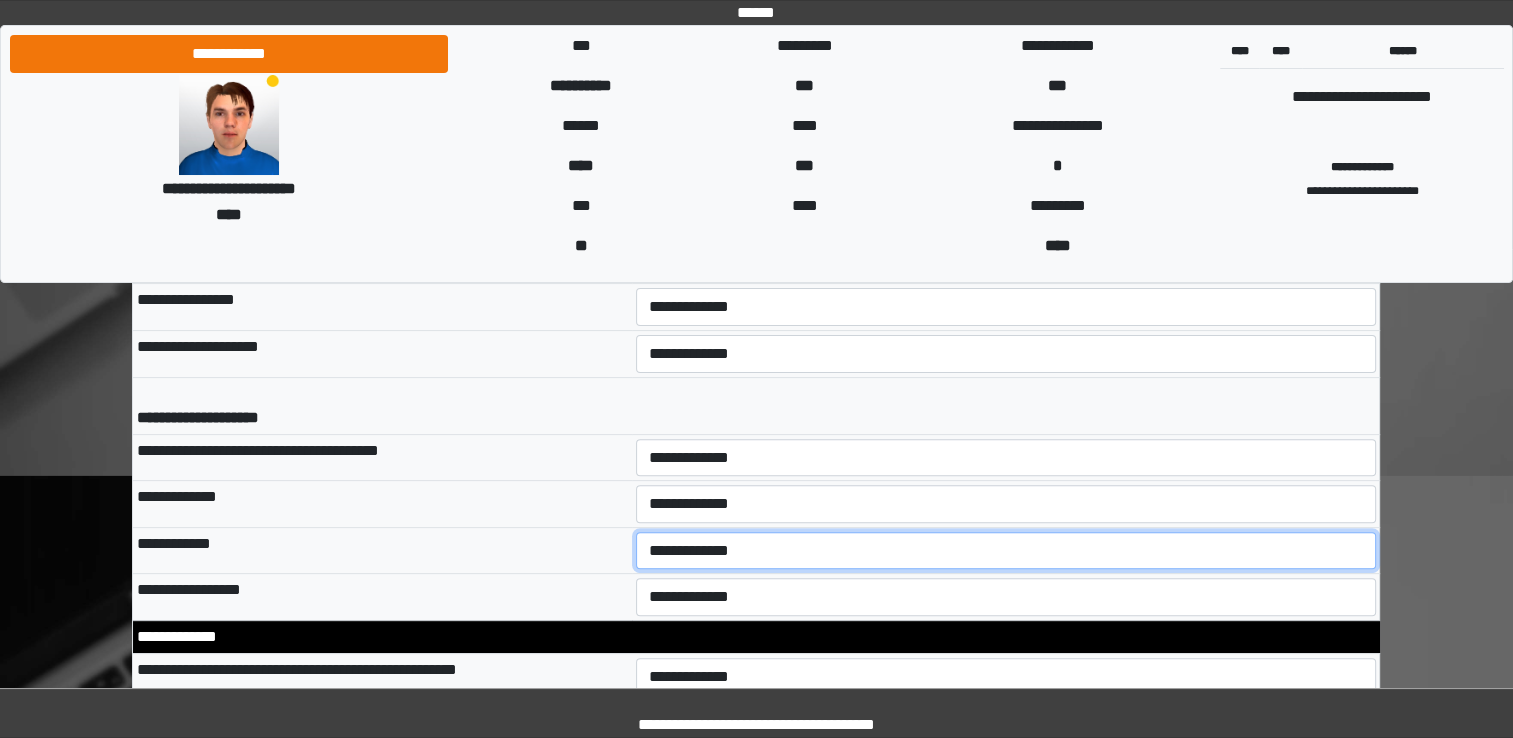 select on "*" 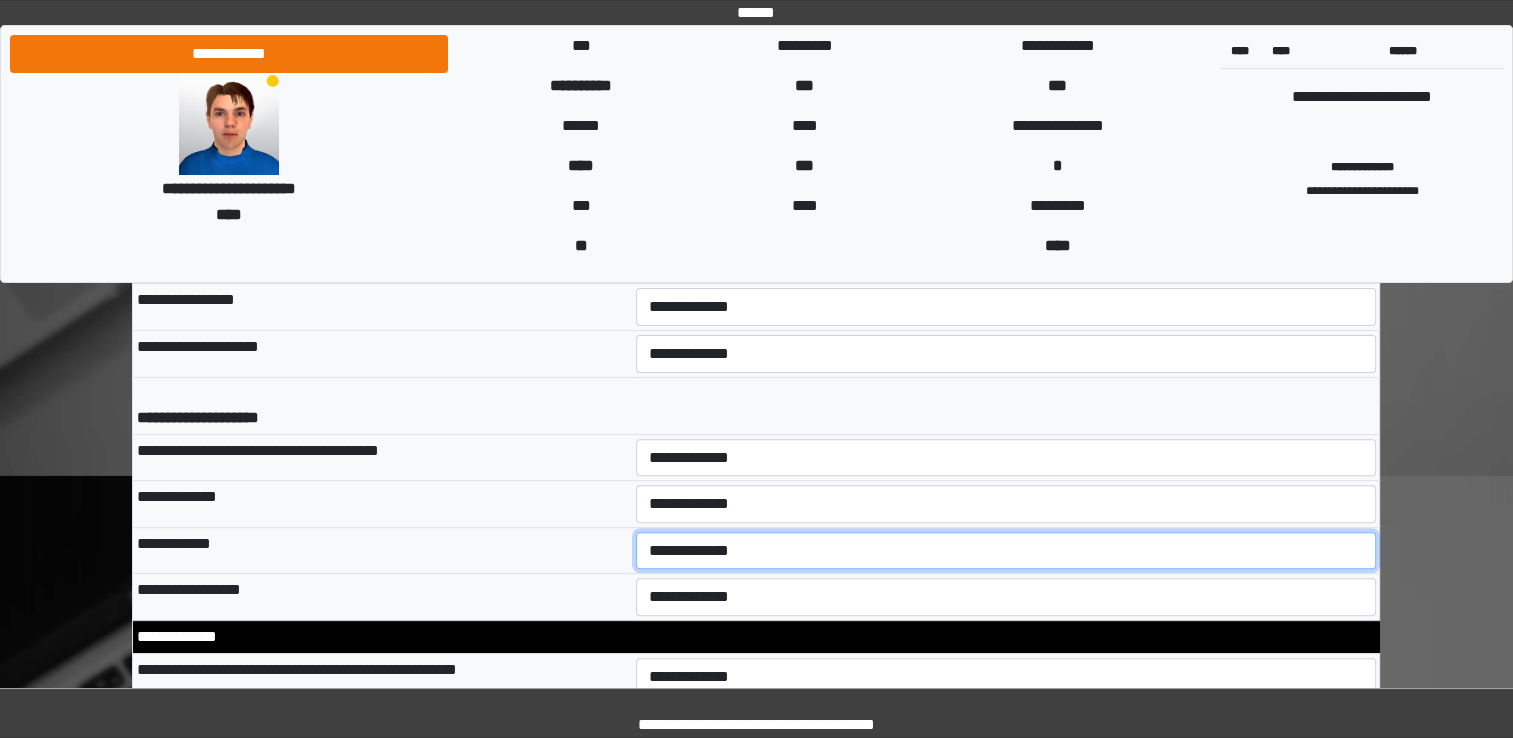scroll, scrollTop: 8200, scrollLeft: 0, axis: vertical 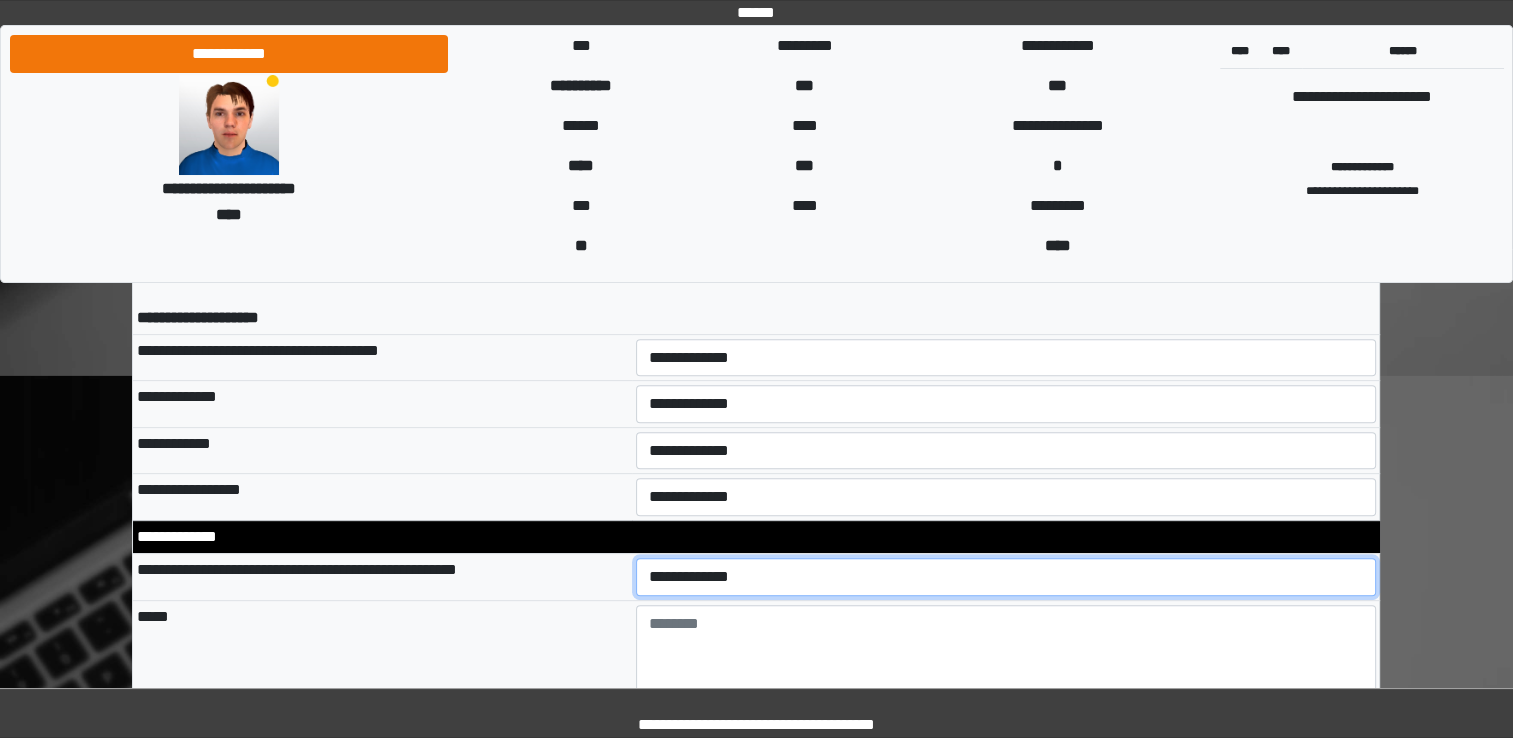 click on "**********" at bounding box center (1006, 577) 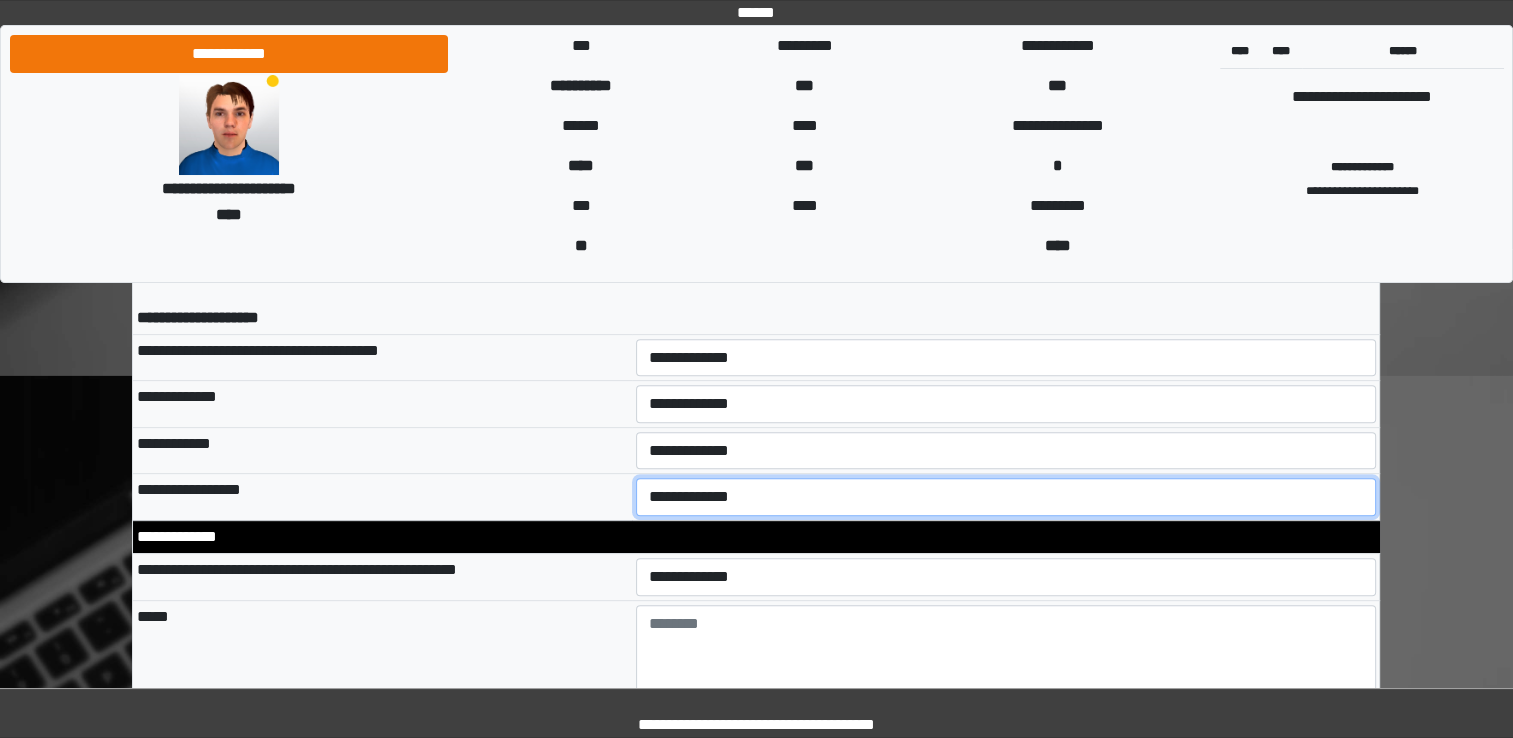 click on "**********" at bounding box center (1006, 497) 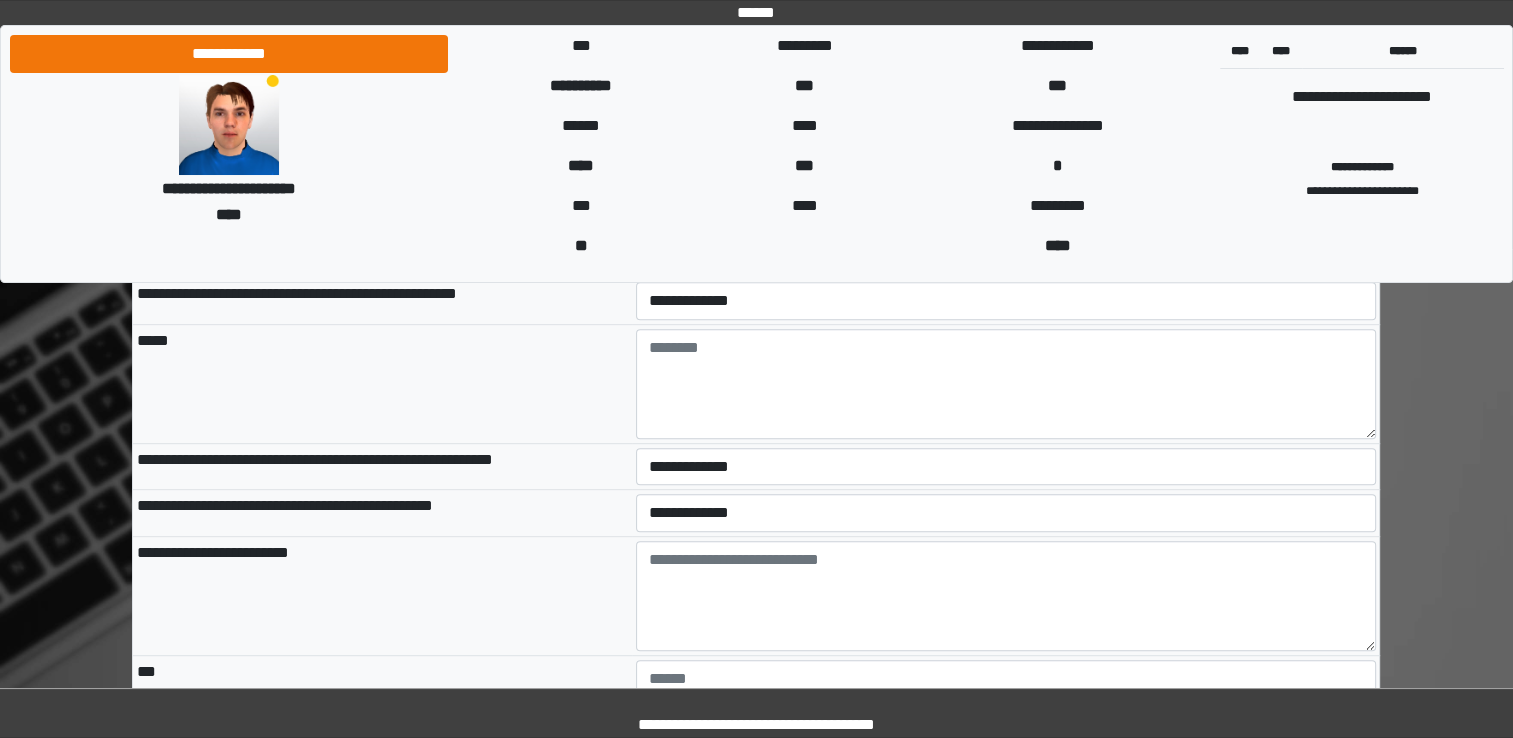 scroll, scrollTop: 8500, scrollLeft: 0, axis: vertical 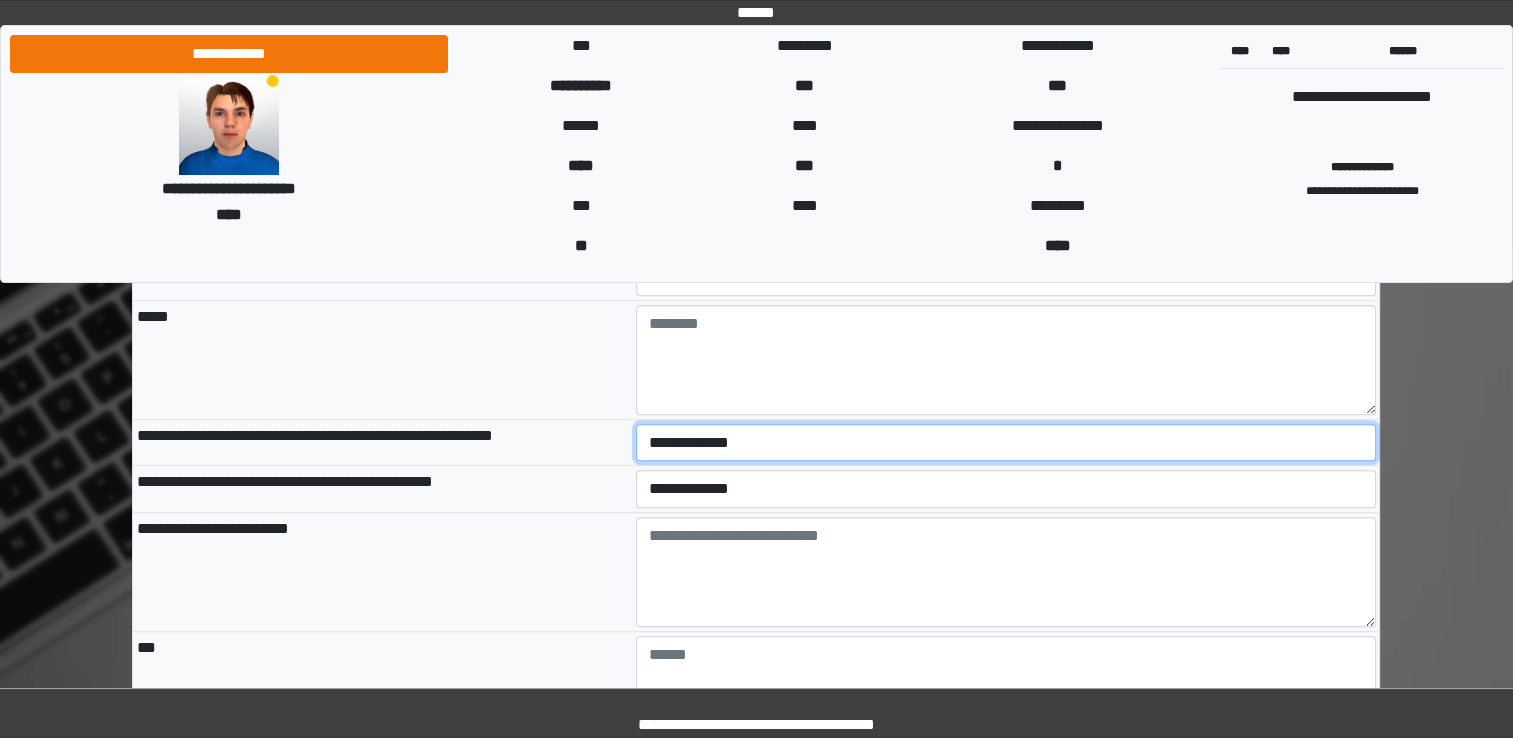 click on "**********" at bounding box center (1006, 443) 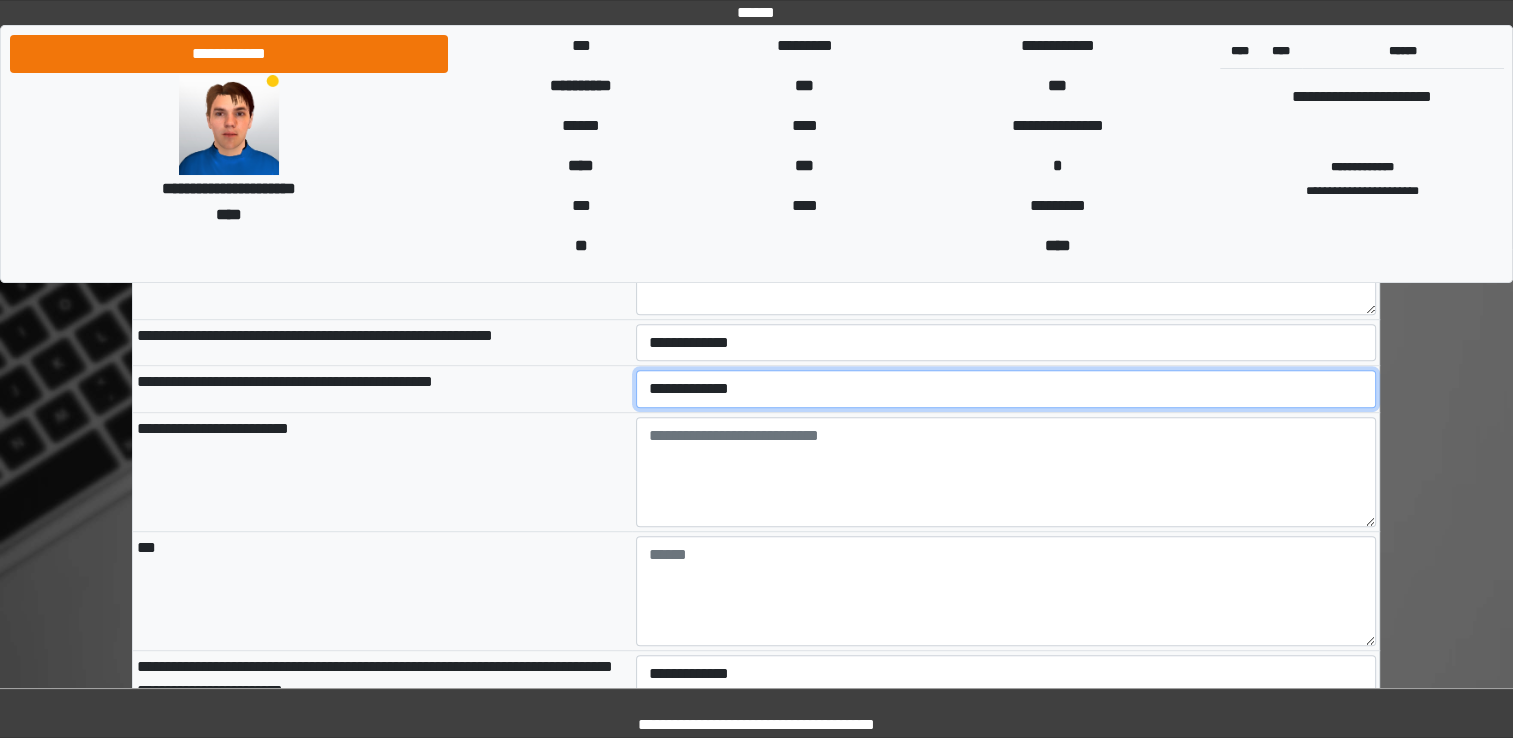 click on "**********" at bounding box center [1006, 389] 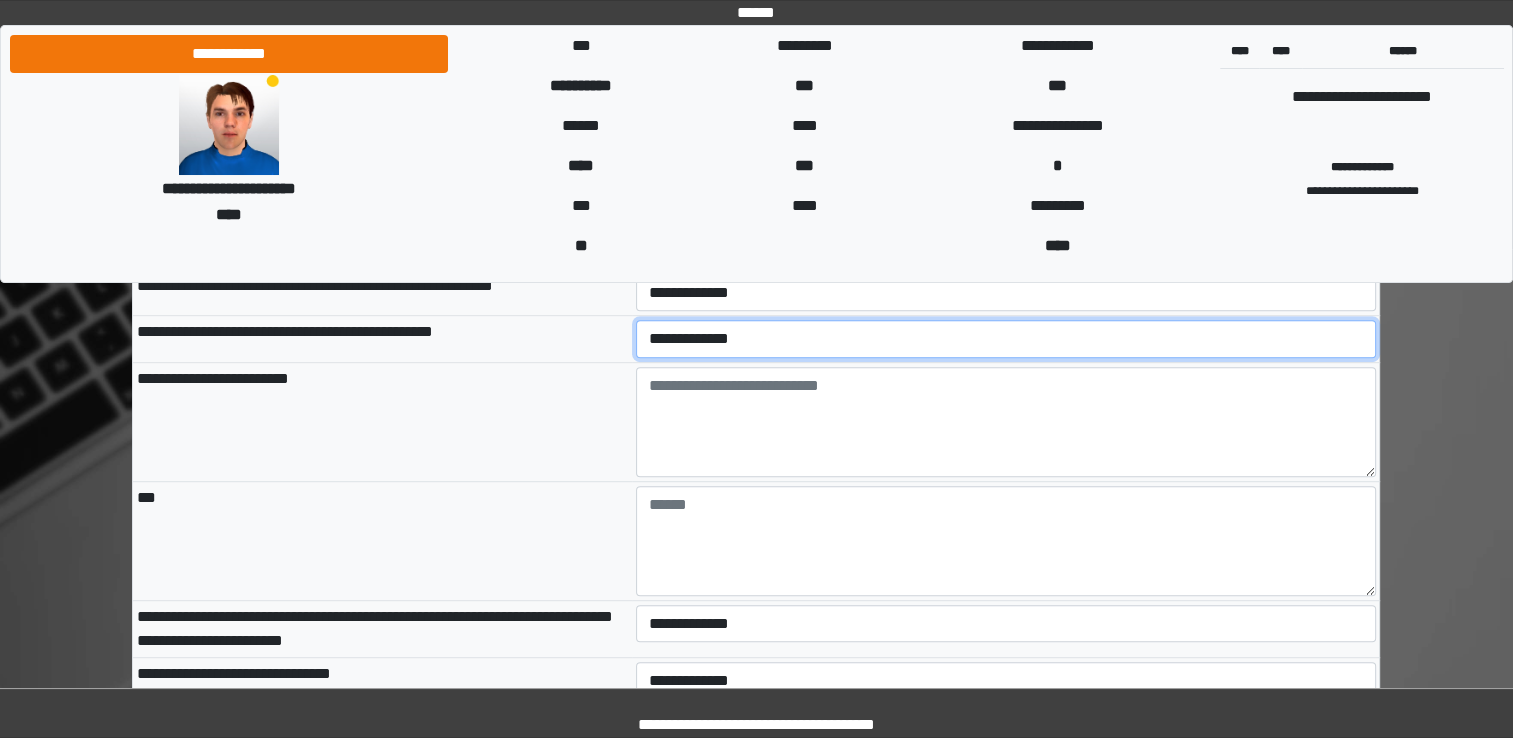 scroll, scrollTop: 8700, scrollLeft: 0, axis: vertical 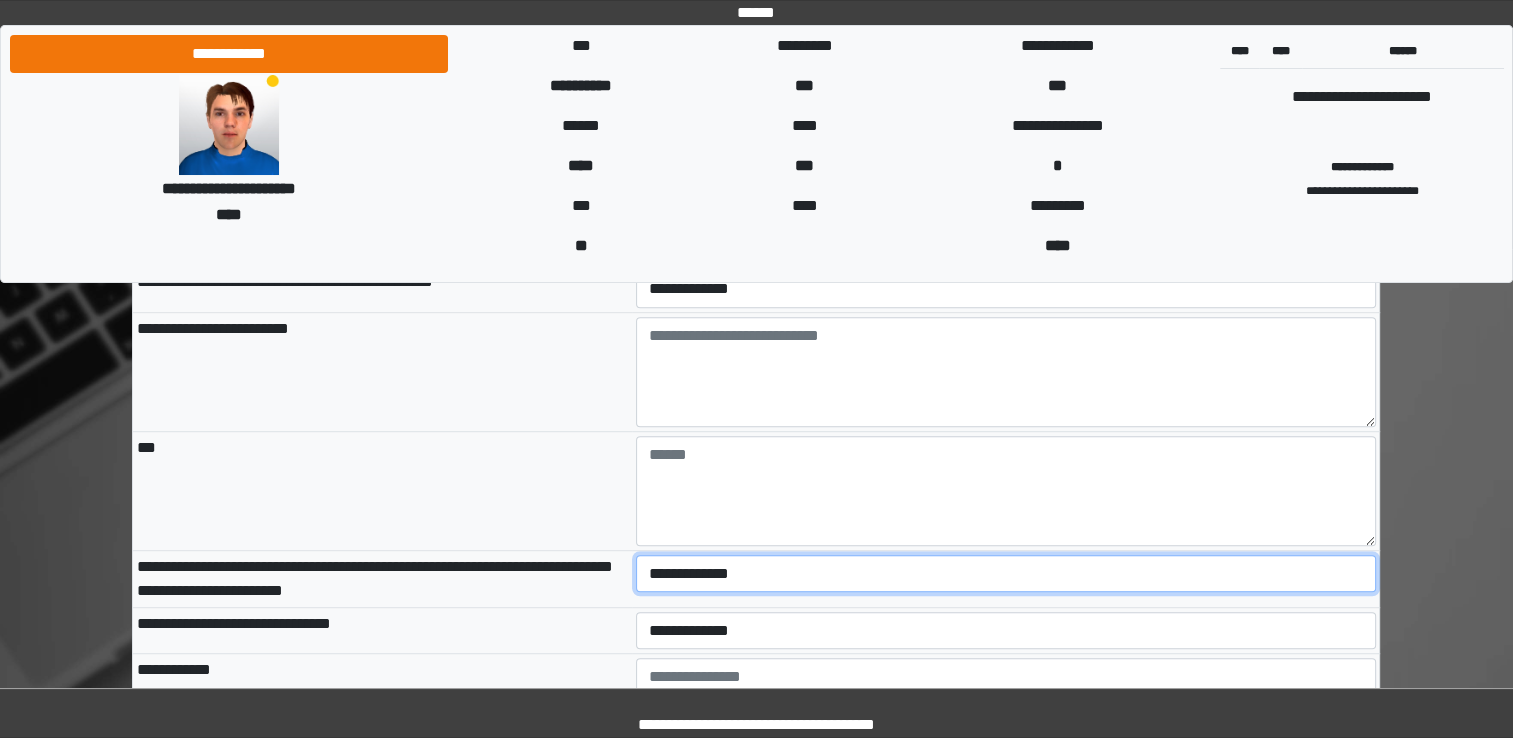 click on "**********" at bounding box center [1006, 574] 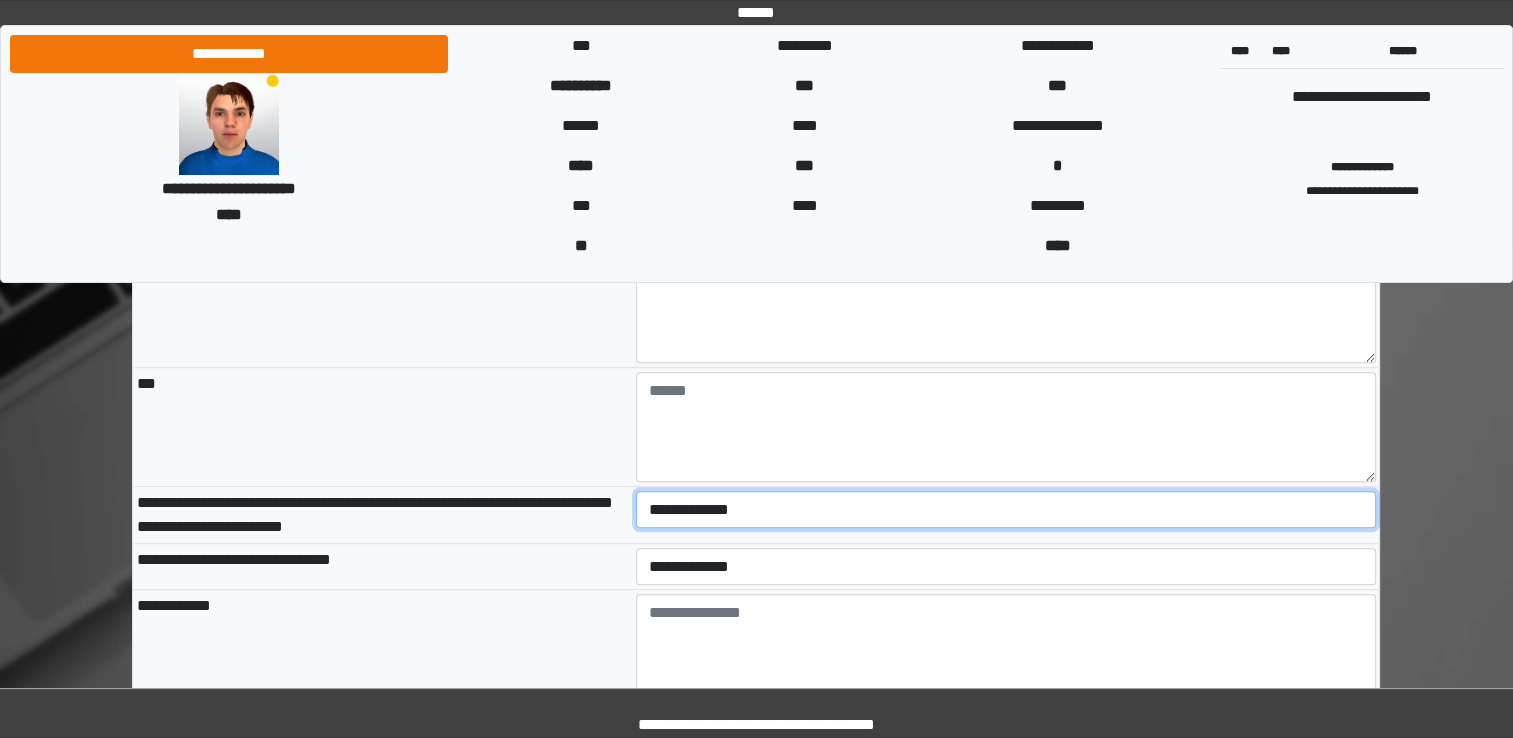 scroll, scrollTop: 8800, scrollLeft: 0, axis: vertical 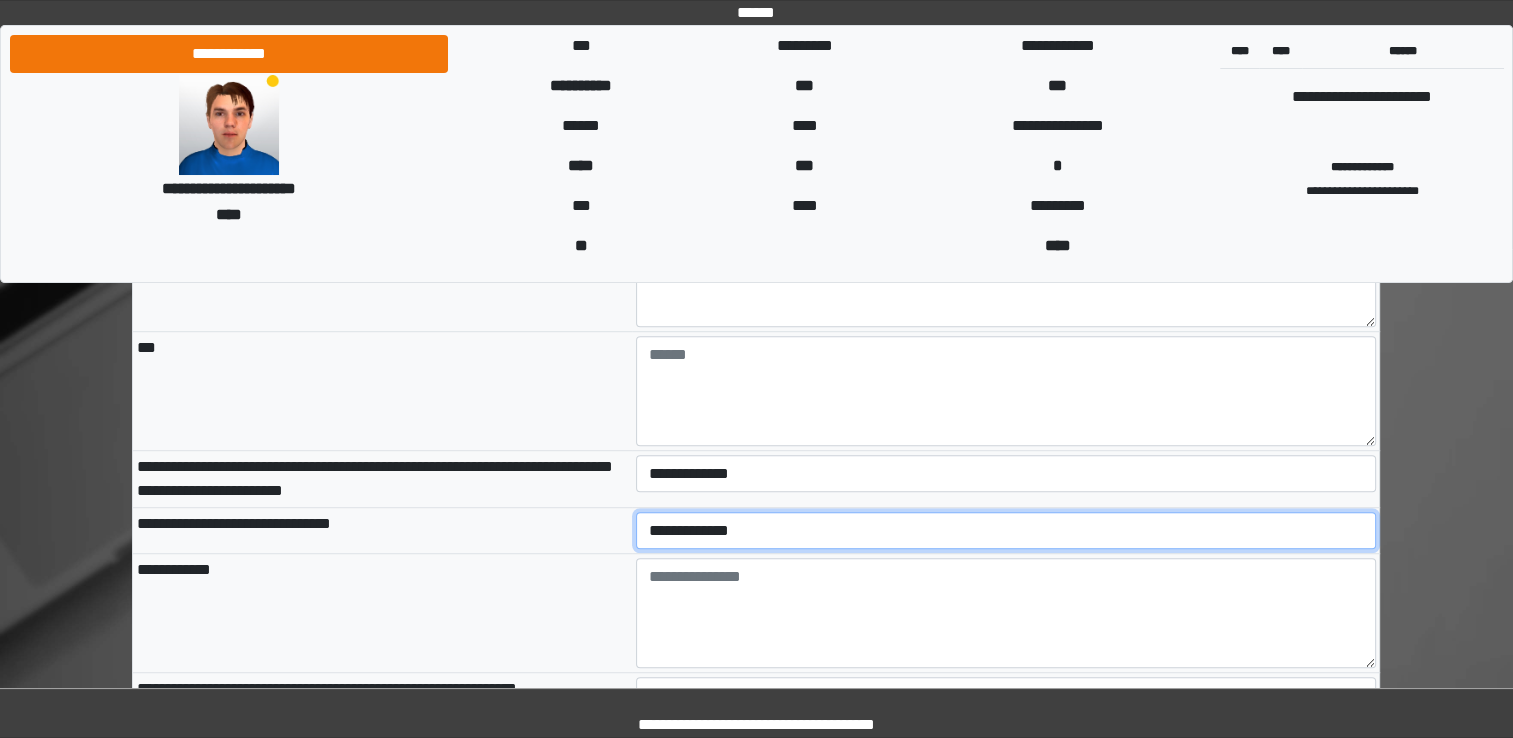 click on "**********" at bounding box center [1006, 531] 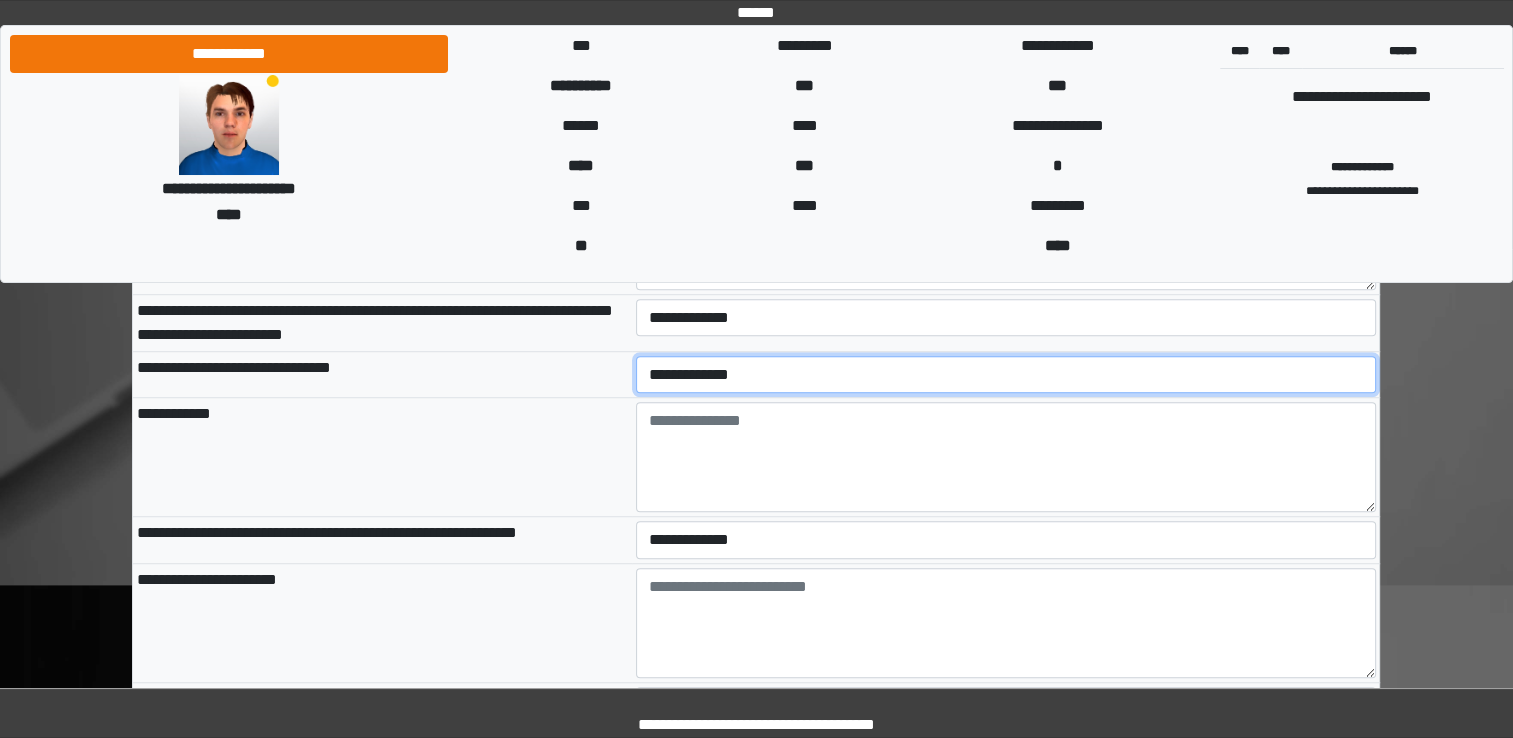 scroll, scrollTop: 9000, scrollLeft: 0, axis: vertical 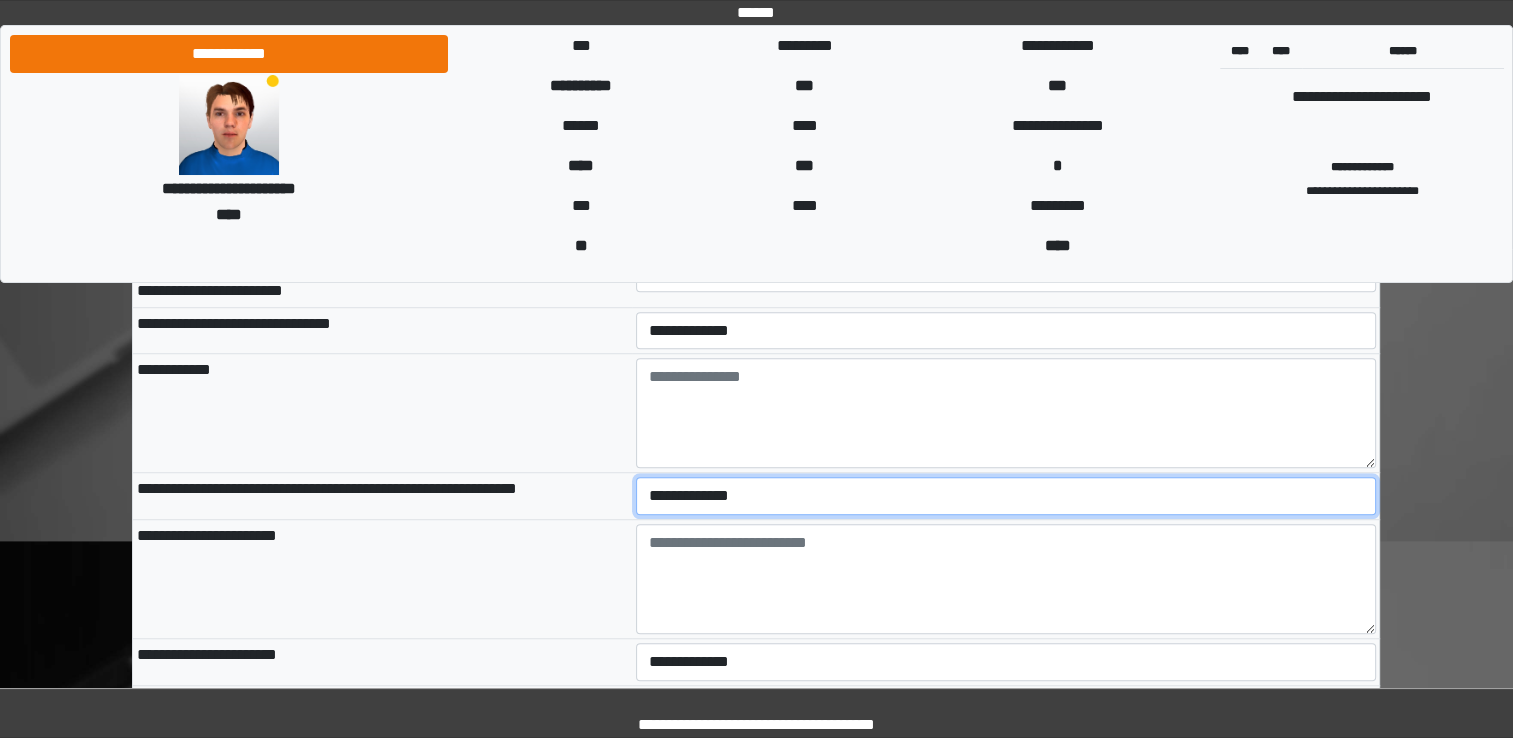 click on "**********" at bounding box center [1006, 496] 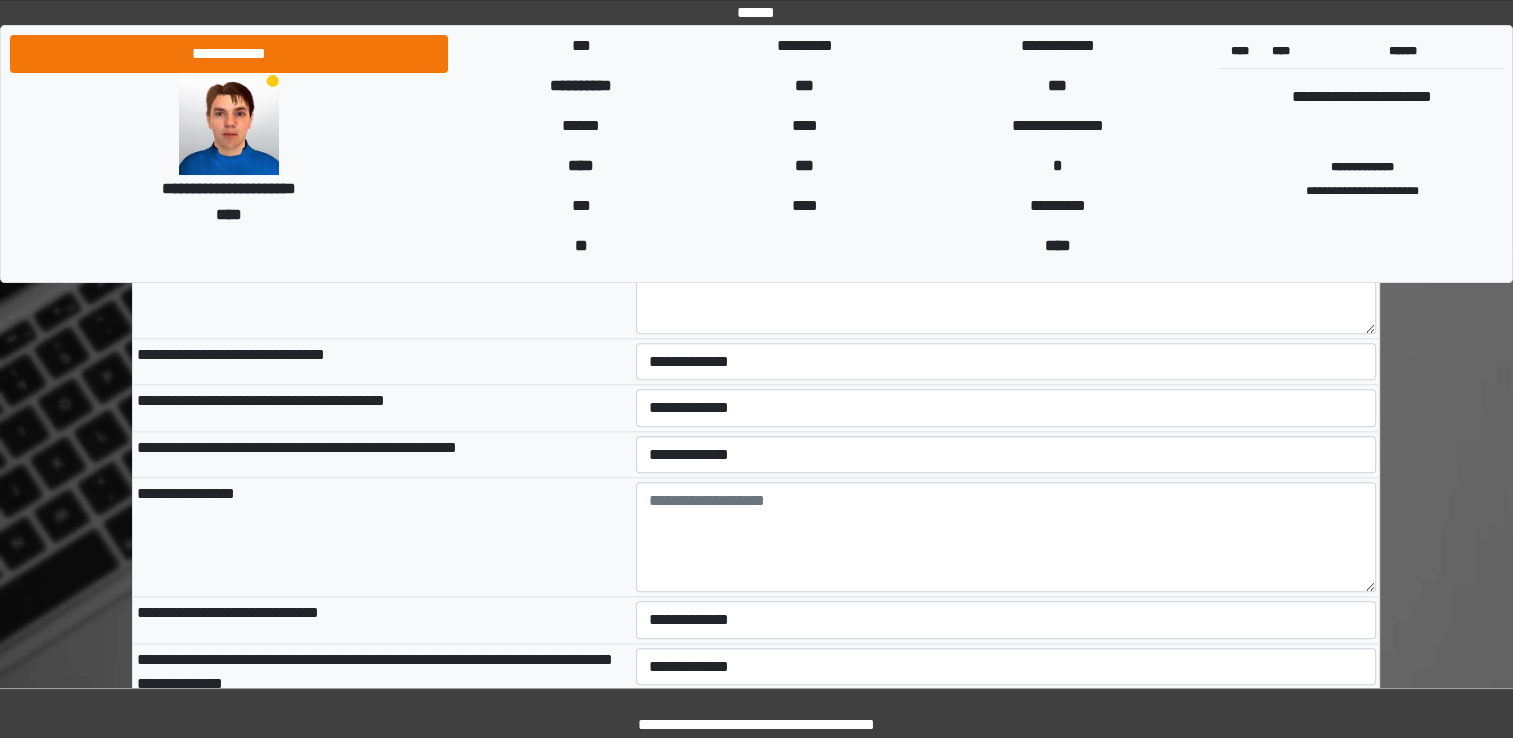scroll, scrollTop: 9500, scrollLeft: 0, axis: vertical 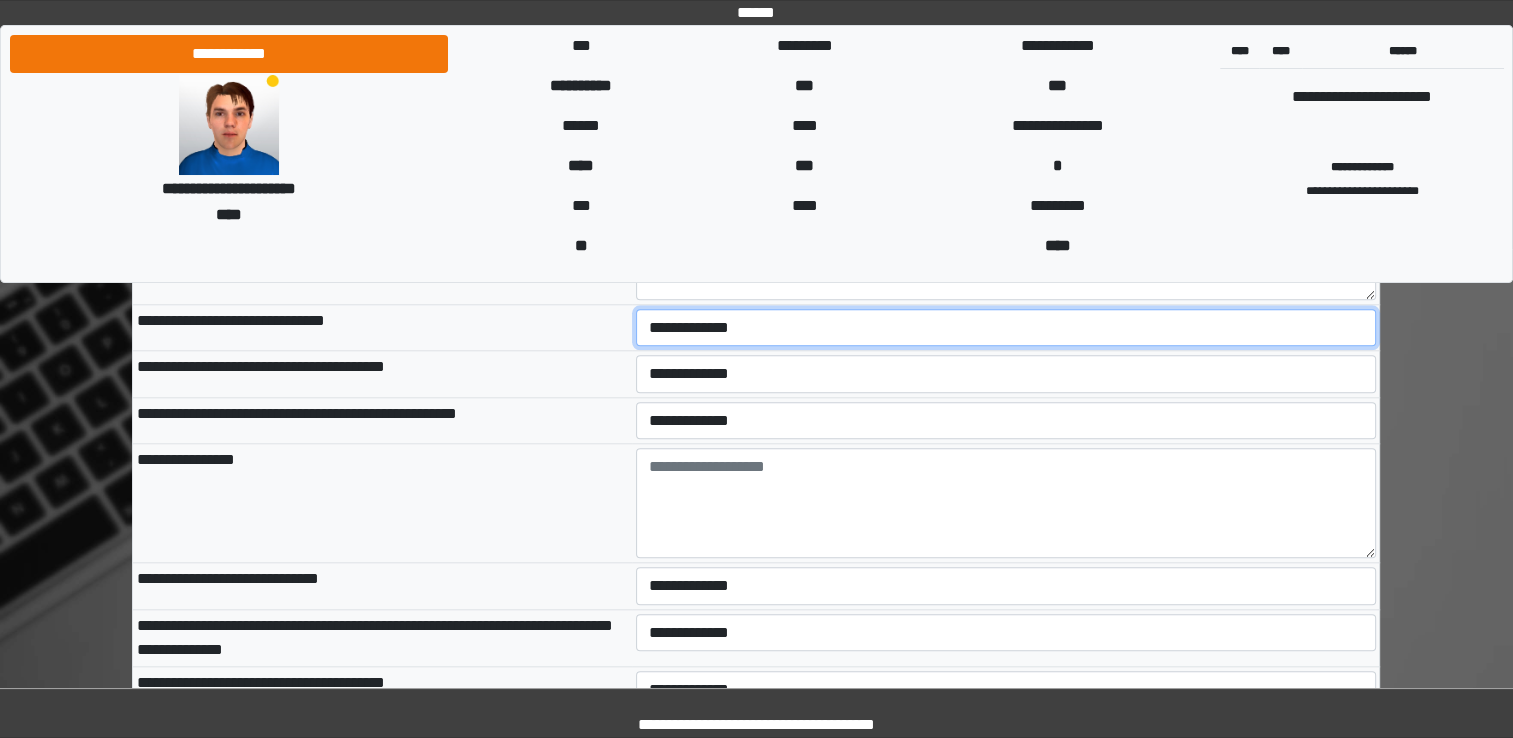 click on "**********" at bounding box center [1006, 328] 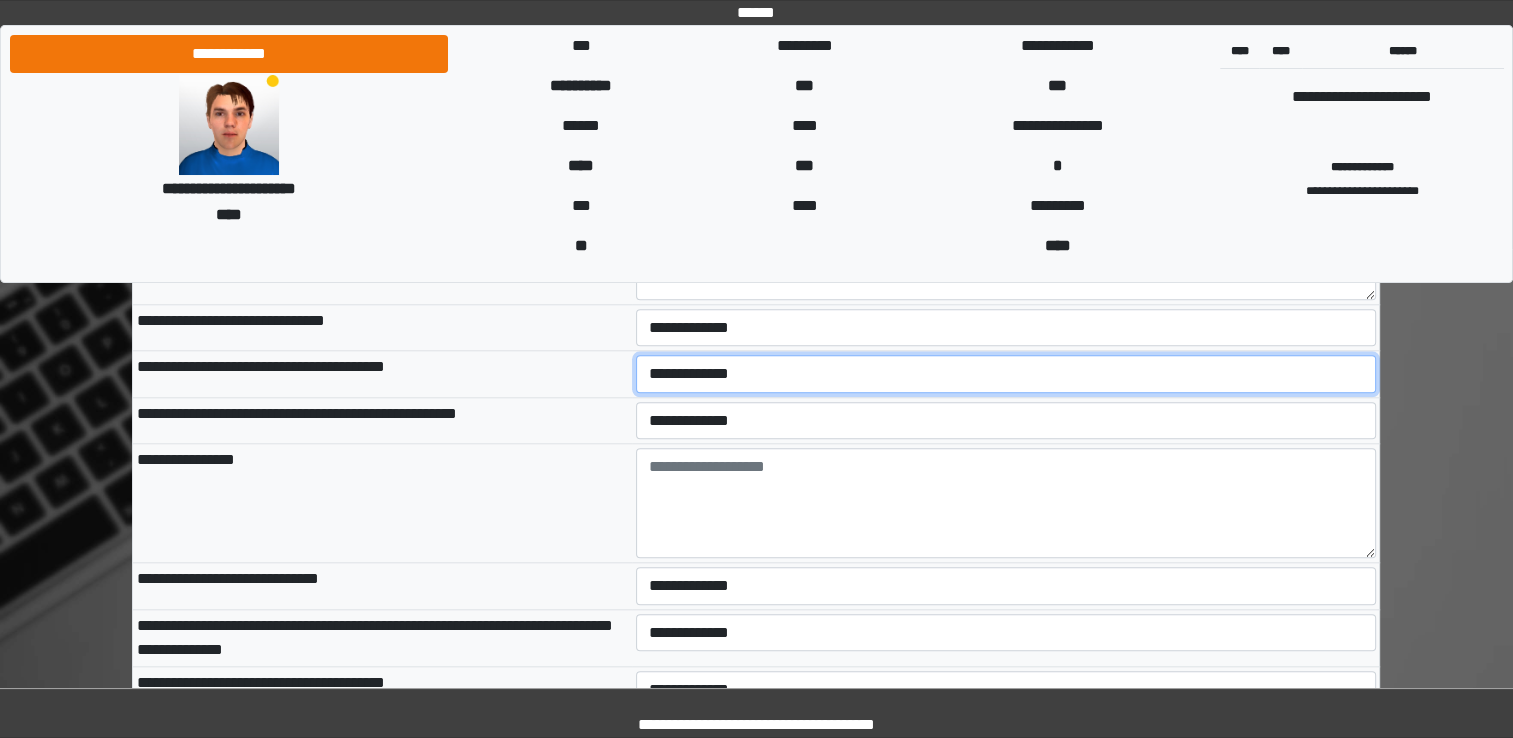 click on "**********" at bounding box center [1006, 374] 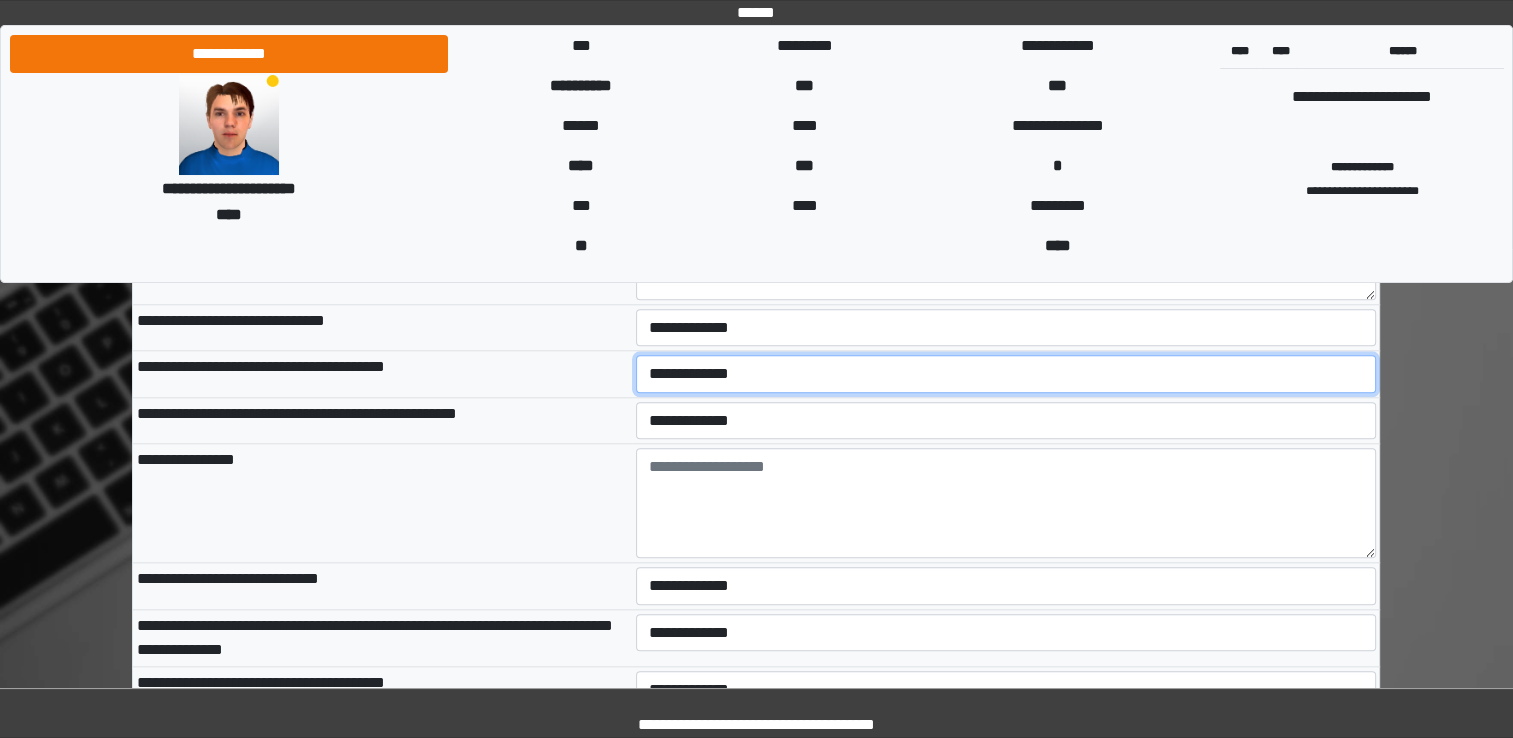 select on "*" 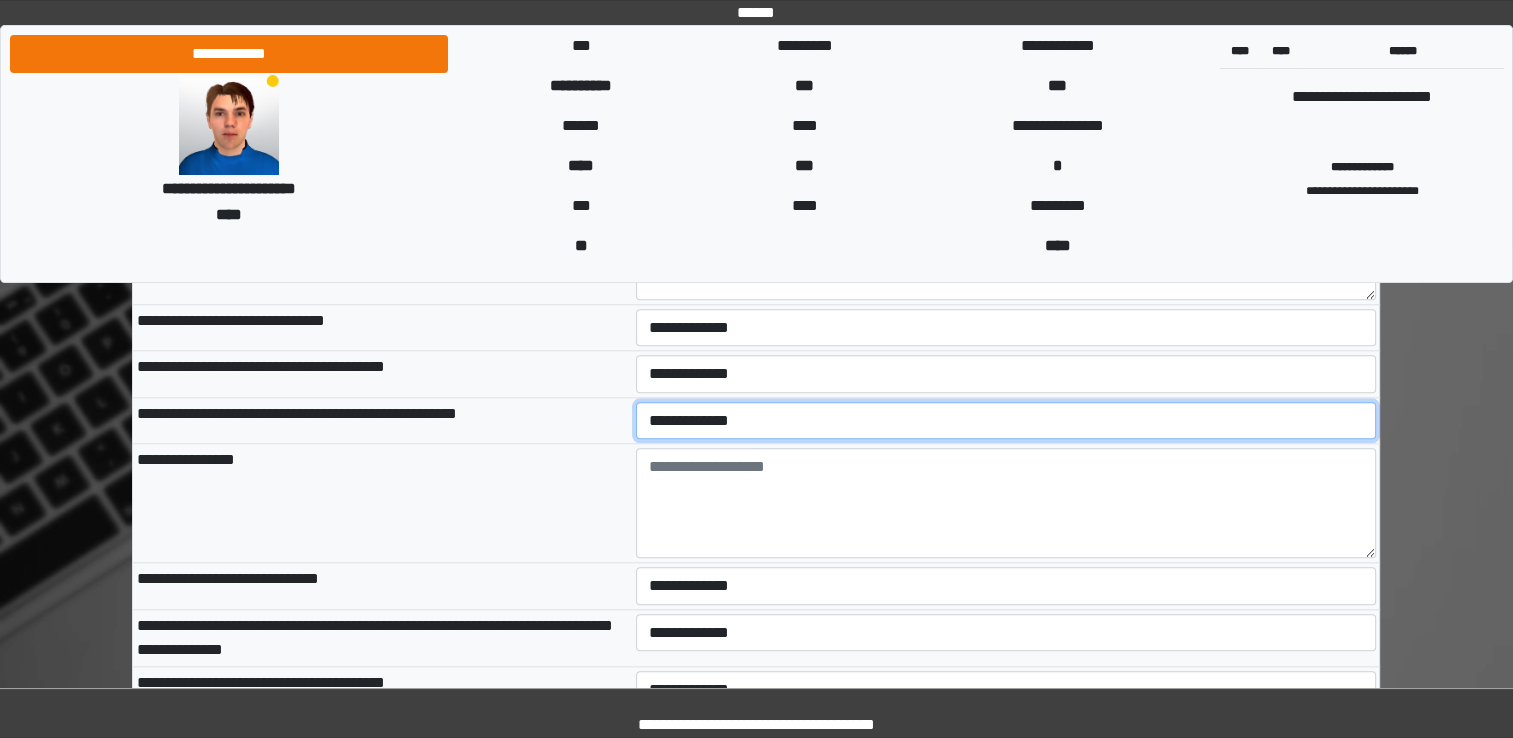 click on "**********" at bounding box center (1006, 421) 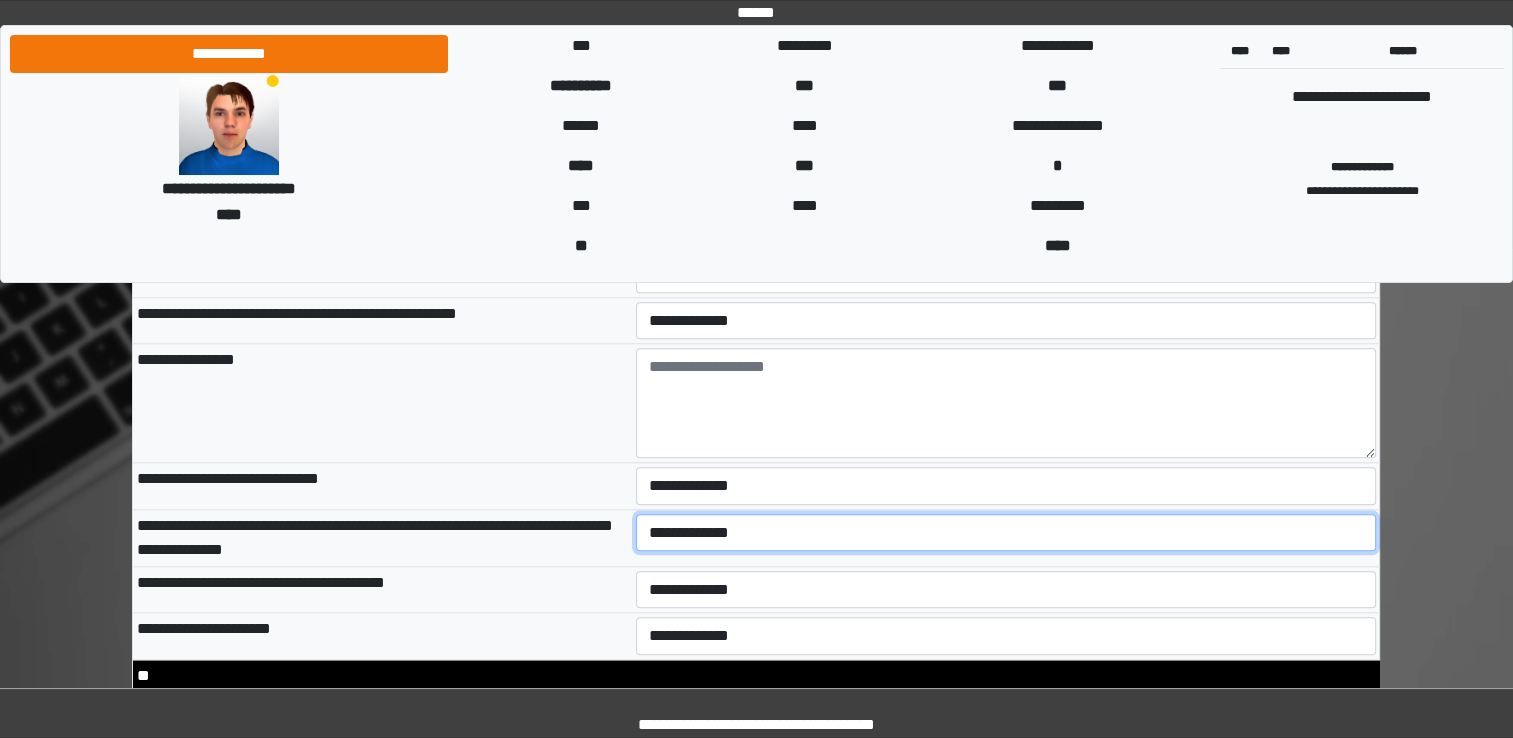 click on "**********" at bounding box center [1006, 533] 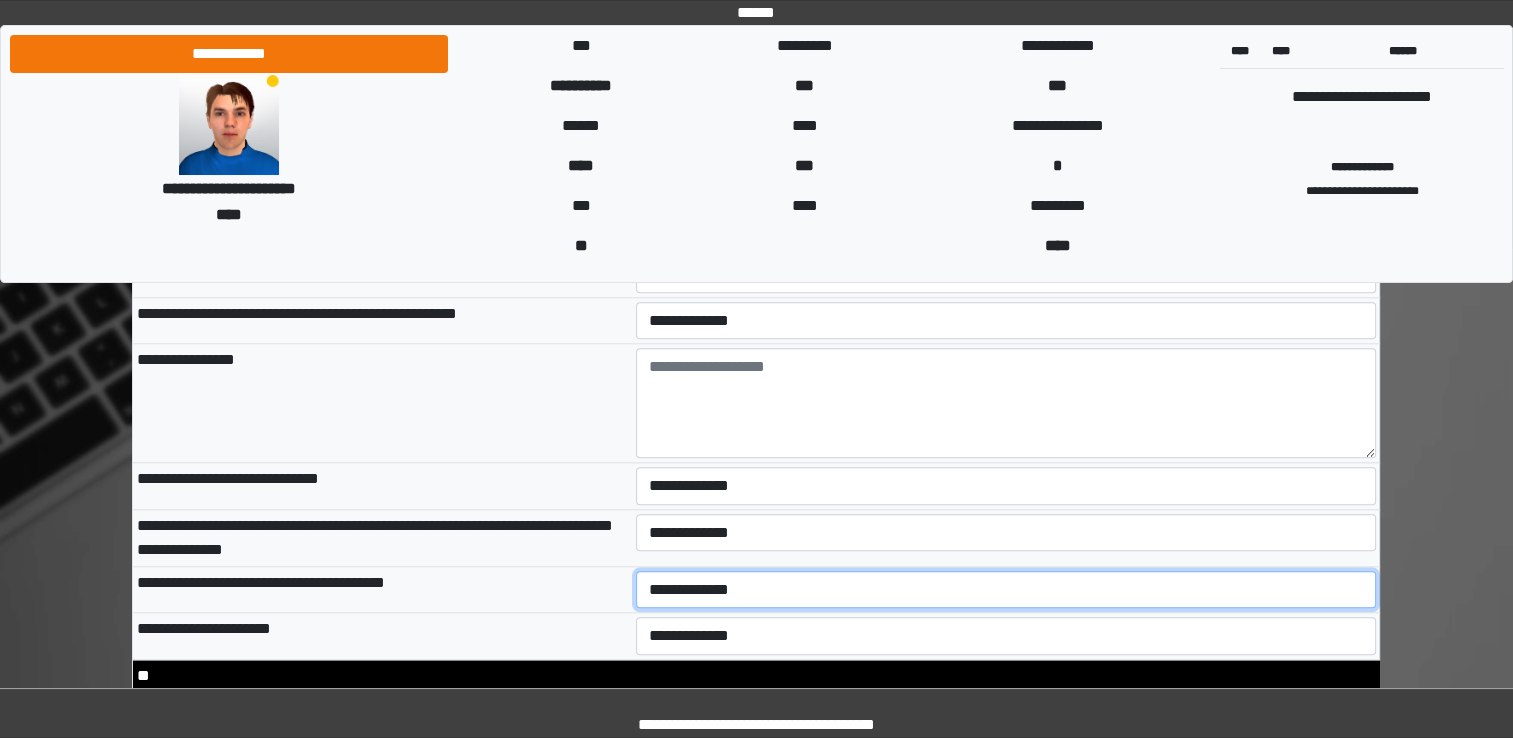 click on "**********" at bounding box center [1006, 590] 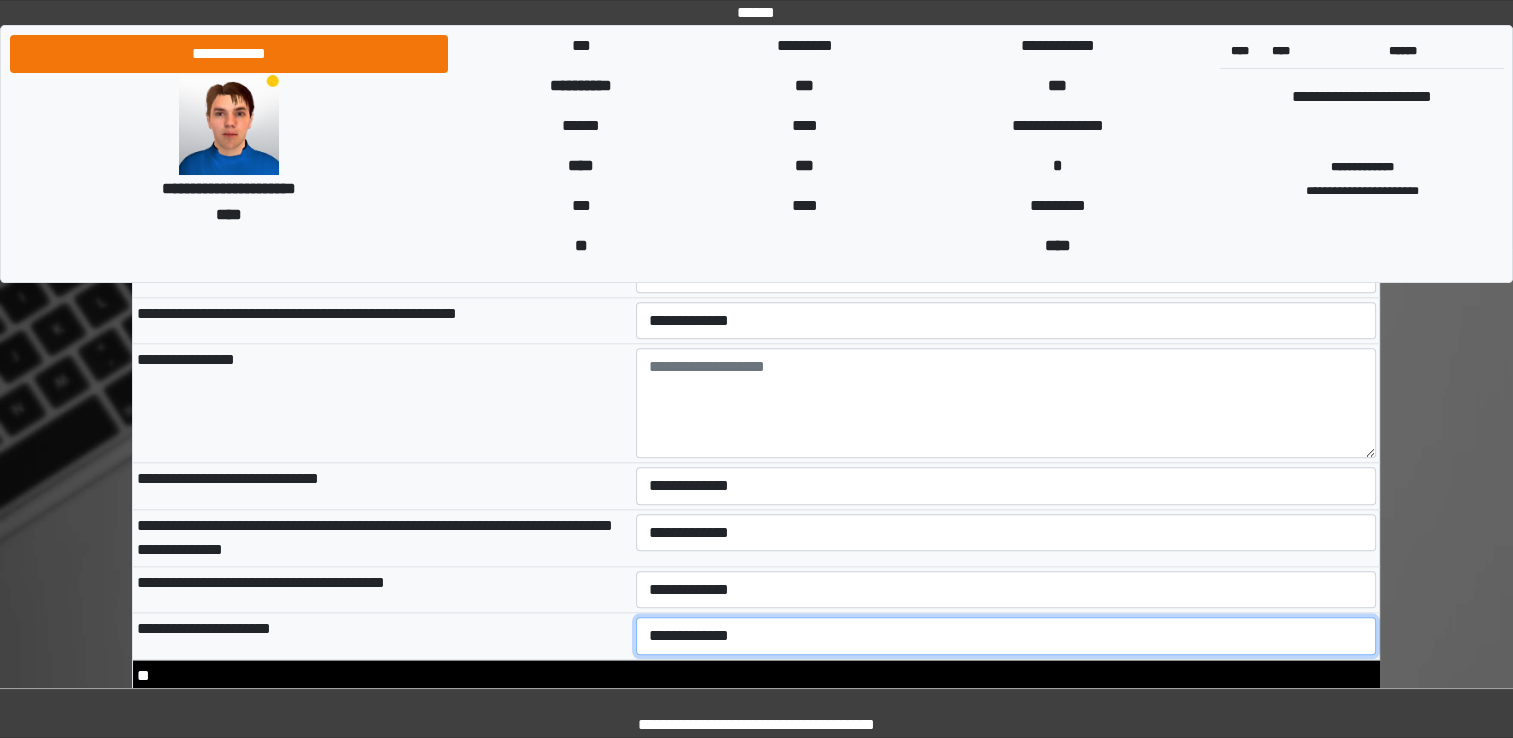 click on "**********" at bounding box center (1006, 636) 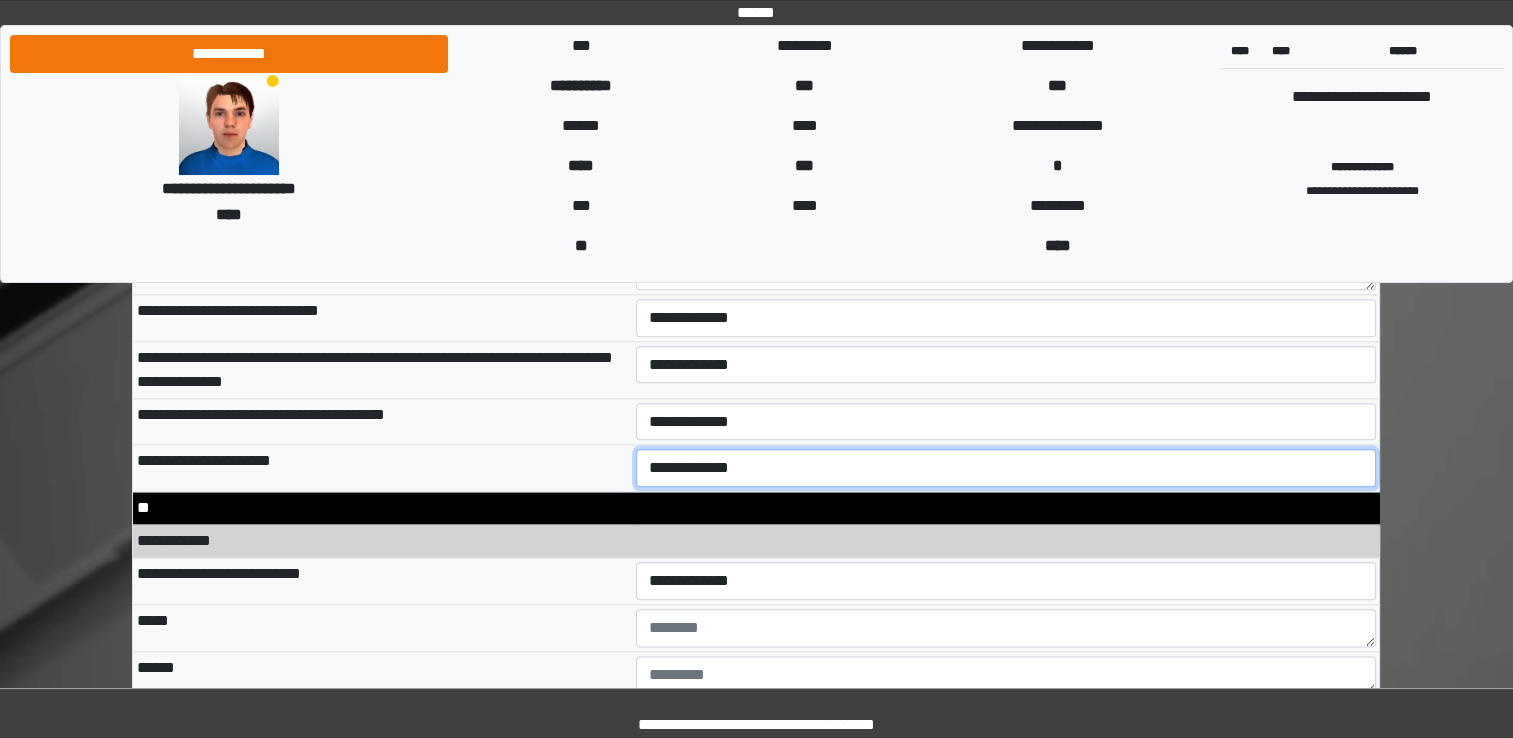 scroll, scrollTop: 9800, scrollLeft: 0, axis: vertical 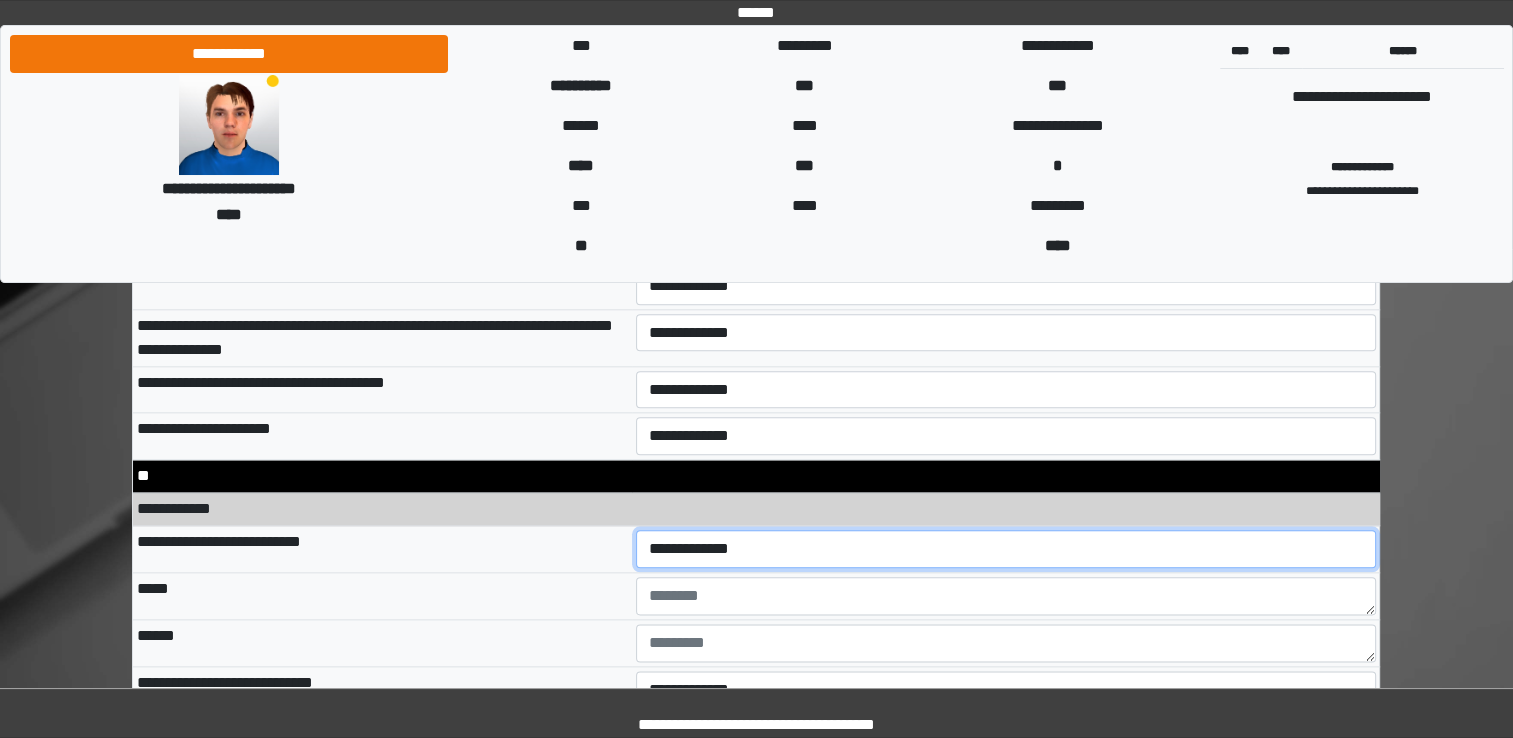 click on "**********" at bounding box center (1006, 549) 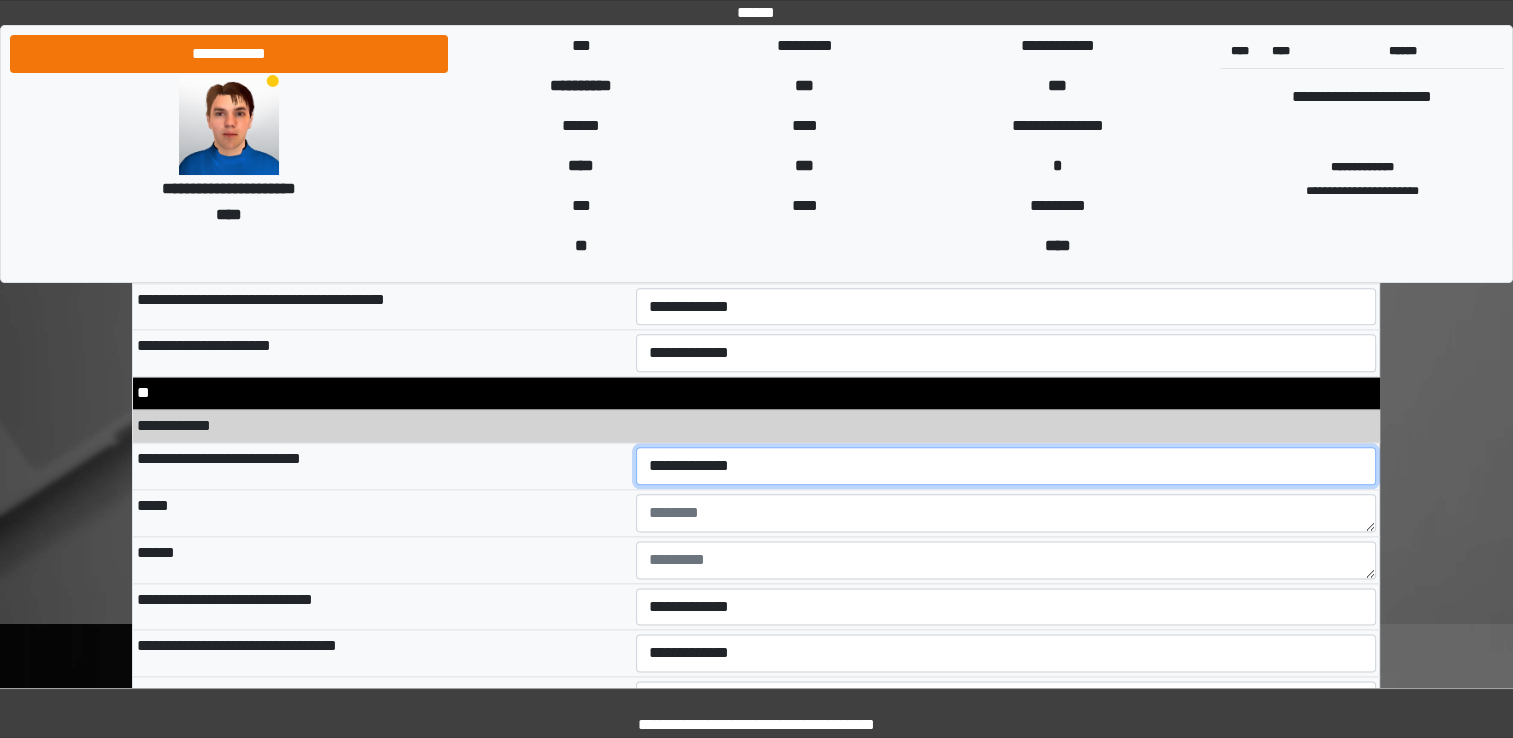 scroll, scrollTop: 9900, scrollLeft: 0, axis: vertical 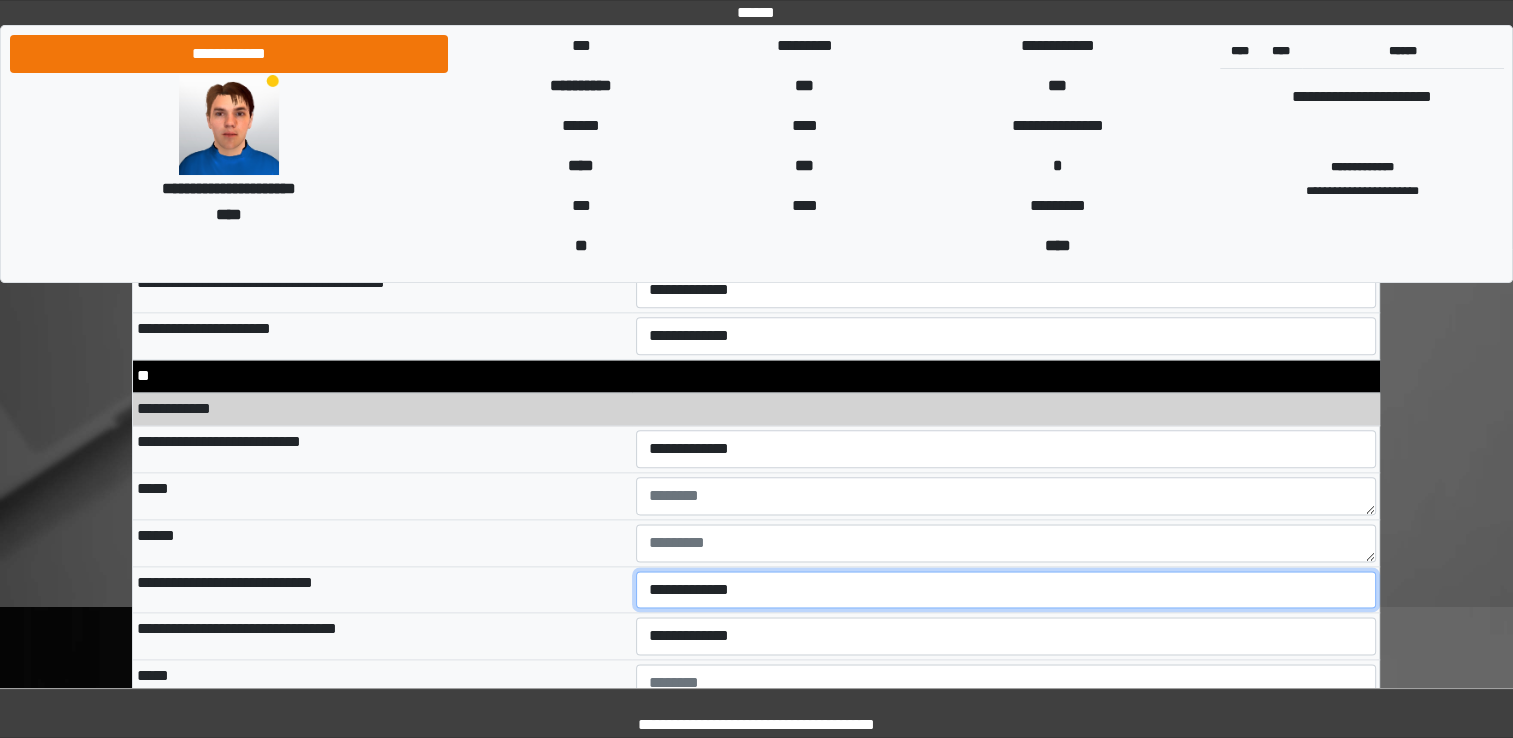 click on "**********" at bounding box center (1006, 590) 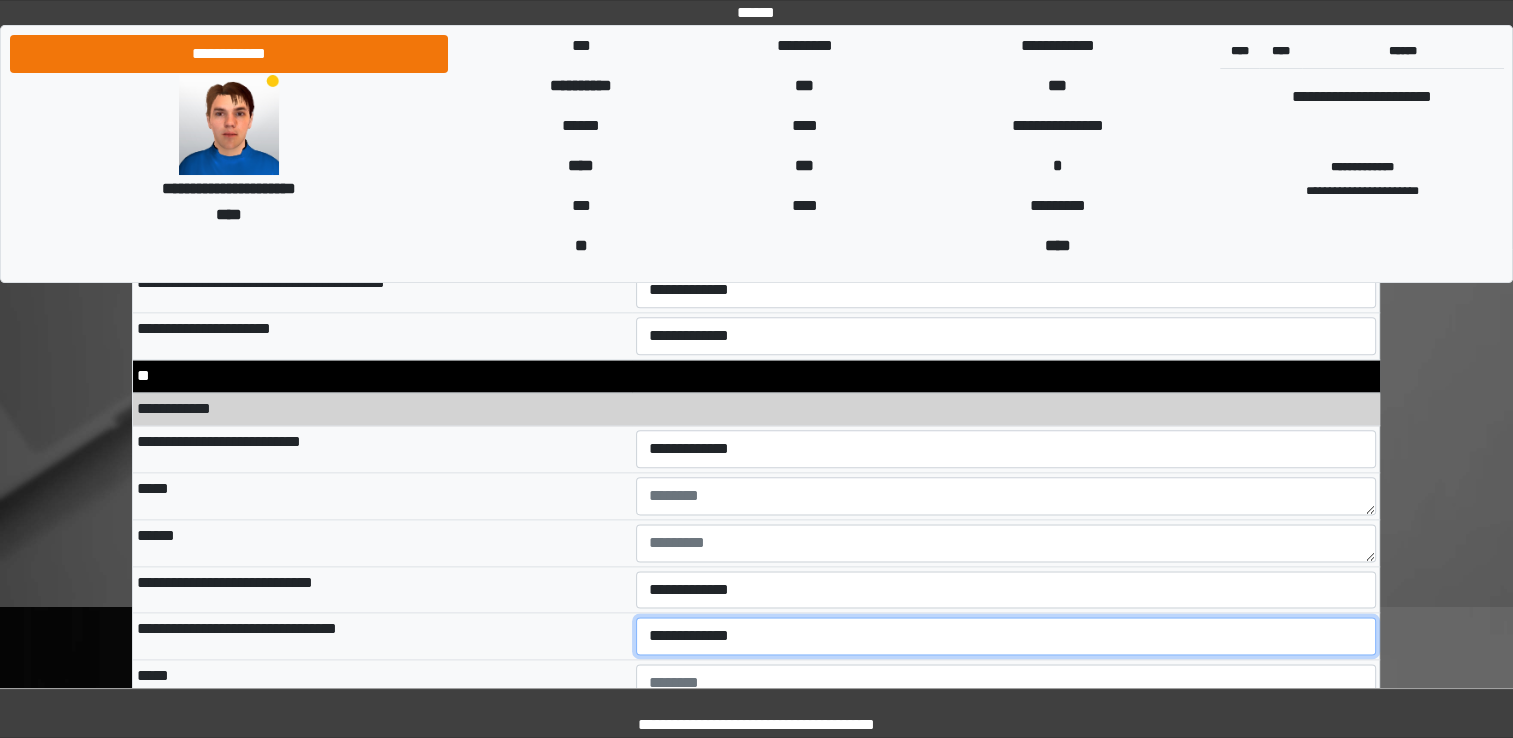 click on "**********" at bounding box center [1006, 636] 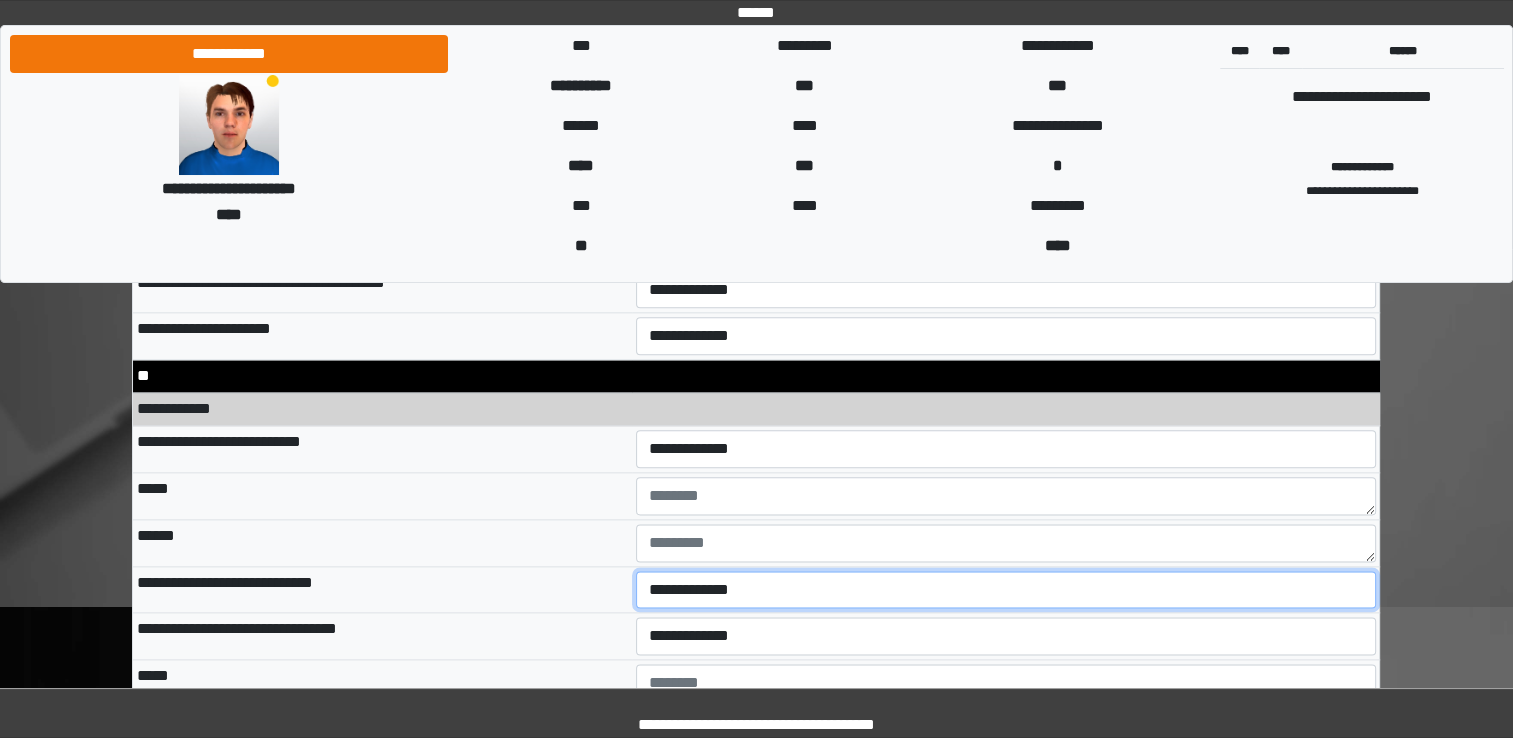 click on "**********" at bounding box center (1006, 590) 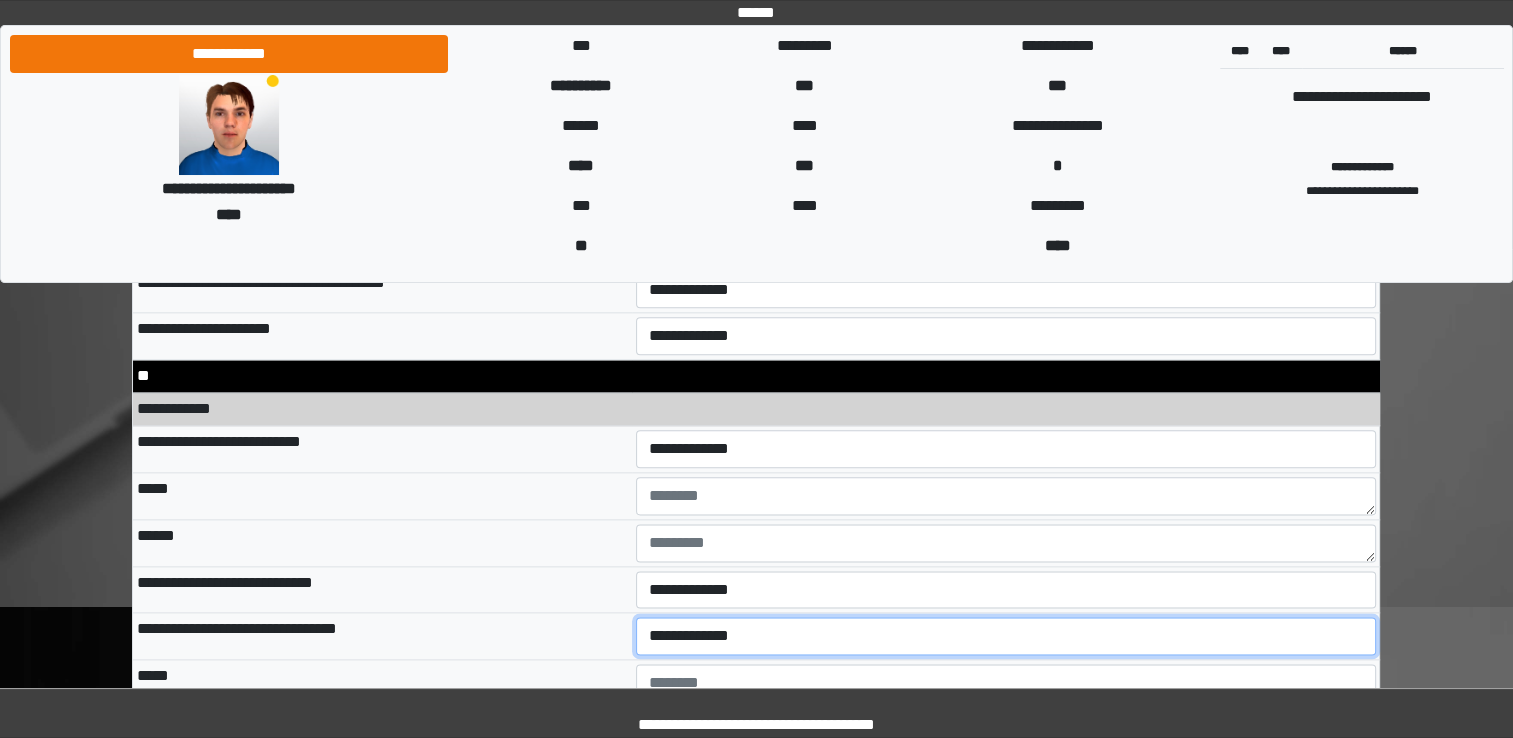 click on "**********" at bounding box center (1006, 636) 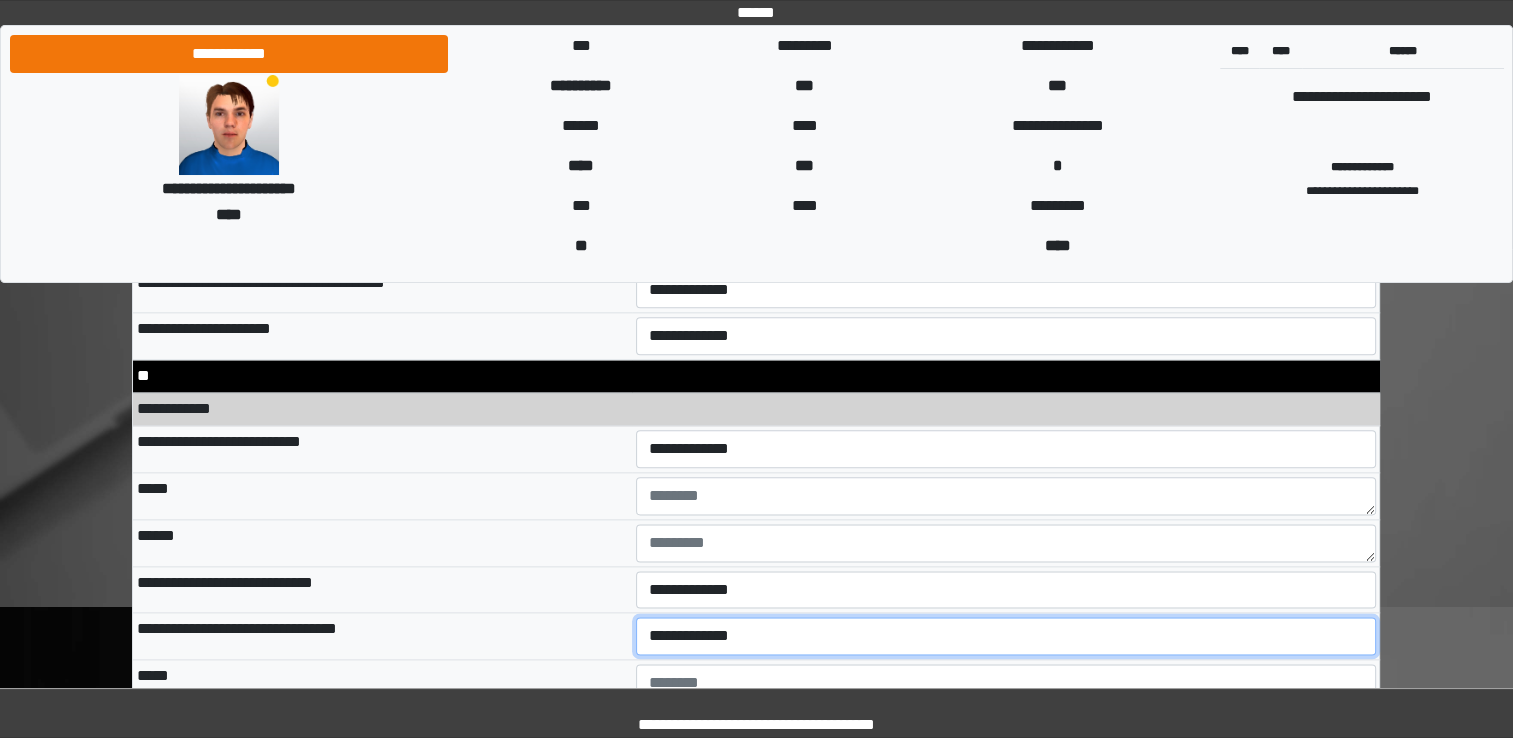 select on "*" 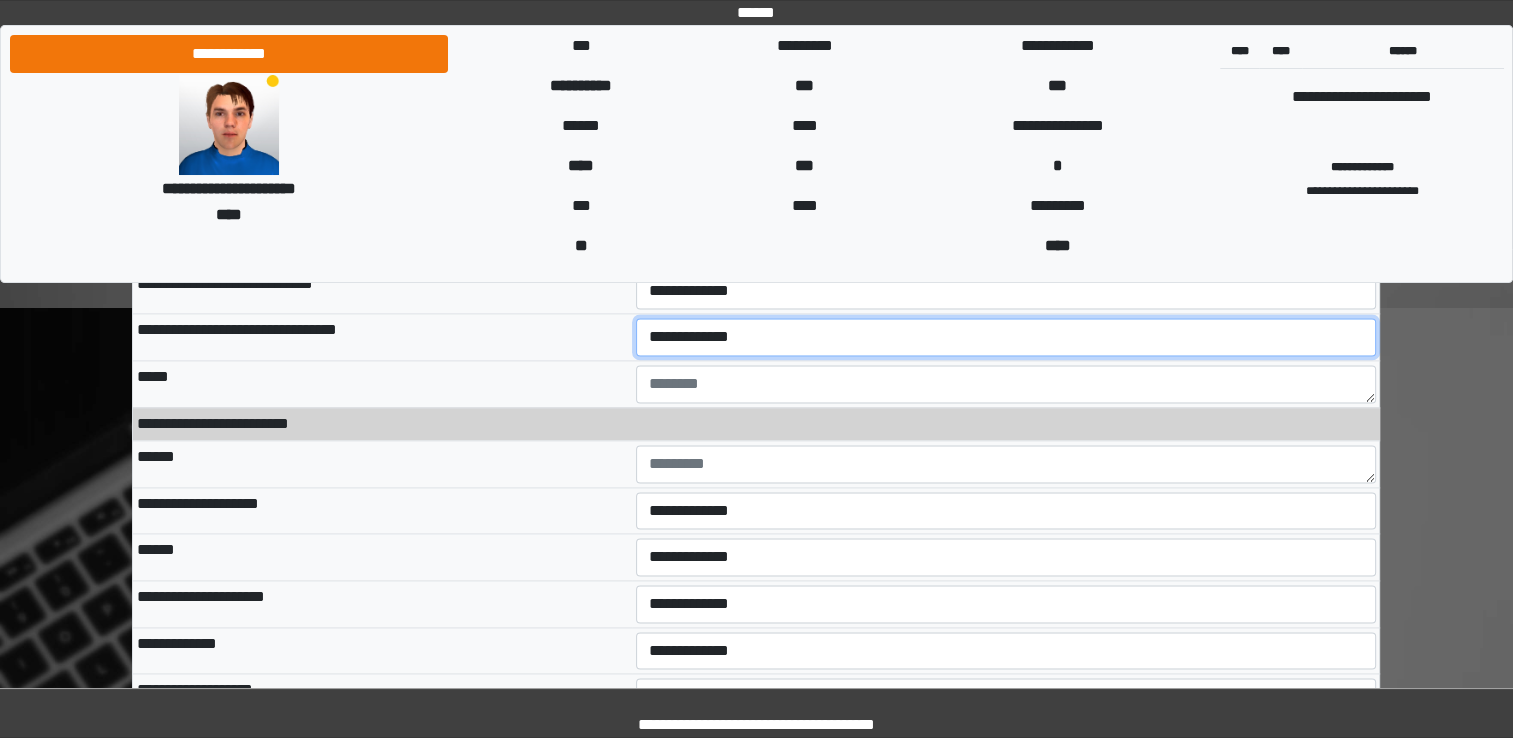 scroll, scrollTop: 10200, scrollLeft: 0, axis: vertical 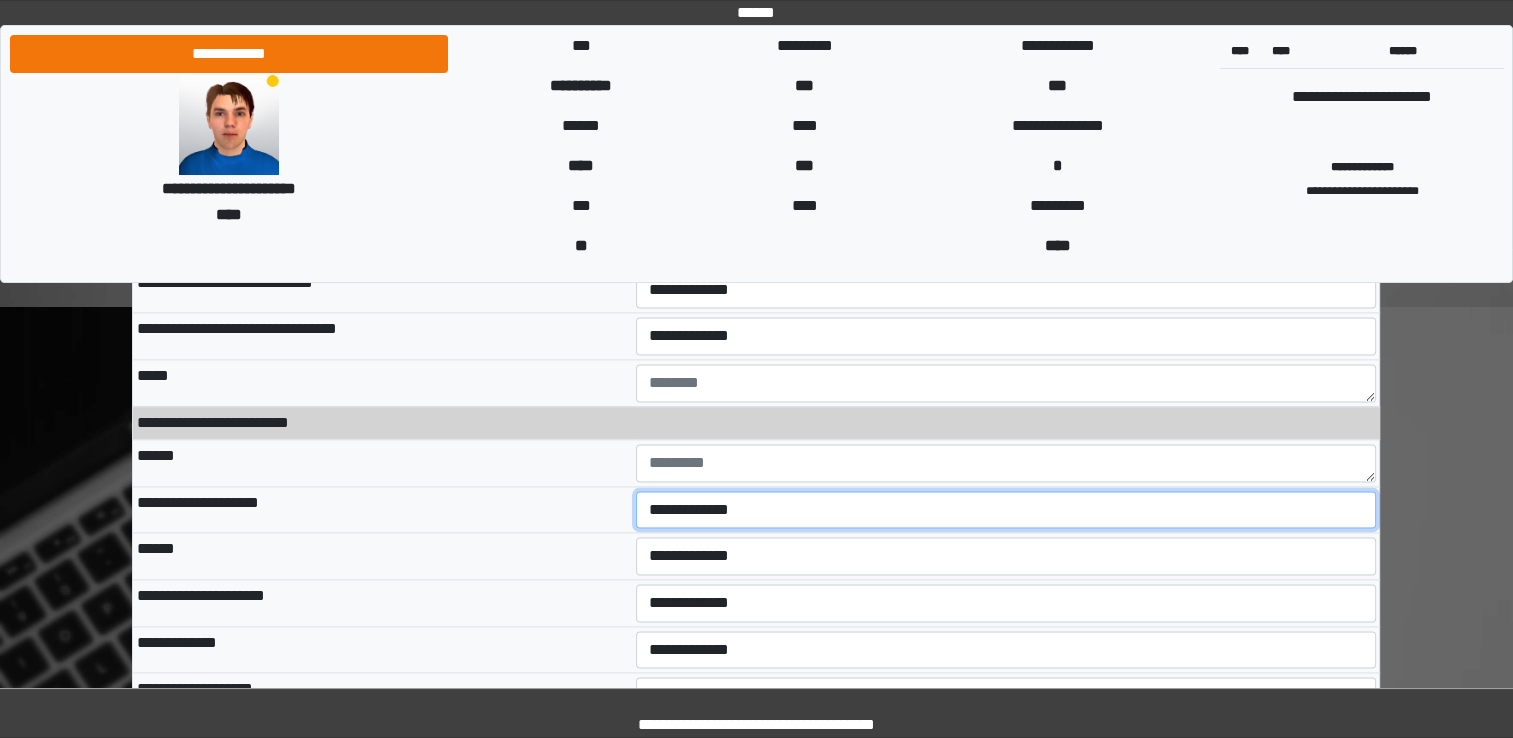 click on "**********" at bounding box center (1006, 510) 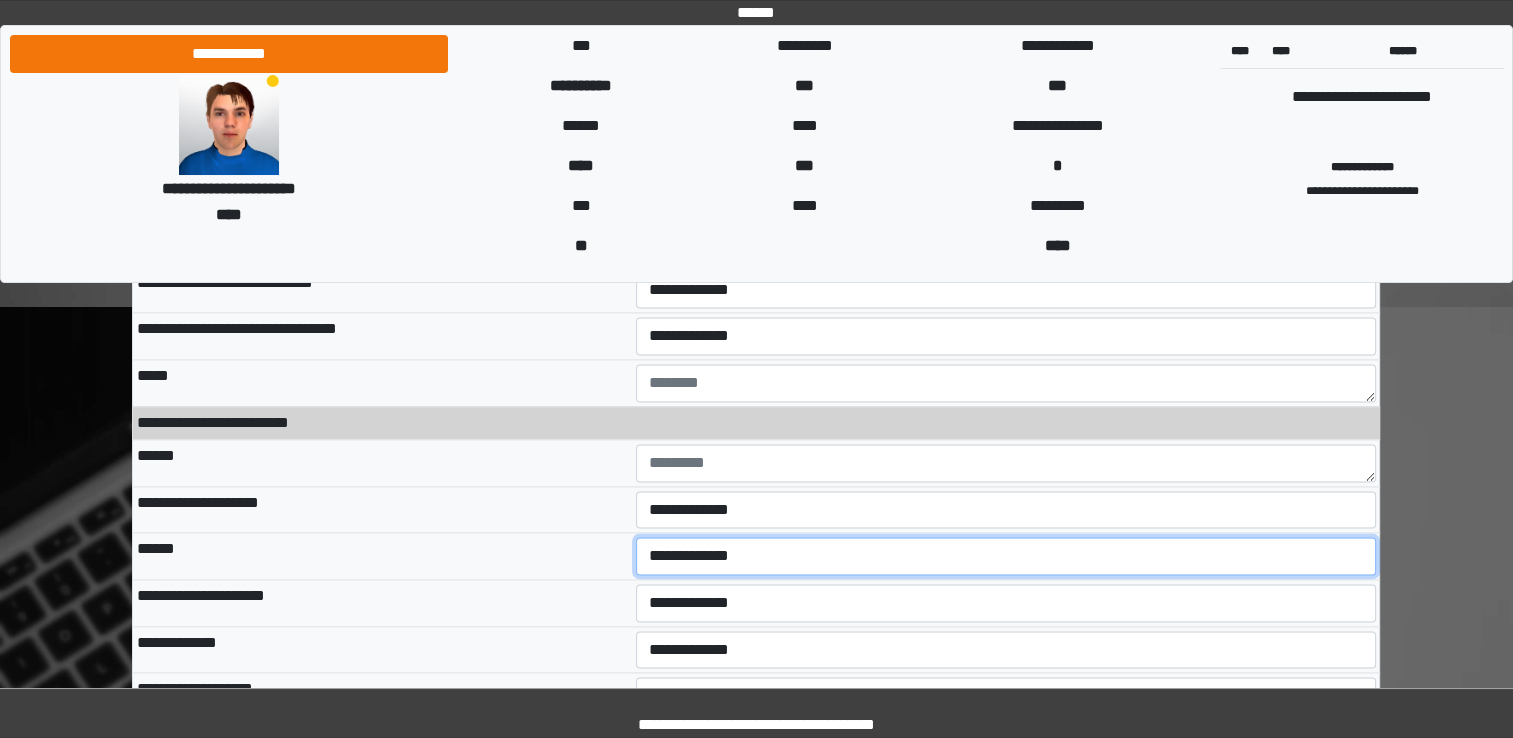 click on "**********" at bounding box center [1006, 556] 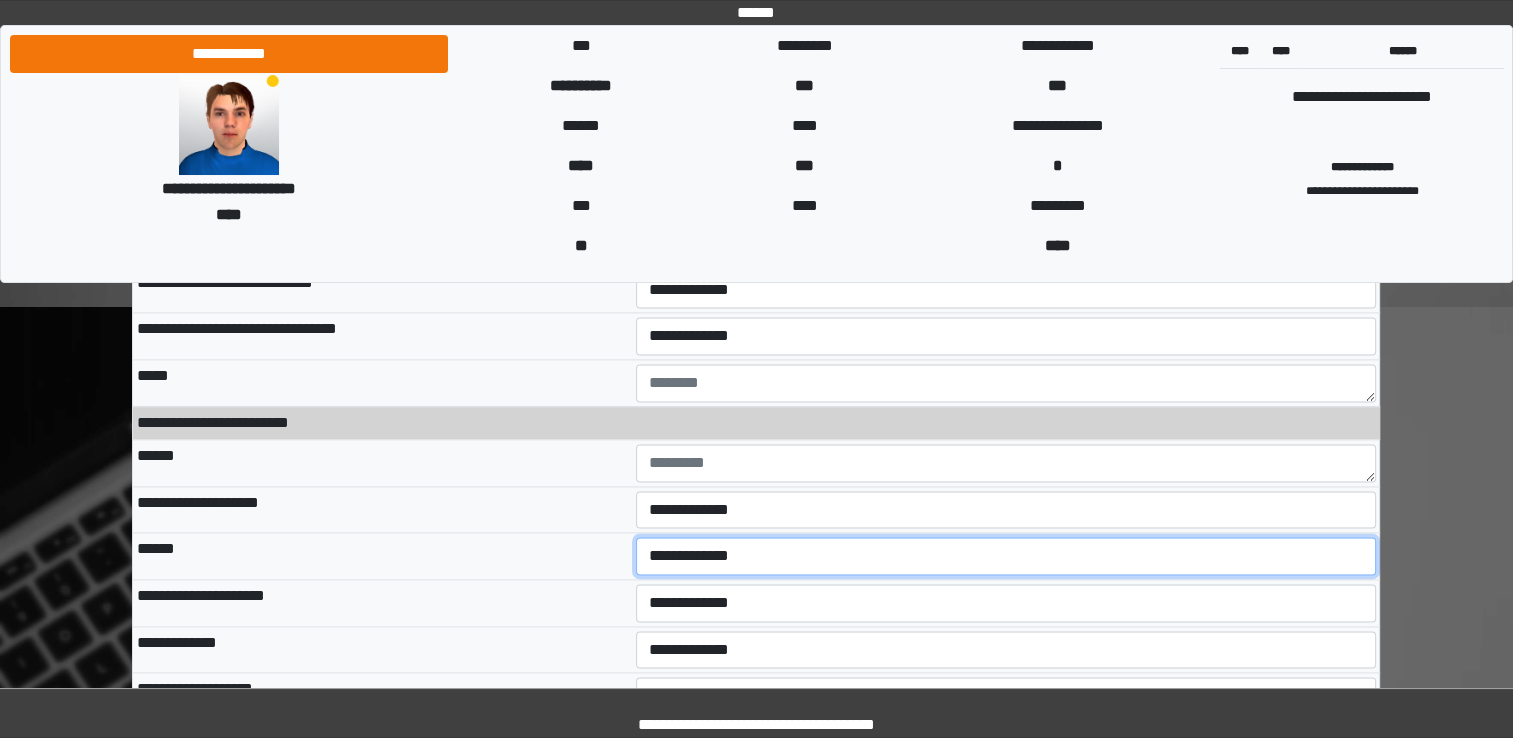 select on "*" 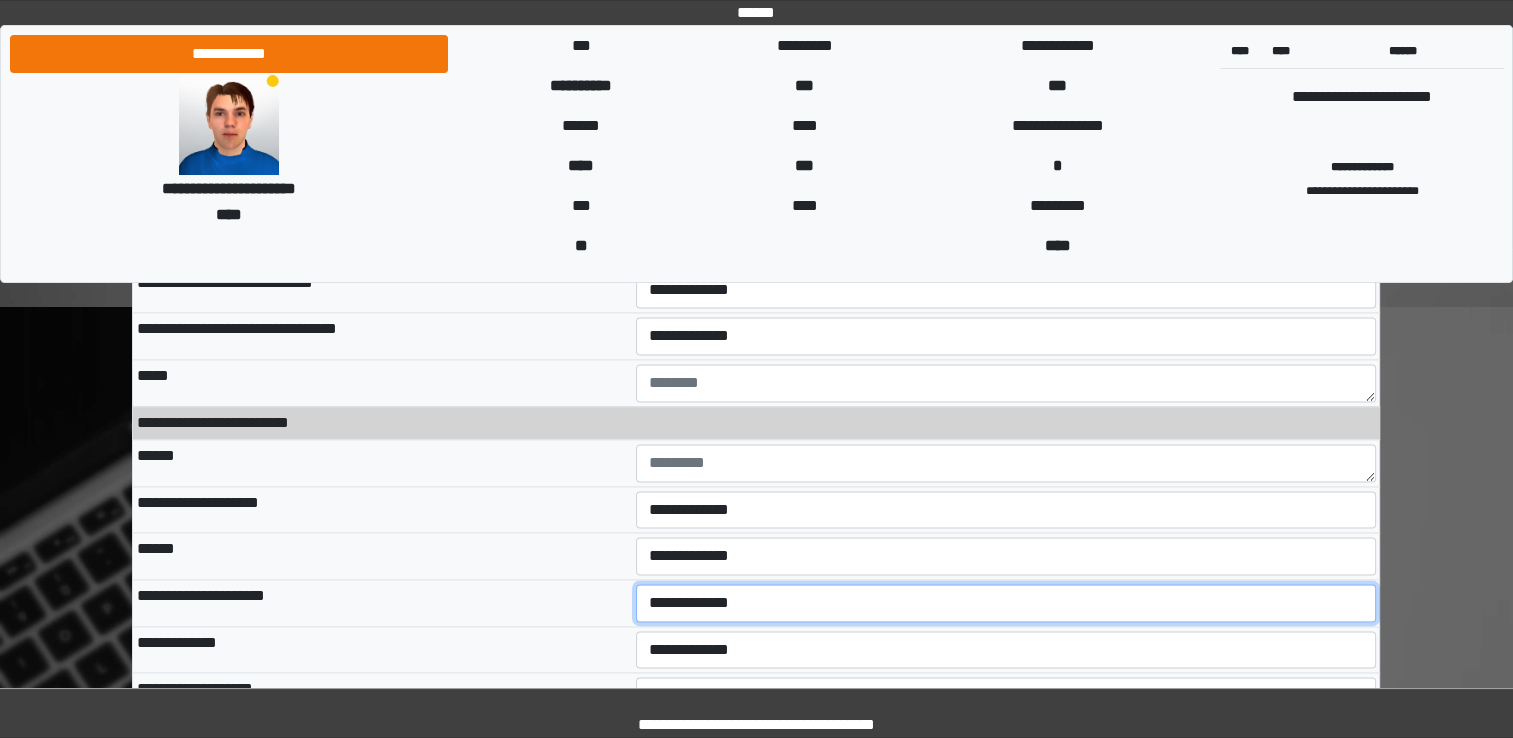 click on "**********" at bounding box center [1006, 603] 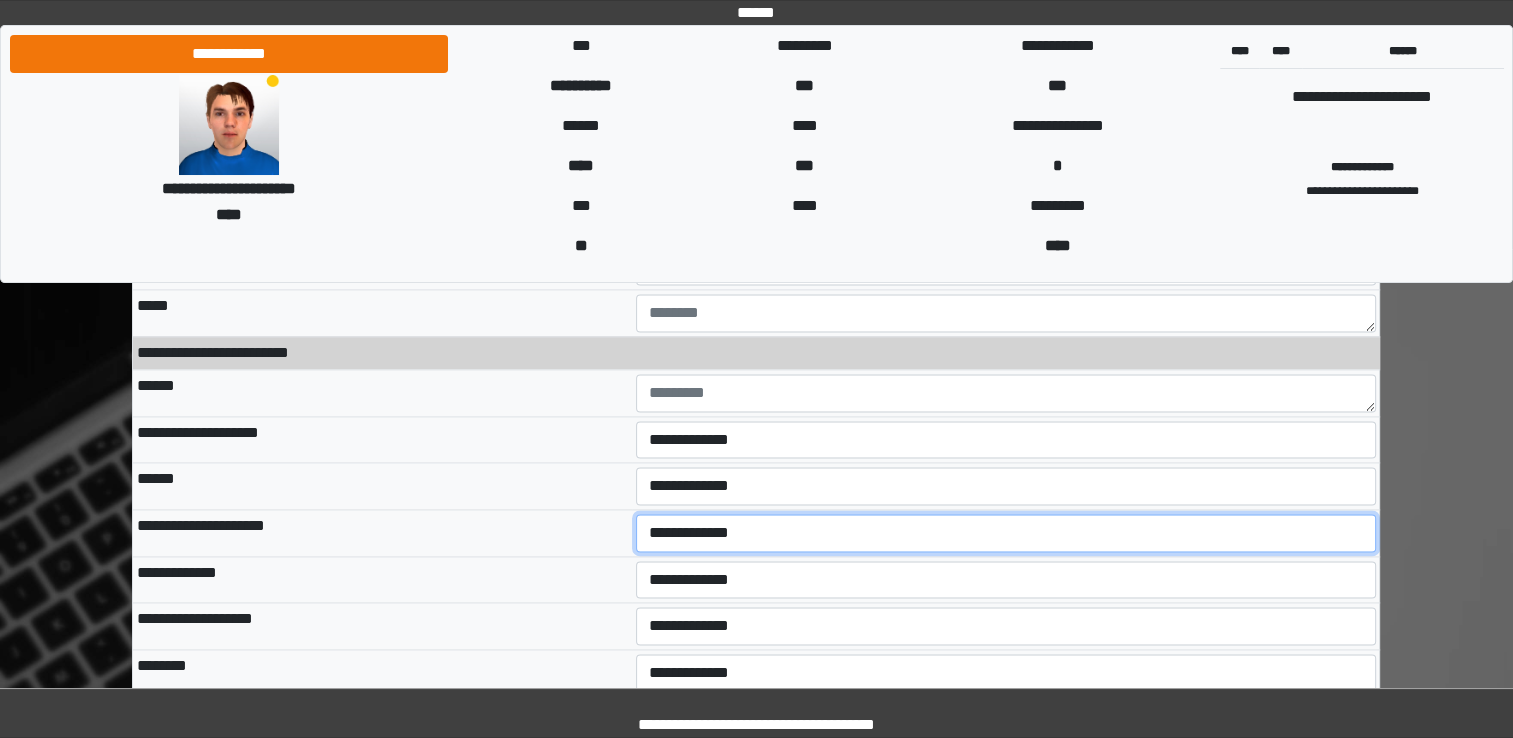 scroll, scrollTop: 10300, scrollLeft: 0, axis: vertical 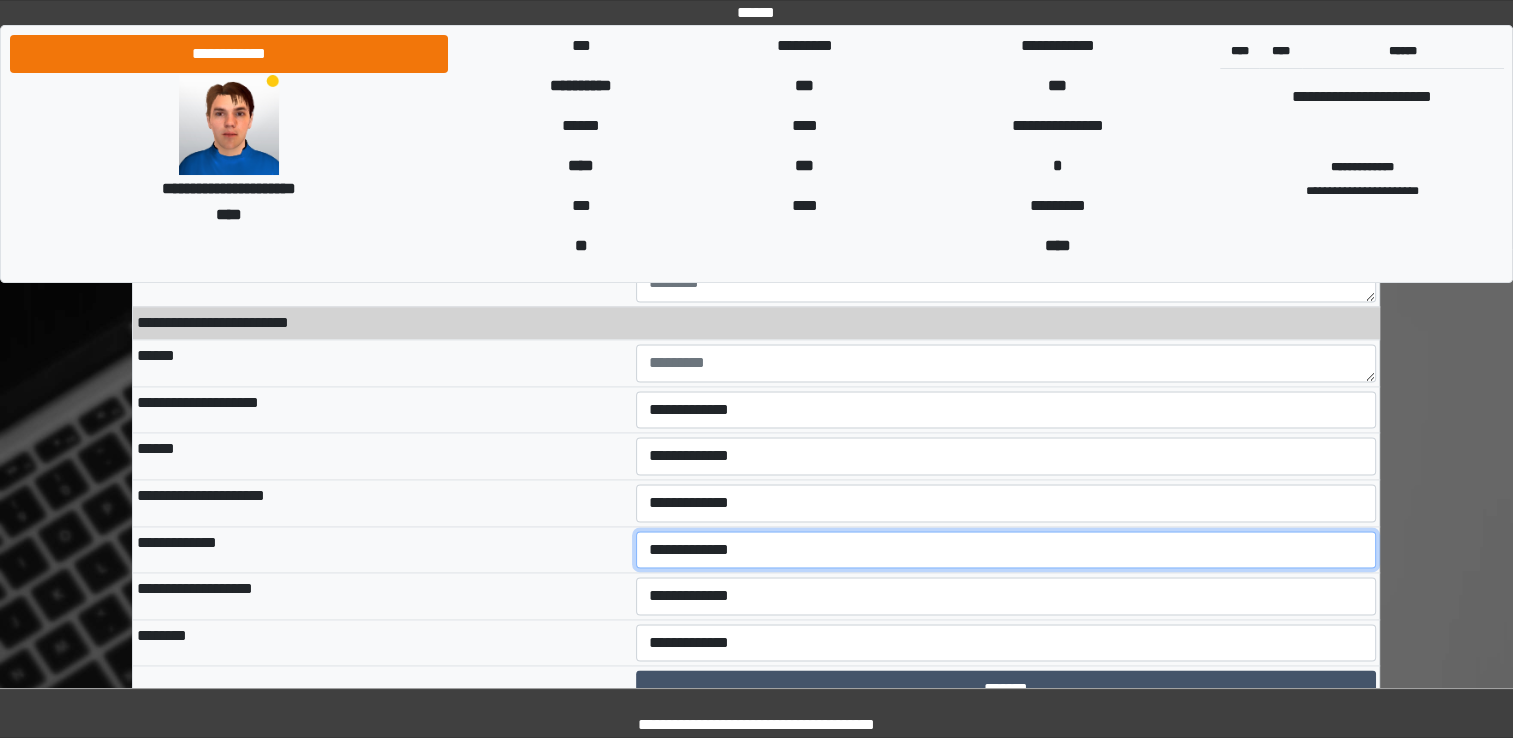 click on "**********" at bounding box center (1006, 550) 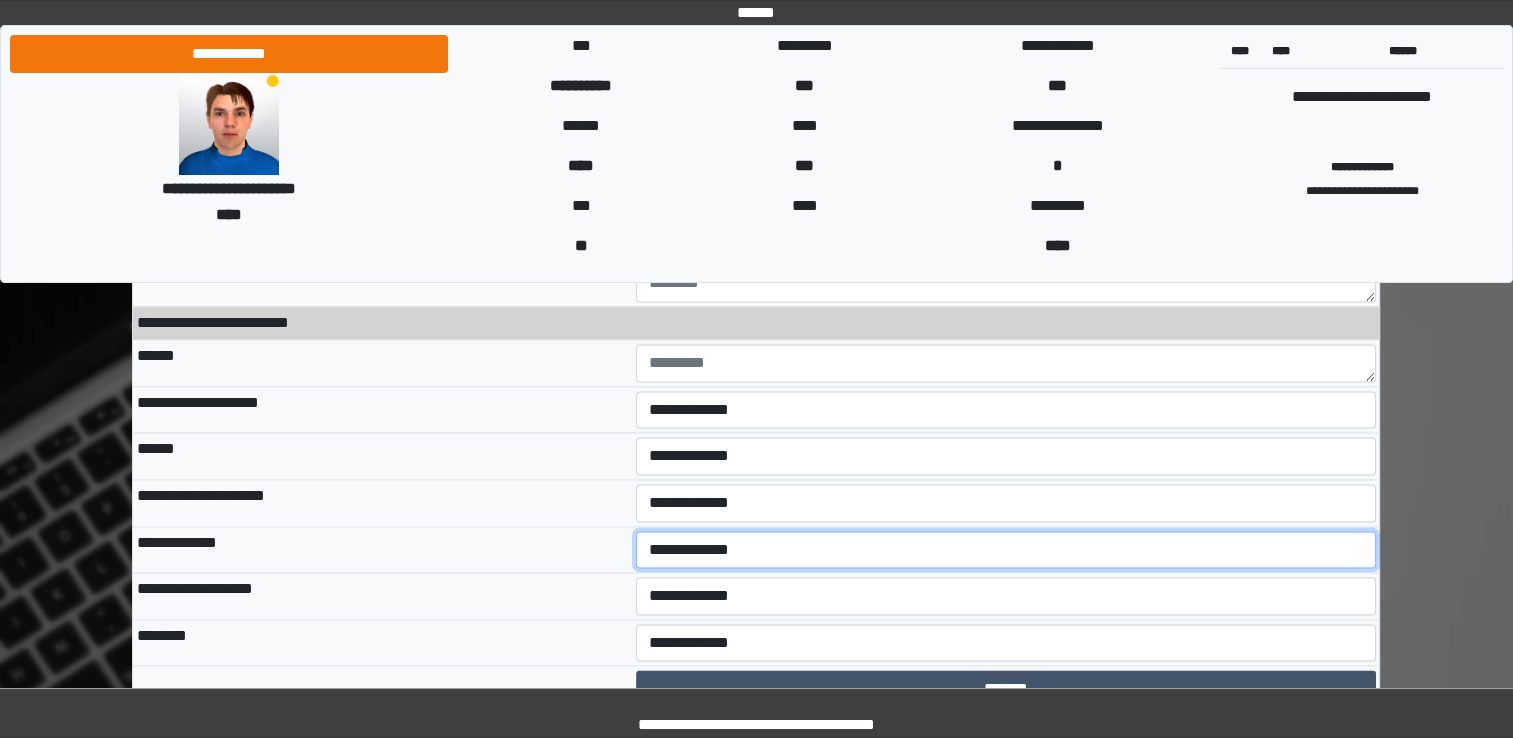 select on "*" 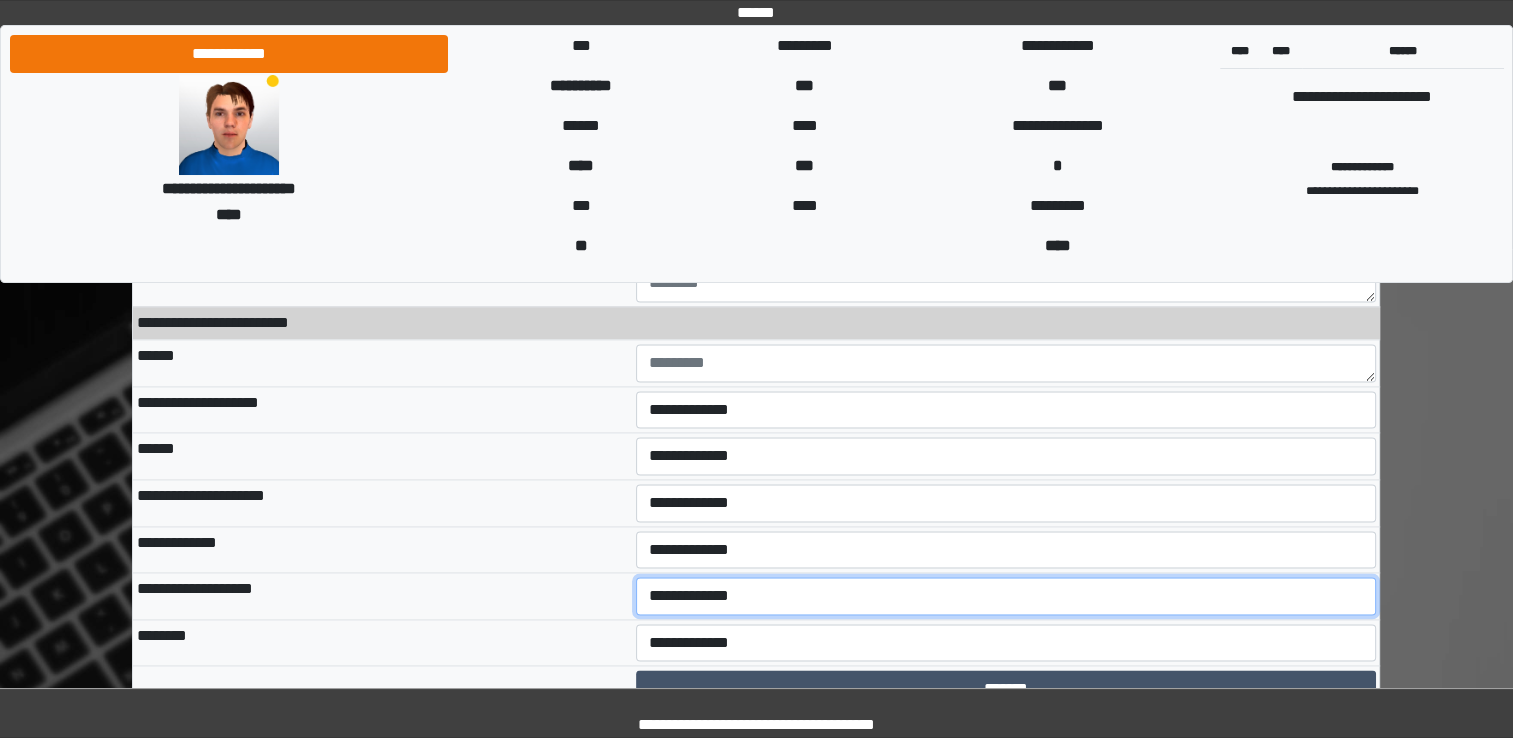 click on "**********" at bounding box center (1006, 596) 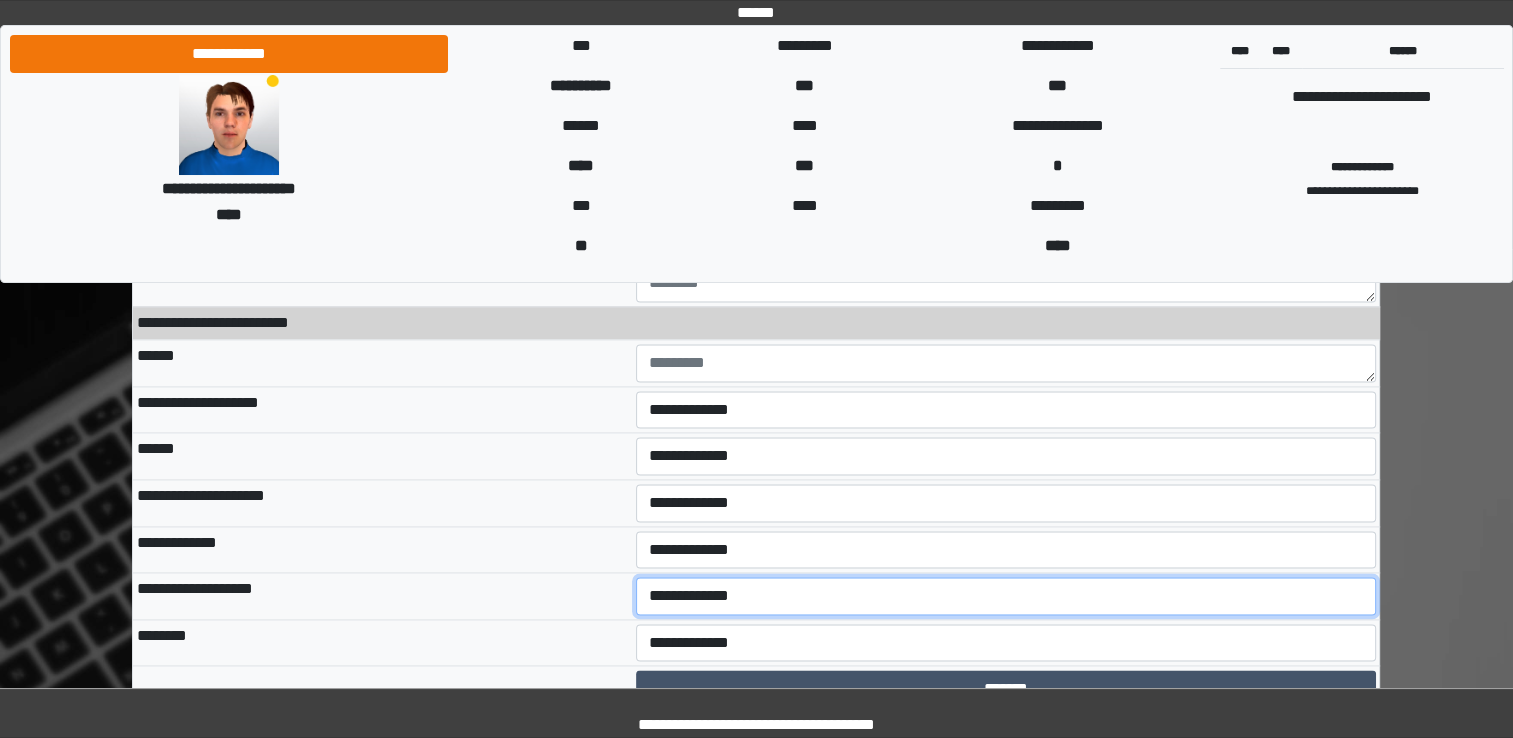 select on "*" 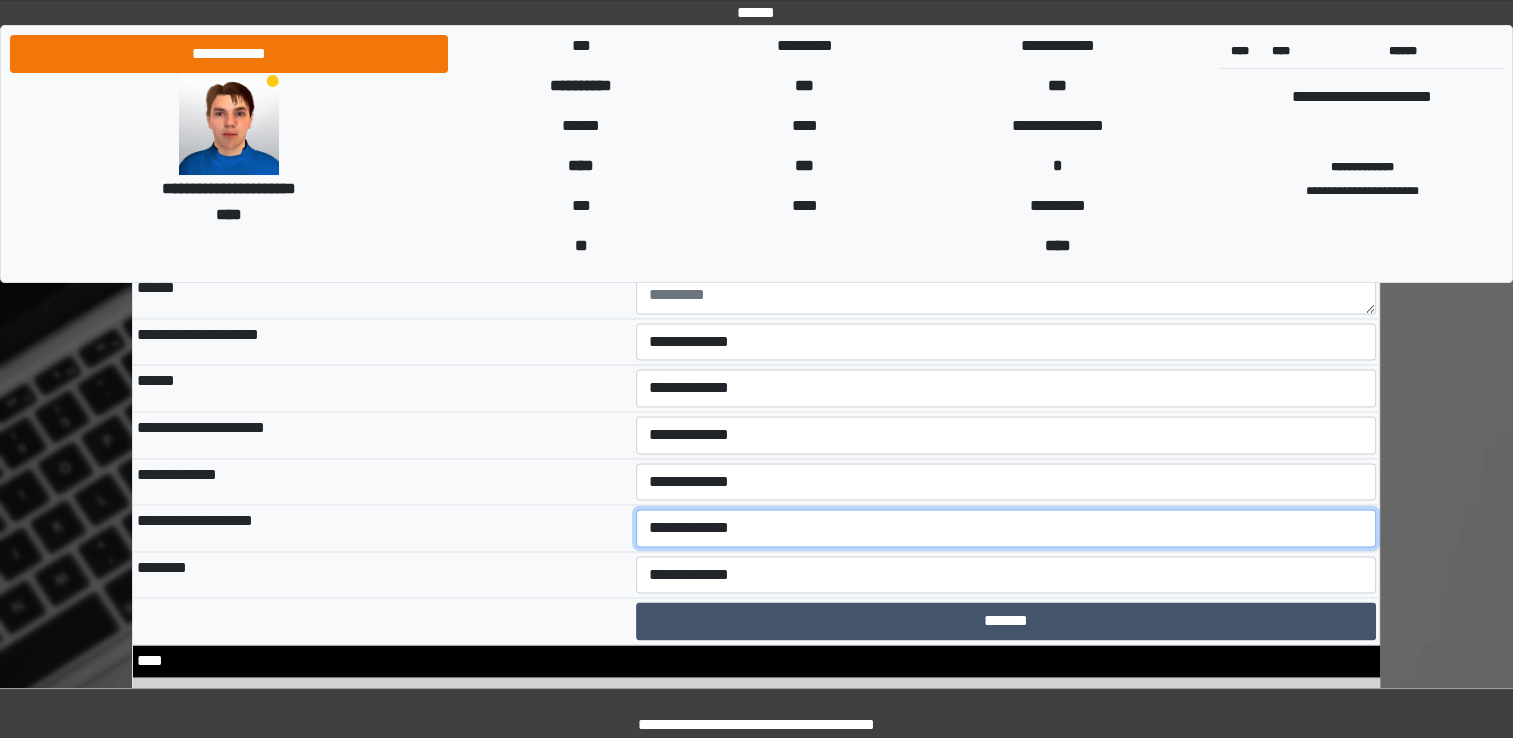 scroll, scrollTop: 10400, scrollLeft: 0, axis: vertical 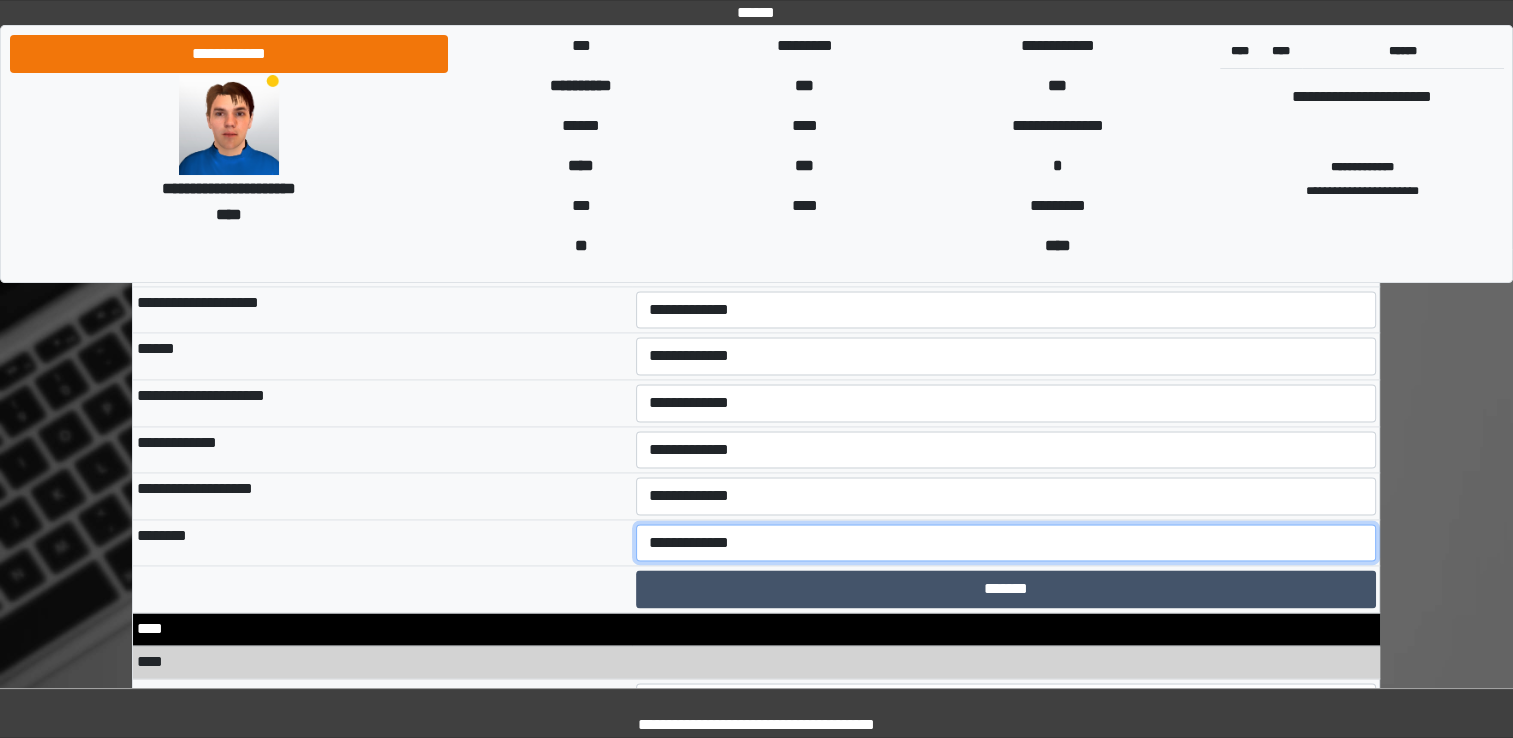 click on "**********" at bounding box center [1006, 543] 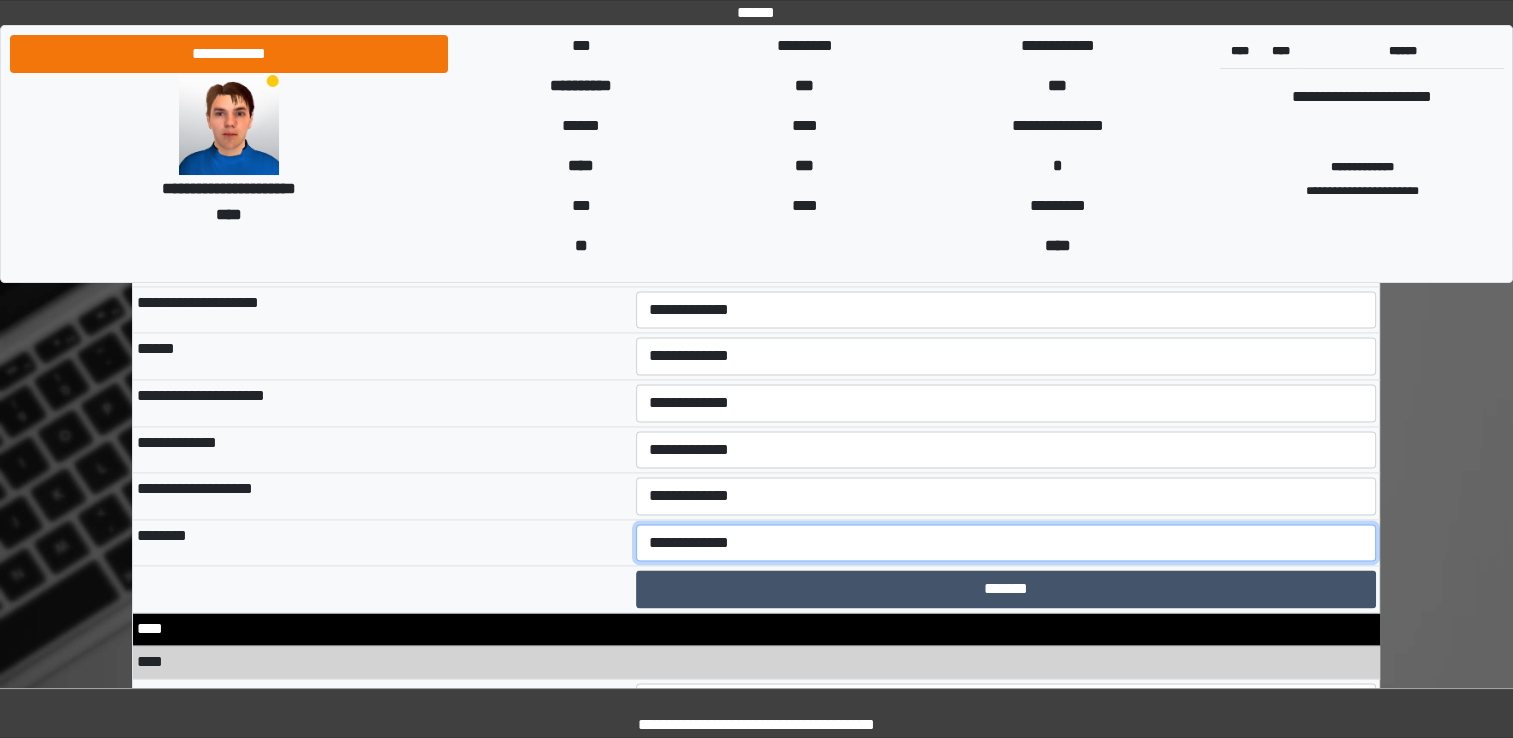 select on "*" 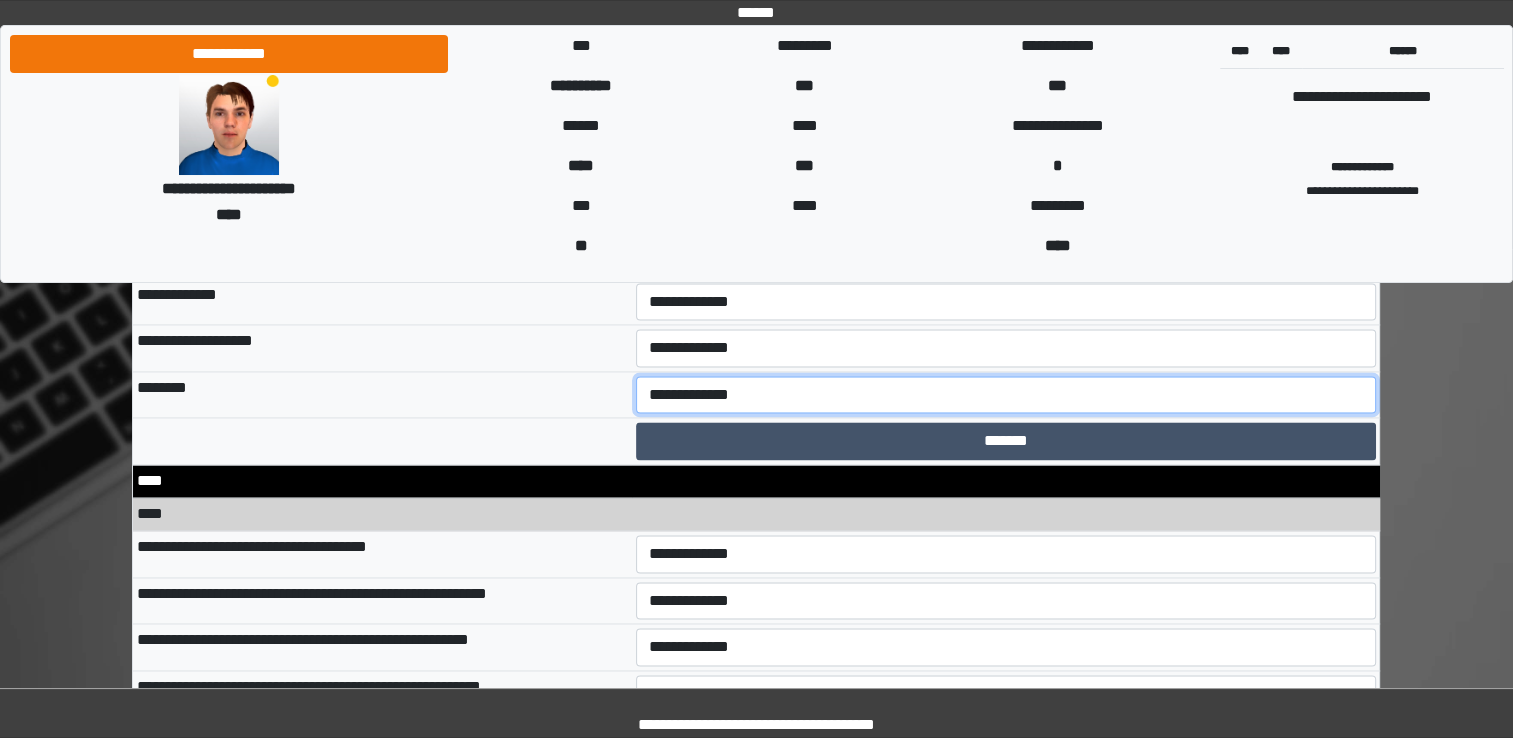 scroll, scrollTop: 10600, scrollLeft: 0, axis: vertical 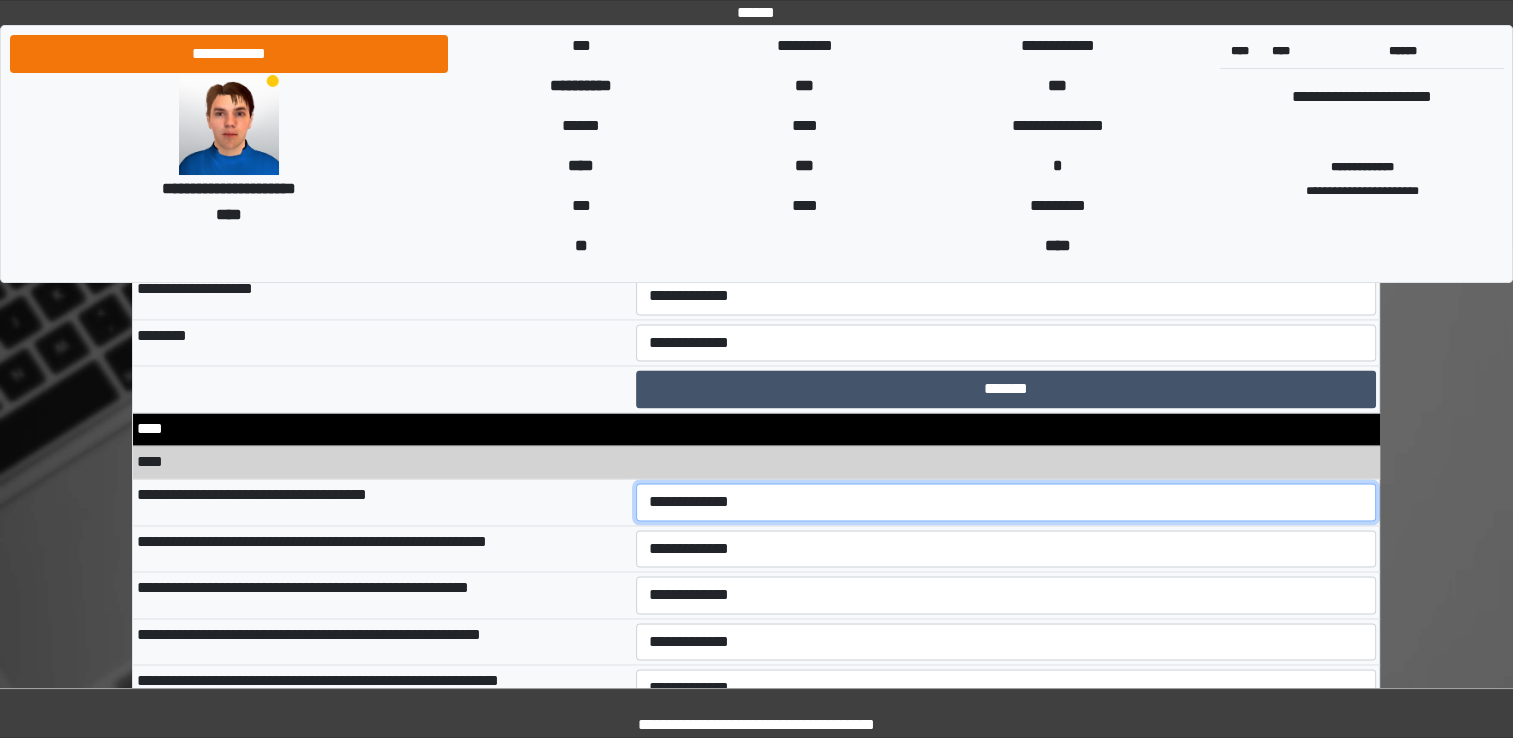 click on "**********" at bounding box center [1006, 502] 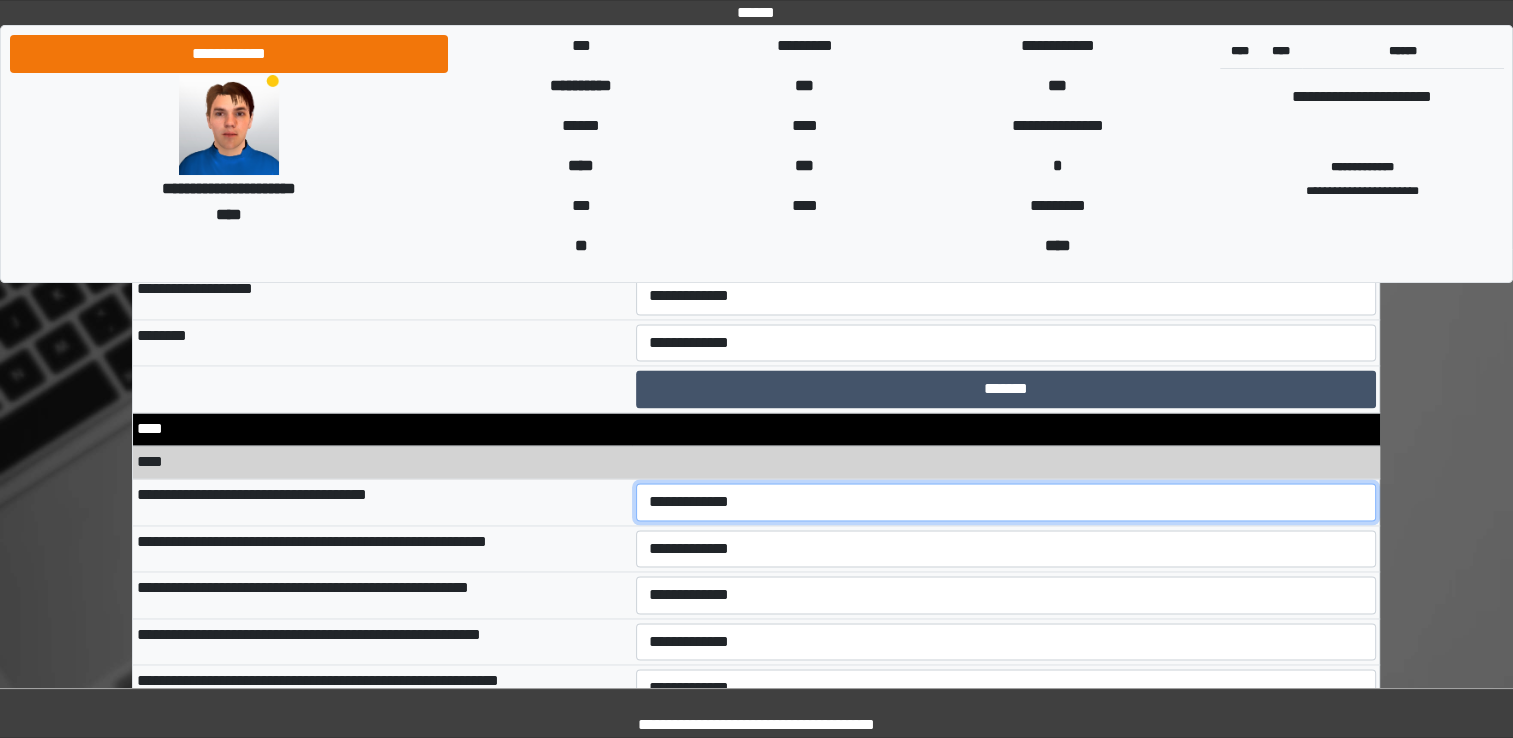 select on "*" 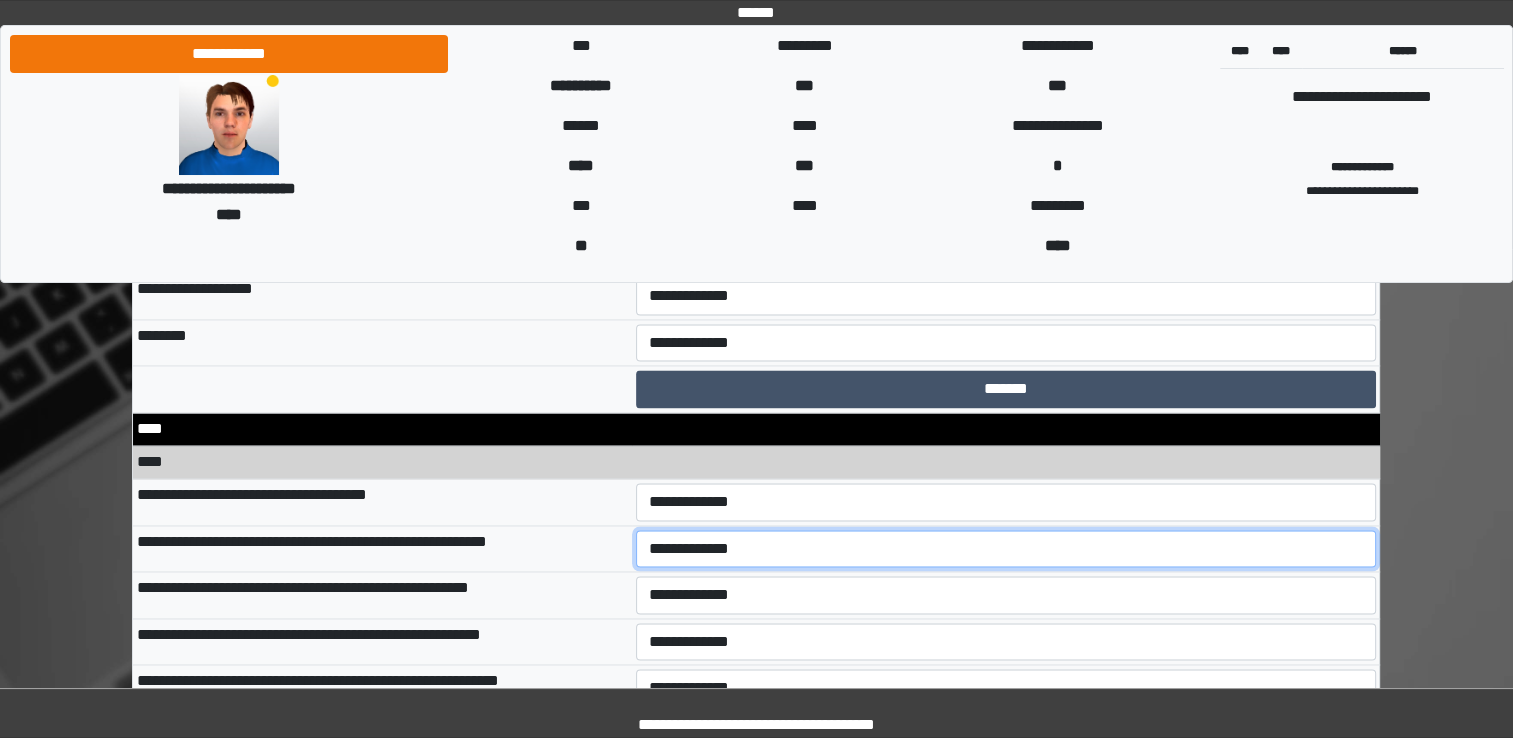 click on "**********" at bounding box center [1006, 549] 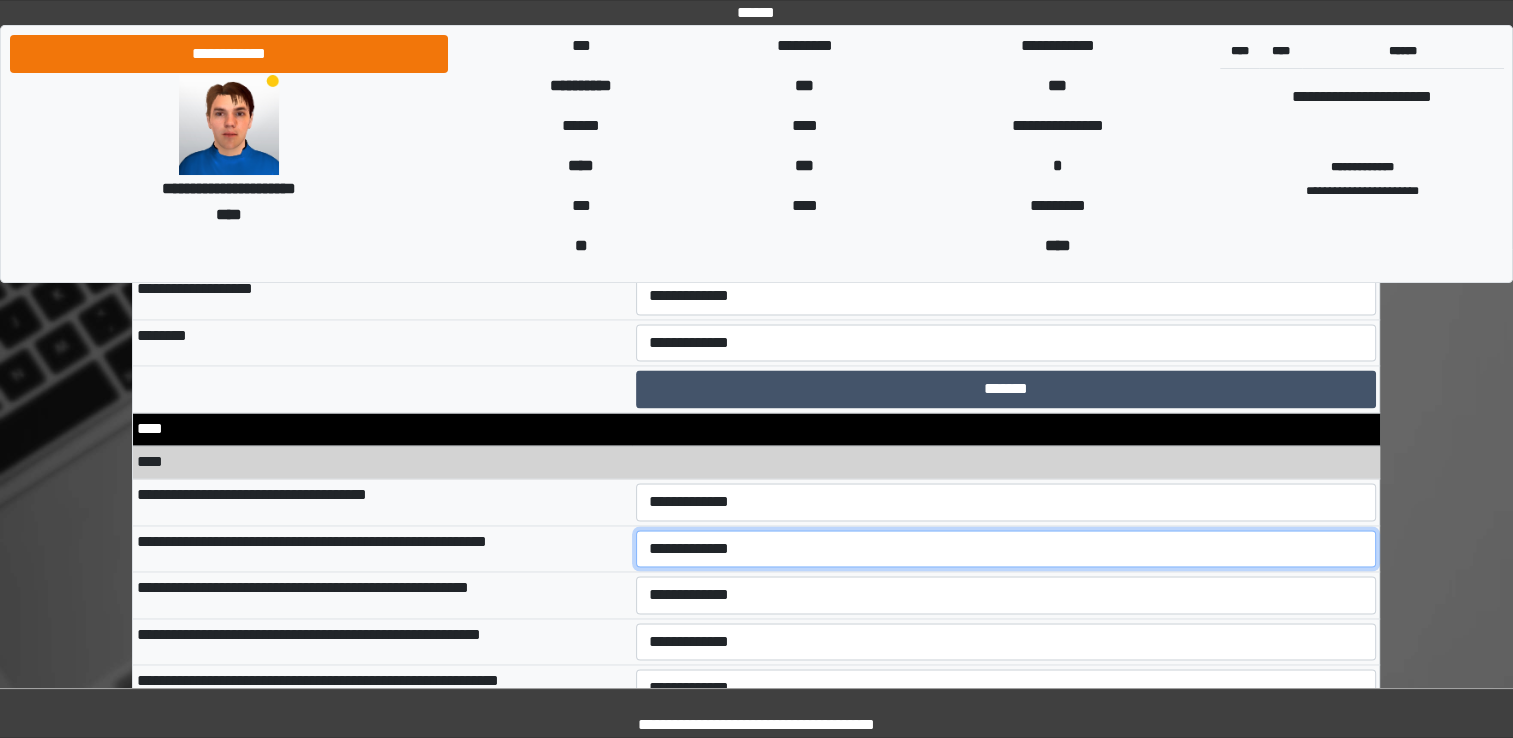select on "*" 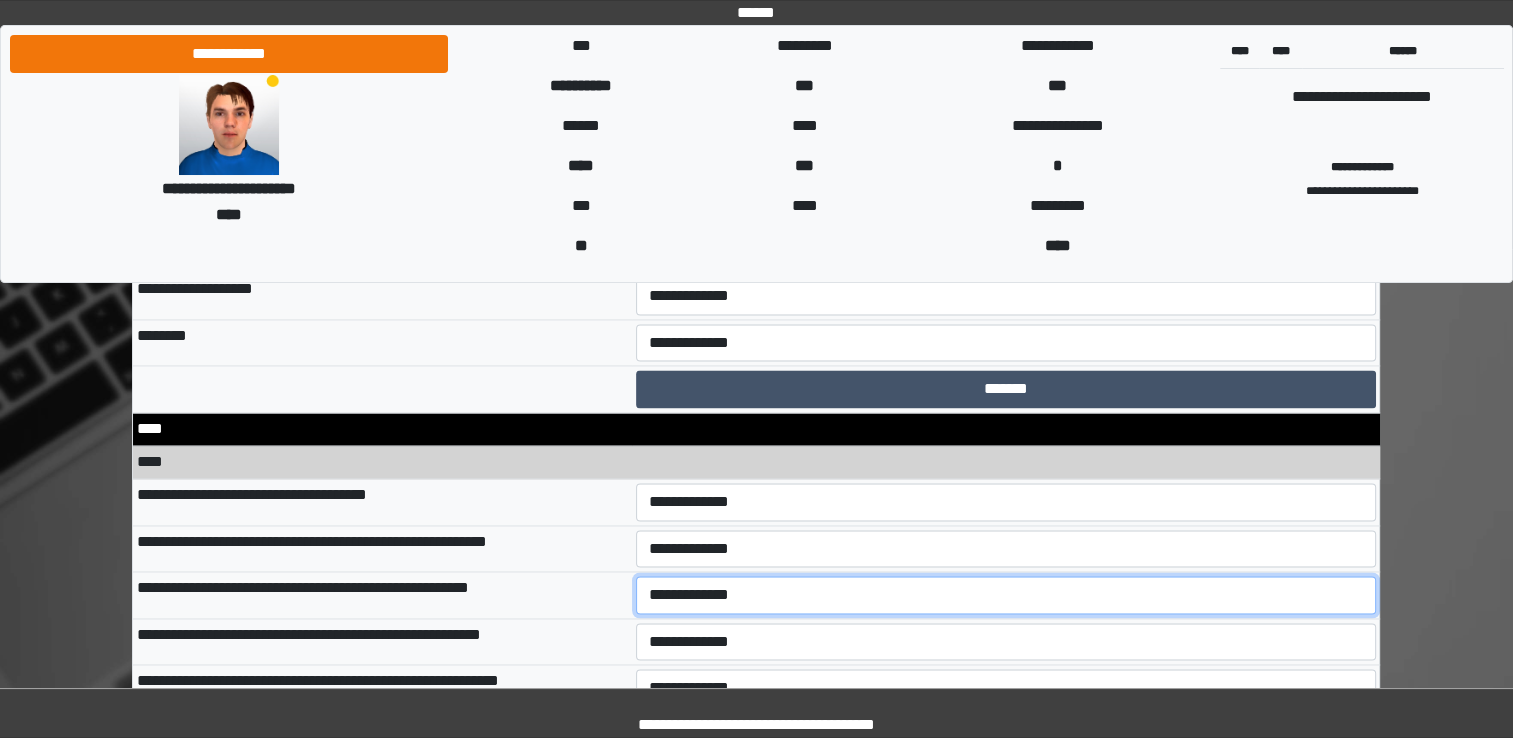 click on "**********" at bounding box center (1006, 595) 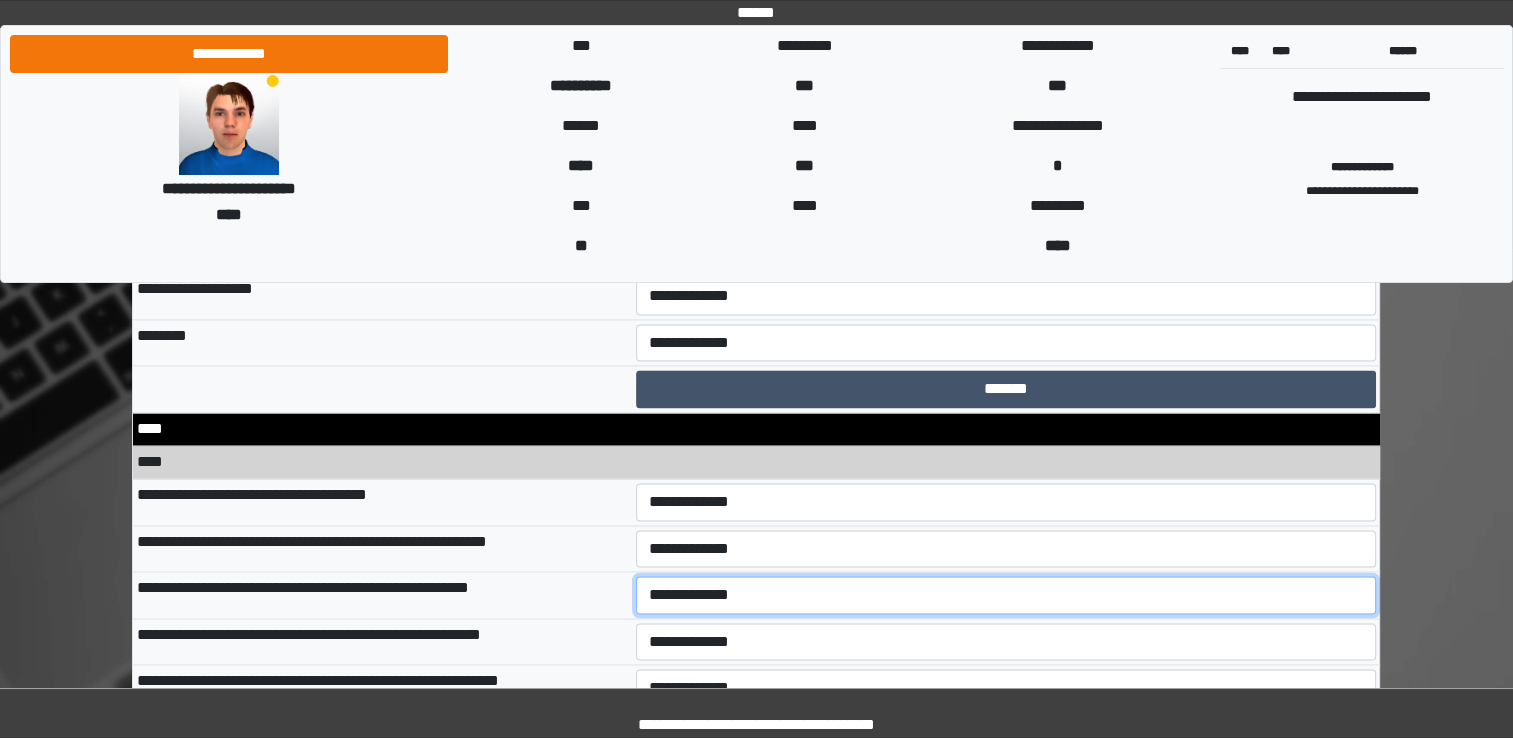 select on "*" 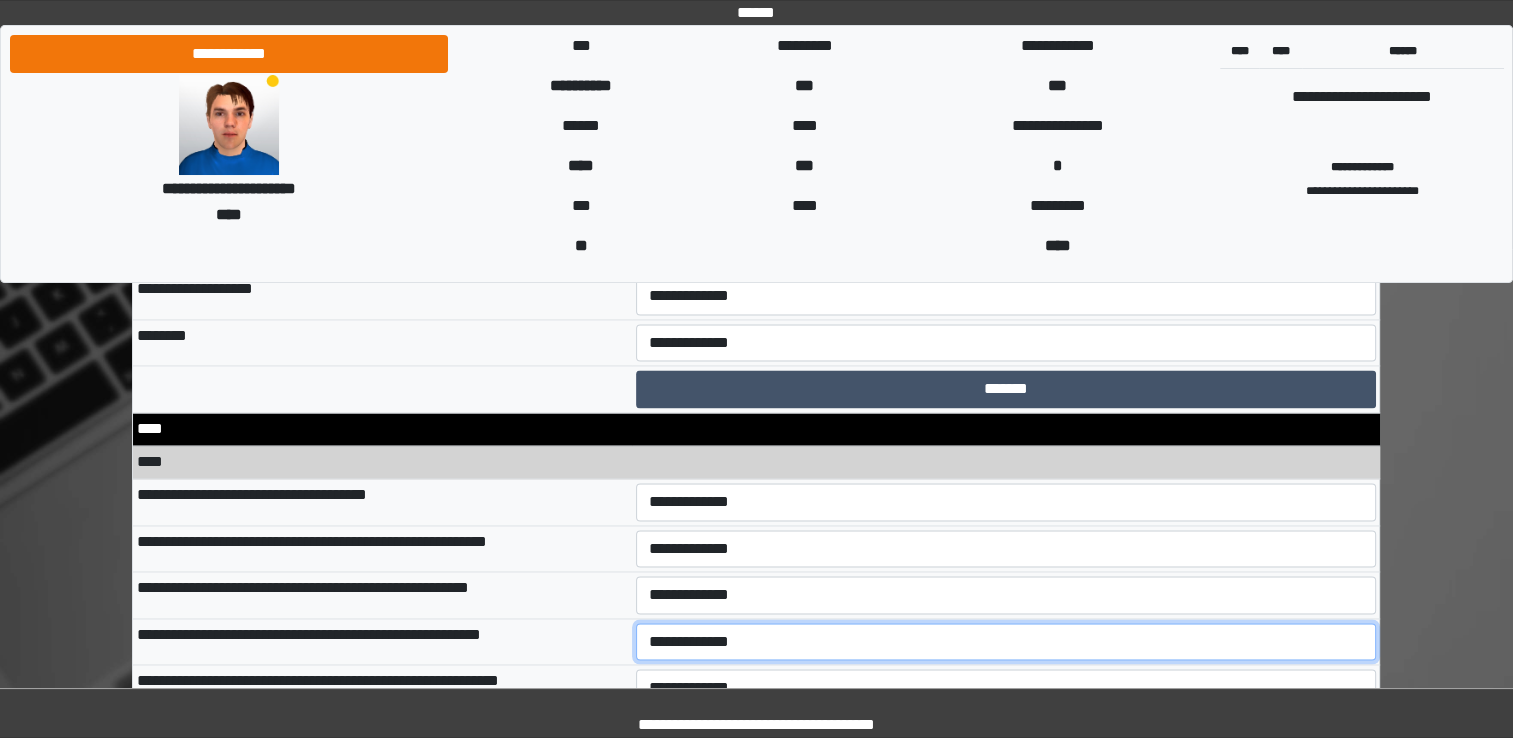 click on "**********" at bounding box center (1006, 642) 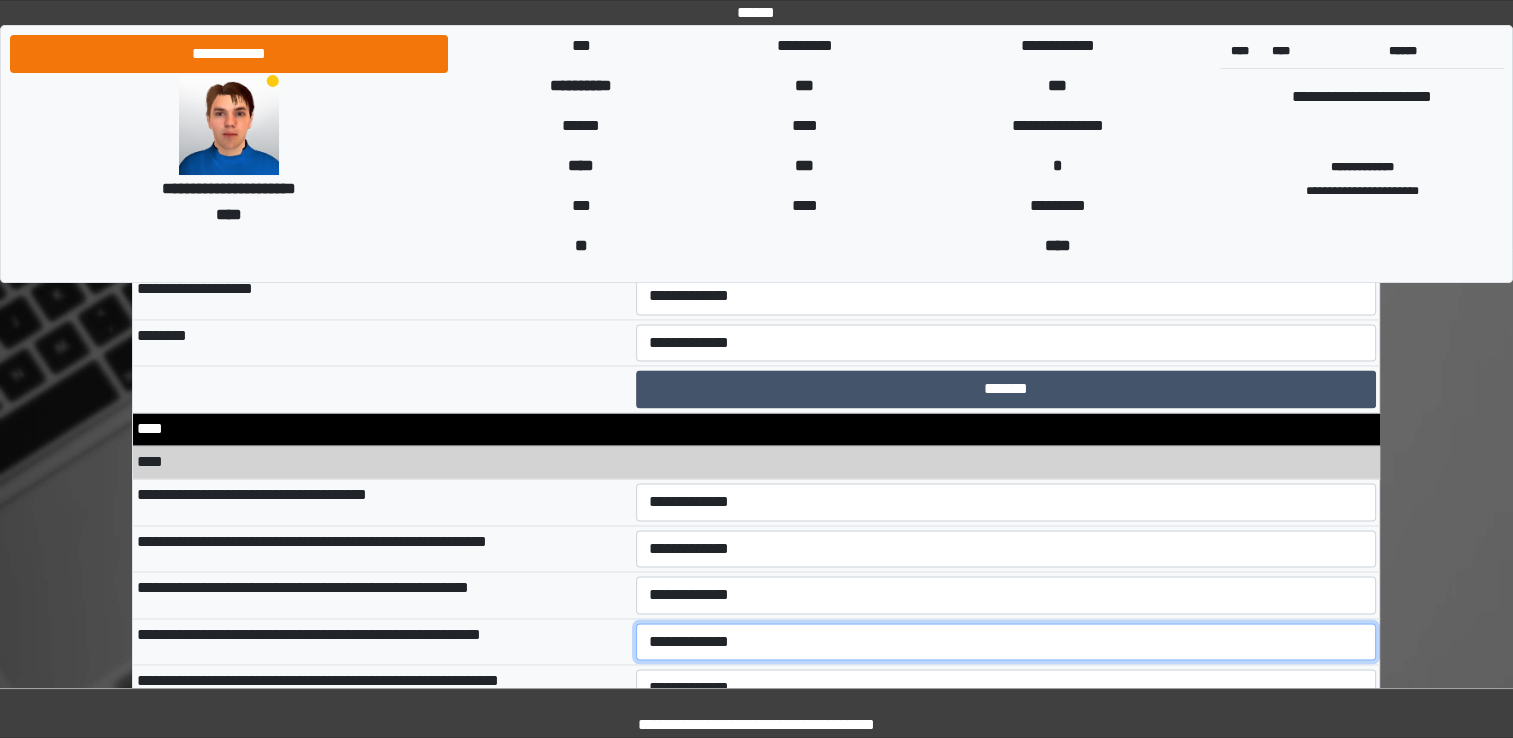 select on "*" 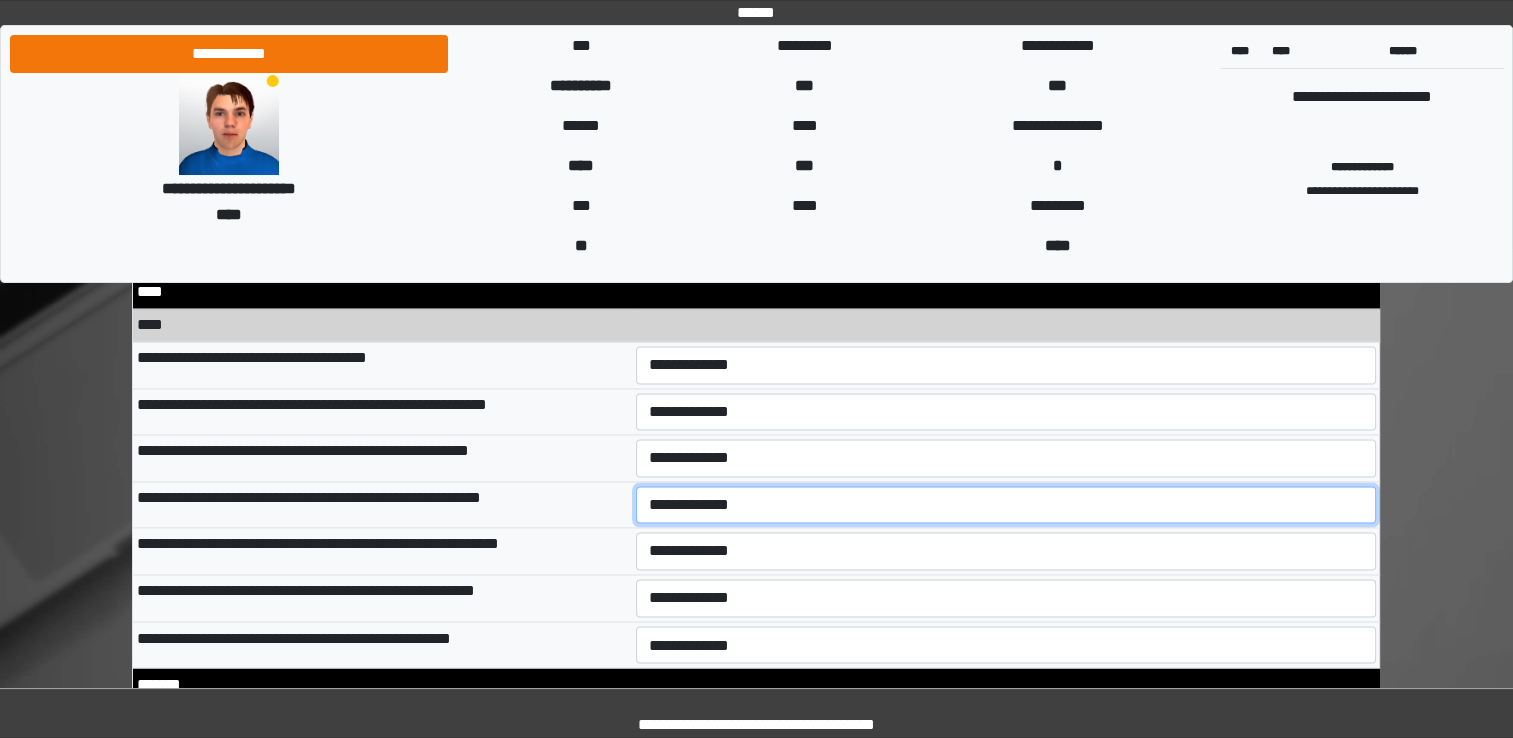 scroll, scrollTop: 10800, scrollLeft: 0, axis: vertical 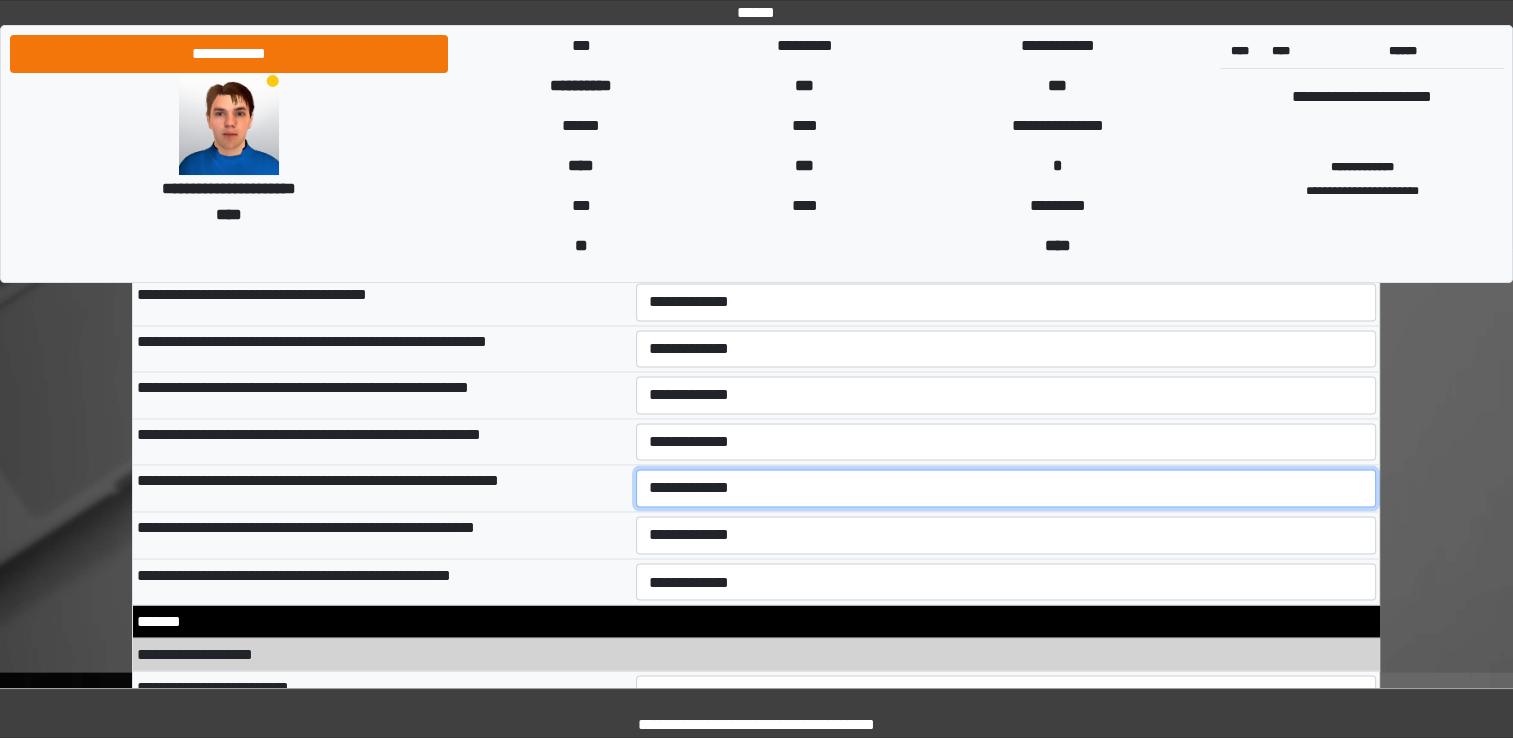 click on "**********" at bounding box center [1006, 488] 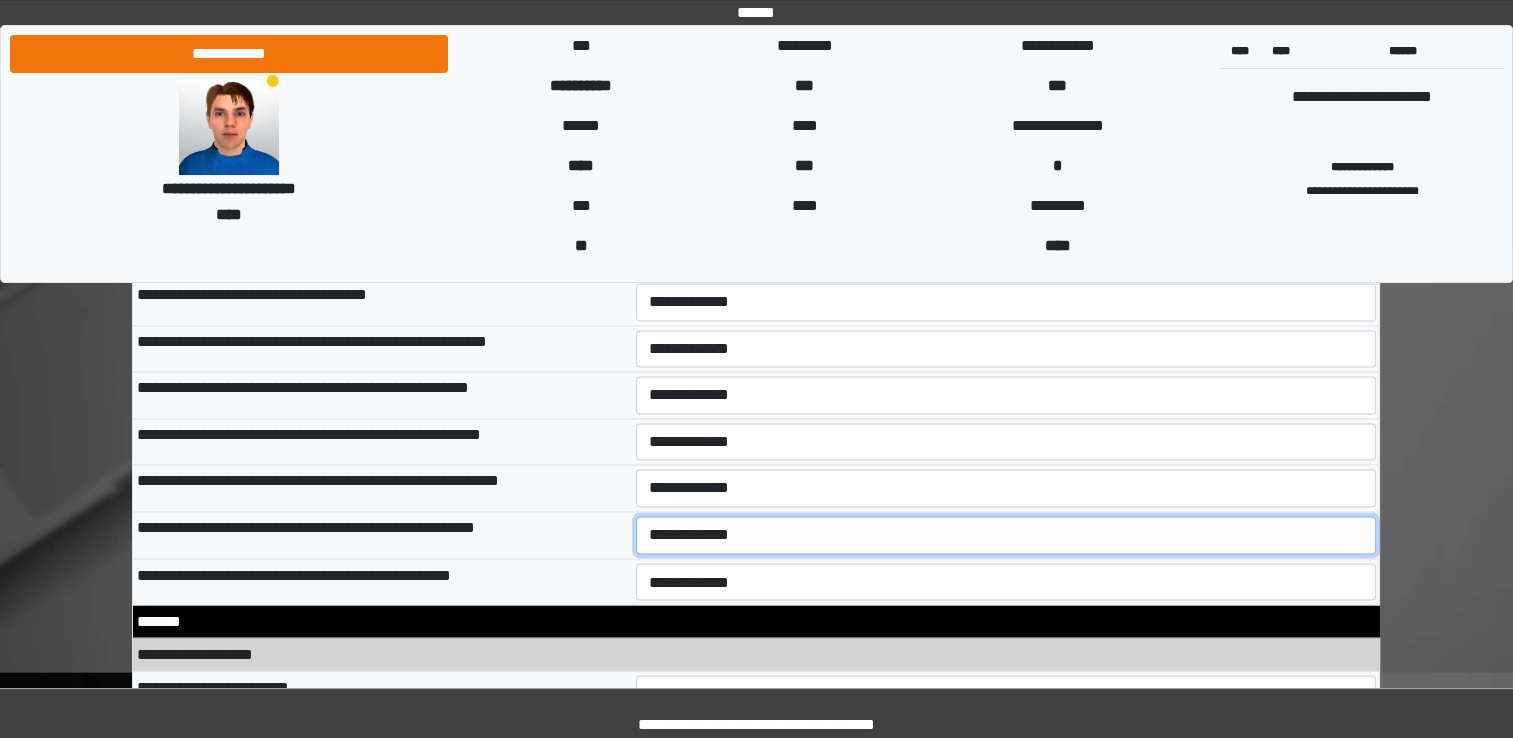 click on "**********" at bounding box center [1006, 535] 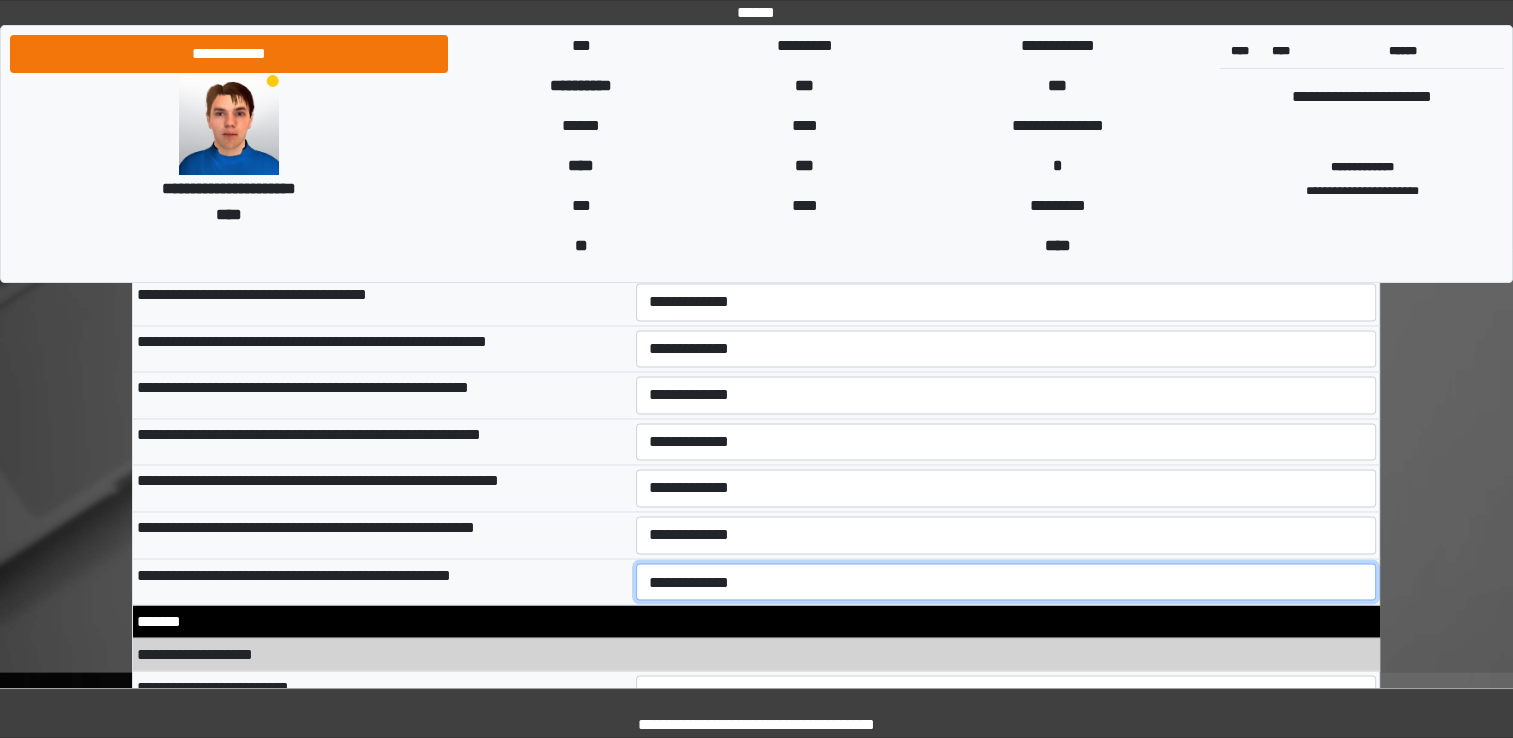 click on "**********" at bounding box center (1006, 582) 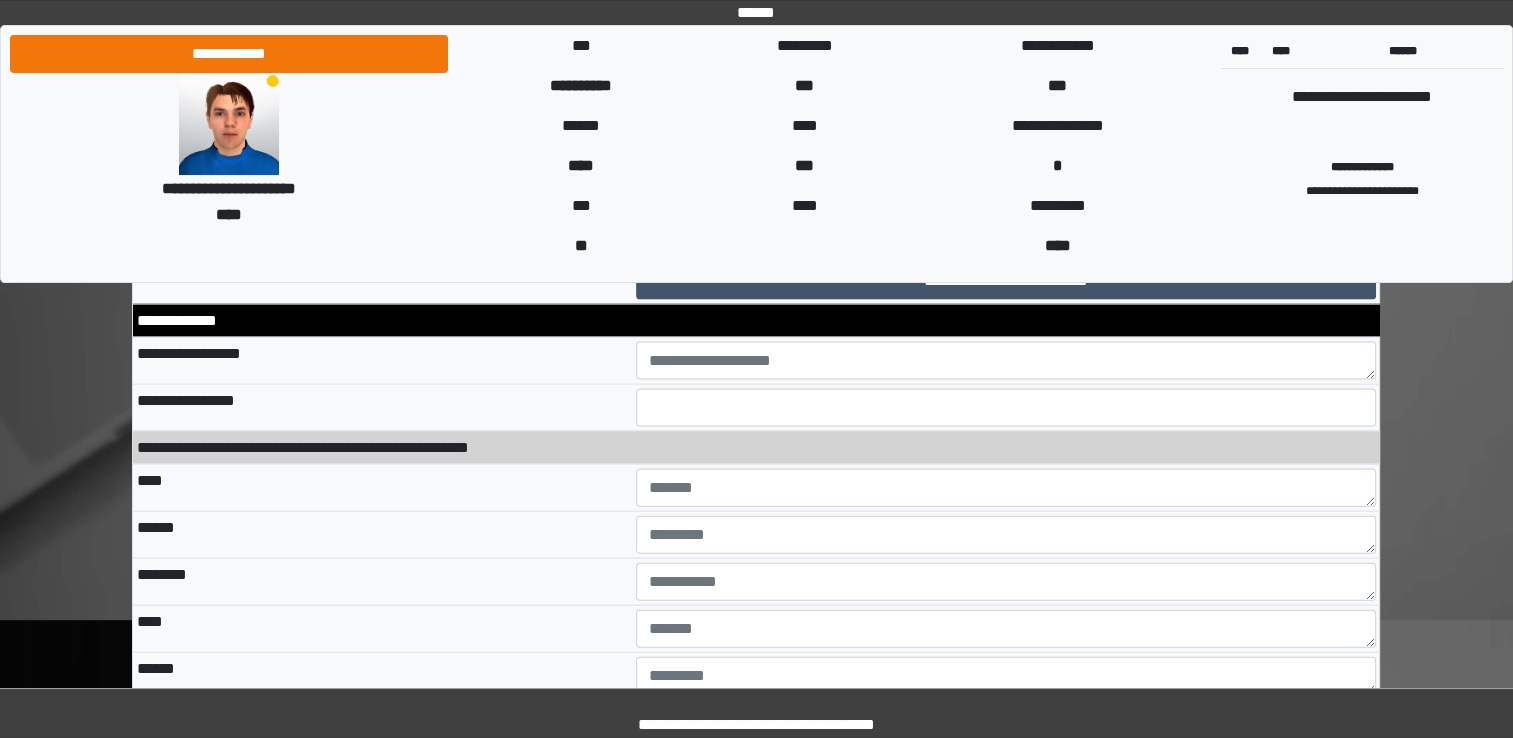 scroll, scrollTop: 11900, scrollLeft: 0, axis: vertical 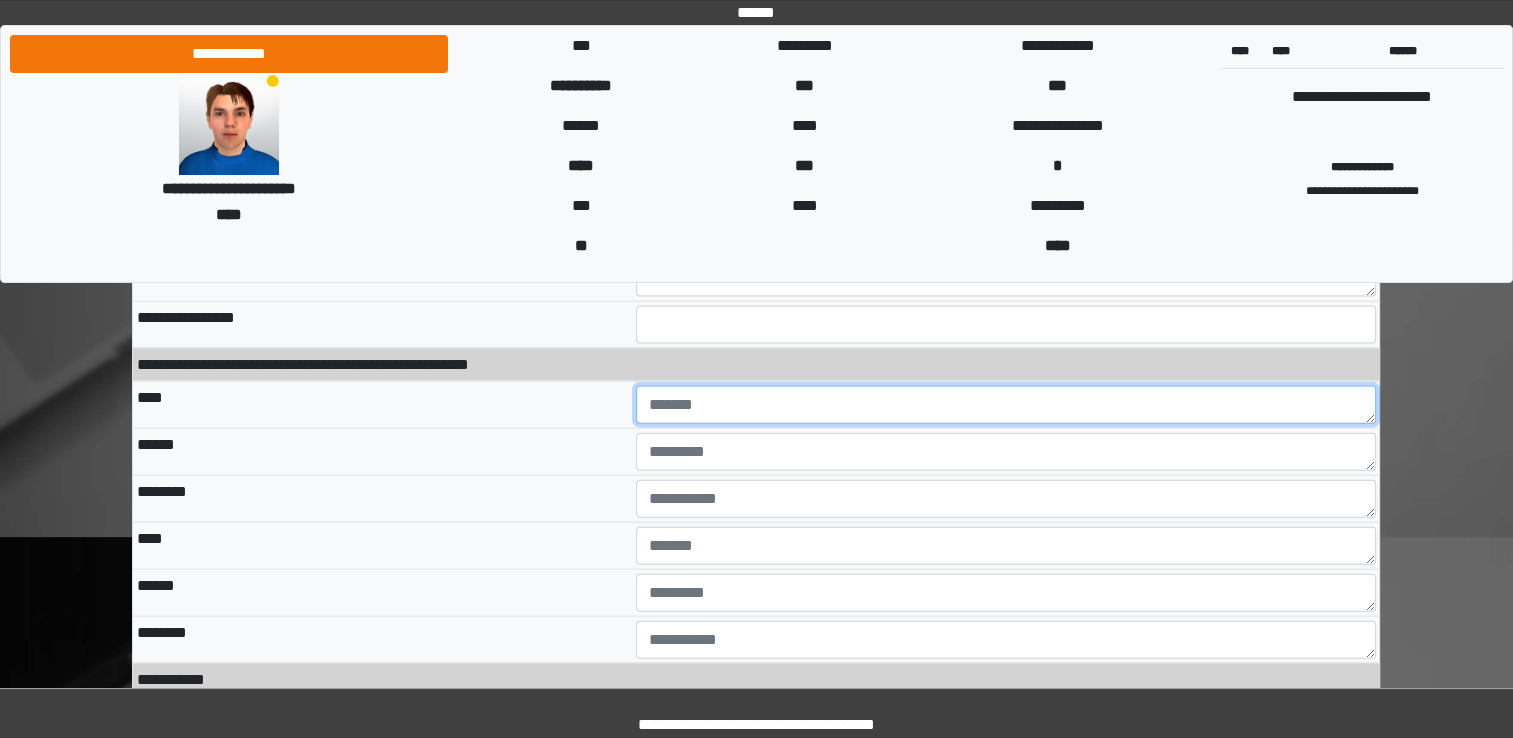 click at bounding box center [1006, 405] 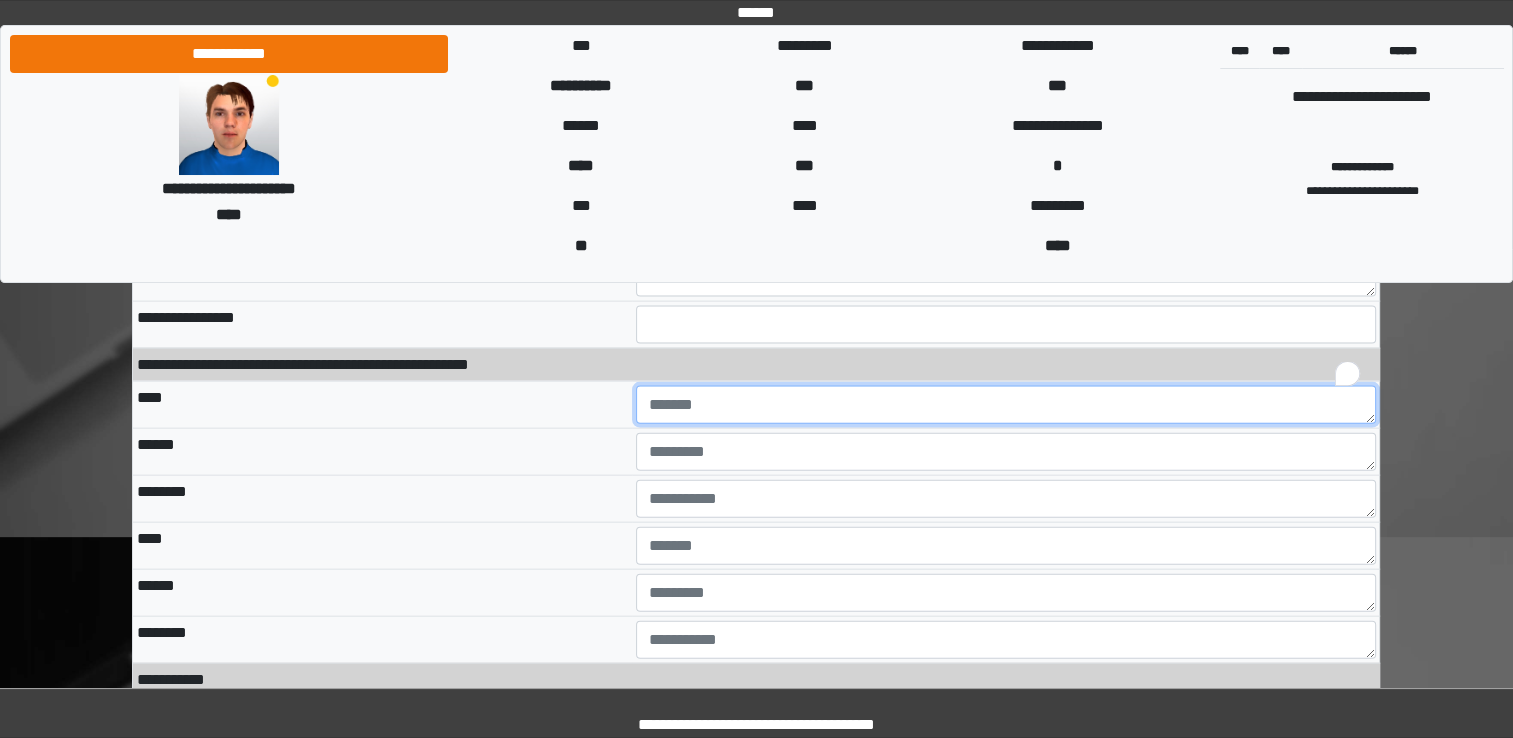 type on "*" 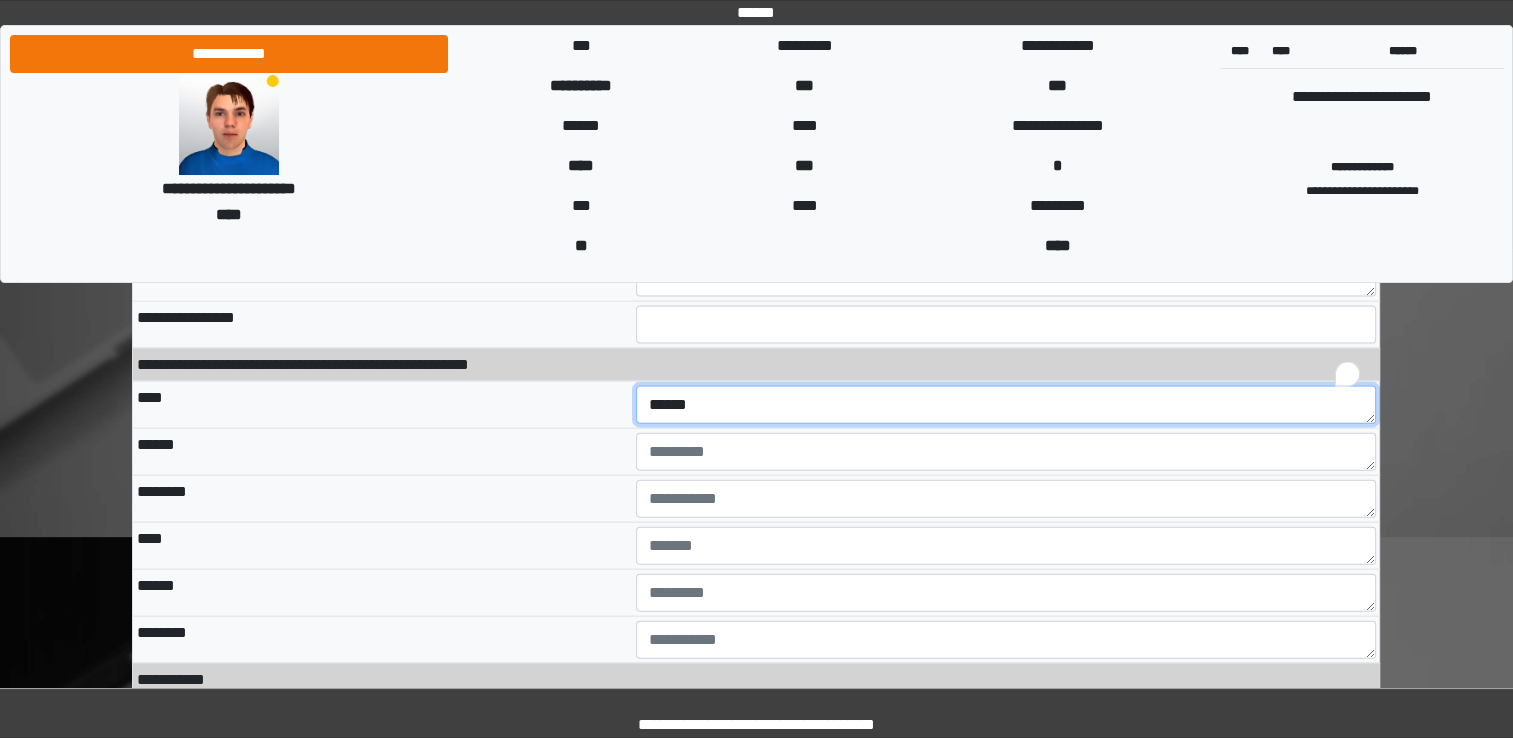 type on "******" 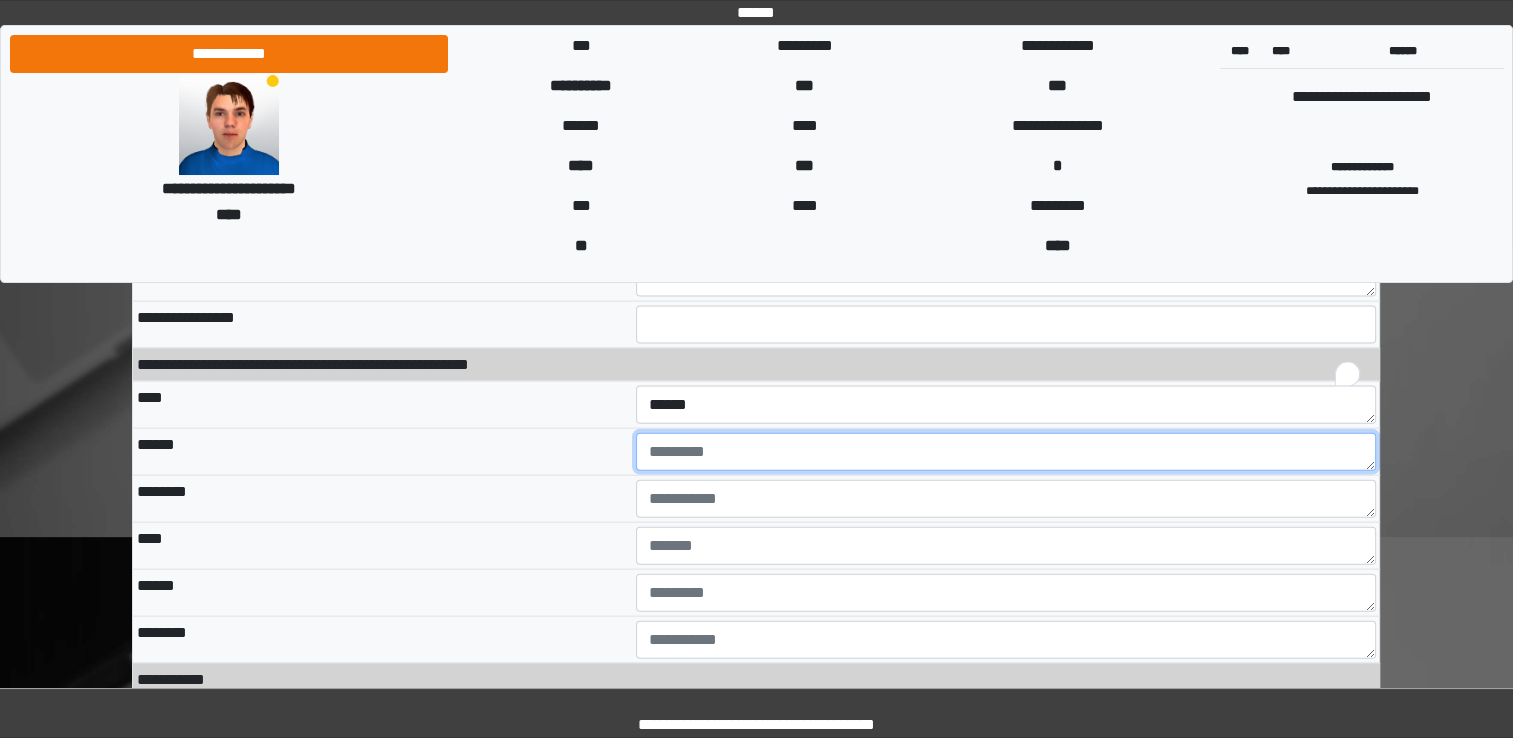 click at bounding box center [1006, 452] 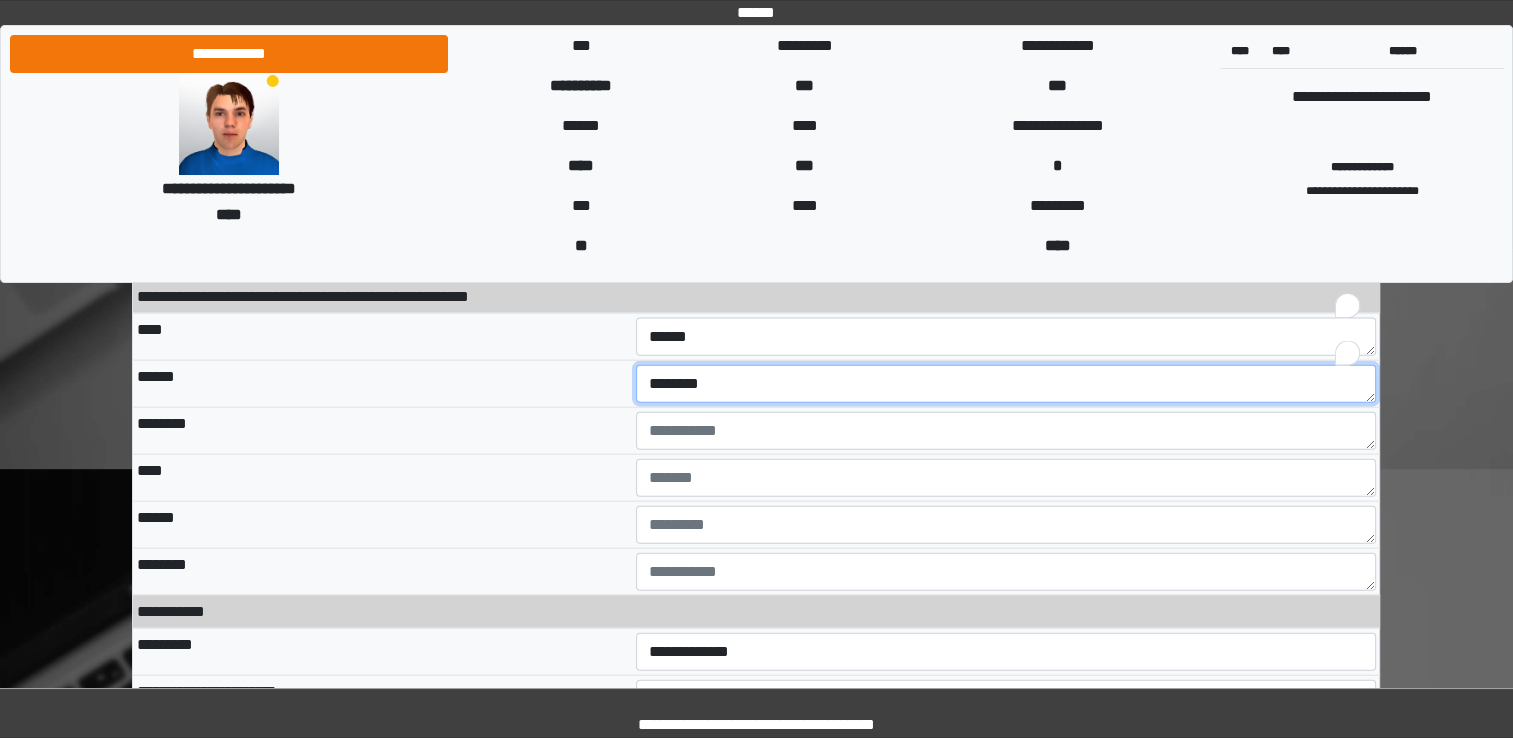 scroll, scrollTop: 12000, scrollLeft: 0, axis: vertical 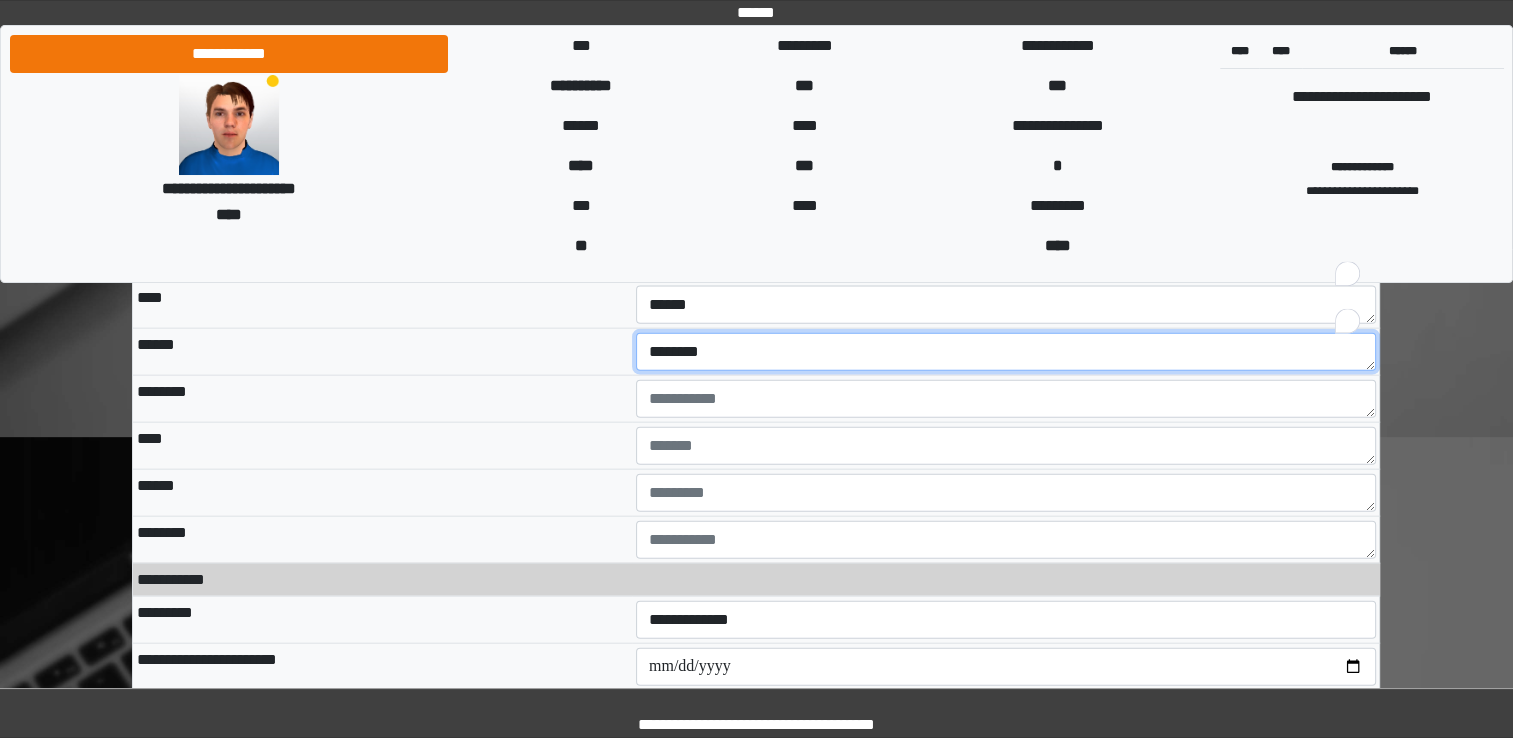 type on "********" 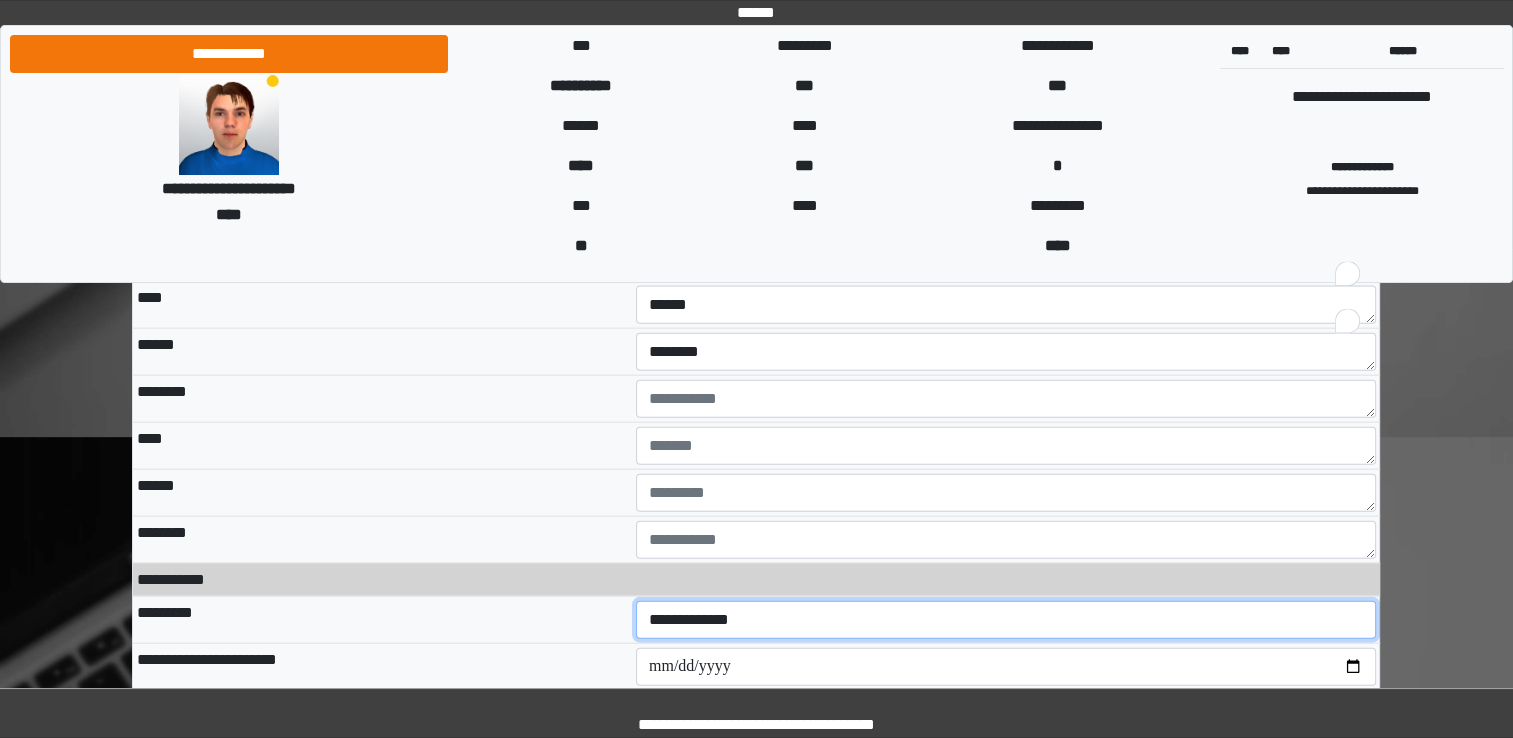 click on "**********" at bounding box center [1006, 620] 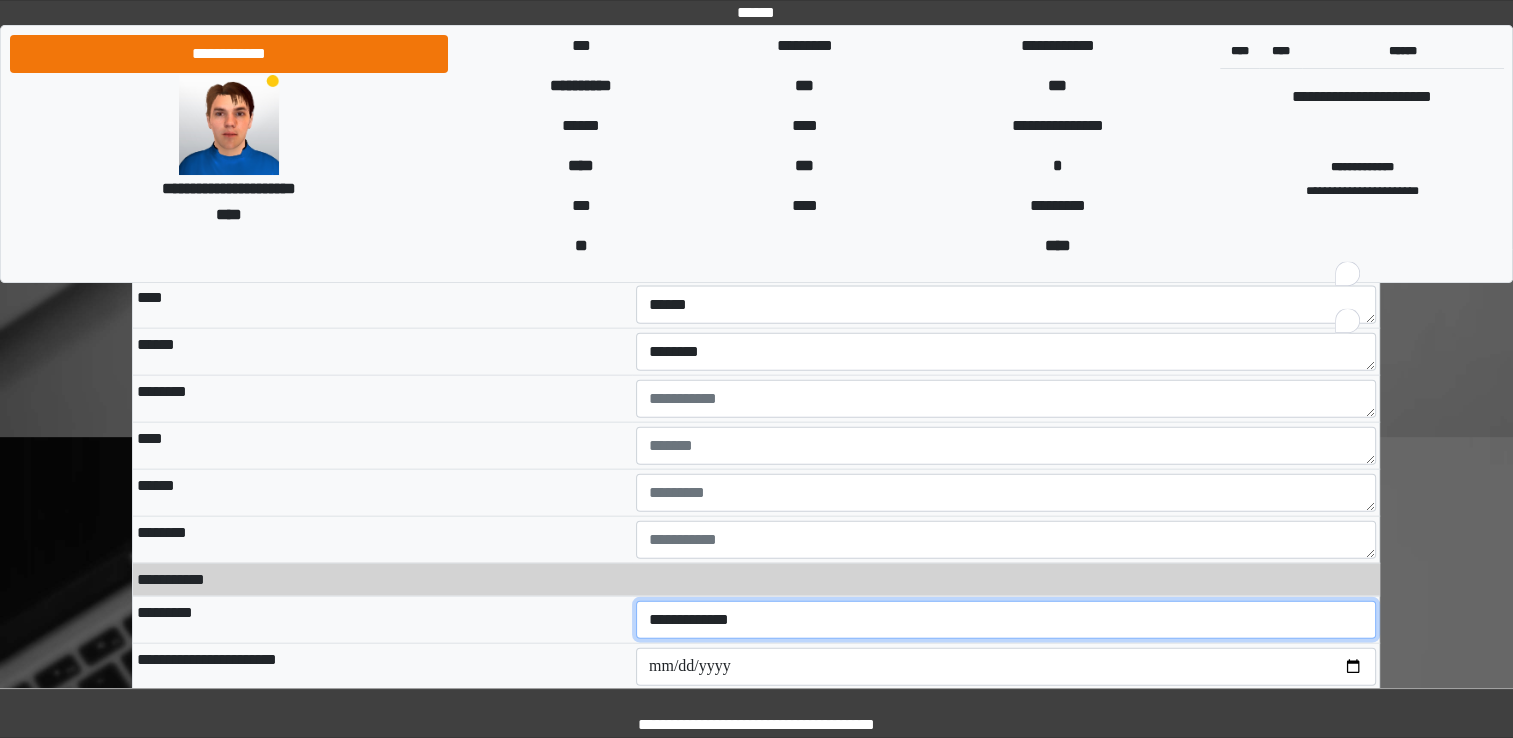 select on "**" 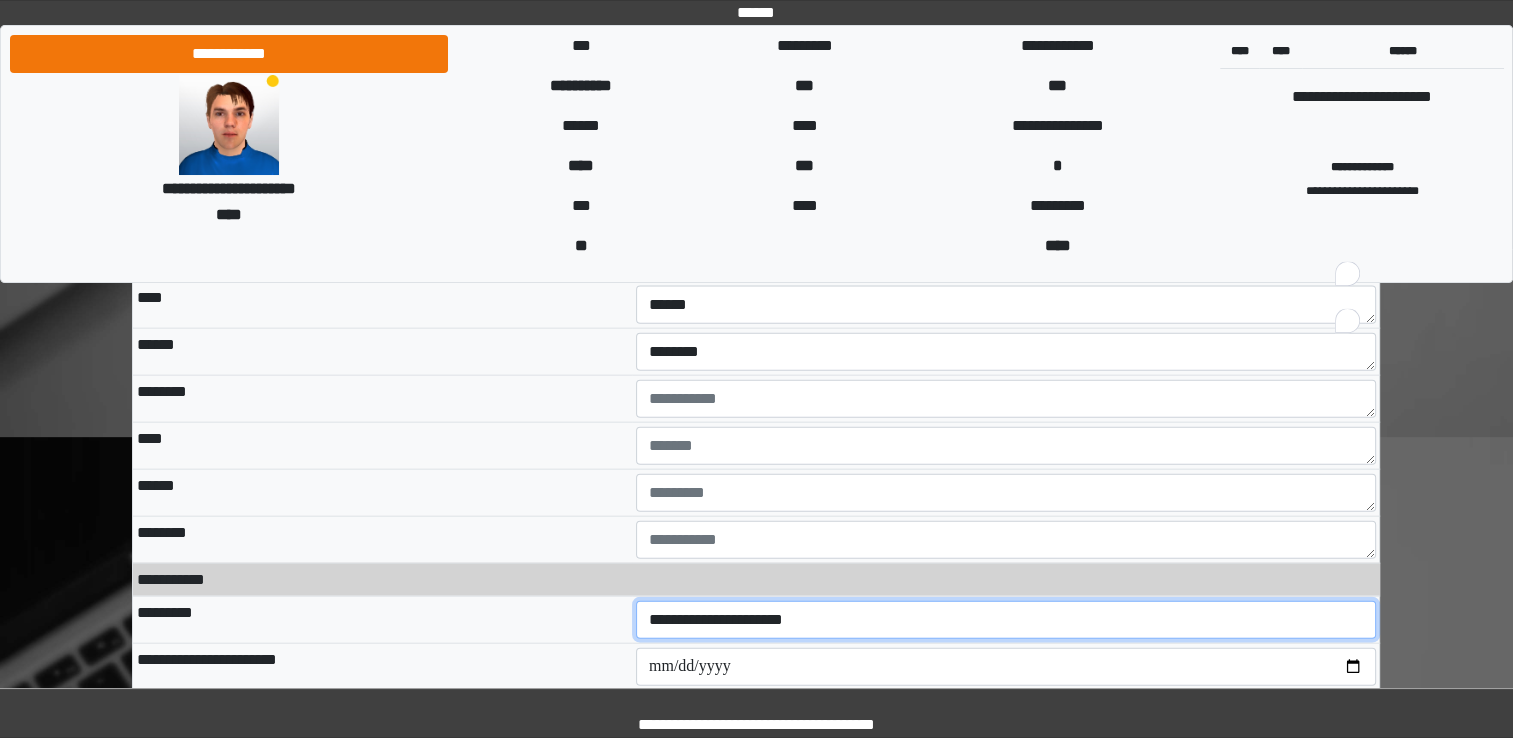click on "**********" at bounding box center (1006, 620) 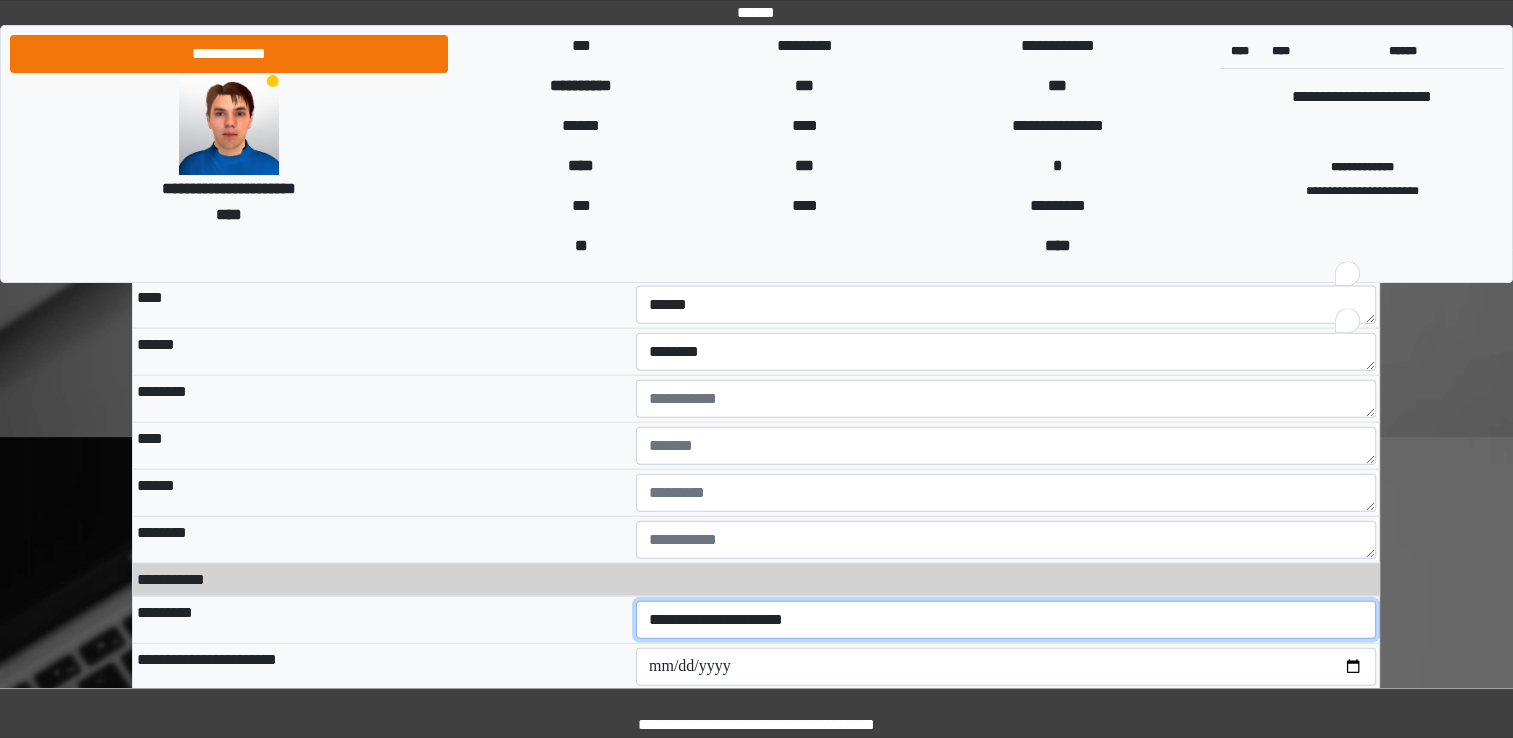 scroll, scrollTop: 12100, scrollLeft: 0, axis: vertical 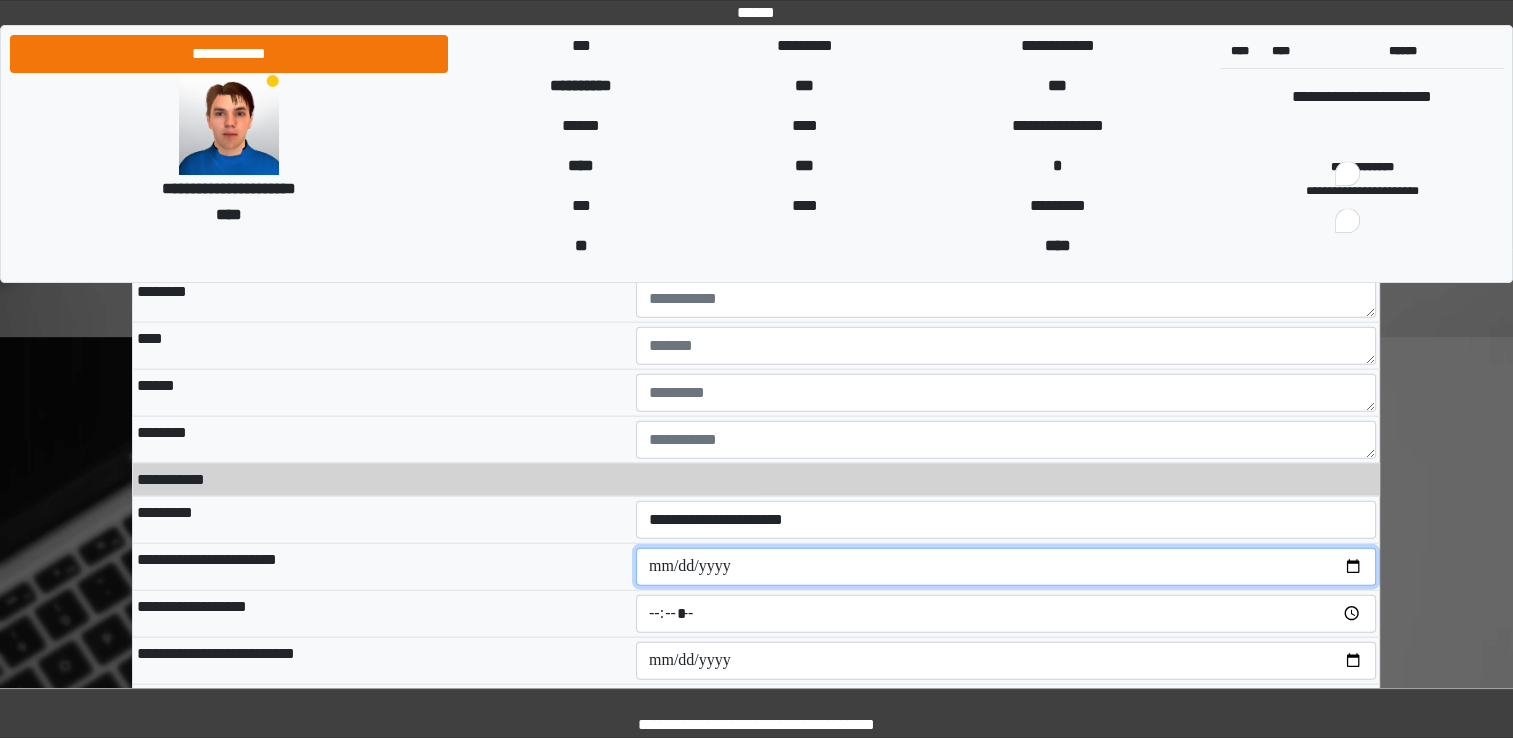 click at bounding box center (1006, 567) 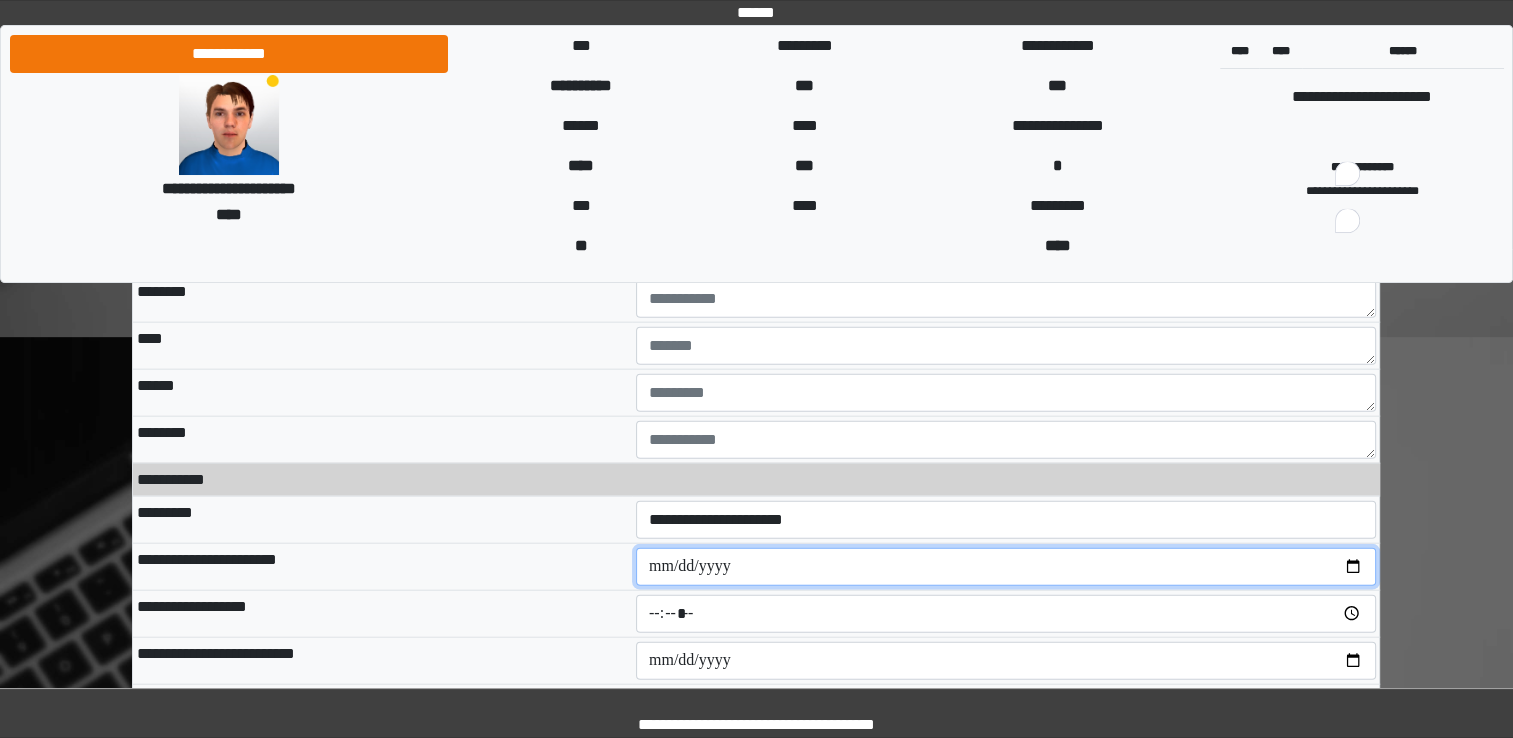 type on "**********" 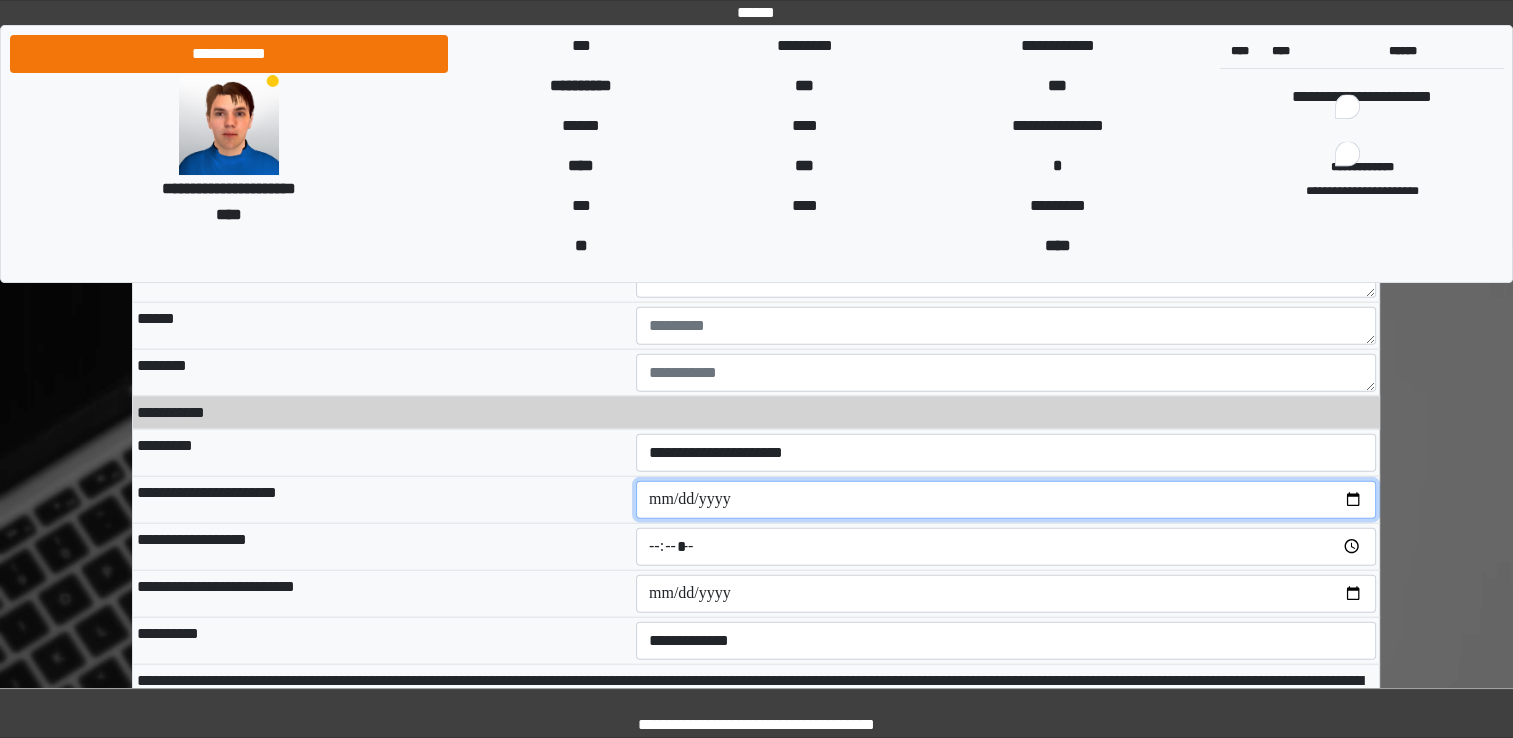 scroll, scrollTop: 12200, scrollLeft: 0, axis: vertical 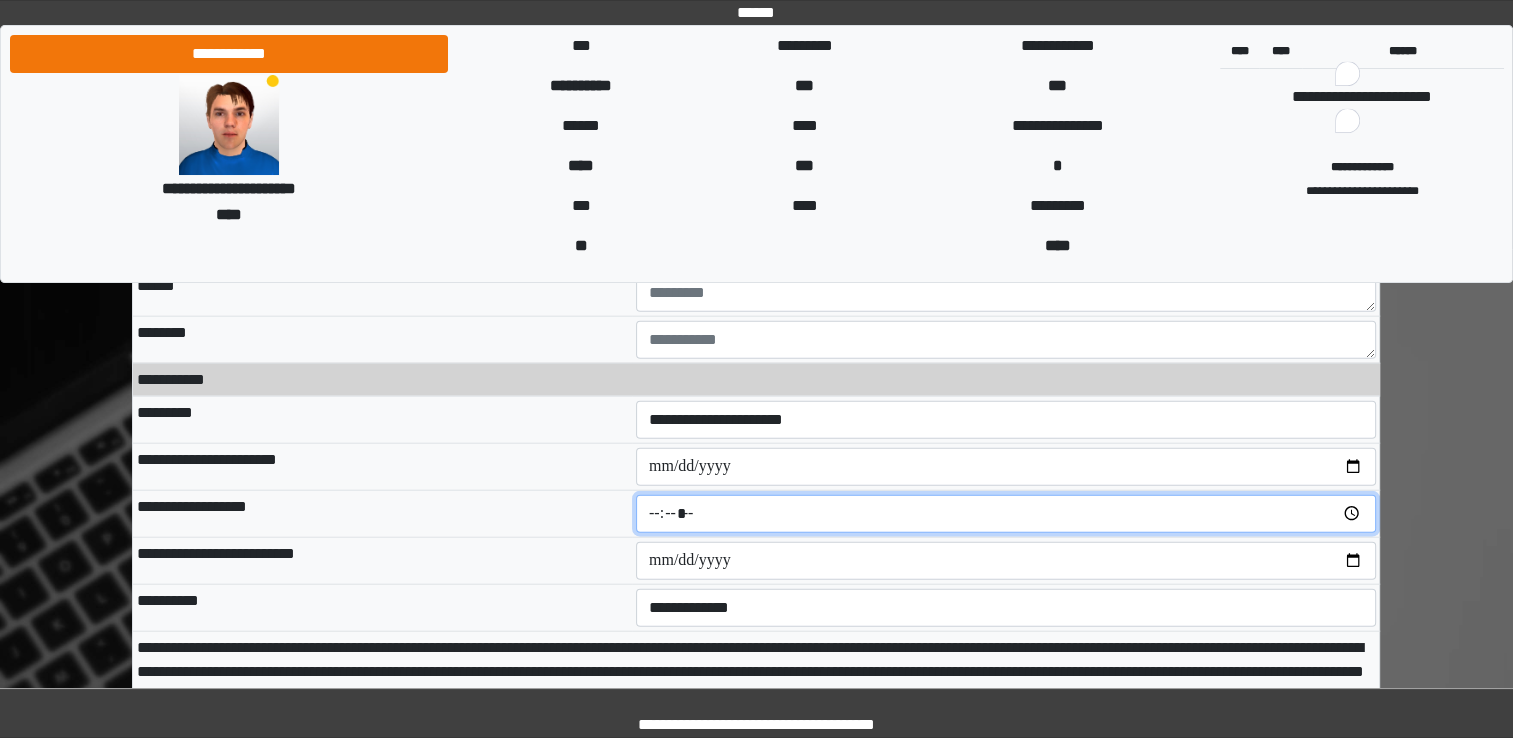 click at bounding box center (1006, 514) 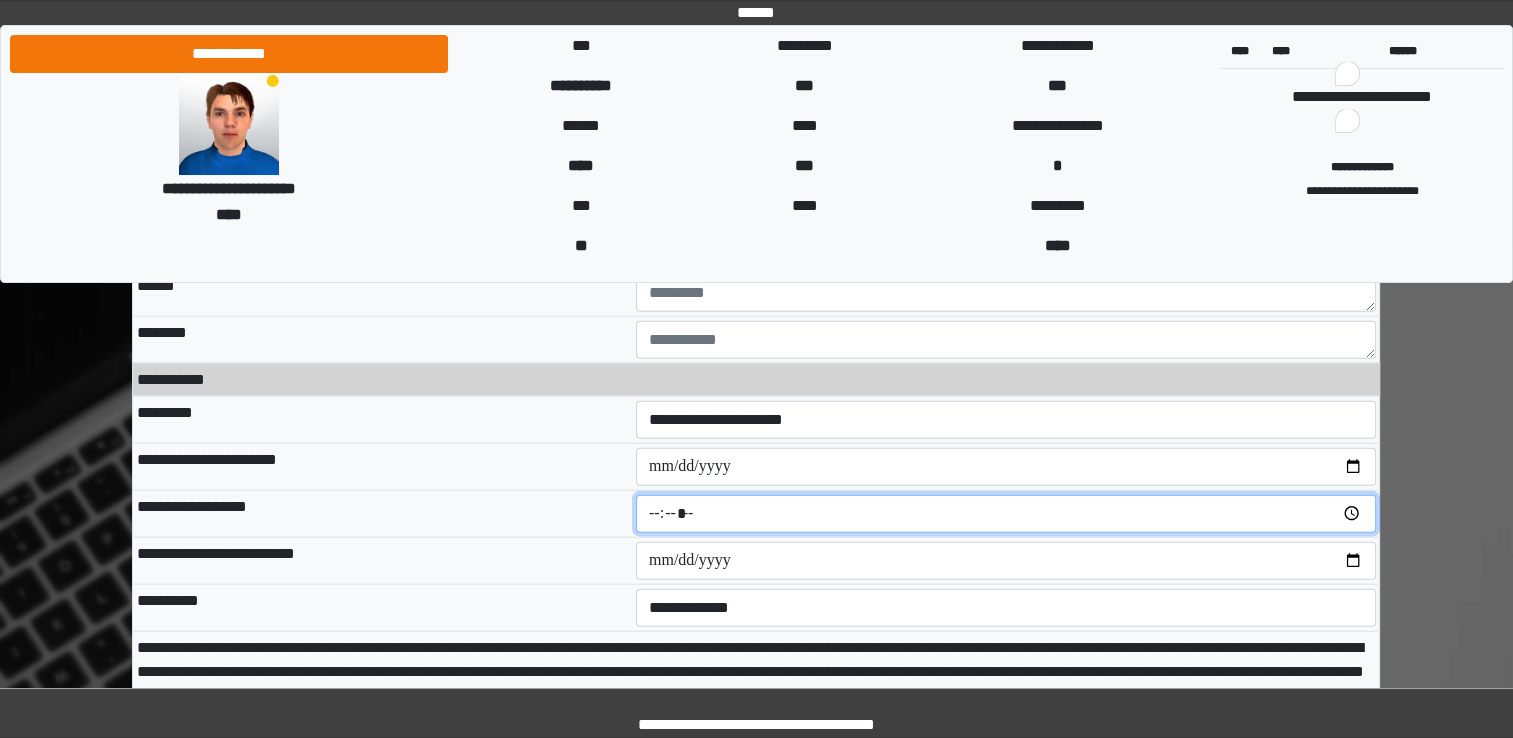 type on "*****" 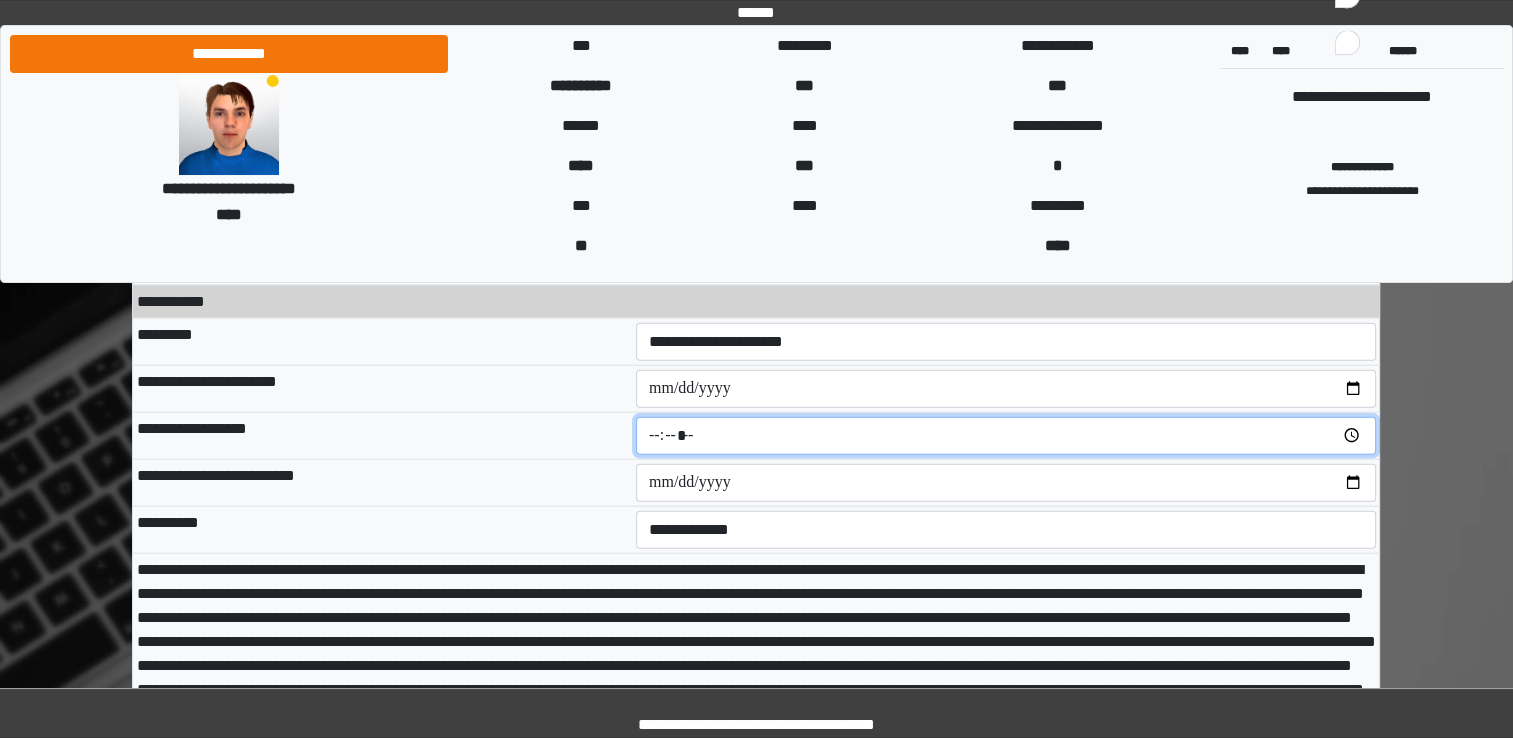 scroll, scrollTop: 12300, scrollLeft: 0, axis: vertical 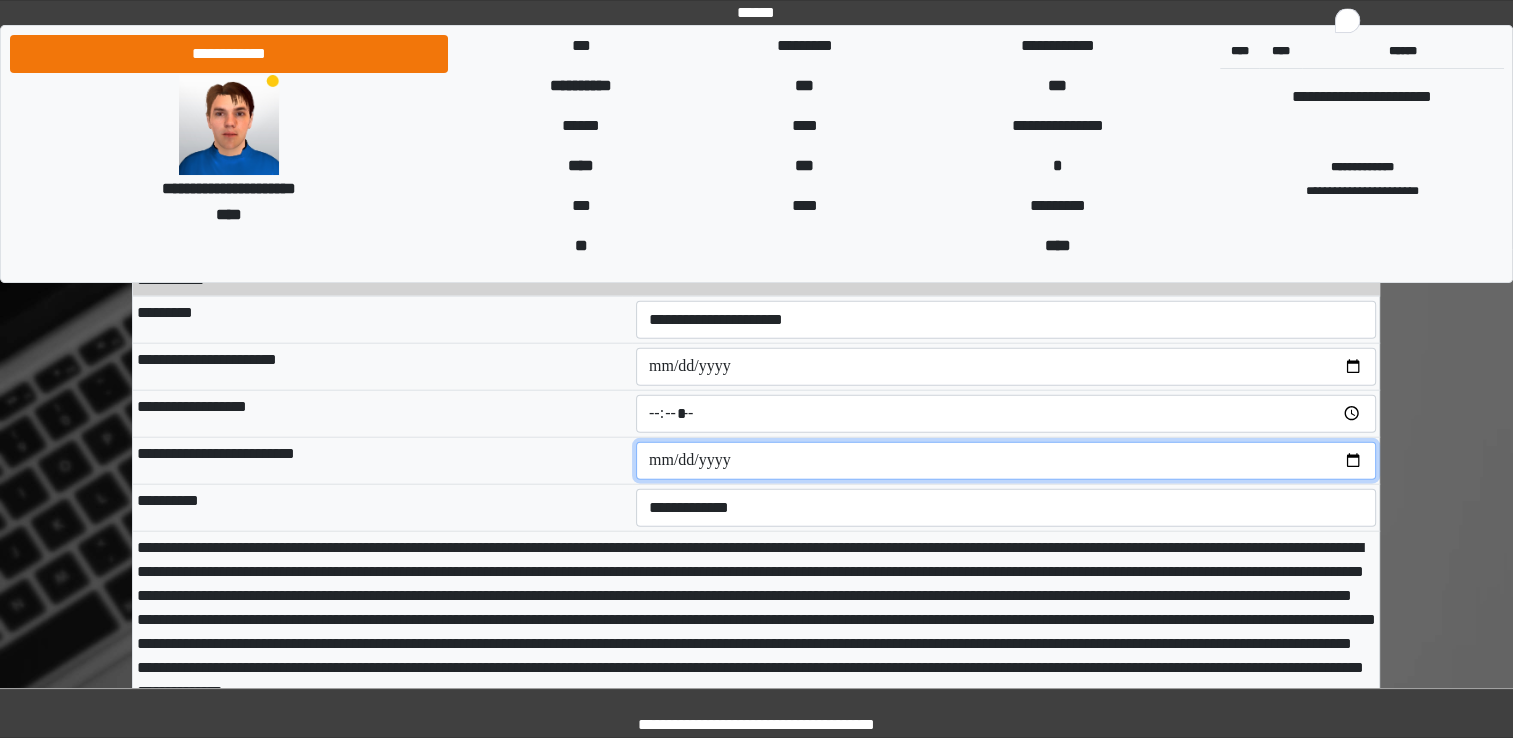 click at bounding box center (1006, 461) 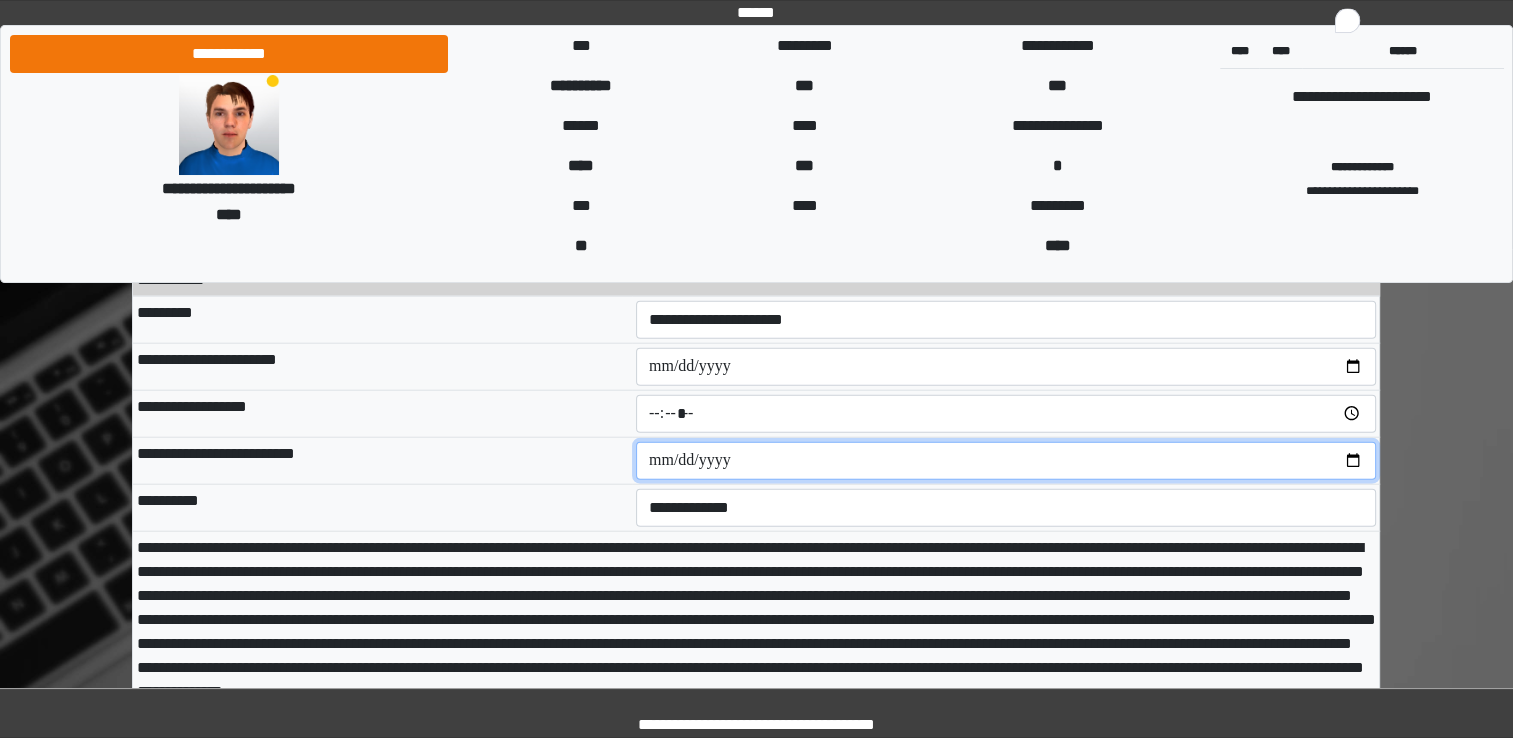 type on "**********" 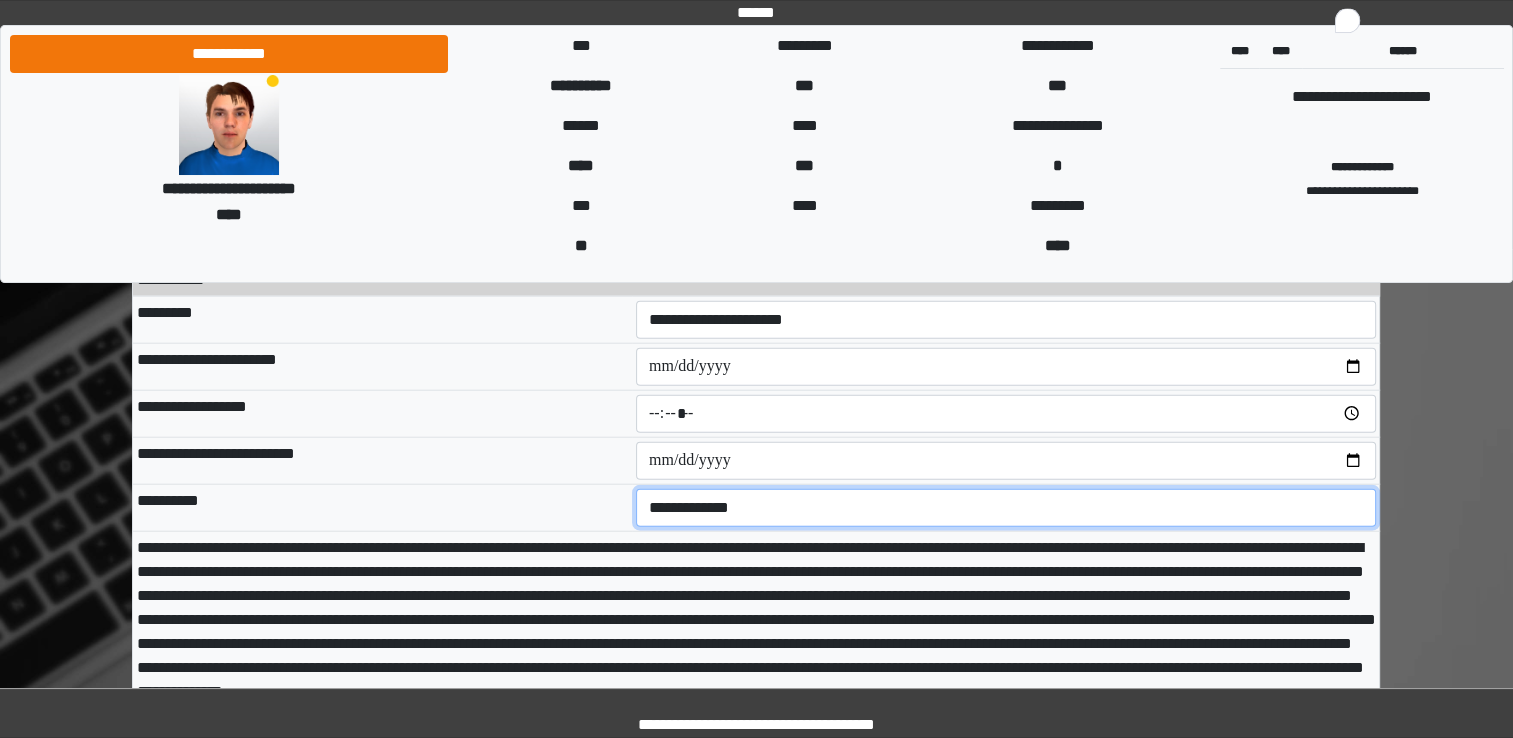 click on "**********" at bounding box center [1006, 508] 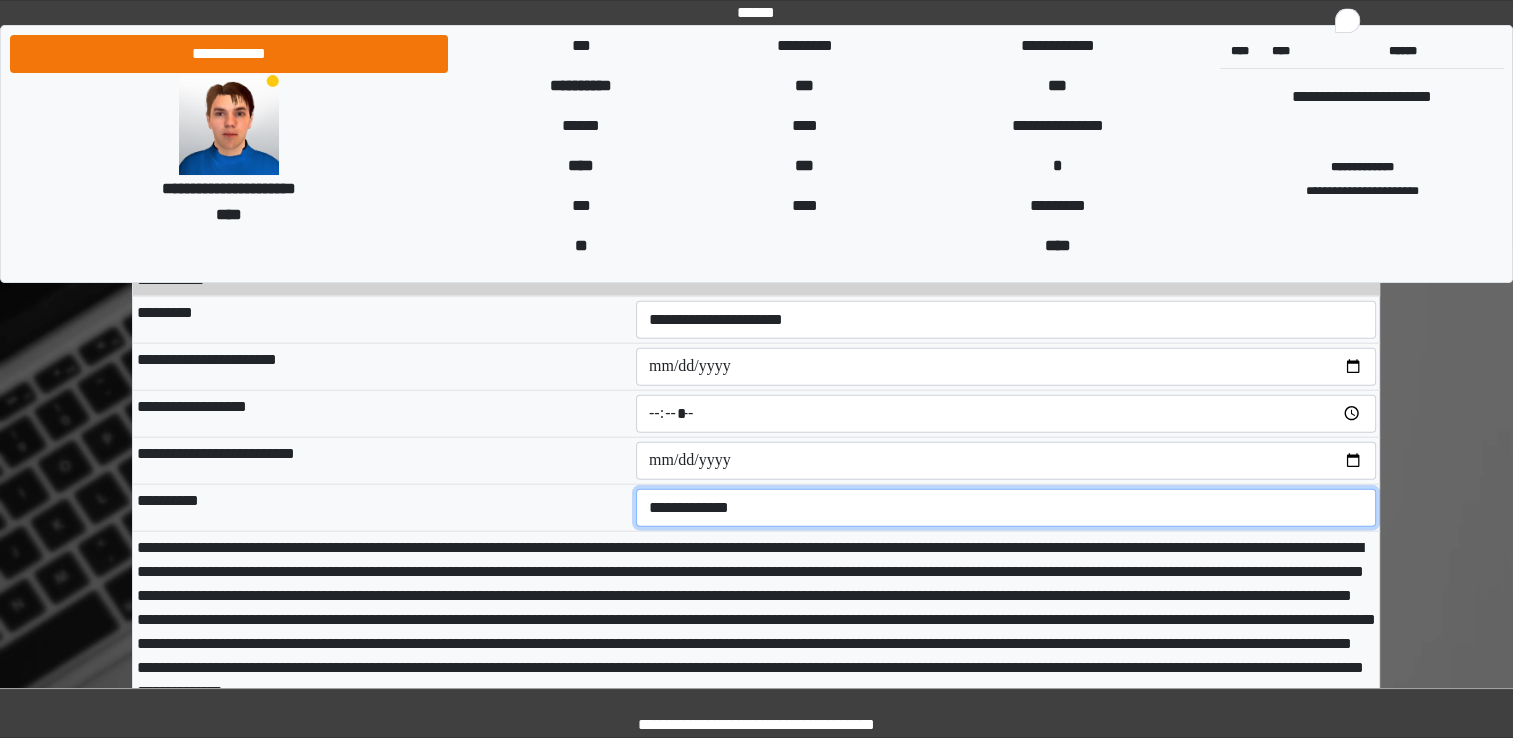 select on "****" 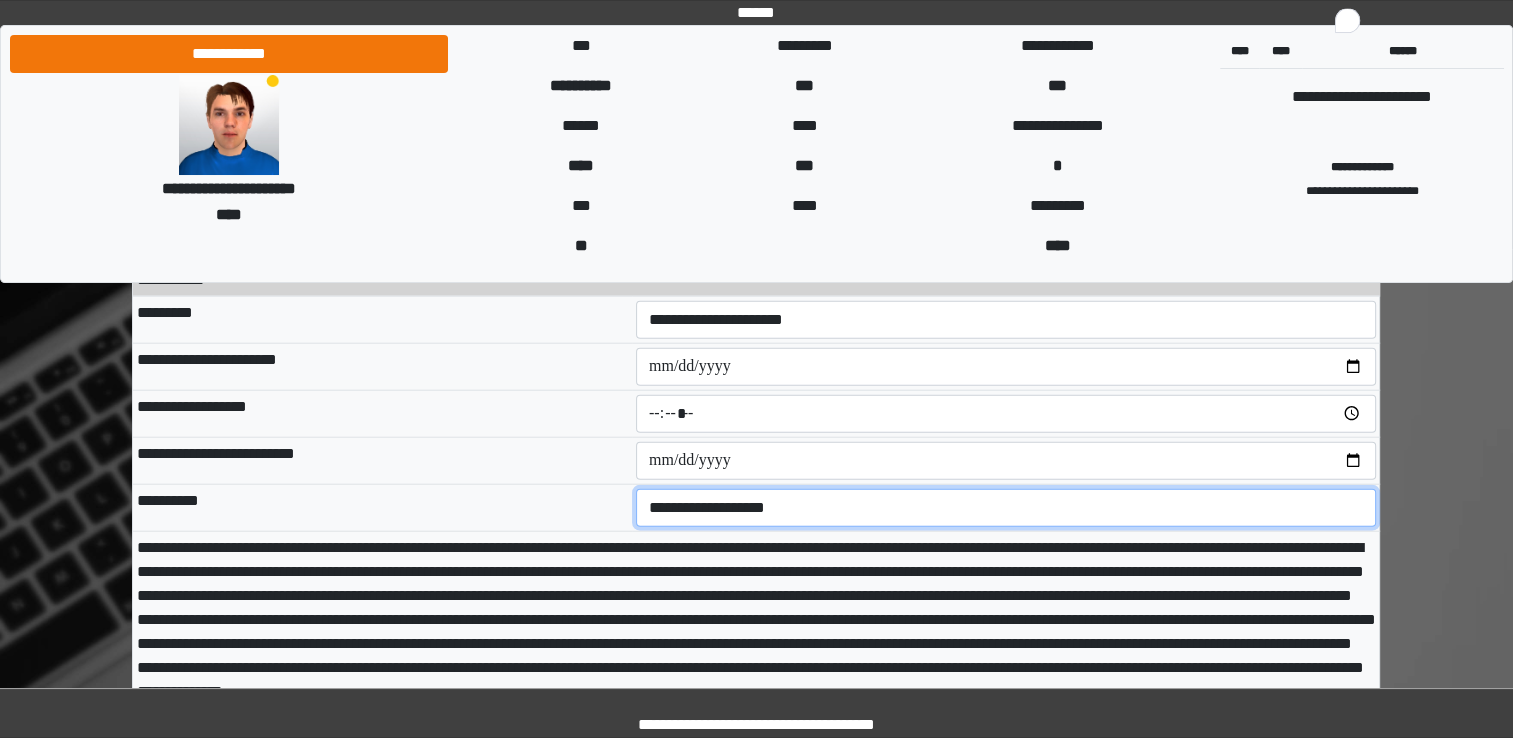 click on "**********" at bounding box center (1006, 508) 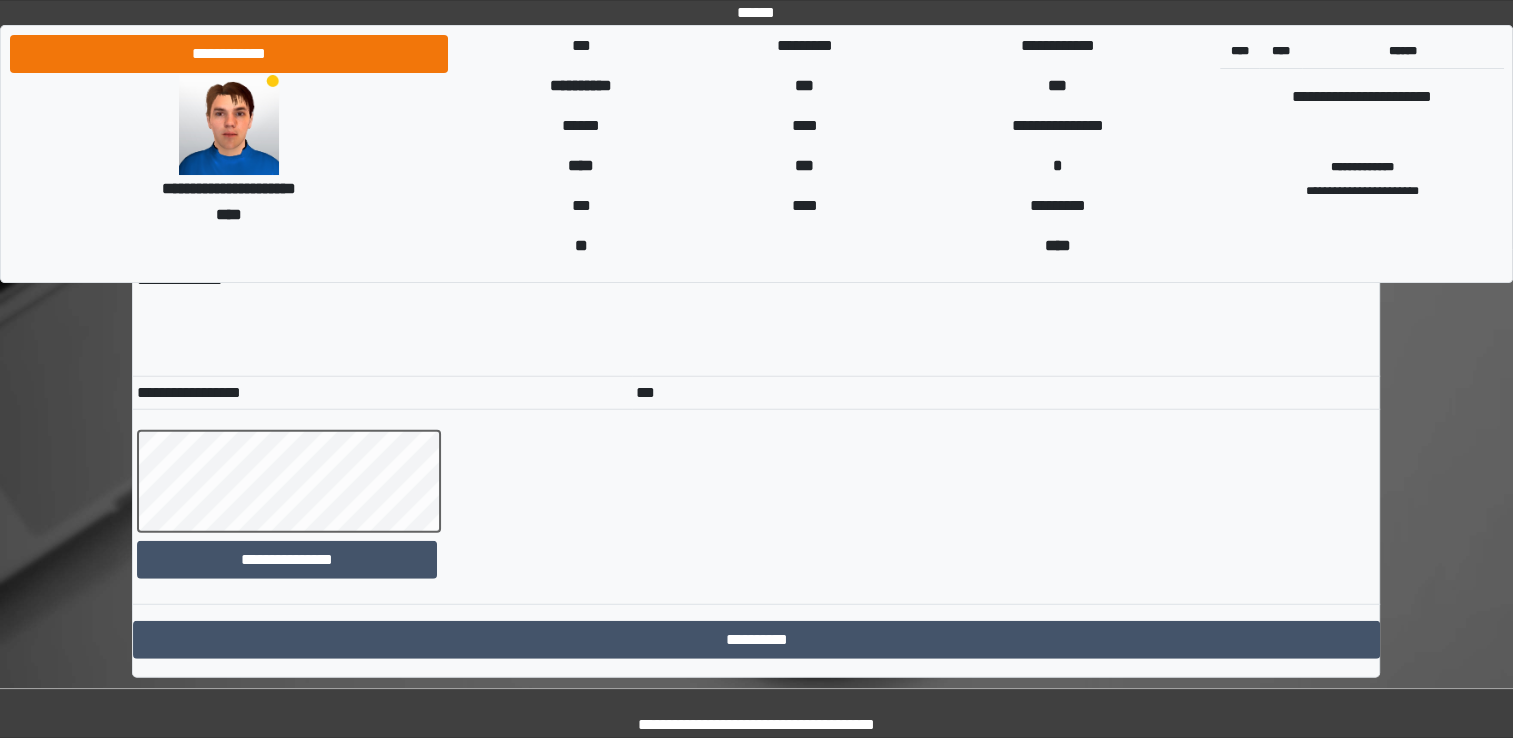 scroll, scrollTop: 12716, scrollLeft: 0, axis: vertical 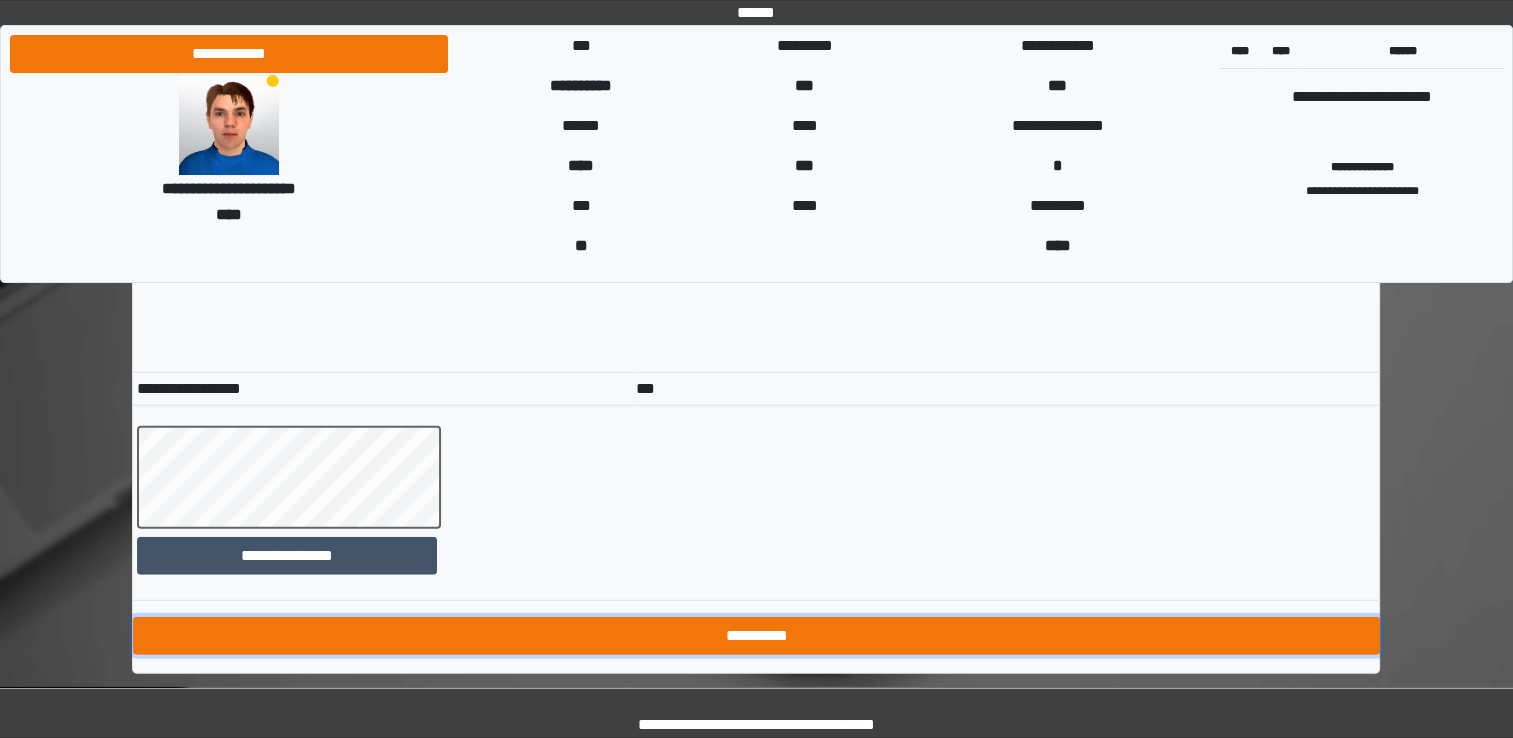 click on "**********" at bounding box center (756, 636) 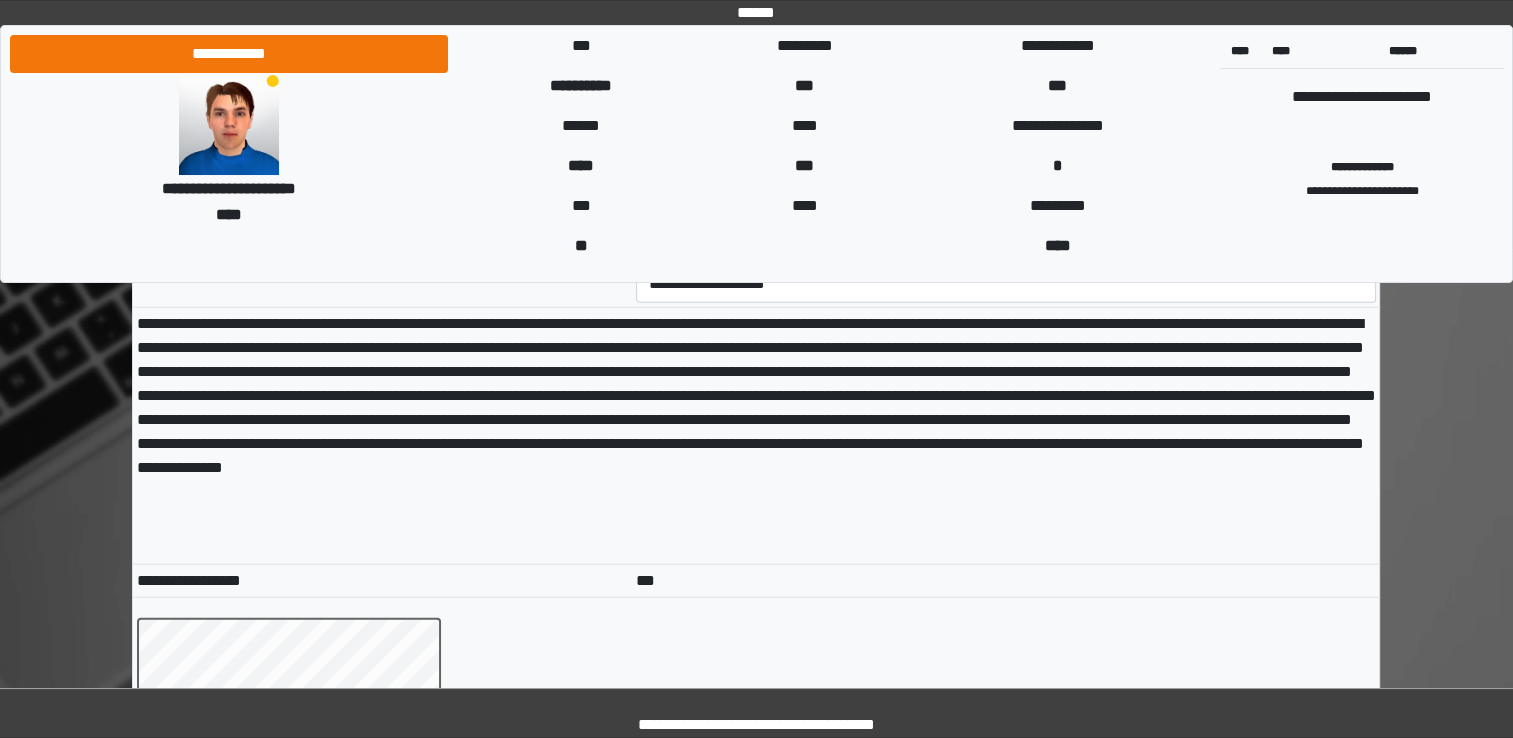 scroll, scrollTop: 12716, scrollLeft: 0, axis: vertical 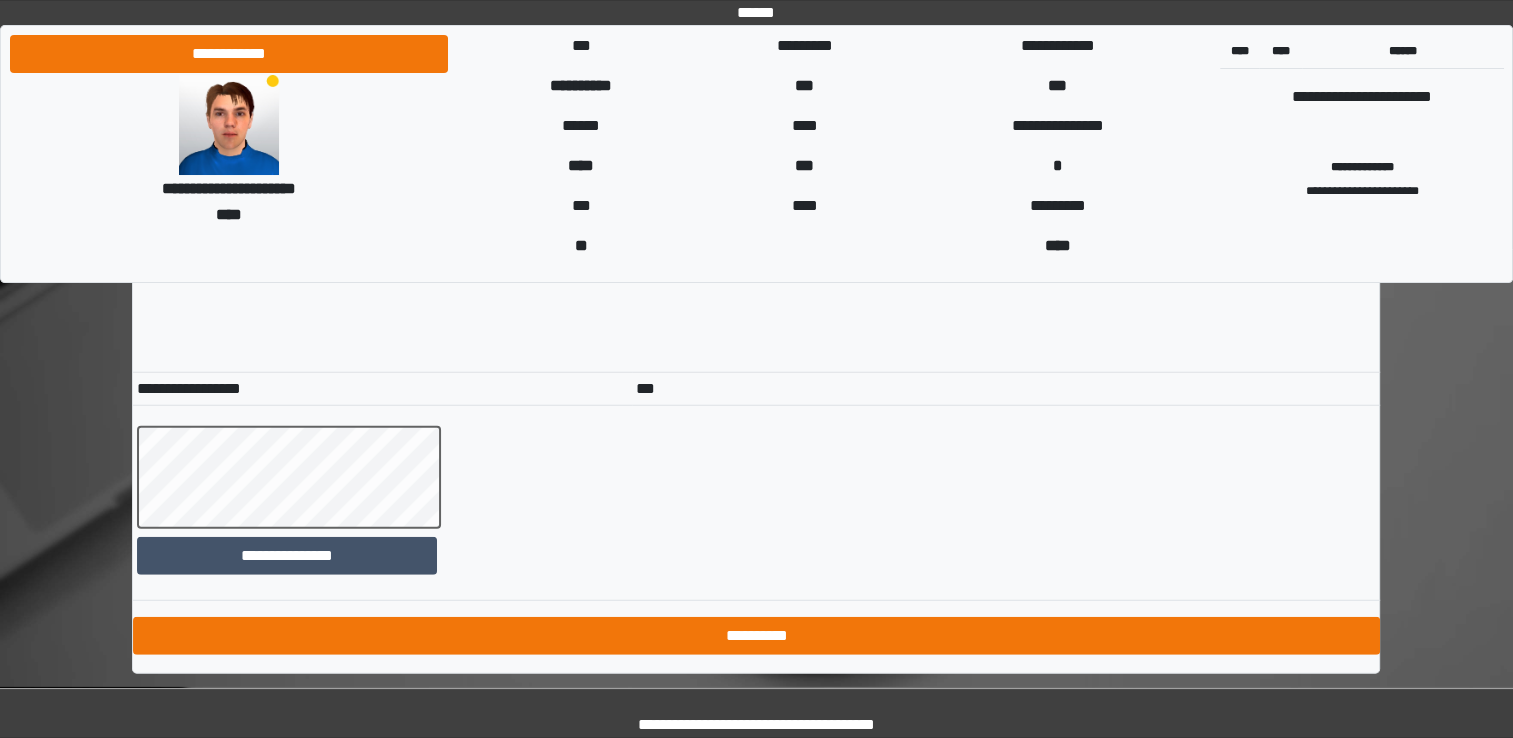 type on "**" 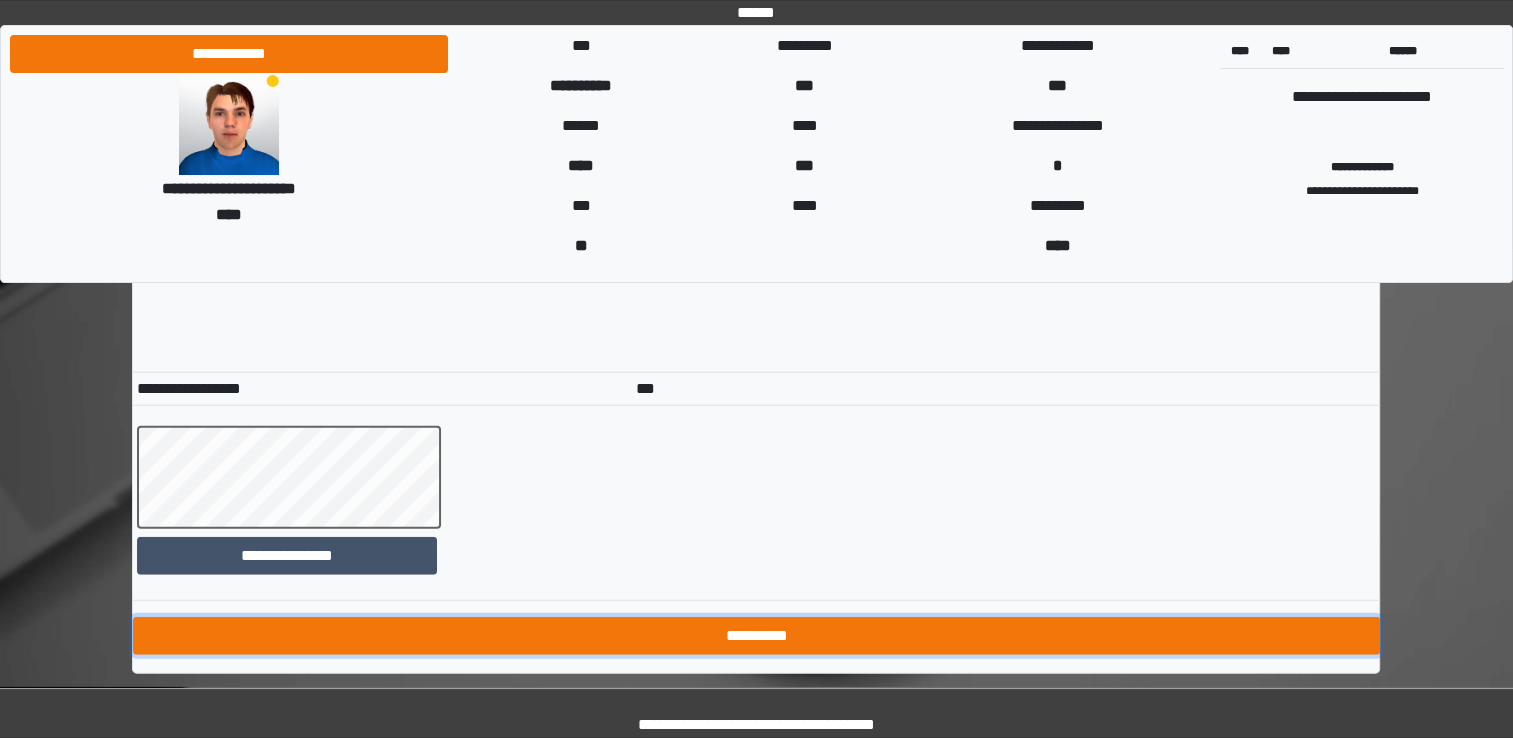 click on "**********" at bounding box center (756, 636) 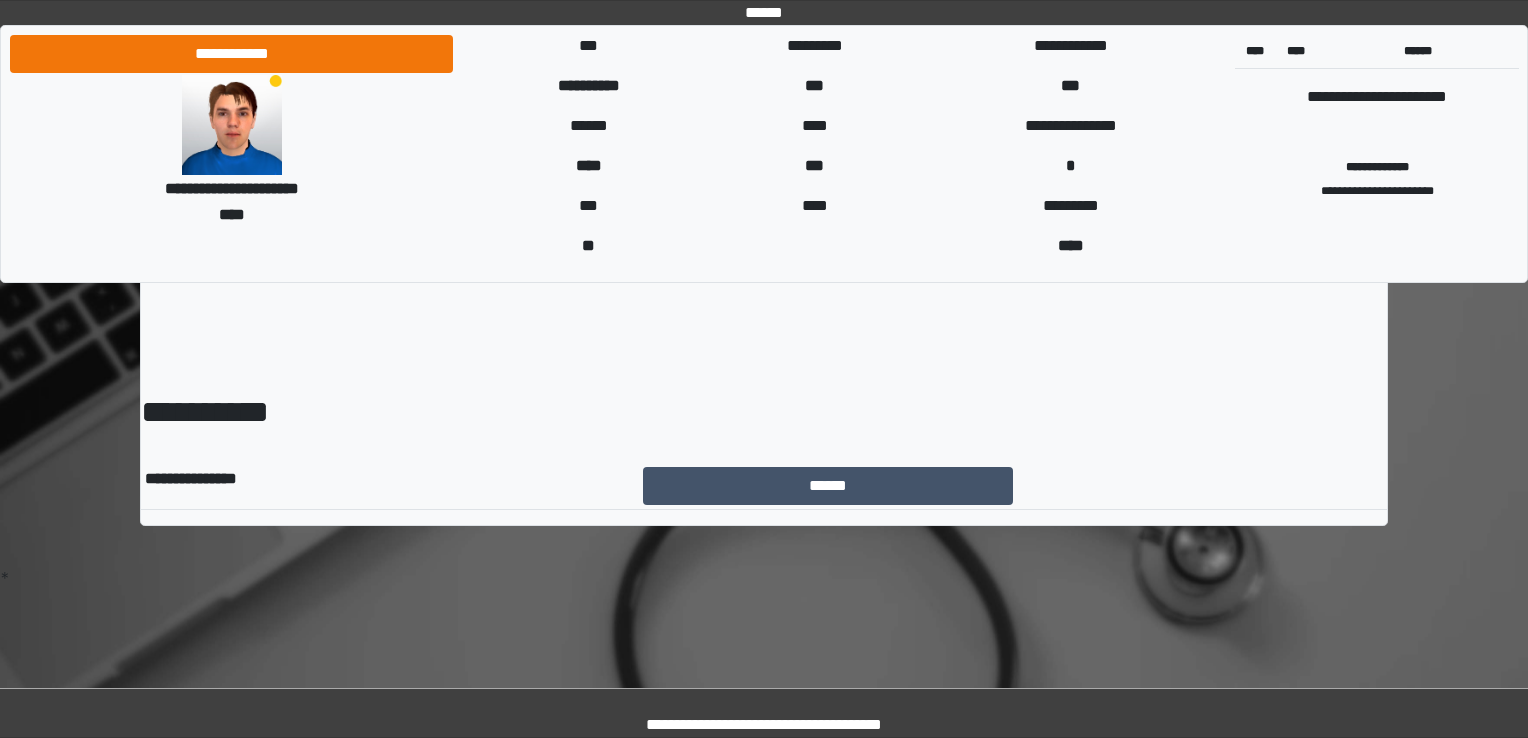 scroll, scrollTop: 0, scrollLeft: 0, axis: both 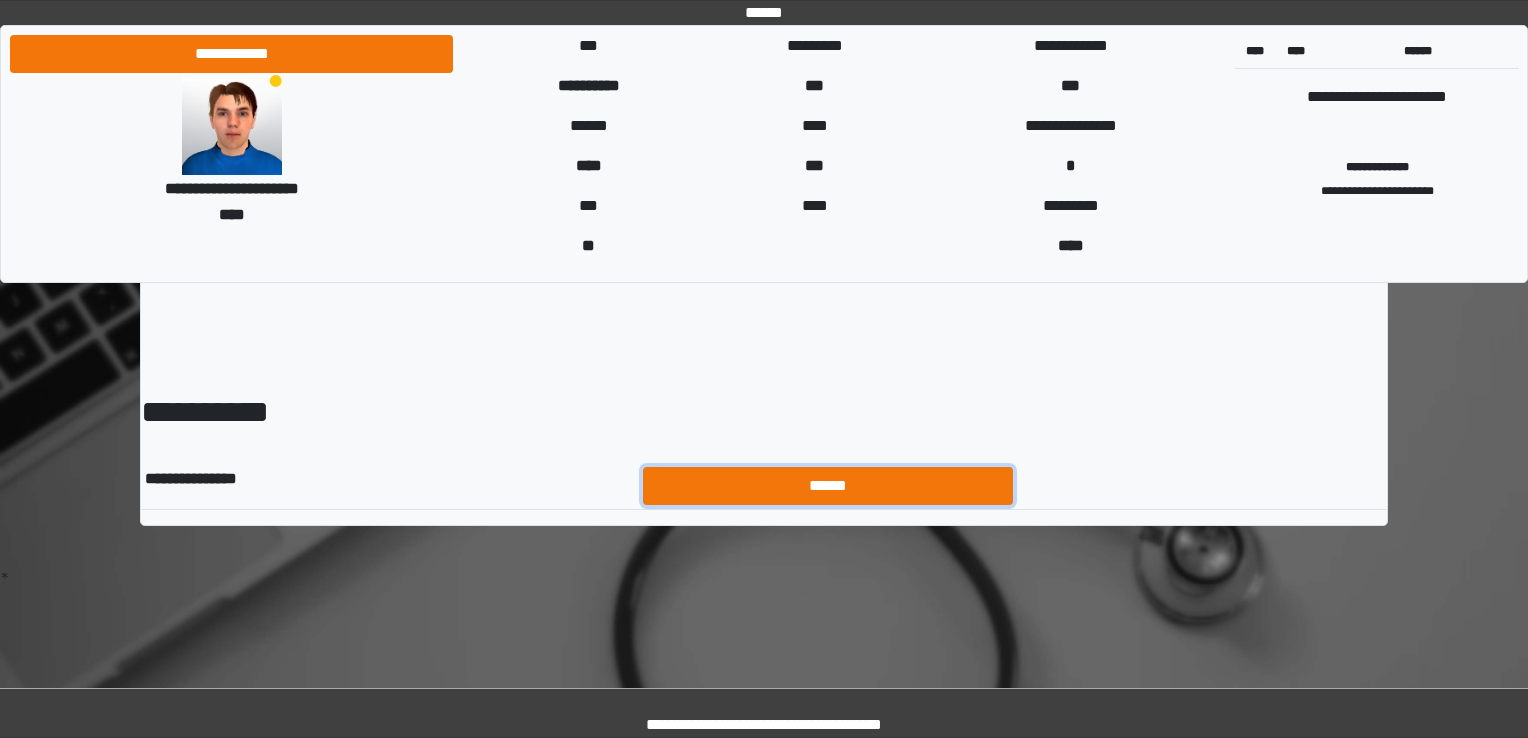 click on "******" at bounding box center [828, 486] 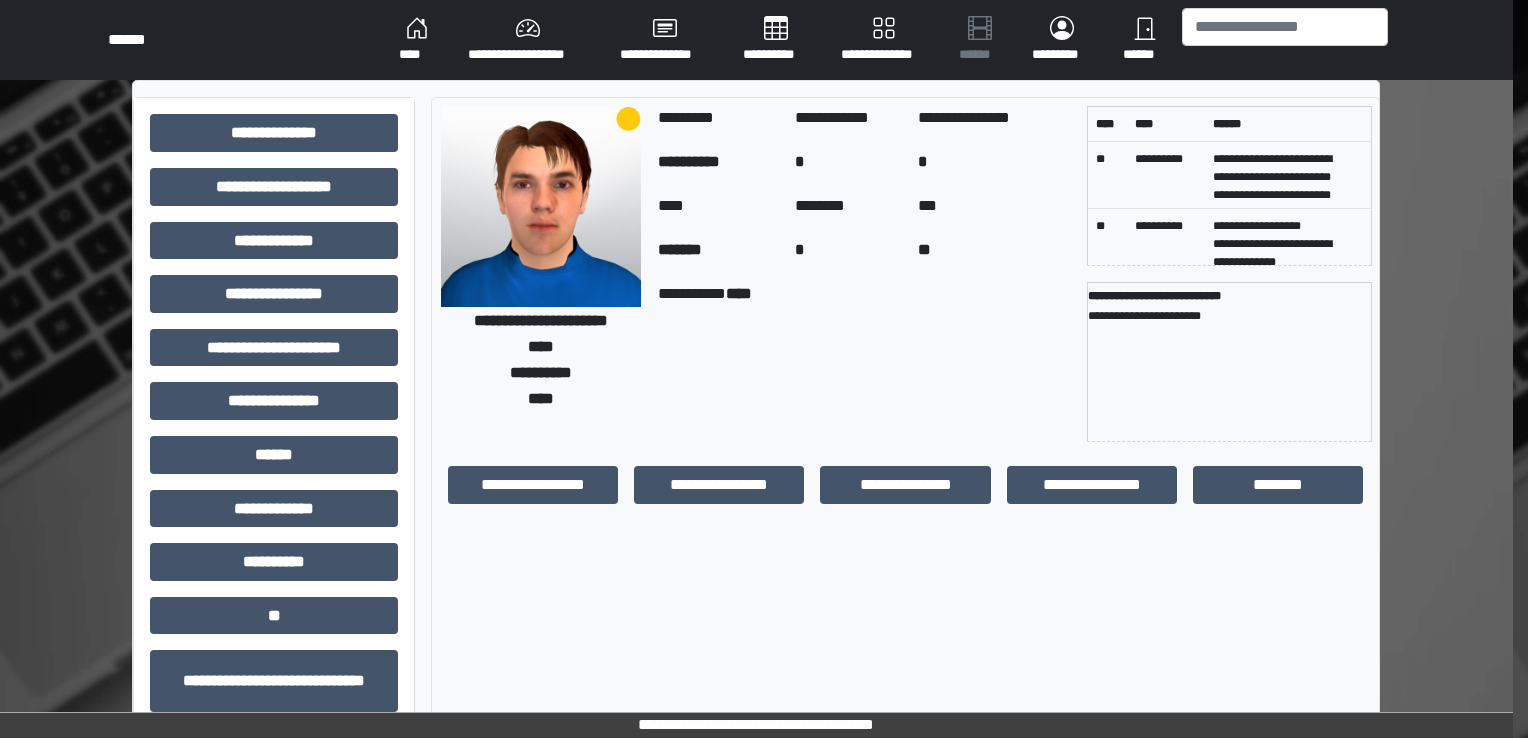 scroll, scrollTop: 0, scrollLeft: 0, axis: both 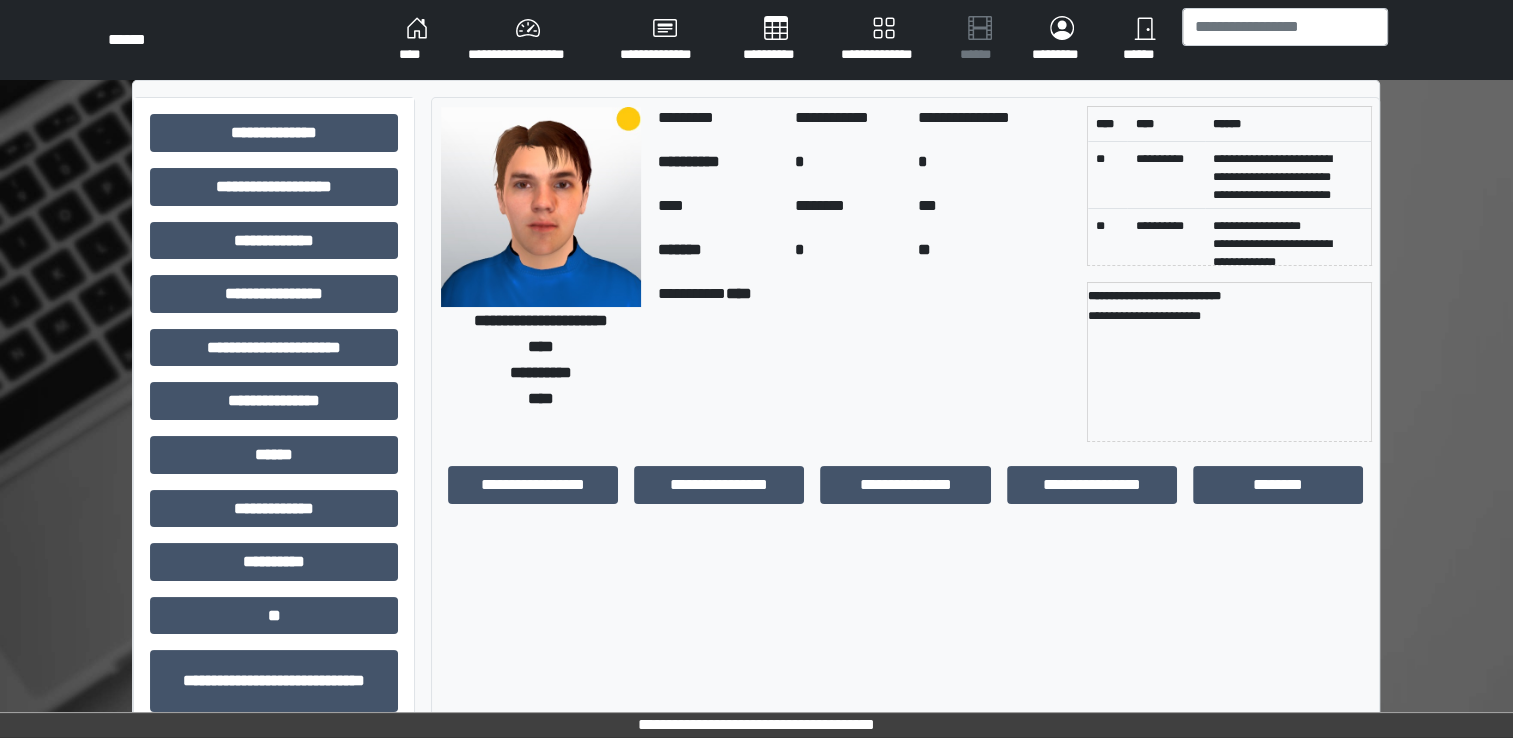 click on "****" at bounding box center [417, 40] 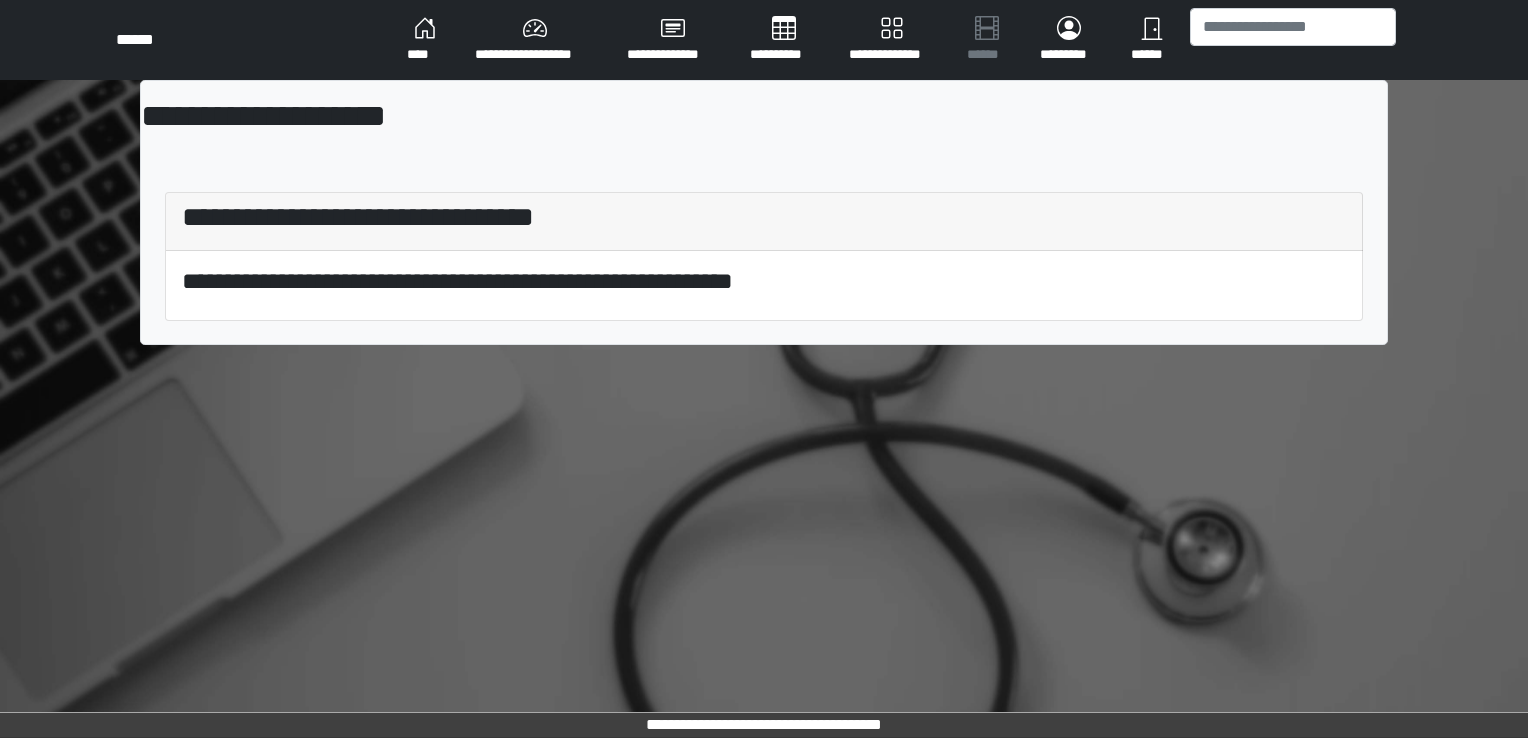 click on "**********" at bounding box center [535, 40] 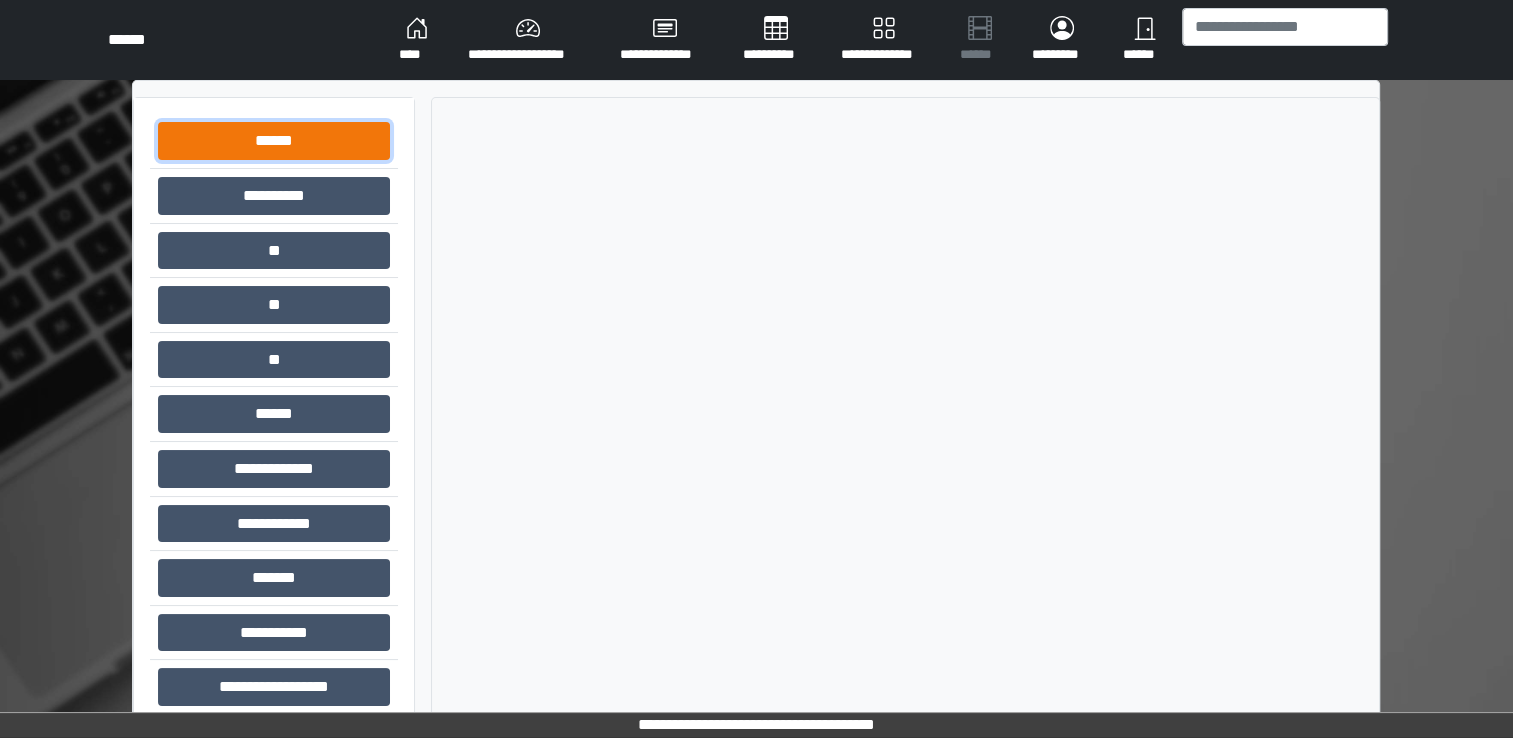 click on "******" at bounding box center [274, 141] 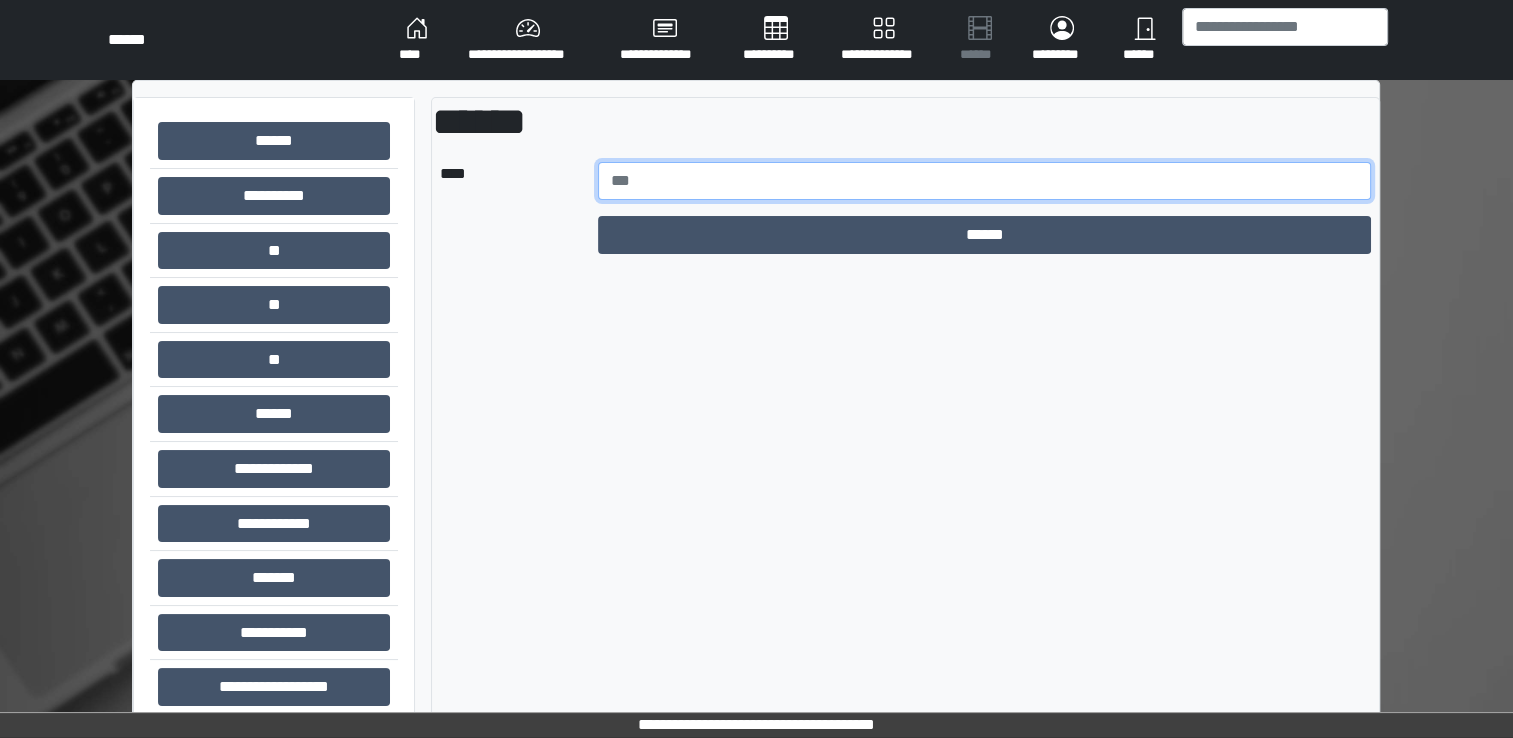 click at bounding box center [985, 181] 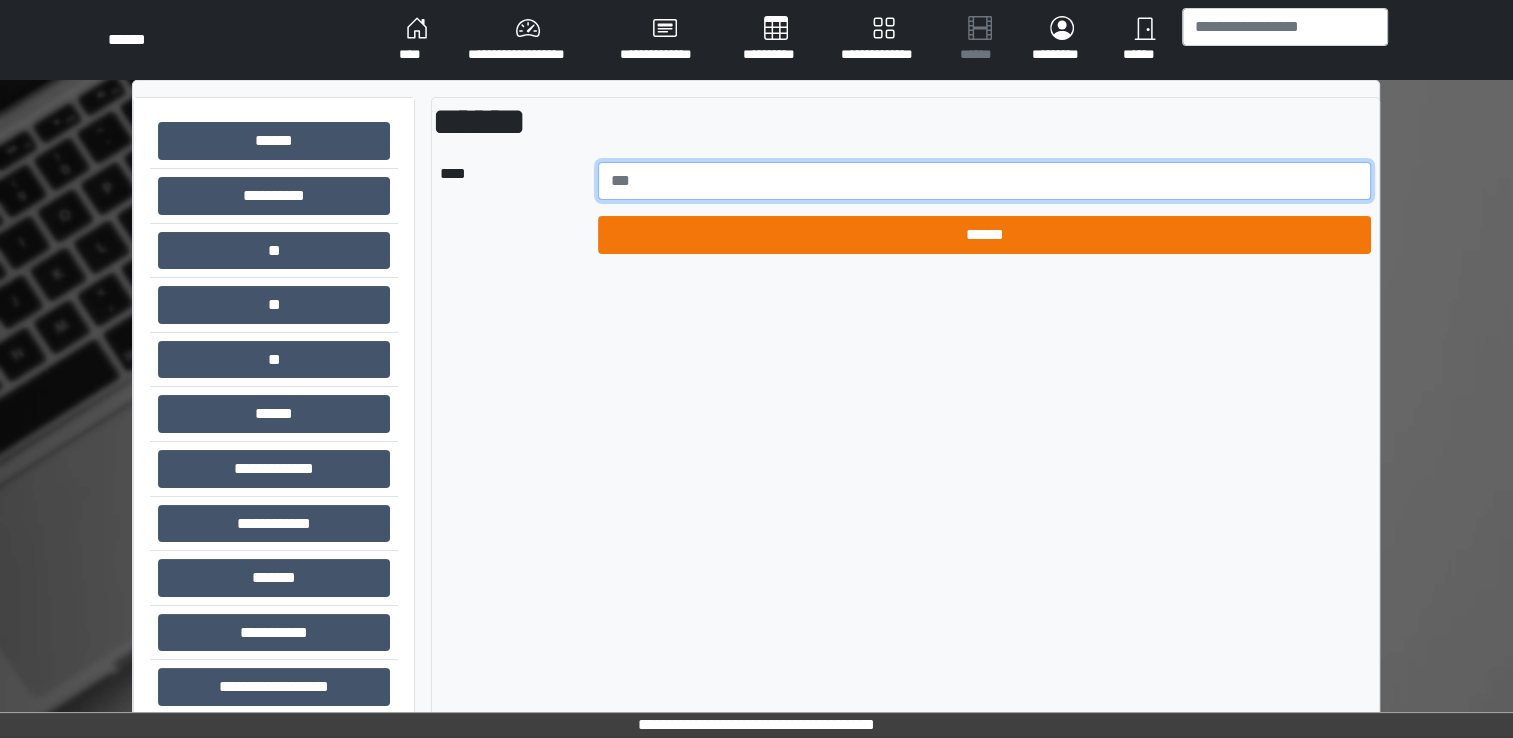 type on "******" 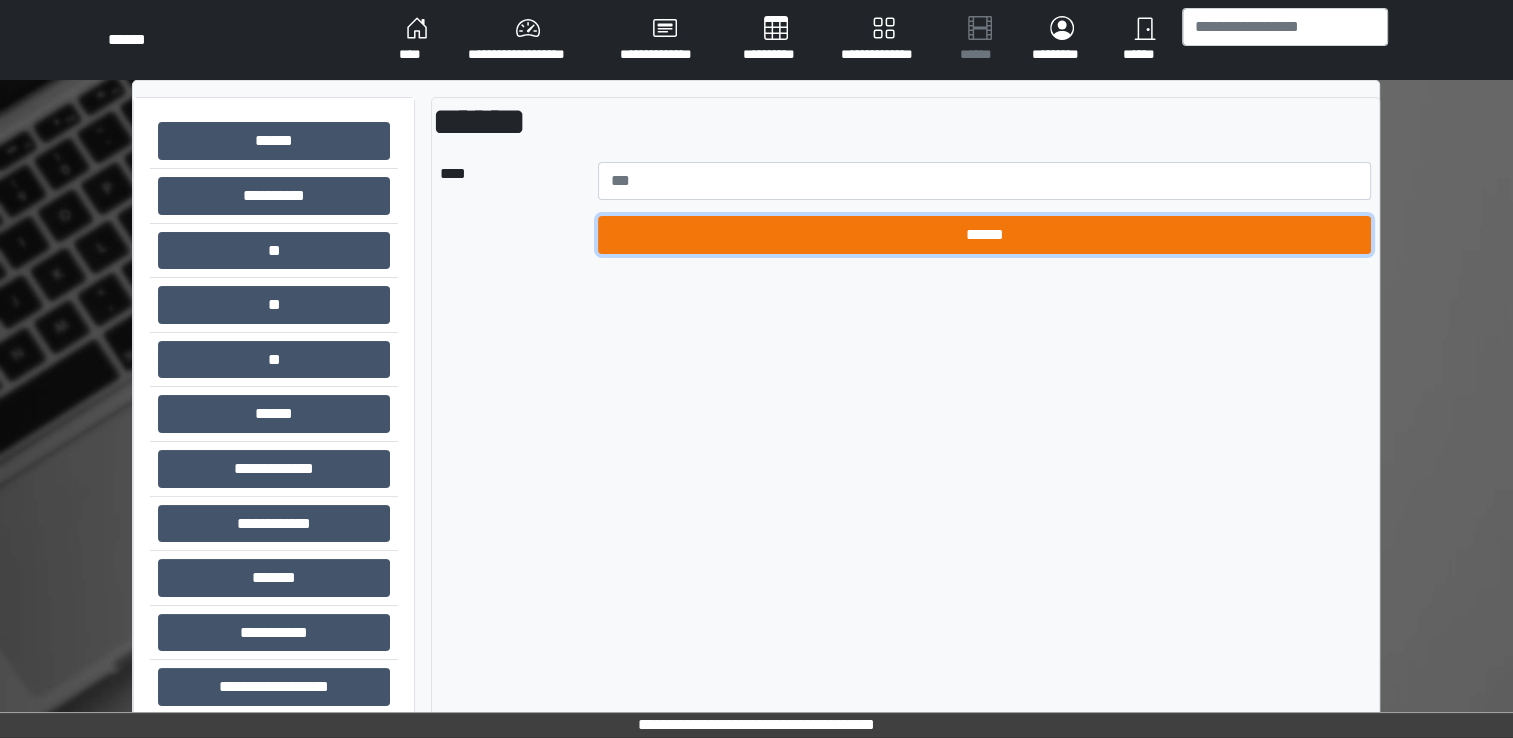 click on "******" at bounding box center (985, 235) 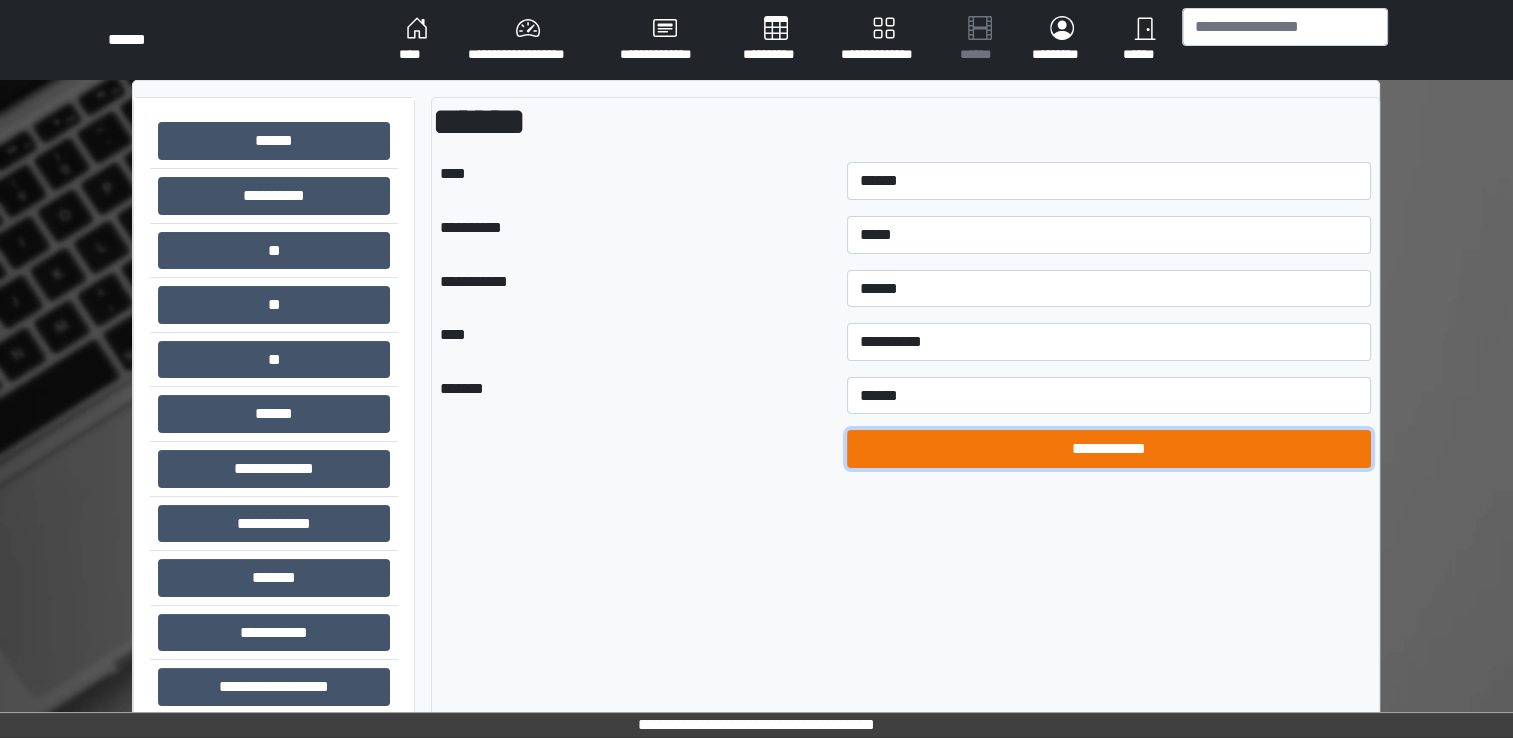 click on "**********" at bounding box center [1109, 449] 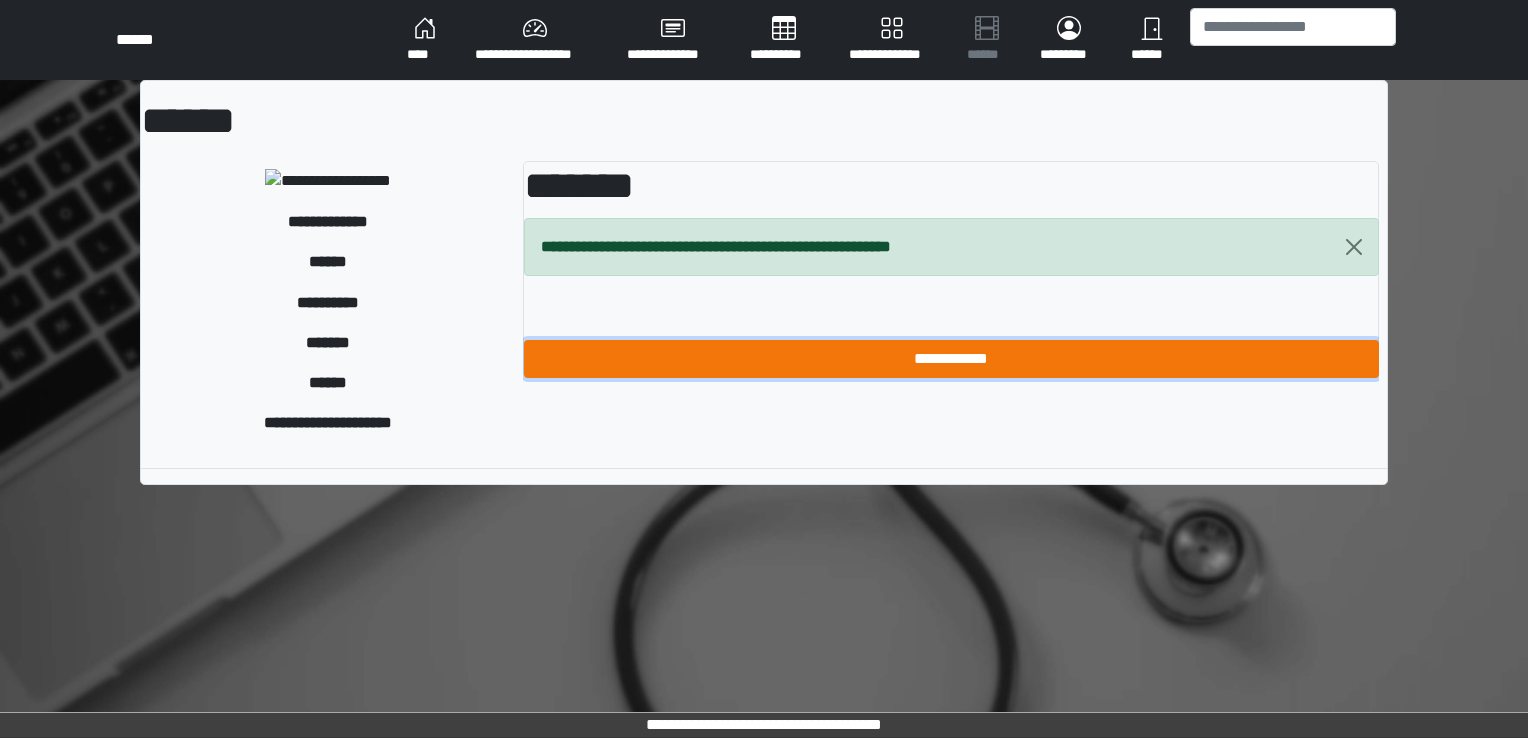 click on "**********" at bounding box center [951, 359] 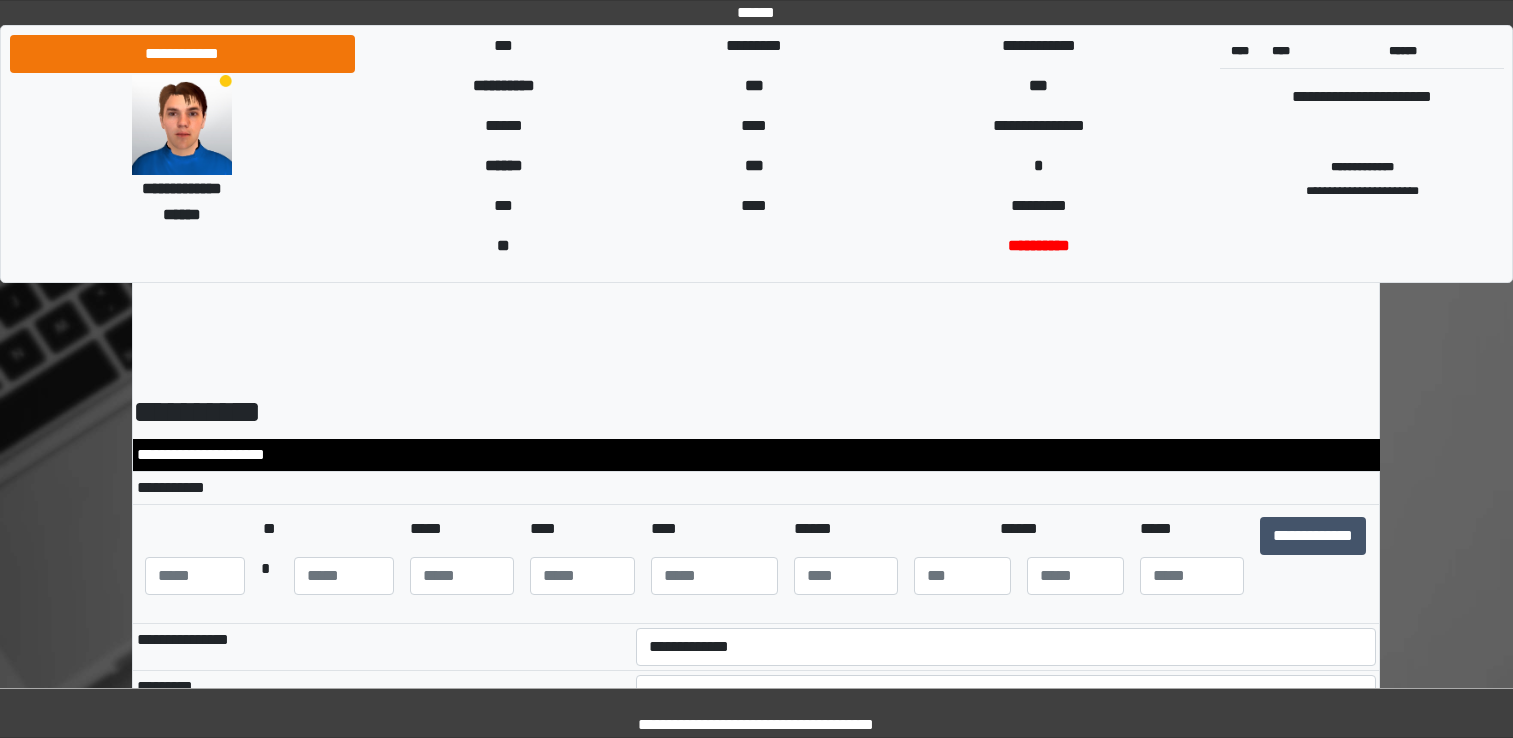 scroll, scrollTop: 0, scrollLeft: 0, axis: both 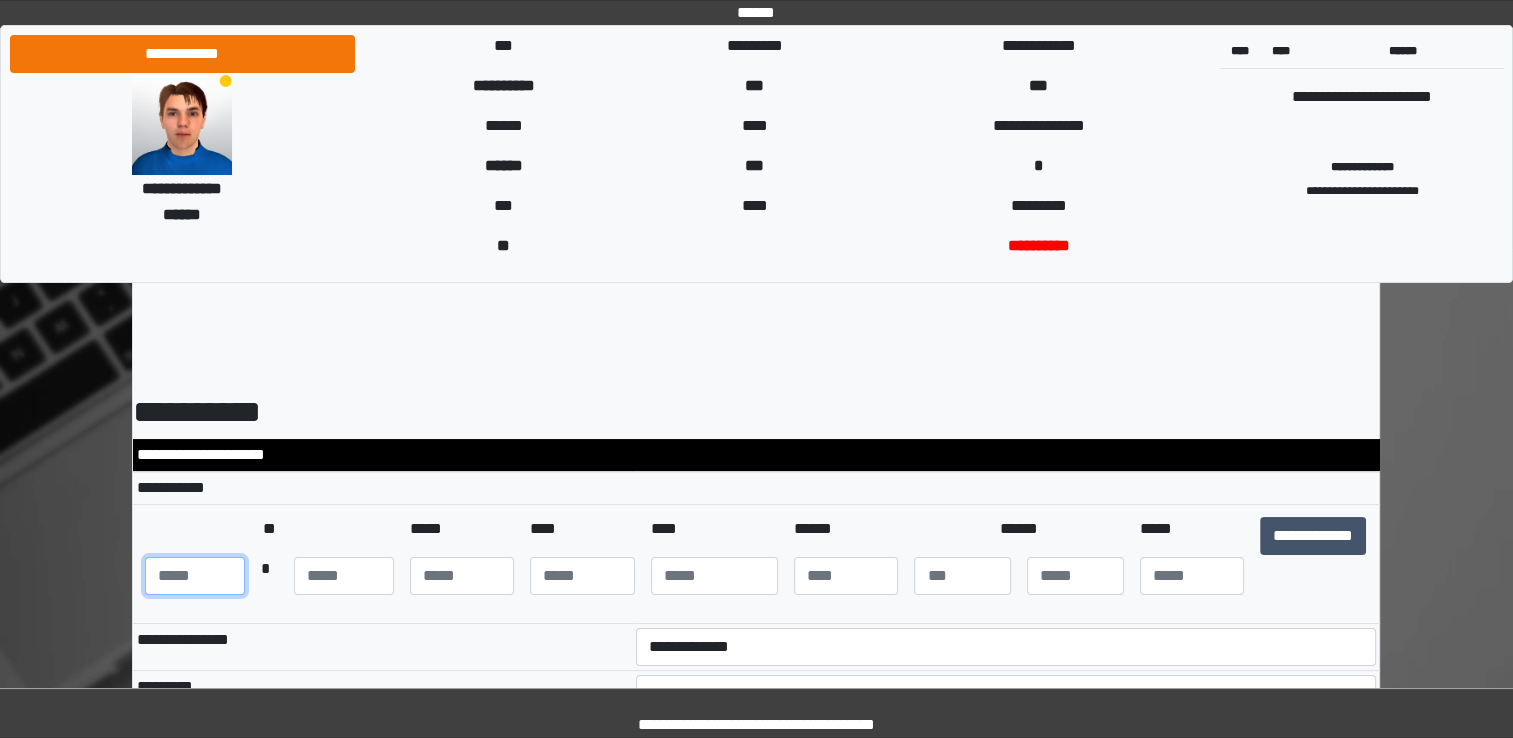 click at bounding box center [195, 576] 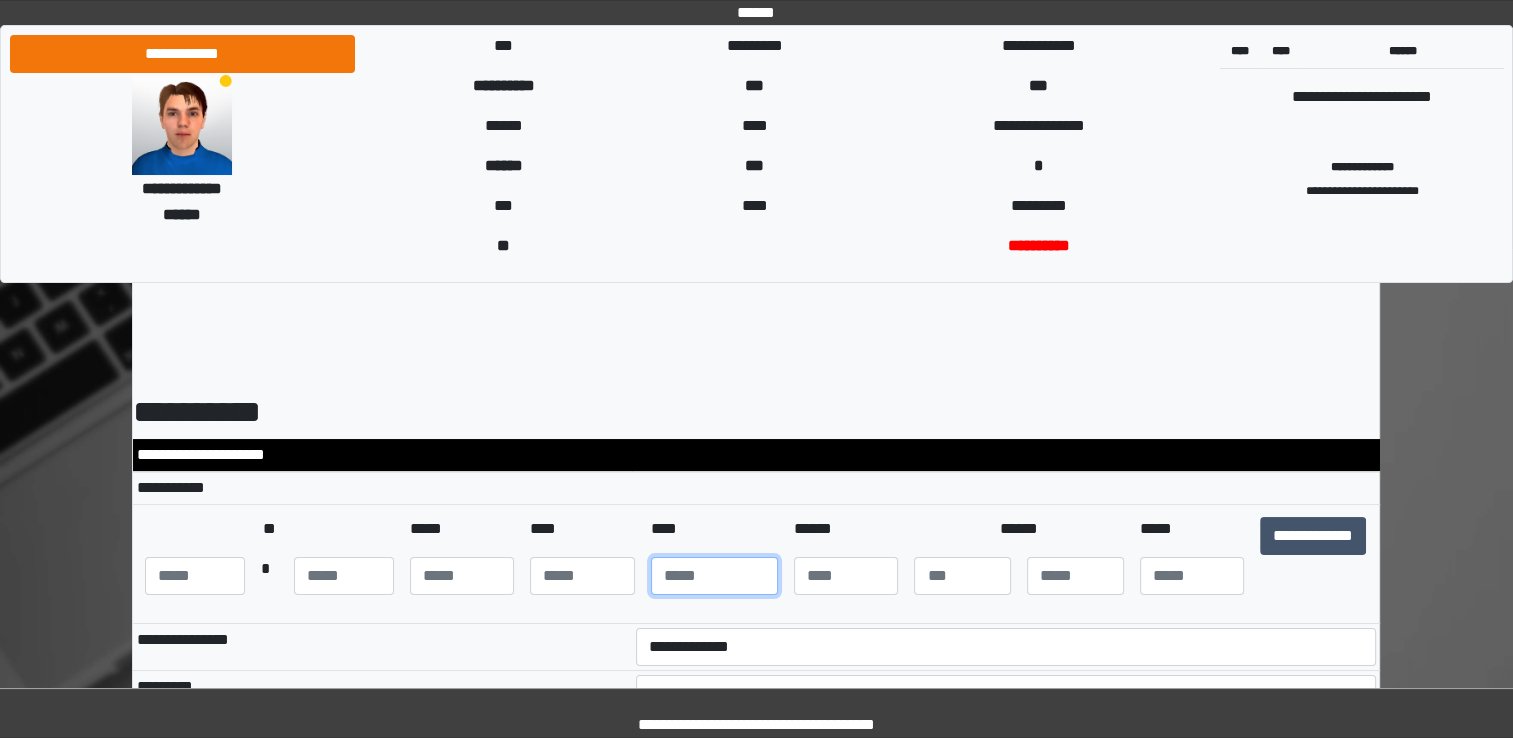 click at bounding box center (714, 576) 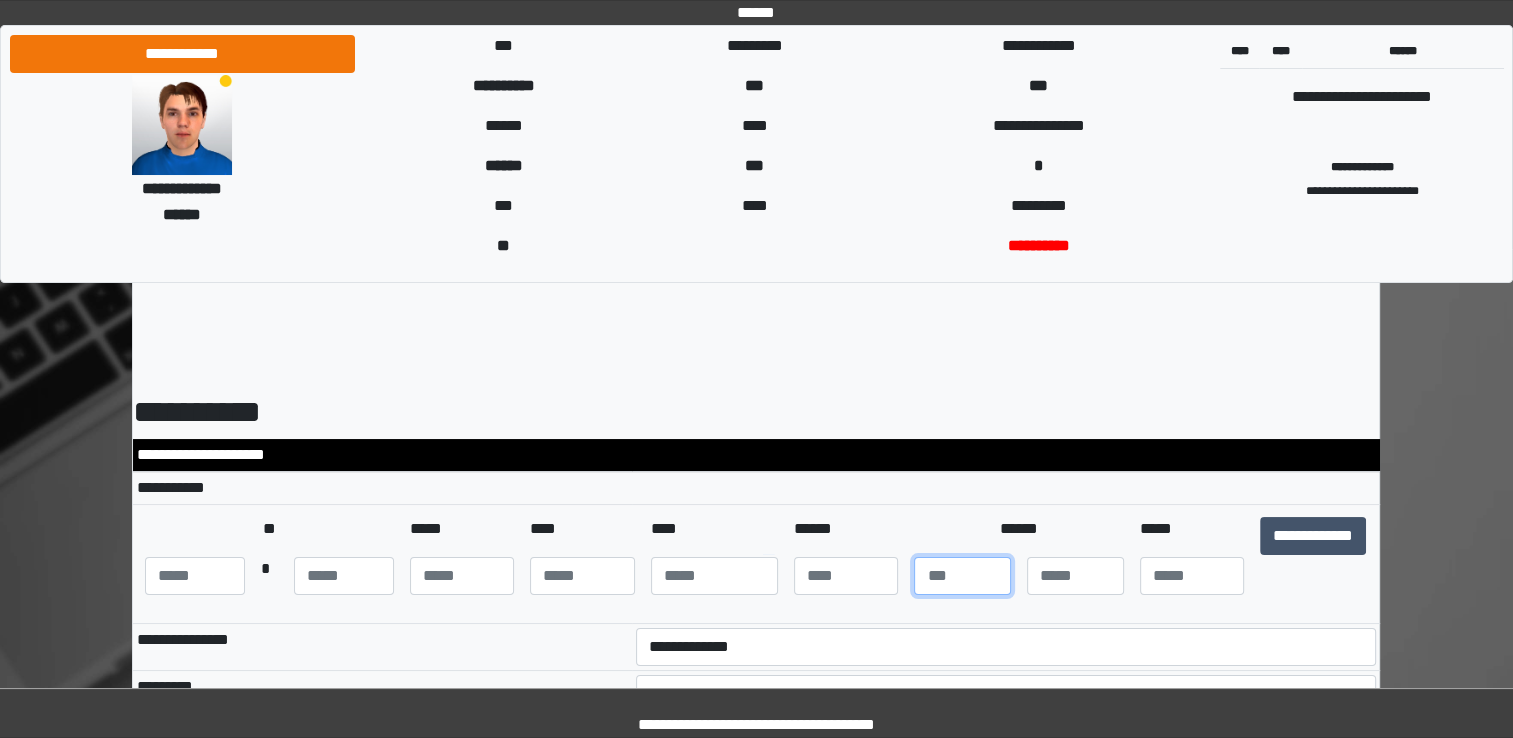 click at bounding box center [962, 576] 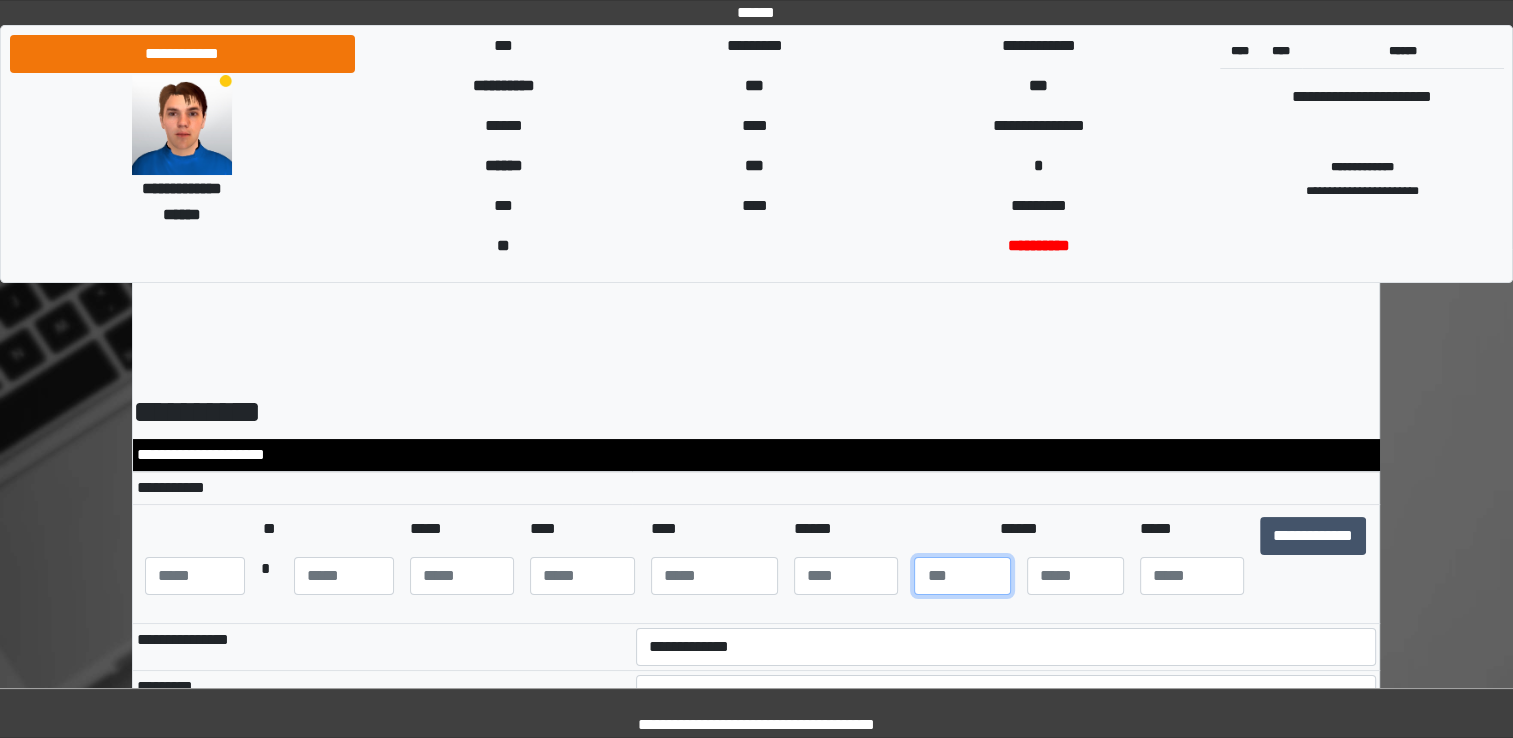 type on "*" 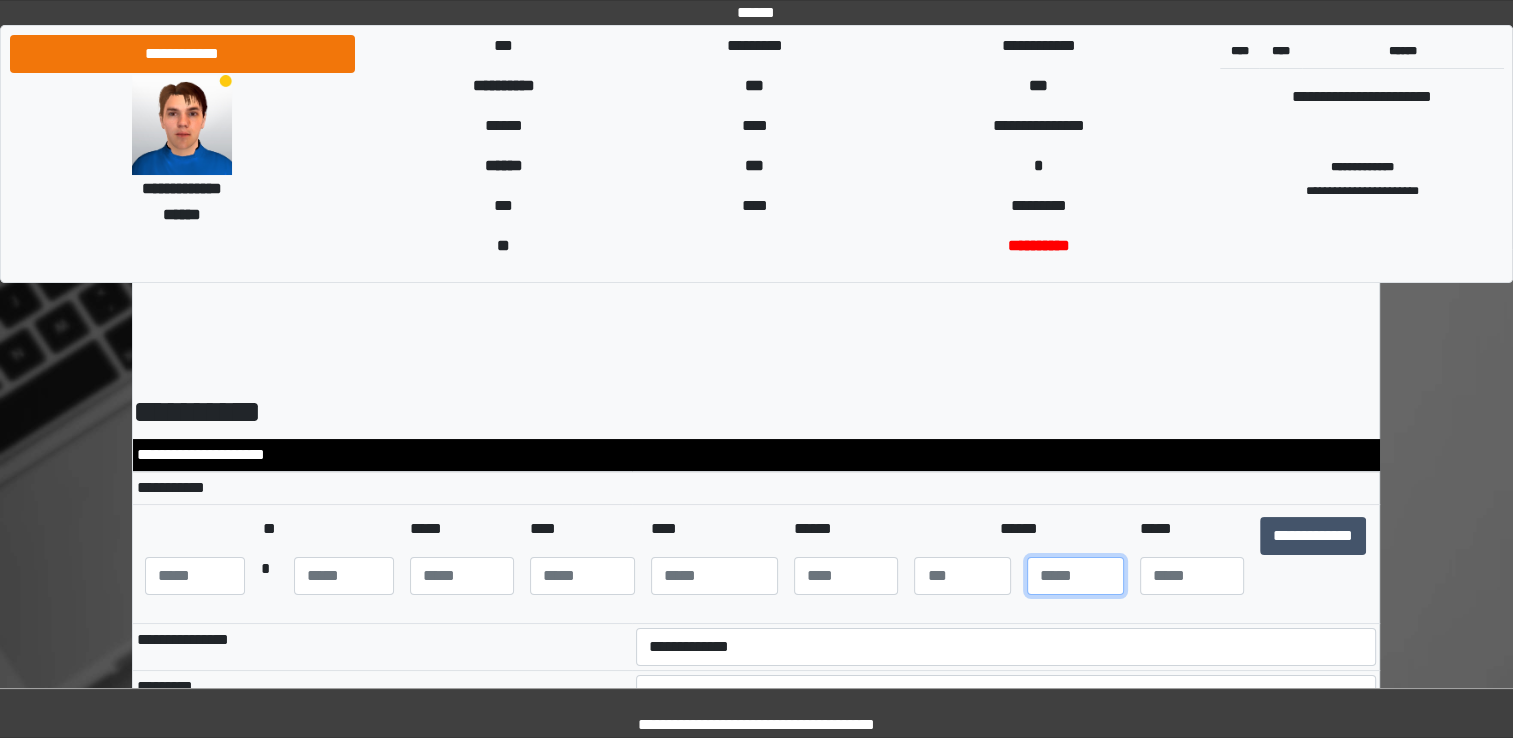 click at bounding box center (1075, 576) 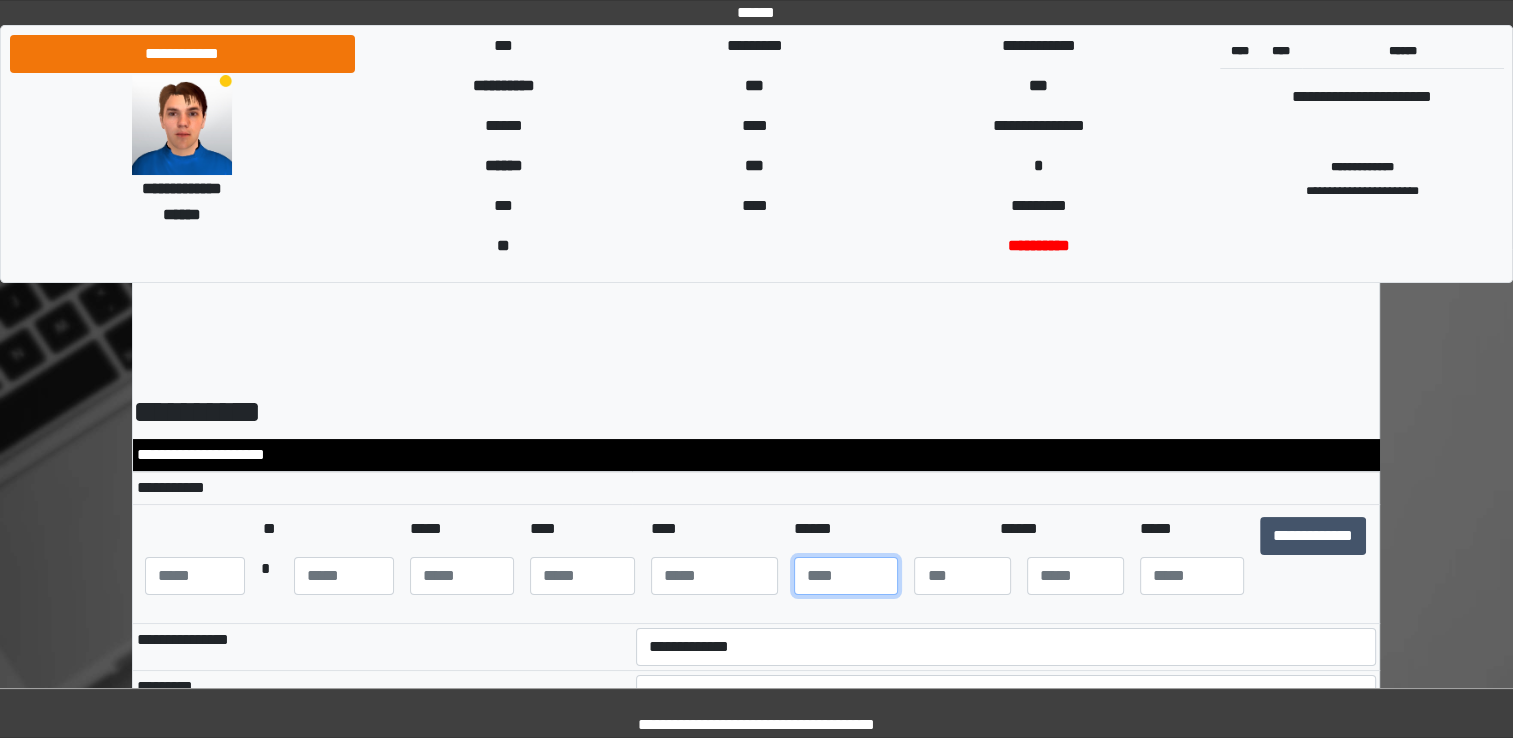 click at bounding box center (846, 576) 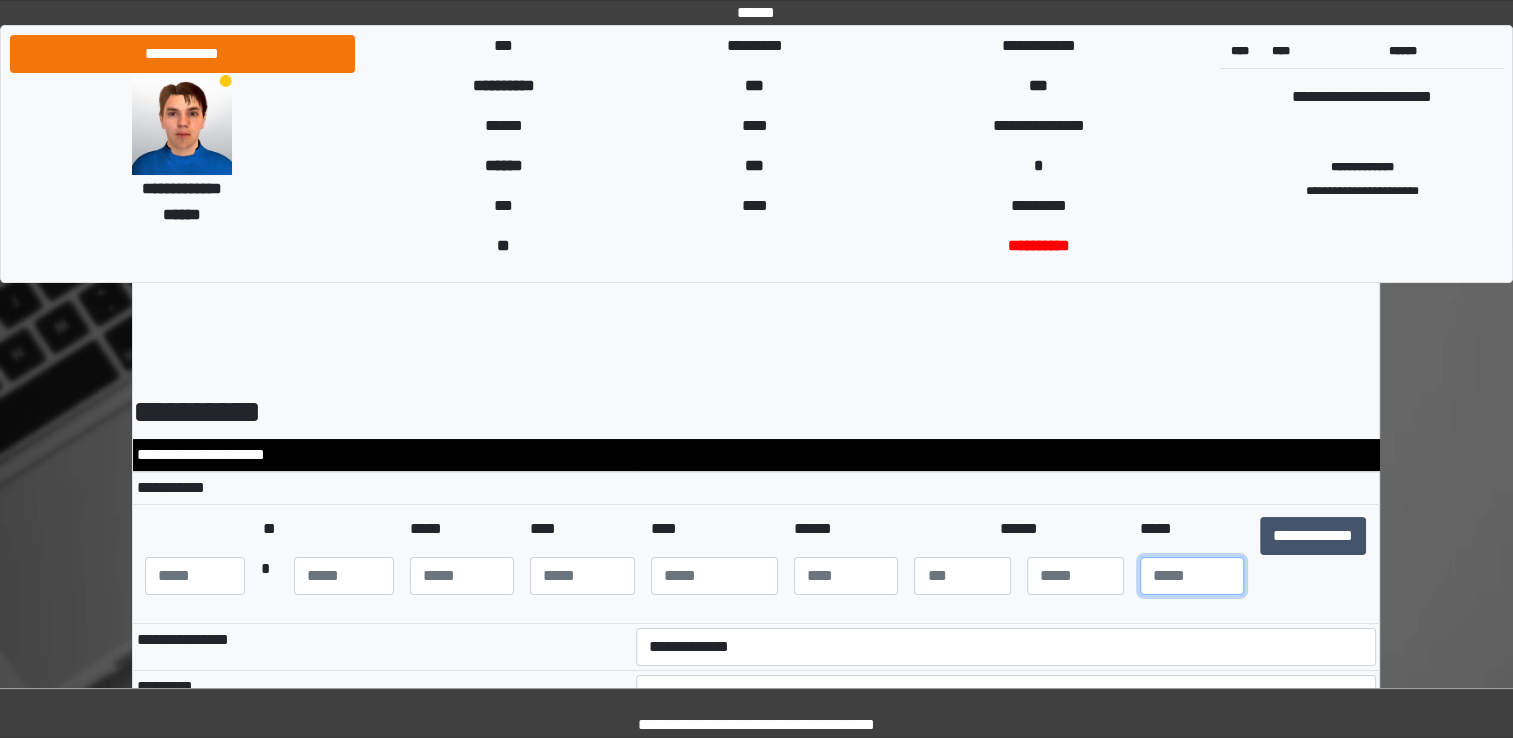 click at bounding box center [1192, 576] 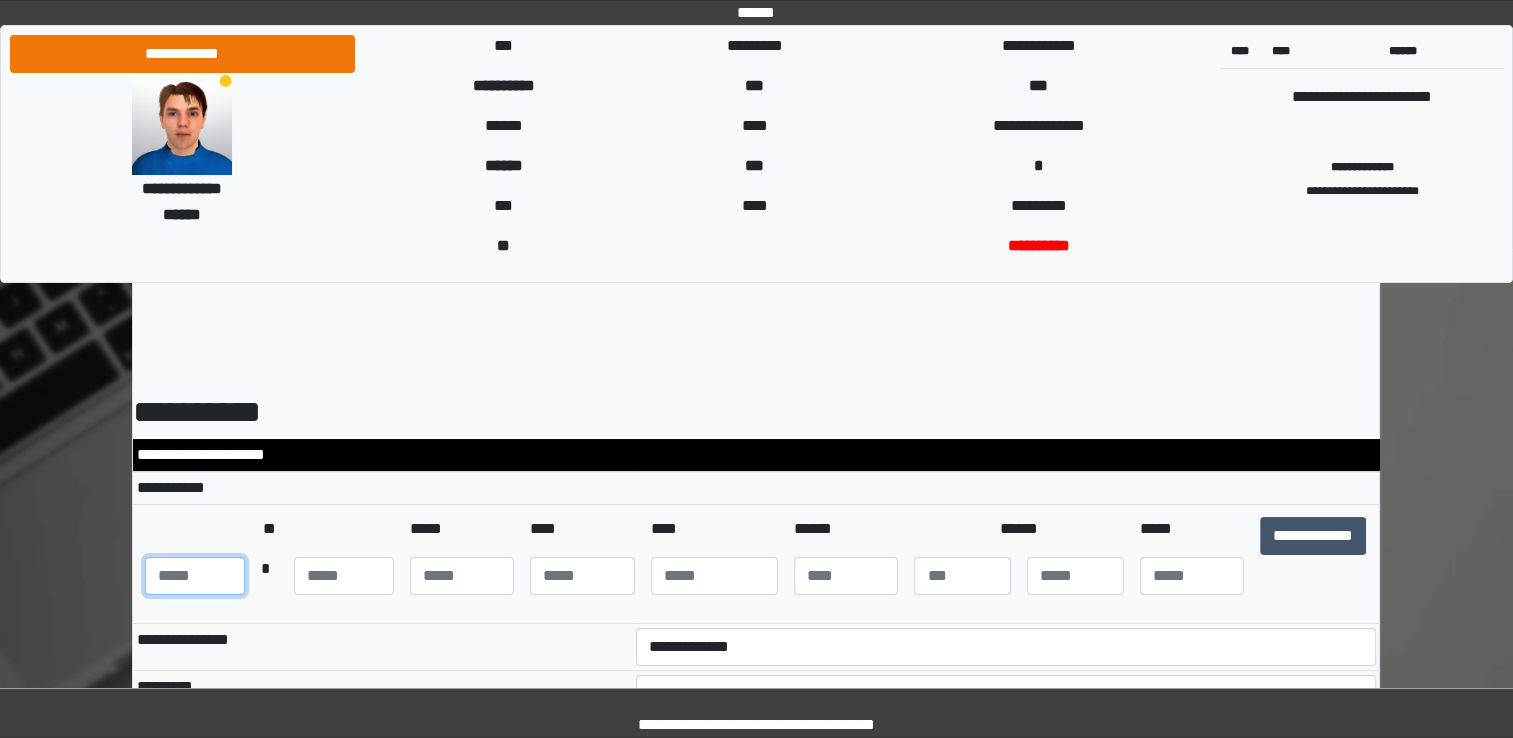 click at bounding box center [195, 576] 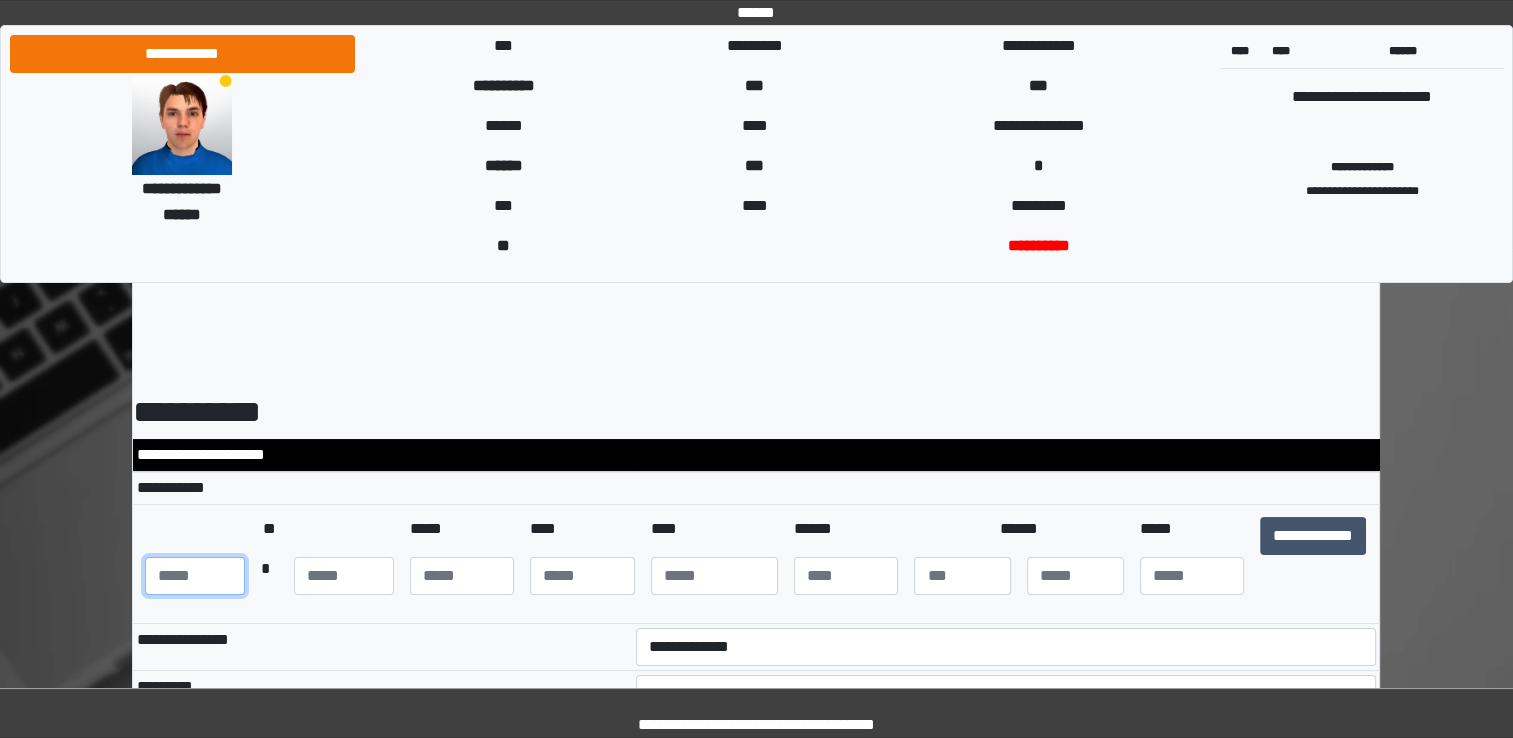 type on "***" 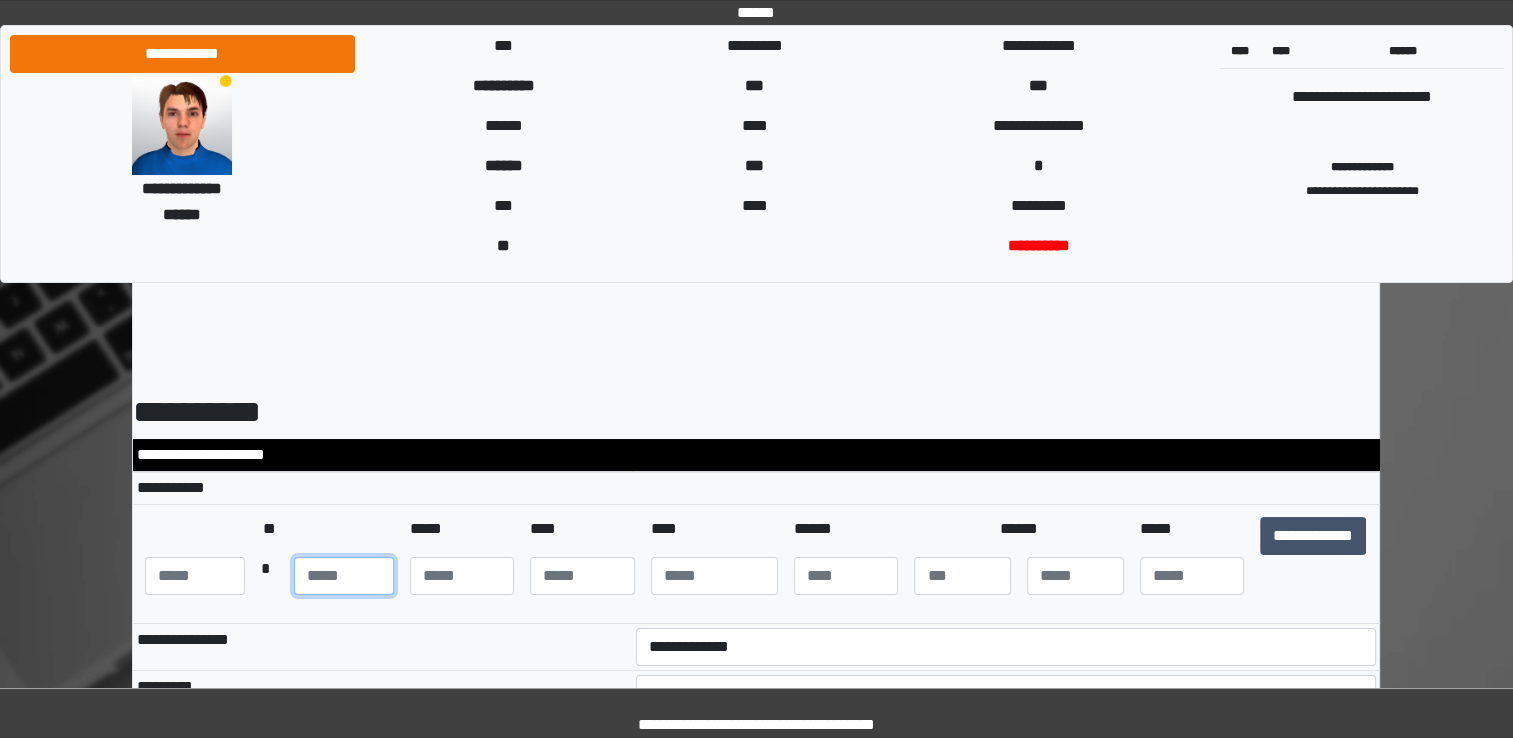 click at bounding box center [344, 576] 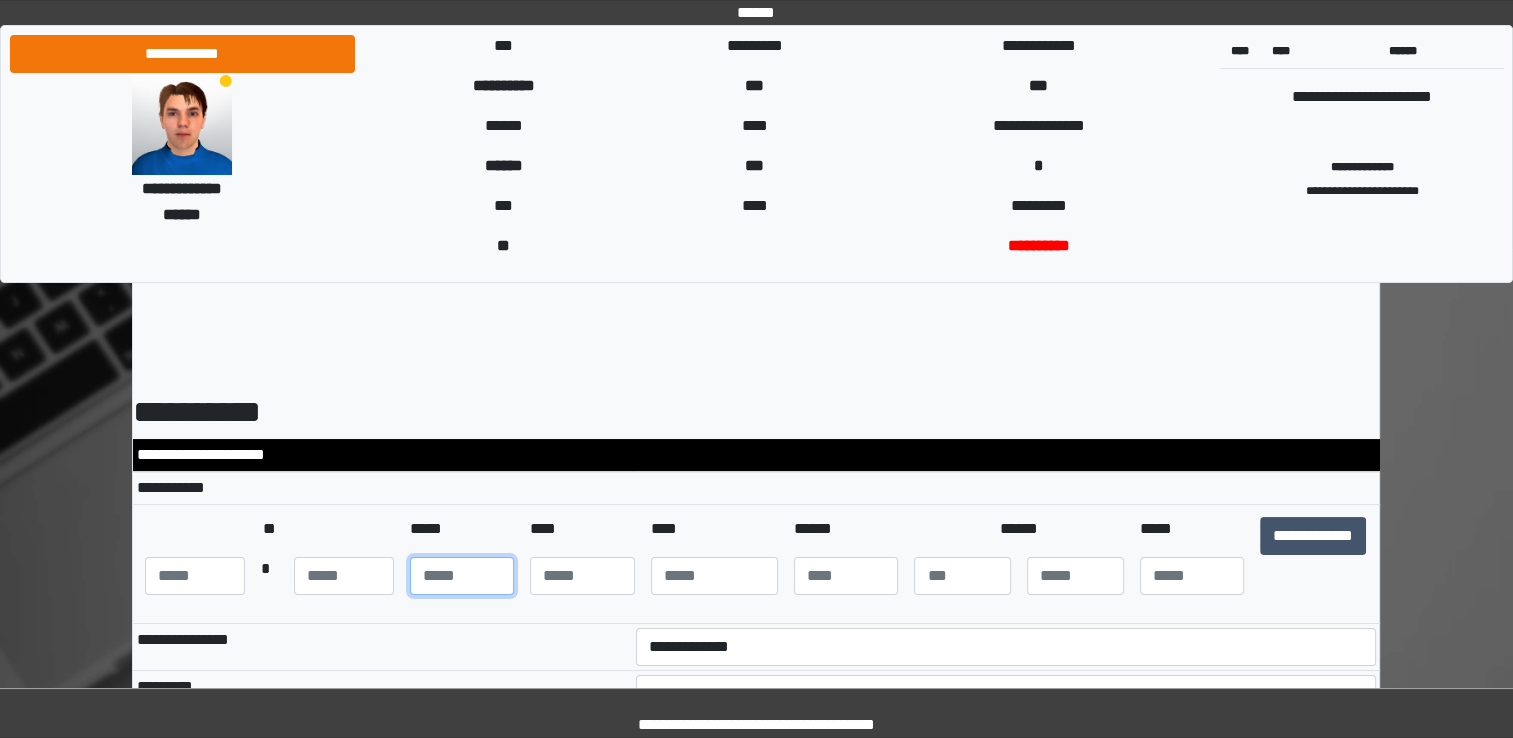 click at bounding box center (462, 576) 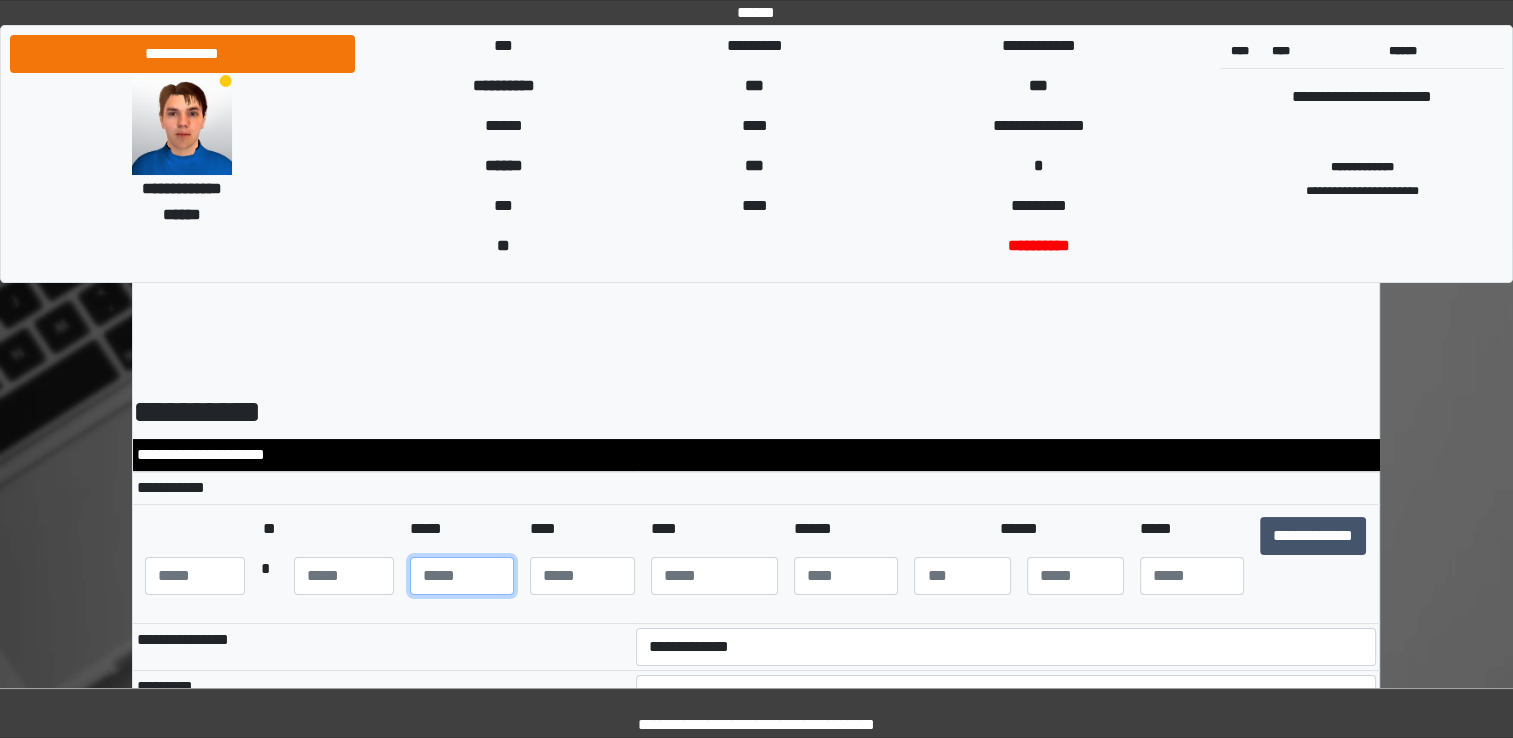 type on "**" 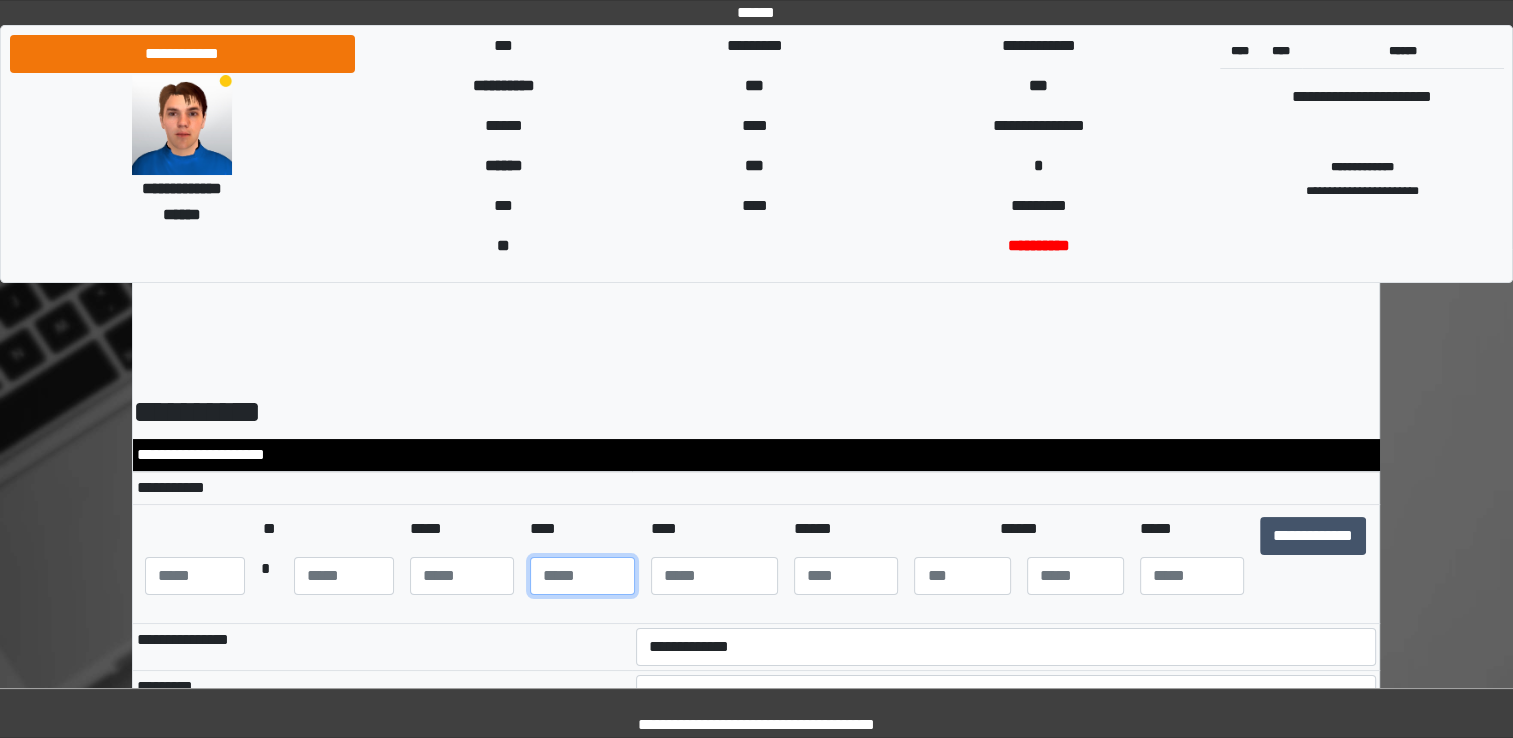 click at bounding box center [582, 576] 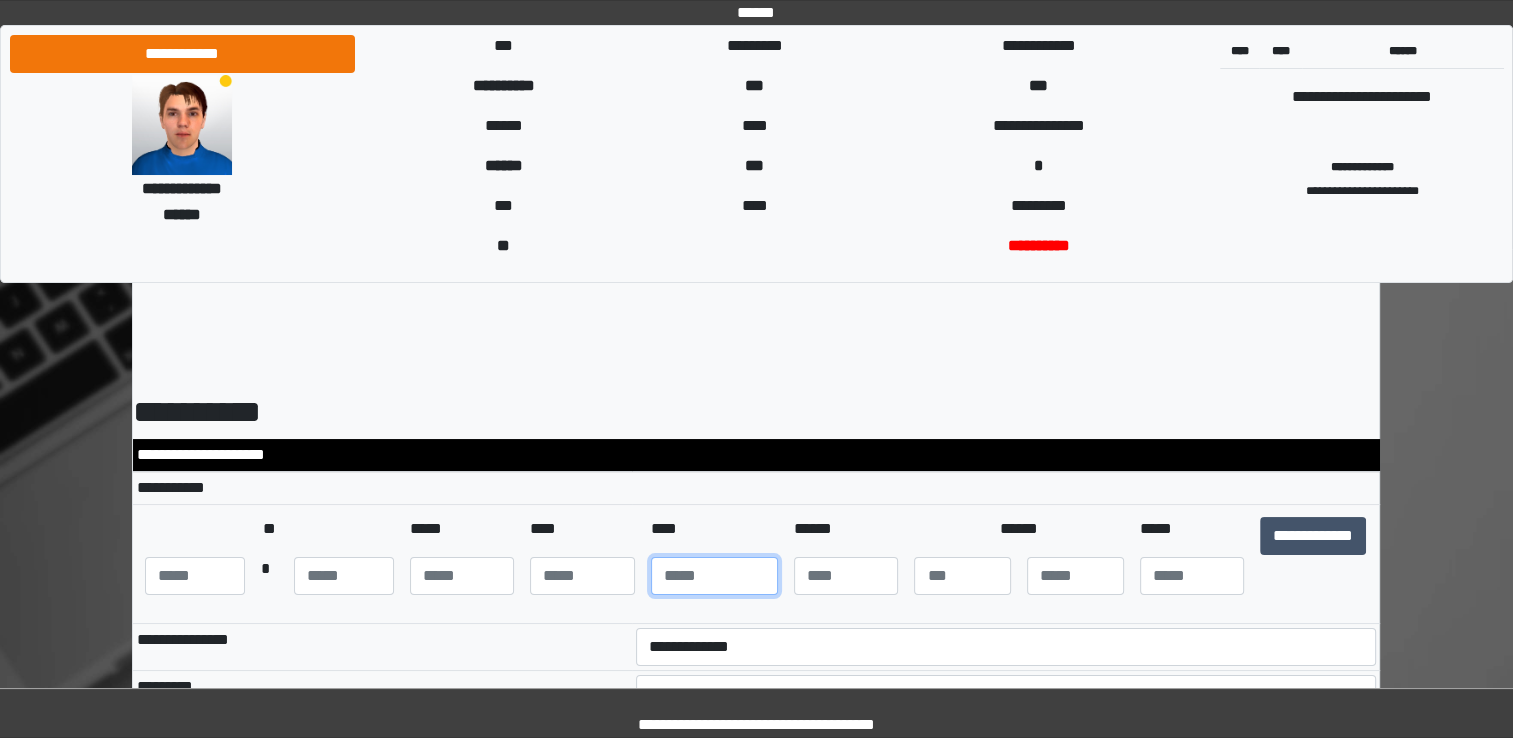 click at bounding box center (714, 576) 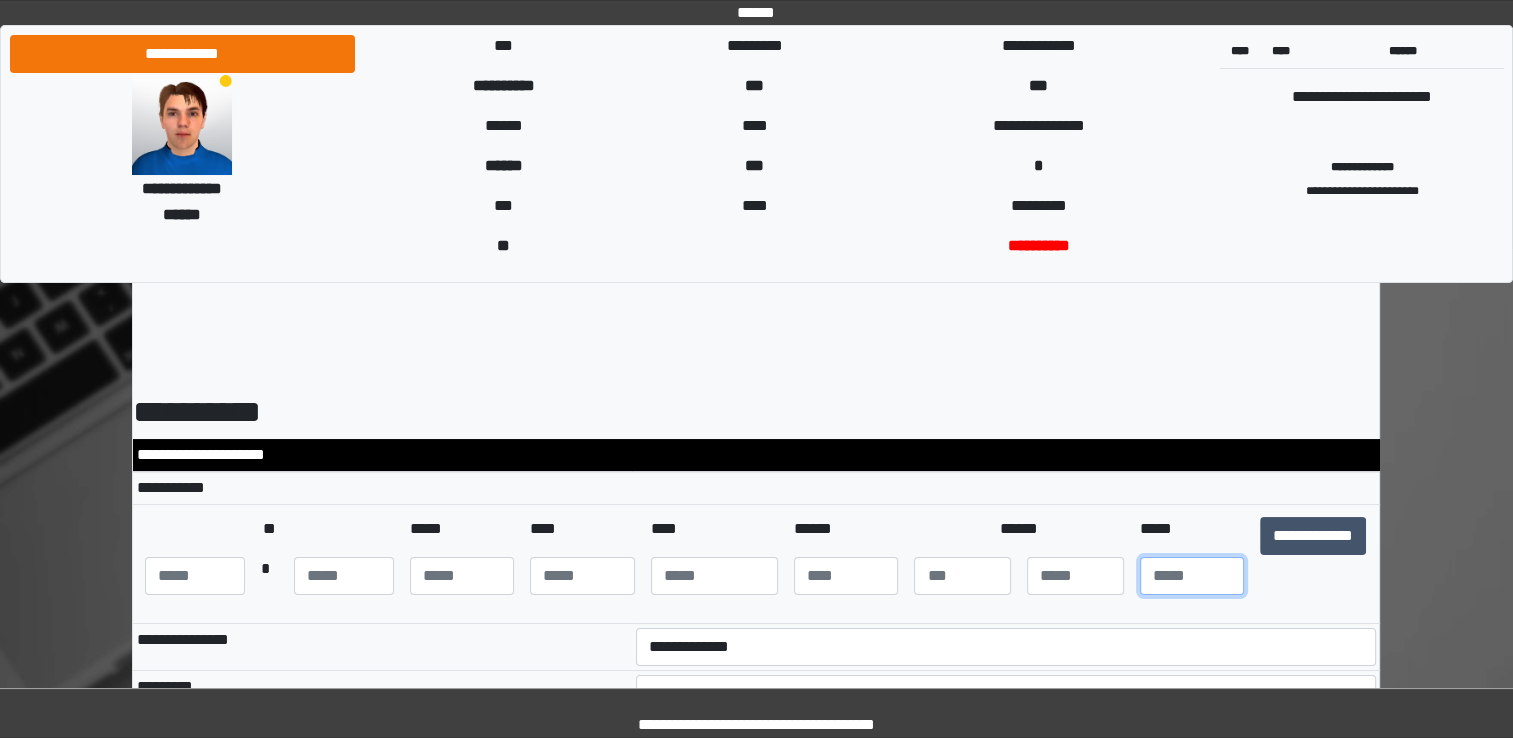 click at bounding box center [1192, 576] 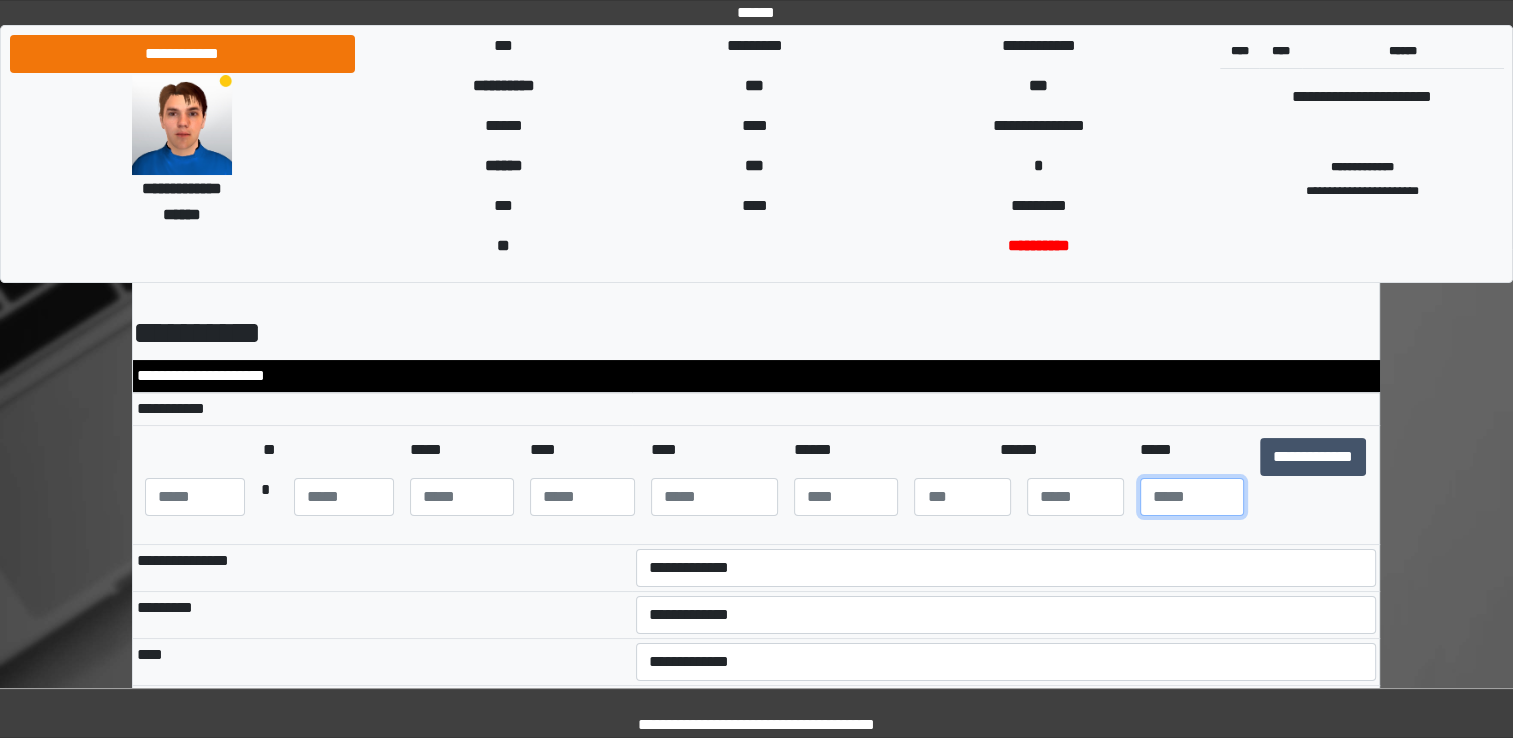 scroll, scrollTop: 200, scrollLeft: 0, axis: vertical 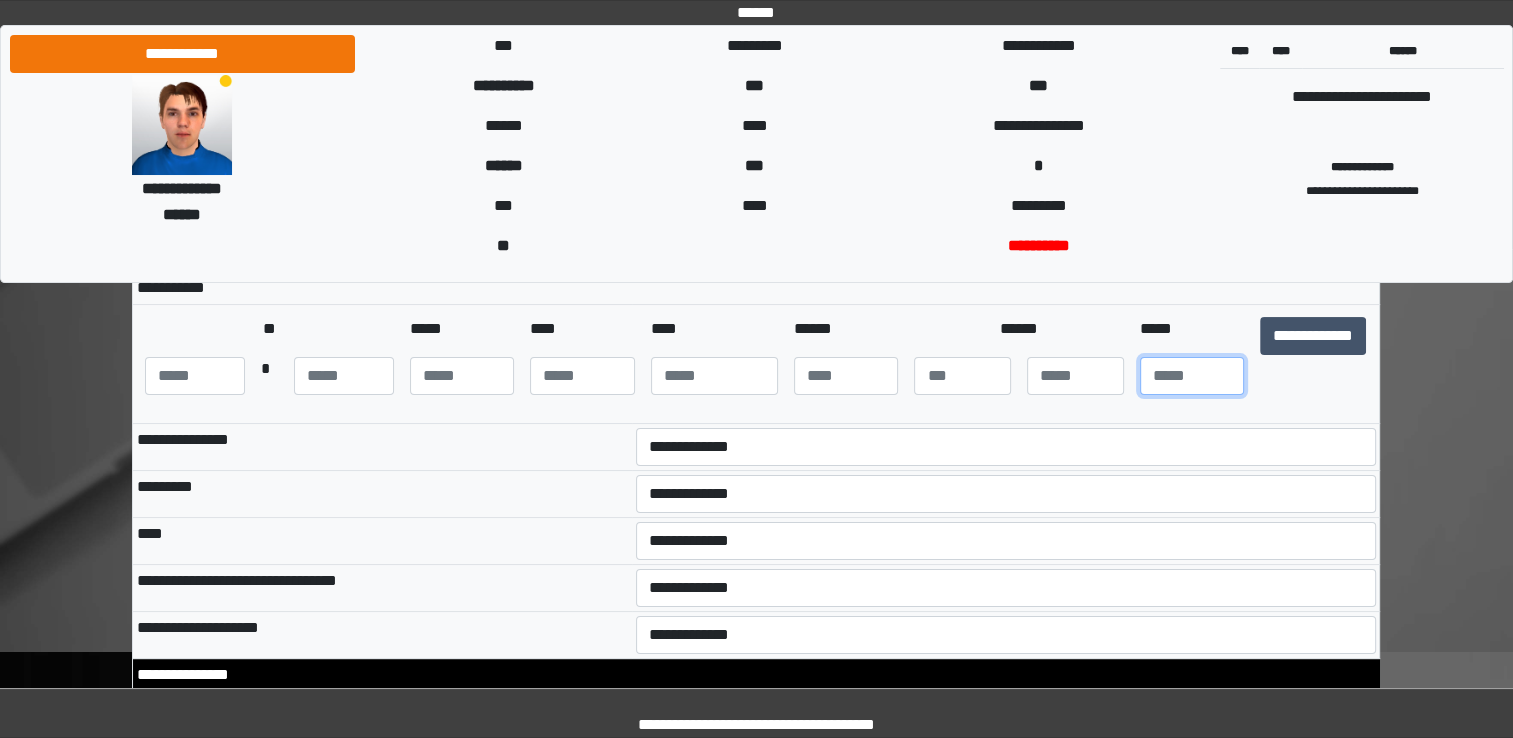 type on "**" 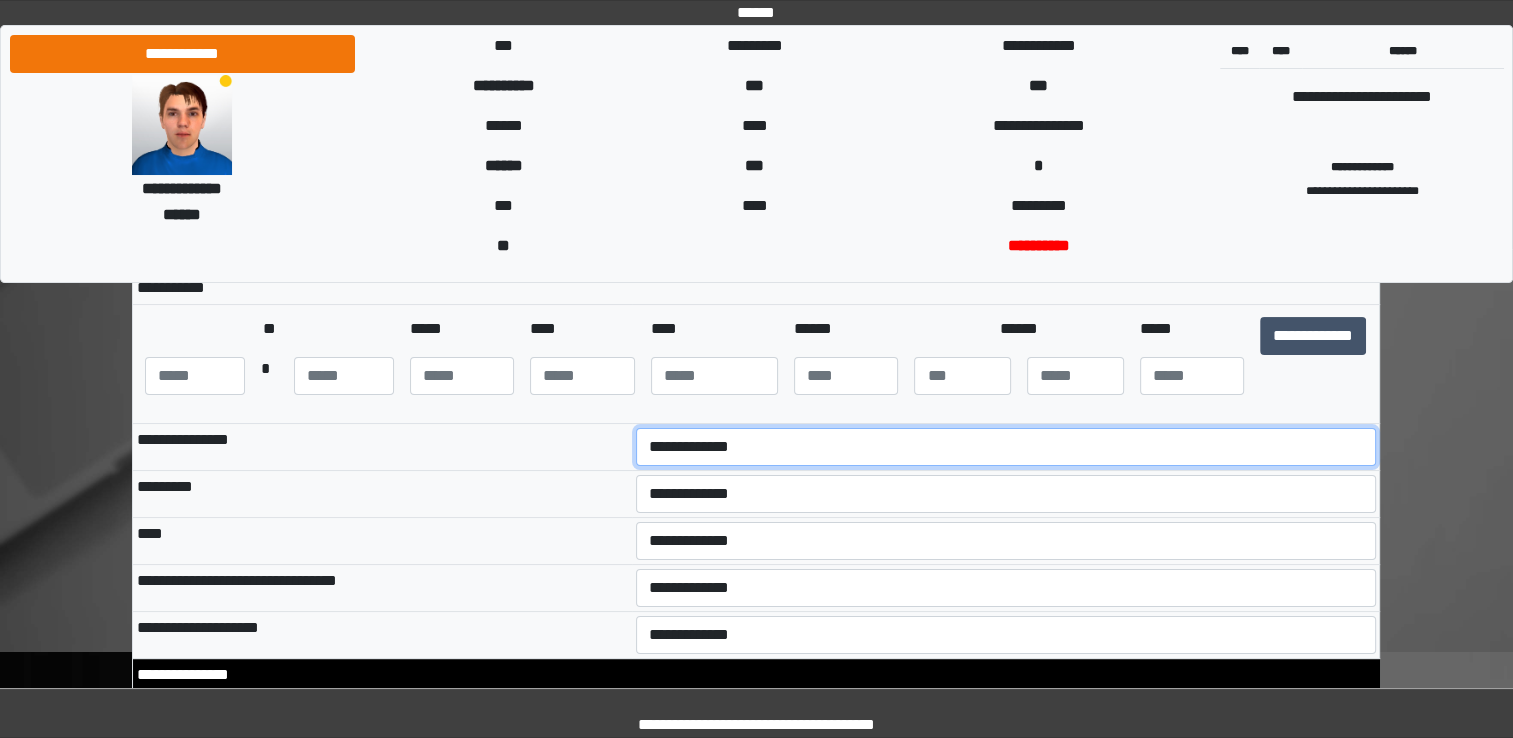 click on "**********" at bounding box center [1006, 447] 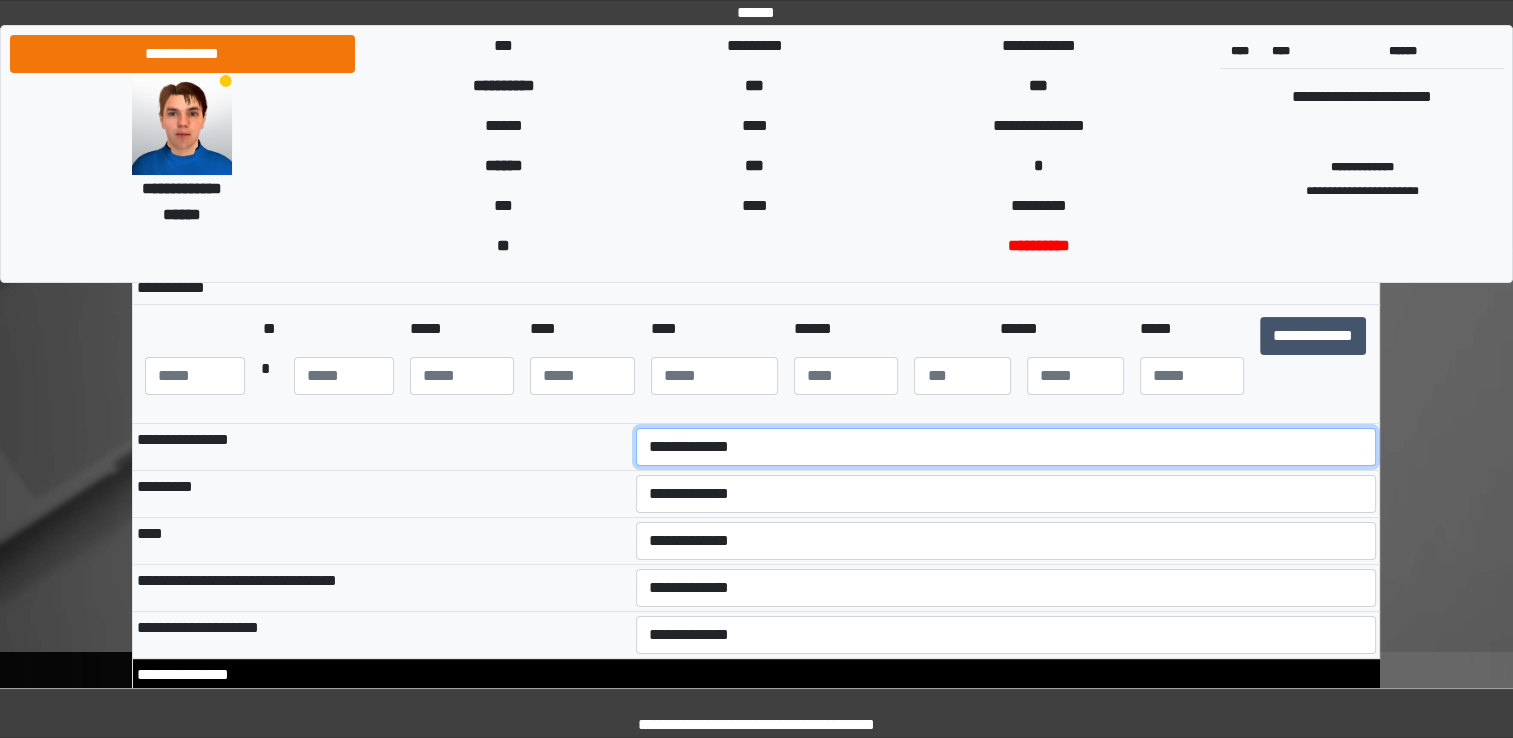 select on "***" 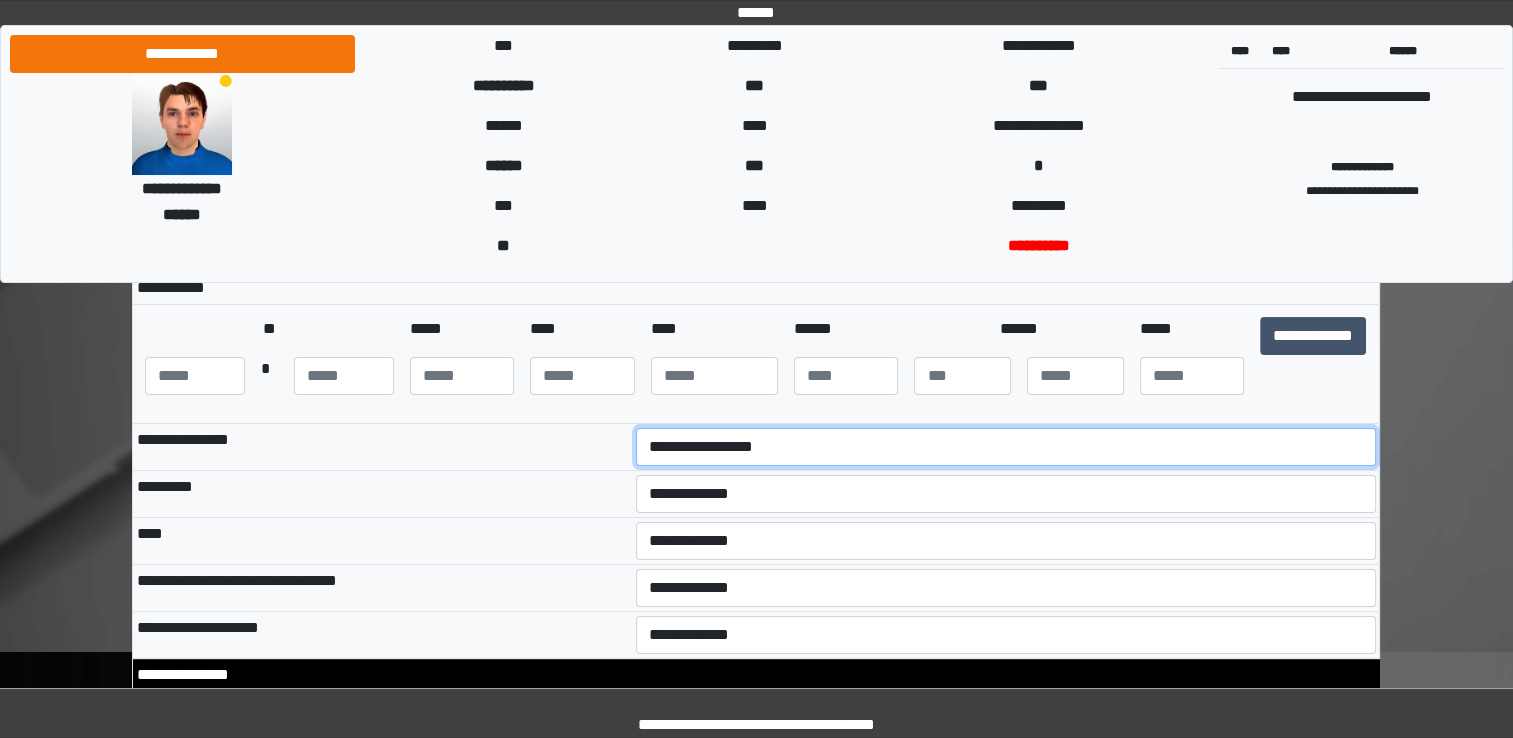 click on "**********" at bounding box center (1006, 447) 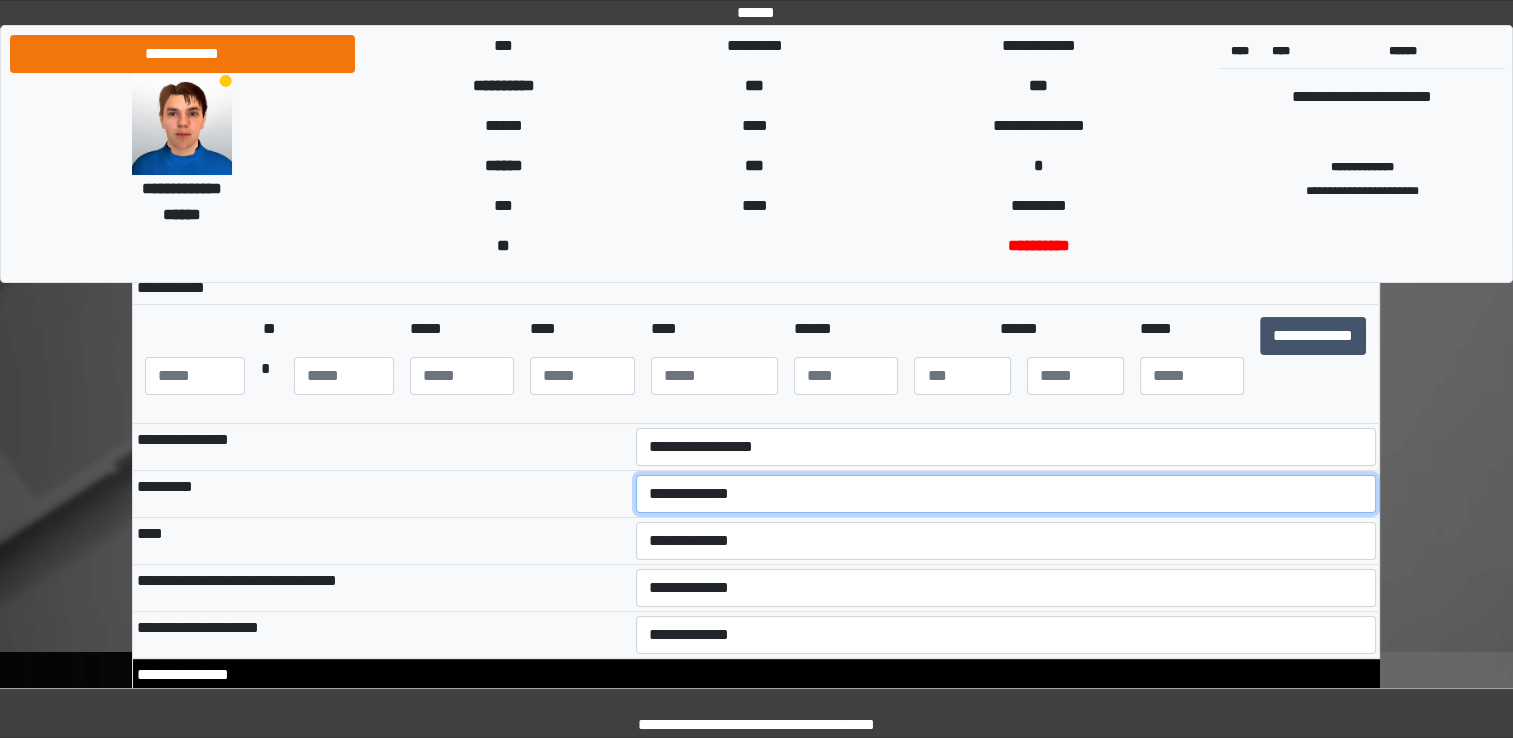 click on "**********" at bounding box center [1006, 494] 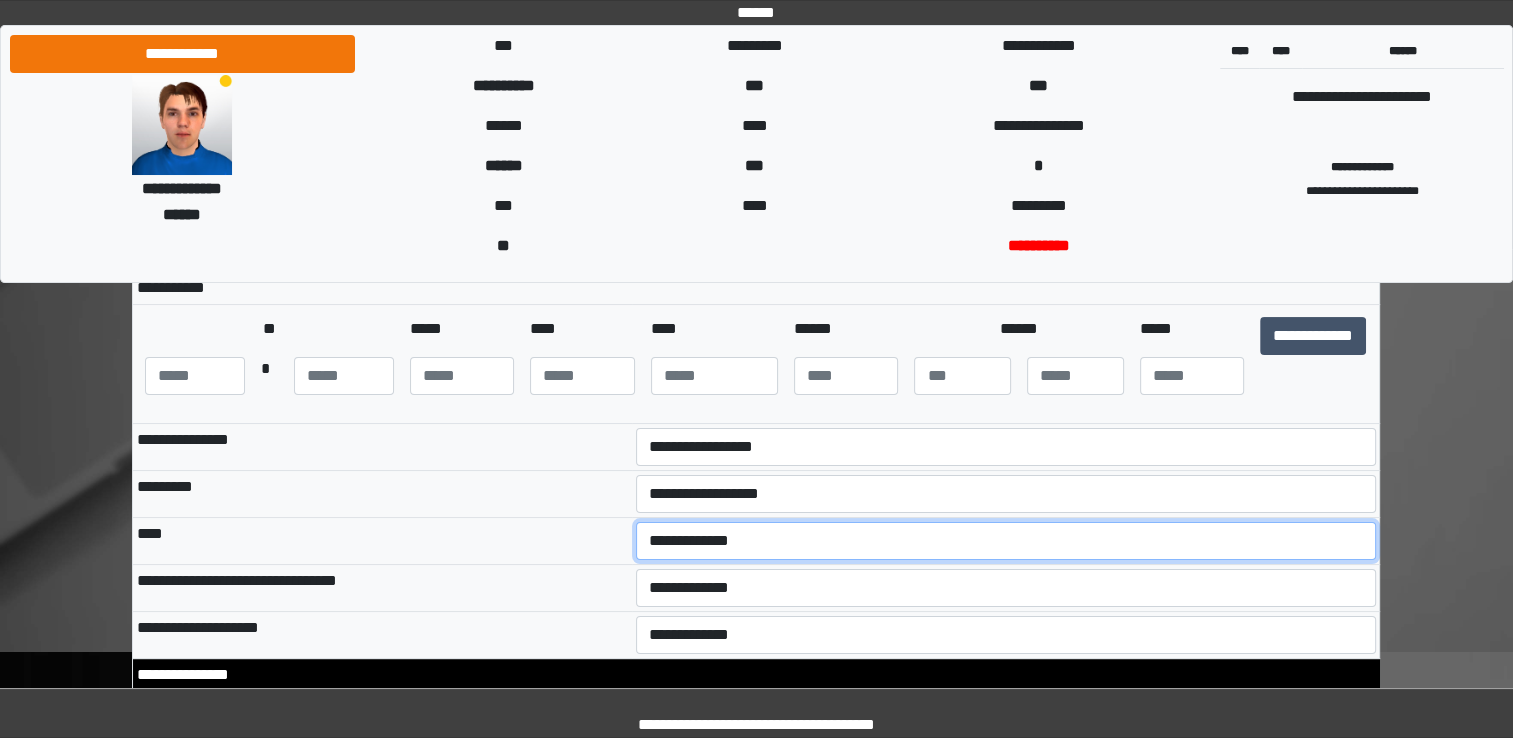 click on "**********" at bounding box center (1006, 541) 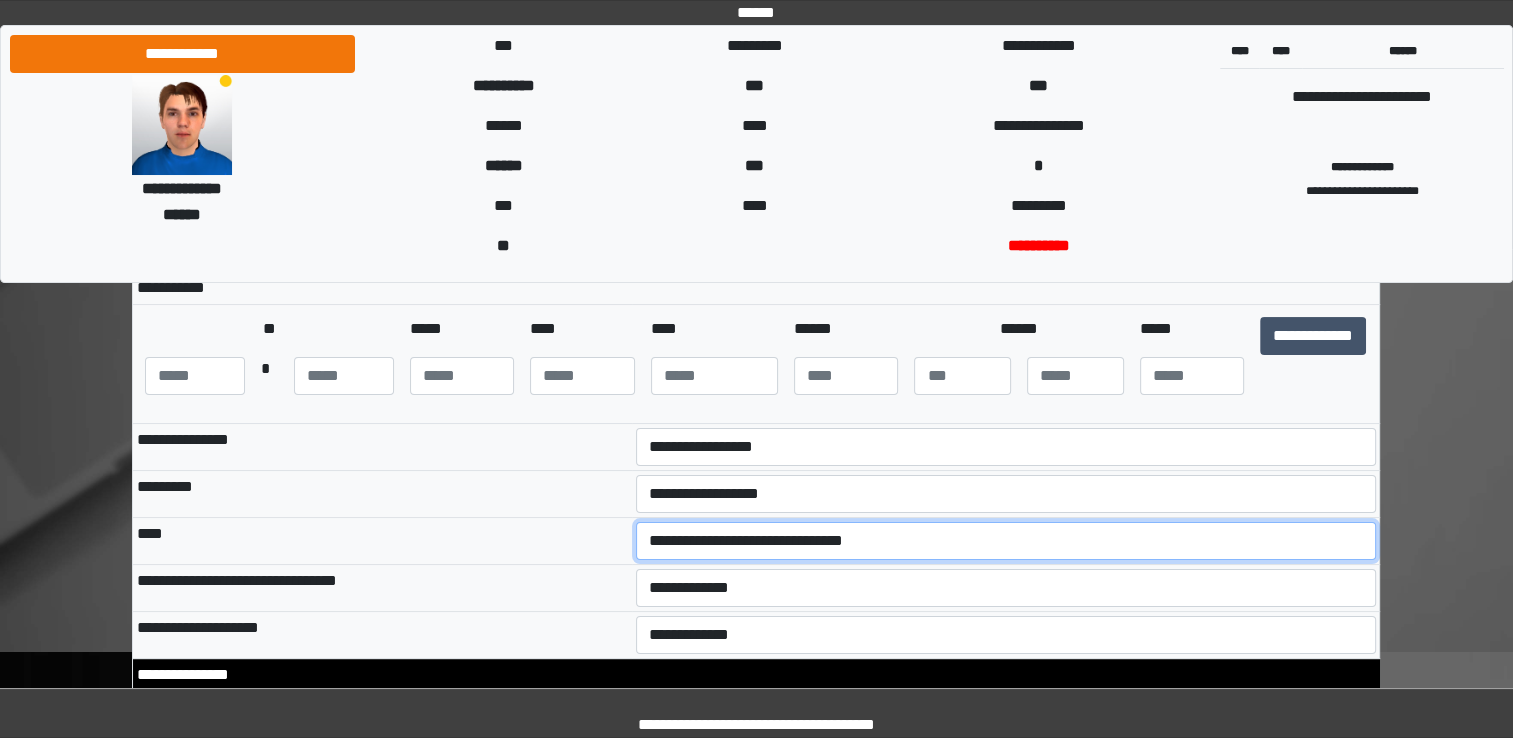 click on "**********" at bounding box center [1006, 541] 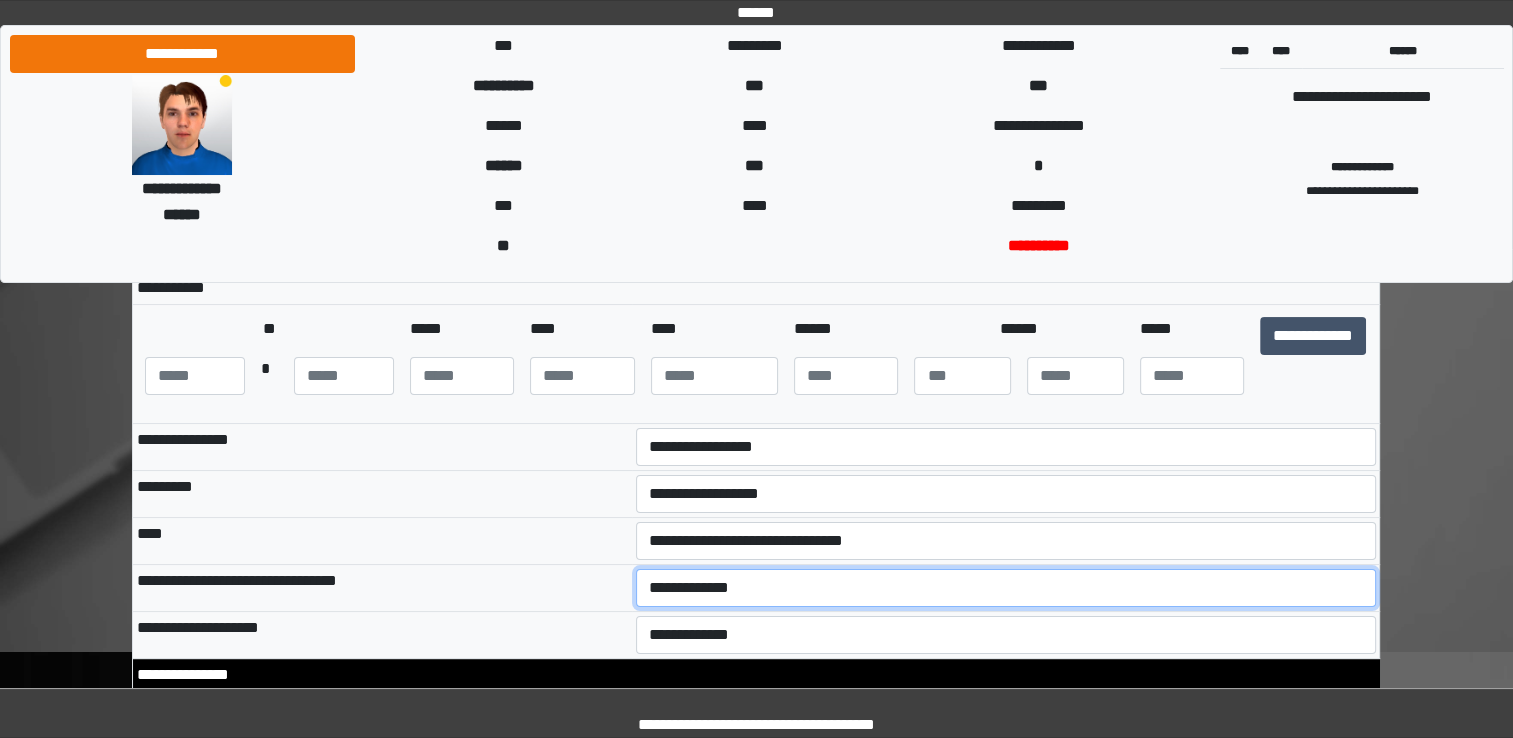 click on "**********" at bounding box center [1006, 588] 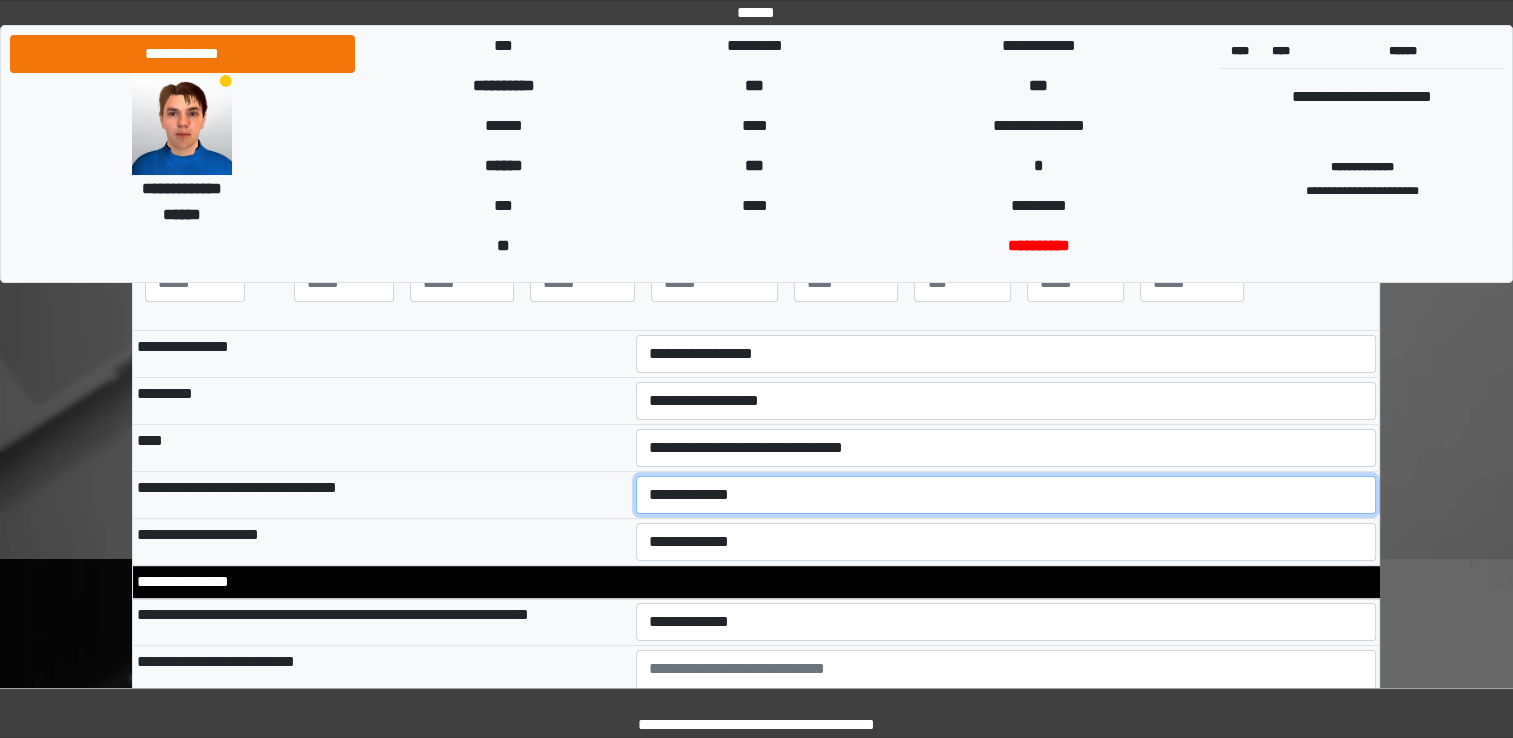 scroll, scrollTop: 400, scrollLeft: 0, axis: vertical 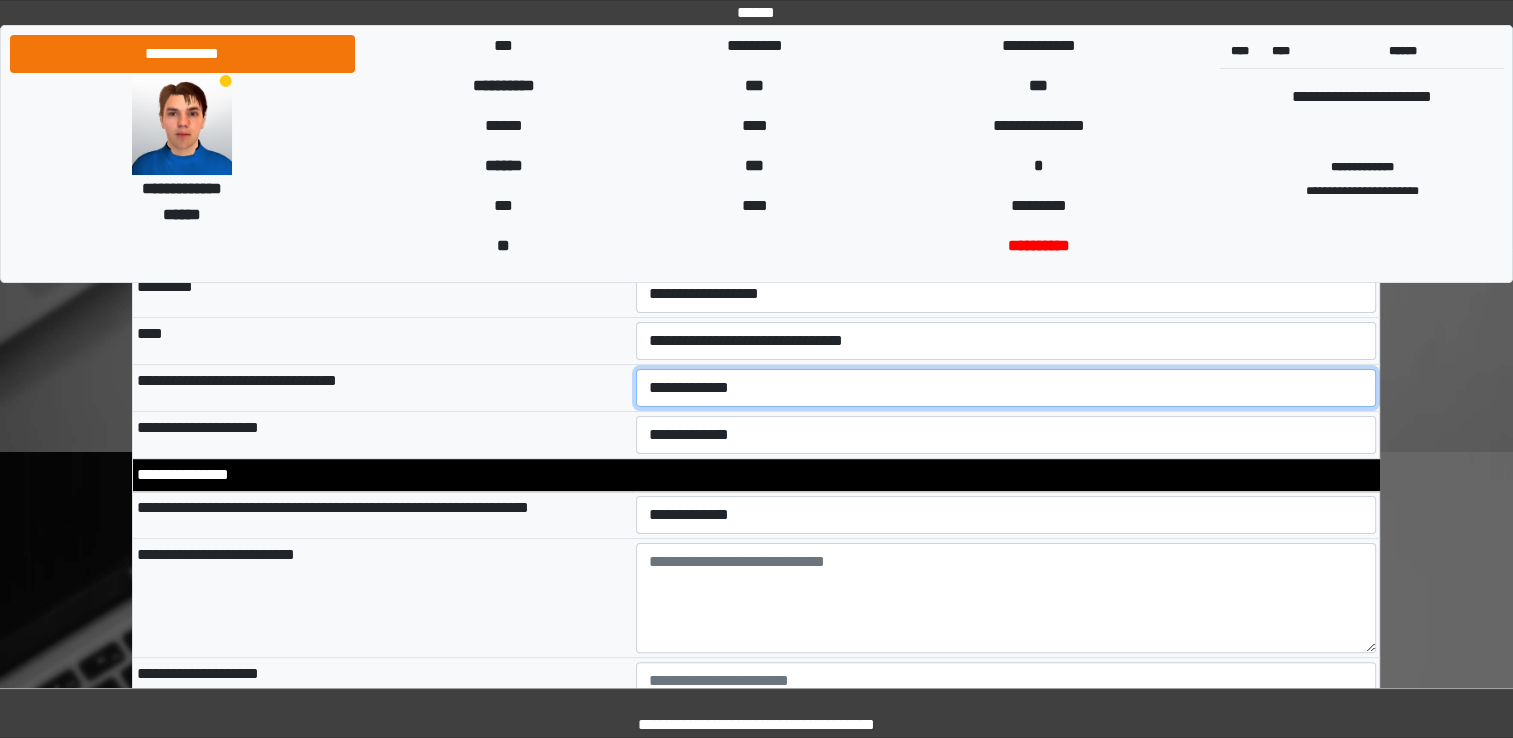 click on "**********" at bounding box center (1006, 388) 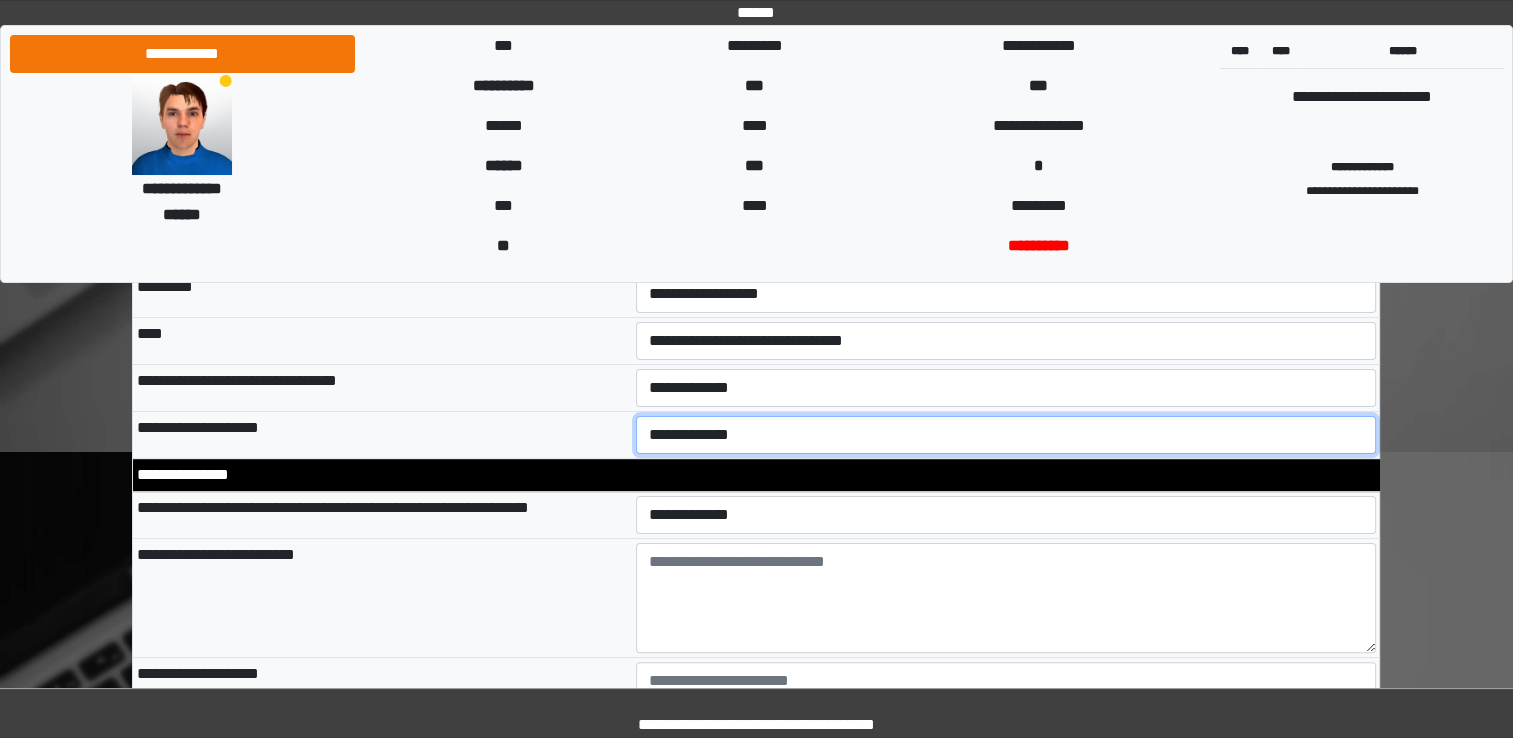 click on "**********" at bounding box center [1006, 435] 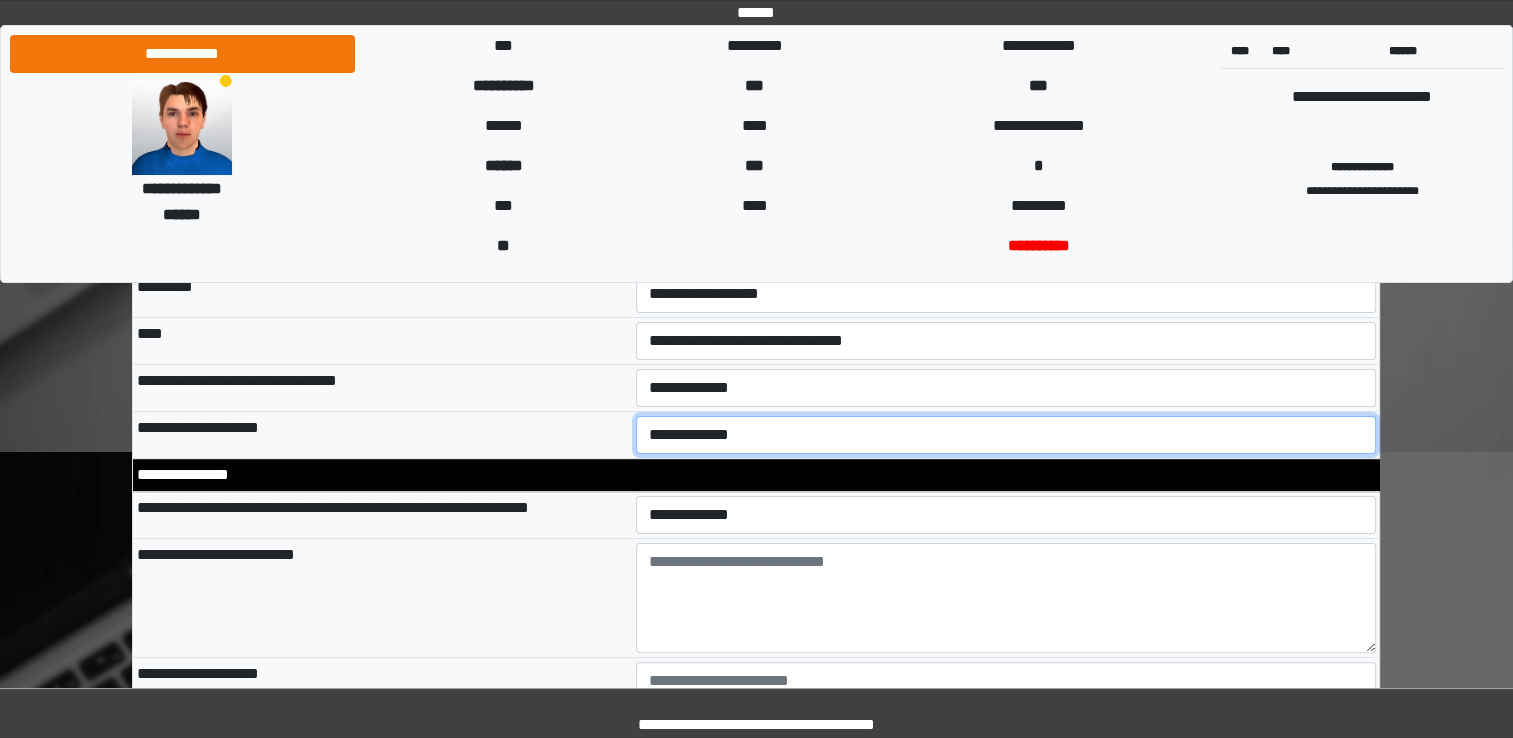 select on "**" 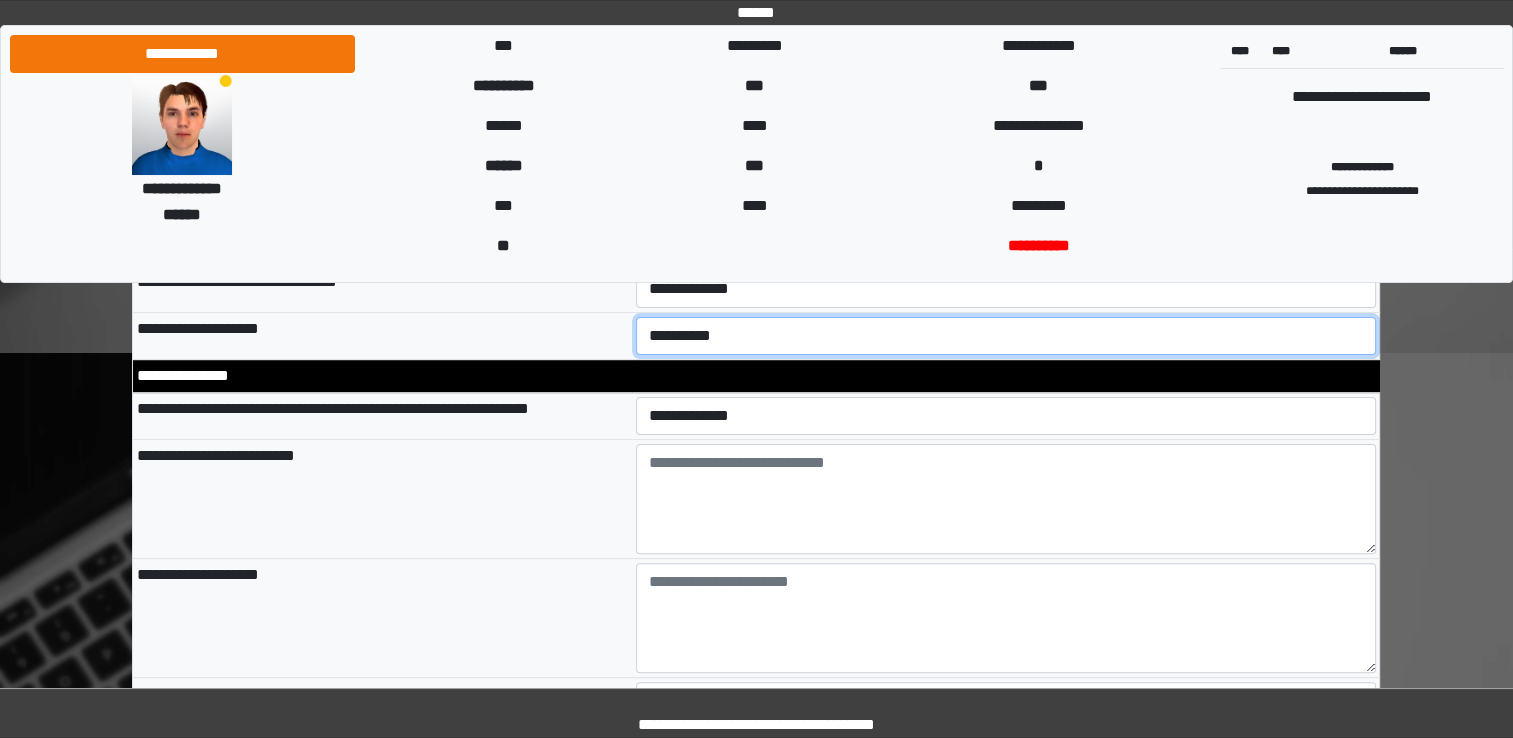 scroll, scrollTop: 500, scrollLeft: 0, axis: vertical 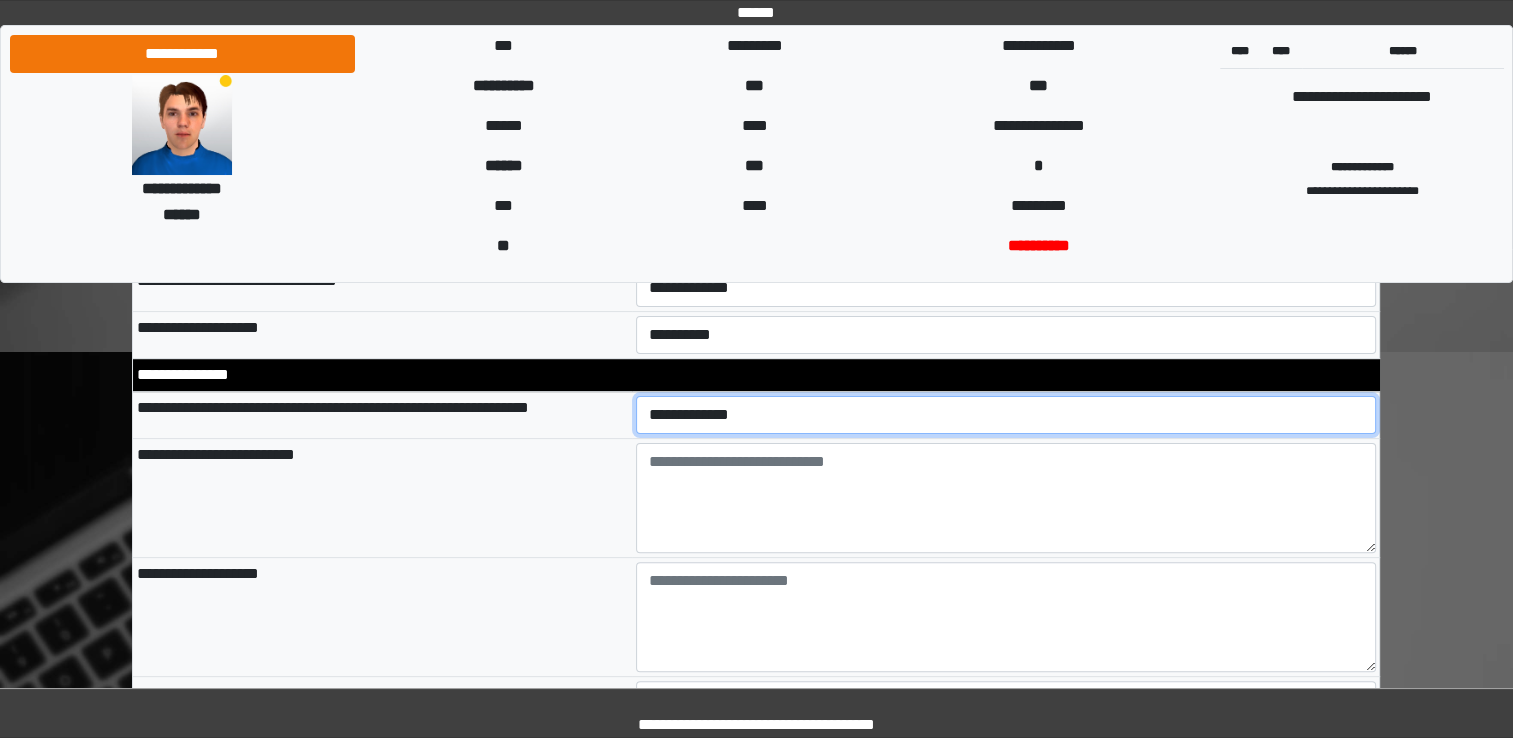 click on "**********" at bounding box center (1006, 415) 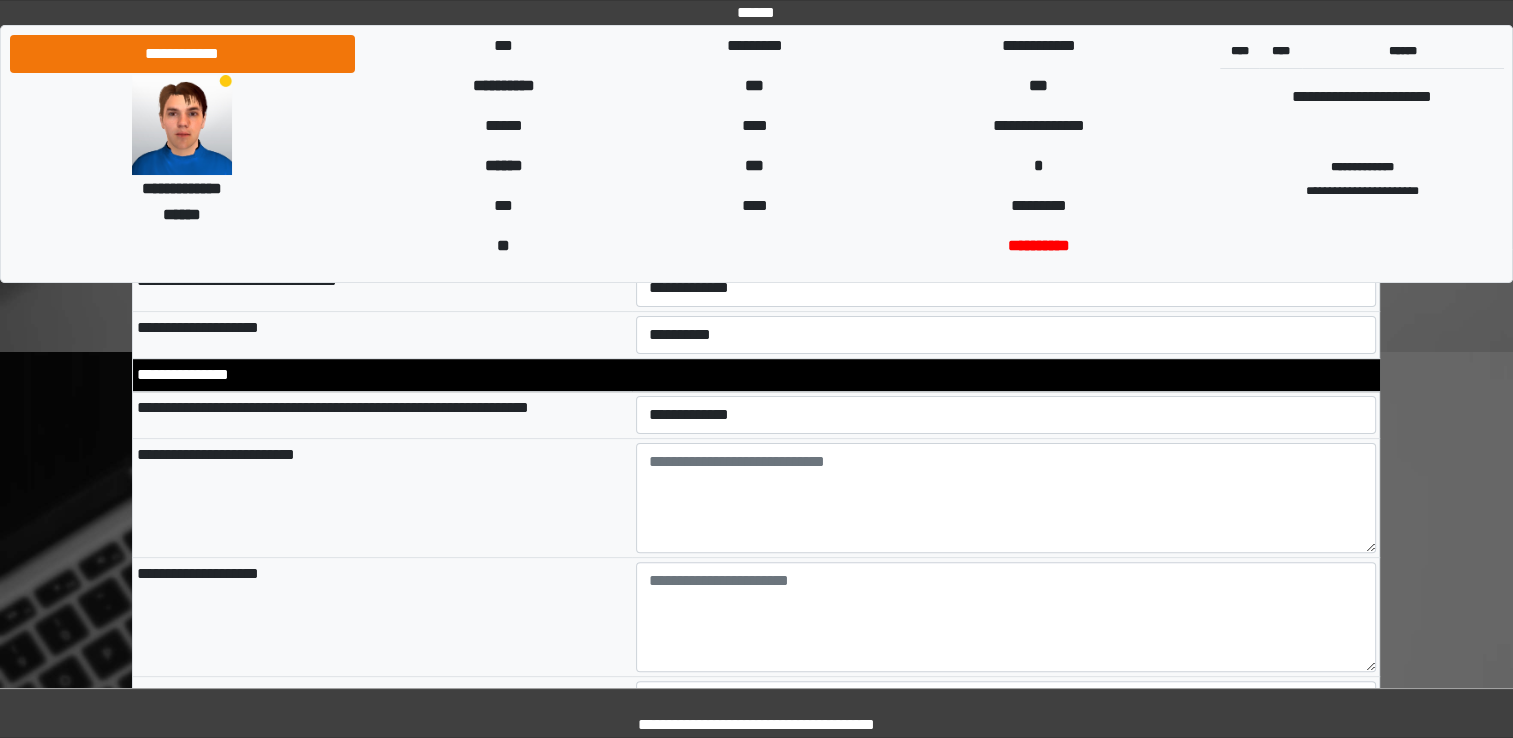 click on "**********" at bounding box center [382, 497] 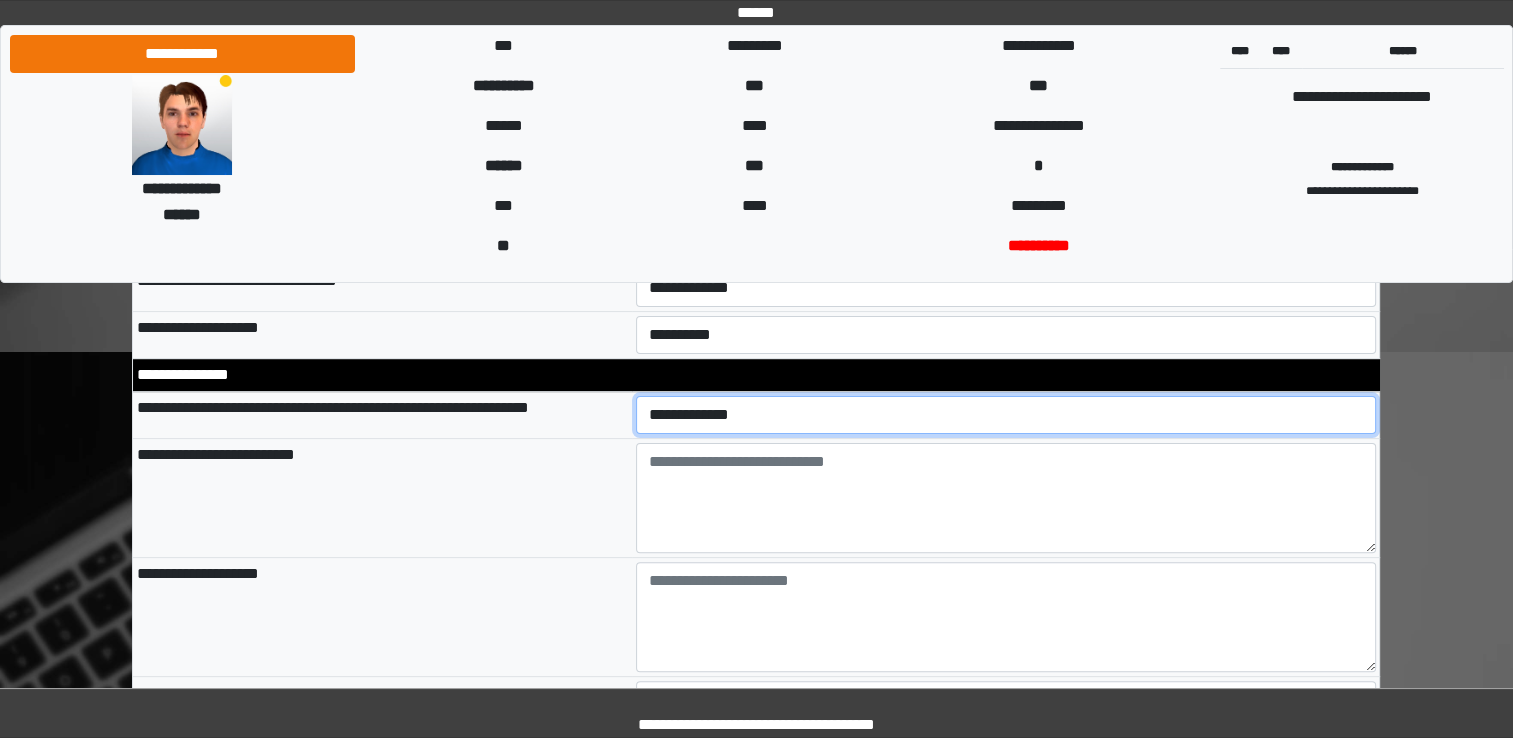 click on "**********" at bounding box center [1006, 415] 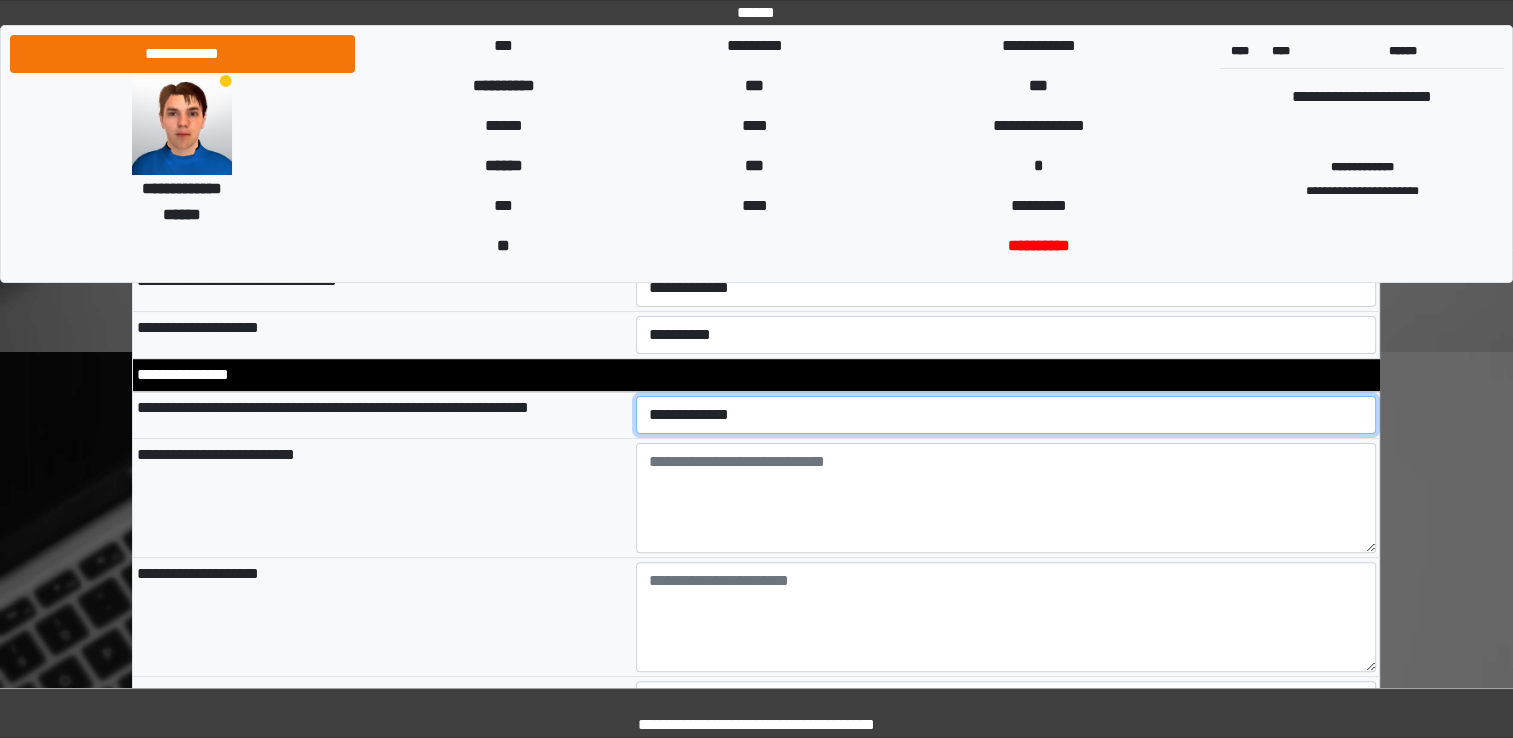 select on "*" 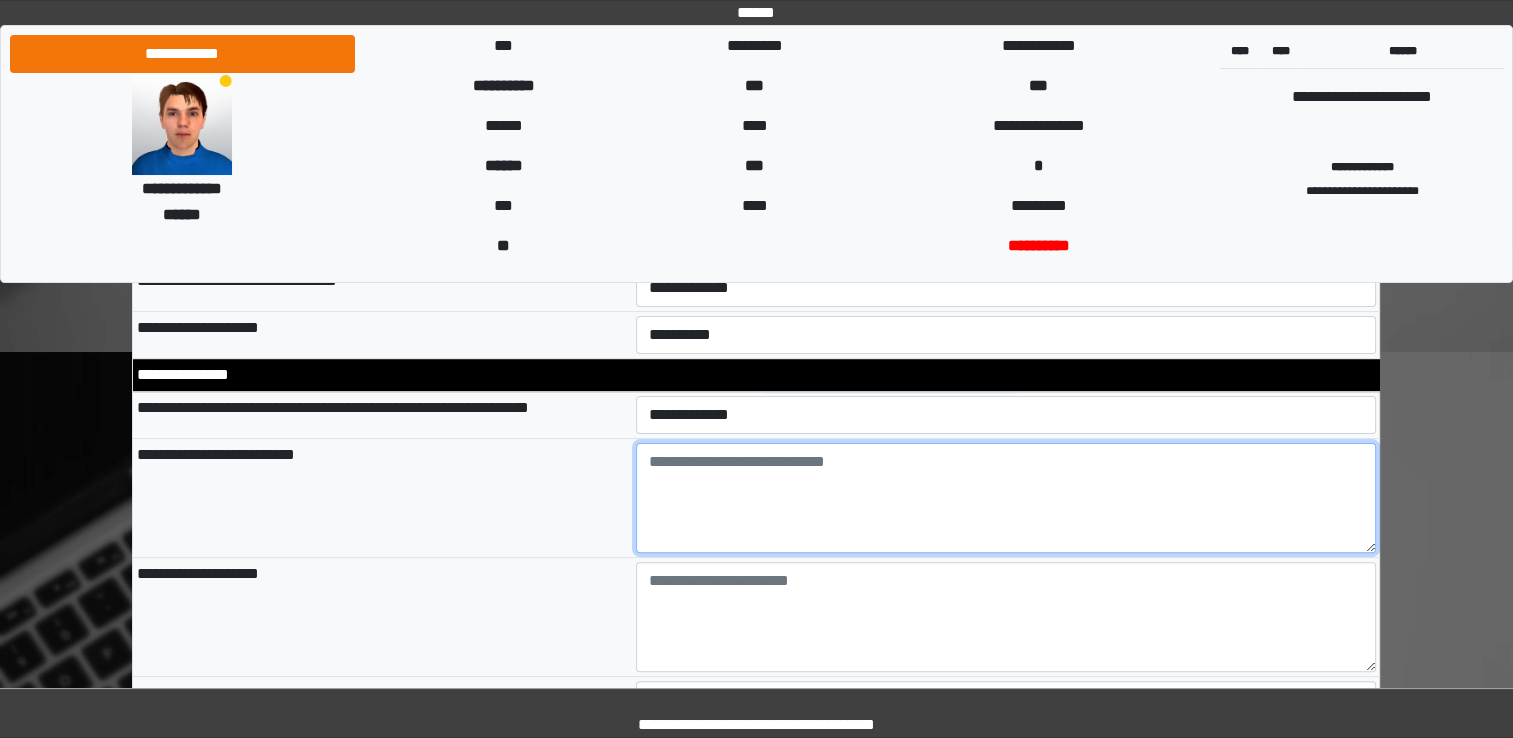 click at bounding box center [1006, 498] 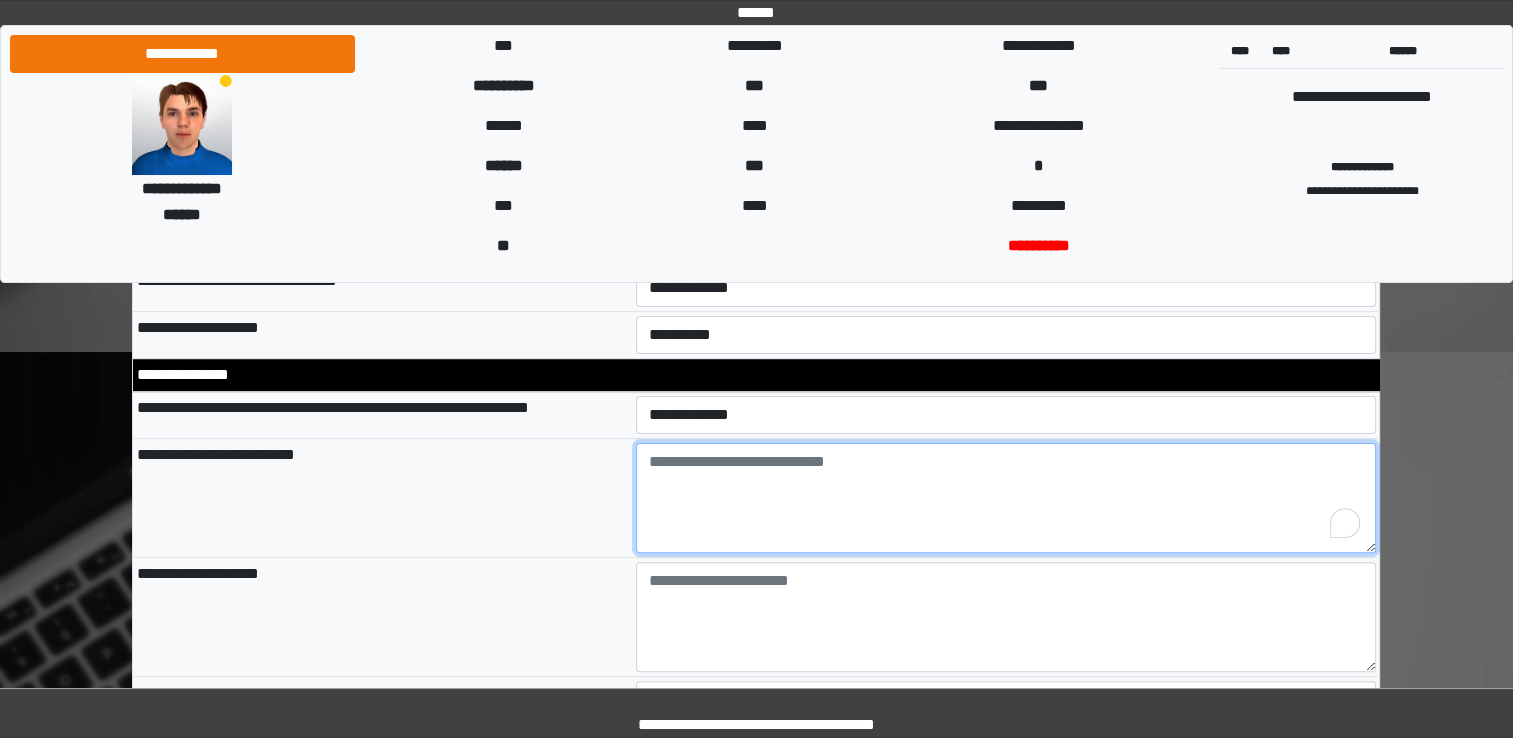 type on "*" 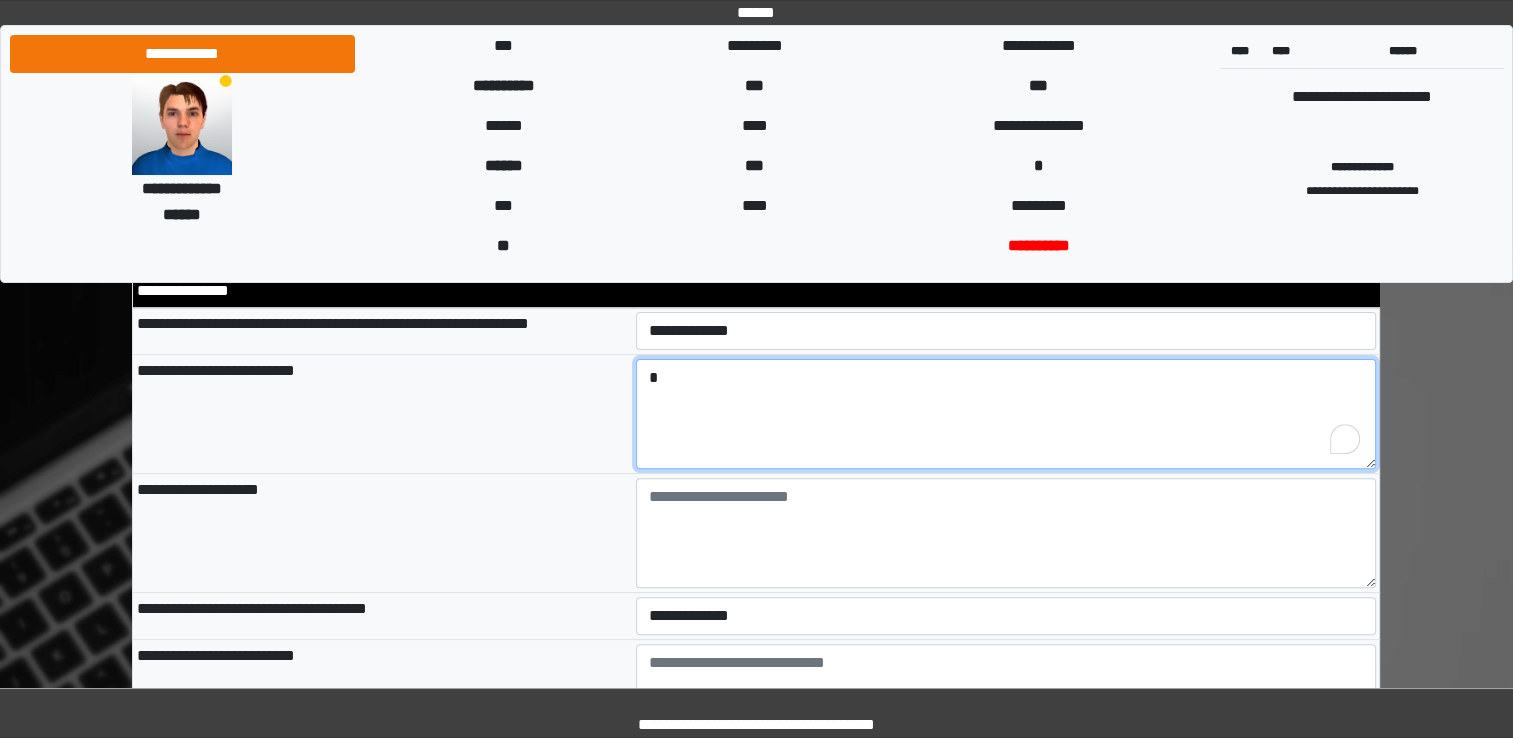 scroll, scrollTop: 600, scrollLeft: 0, axis: vertical 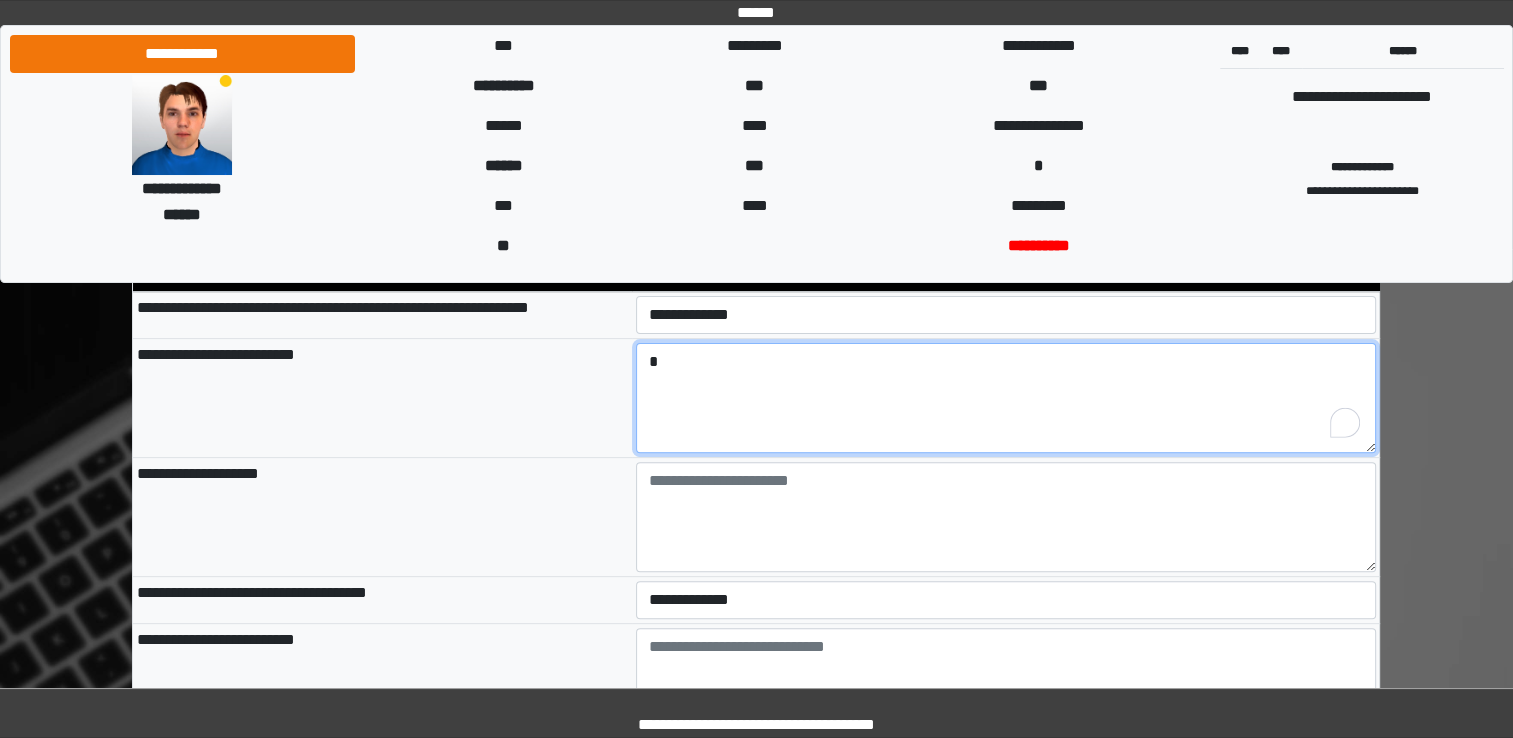 type on "*" 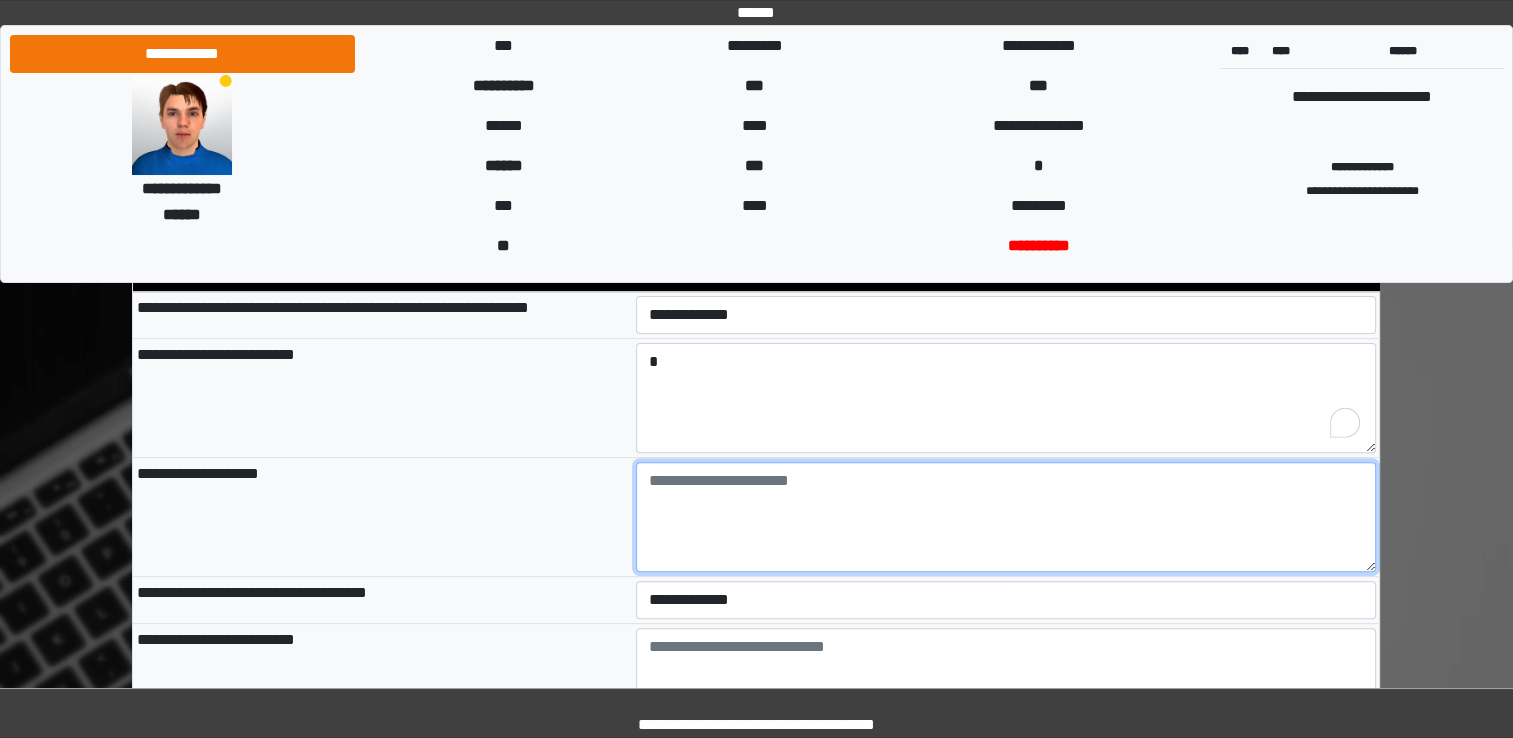 click at bounding box center [1006, 517] 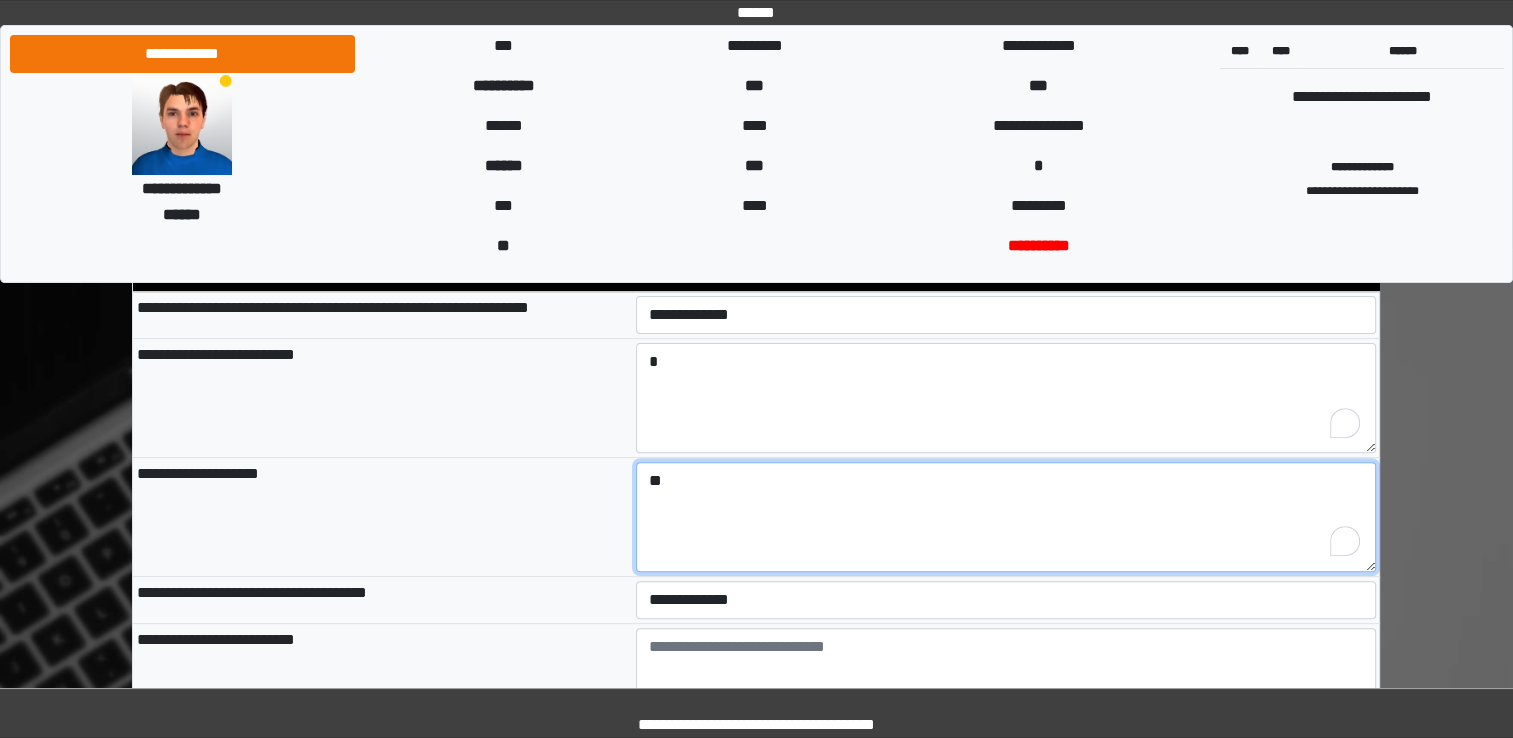 type on "*" 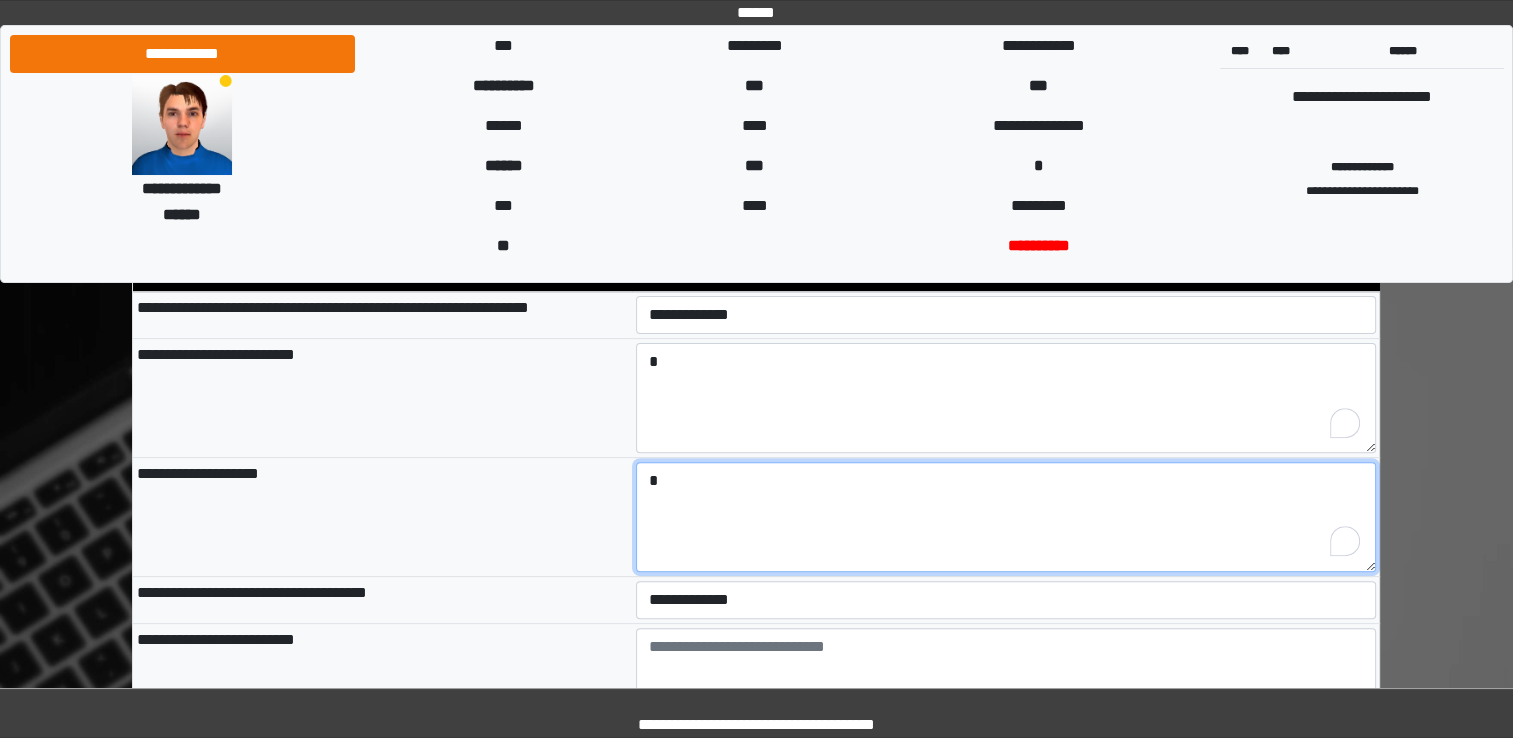 type 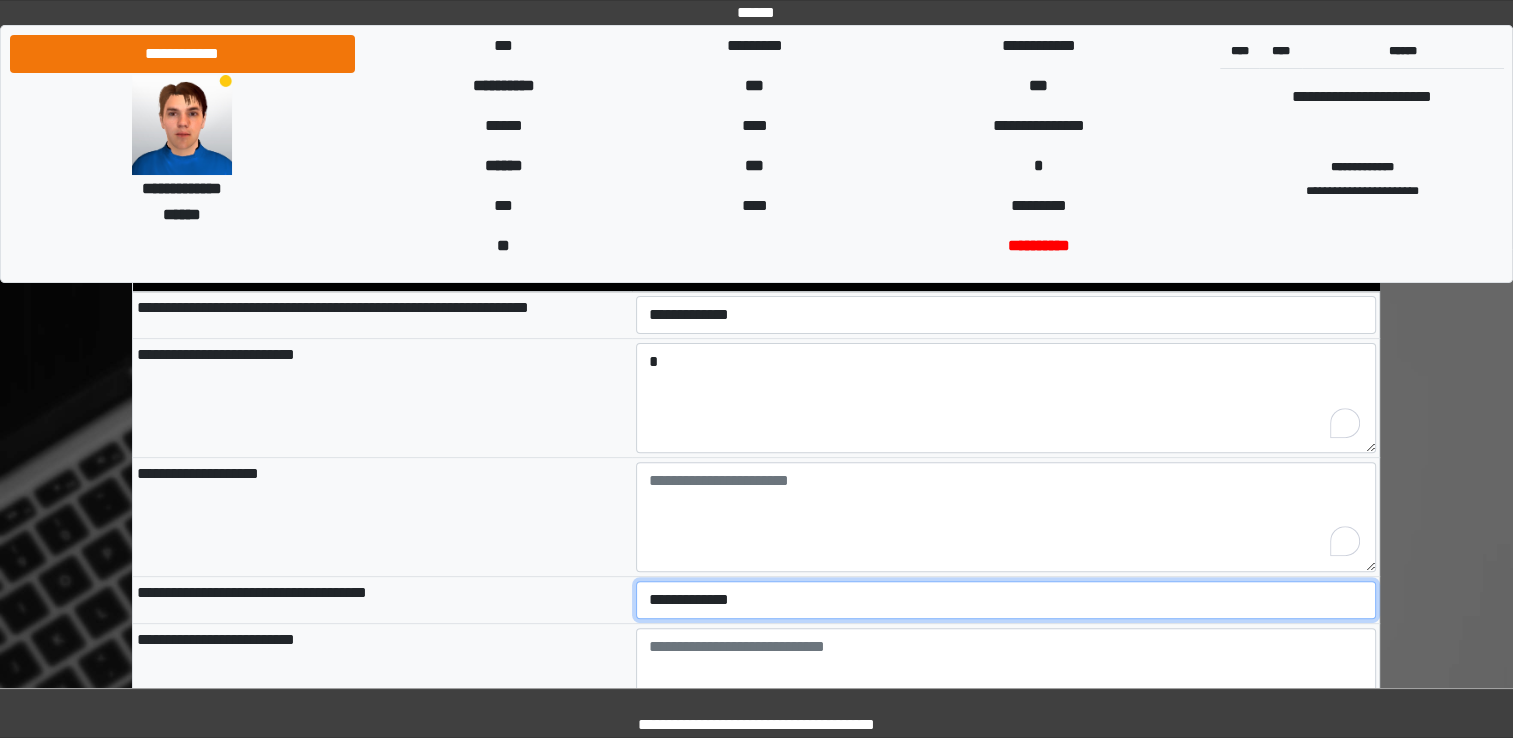 click on "**********" at bounding box center [1006, 600] 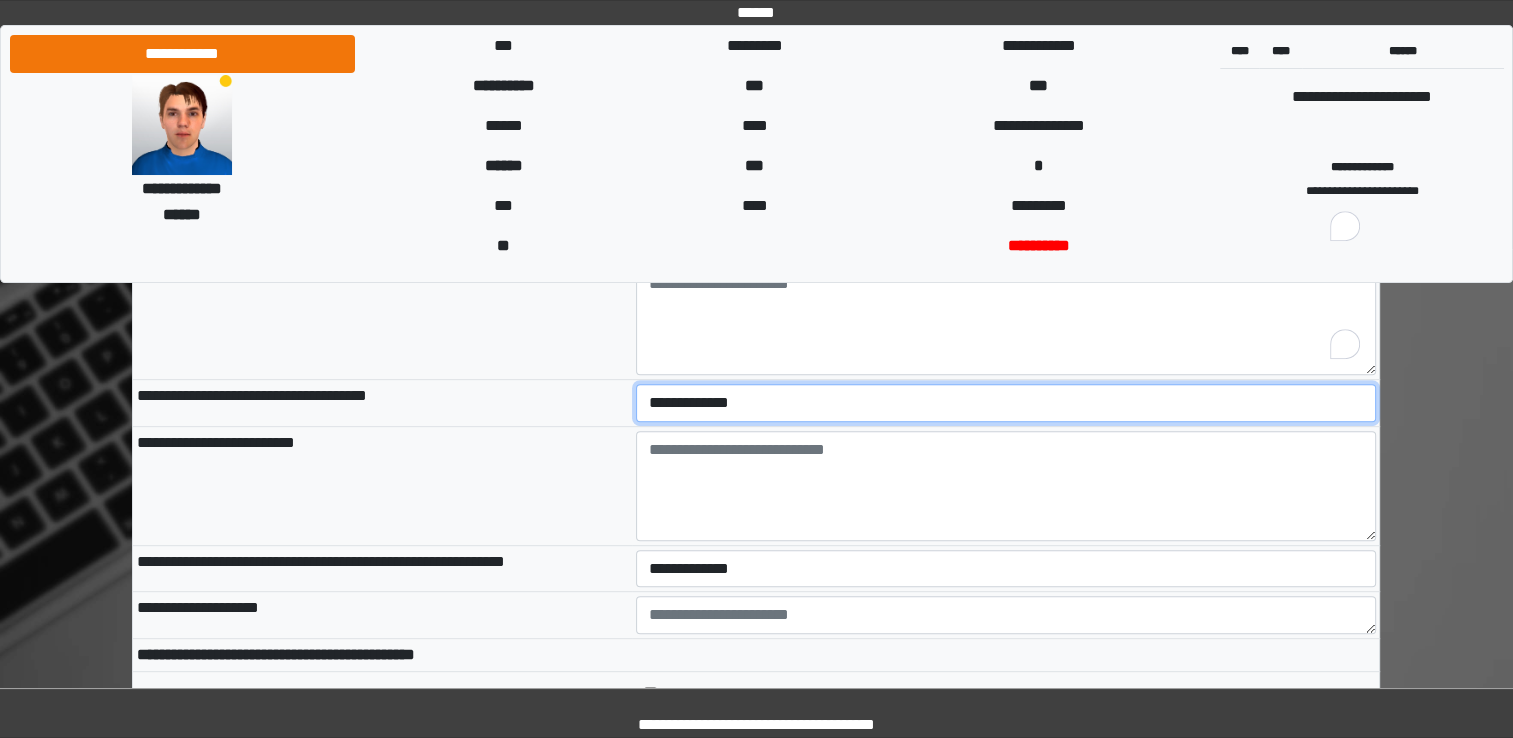 scroll, scrollTop: 800, scrollLeft: 0, axis: vertical 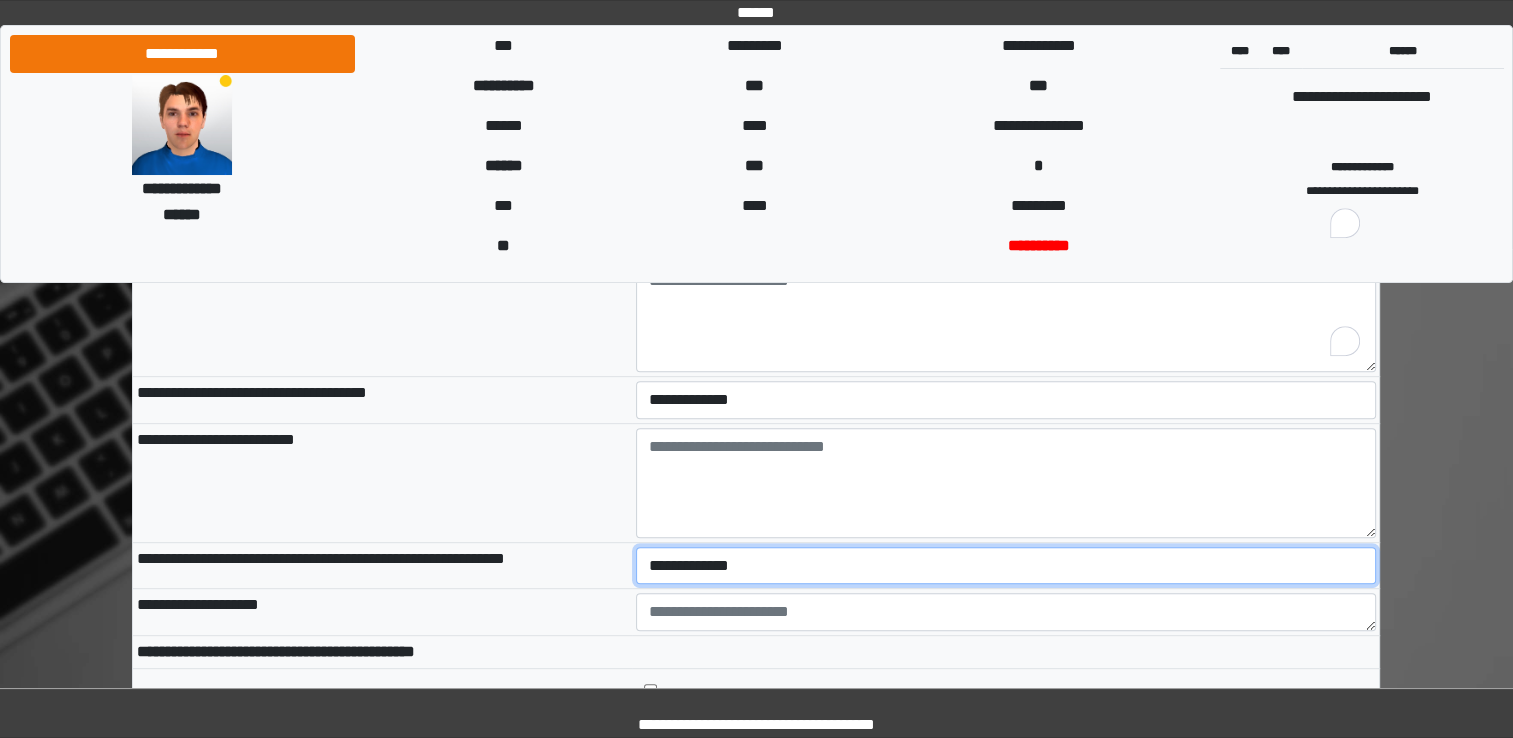 click on "**********" at bounding box center (1006, 566) 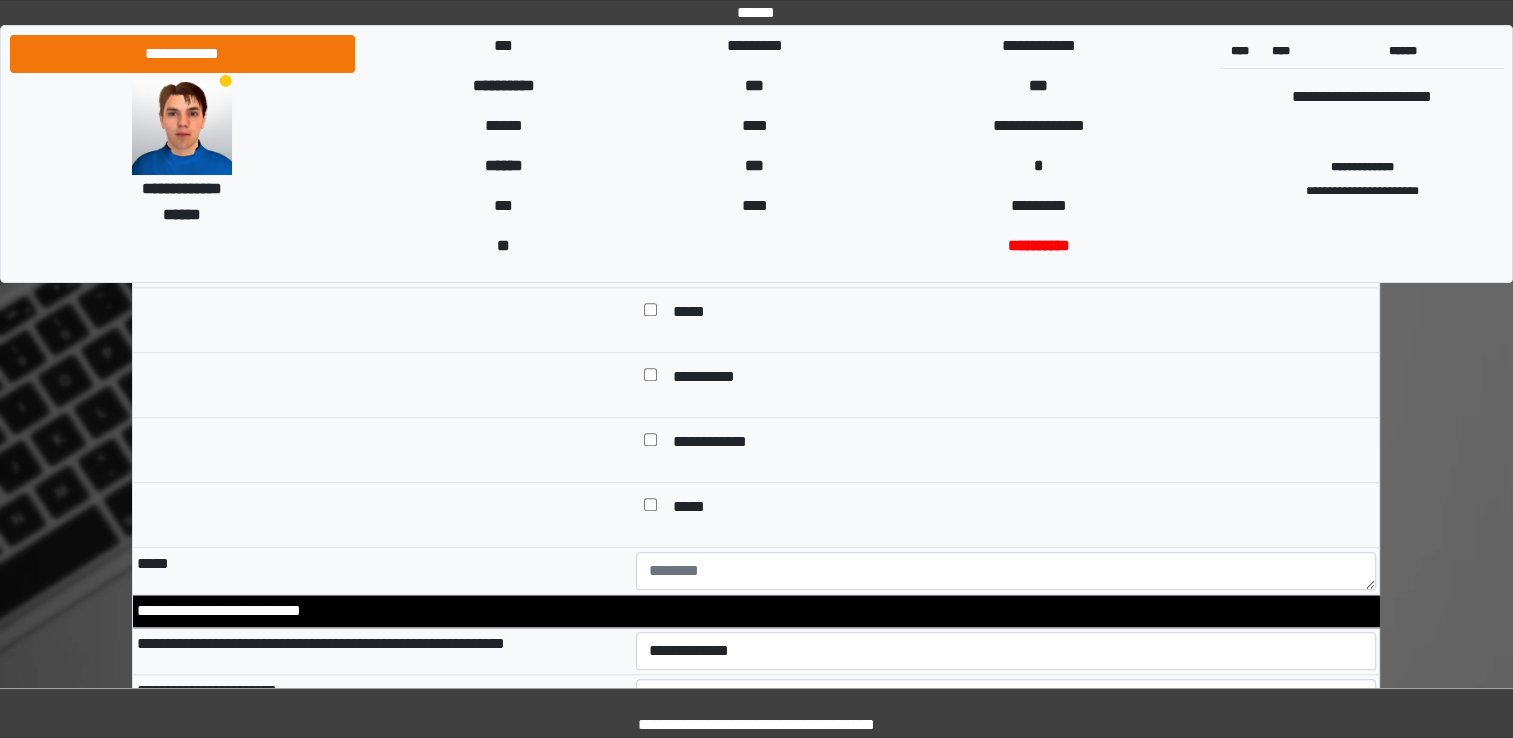 scroll, scrollTop: 1800, scrollLeft: 0, axis: vertical 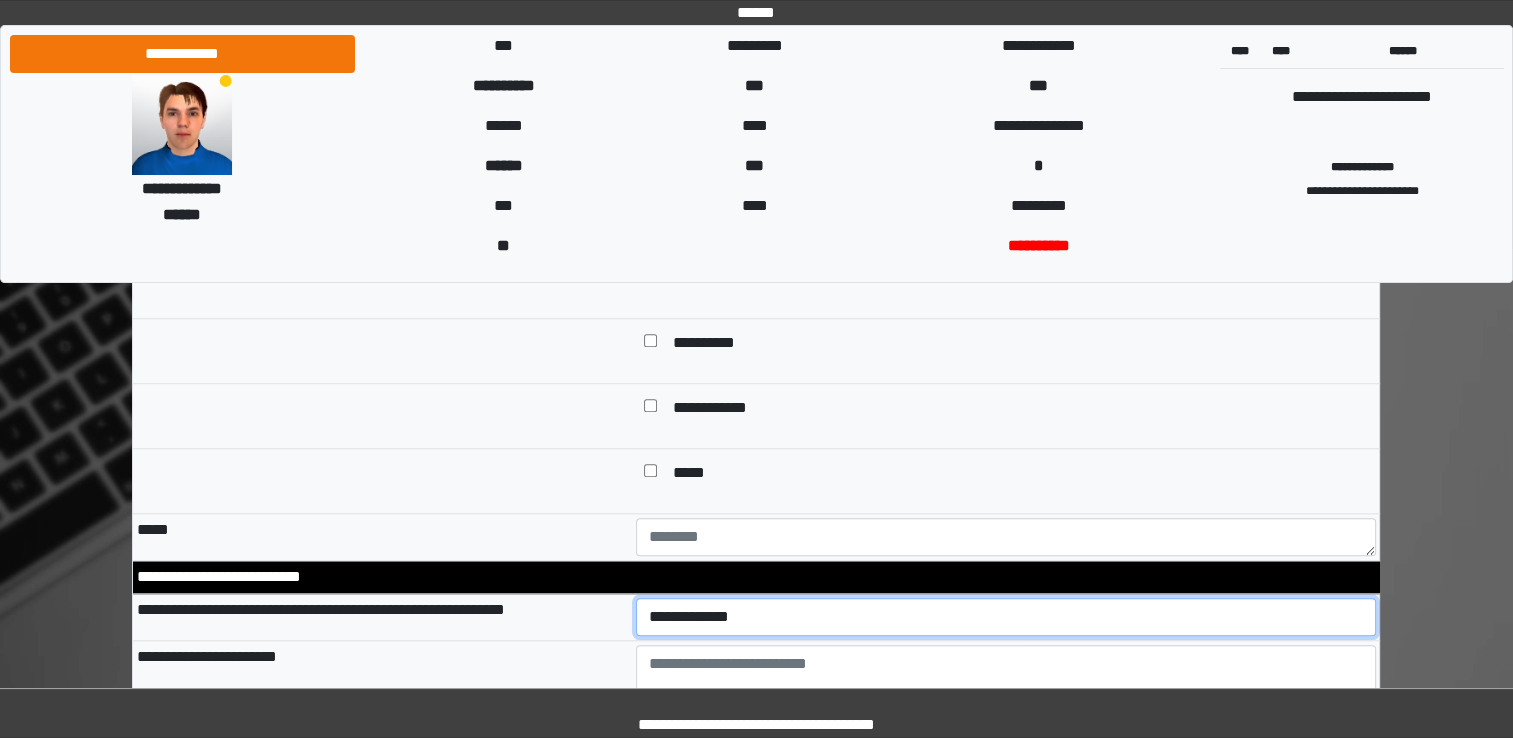 click on "**********" at bounding box center [1006, 617] 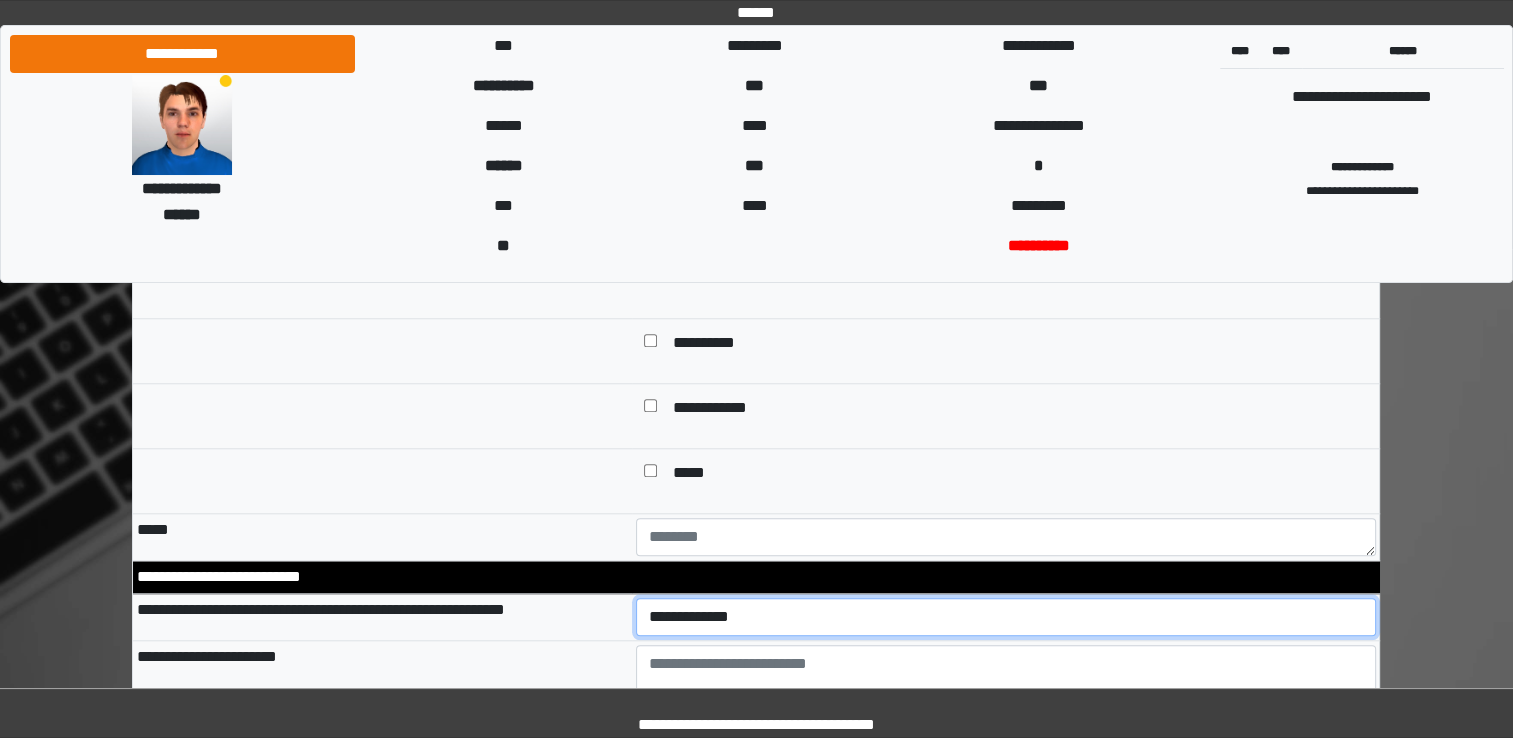 select on "*" 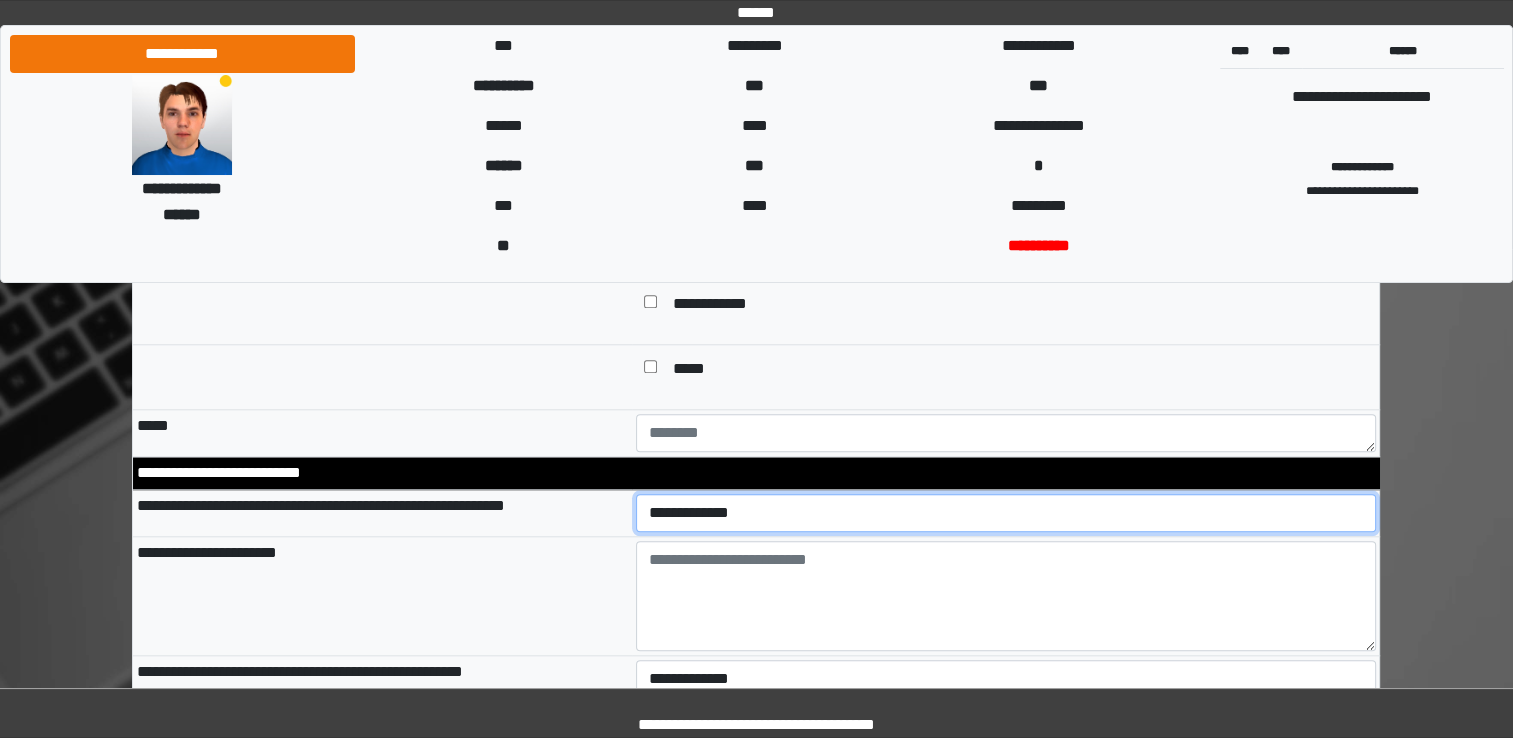 scroll, scrollTop: 2000, scrollLeft: 0, axis: vertical 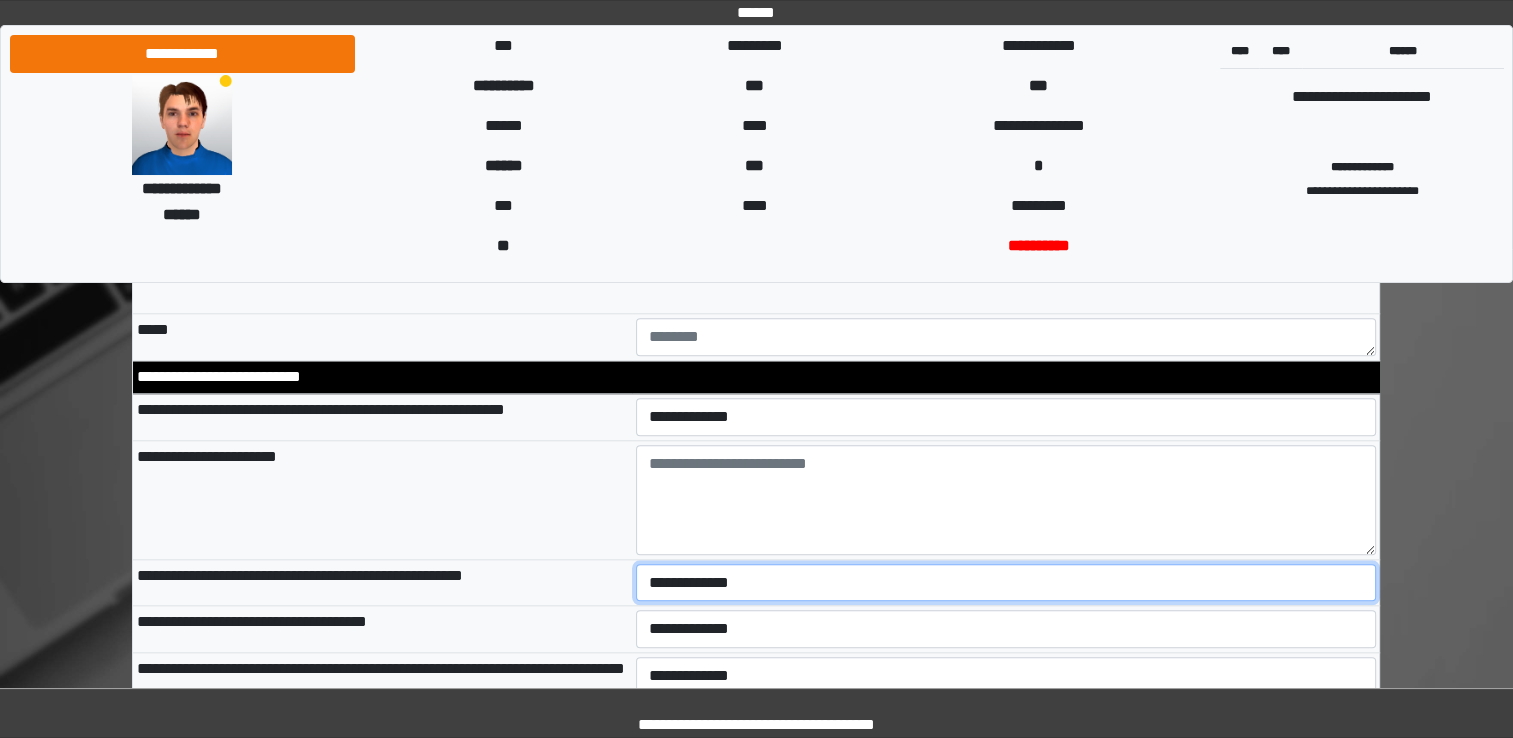 click on "**********" at bounding box center (1006, 583) 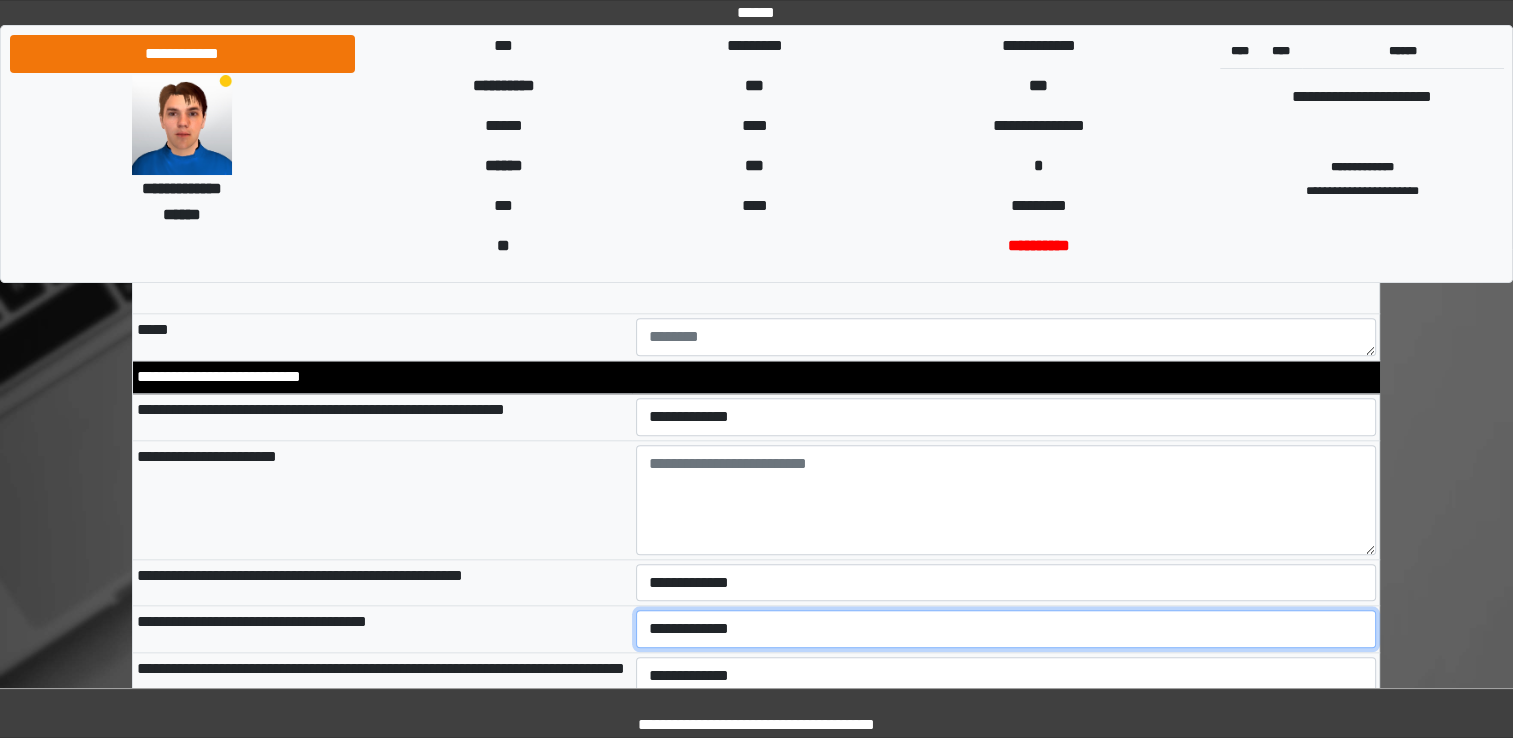 click on "**********" at bounding box center [1006, 629] 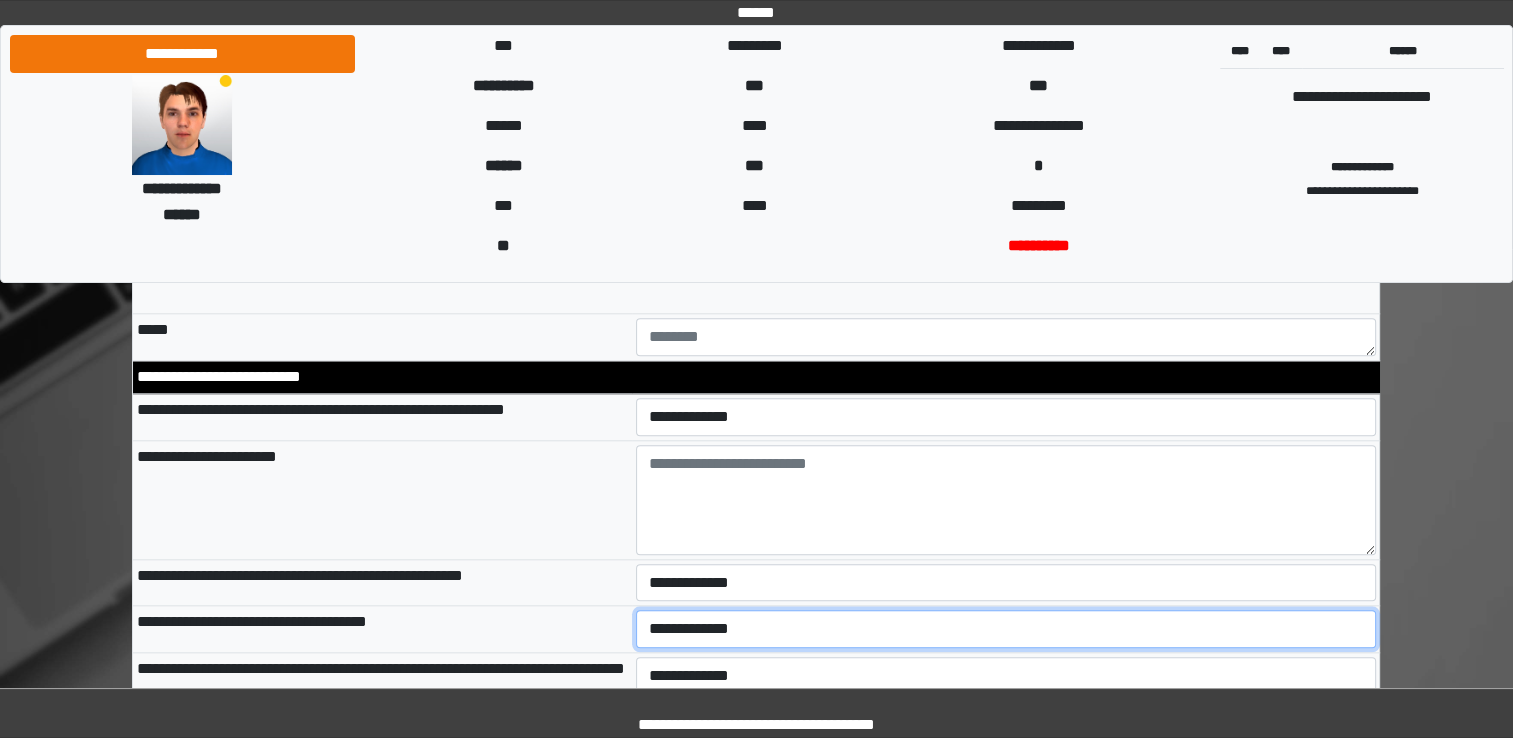 select on "*" 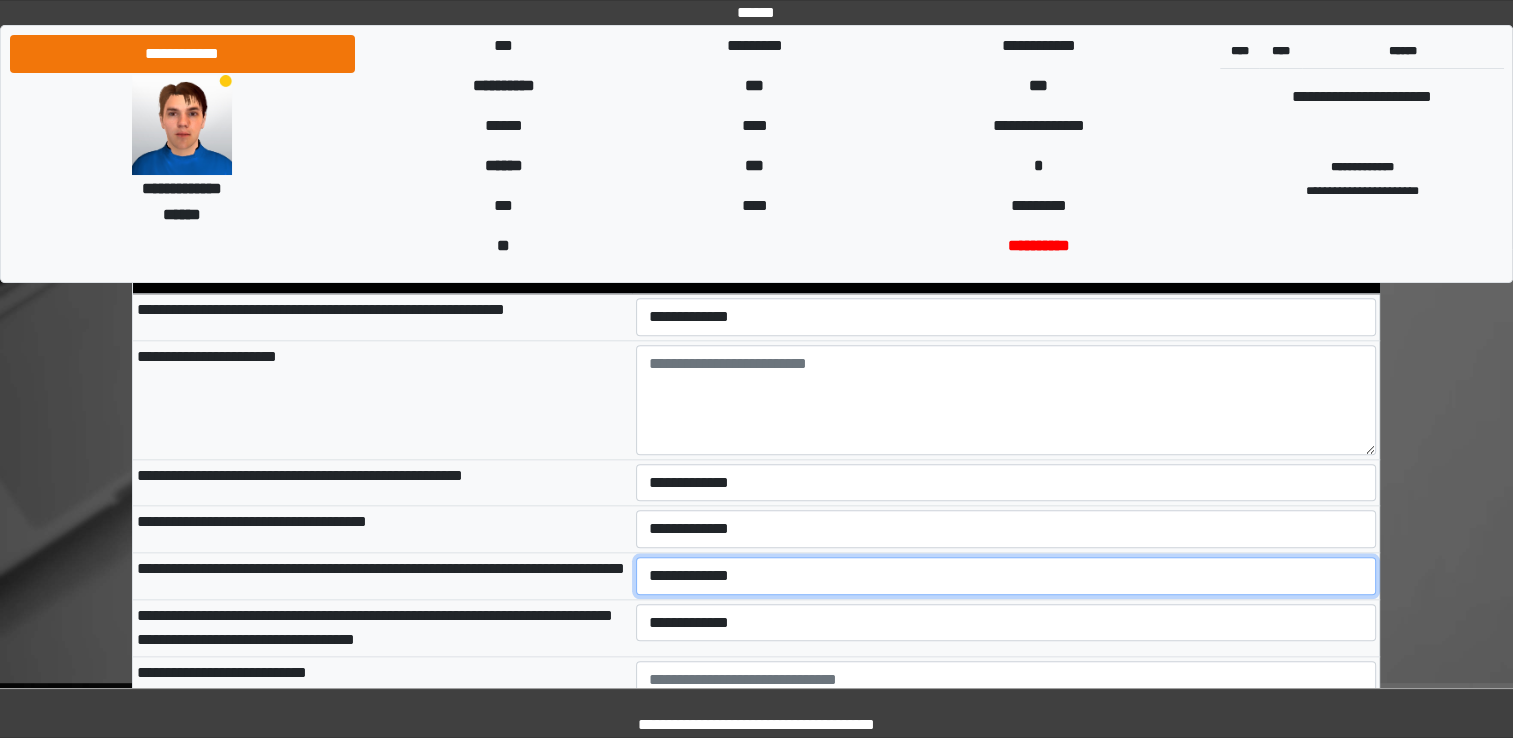 click on "**********" at bounding box center [1006, 576] 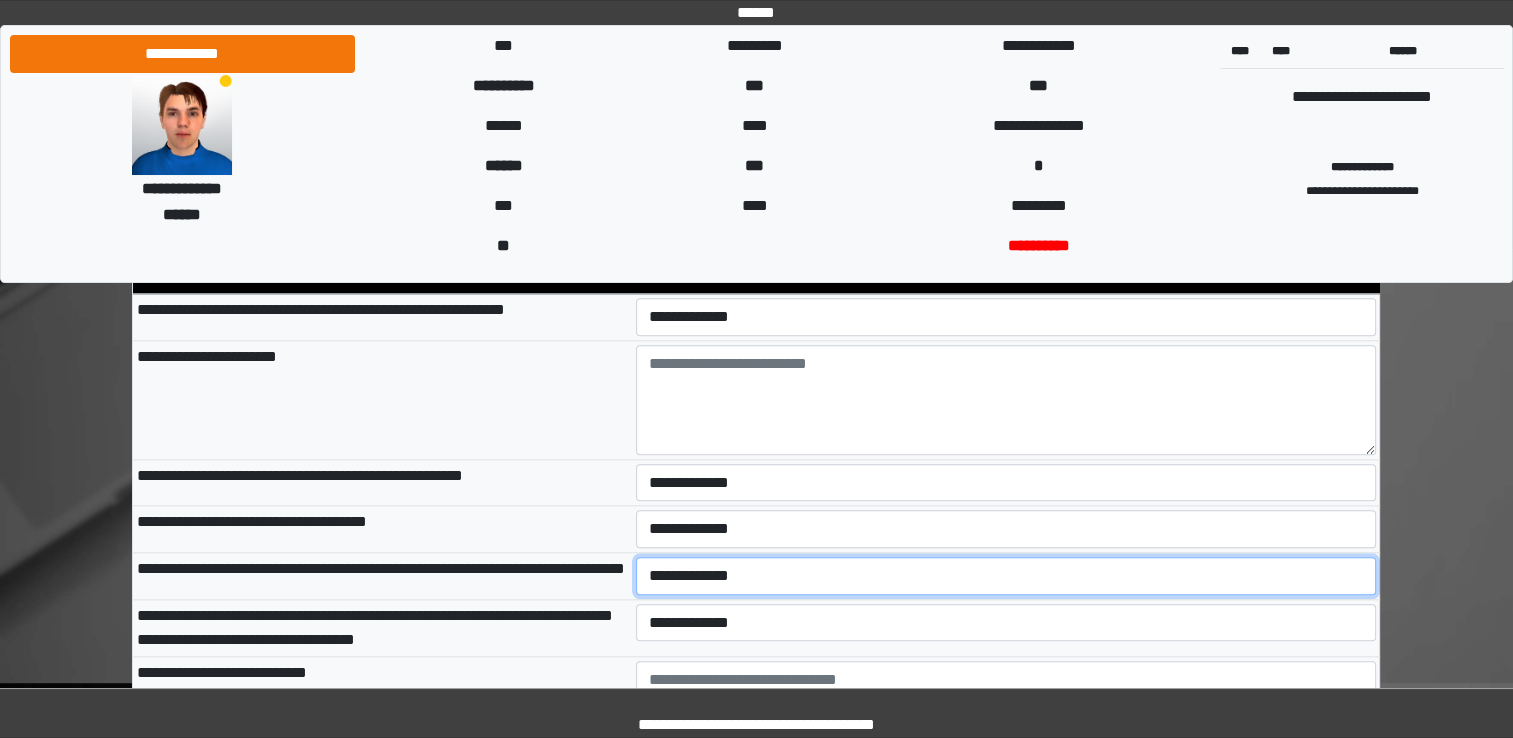 select on "*" 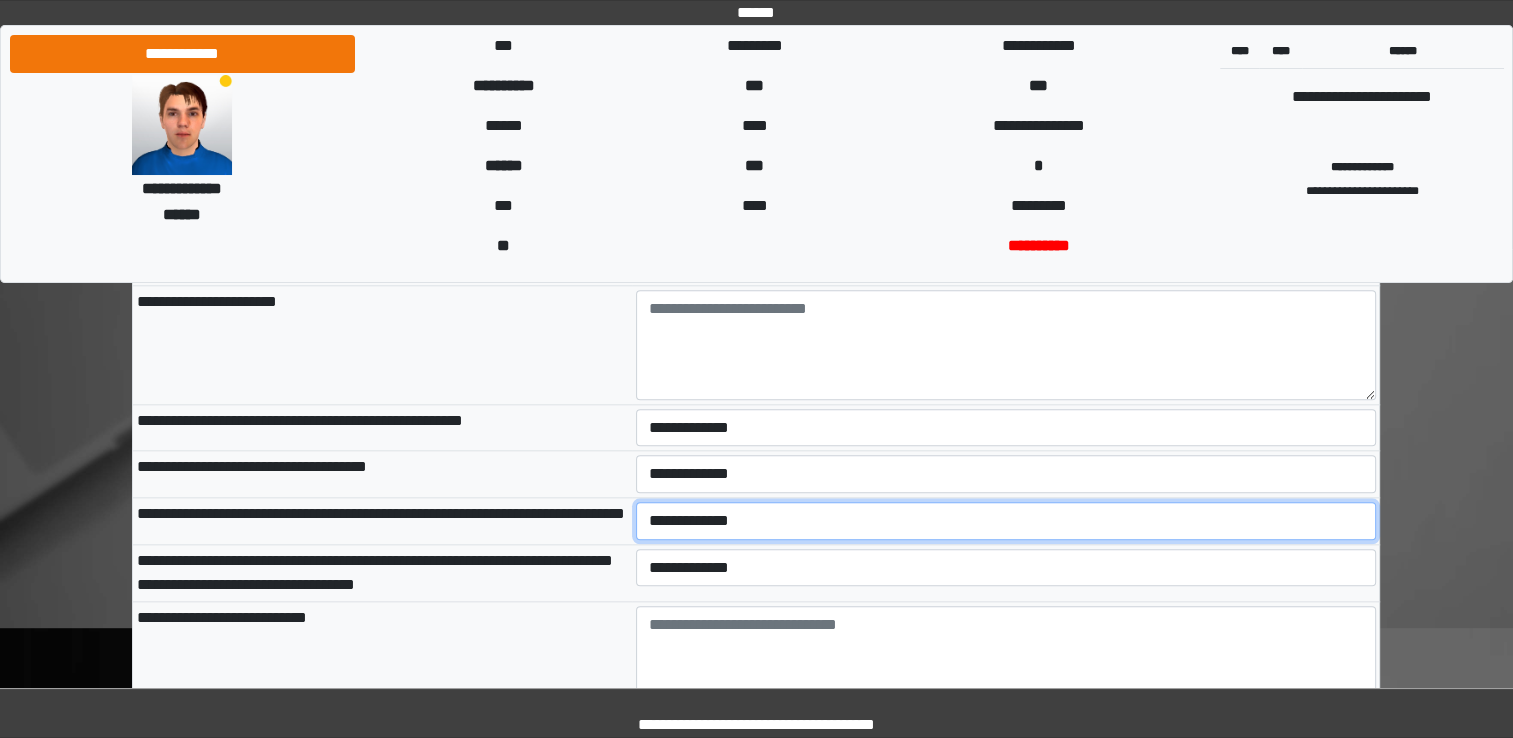 scroll, scrollTop: 2200, scrollLeft: 0, axis: vertical 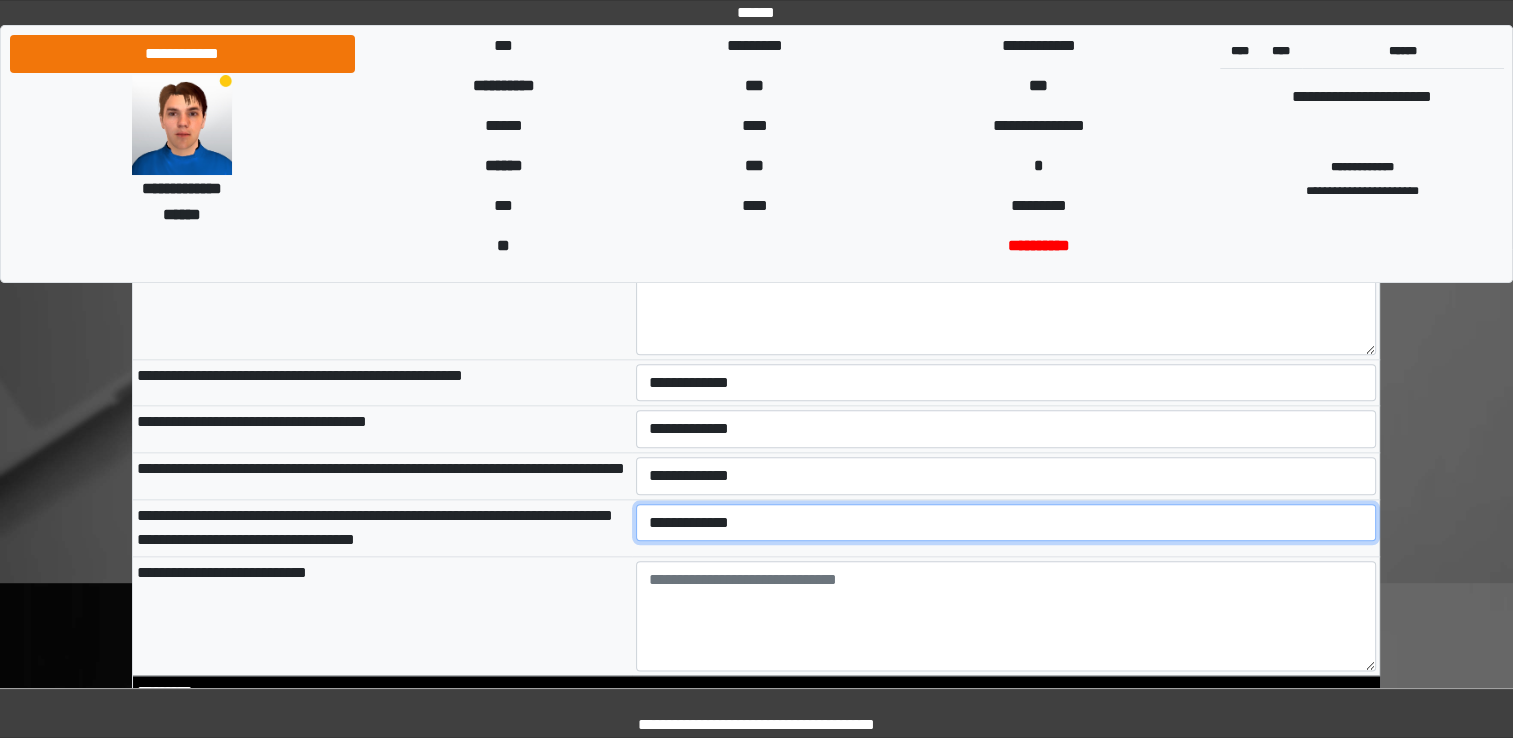click on "**********" at bounding box center [1006, 523] 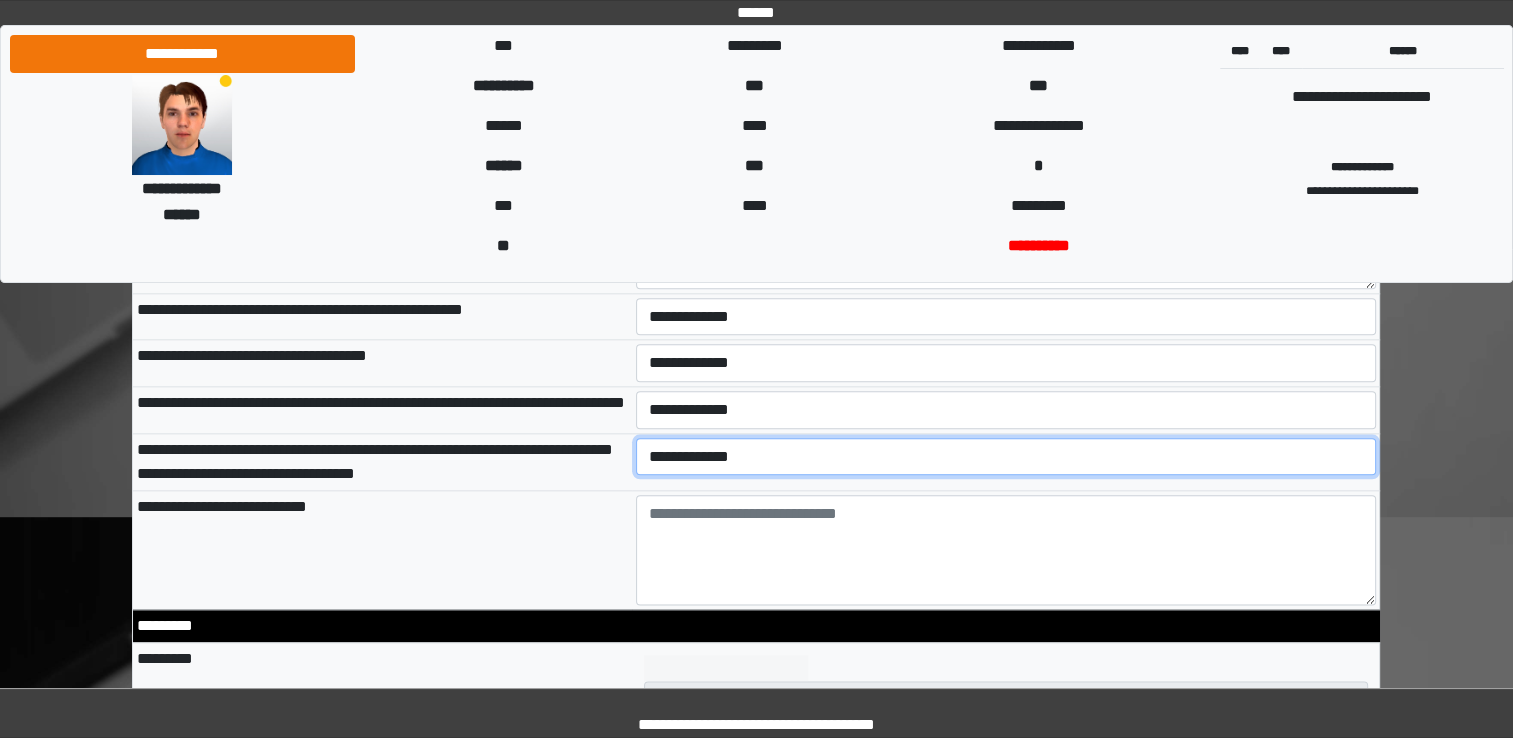 scroll, scrollTop: 2300, scrollLeft: 0, axis: vertical 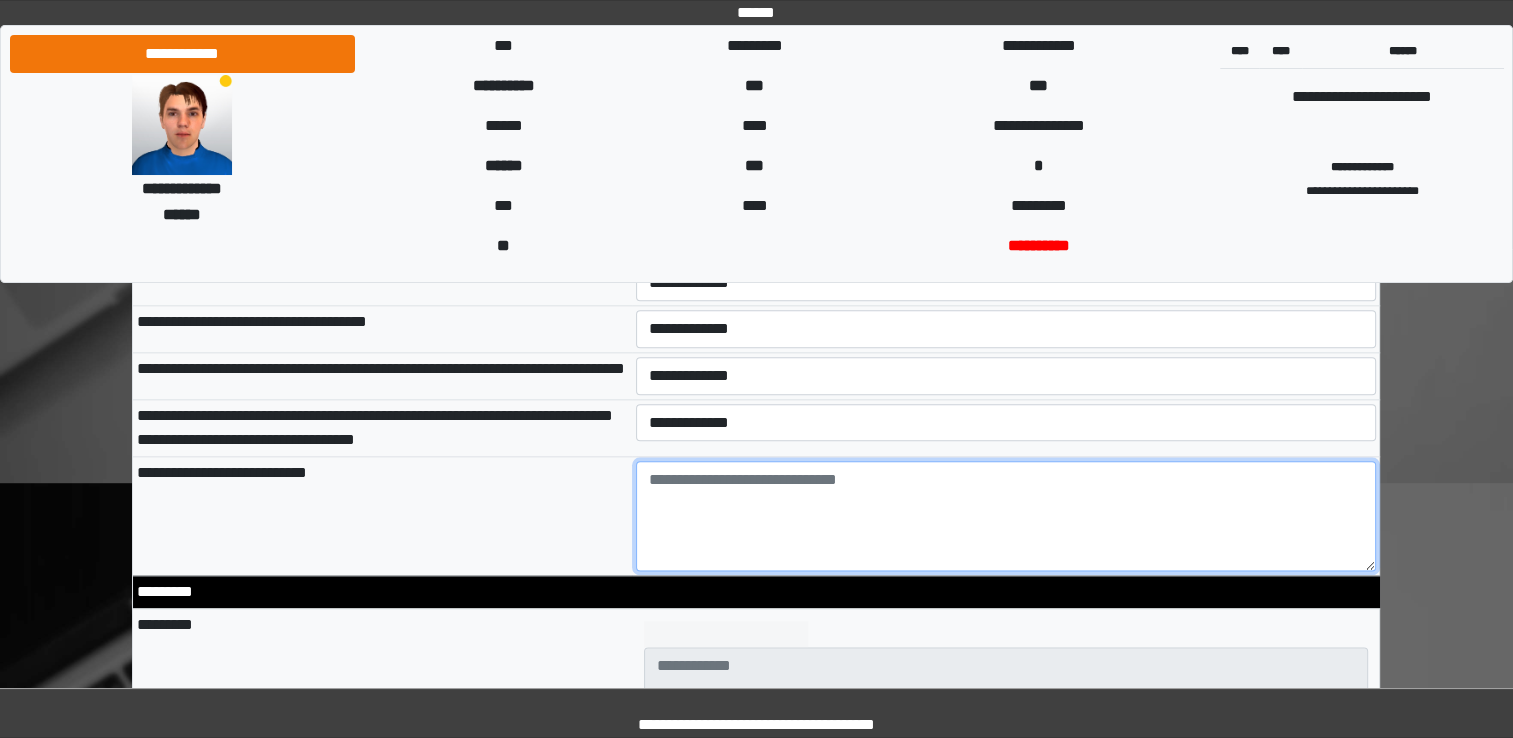 click at bounding box center [1006, 516] 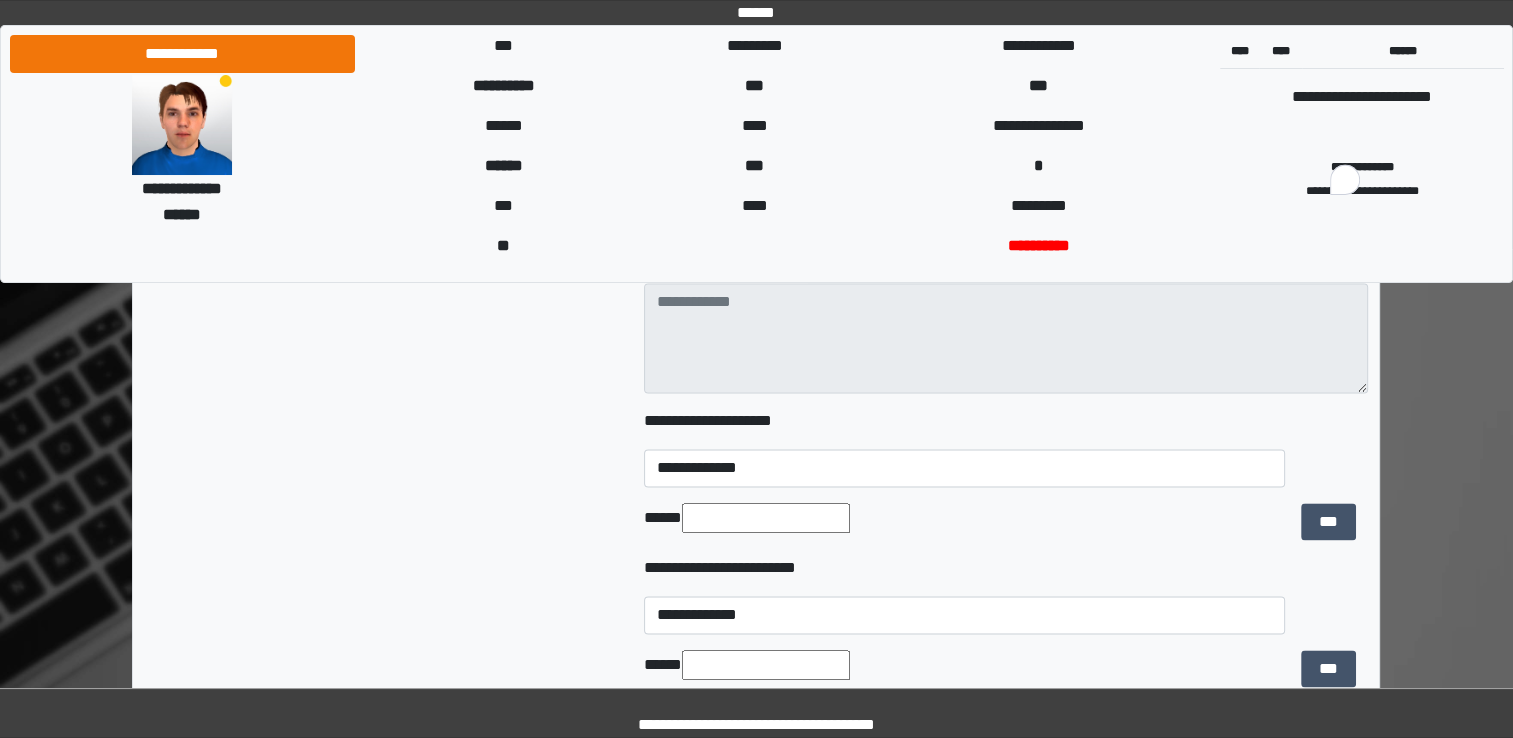 scroll, scrollTop: 2700, scrollLeft: 0, axis: vertical 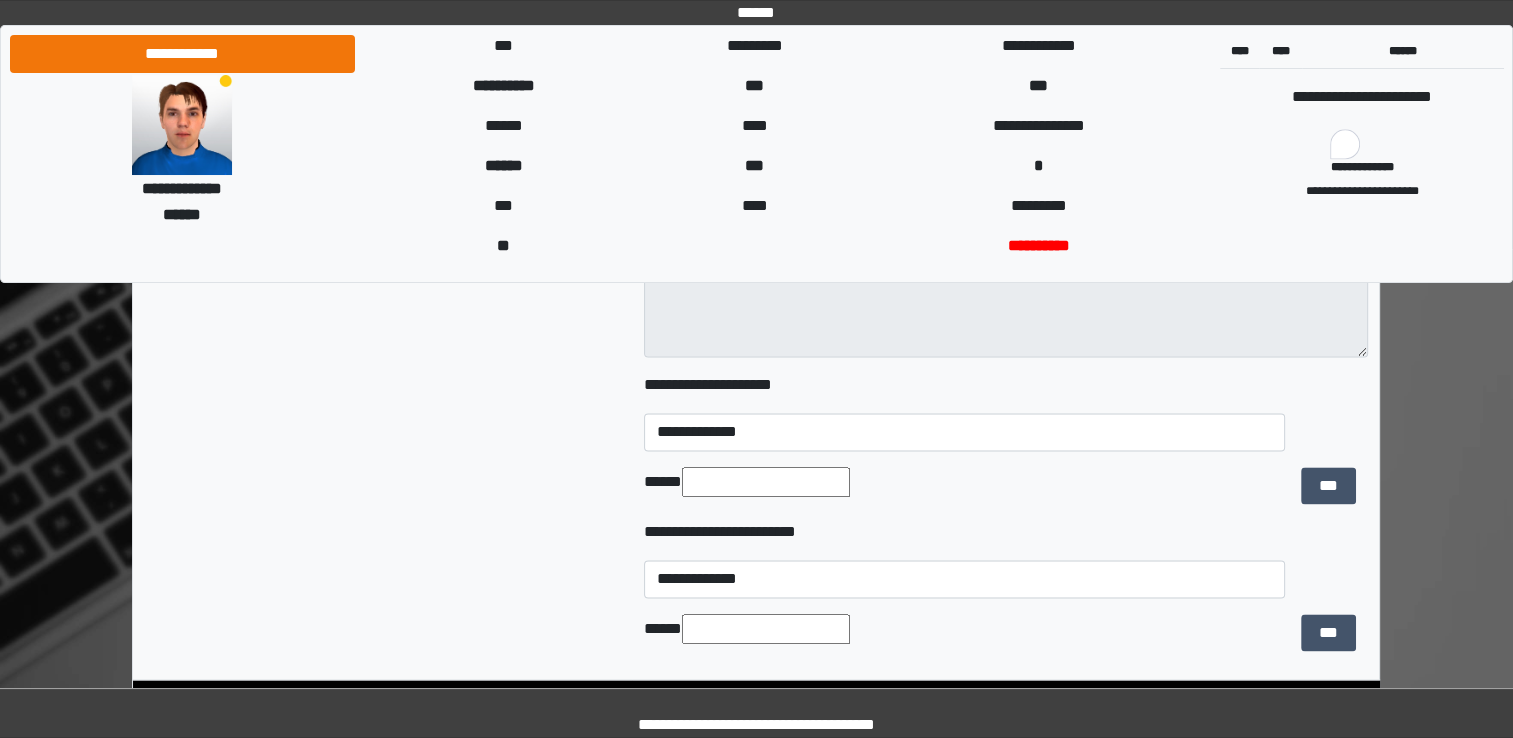 type on "**********" 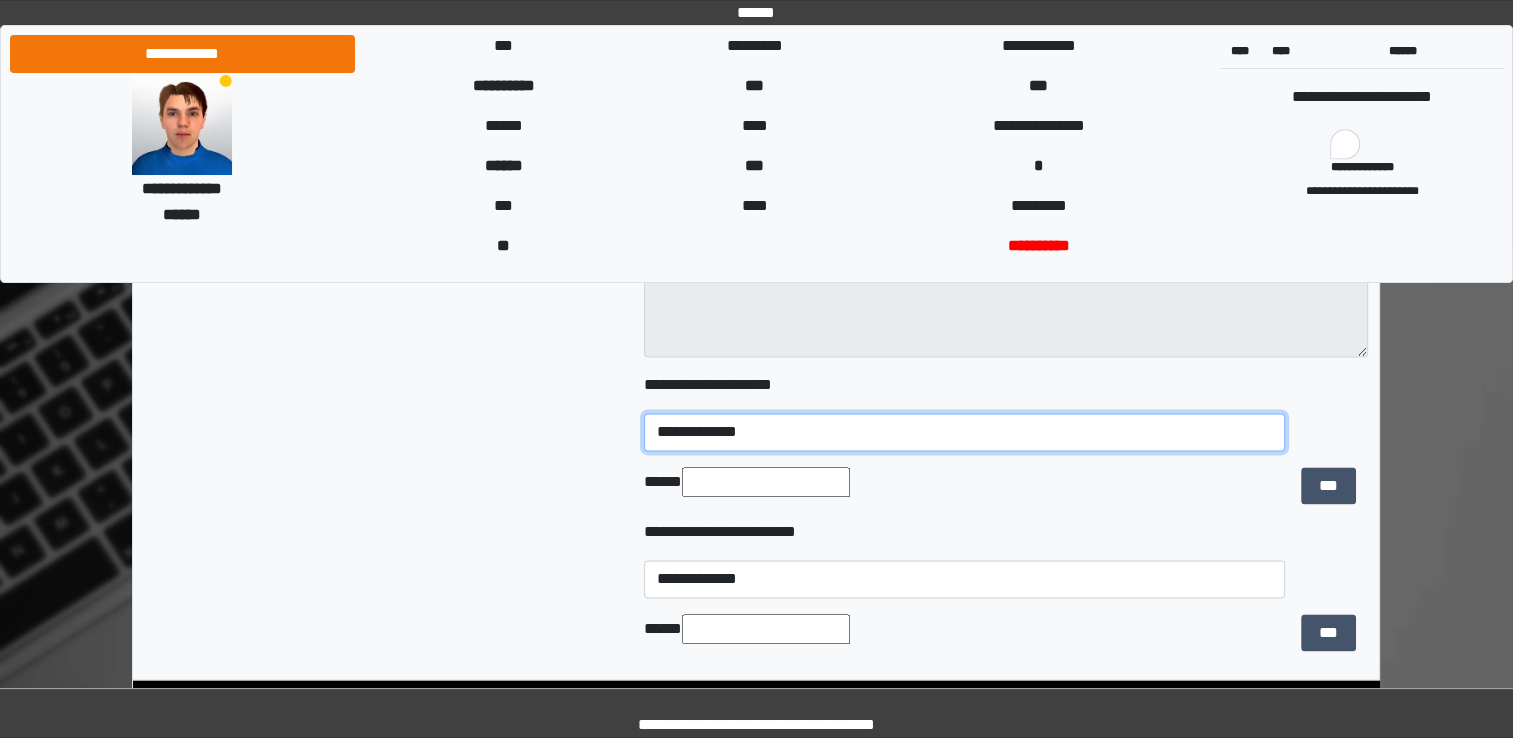 click on "**********" at bounding box center (964, 432) 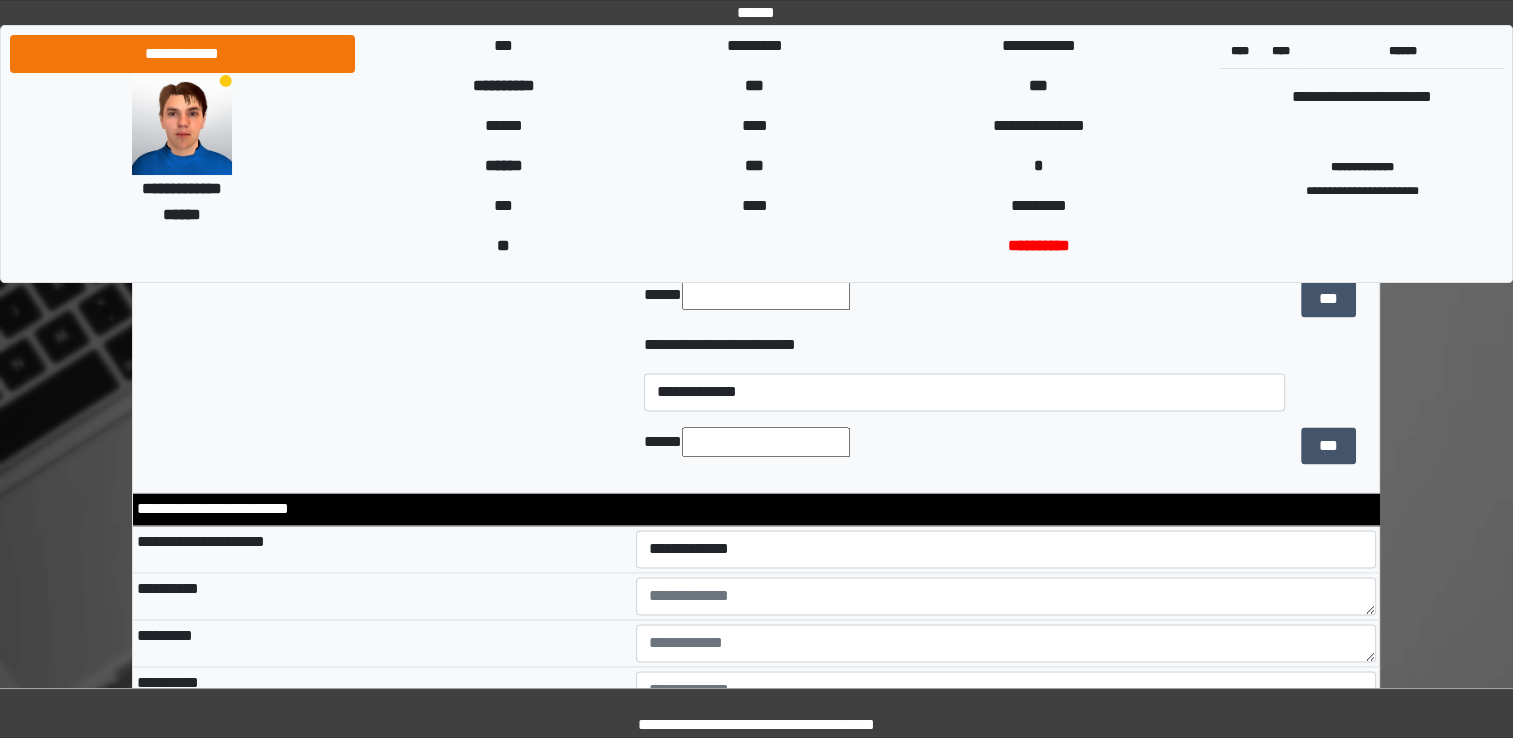 scroll, scrollTop: 2900, scrollLeft: 0, axis: vertical 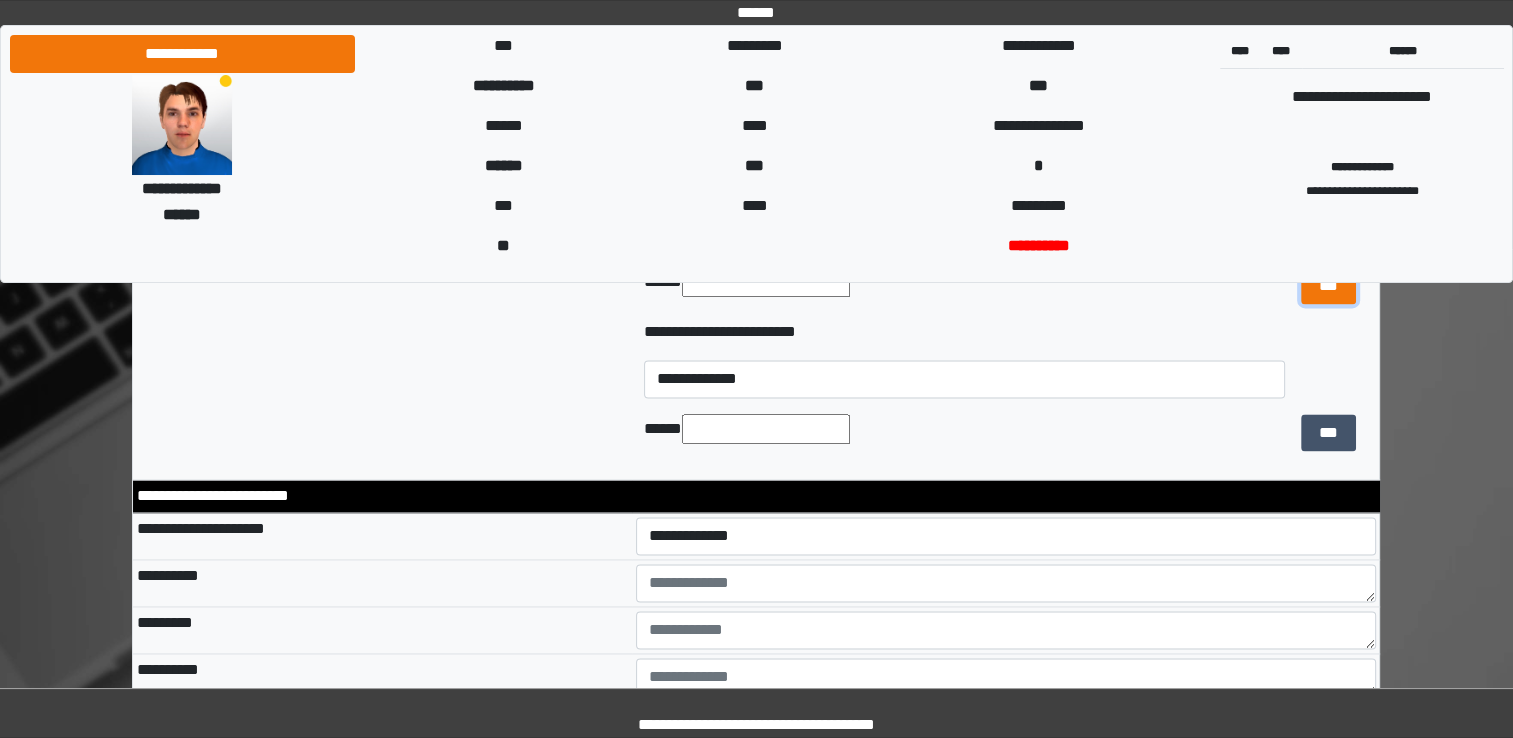 click on "***" at bounding box center (1328, 286) 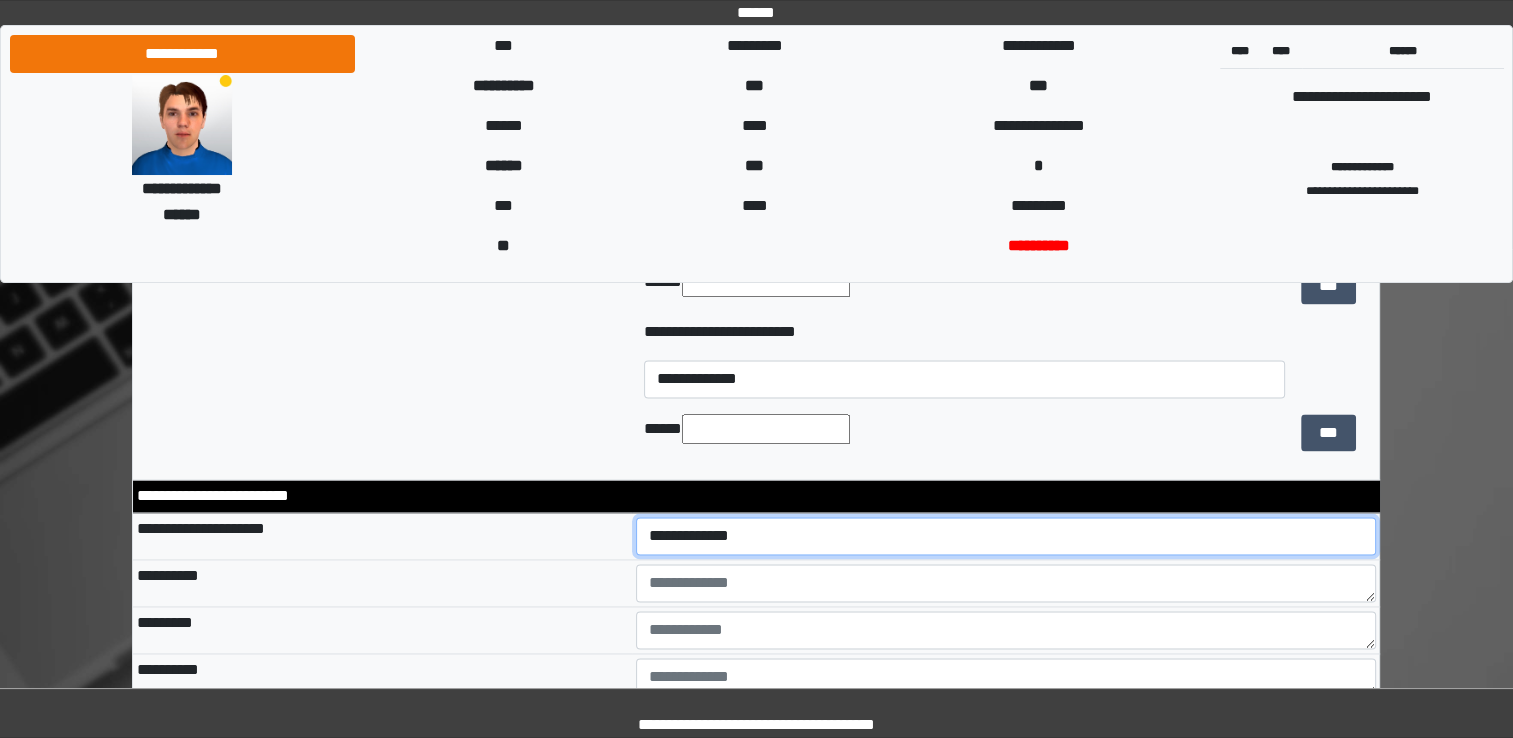 click on "**********" at bounding box center (1006, 536) 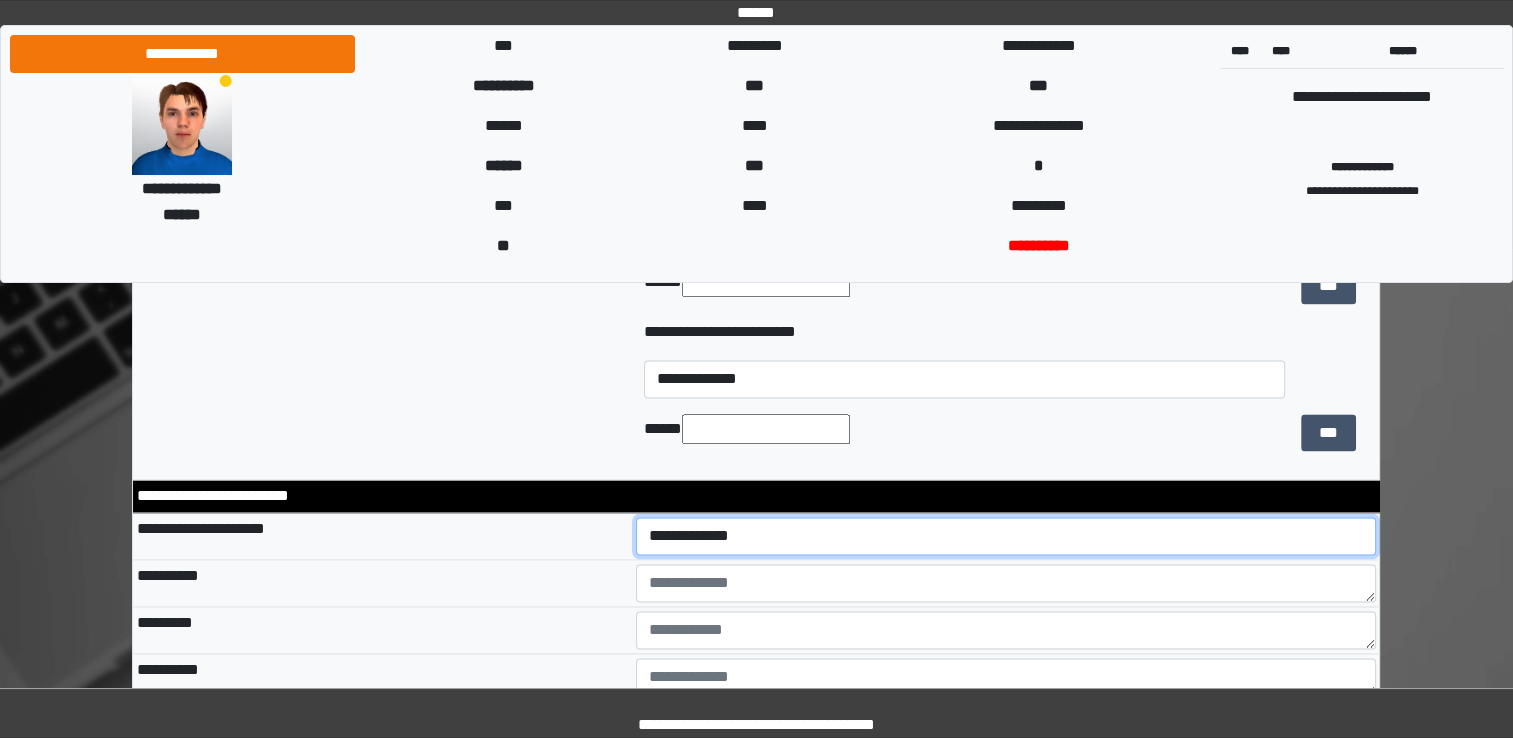 select on "*" 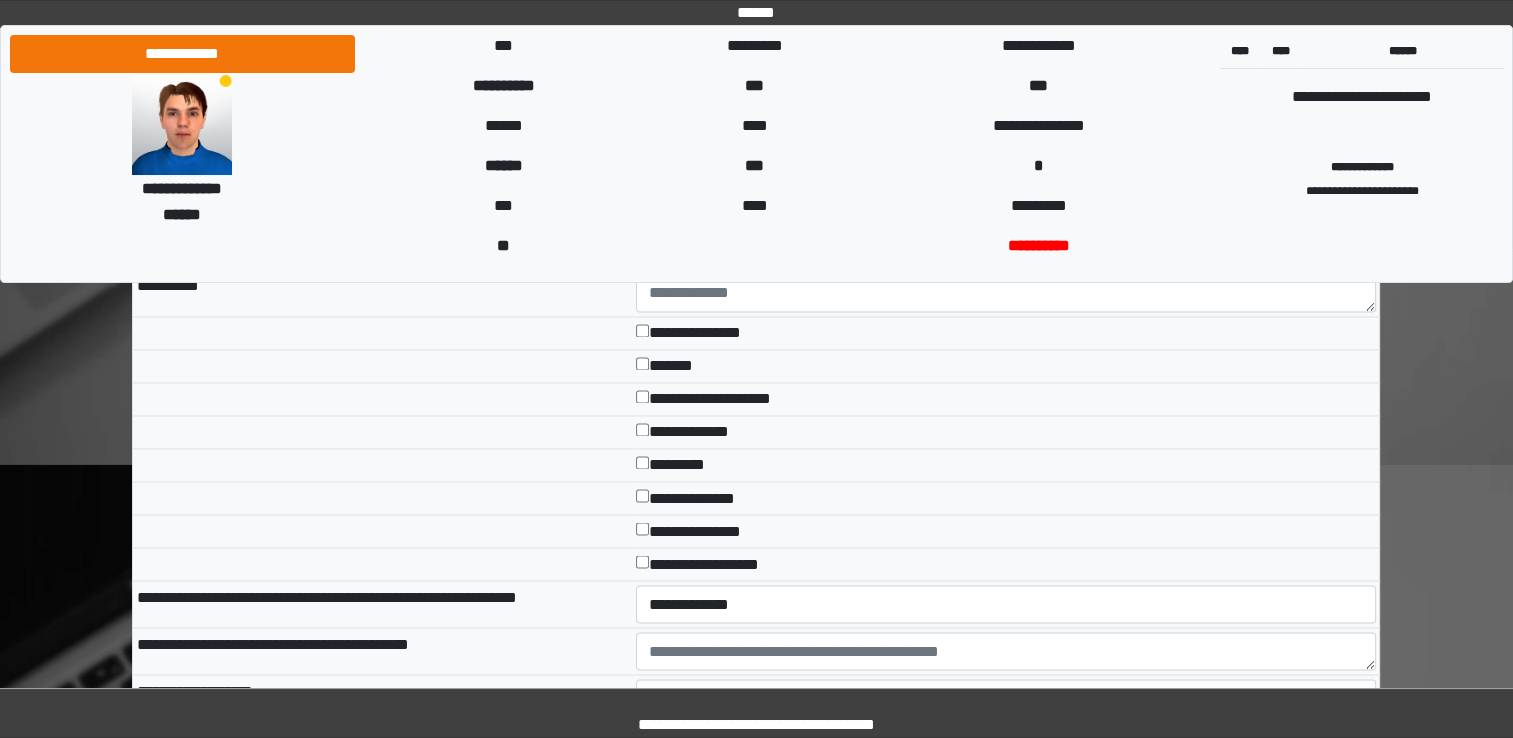 scroll, scrollTop: 3300, scrollLeft: 0, axis: vertical 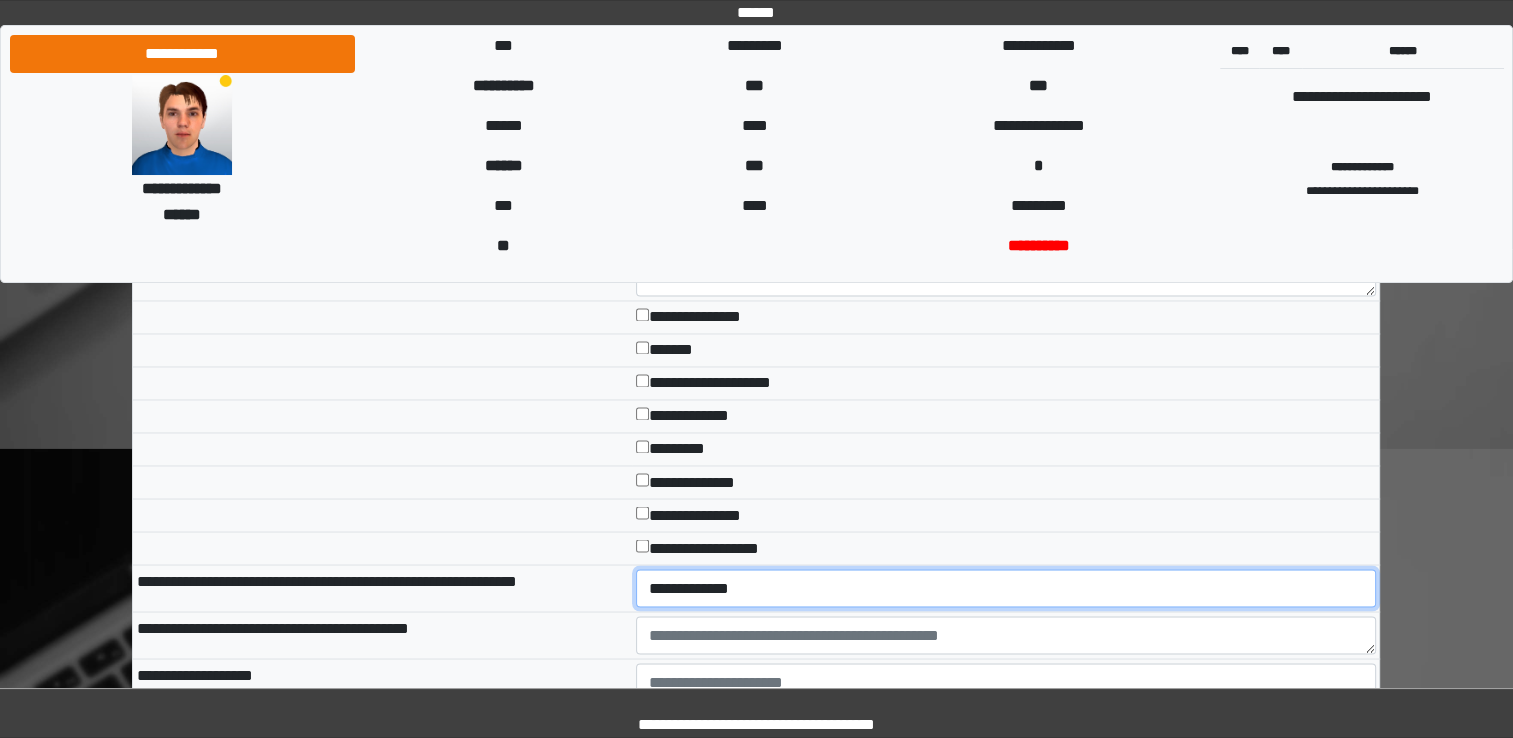 click on "**********" at bounding box center (1006, 588) 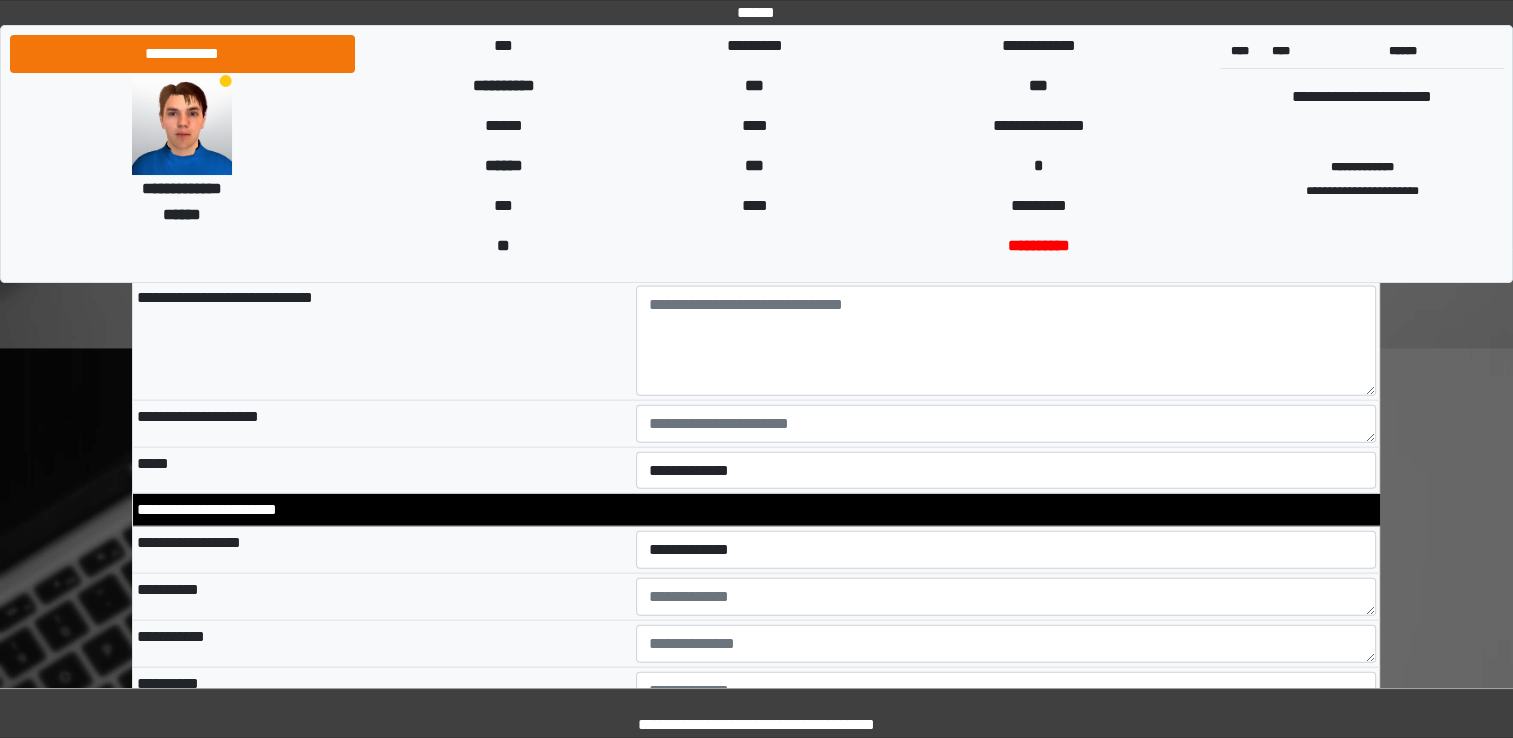 scroll, scrollTop: 4400, scrollLeft: 0, axis: vertical 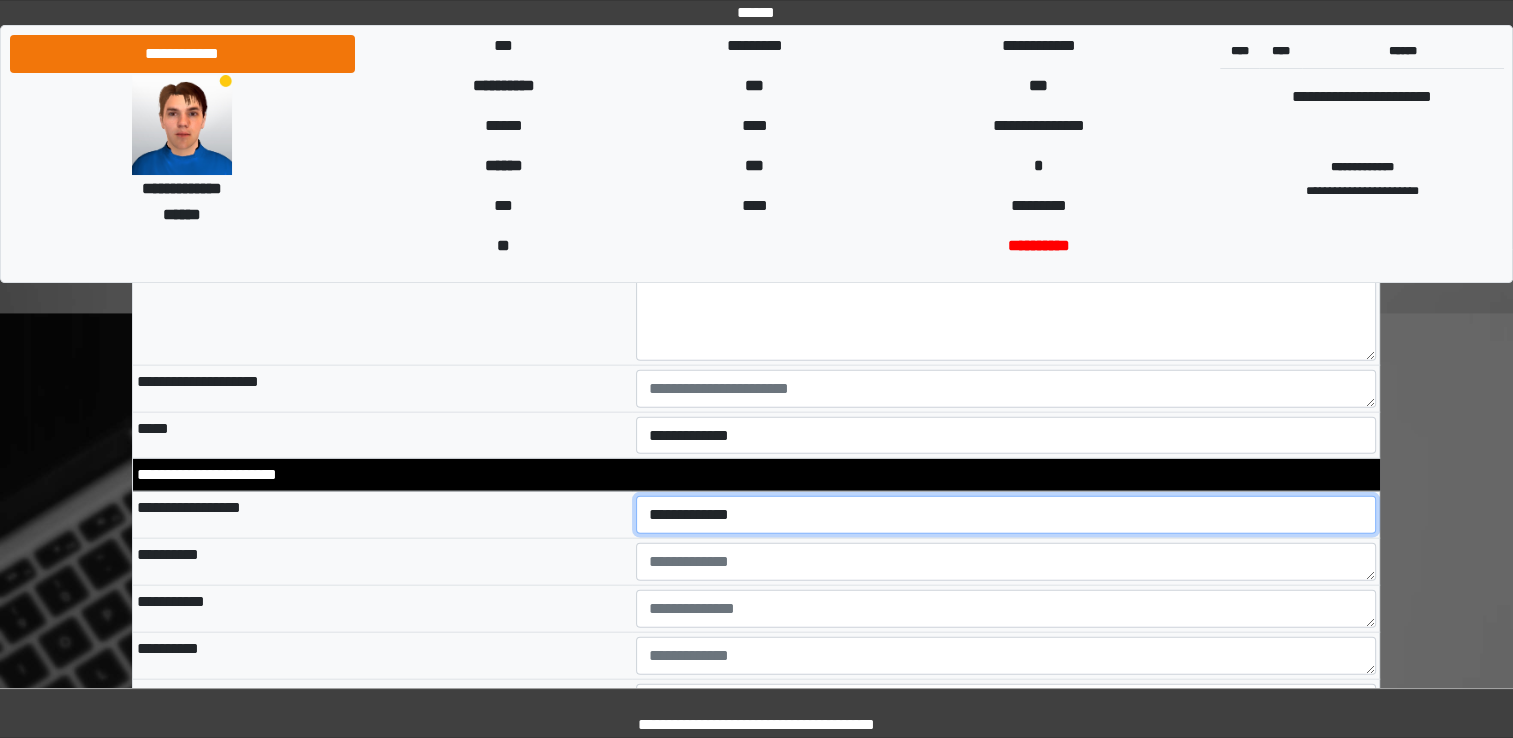 click on "**********" at bounding box center (1006, 515) 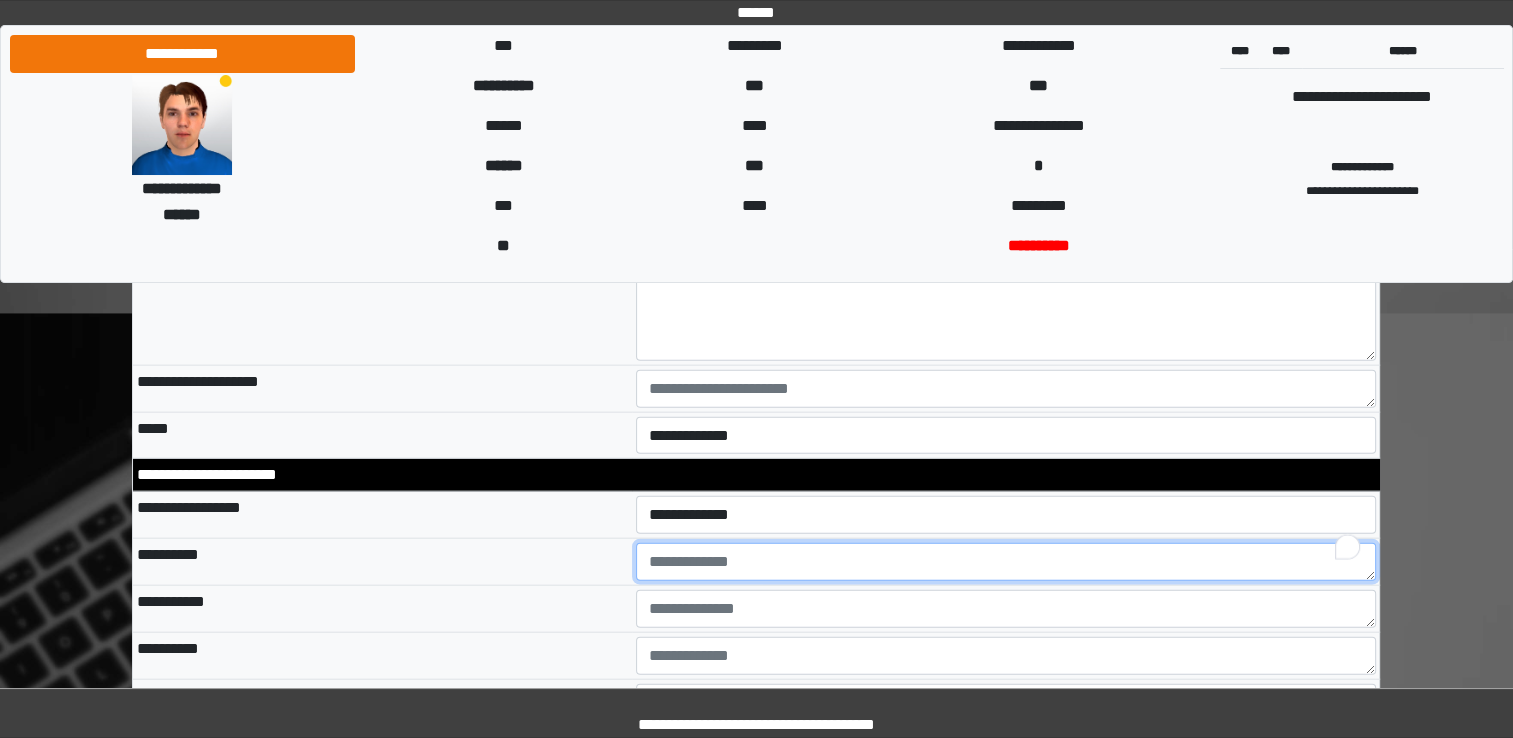 click at bounding box center [1006, 562] 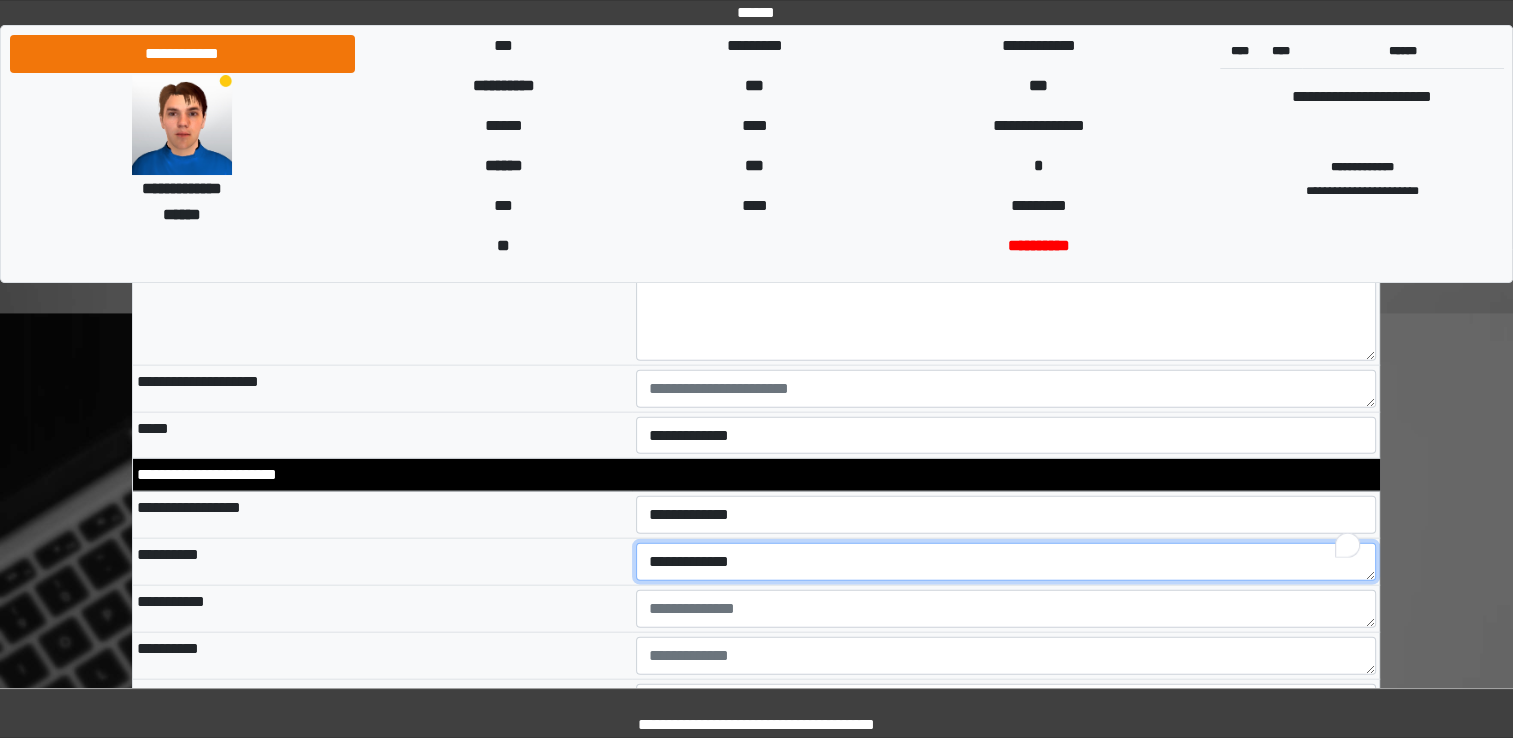 type on "**********" 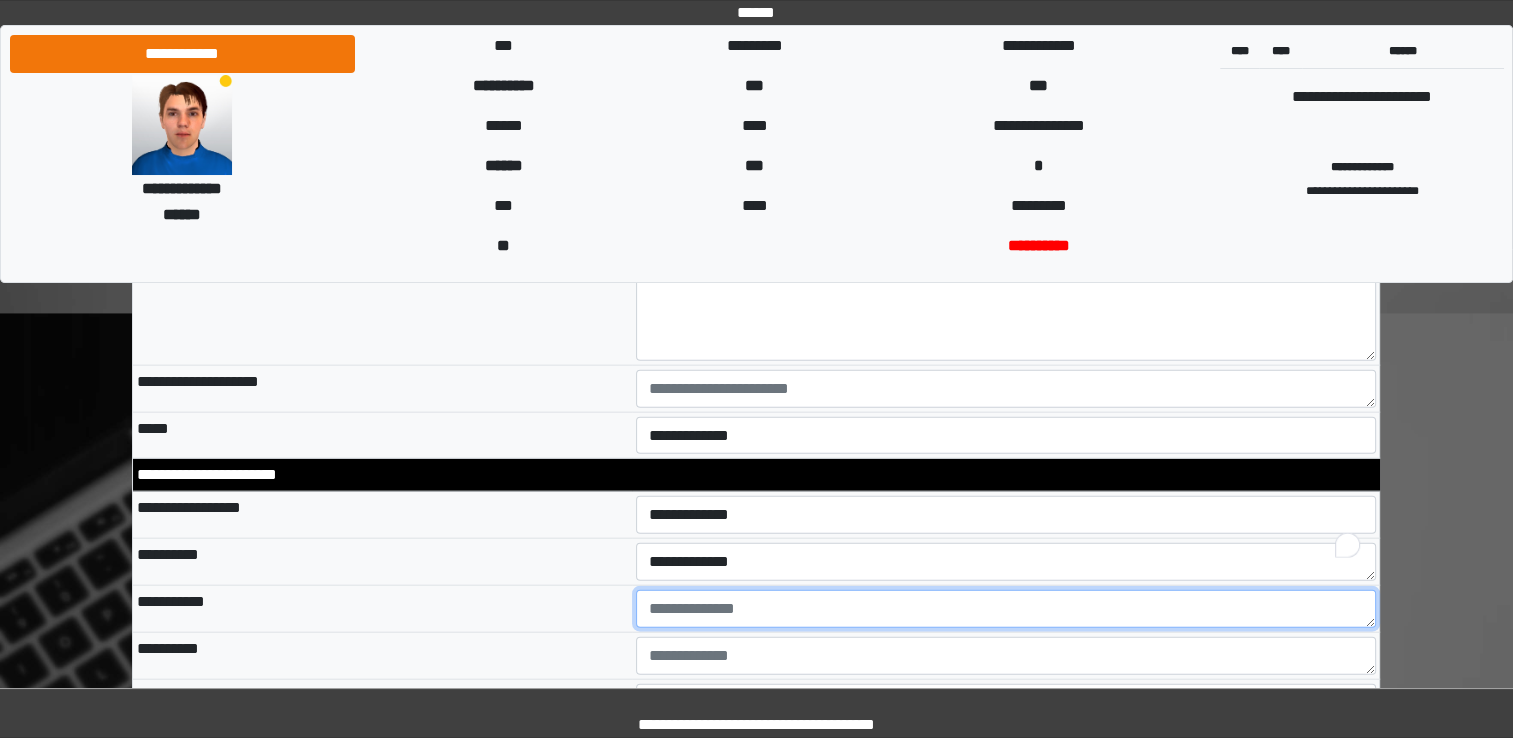 click at bounding box center [1006, 609] 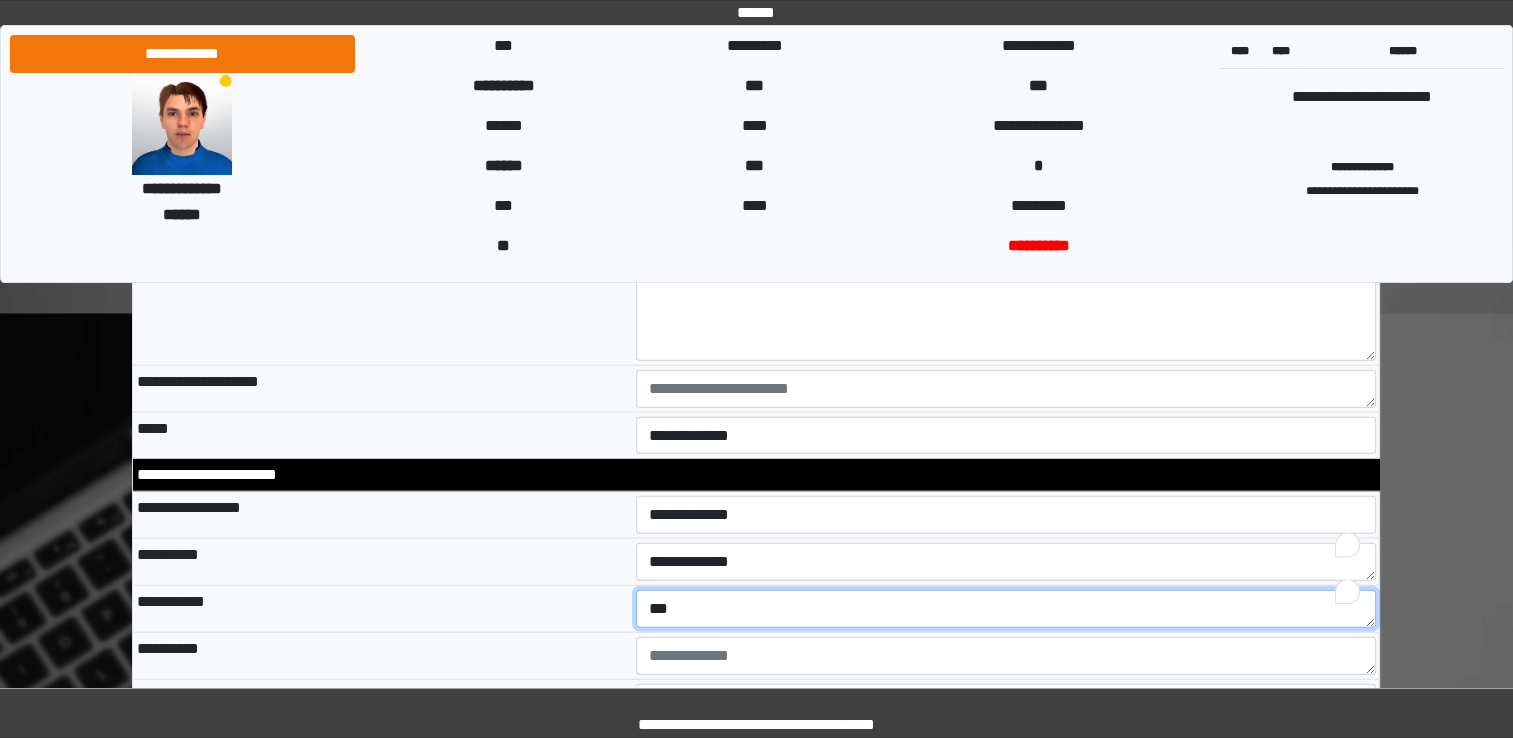 type on "***" 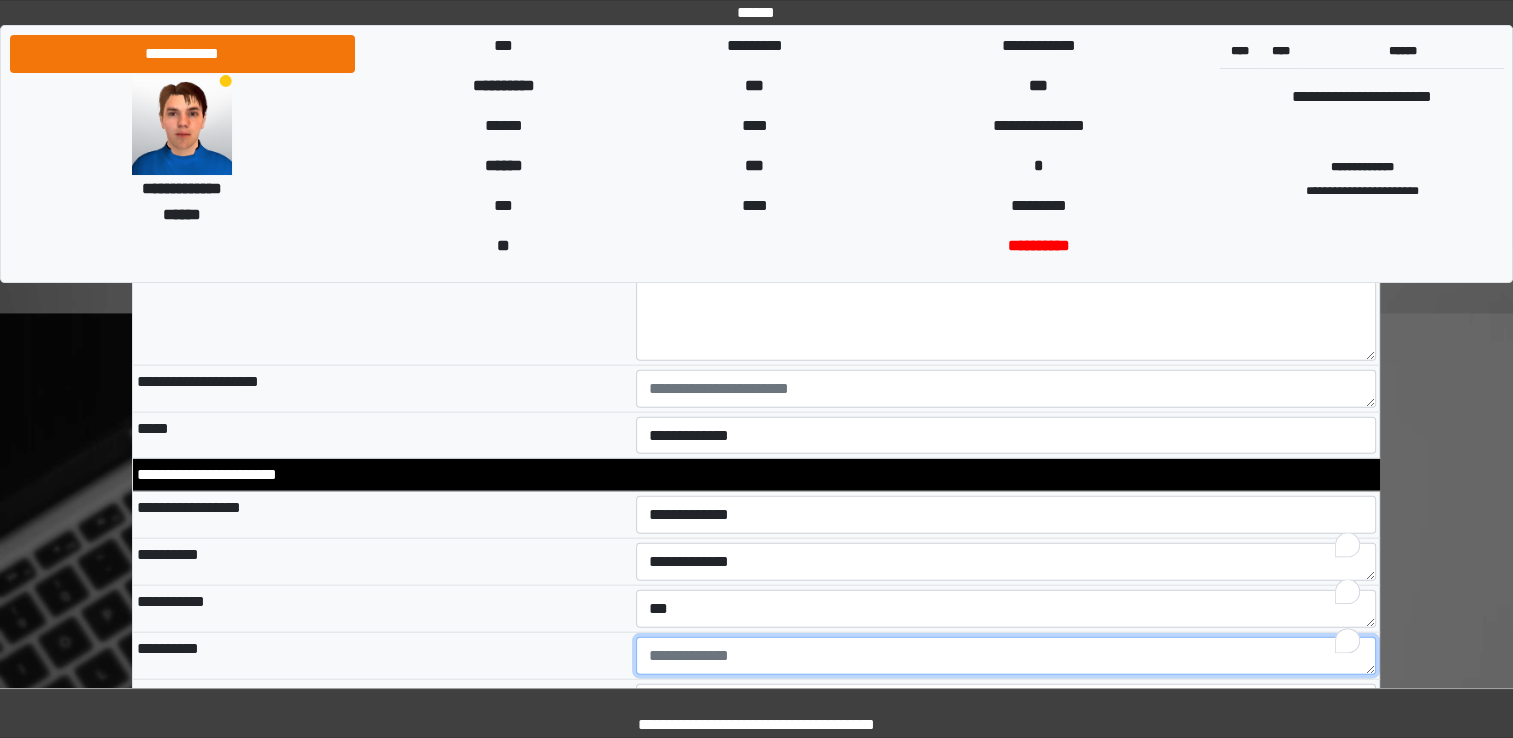 click at bounding box center (1006, 656) 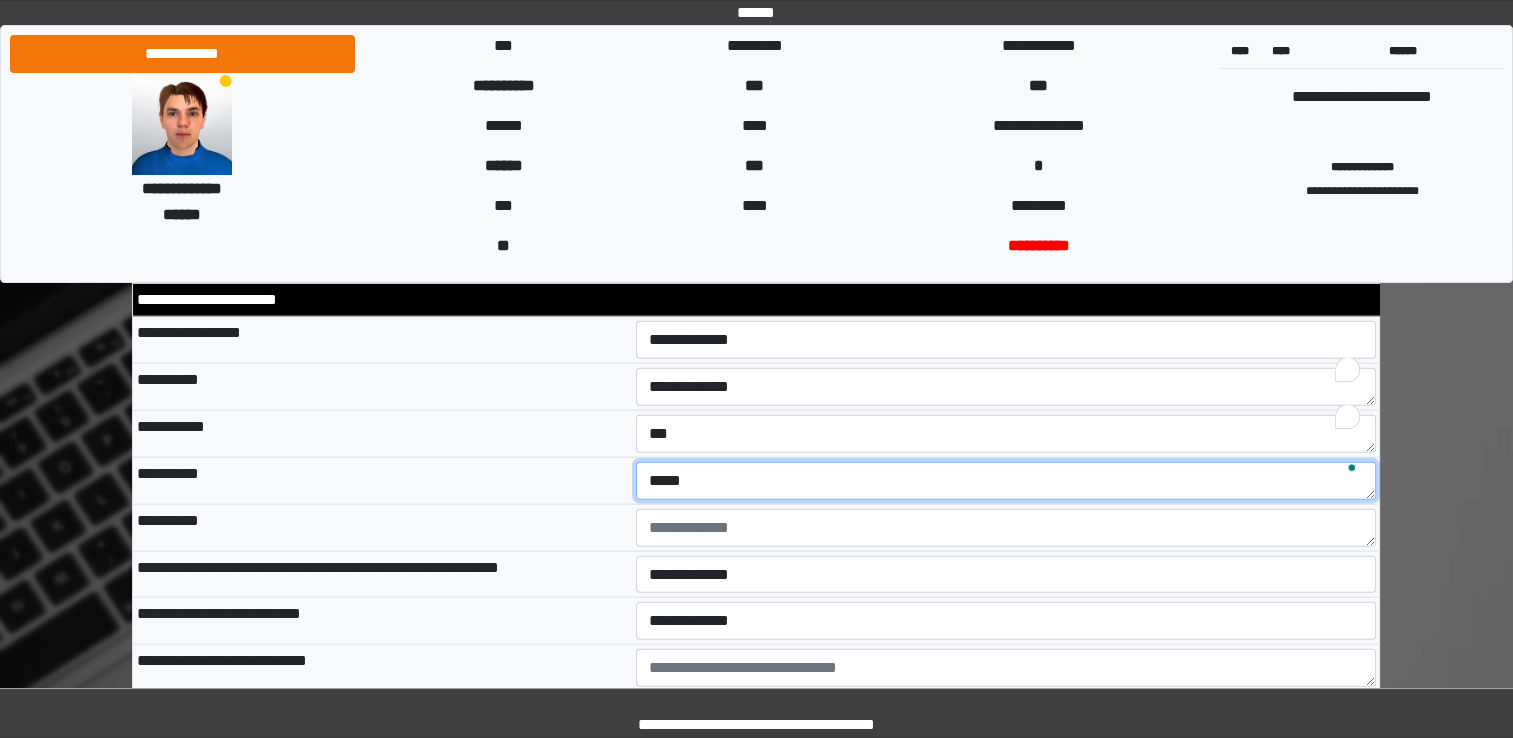 scroll, scrollTop: 4600, scrollLeft: 0, axis: vertical 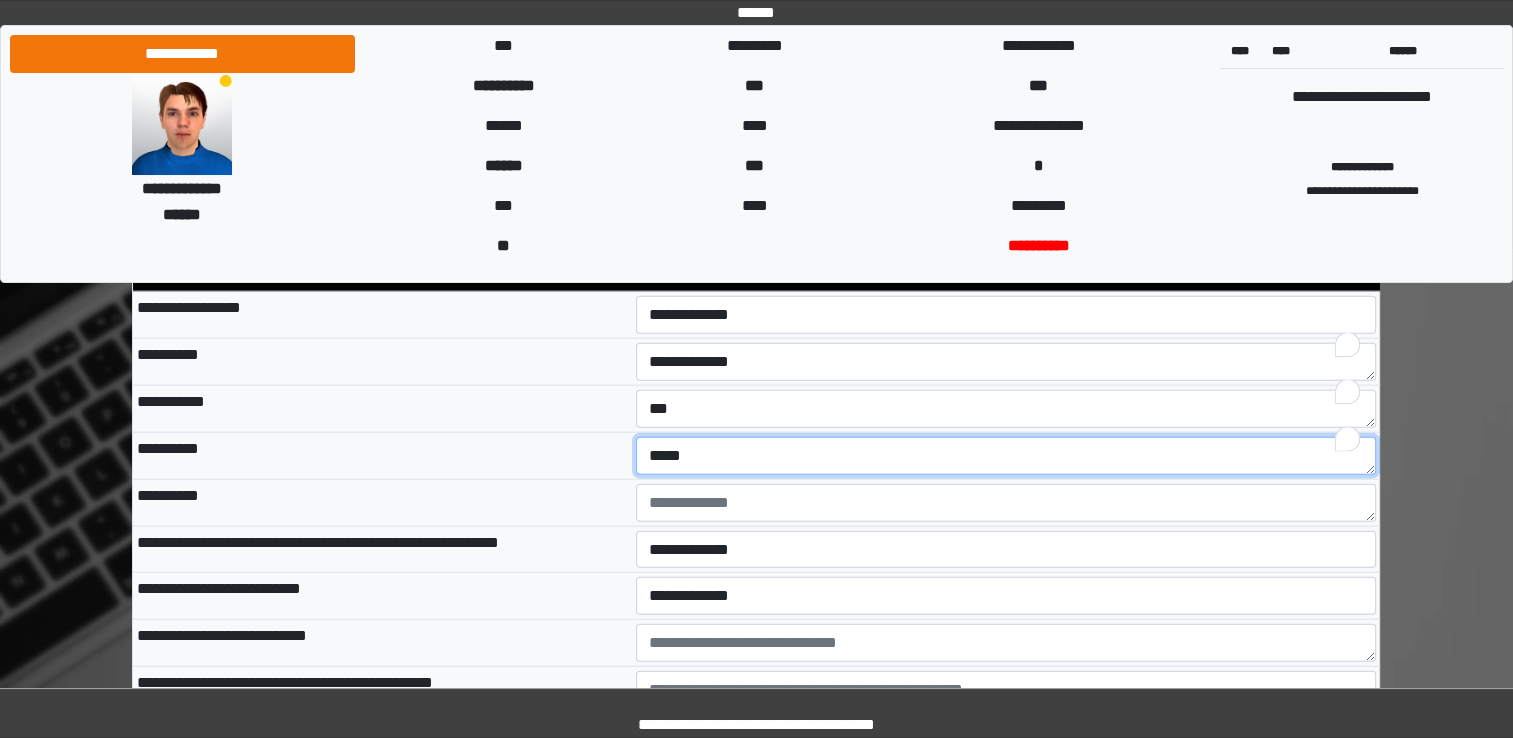 type on "*****" 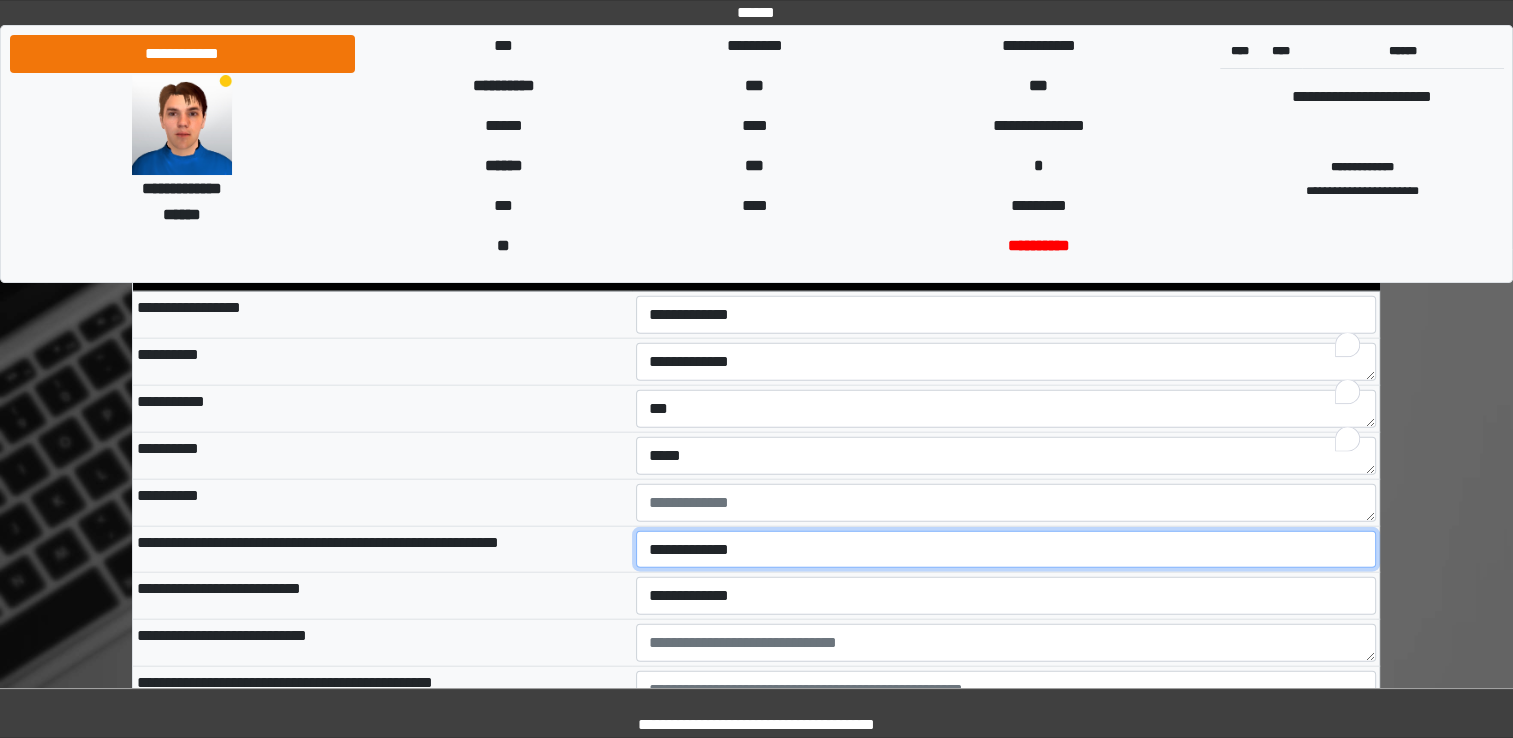 click on "**********" at bounding box center [1006, 550] 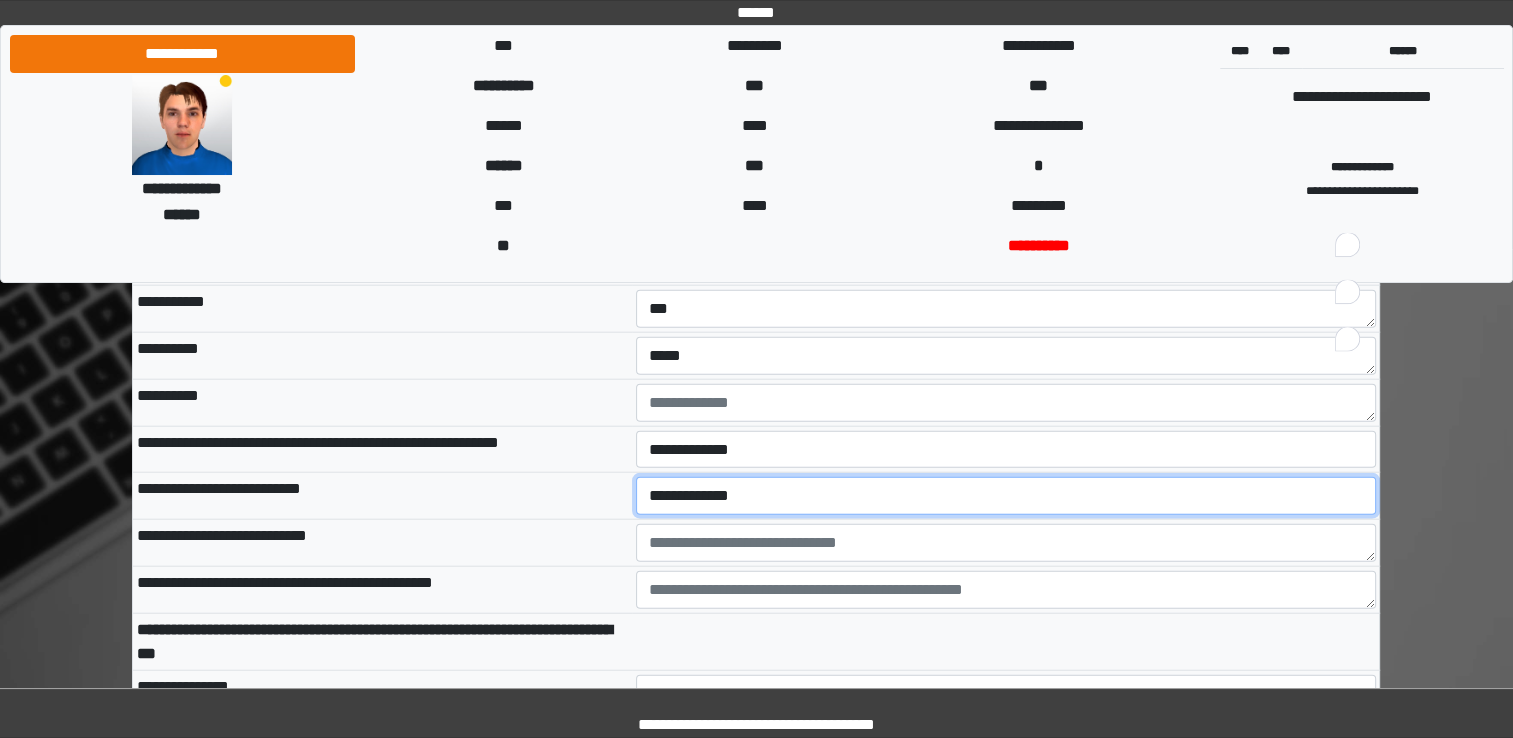 click on "**********" at bounding box center [1006, 496] 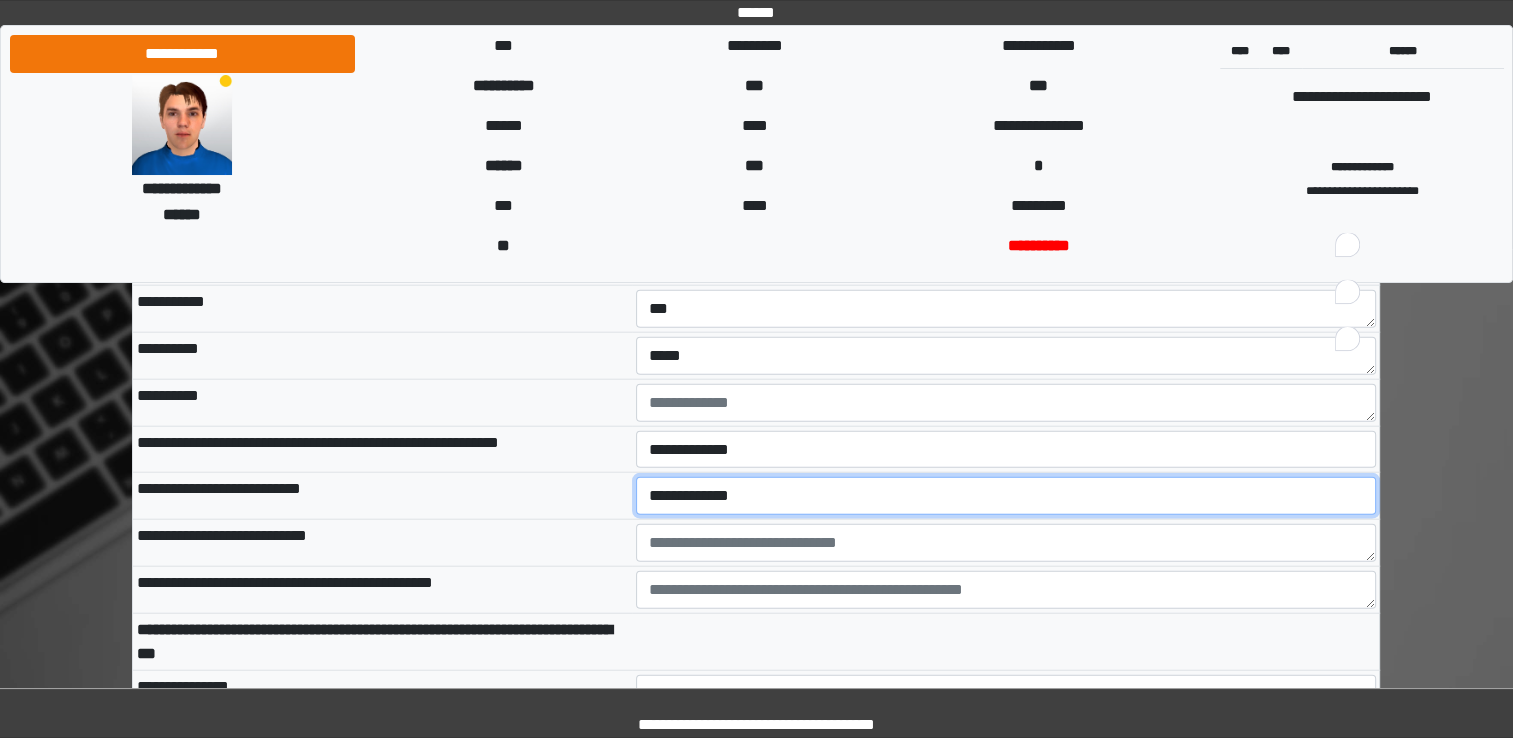 select on "*" 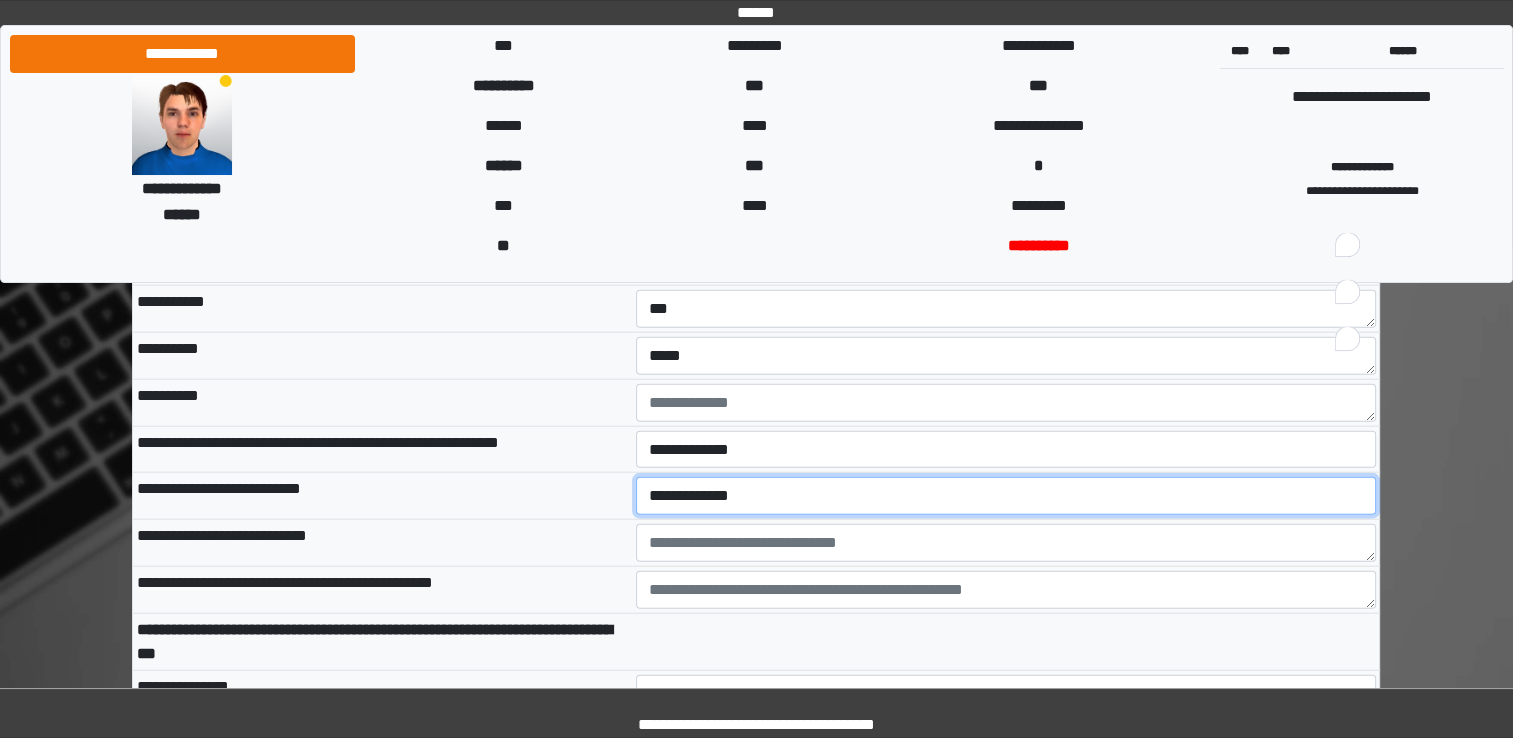 click on "**********" at bounding box center (1006, 496) 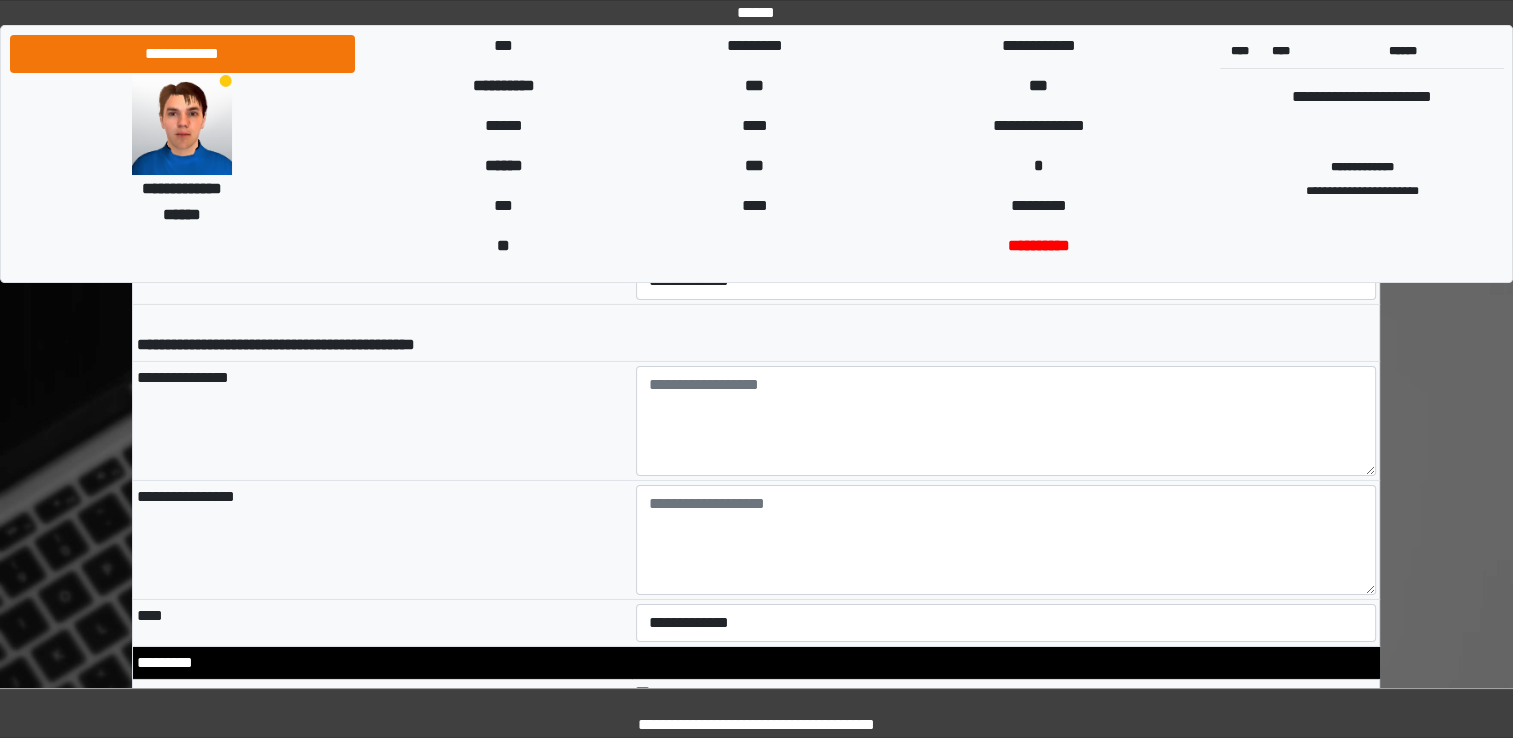 scroll, scrollTop: 6500, scrollLeft: 0, axis: vertical 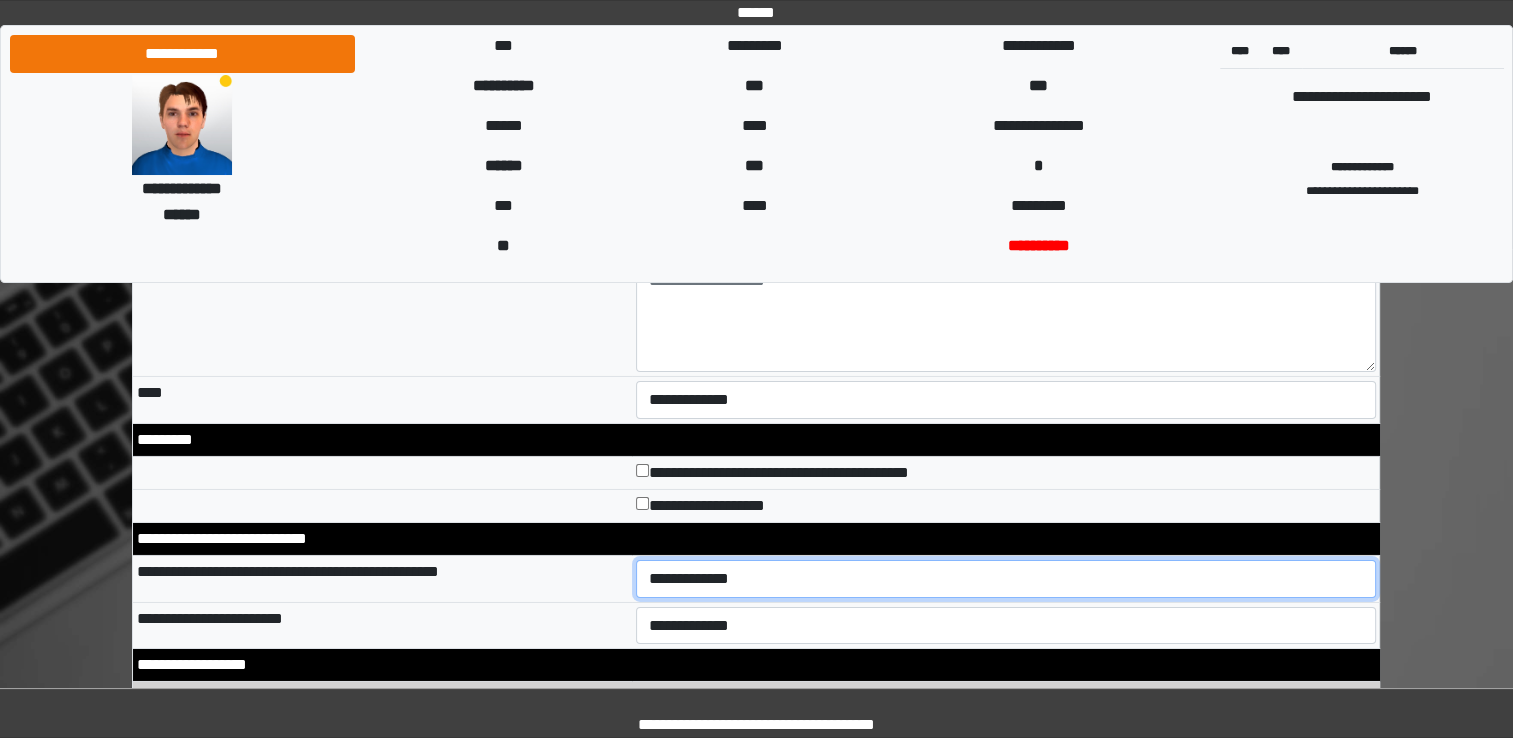click on "**********" at bounding box center [1006, 579] 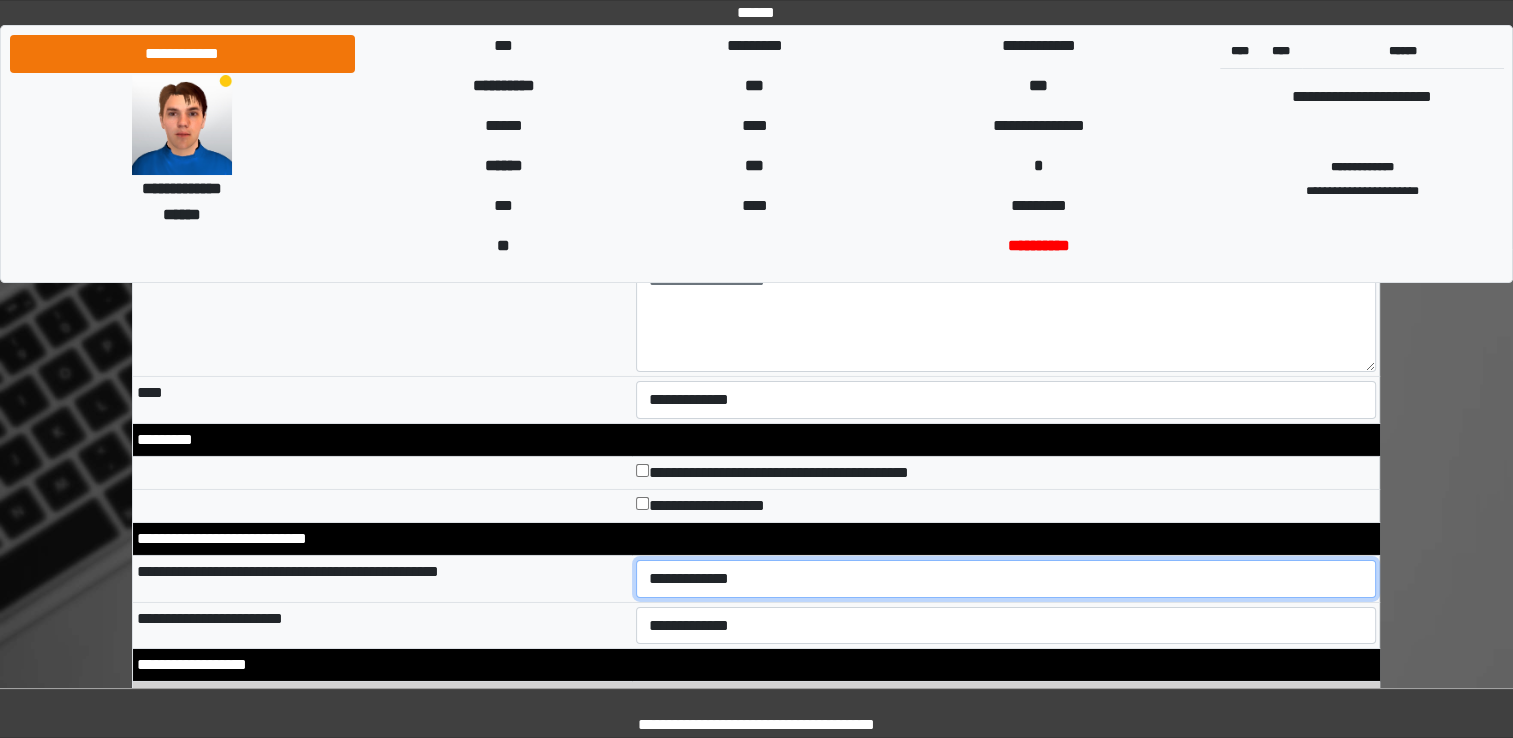 select on "*" 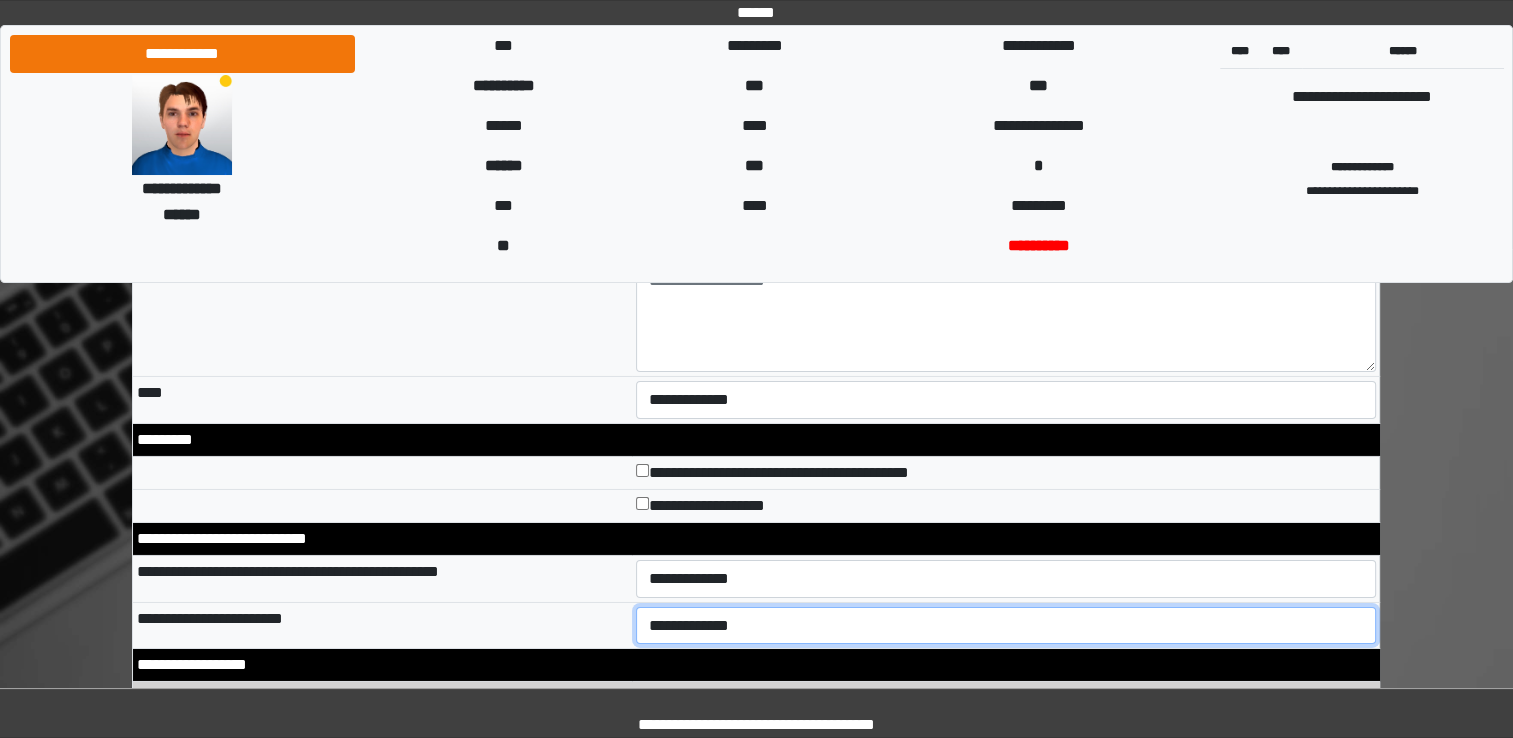 click on "**********" at bounding box center (1006, 626) 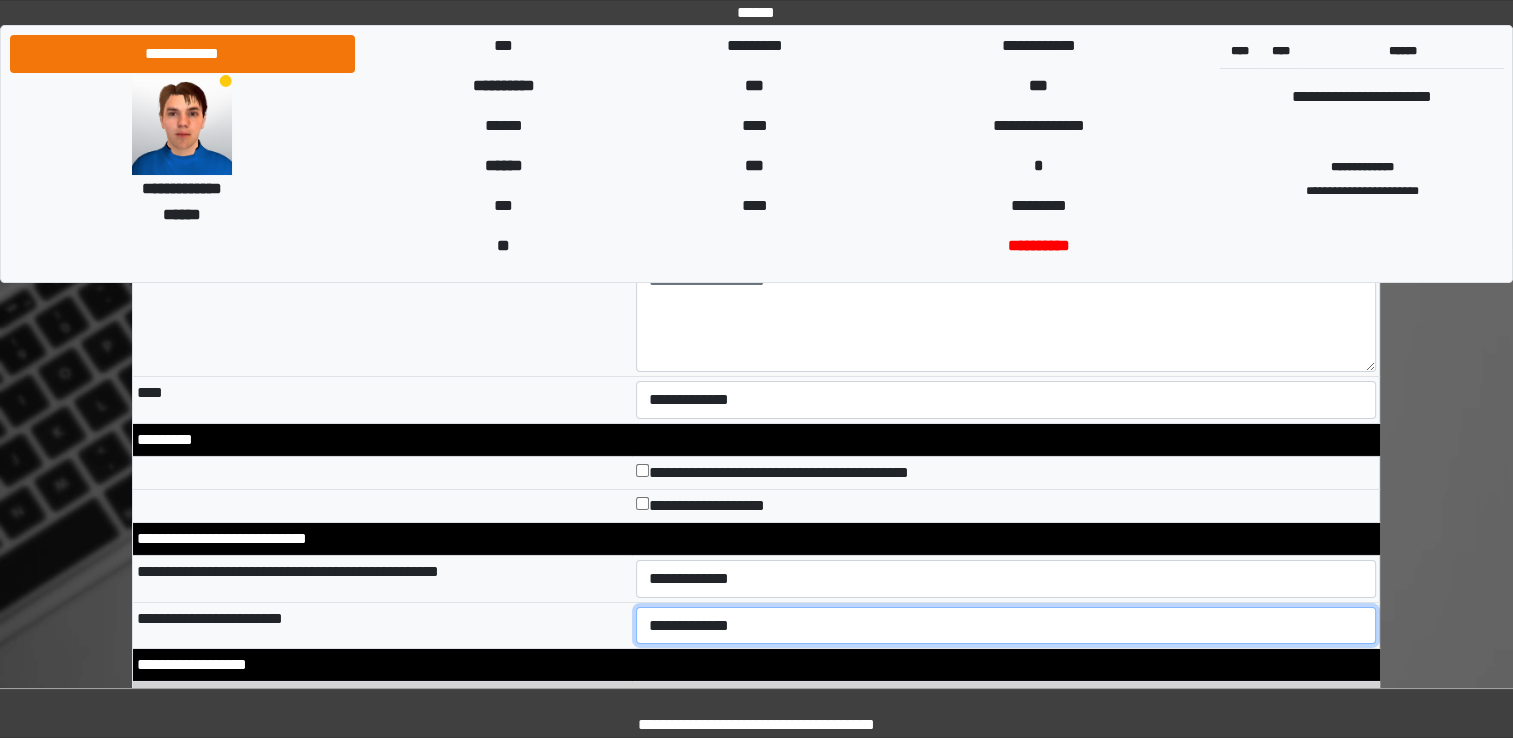 select on "*" 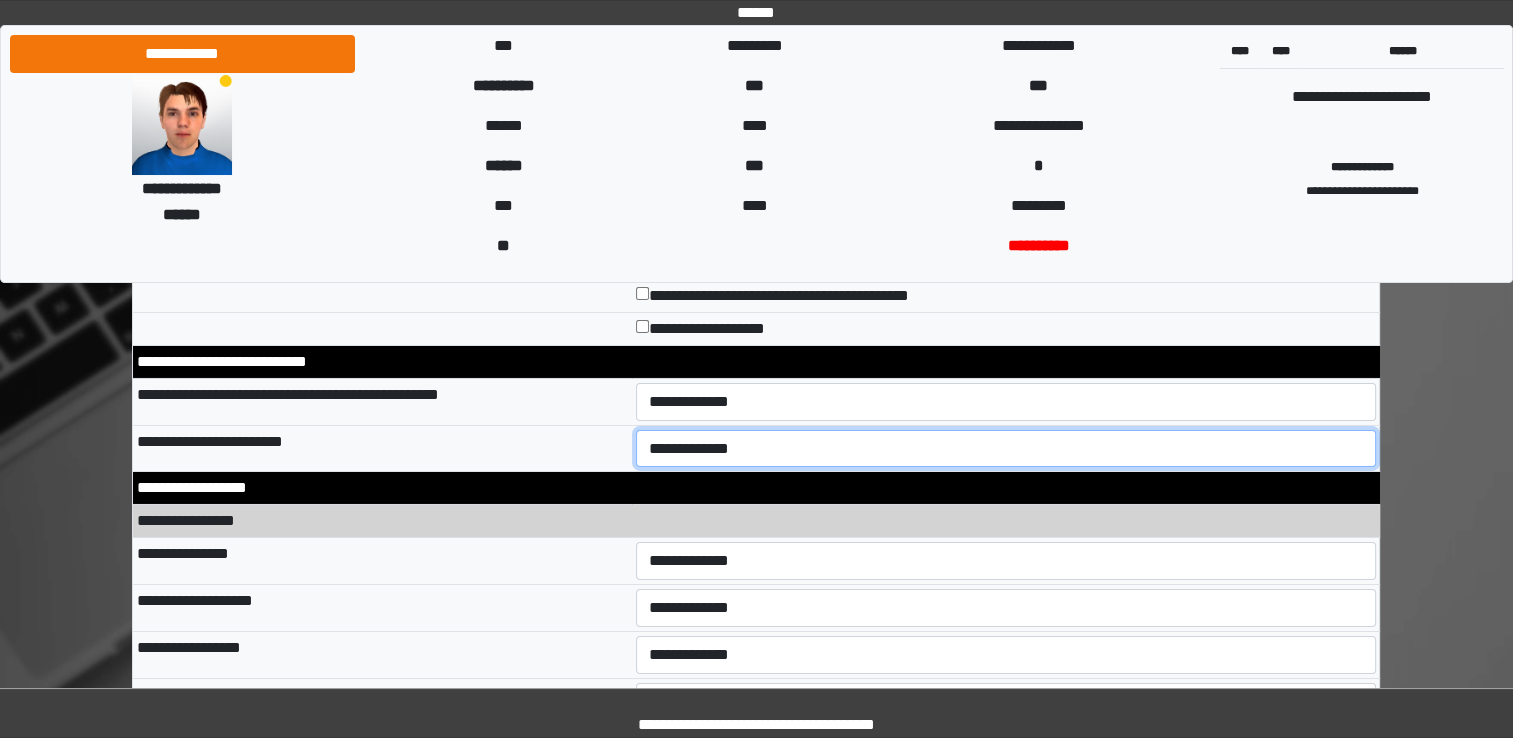 scroll, scrollTop: 6800, scrollLeft: 0, axis: vertical 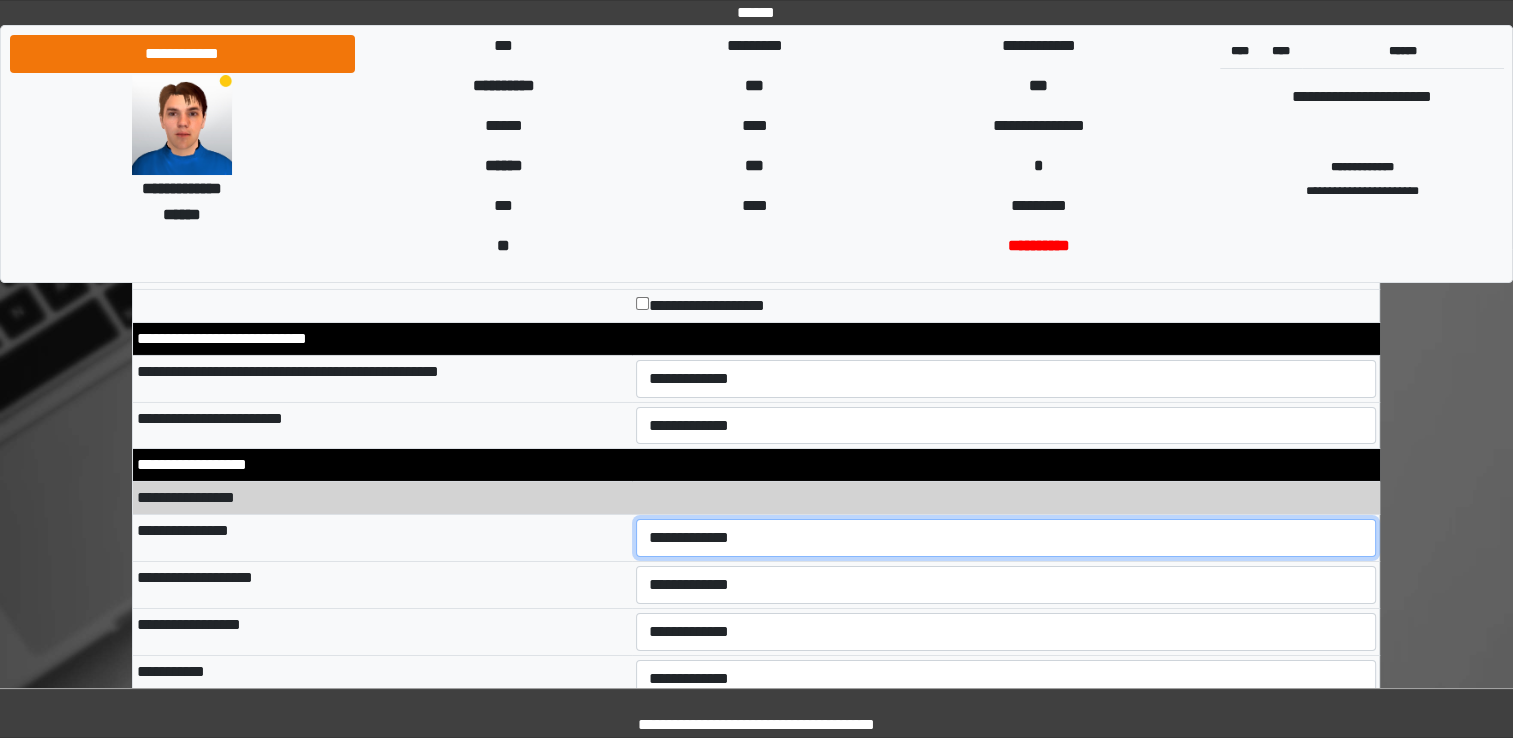 click on "**********" at bounding box center [1006, 538] 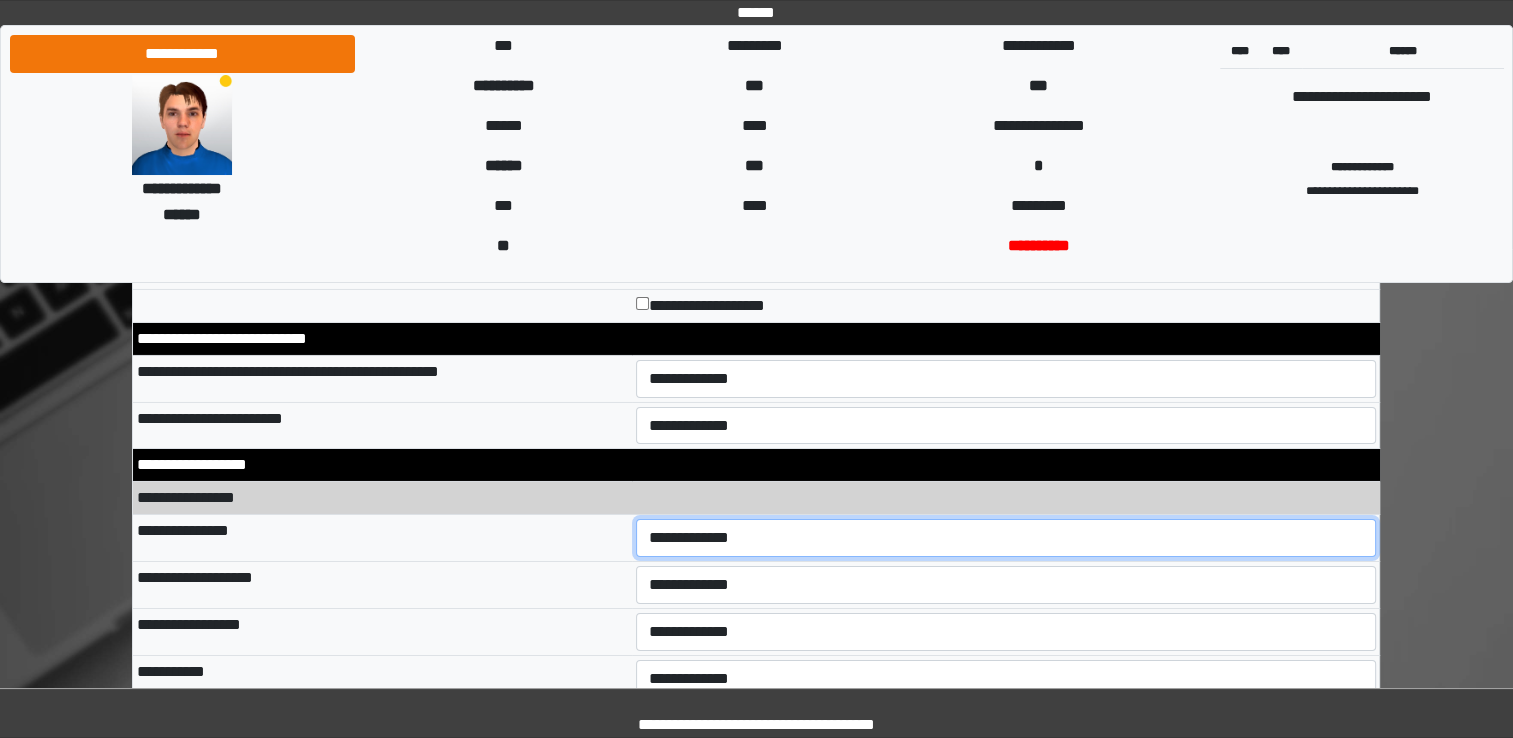 select on "*" 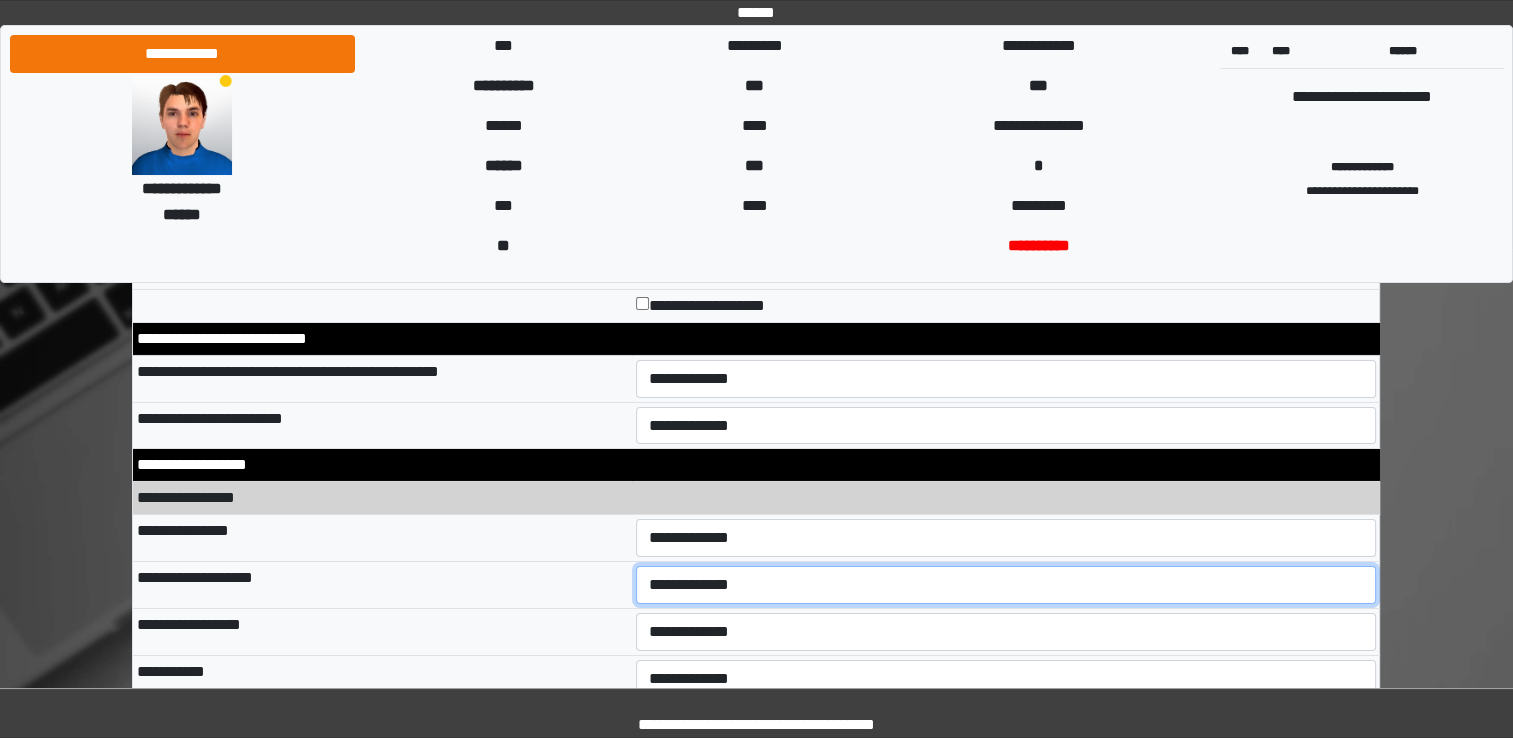 click on "**********" at bounding box center (1006, 585) 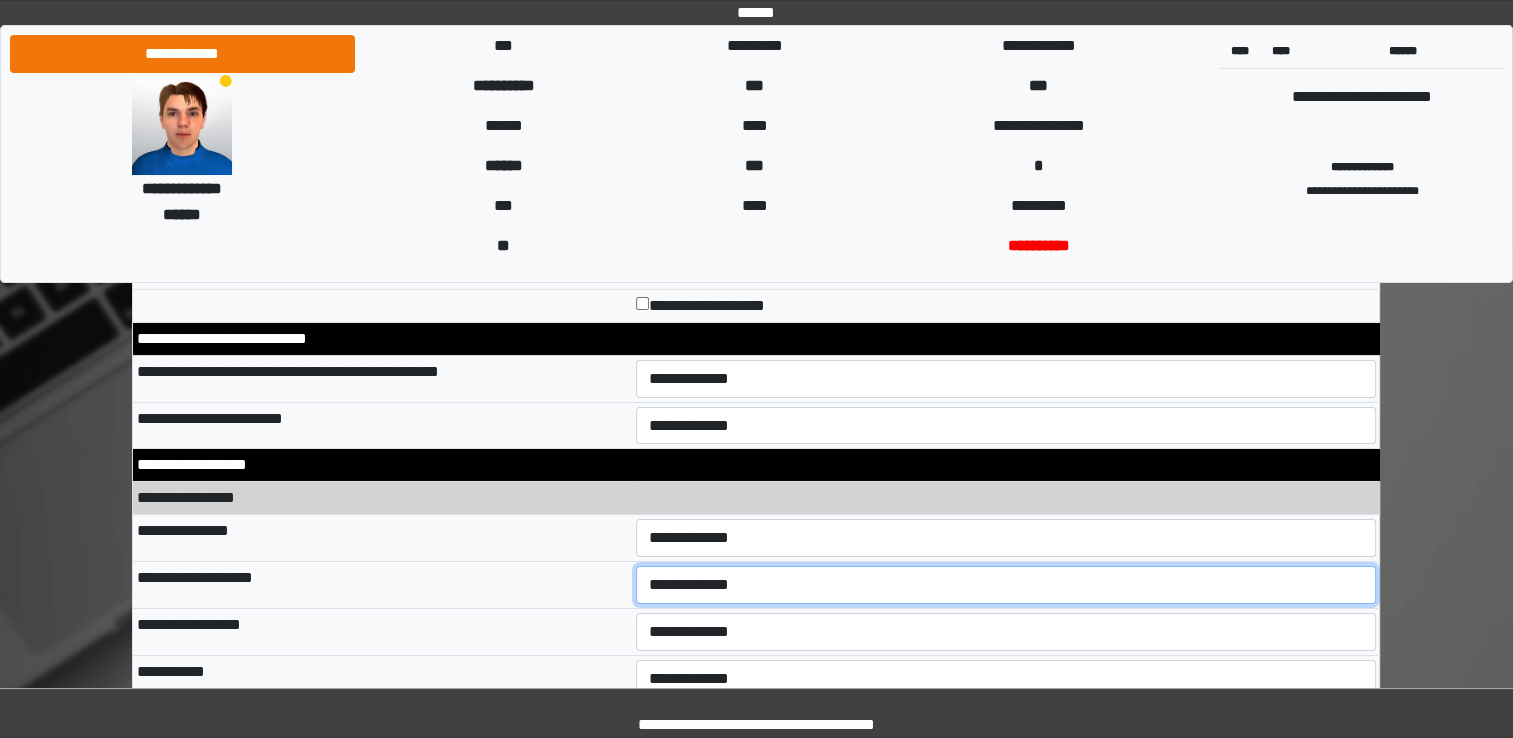 select on "**" 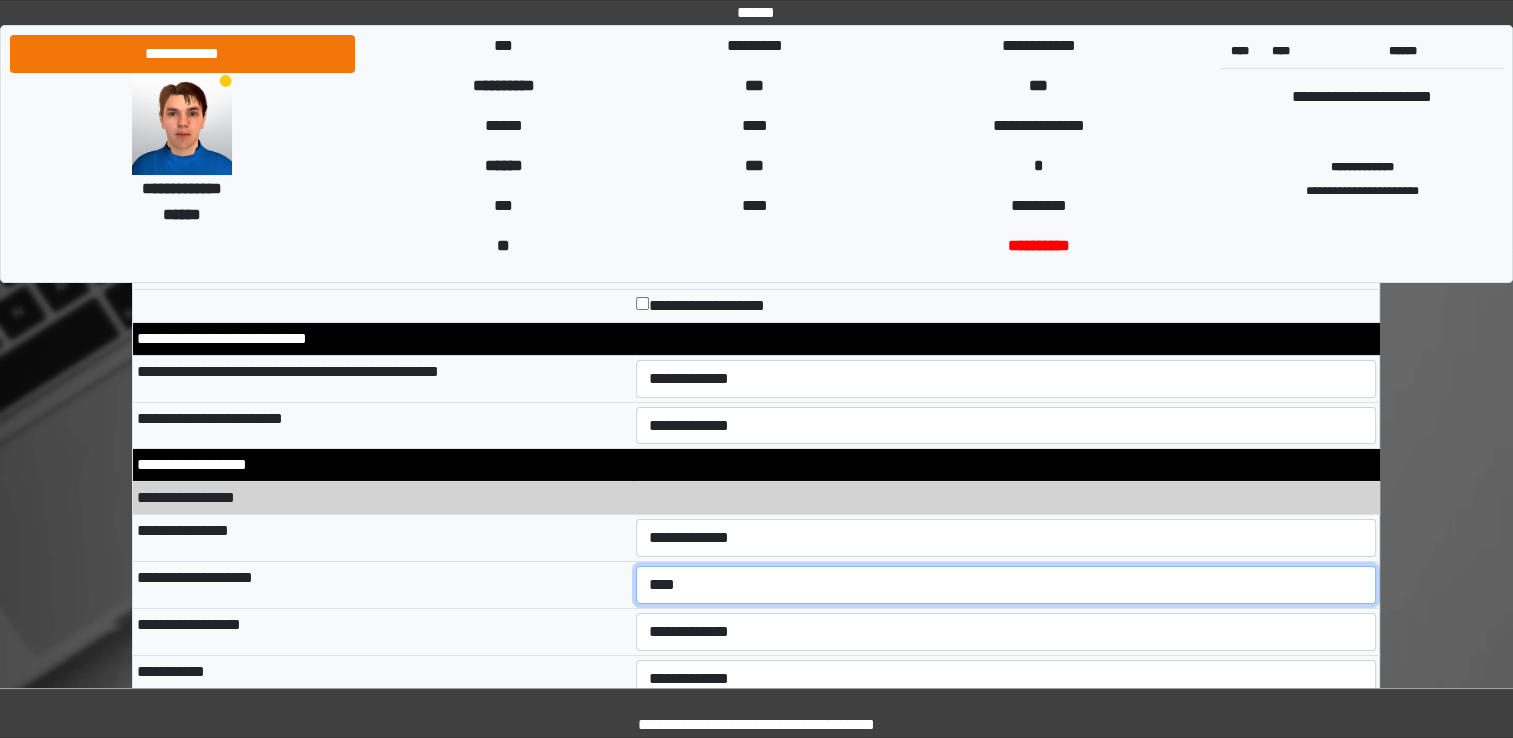 click on "**********" at bounding box center (1006, 585) 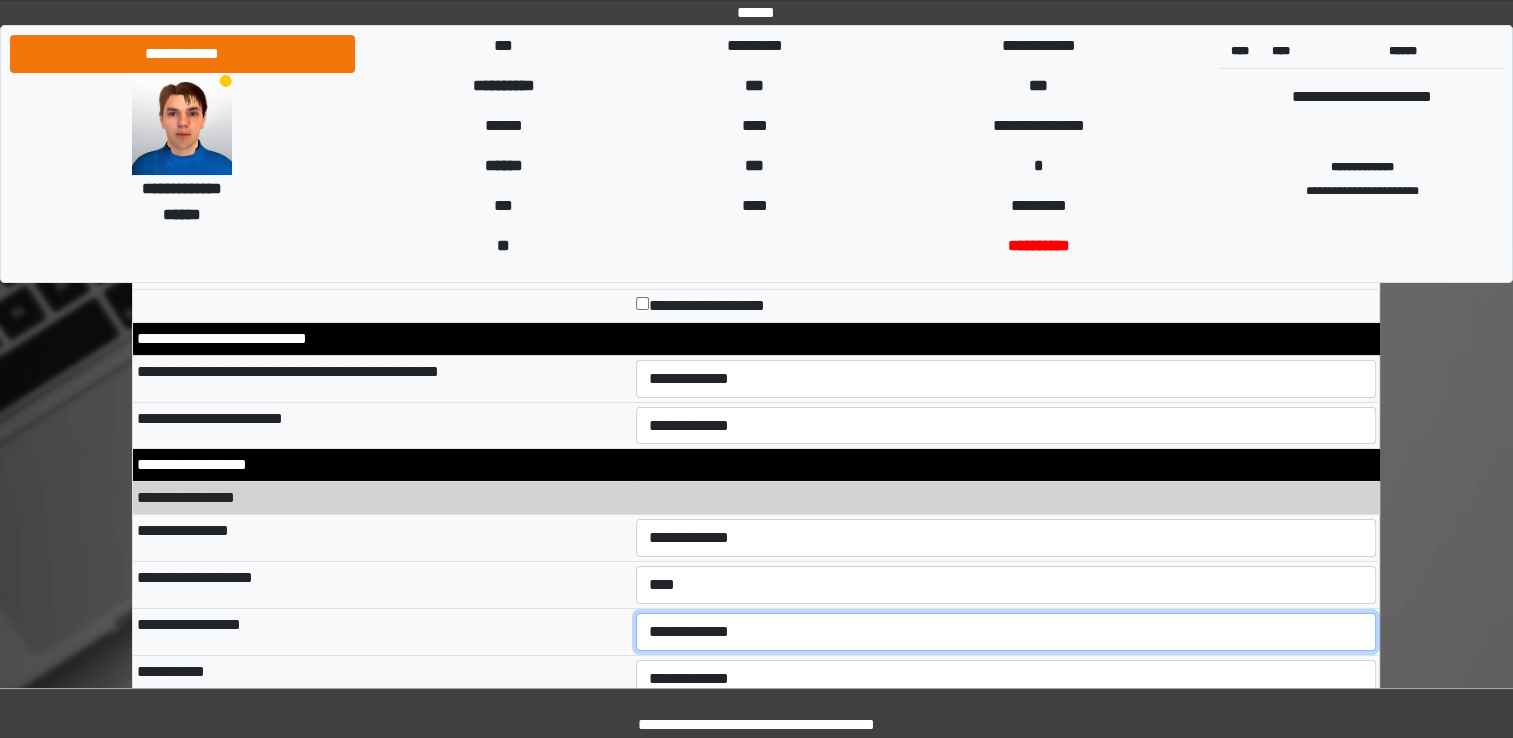 click on "**********" at bounding box center (1006, 632) 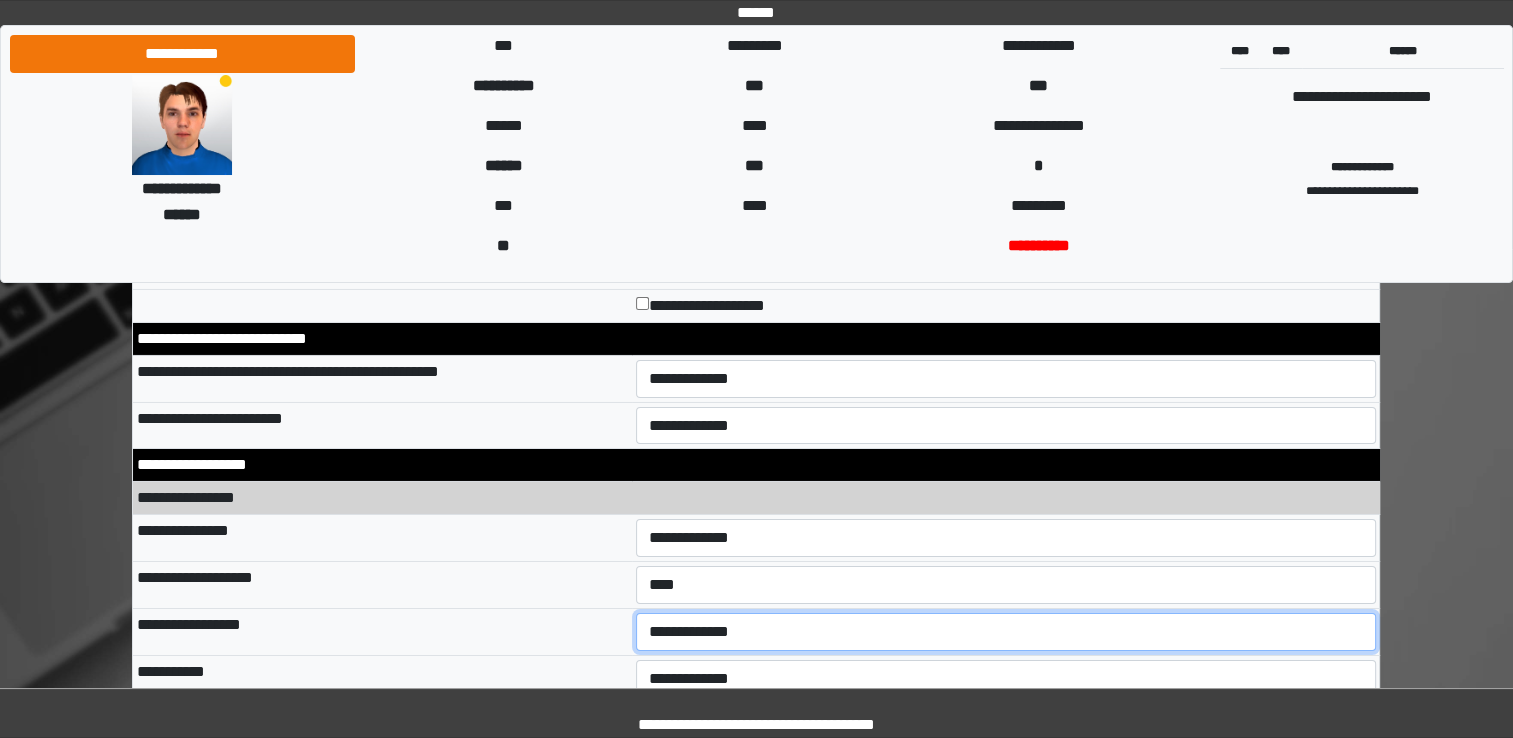 select on "**" 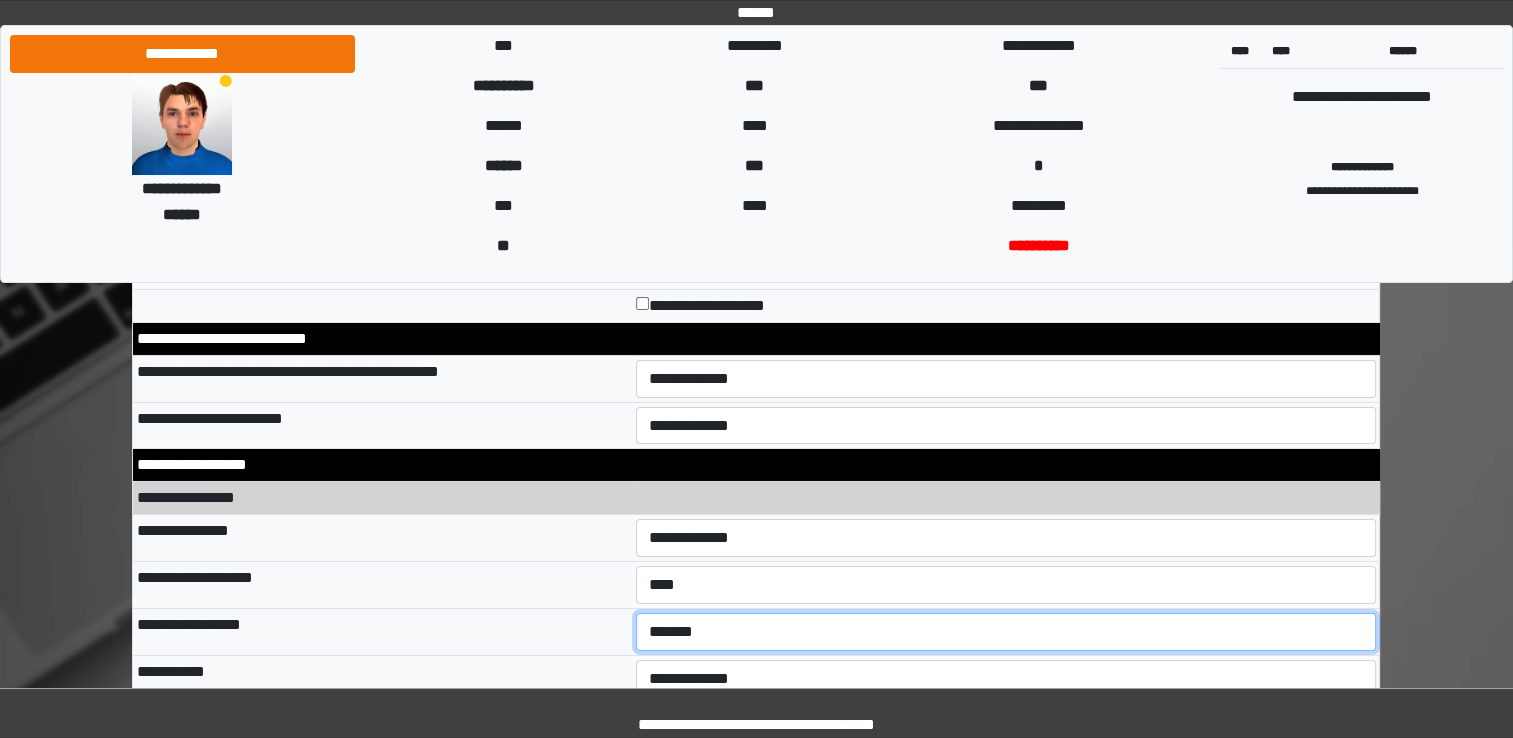 click on "**********" at bounding box center [1006, 632] 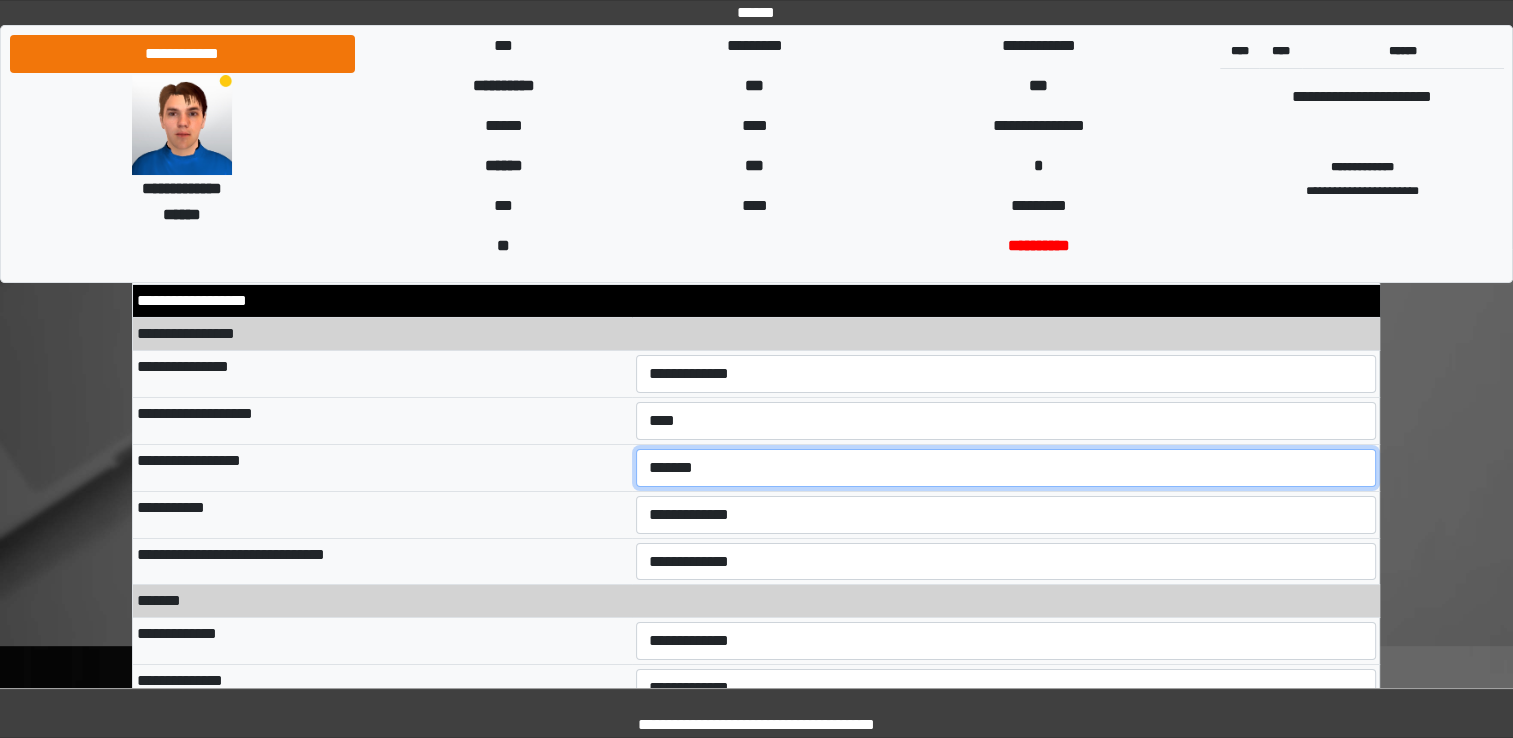 scroll, scrollTop: 7000, scrollLeft: 0, axis: vertical 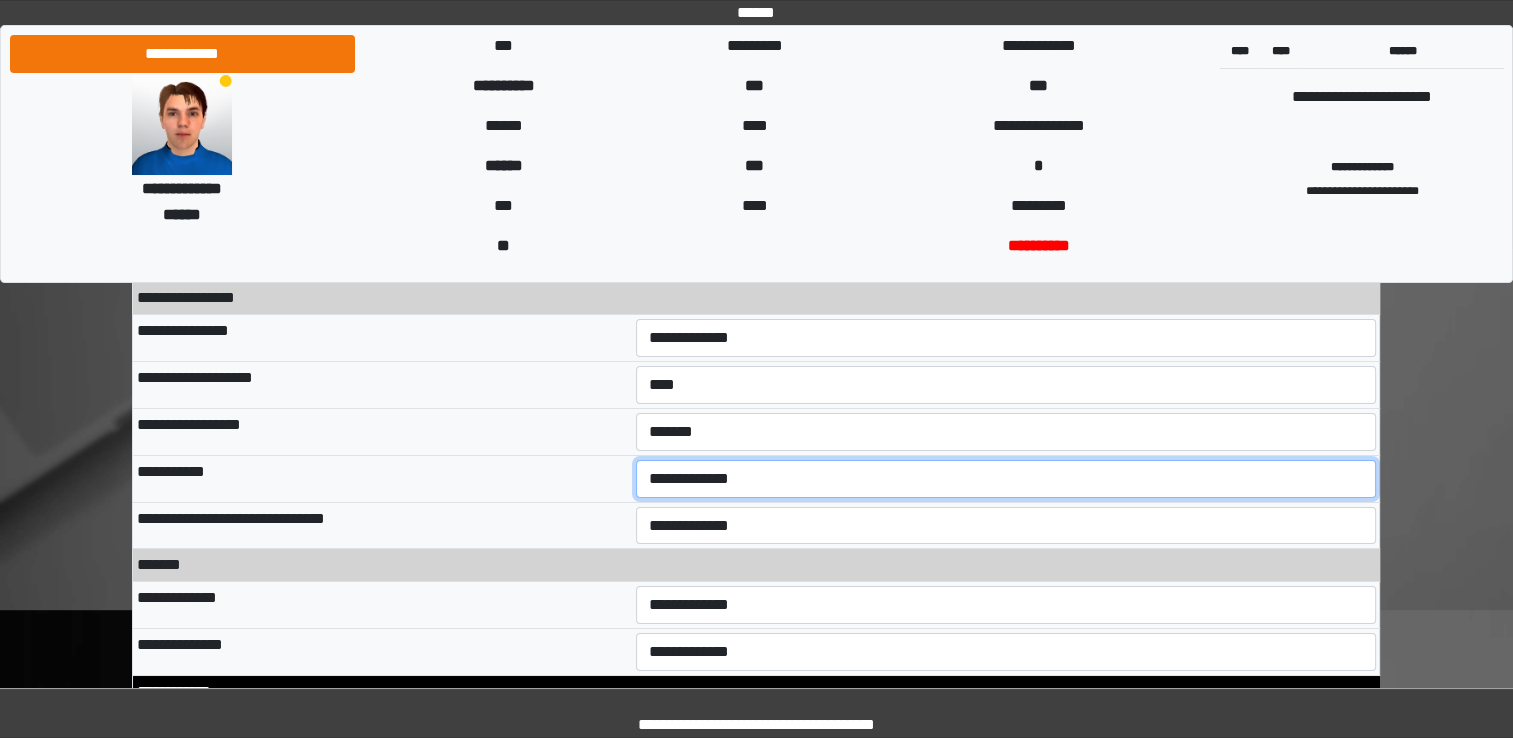 click on "**********" at bounding box center [1006, 479] 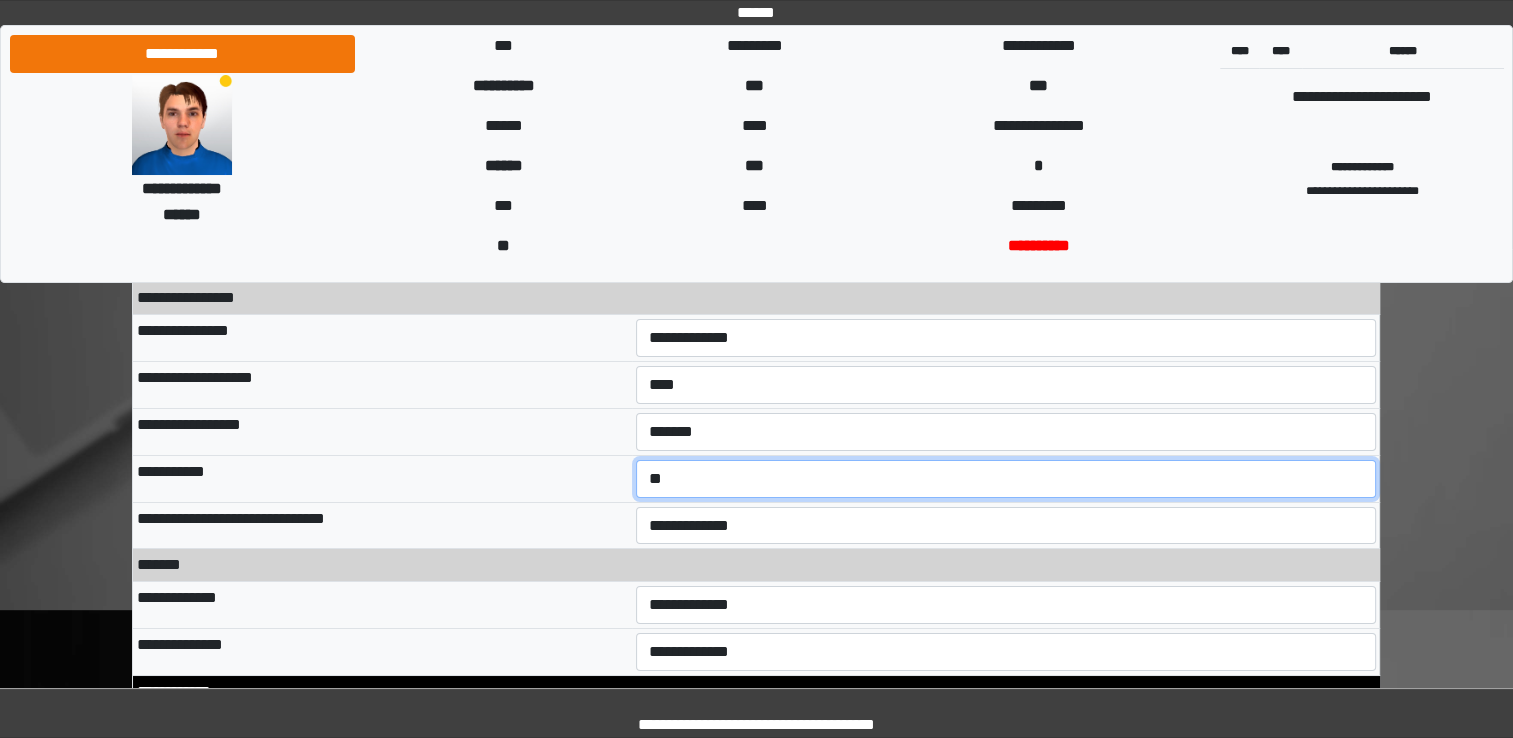 click on "**********" at bounding box center [1006, 479] 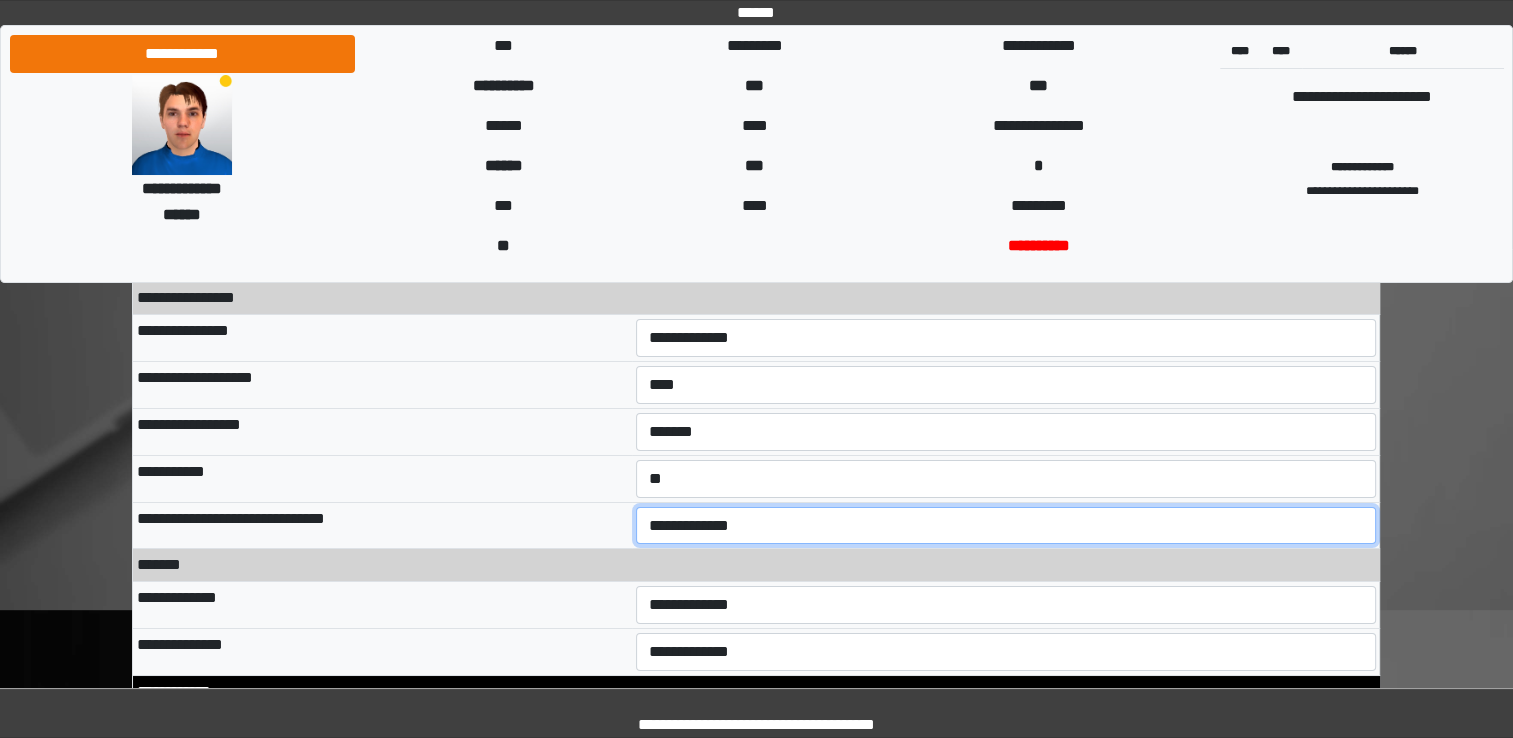 click on "**********" at bounding box center [1006, 526] 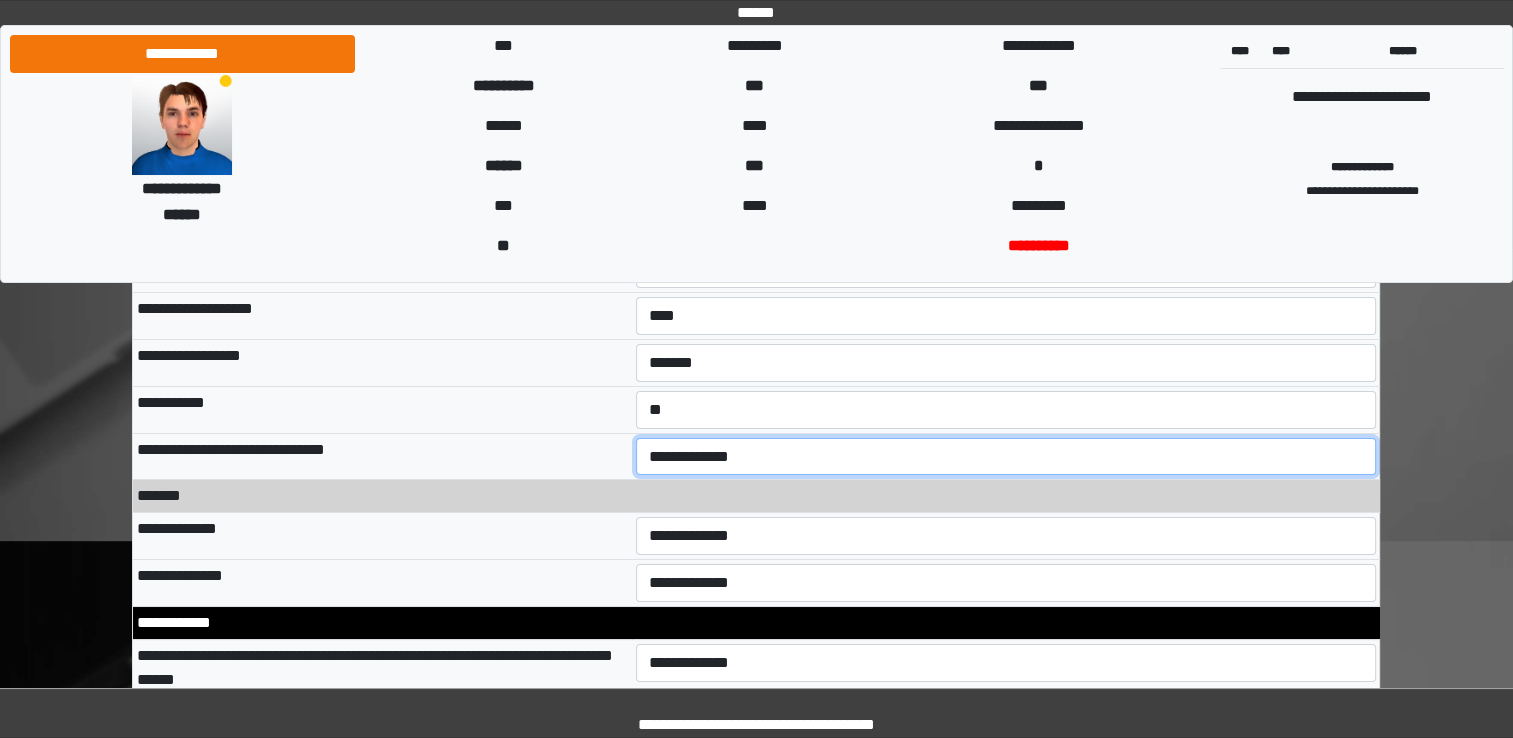 scroll, scrollTop: 7100, scrollLeft: 0, axis: vertical 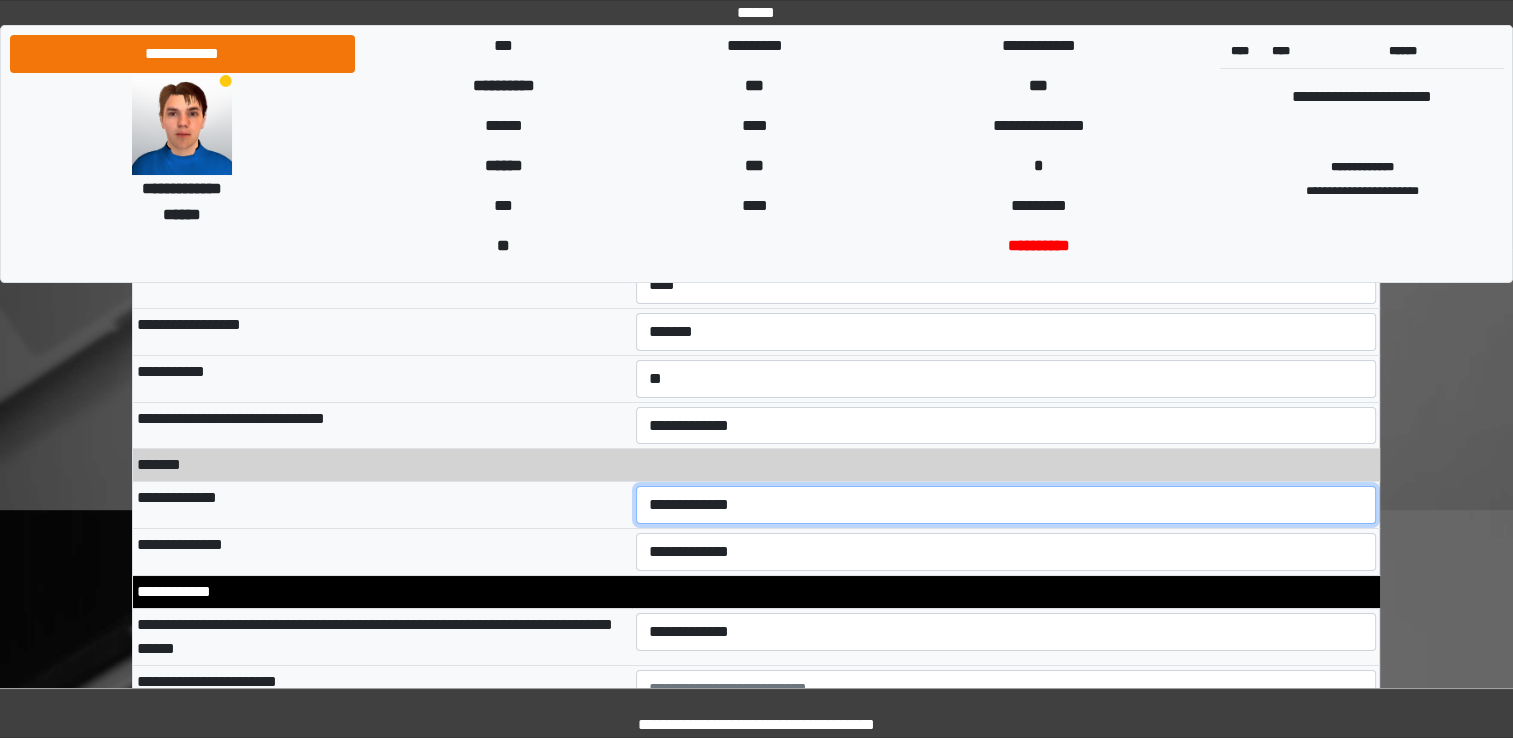 click on "**********" at bounding box center (1006, 505) 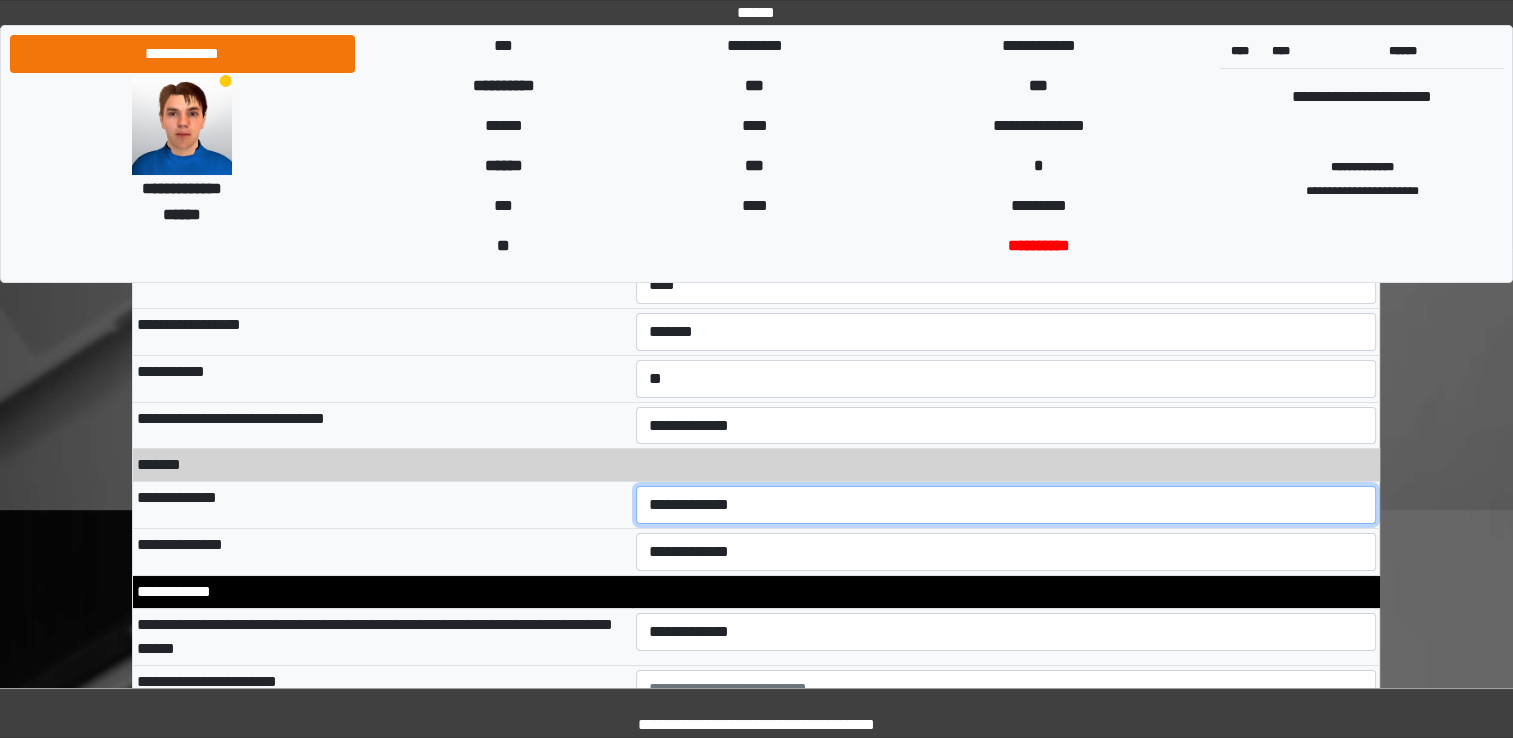 select on "*" 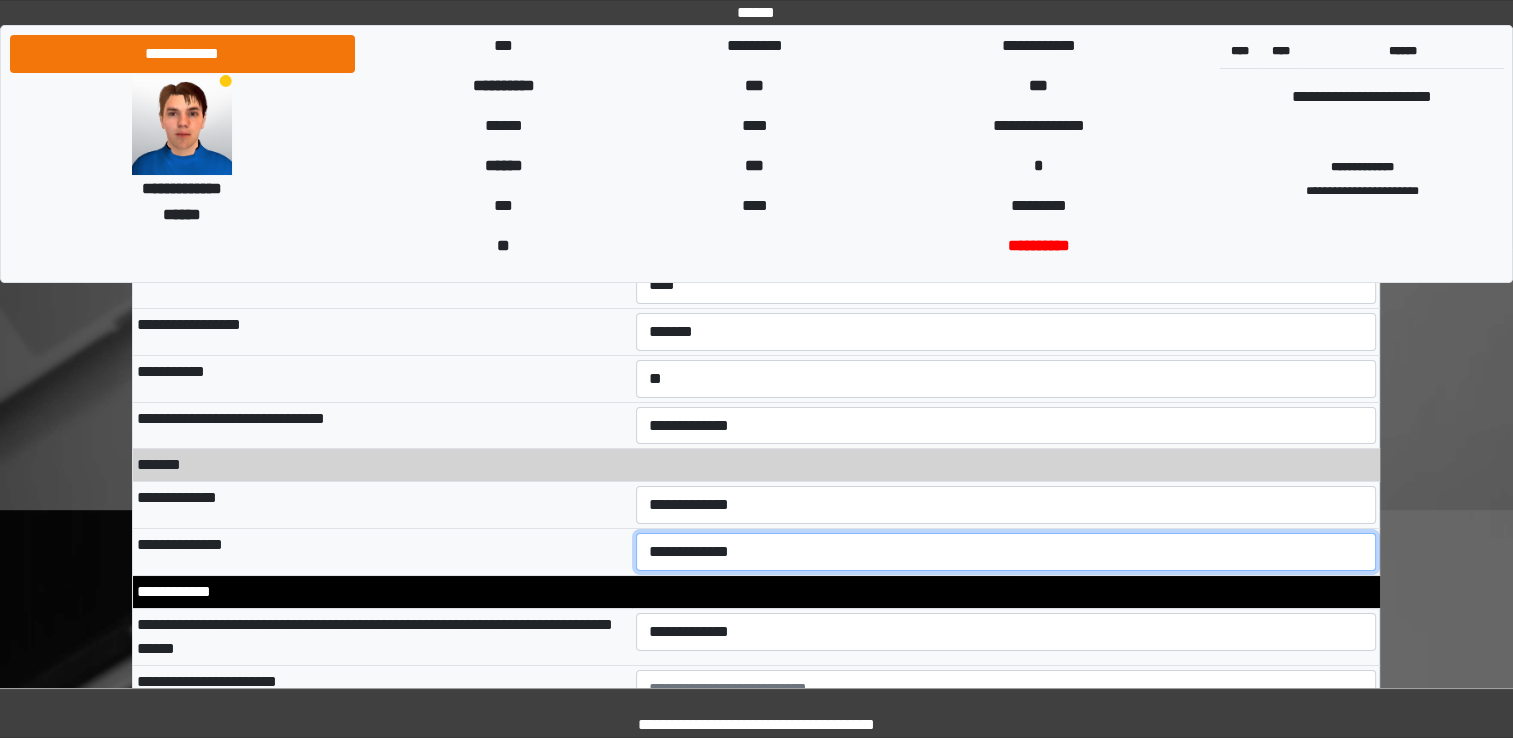 click on "**********" at bounding box center [1006, 552] 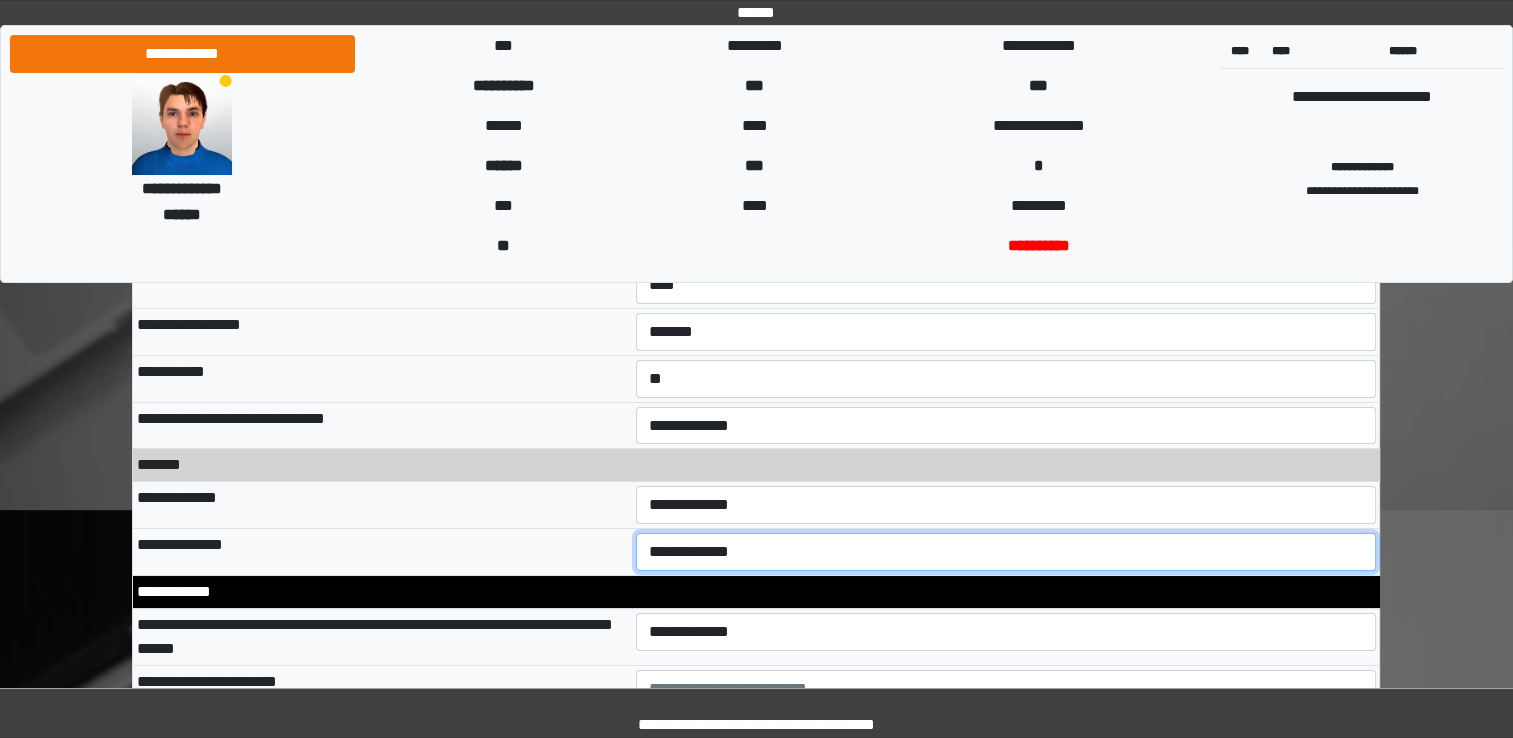 select on "**" 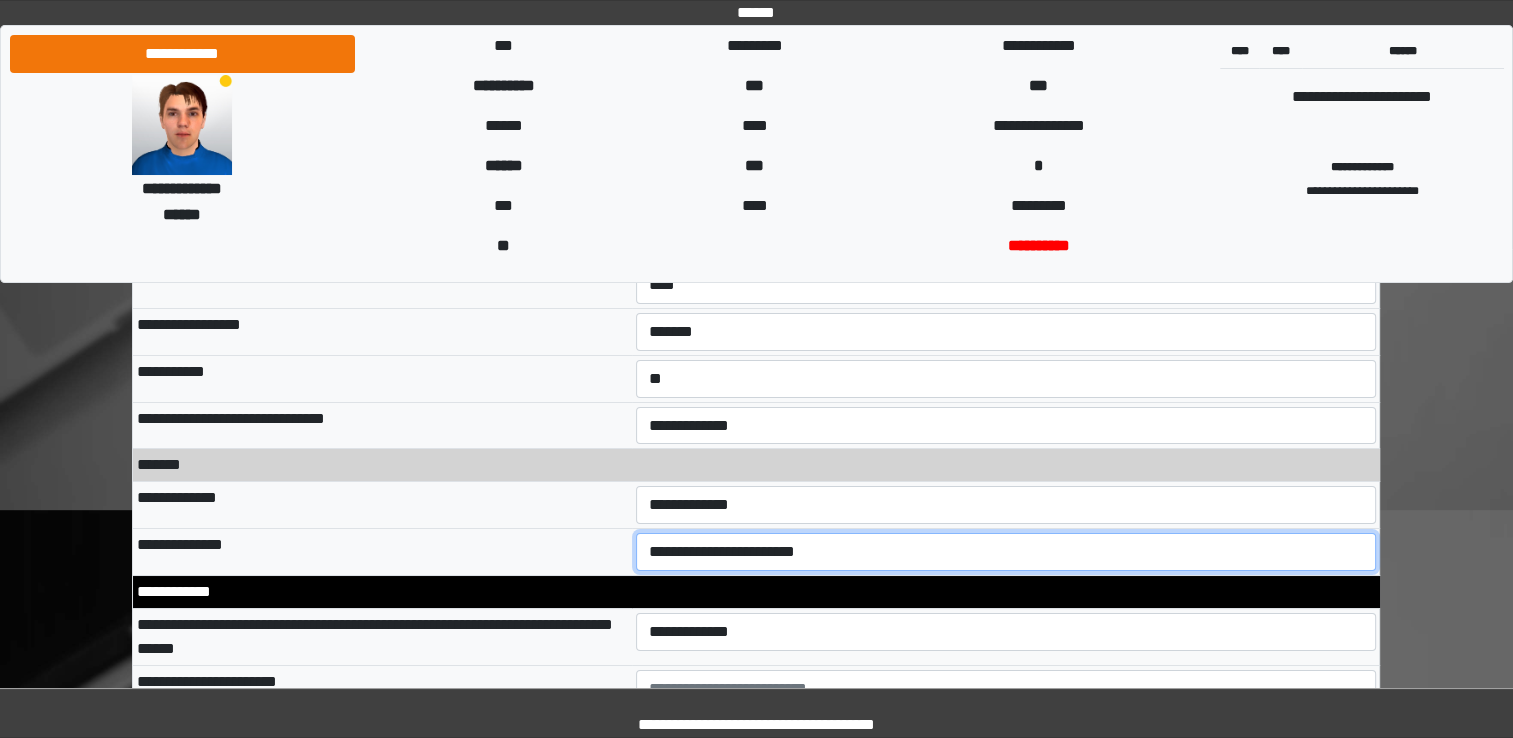 click on "**********" at bounding box center [1006, 552] 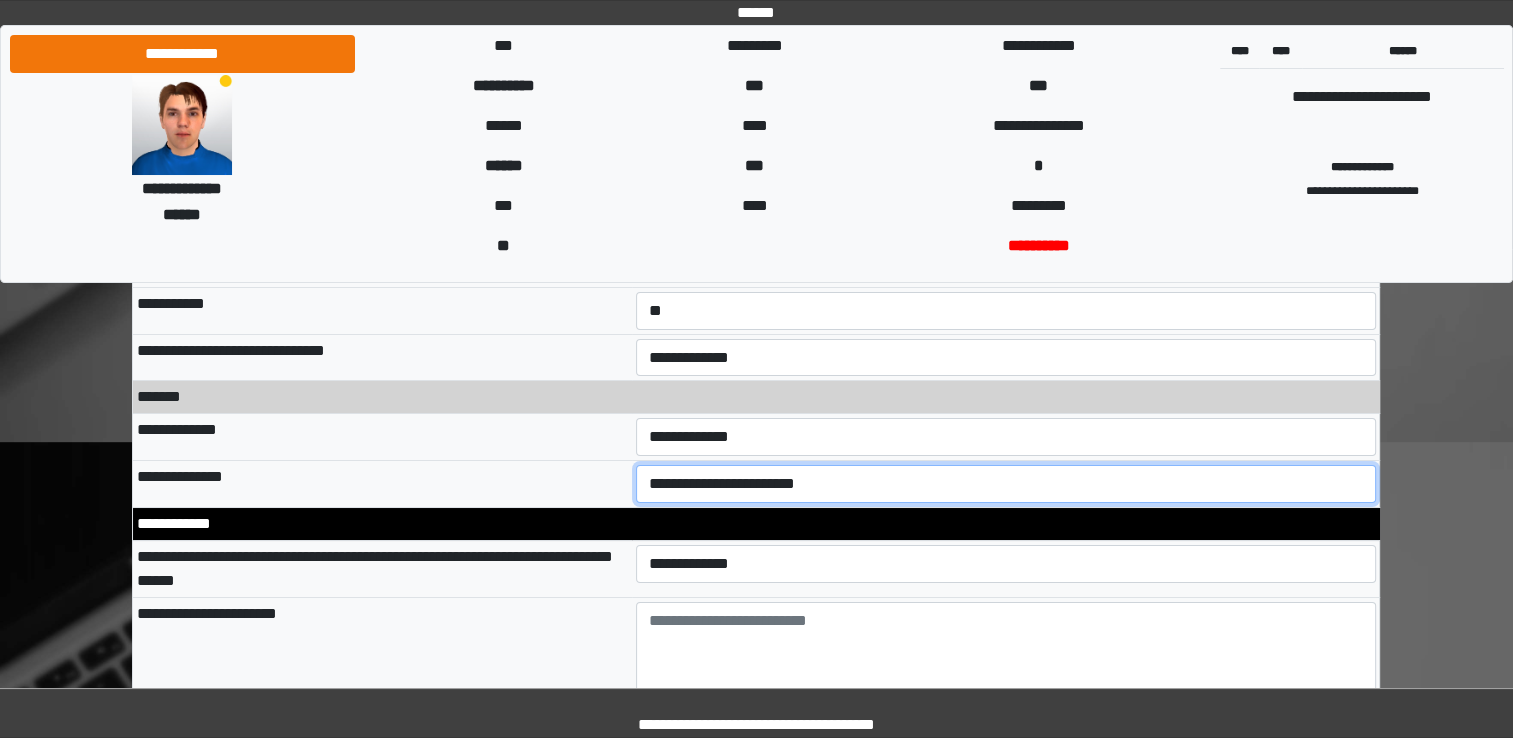 scroll, scrollTop: 7300, scrollLeft: 0, axis: vertical 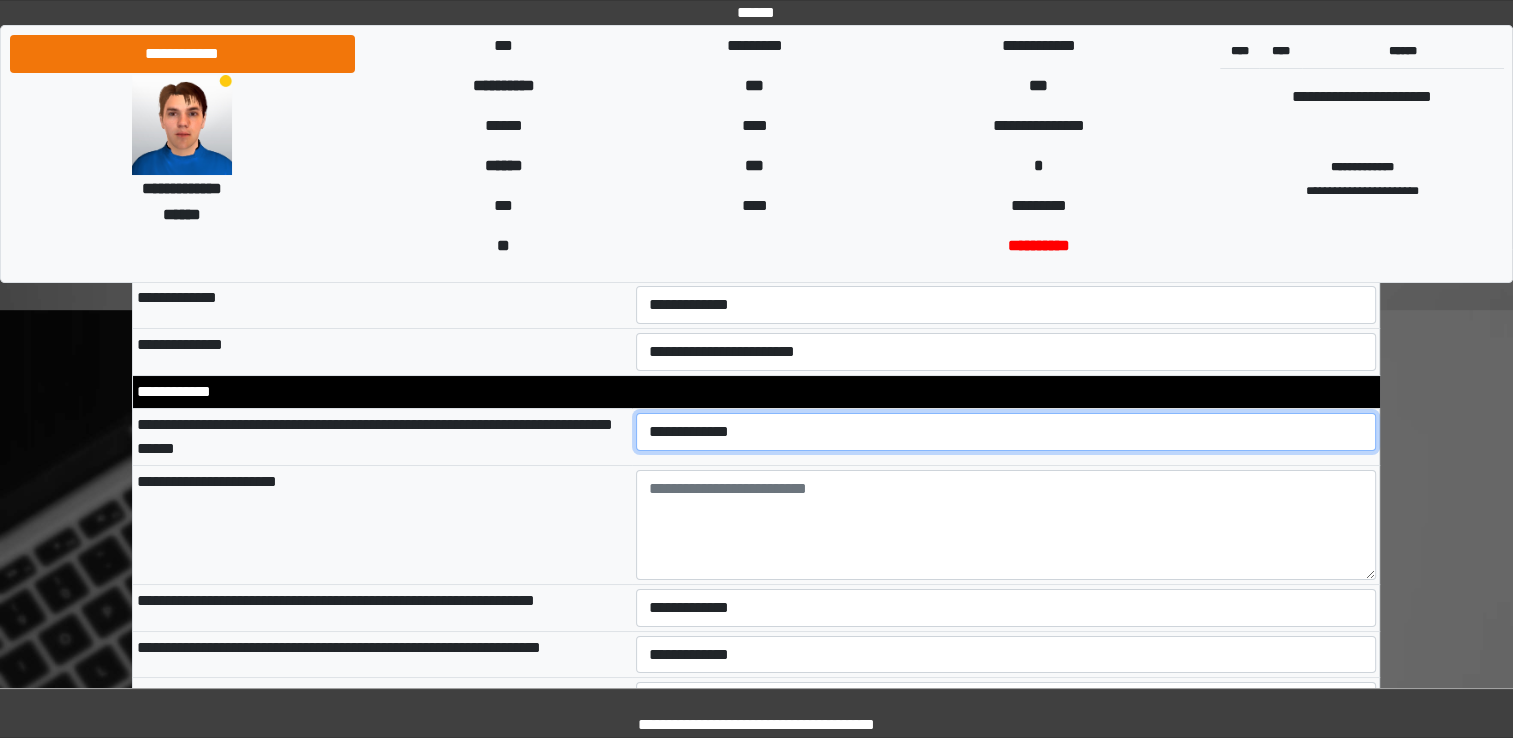 click on "**********" at bounding box center (1006, 432) 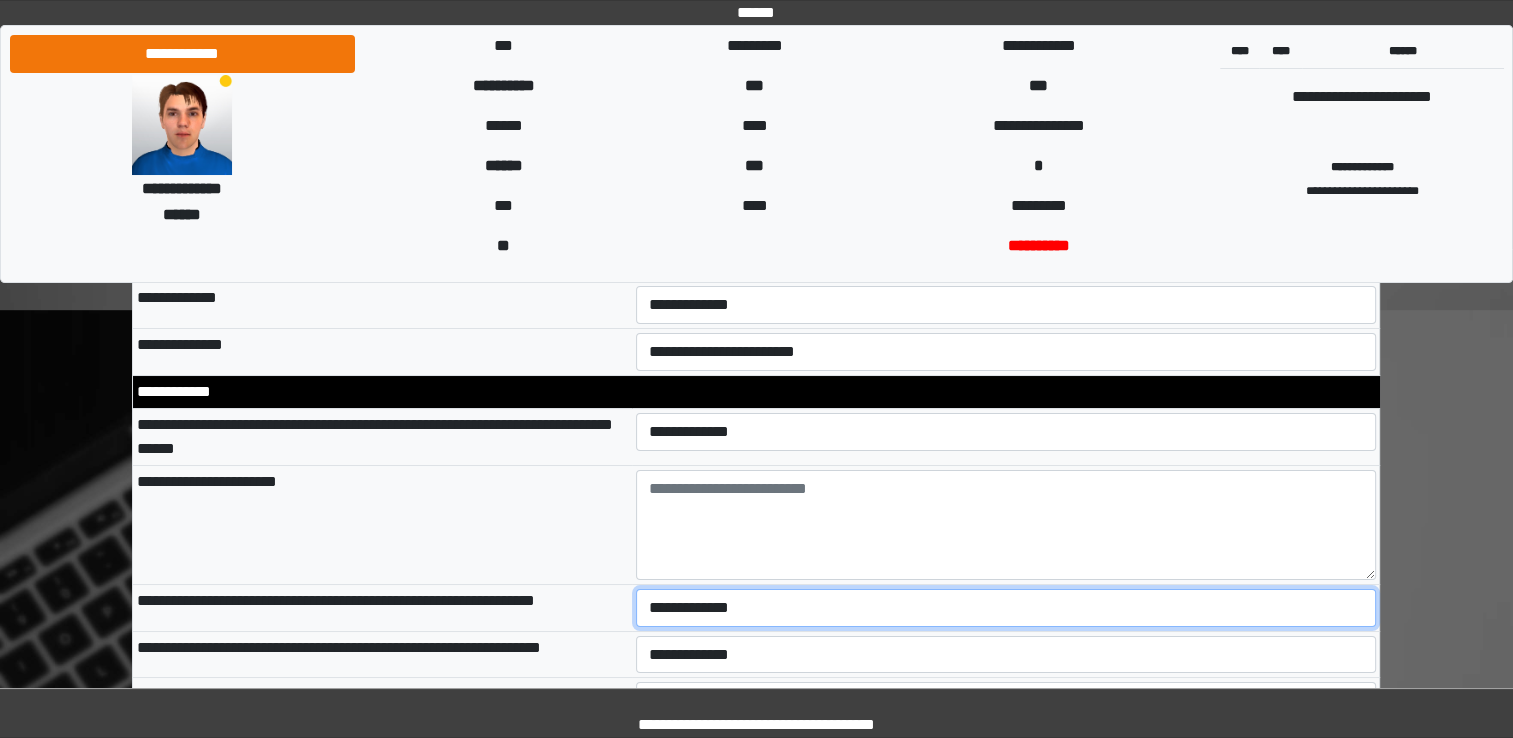 click on "**********" at bounding box center (1006, 608) 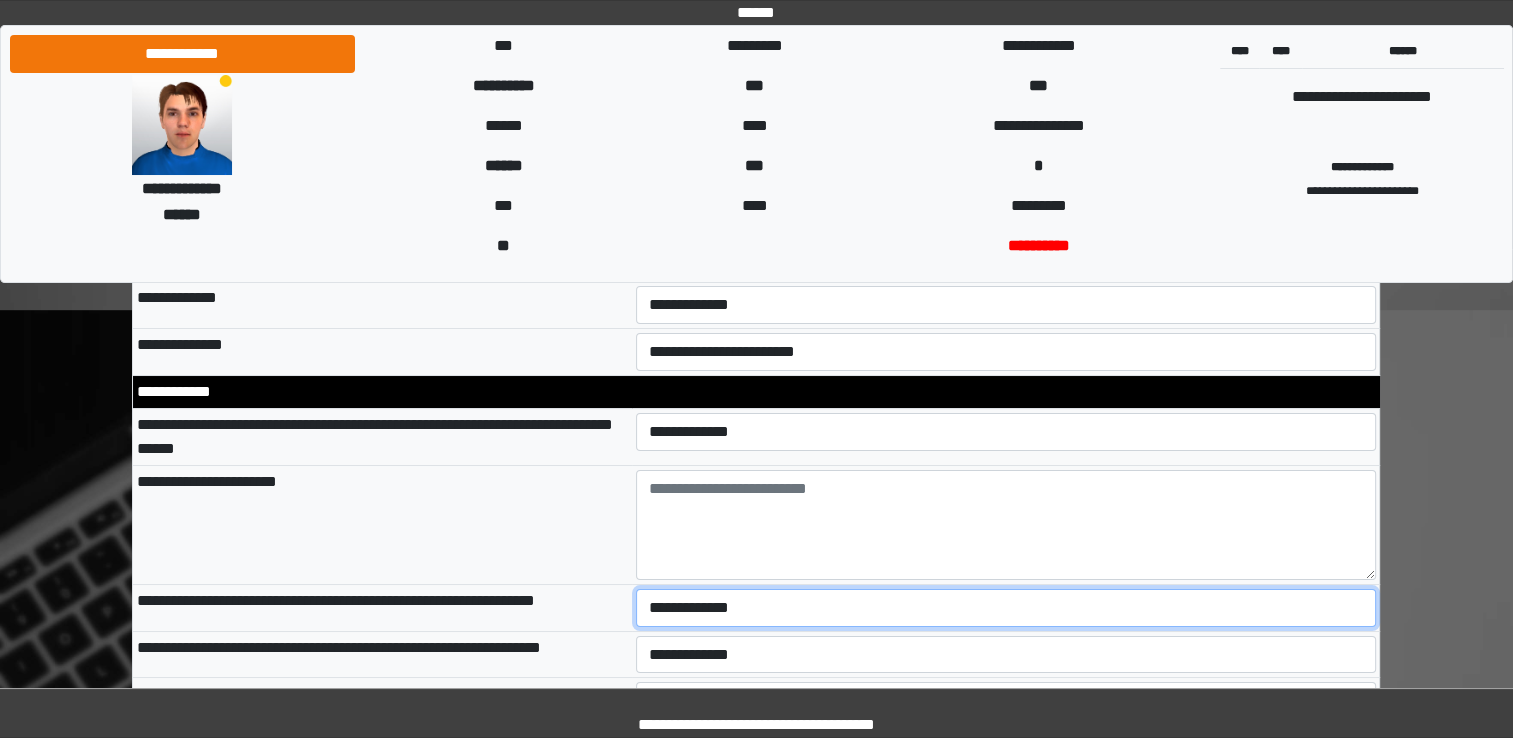 select on "*" 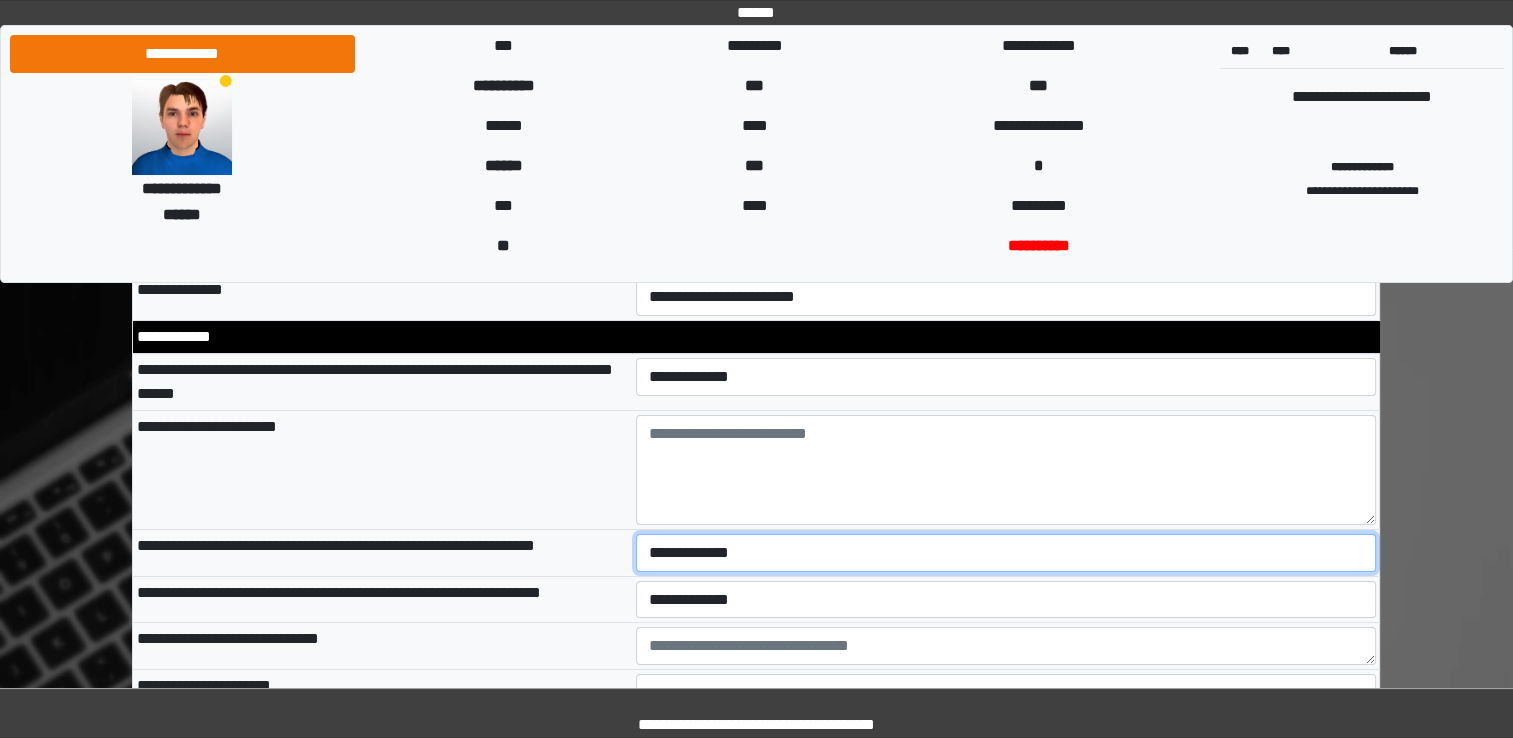 scroll, scrollTop: 7400, scrollLeft: 0, axis: vertical 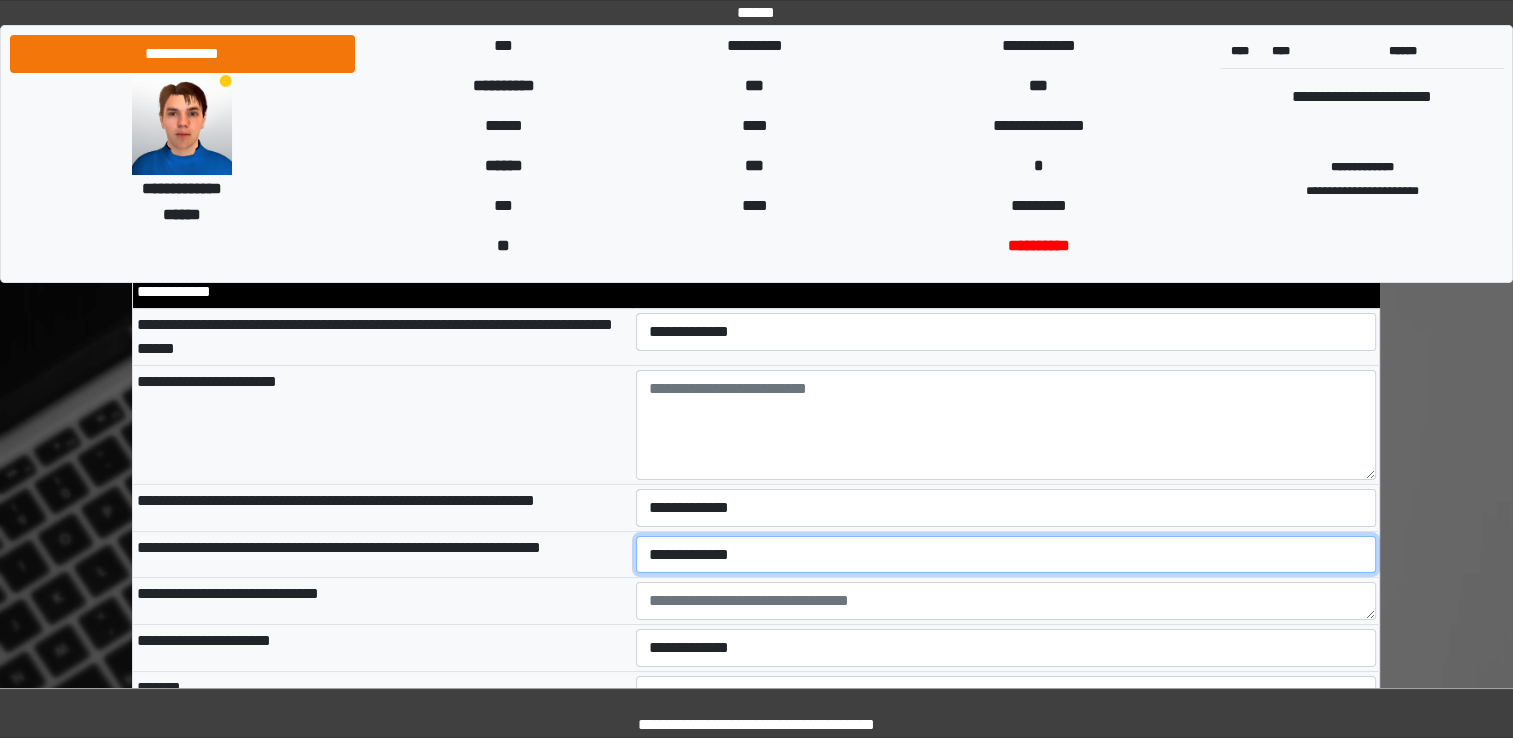 click on "**********" at bounding box center (1006, 555) 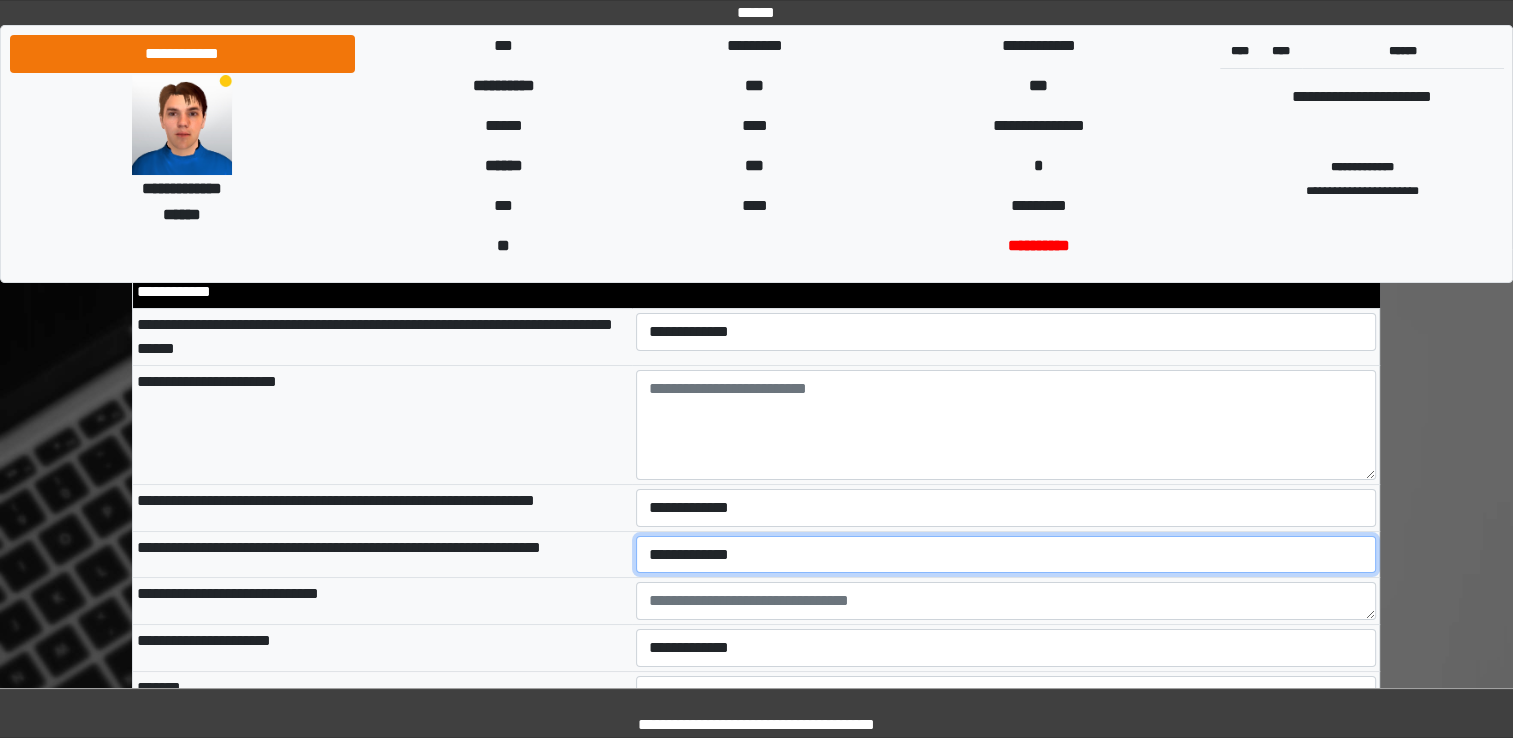 select on "*" 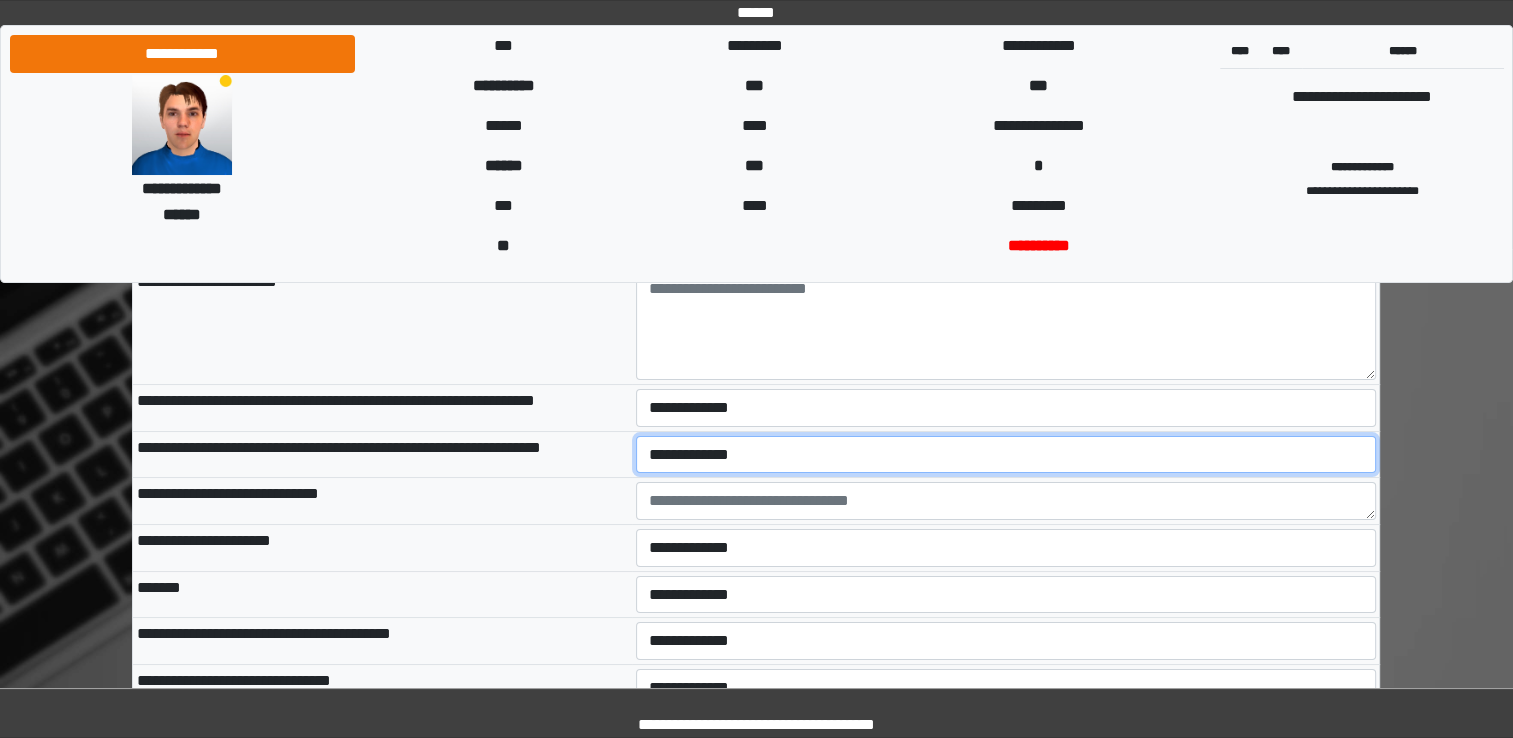scroll, scrollTop: 7600, scrollLeft: 0, axis: vertical 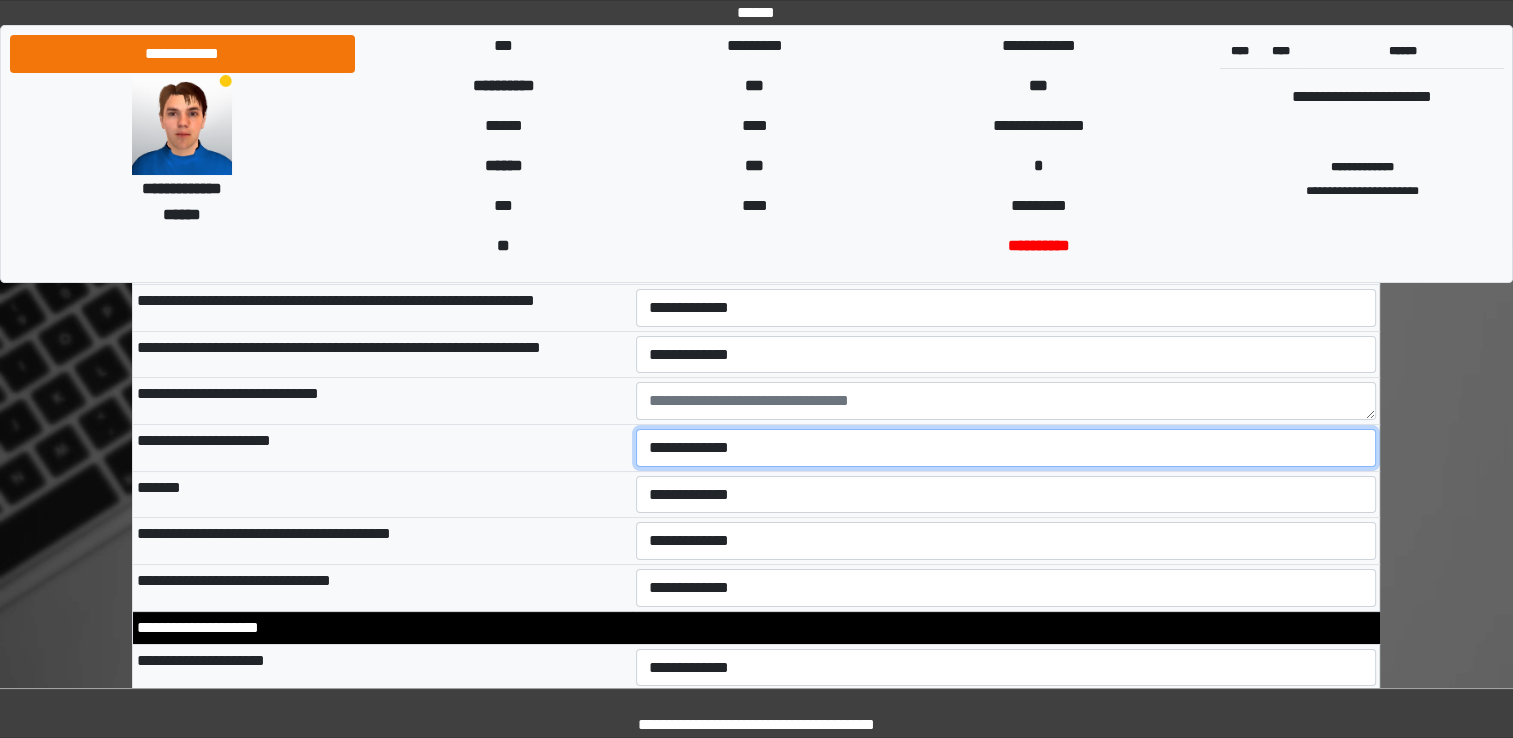 click on "**********" at bounding box center (1006, 448) 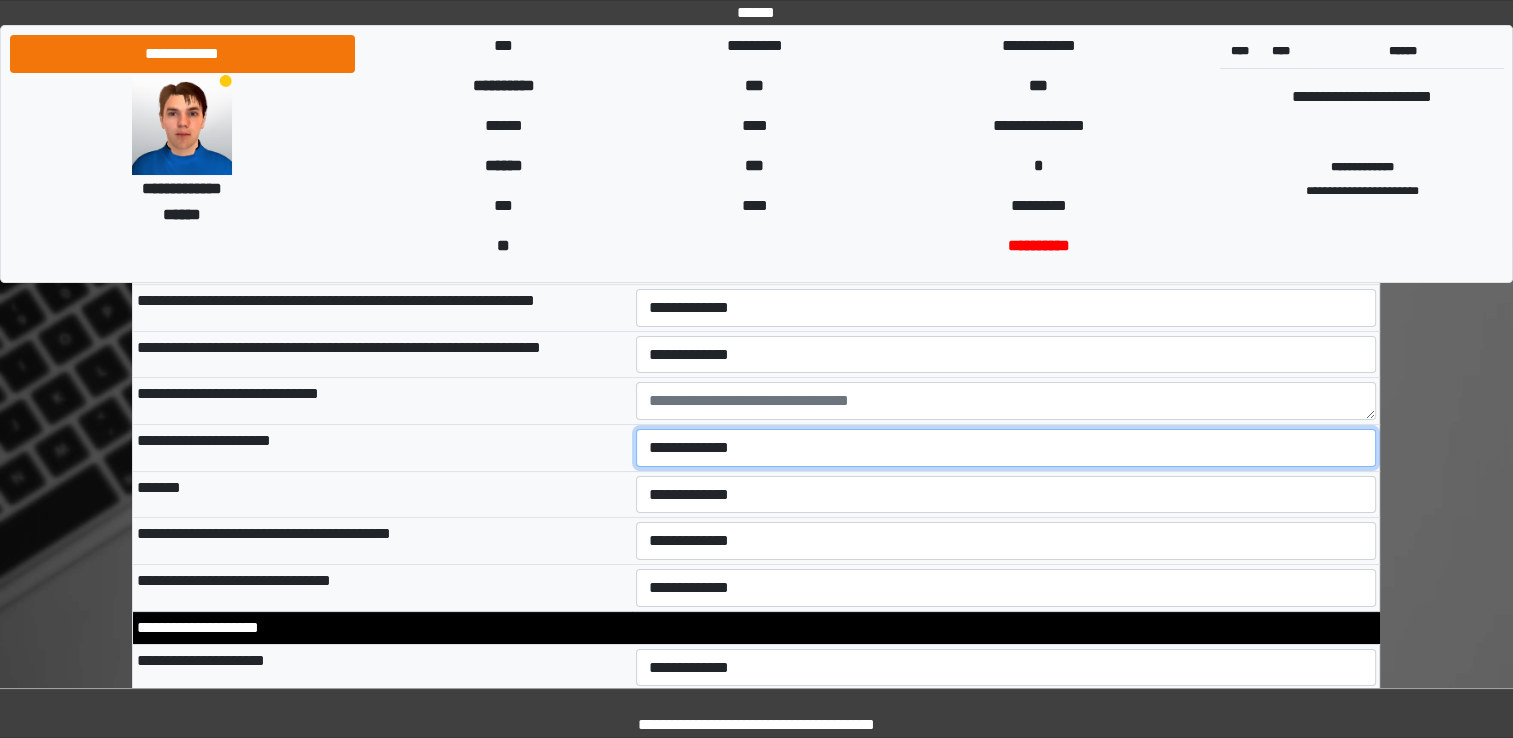 select on "*" 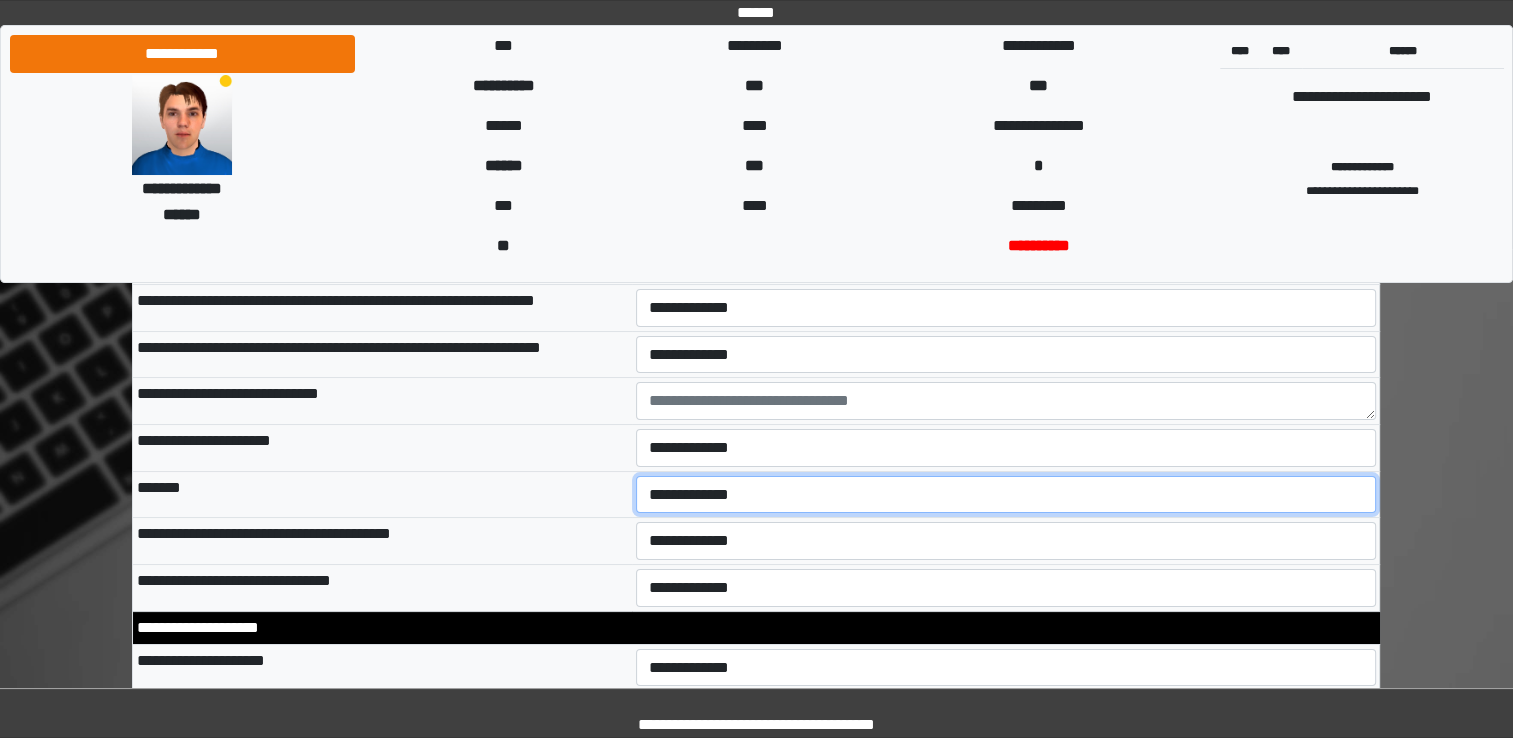 drag, startPoint x: 674, startPoint y: 495, endPoint x: 682, endPoint y: 503, distance: 11.313708 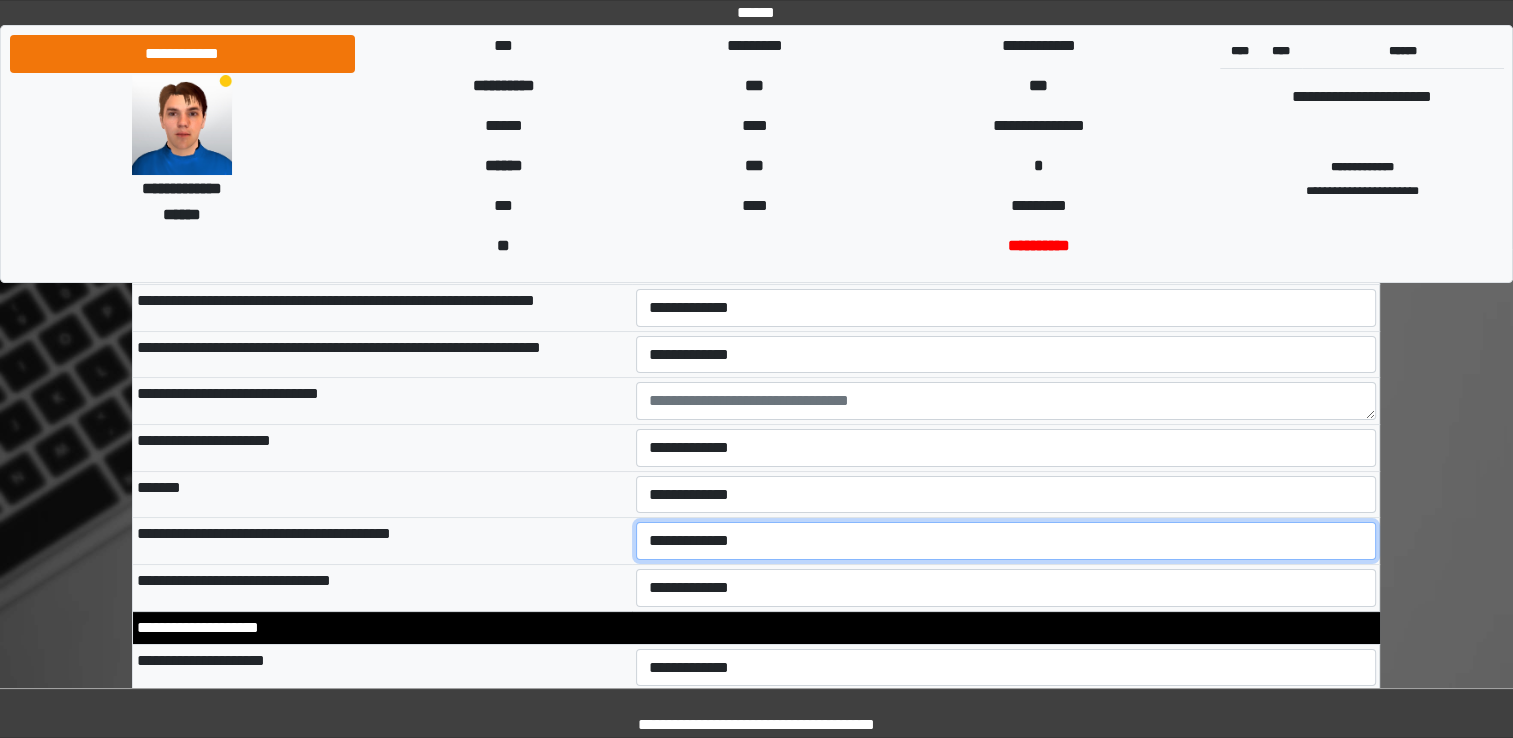 click on "**********" at bounding box center (1006, 541) 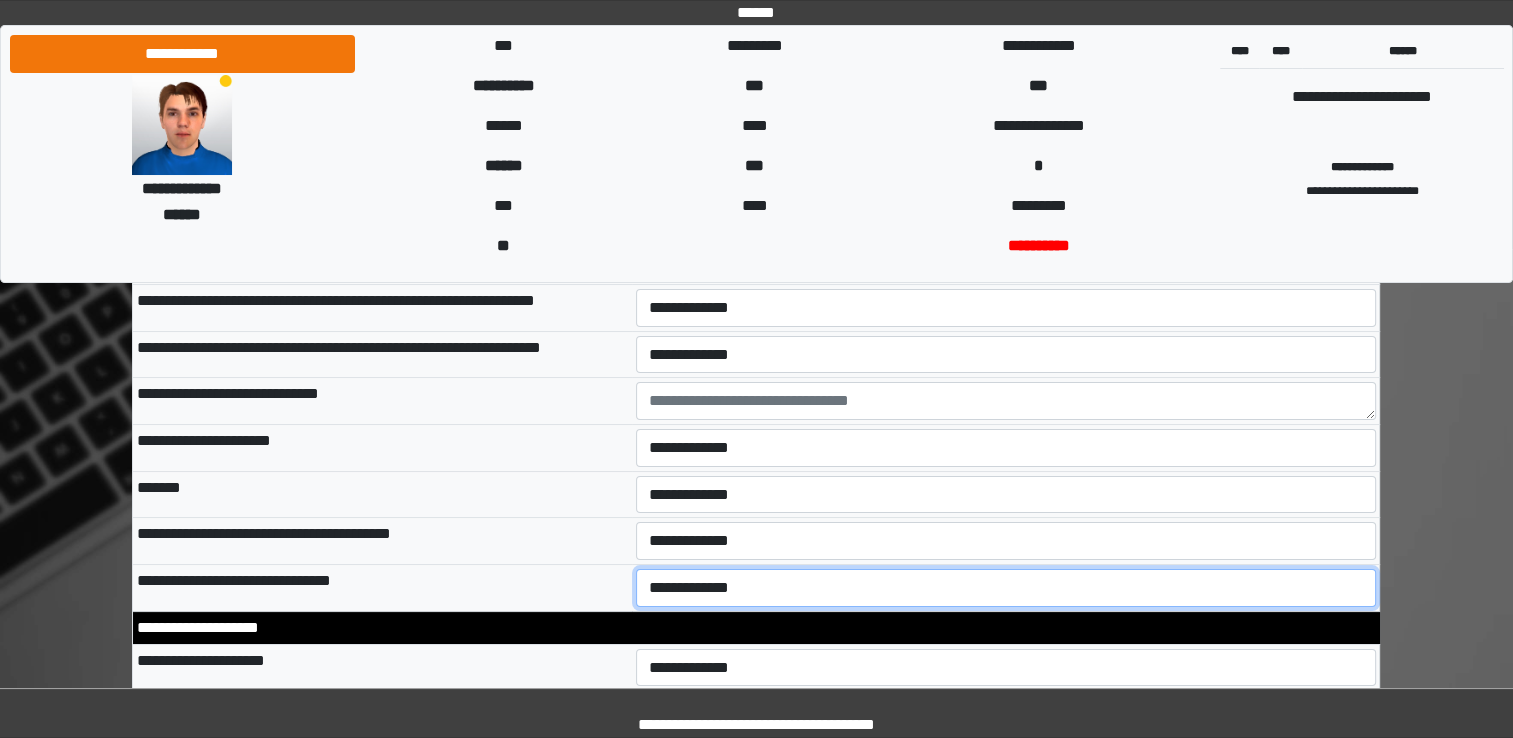 click on "**********" at bounding box center (1006, 588) 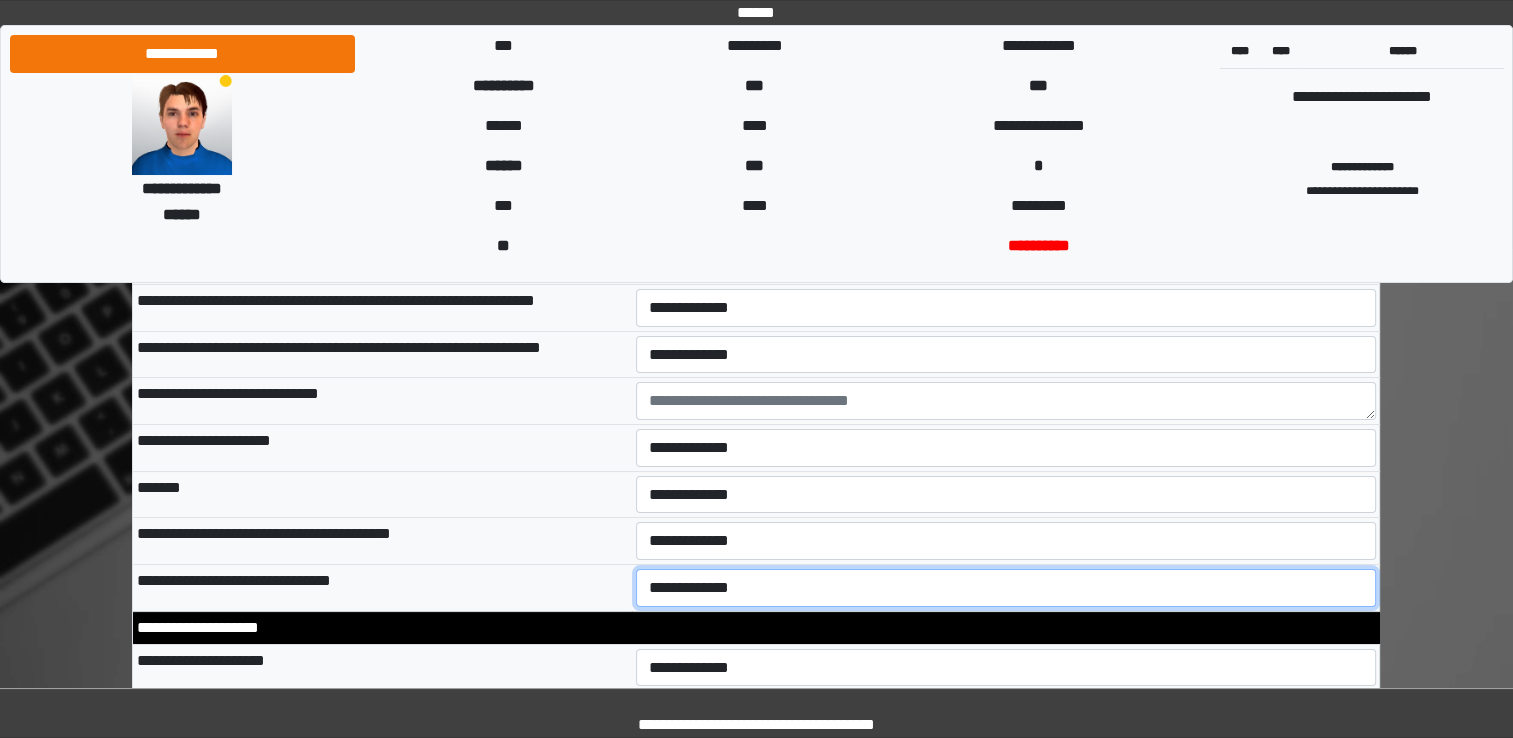 select on "*" 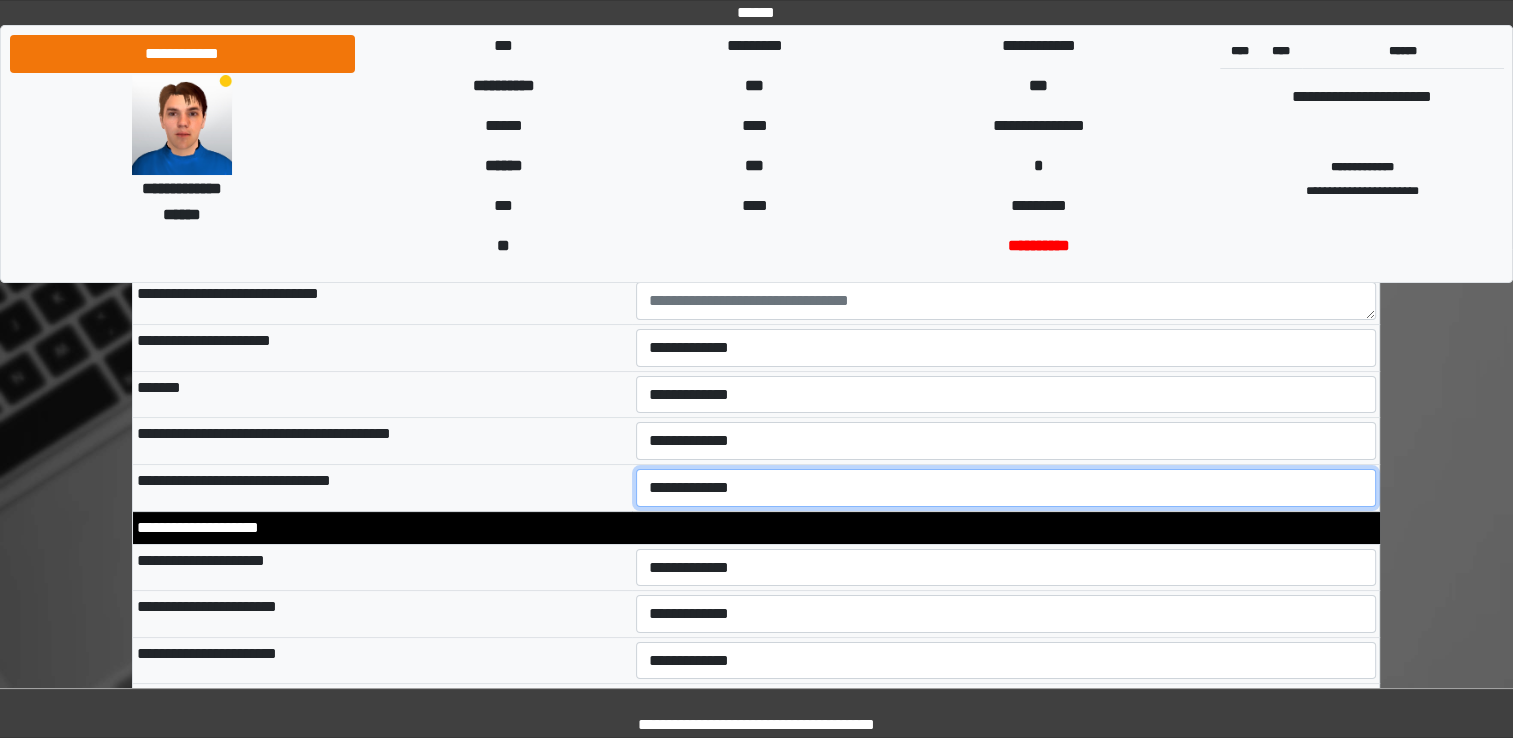 scroll, scrollTop: 7800, scrollLeft: 0, axis: vertical 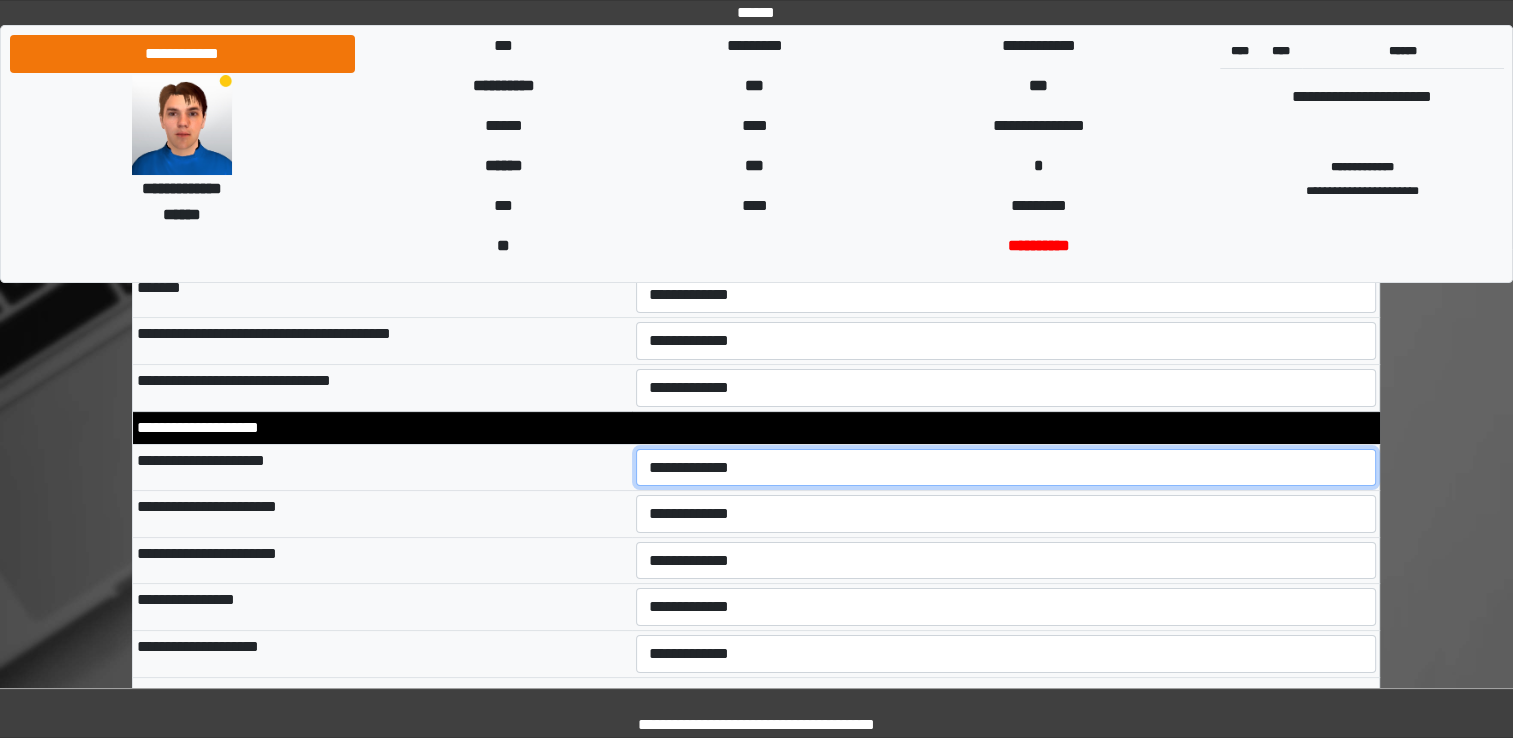 click on "**********" at bounding box center [1006, 468] 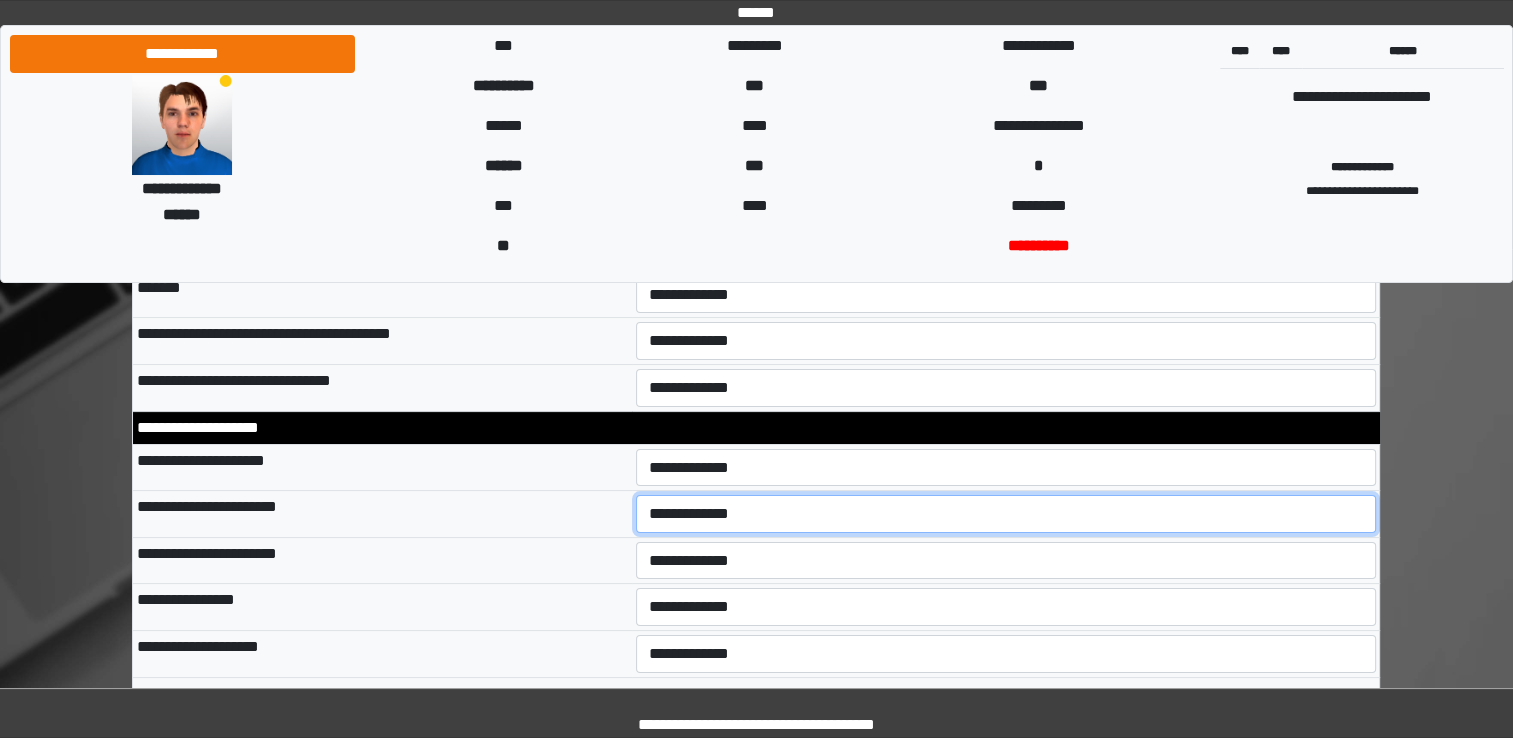 click on "**********" at bounding box center [1006, 514] 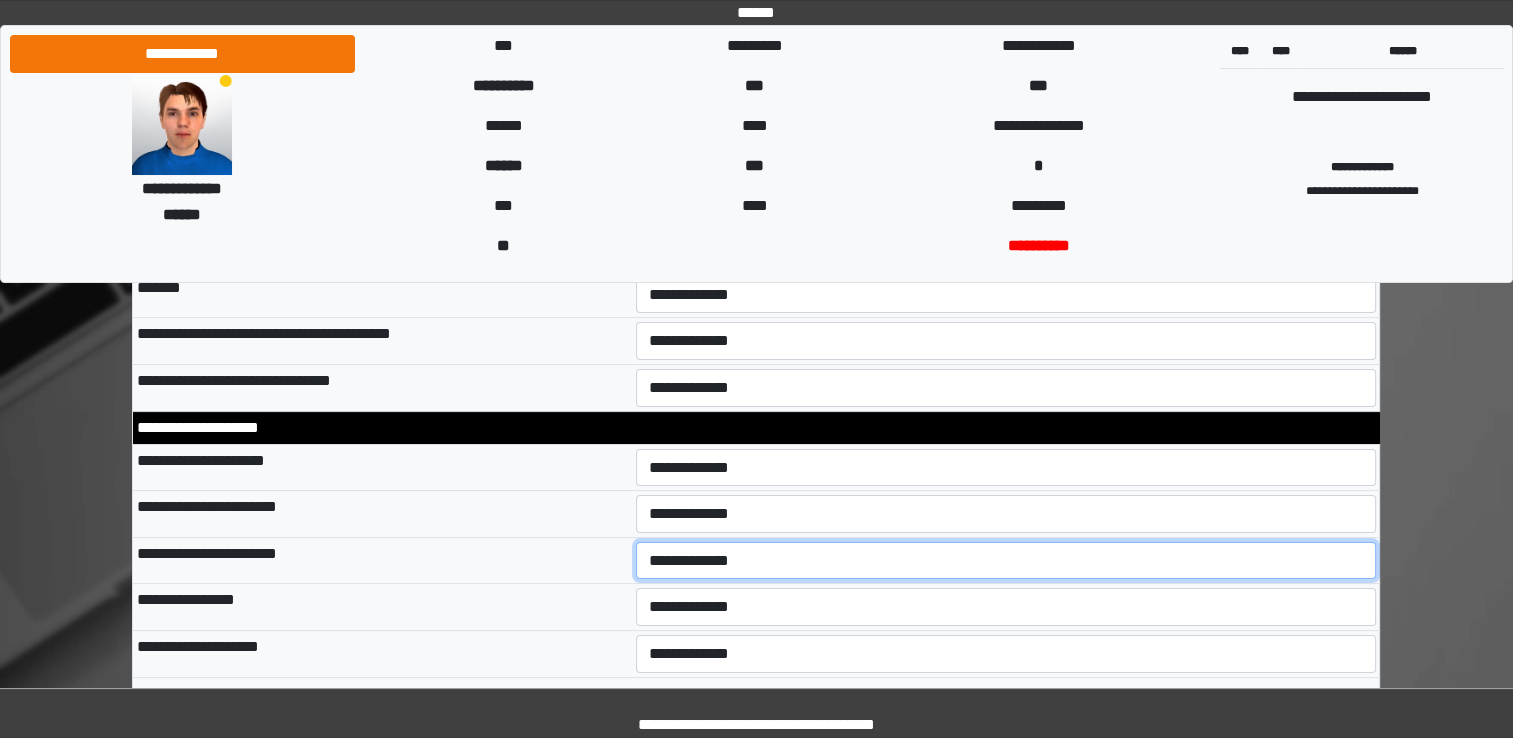 click on "**********" at bounding box center (1006, 561) 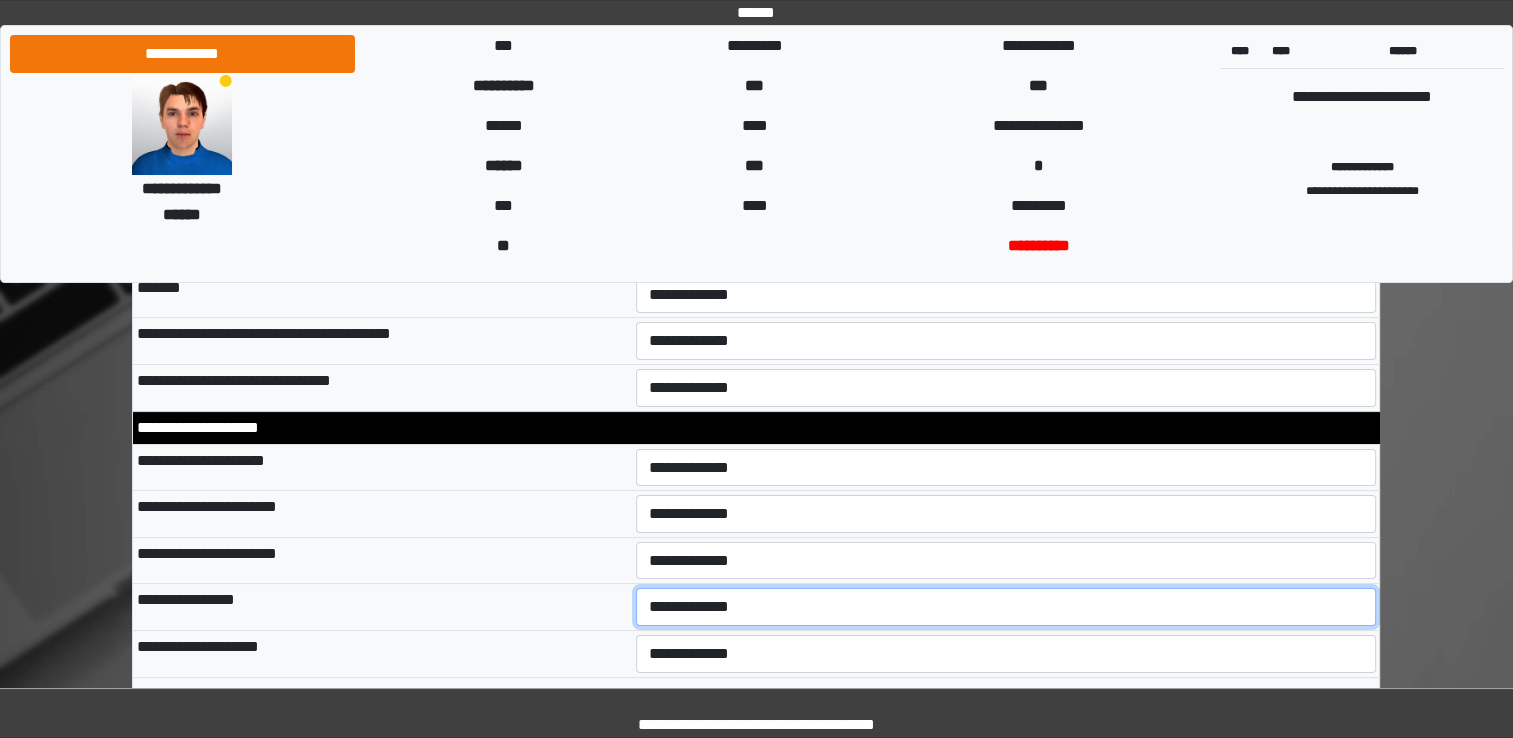 click on "**********" at bounding box center (1006, 607) 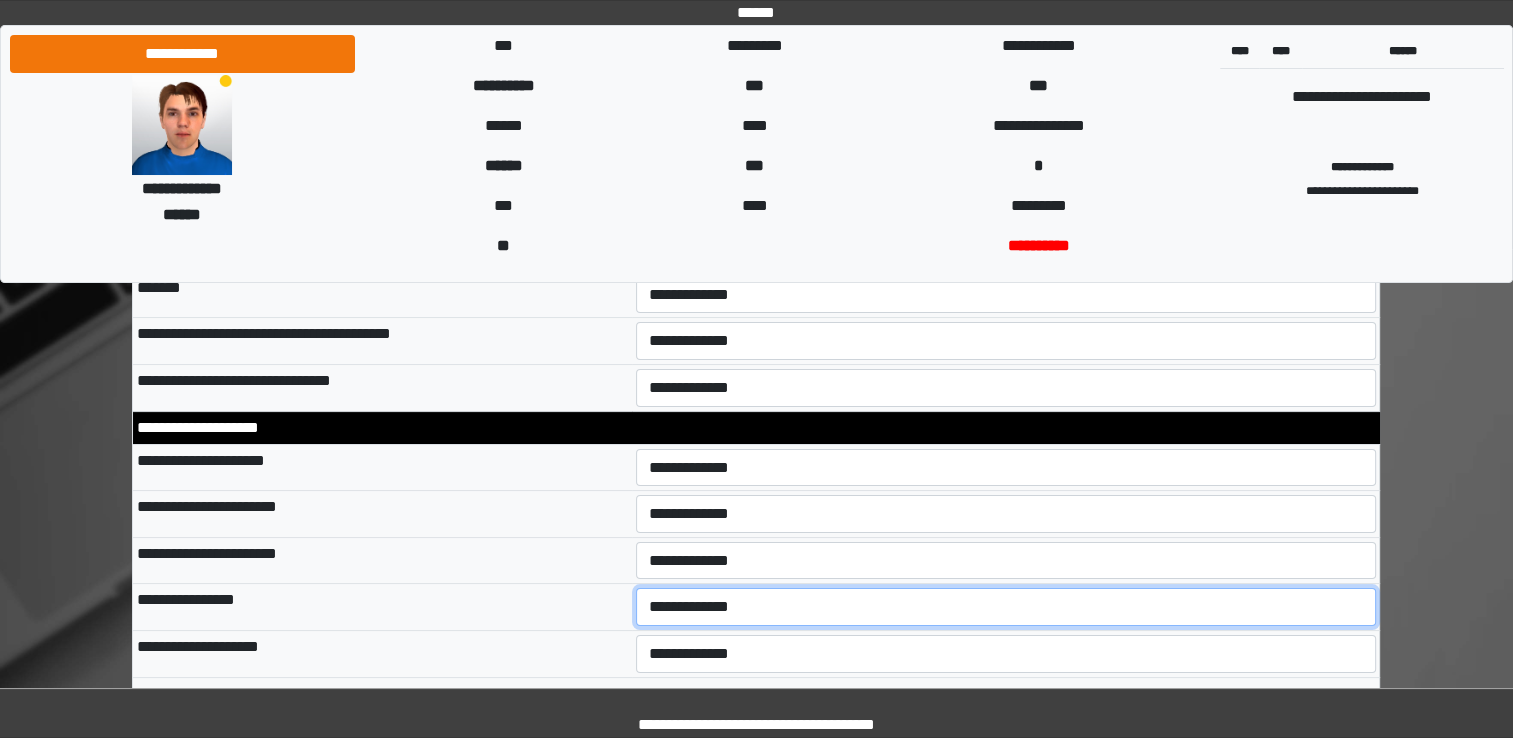 select on "*" 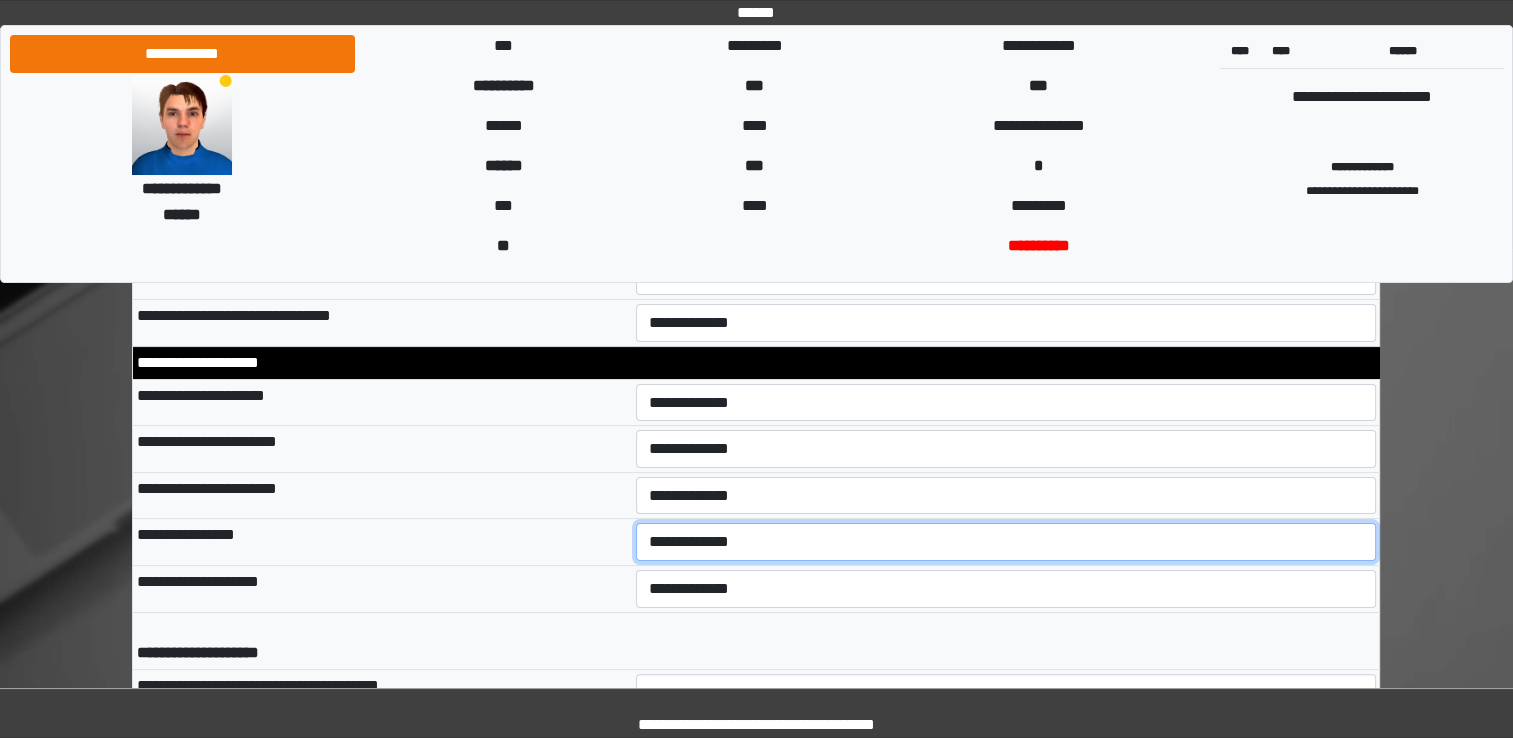 scroll, scrollTop: 7900, scrollLeft: 0, axis: vertical 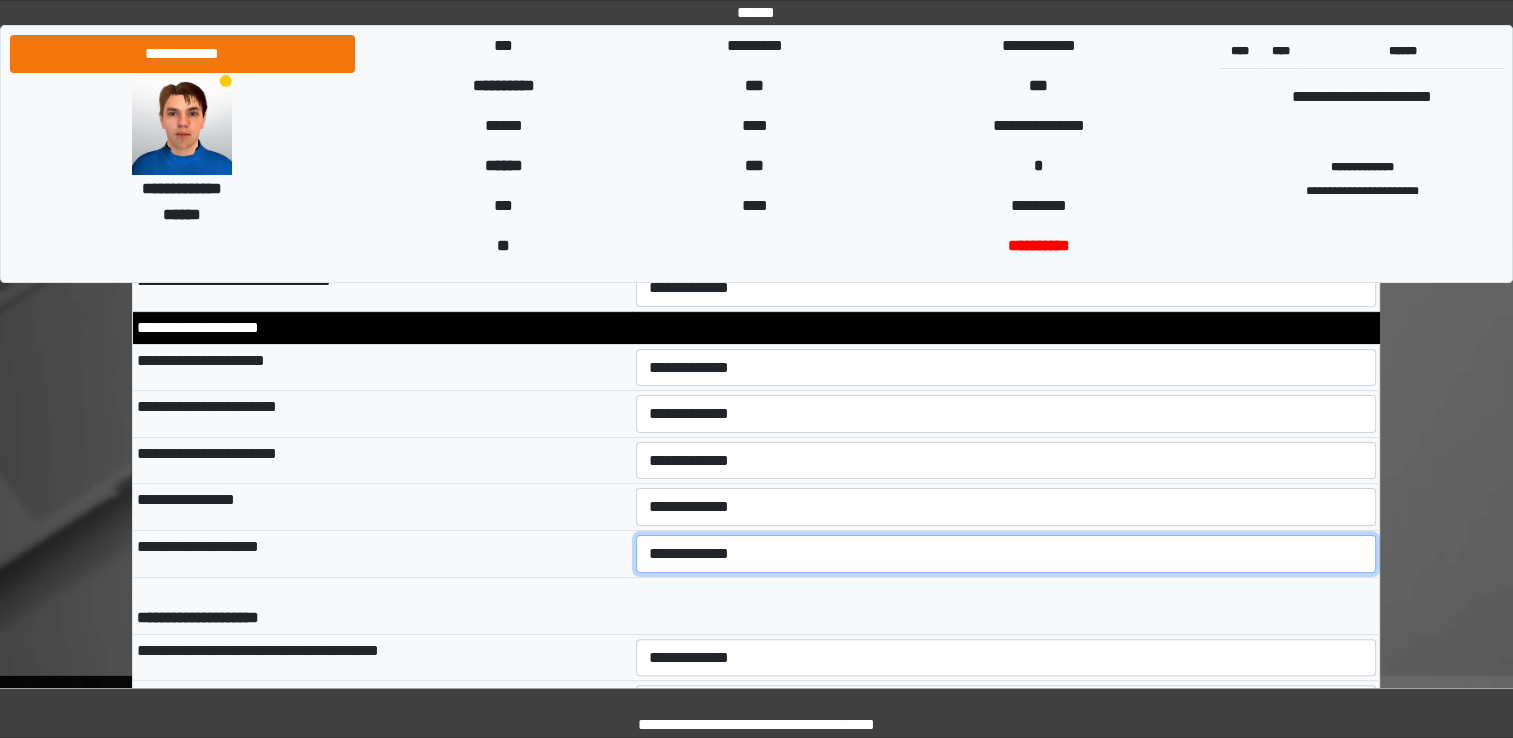 click on "**********" at bounding box center (1006, 554) 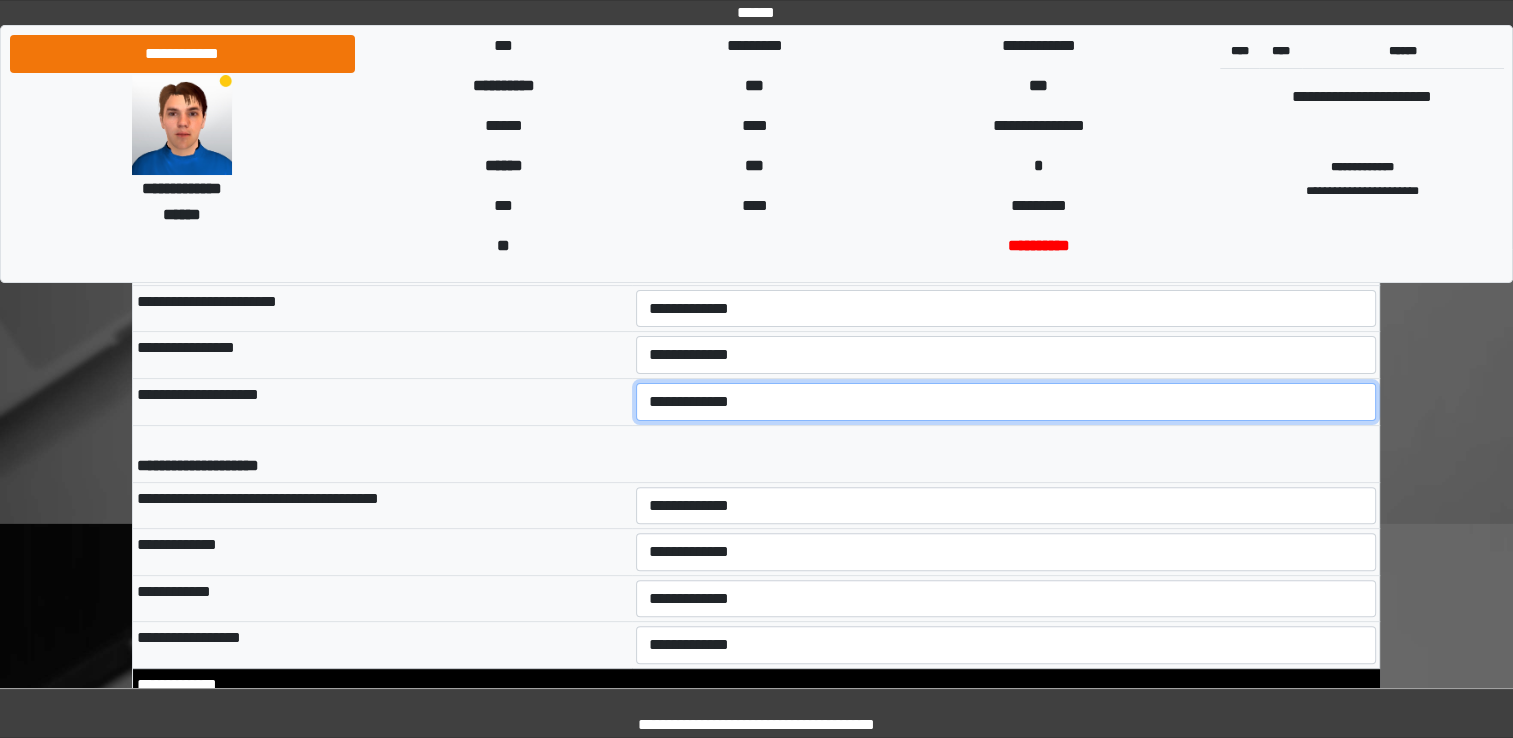 scroll, scrollTop: 8100, scrollLeft: 0, axis: vertical 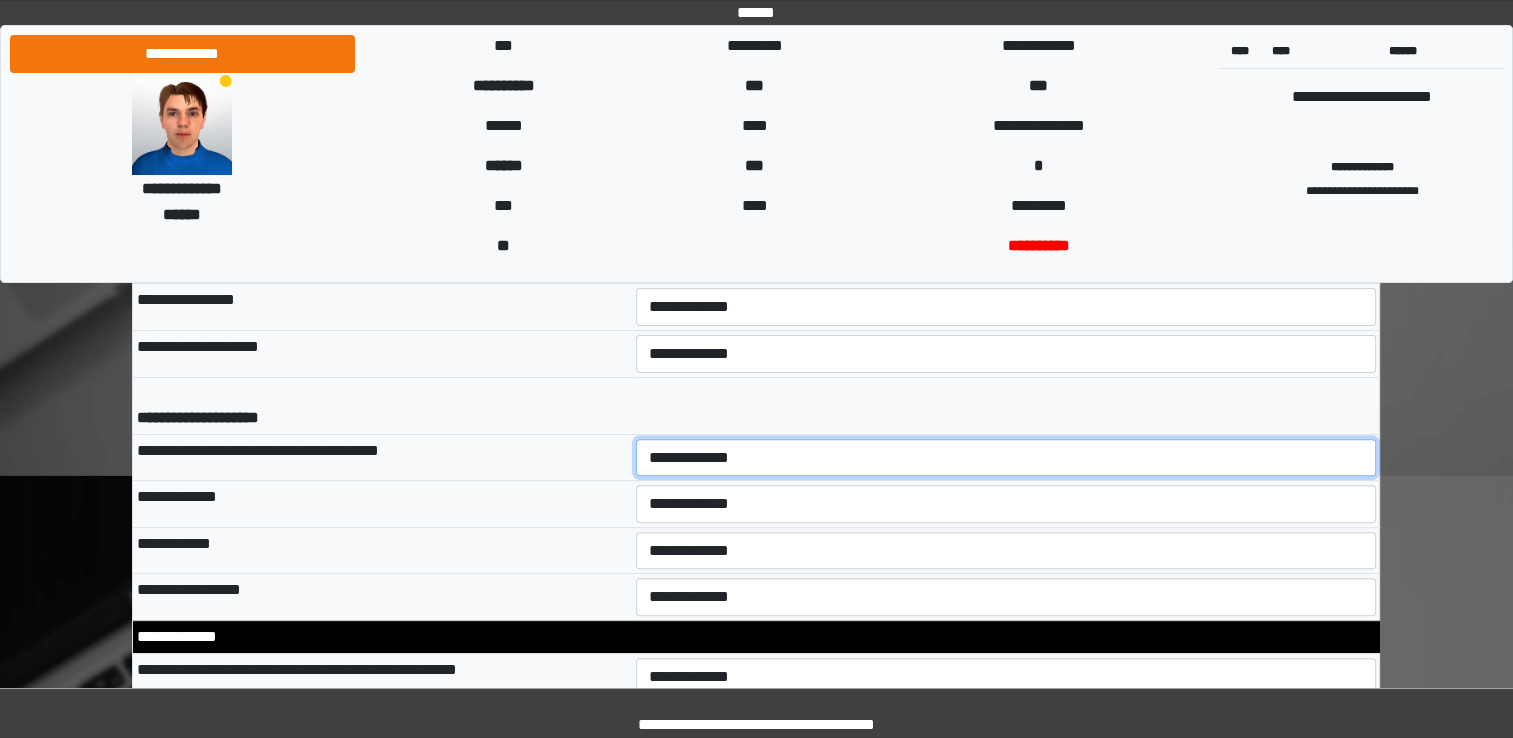 click on "**********" at bounding box center (1006, 458) 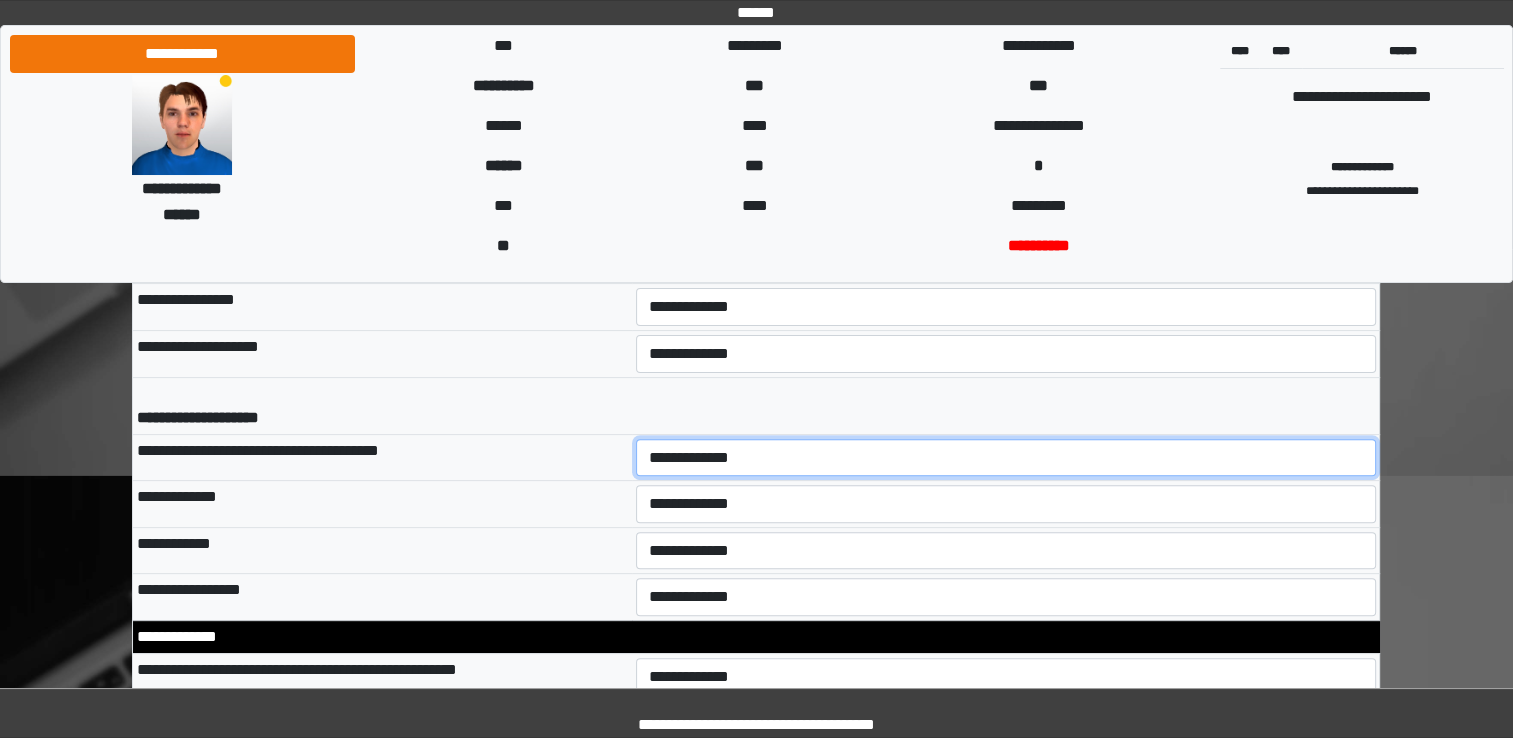 select on "*" 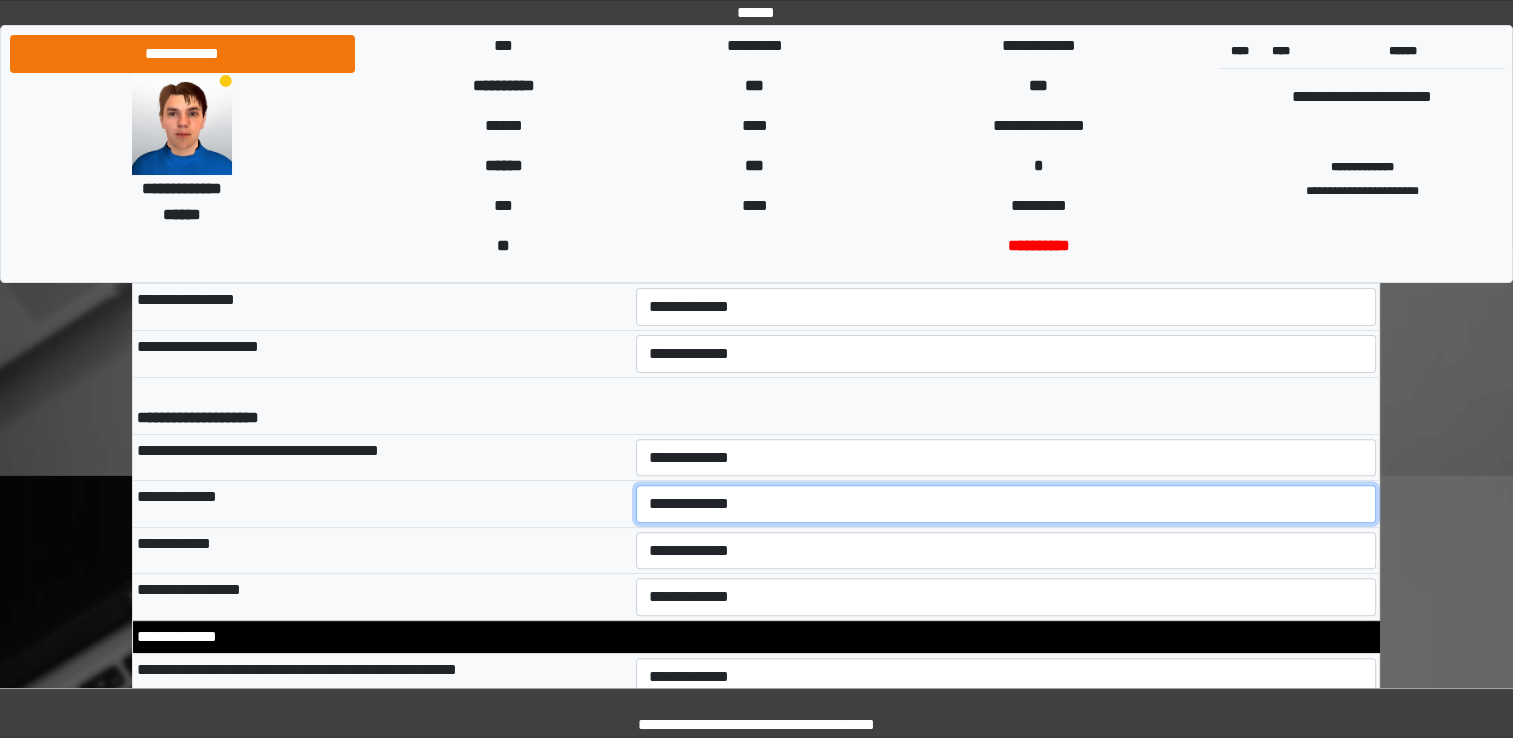 drag, startPoint x: 681, startPoint y: 502, endPoint x: 679, endPoint y: 515, distance: 13.152946 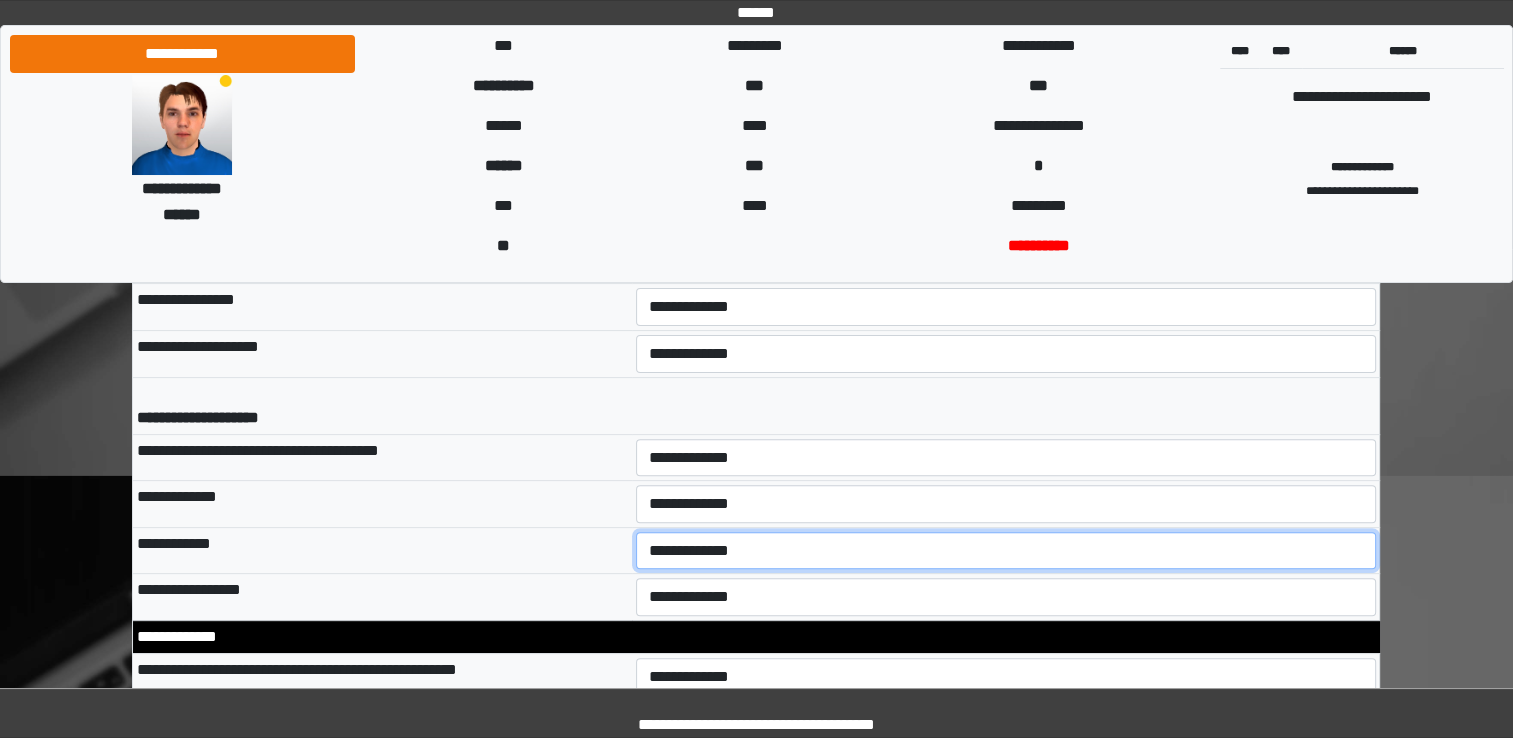 click on "**********" at bounding box center (1006, 551) 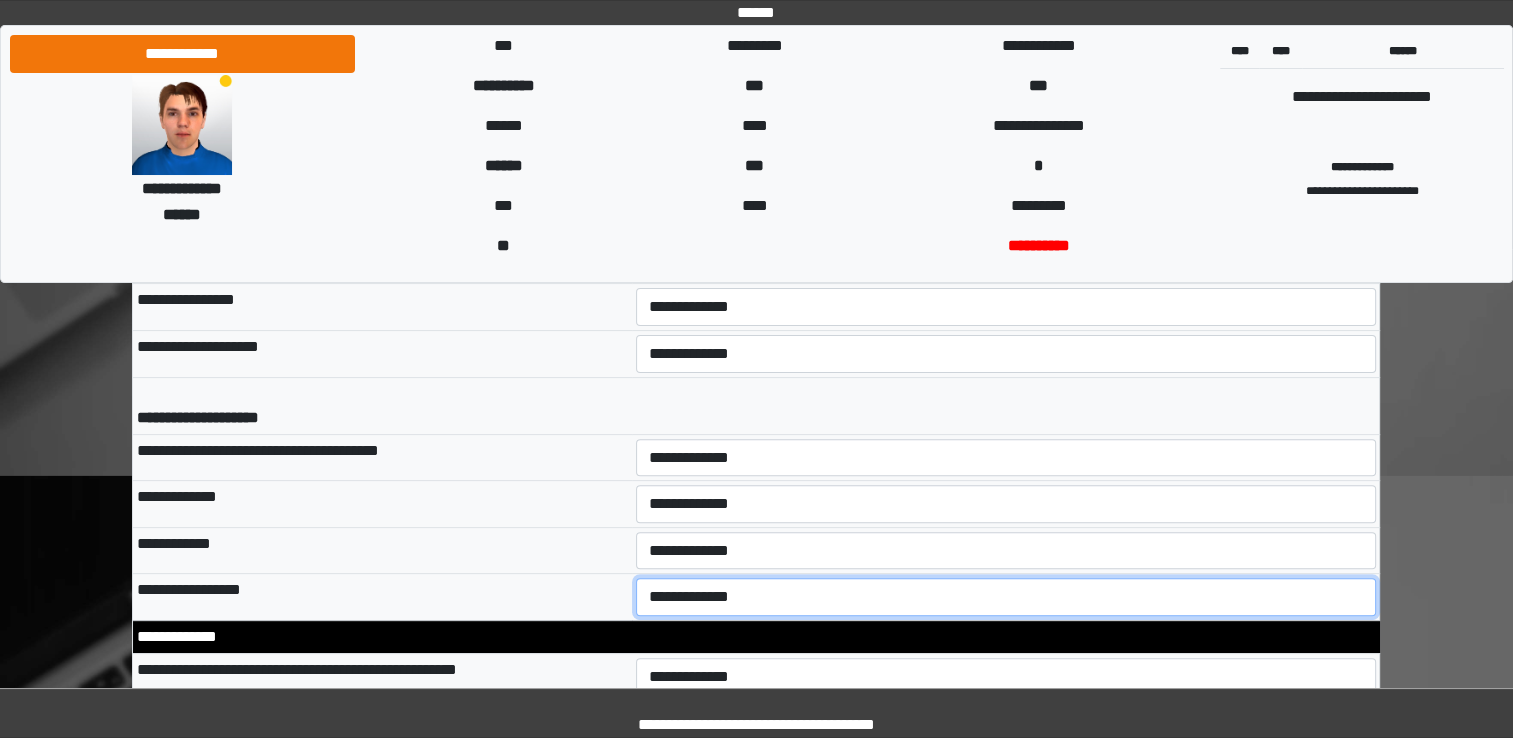 click on "**********" at bounding box center (1006, 597) 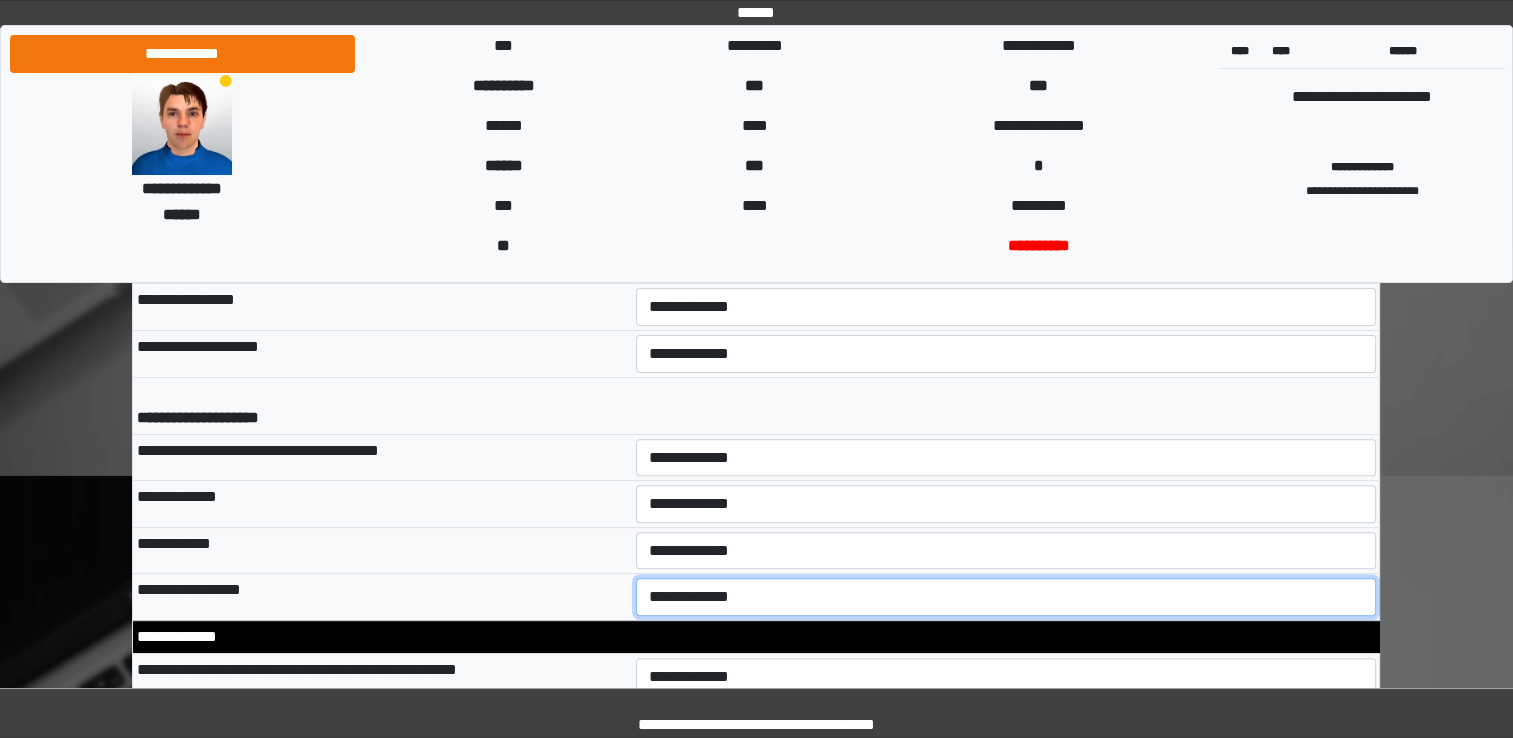 select on "*" 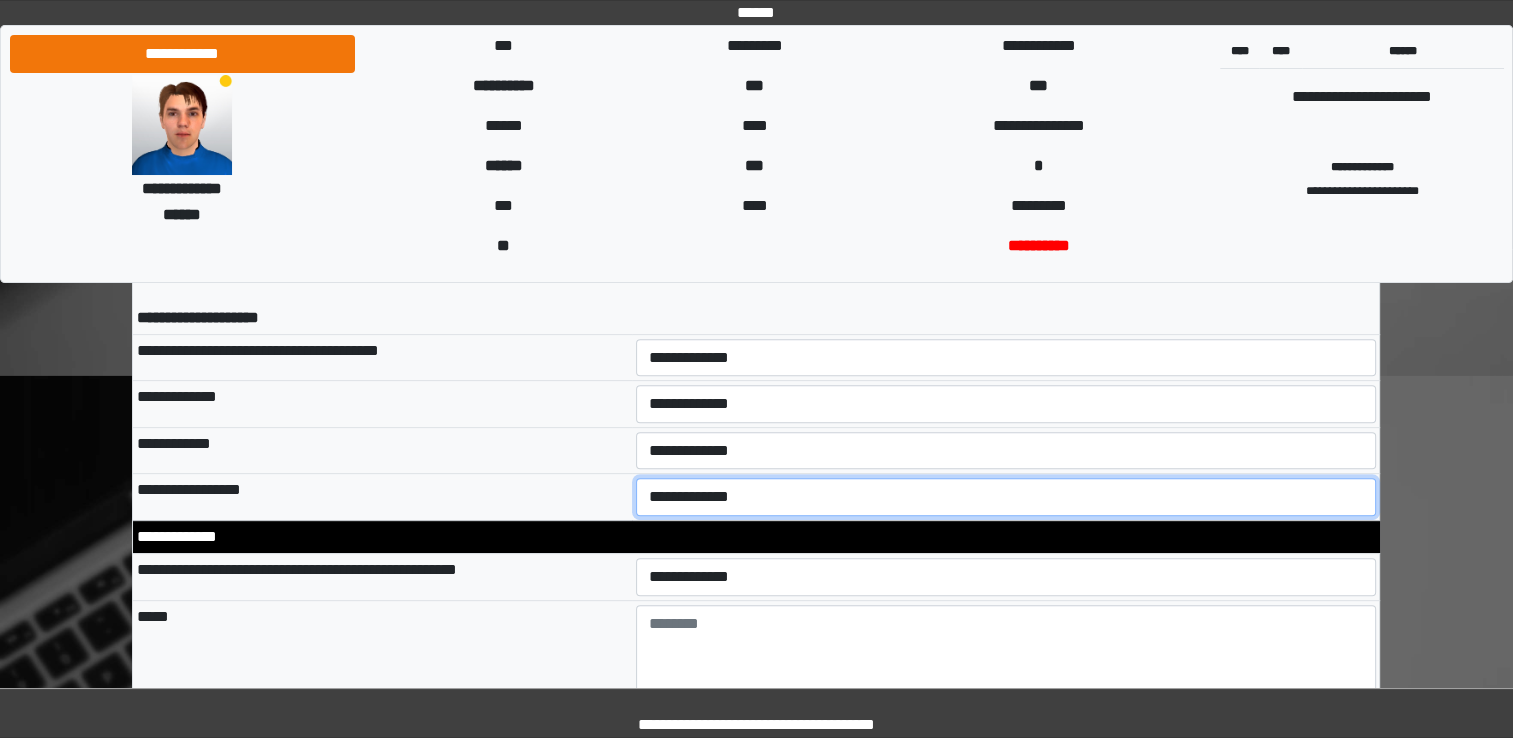 scroll, scrollTop: 8300, scrollLeft: 0, axis: vertical 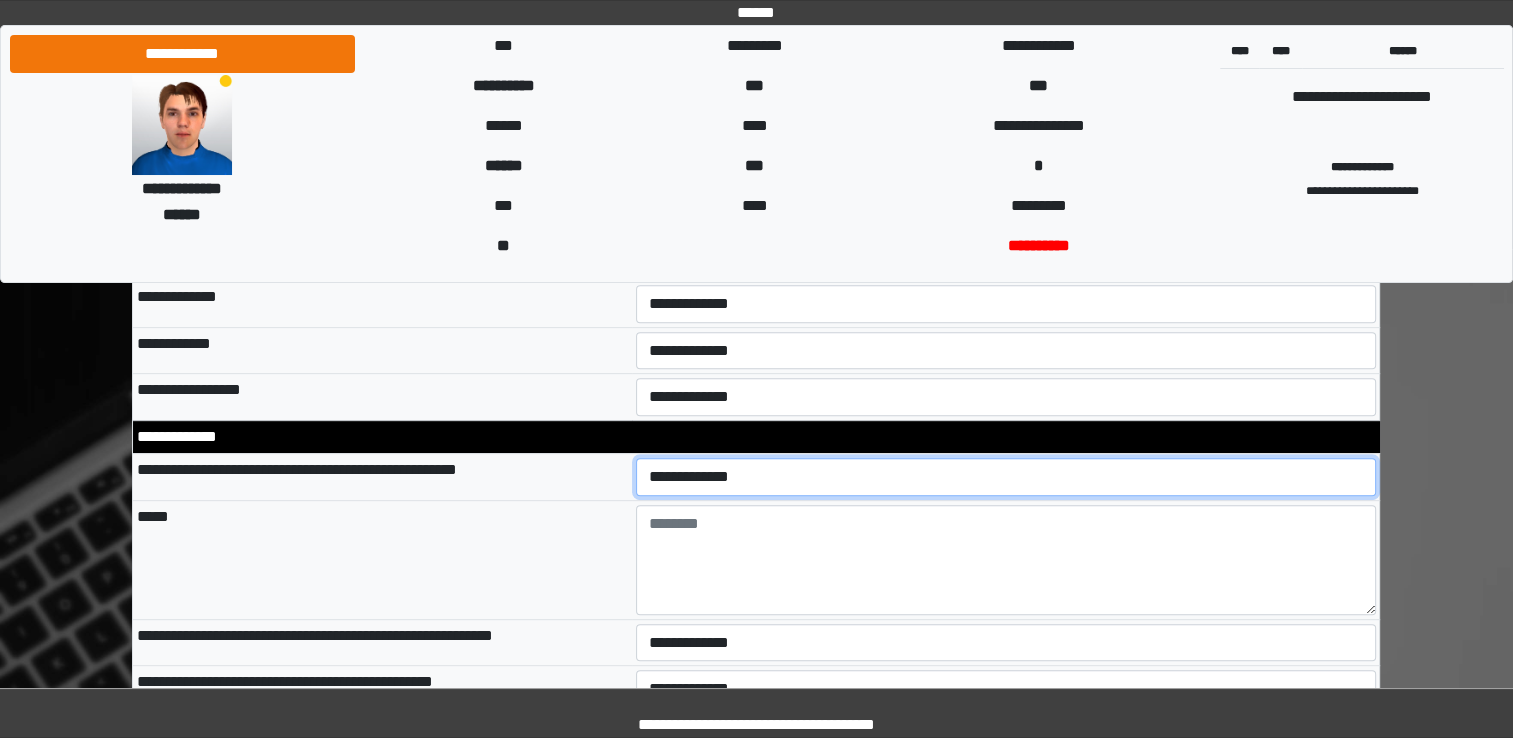 click on "**********" at bounding box center (1006, 477) 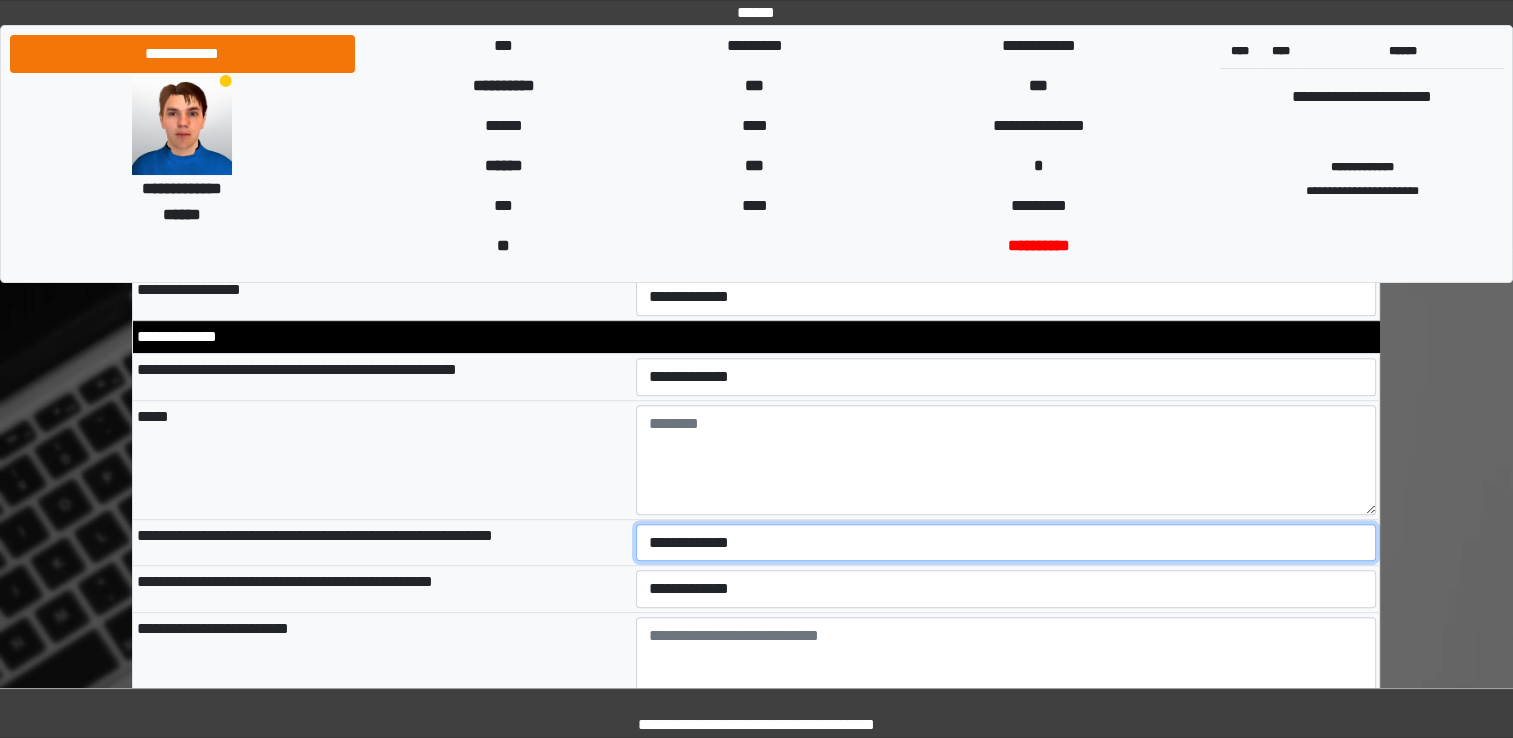 click on "**********" at bounding box center [1006, 543] 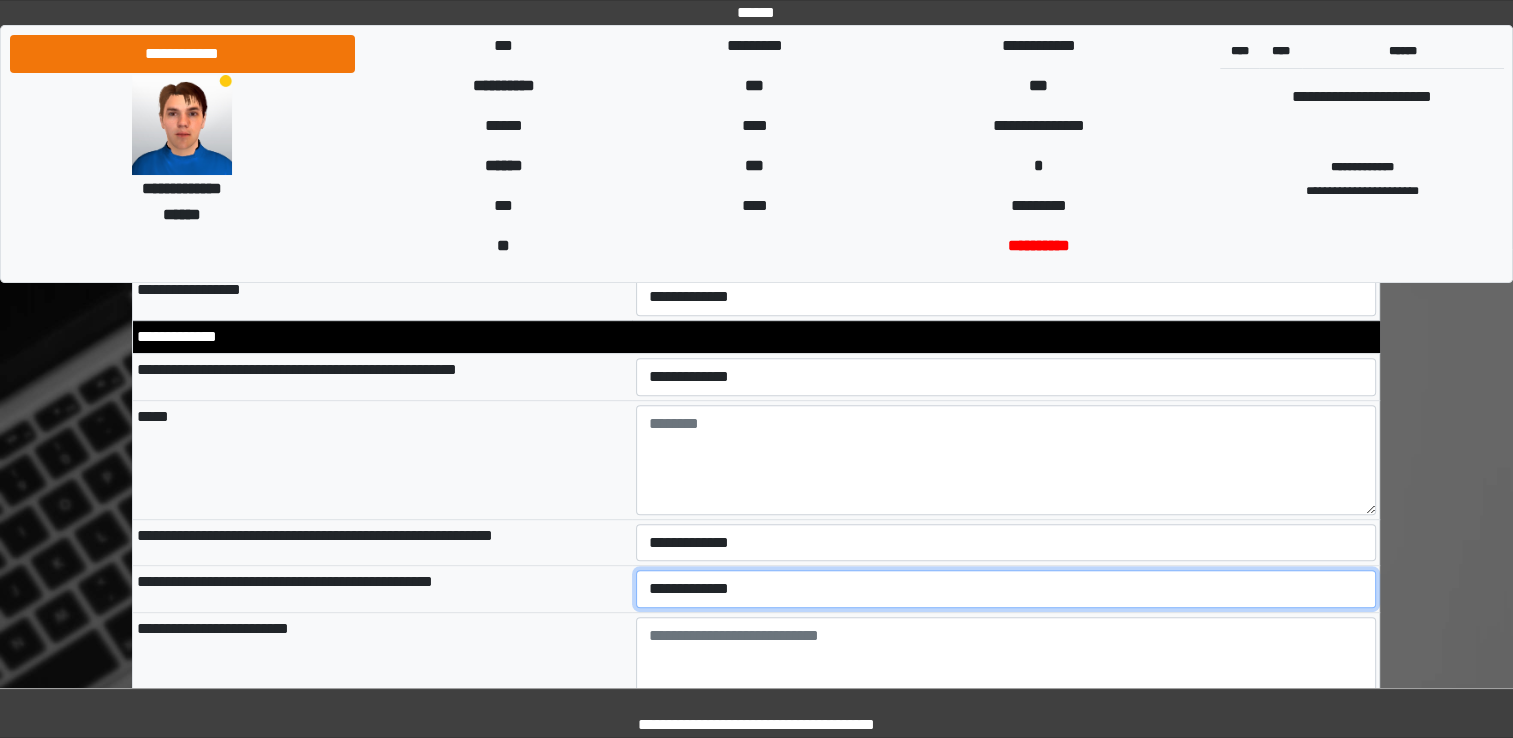 click on "**********" at bounding box center (1006, 589) 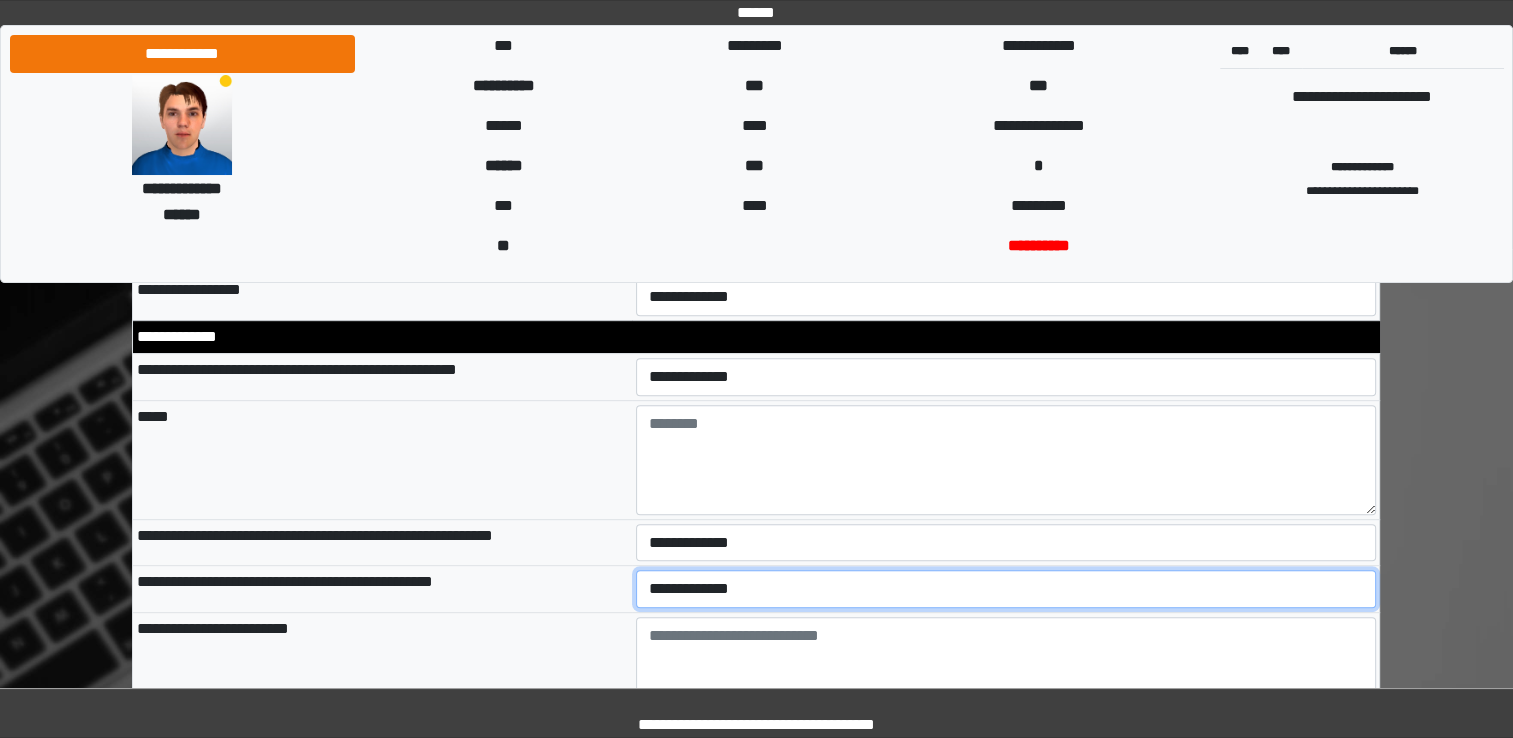 select on "*" 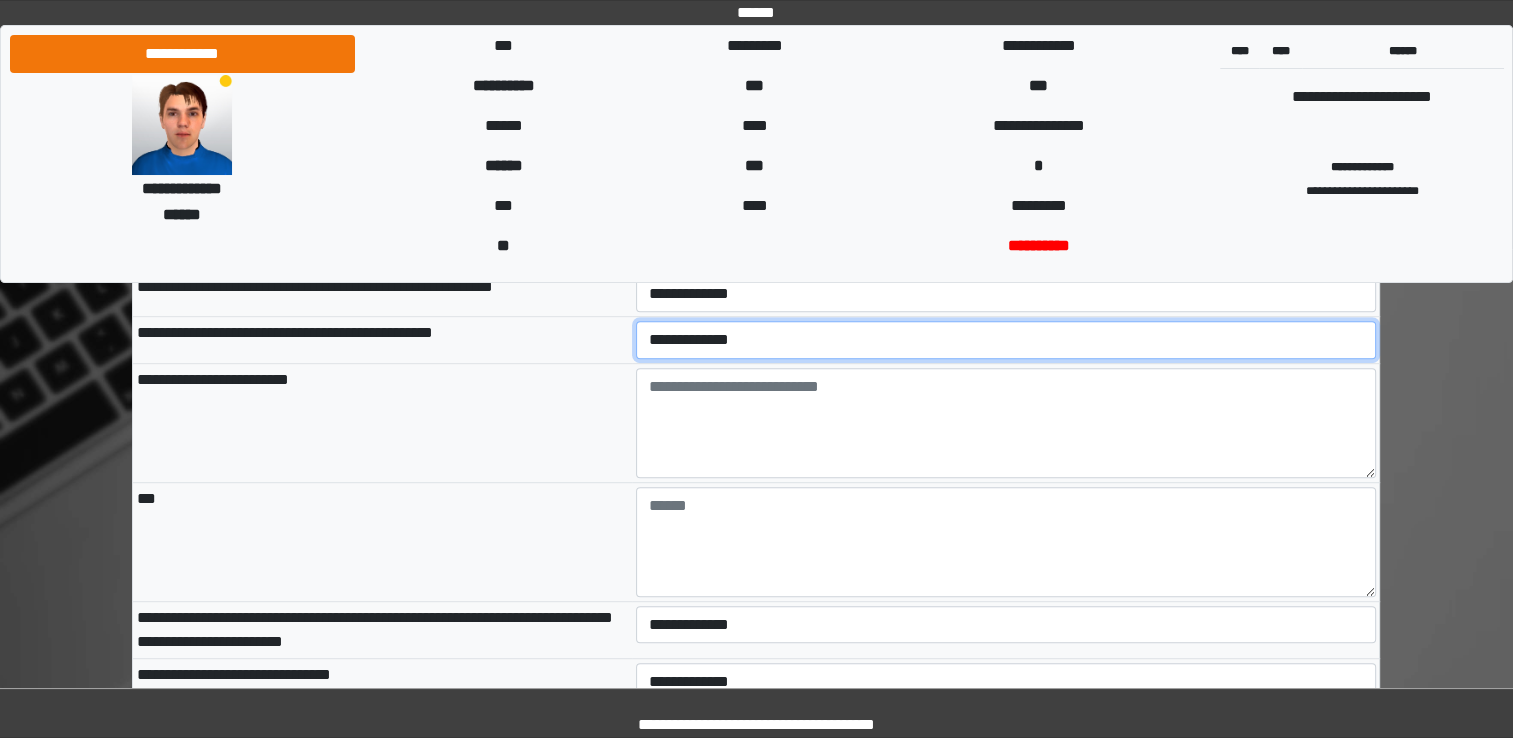 scroll, scrollTop: 8700, scrollLeft: 0, axis: vertical 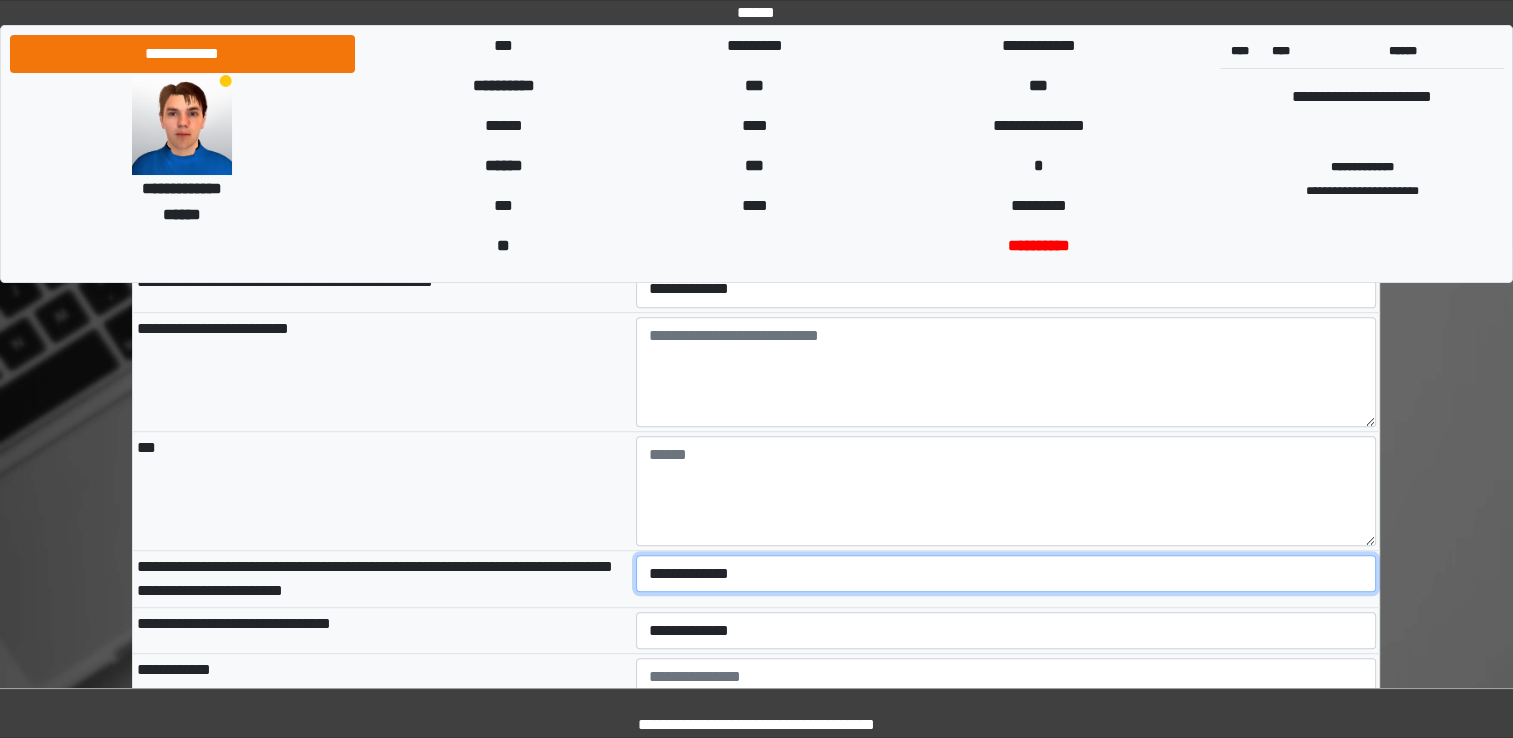click on "**********" at bounding box center [1006, 574] 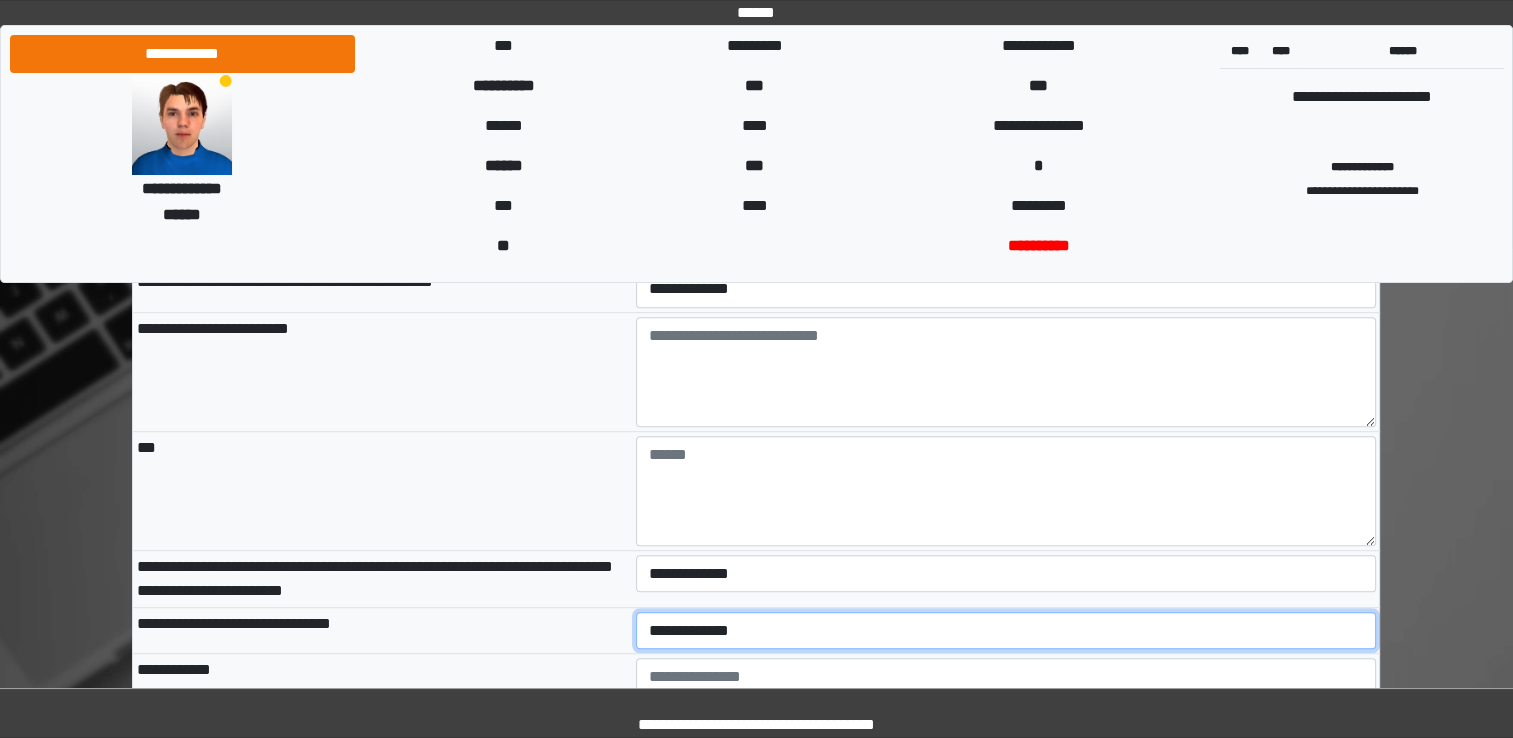 click on "**********" at bounding box center (1006, 631) 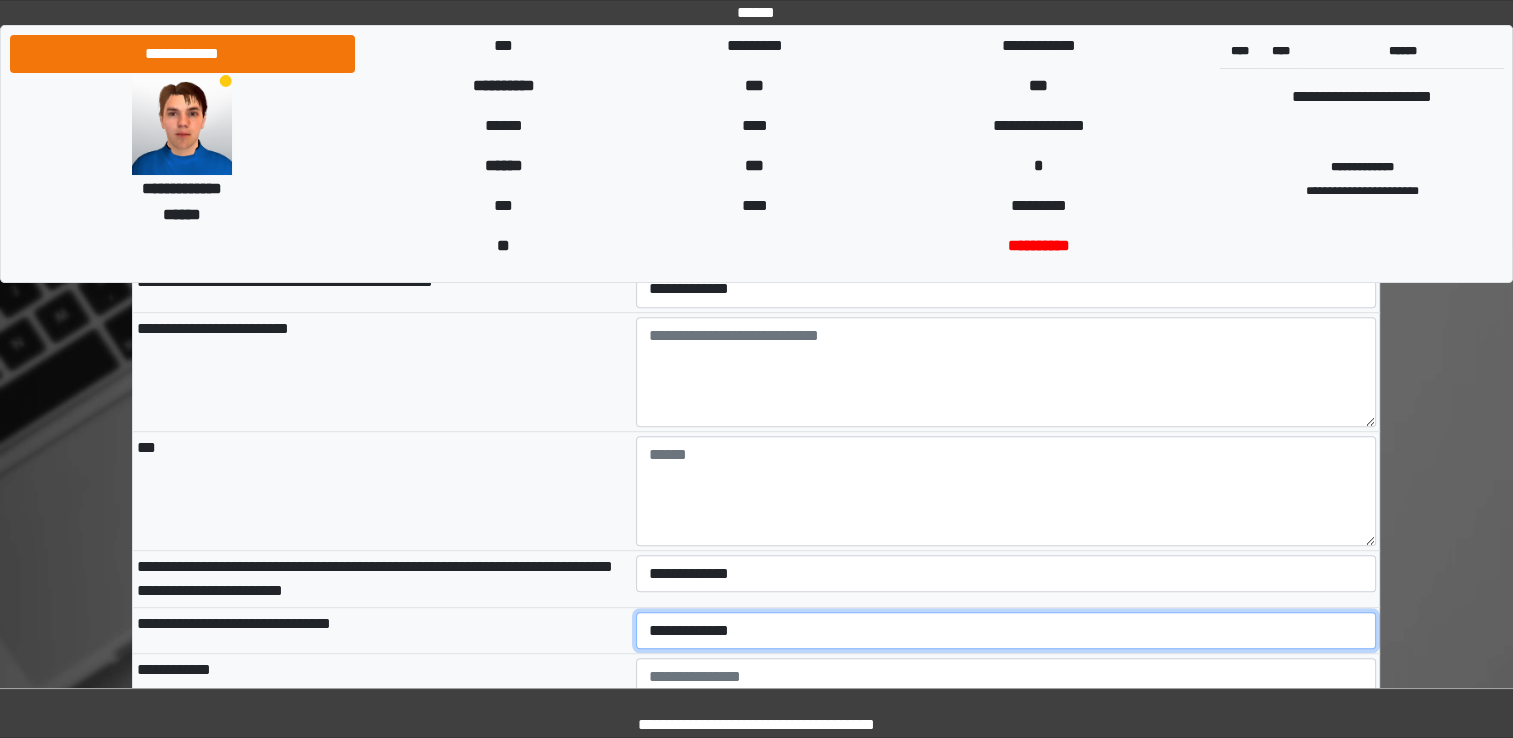select on "*" 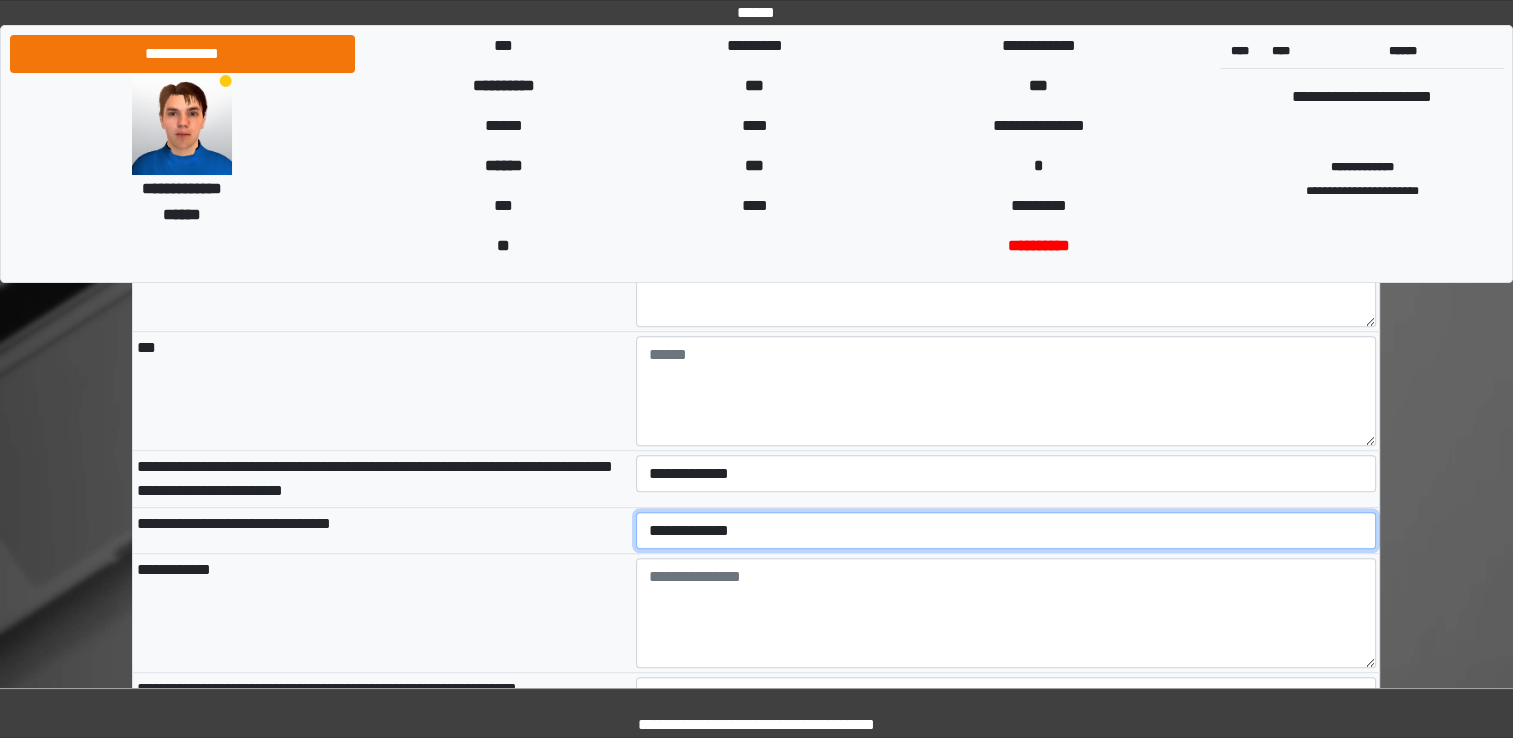 scroll, scrollTop: 8900, scrollLeft: 0, axis: vertical 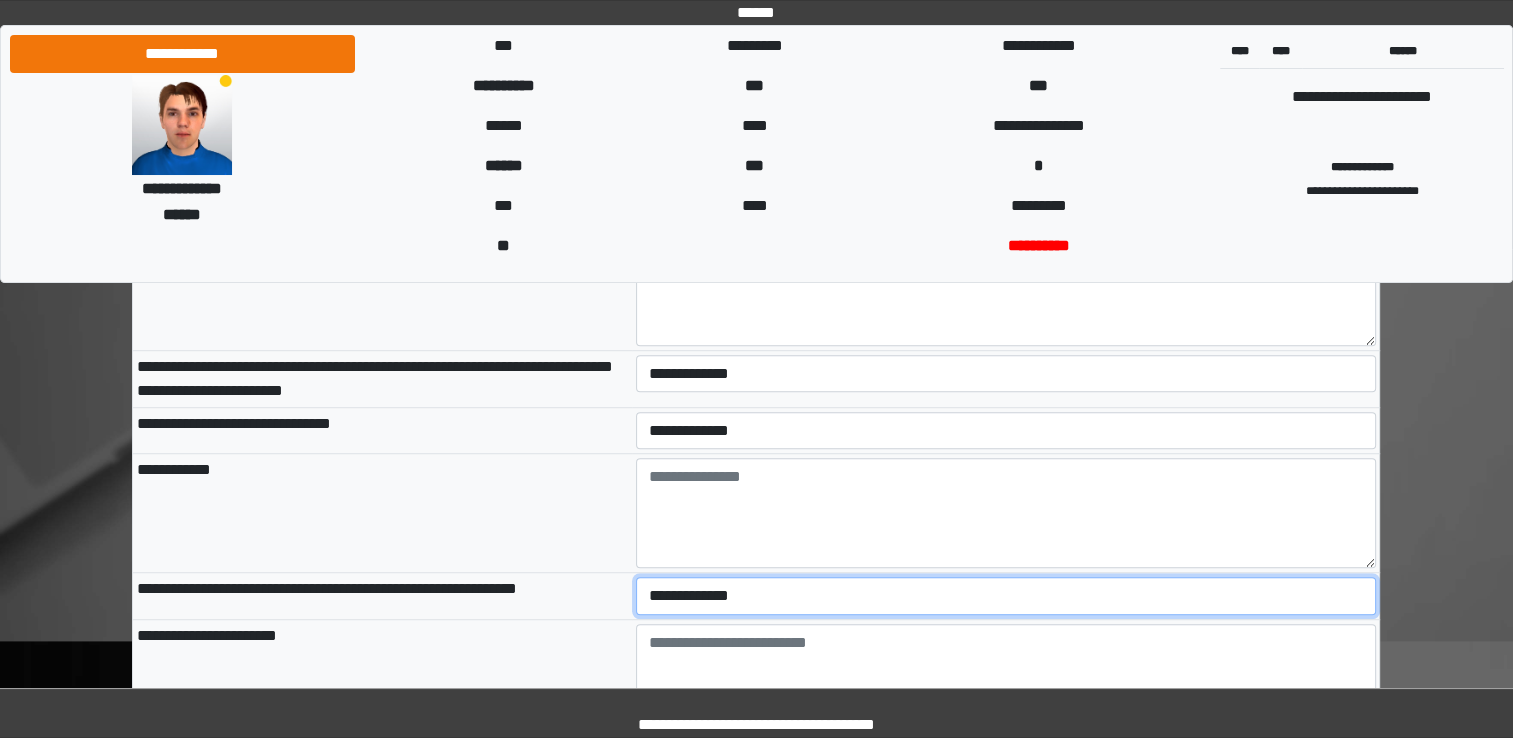 click on "**********" at bounding box center (1006, 596) 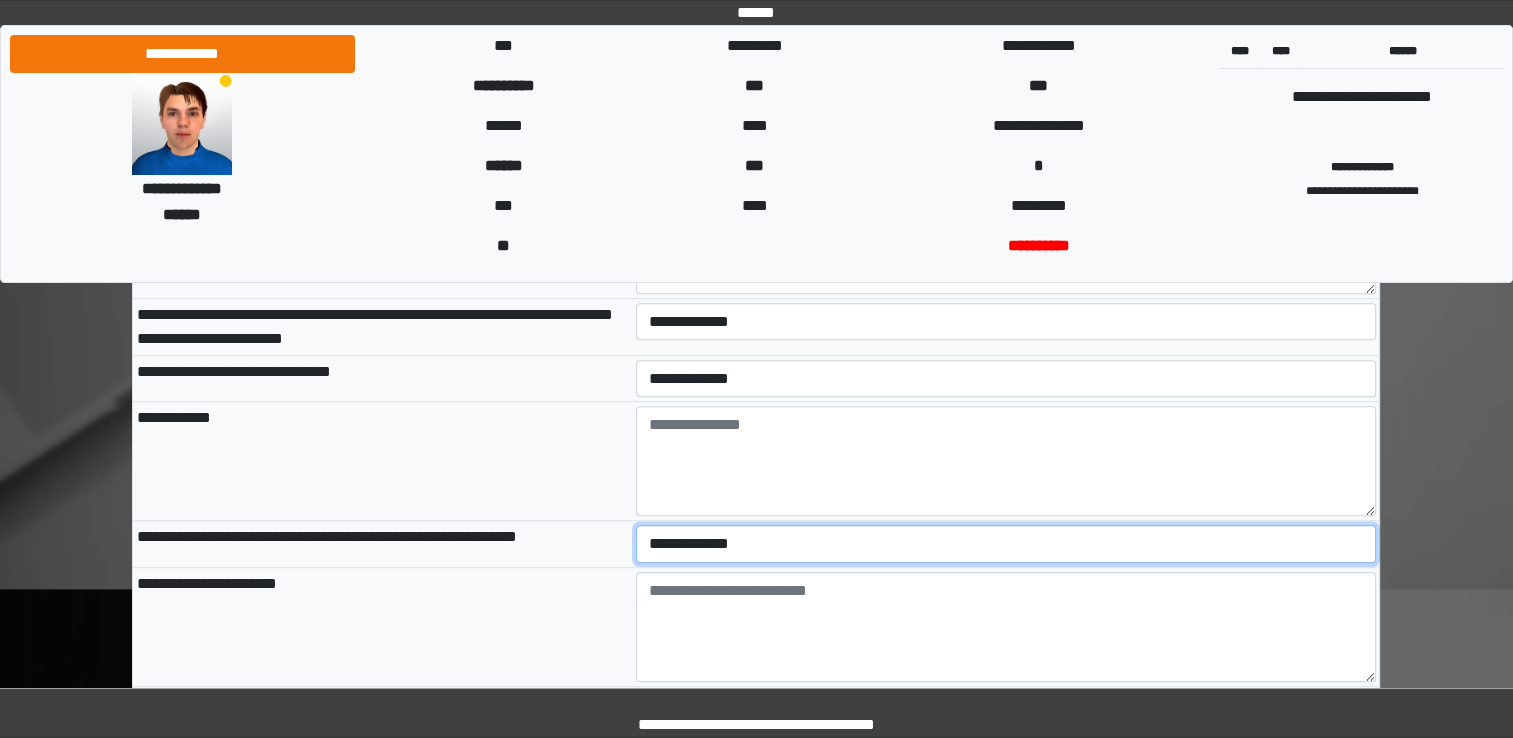 scroll, scrollTop: 9000, scrollLeft: 0, axis: vertical 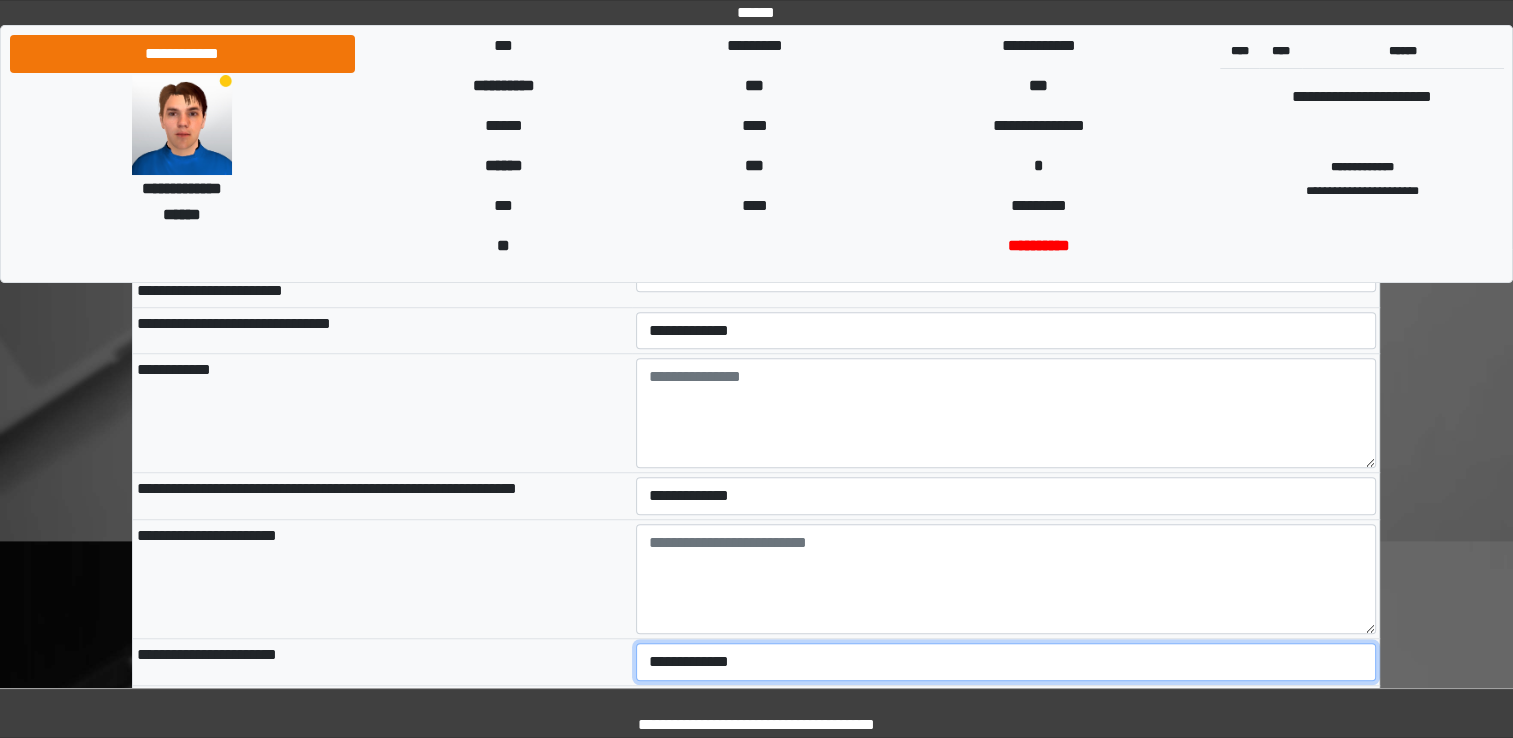 click on "**********" at bounding box center [1006, 662] 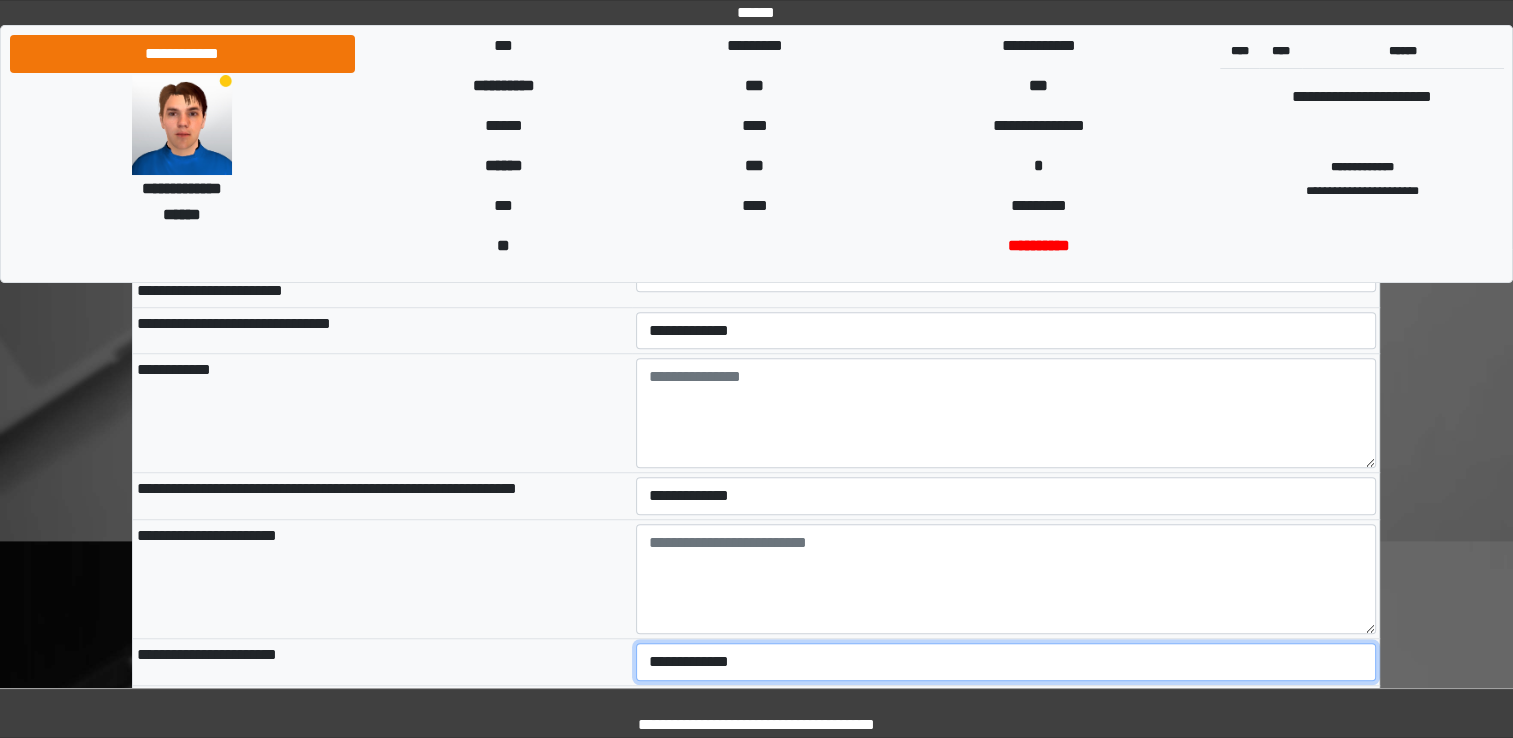 select on "*" 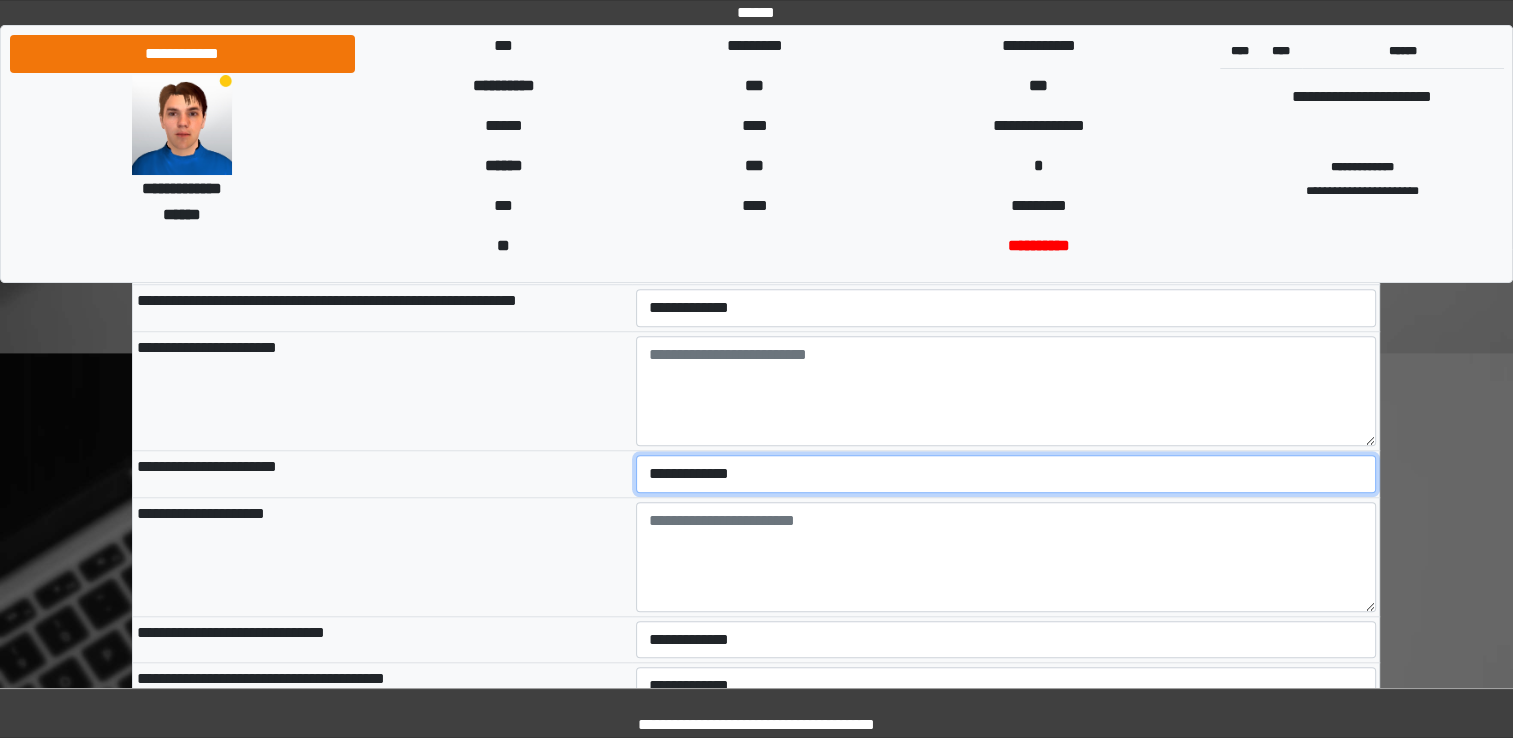 scroll, scrollTop: 9200, scrollLeft: 0, axis: vertical 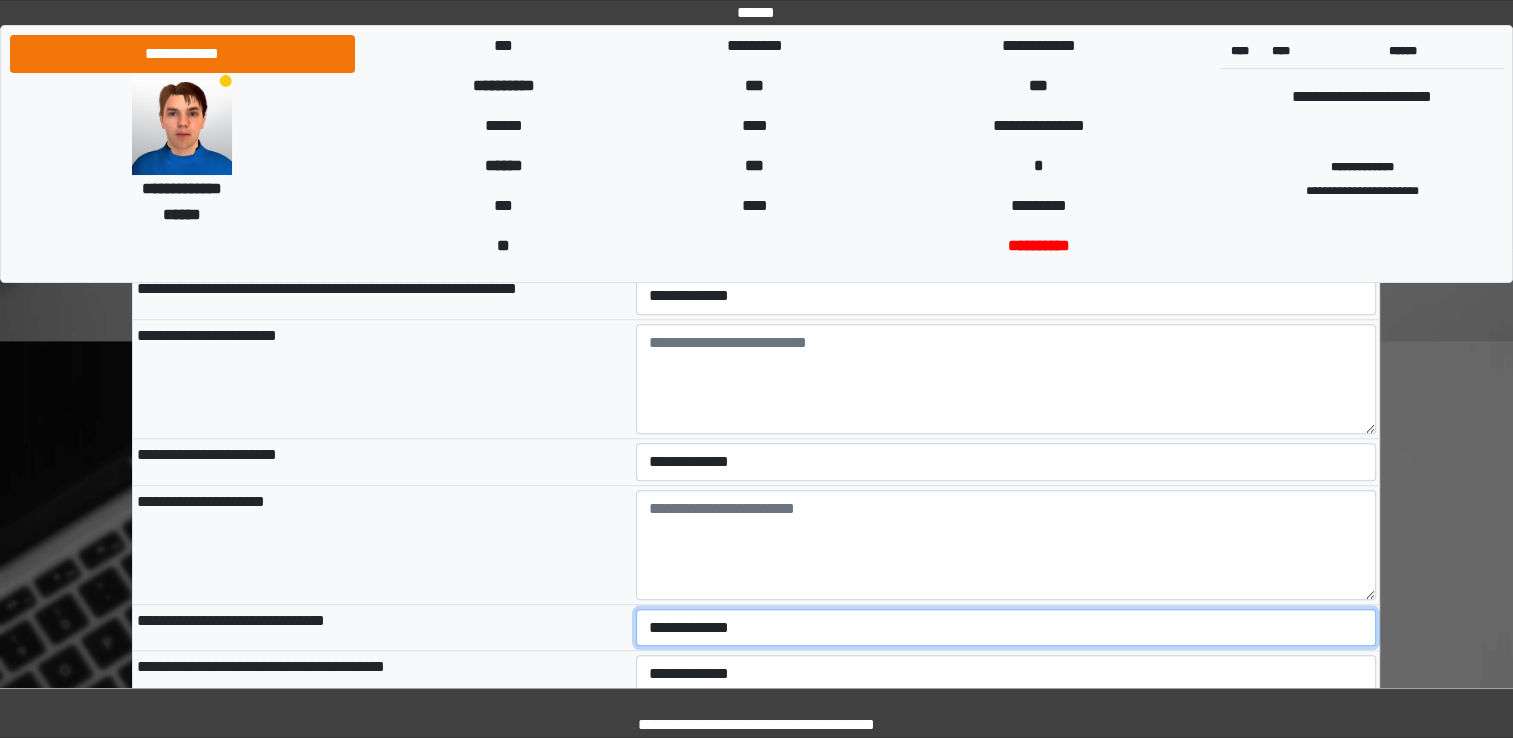 click on "**********" at bounding box center (1006, 628) 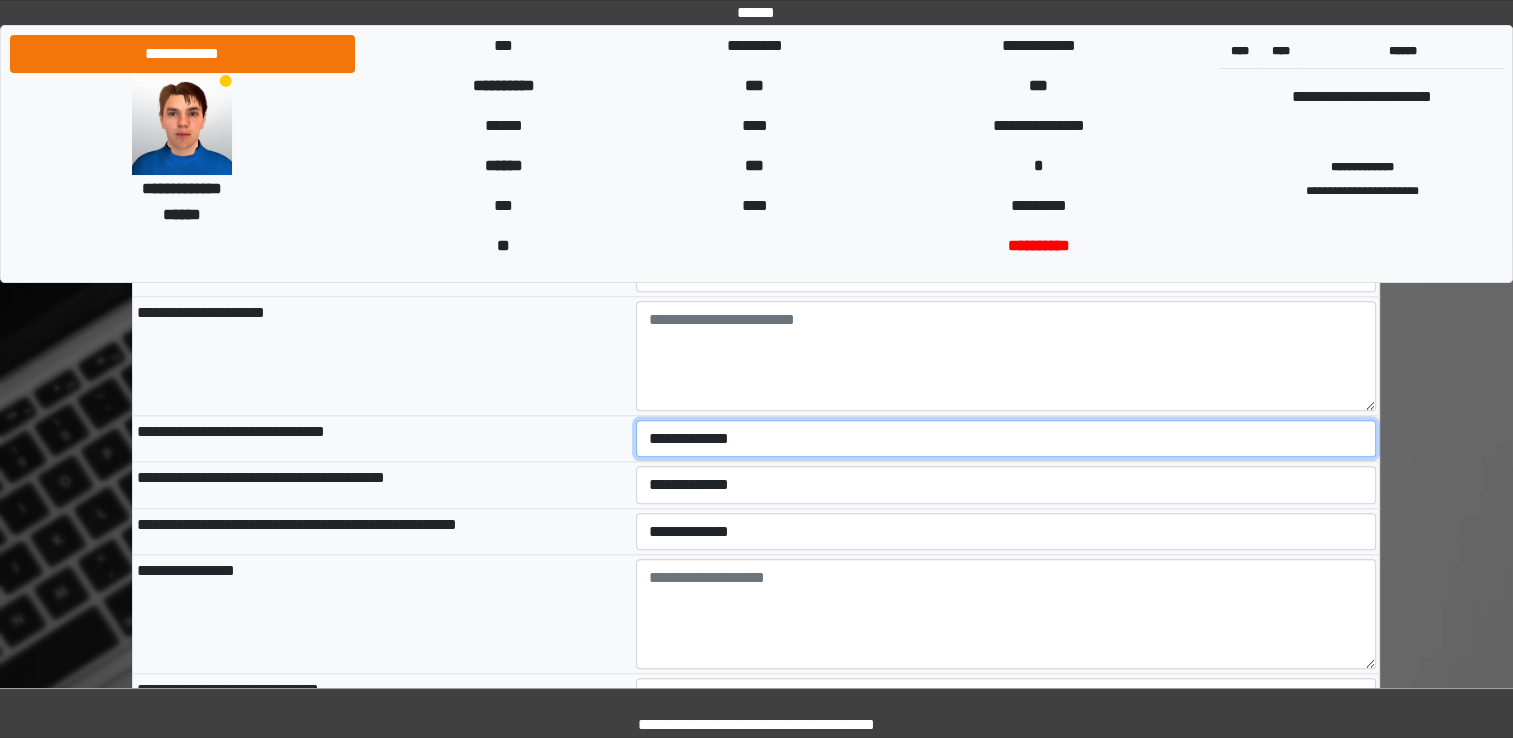 scroll, scrollTop: 9400, scrollLeft: 0, axis: vertical 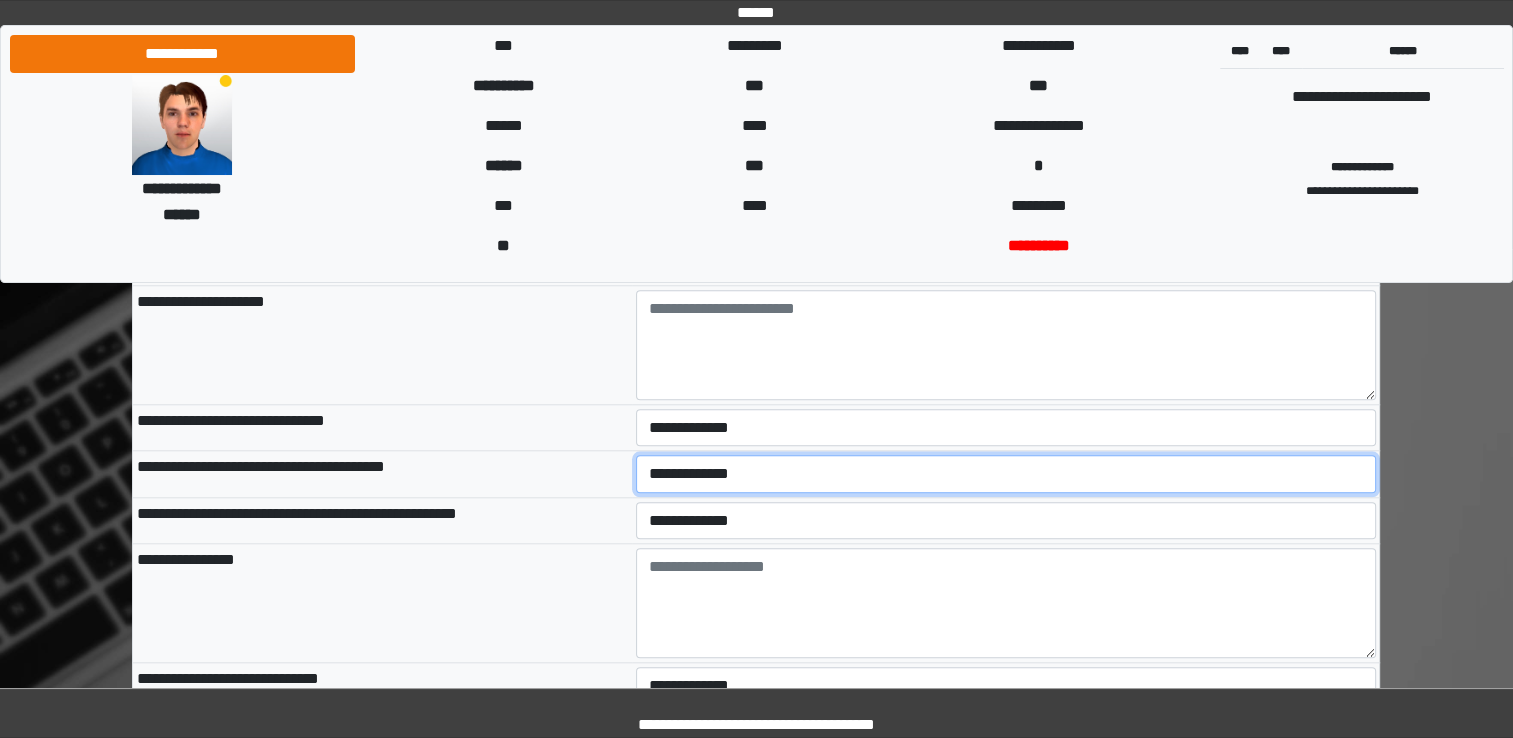 click on "**********" at bounding box center [1006, 474] 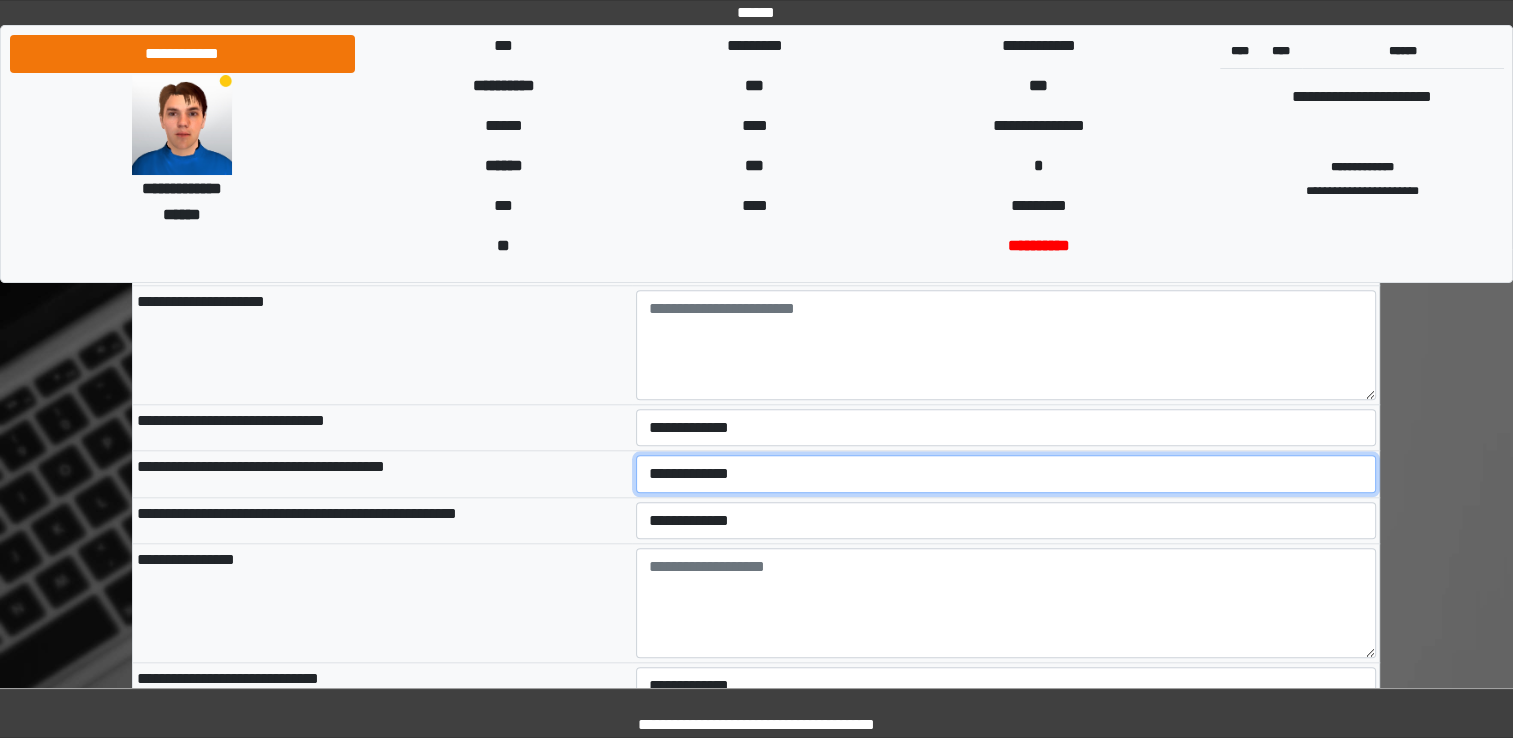 select on "*" 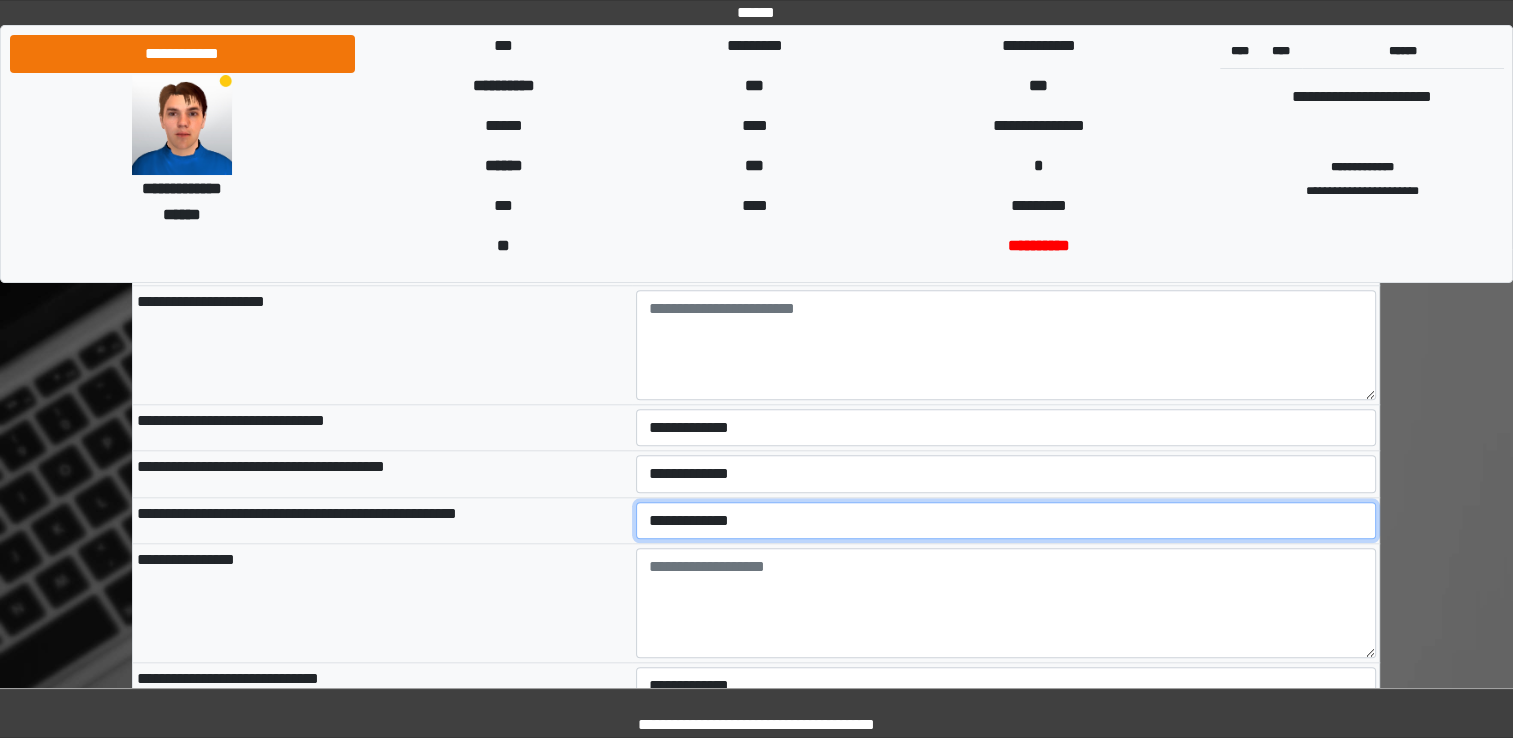 click on "**********" at bounding box center [1006, 521] 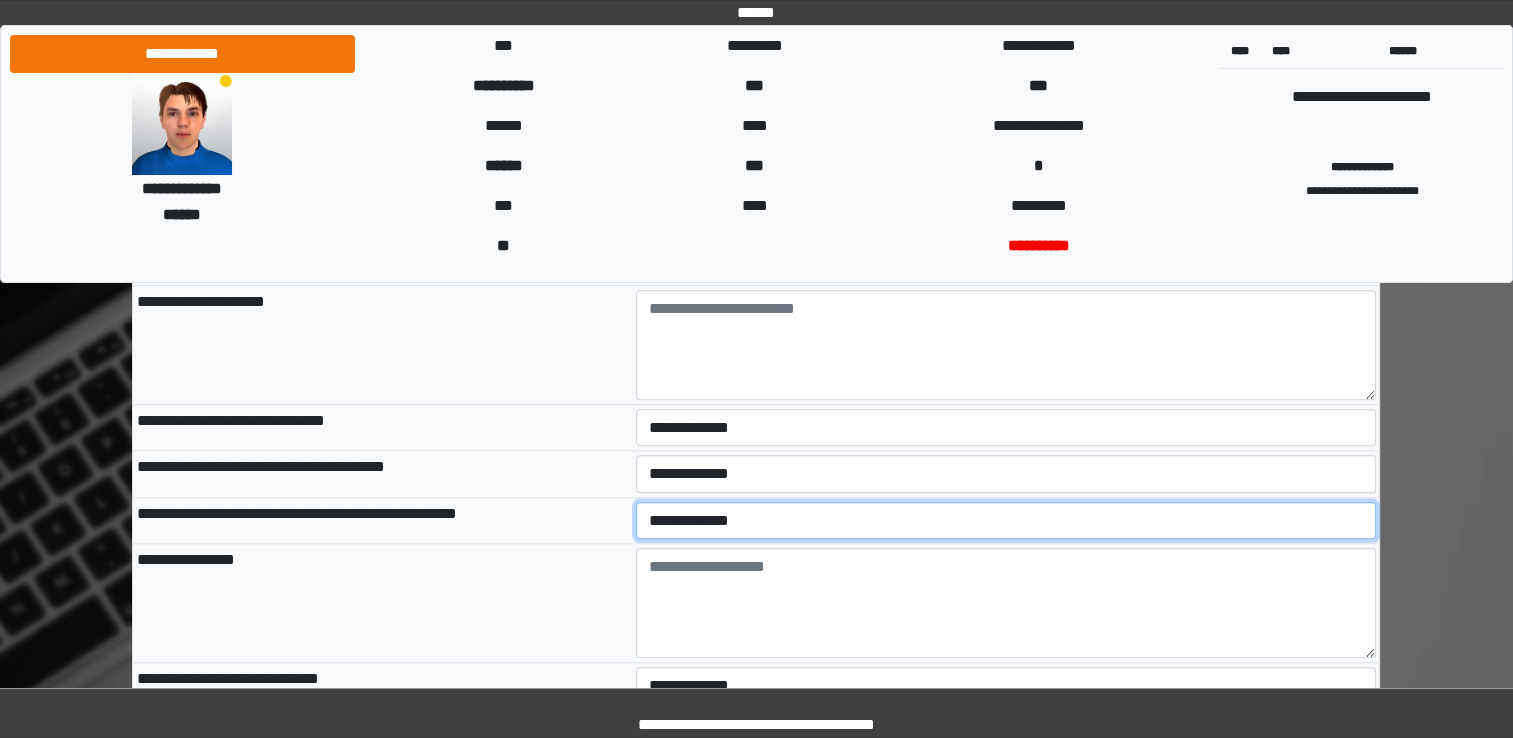 scroll, scrollTop: 9500, scrollLeft: 0, axis: vertical 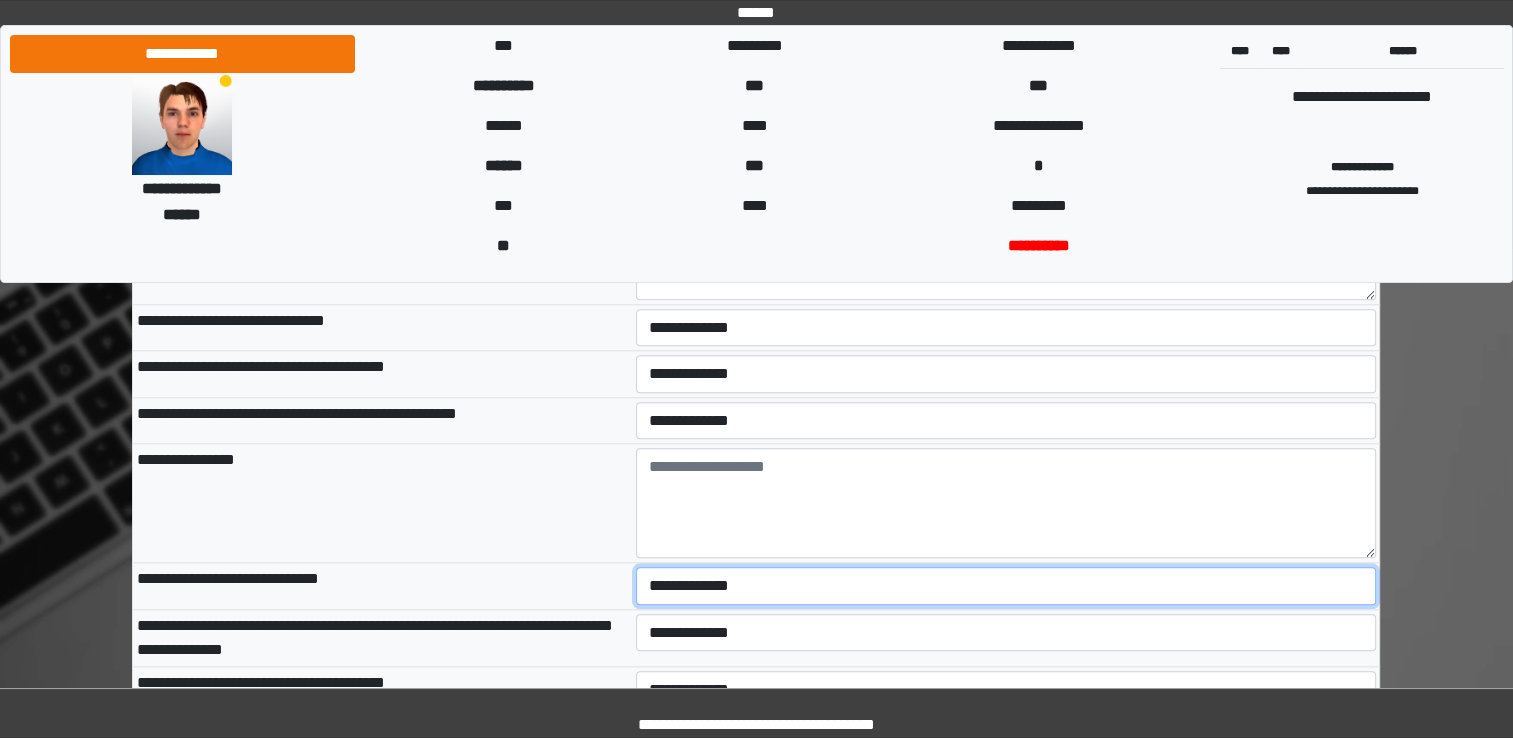 click on "**********" at bounding box center [1006, 586] 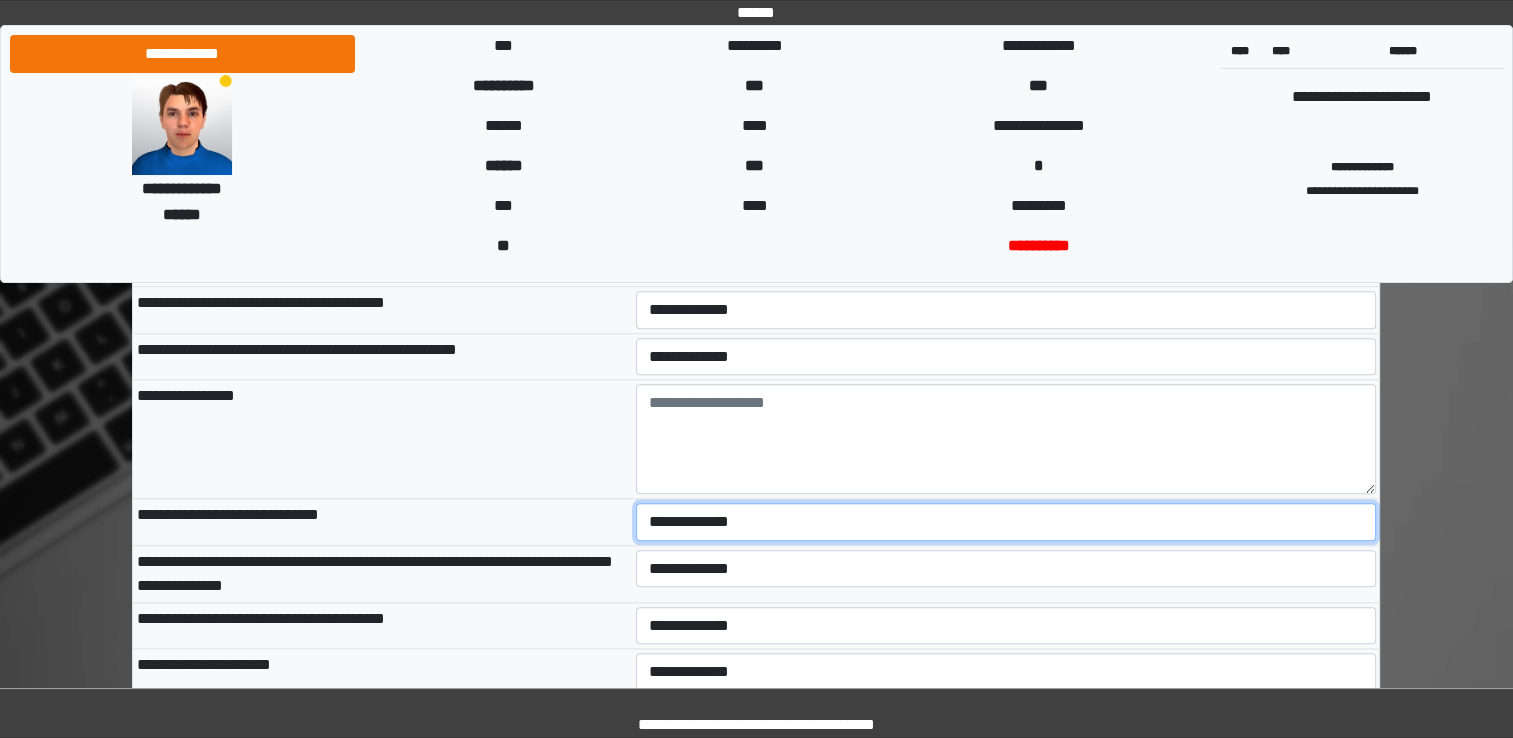 scroll, scrollTop: 9600, scrollLeft: 0, axis: vertical 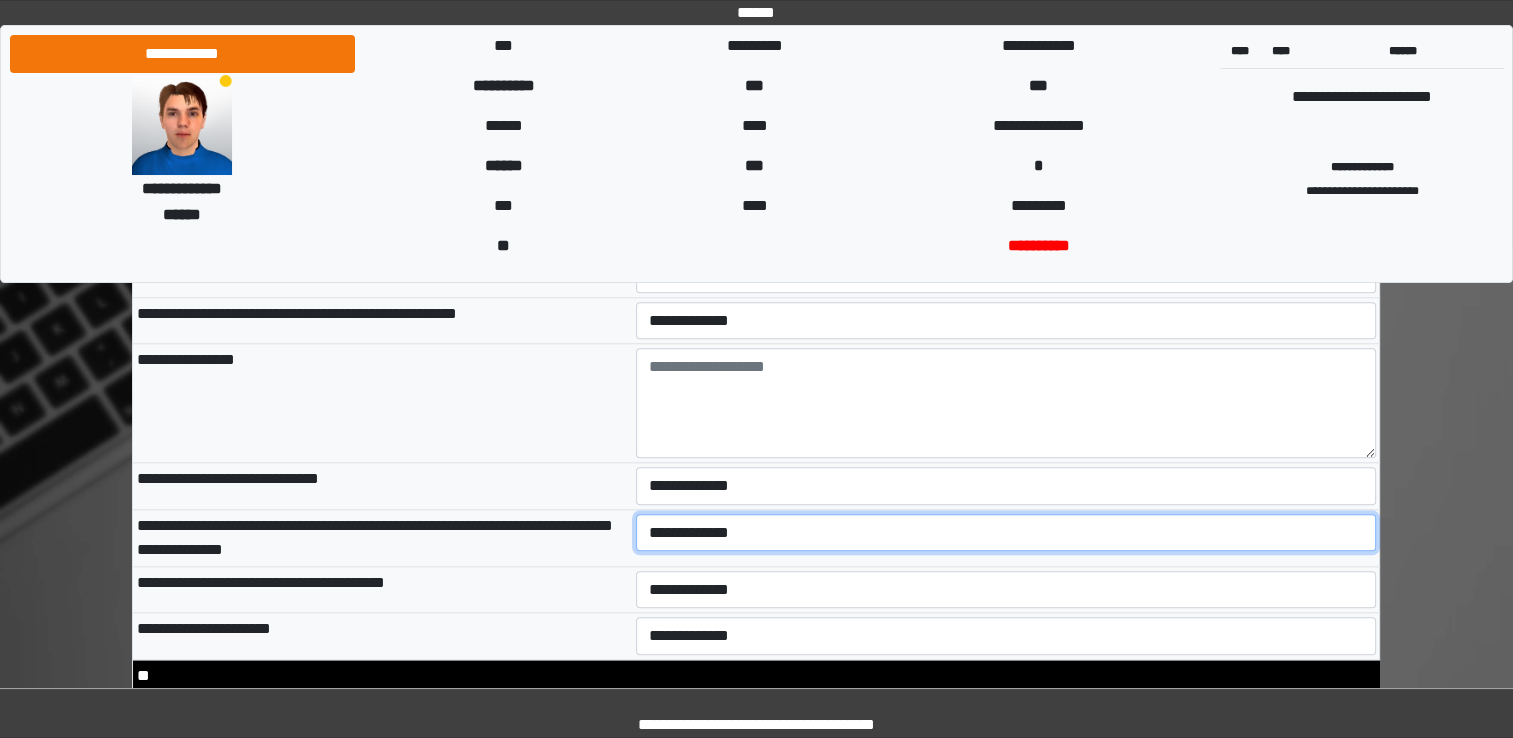 click on "**********" at bounding box center [1006, 533] 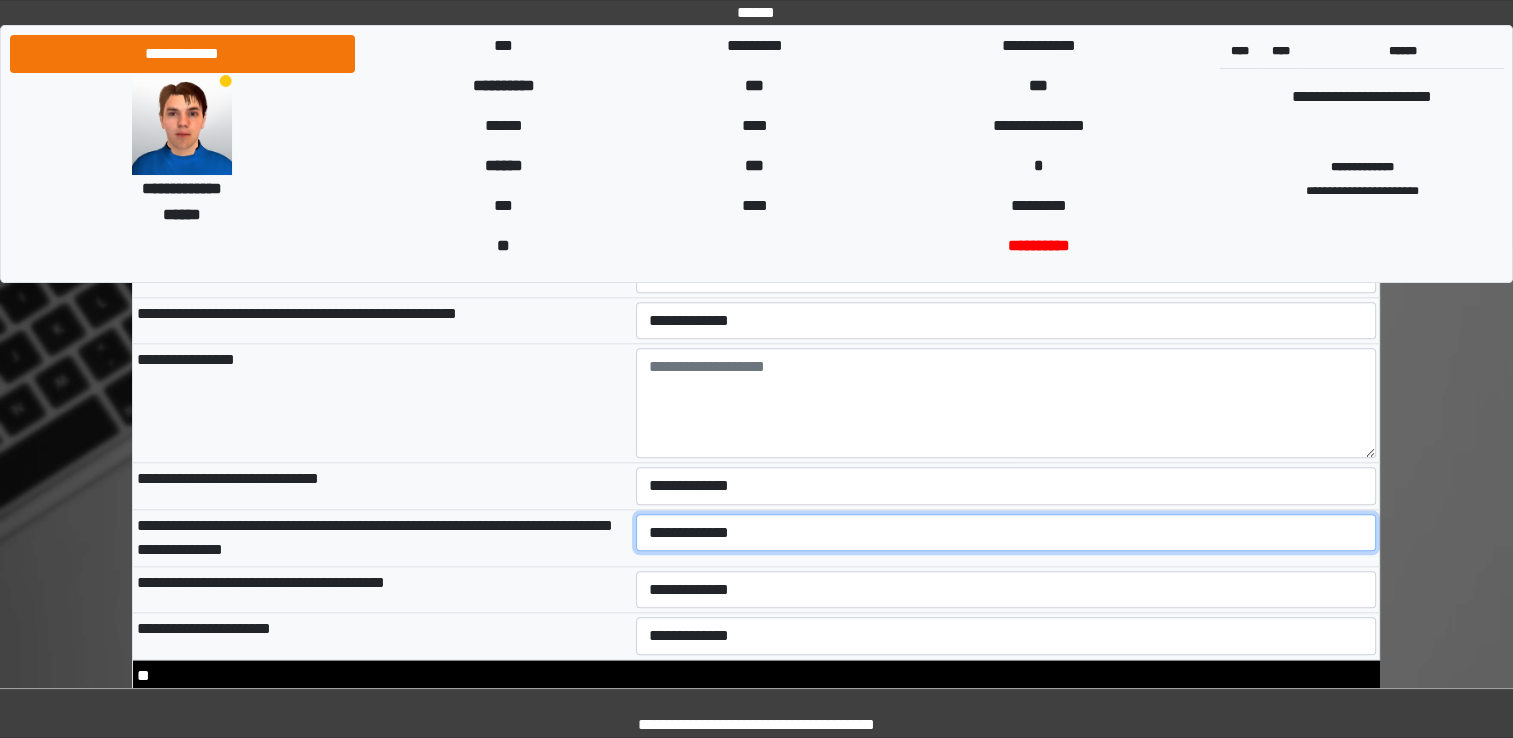 select on "*" 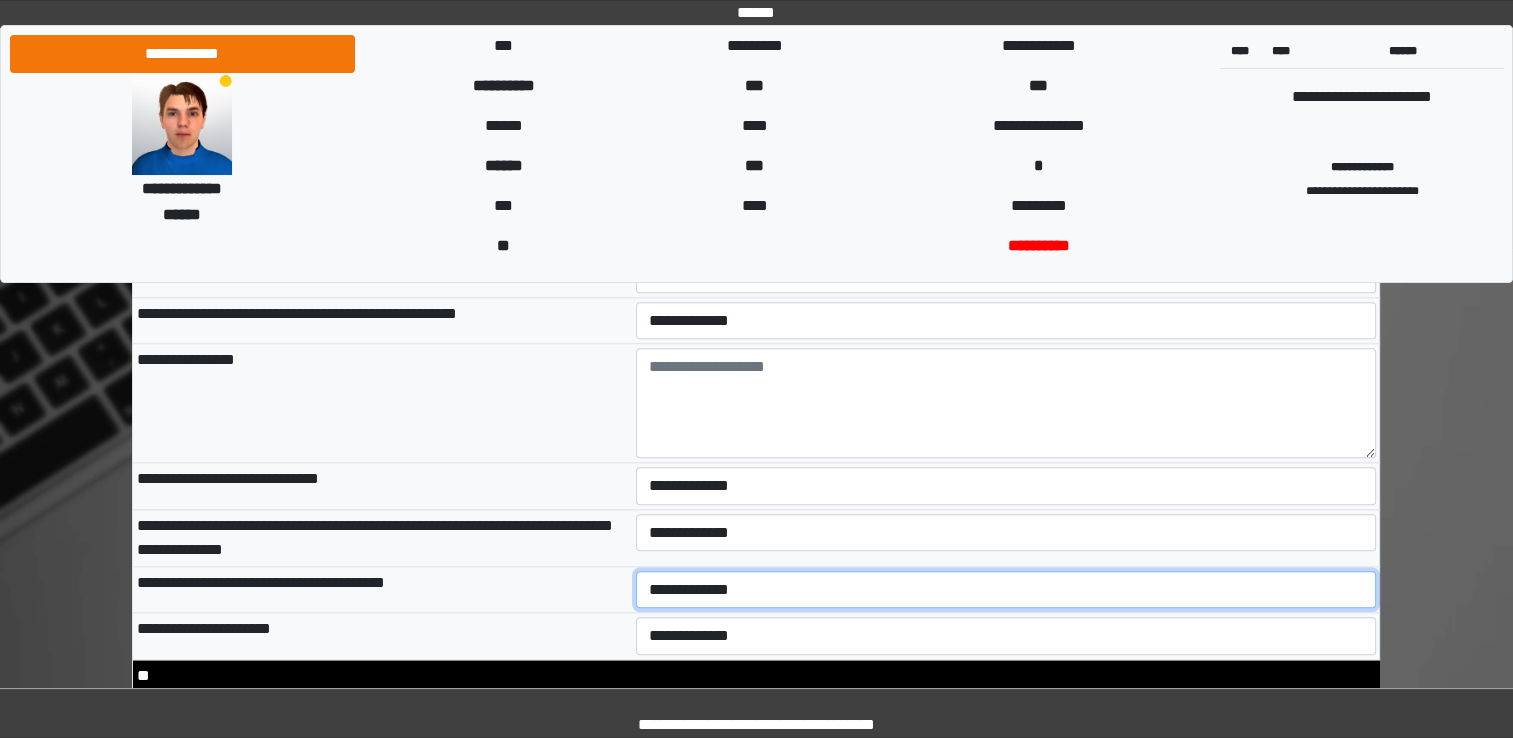 click on "**********" at bounding box center [1006, 590] 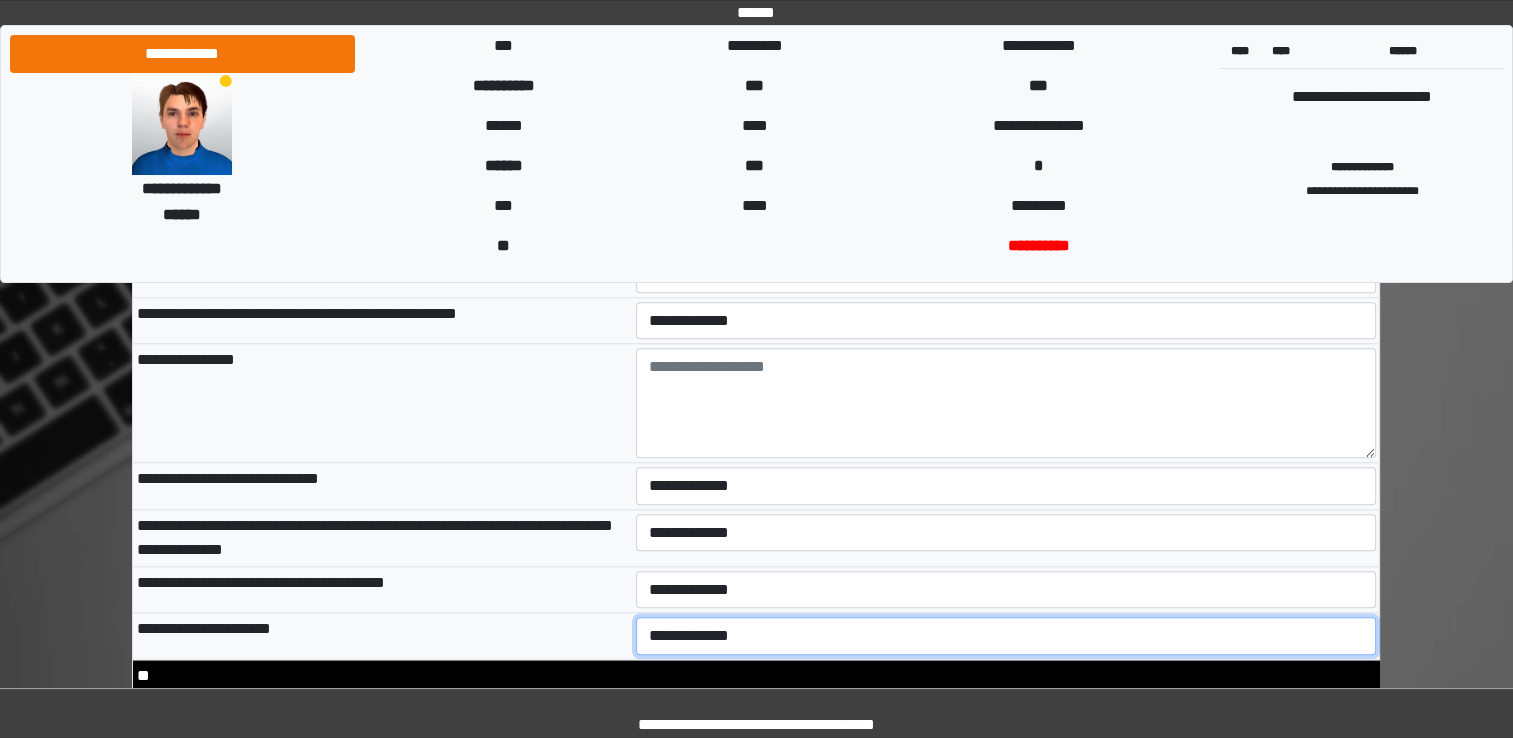 click on "**********" at bounding box center (1006, 636) 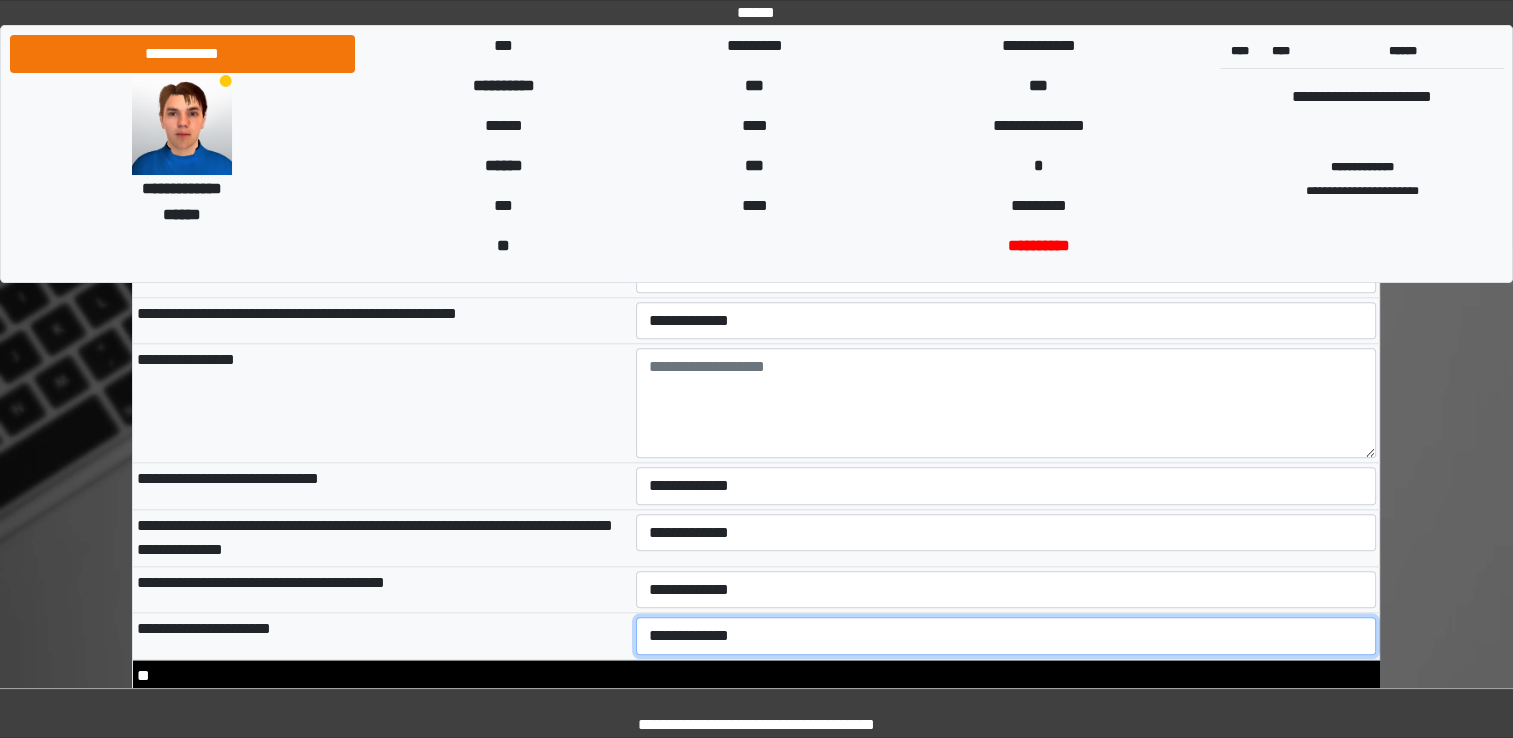 select on "*" 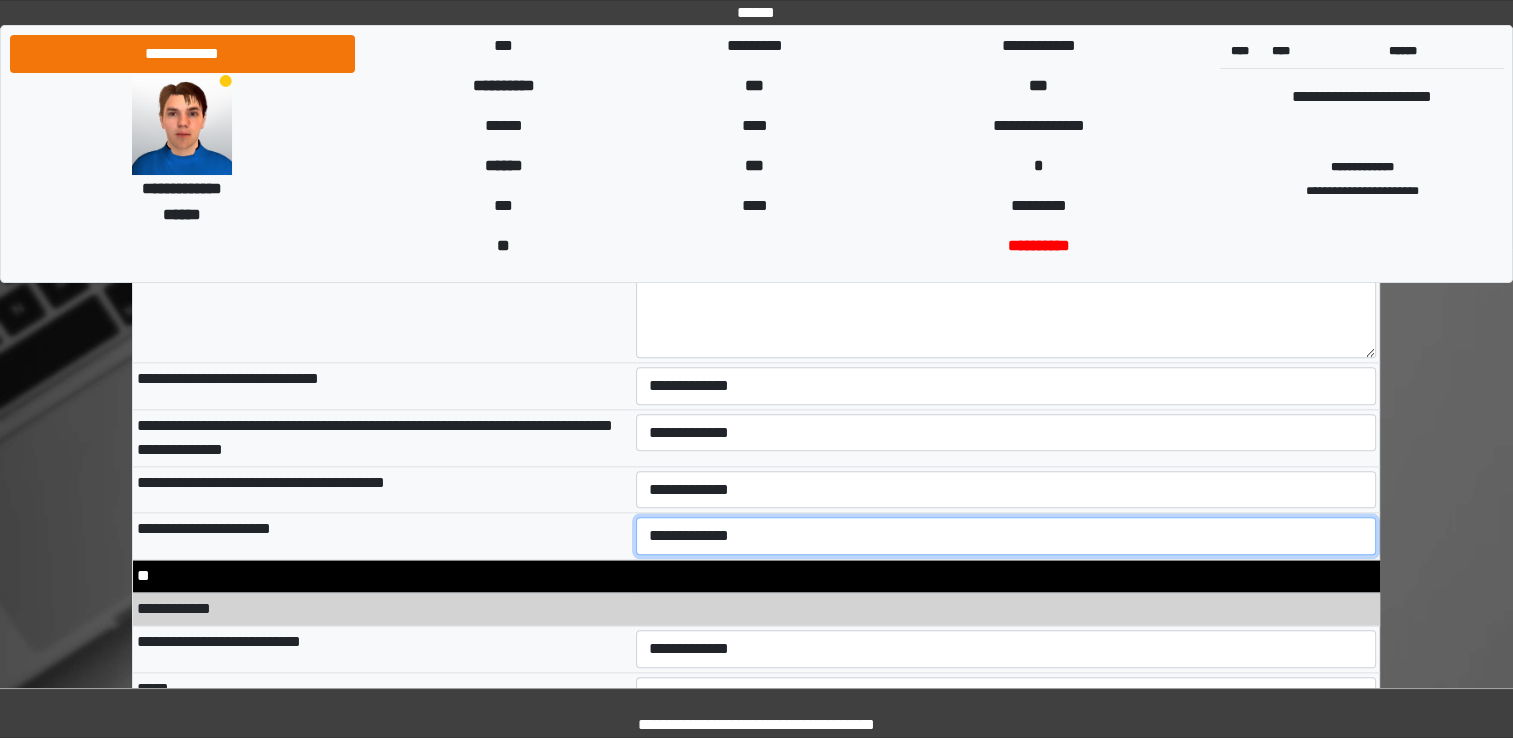 scroll, scrollTop: 9800, scrollLeft: 0, axis: vertical 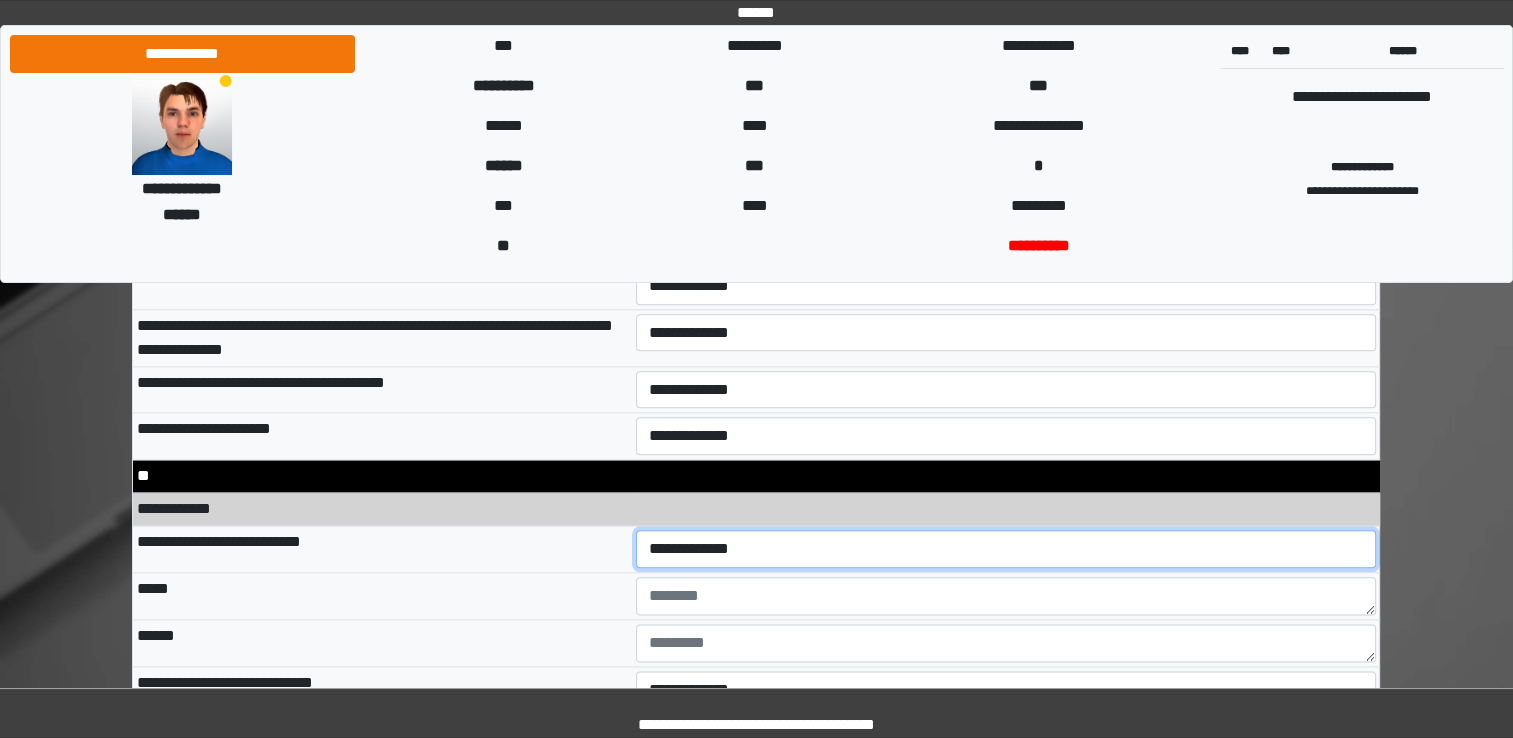 click on "**********" at bounding box center [1006, 549] 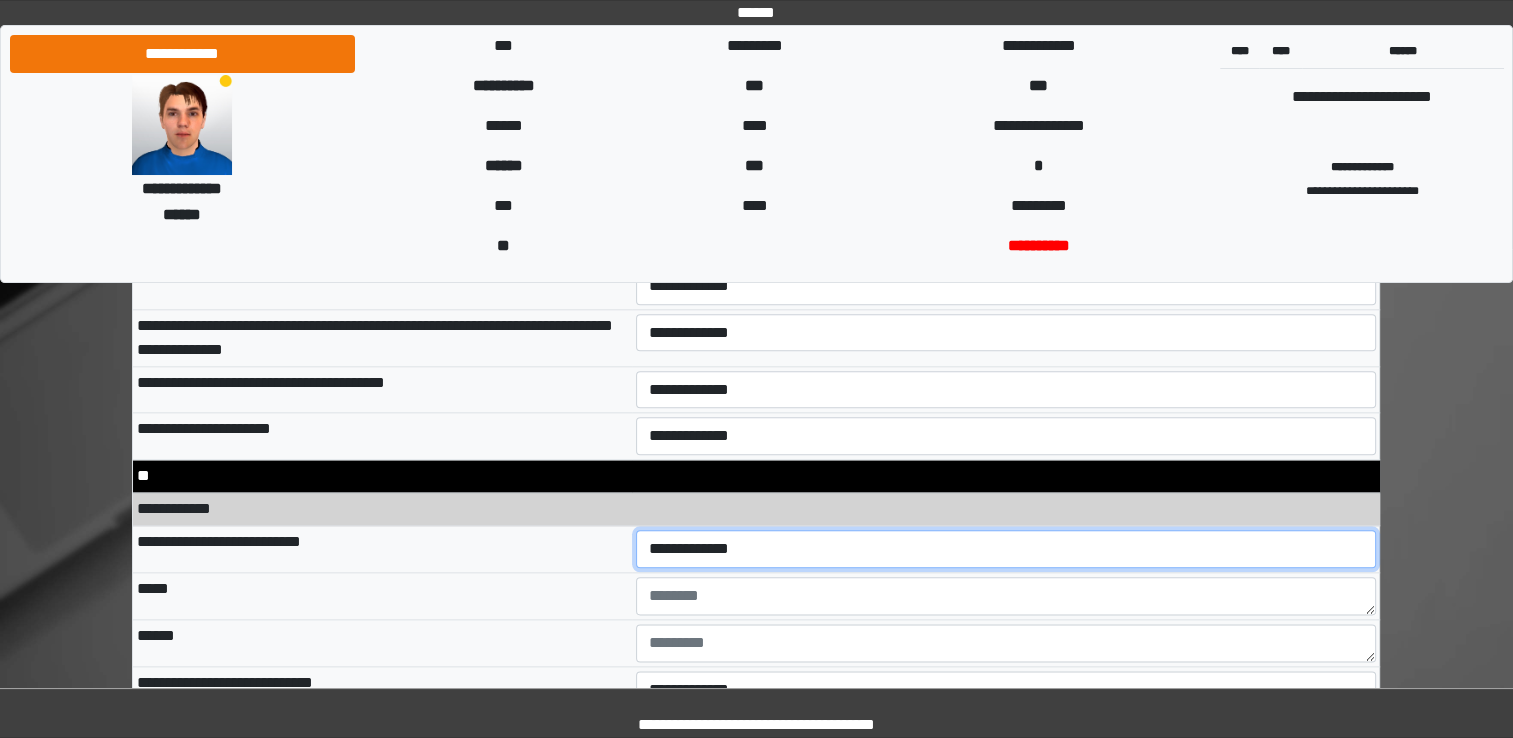 select on "*" 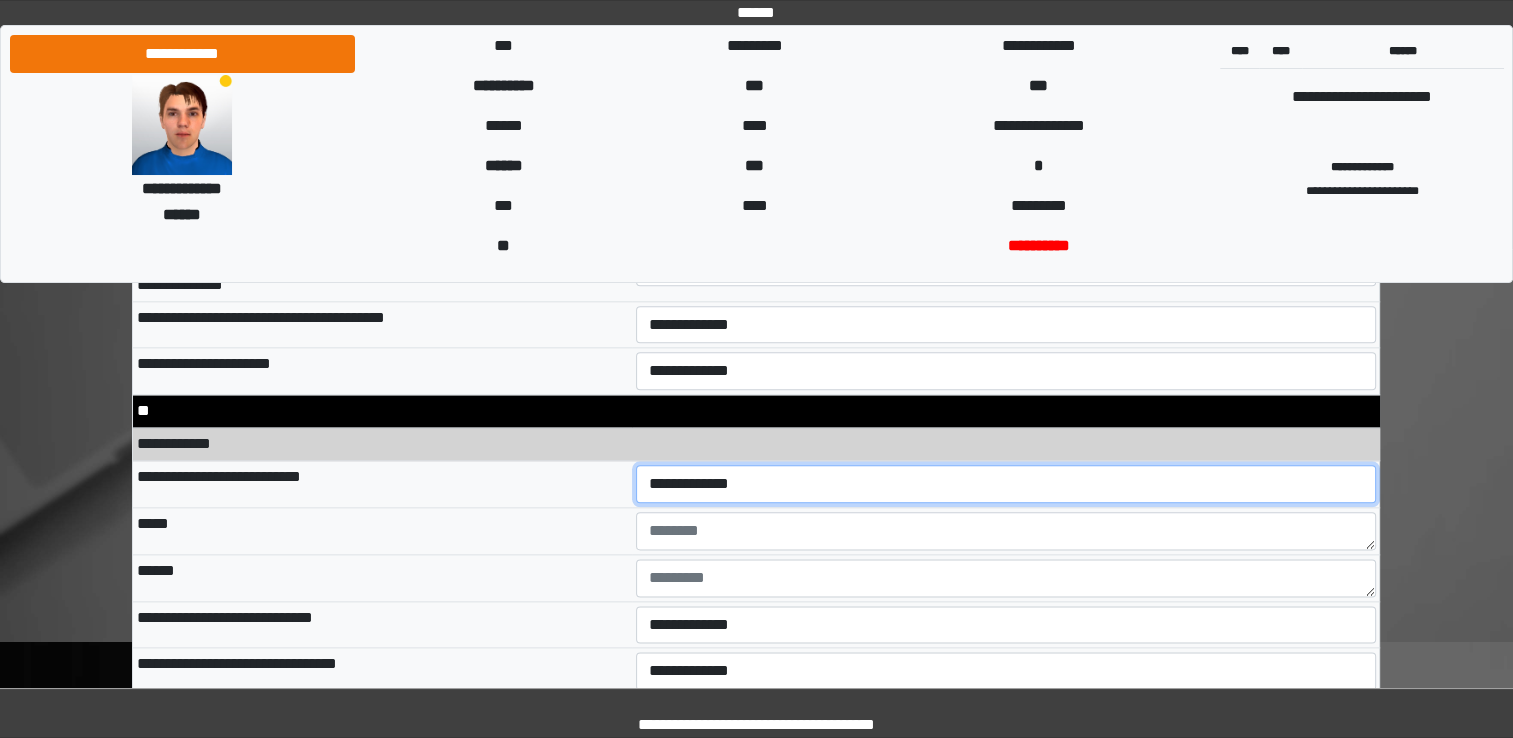 scroll, scrollTop: 9900, scrollLeft: 0, axis: vertical 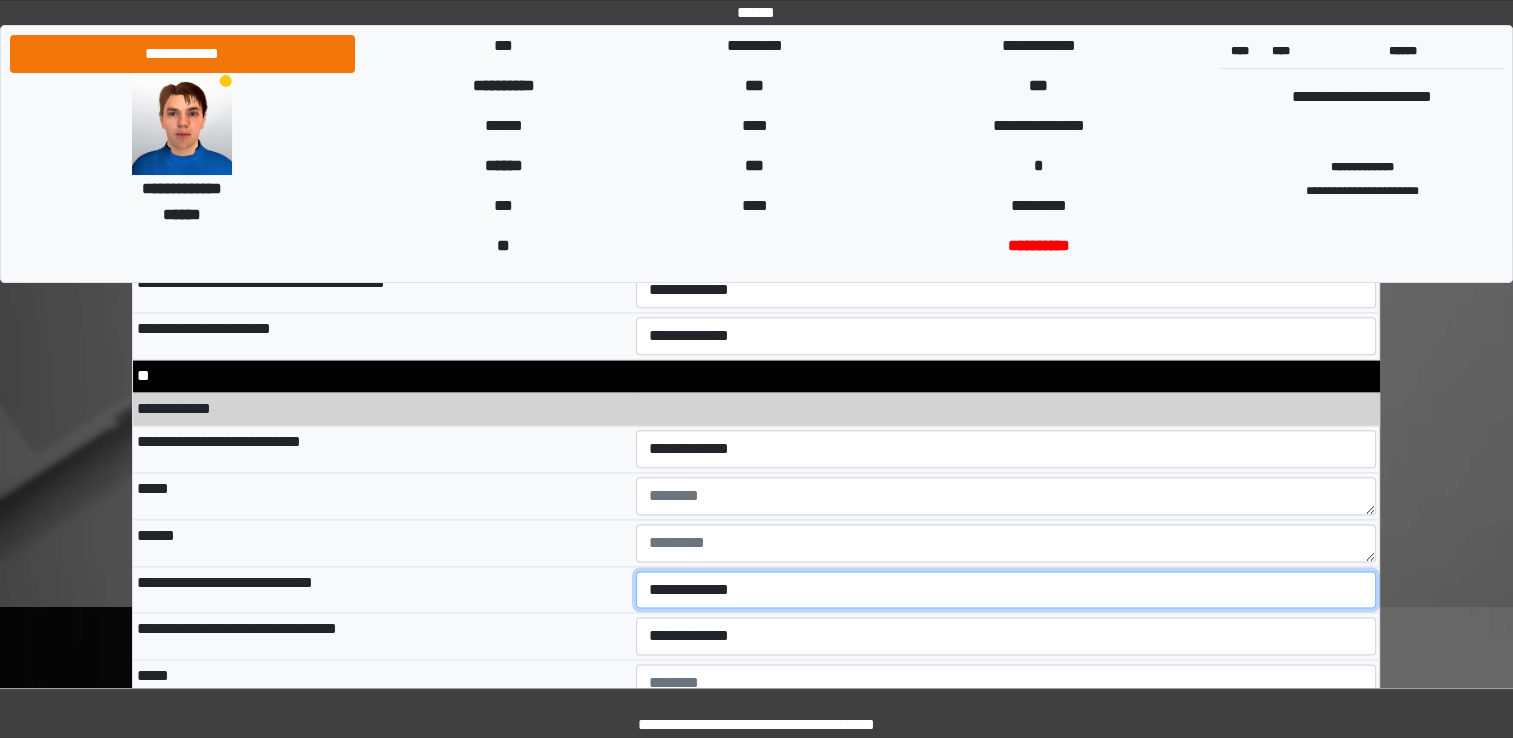 click on "**********" at bounding box center (1006, 590) 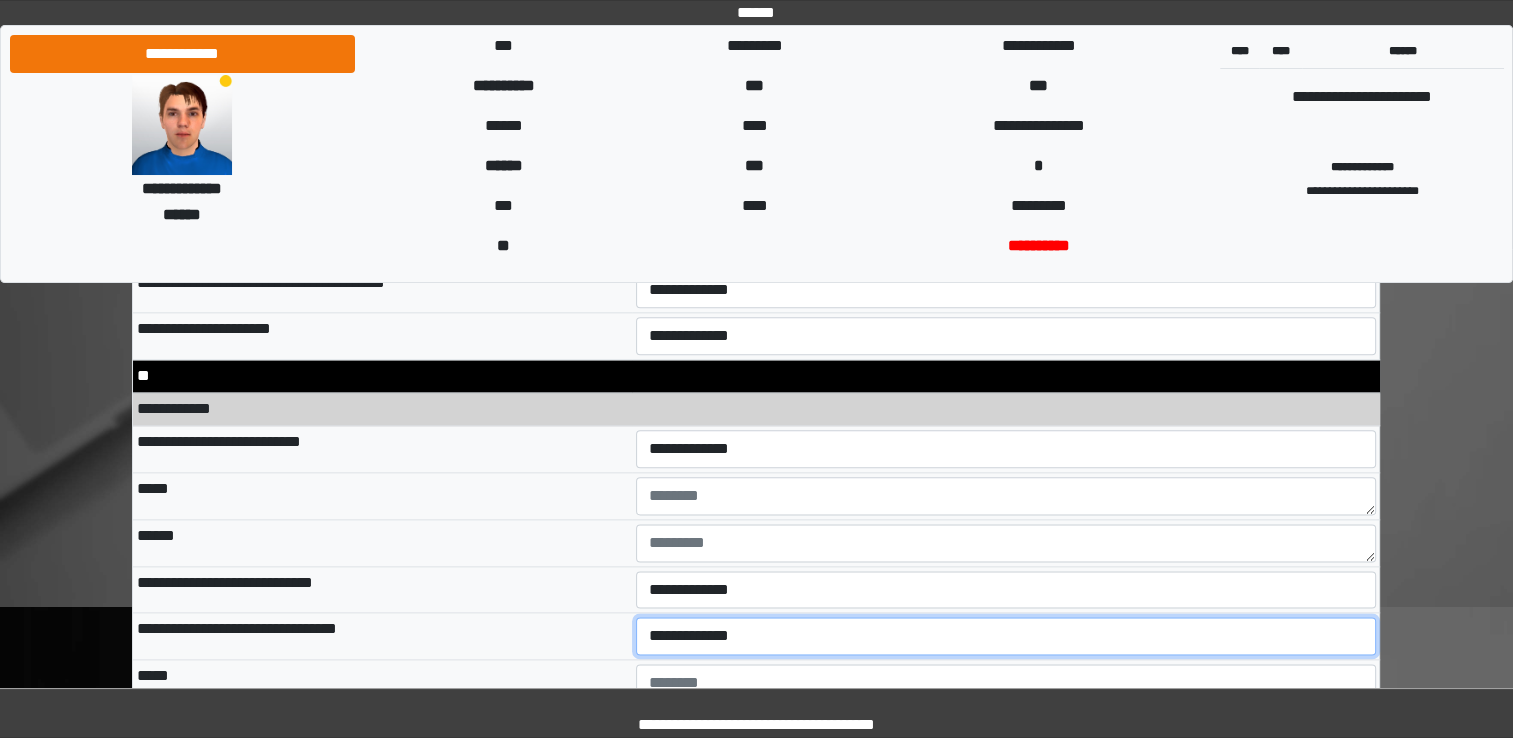 click on "**********" at bounding box center (1006, 636) 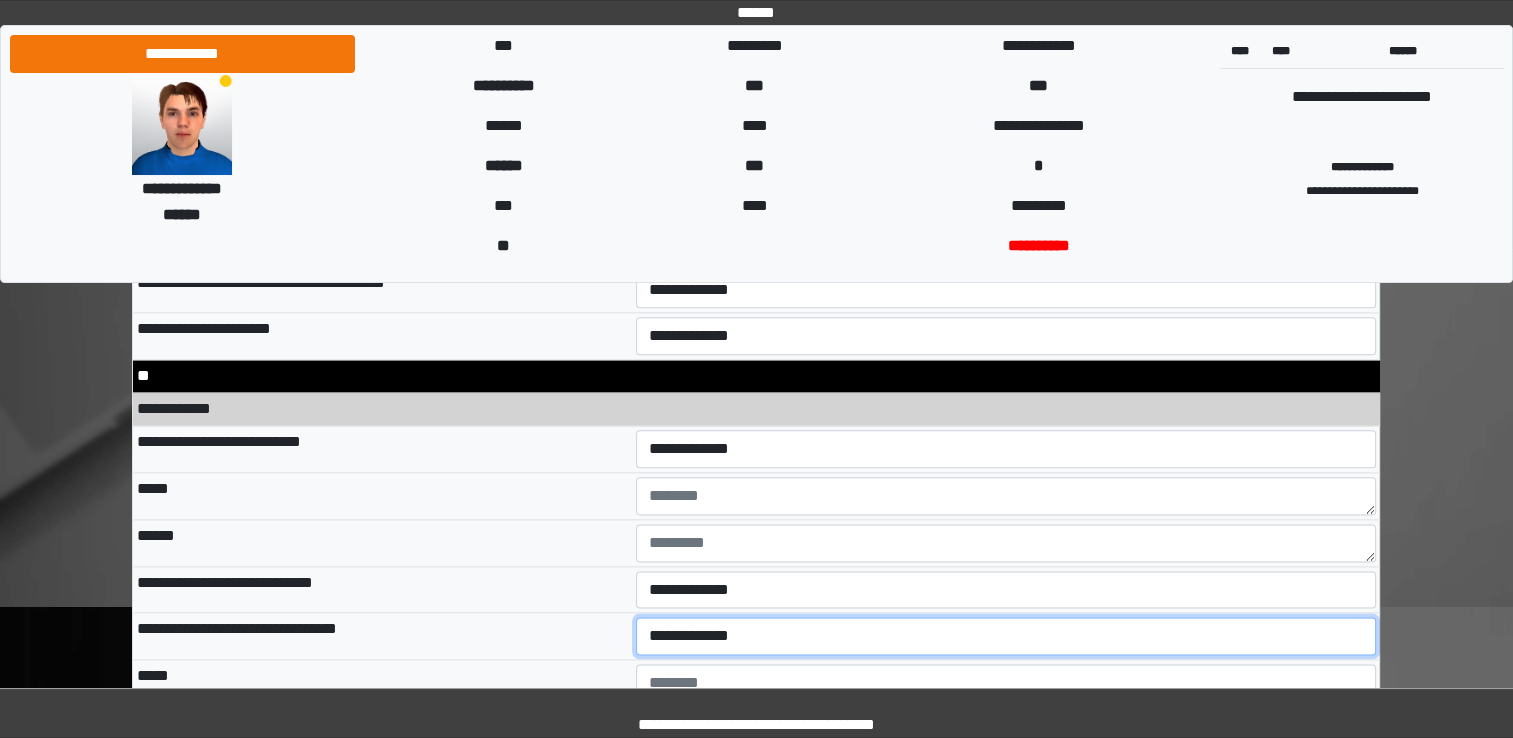 select on "*" 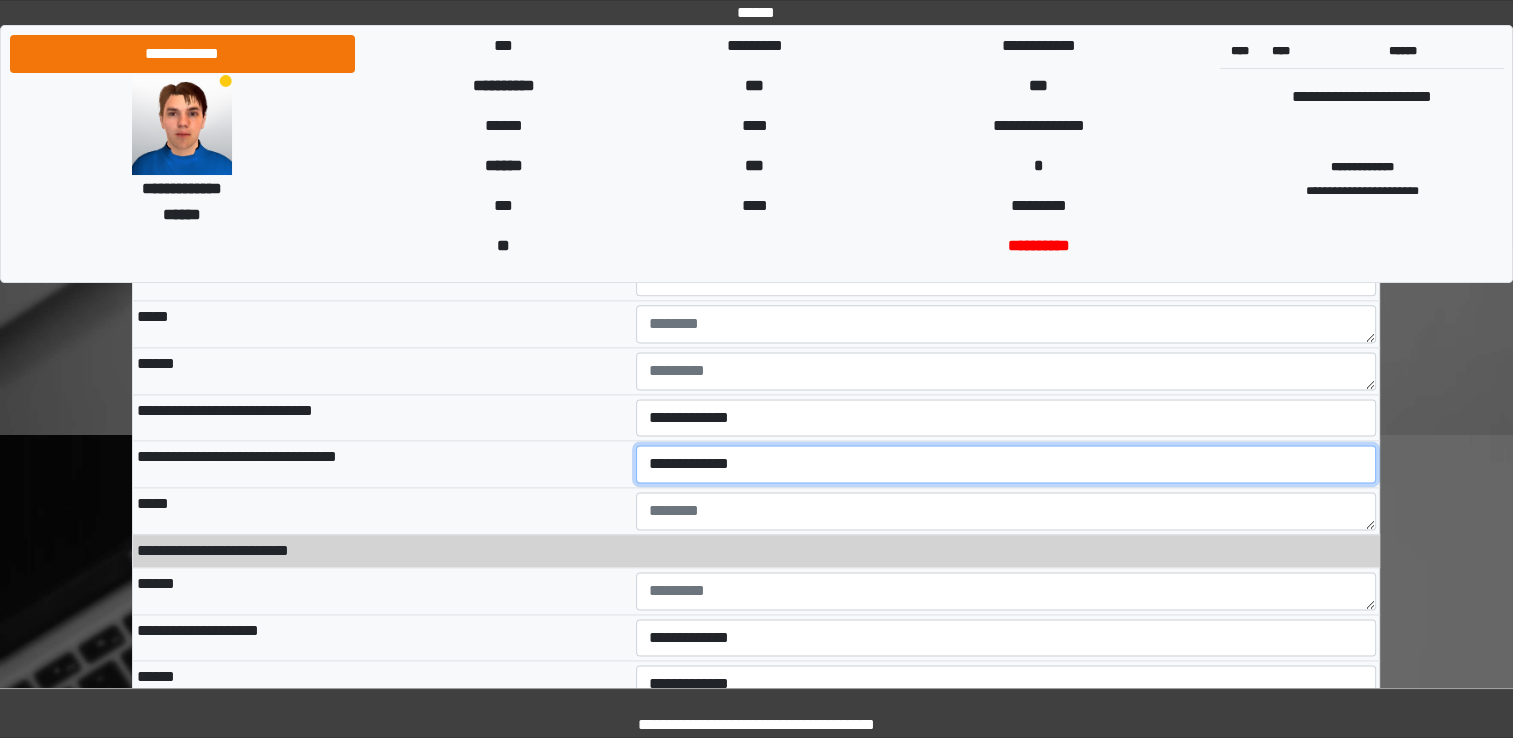 scroll, scrollTop: 10100, scrollLeft: 0, axis: vertical 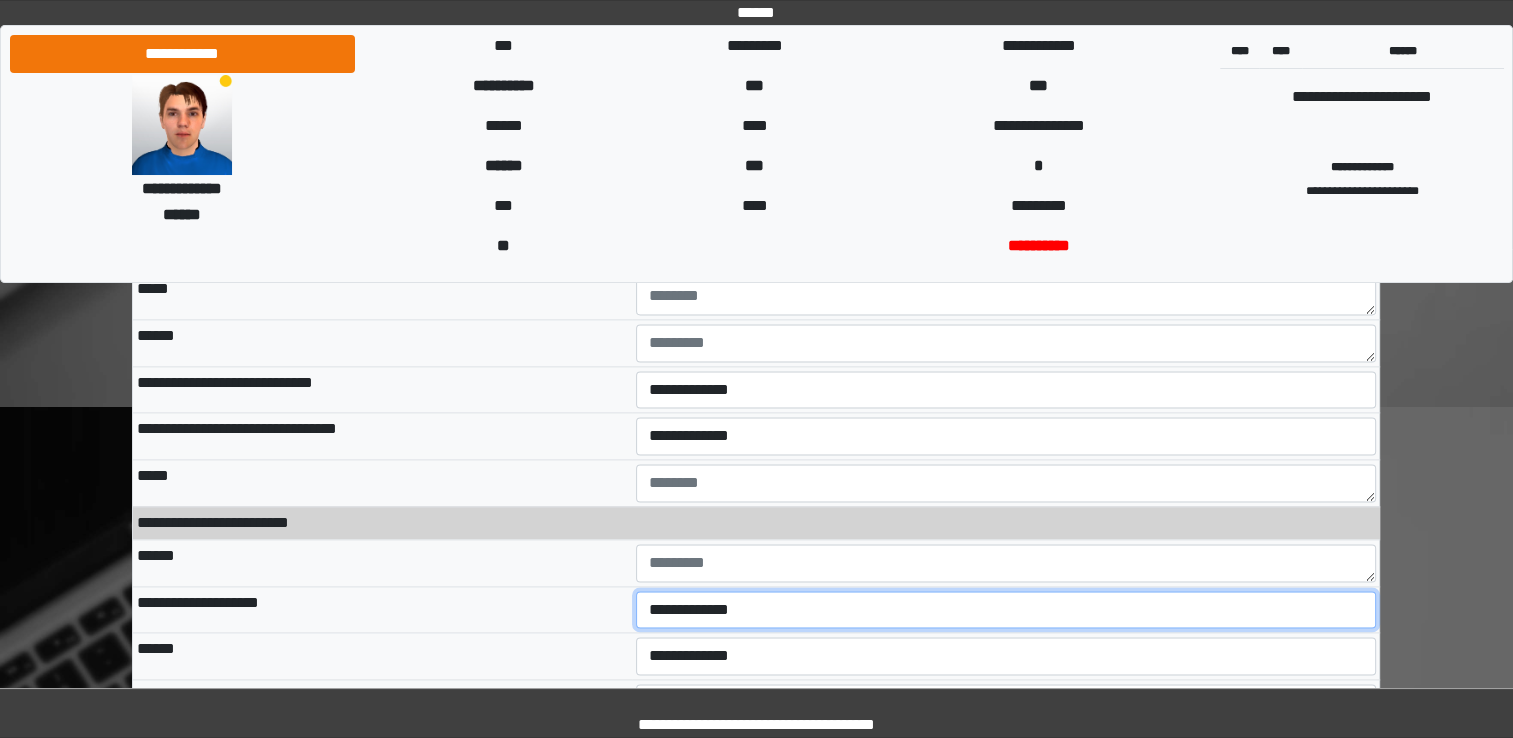 click on "**********" at bounding box center (1006, 610) 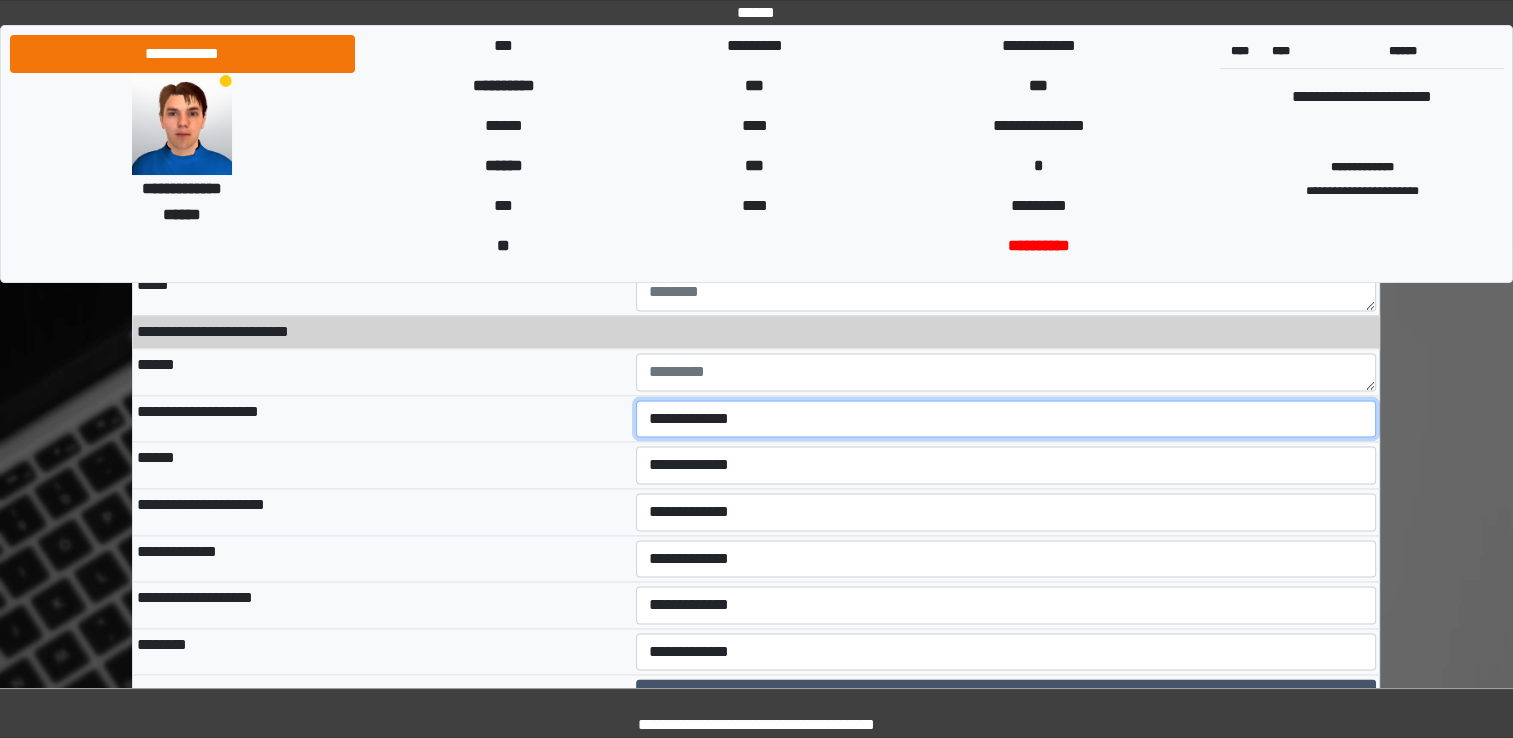 scroll, scrollTop: 10300, scrollLeft: 0, axis: vertical 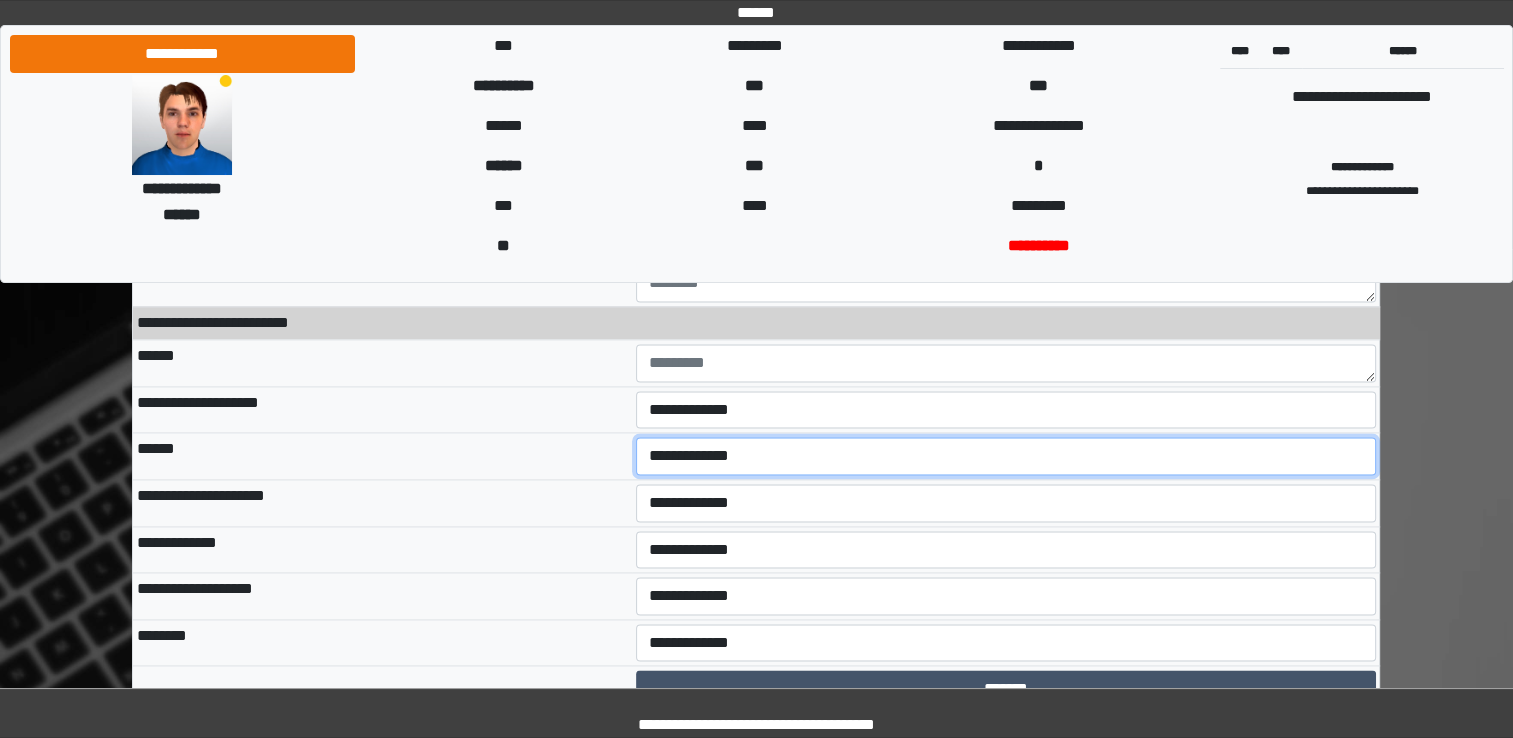 click on "**********" at bounding box center [1006, 456] 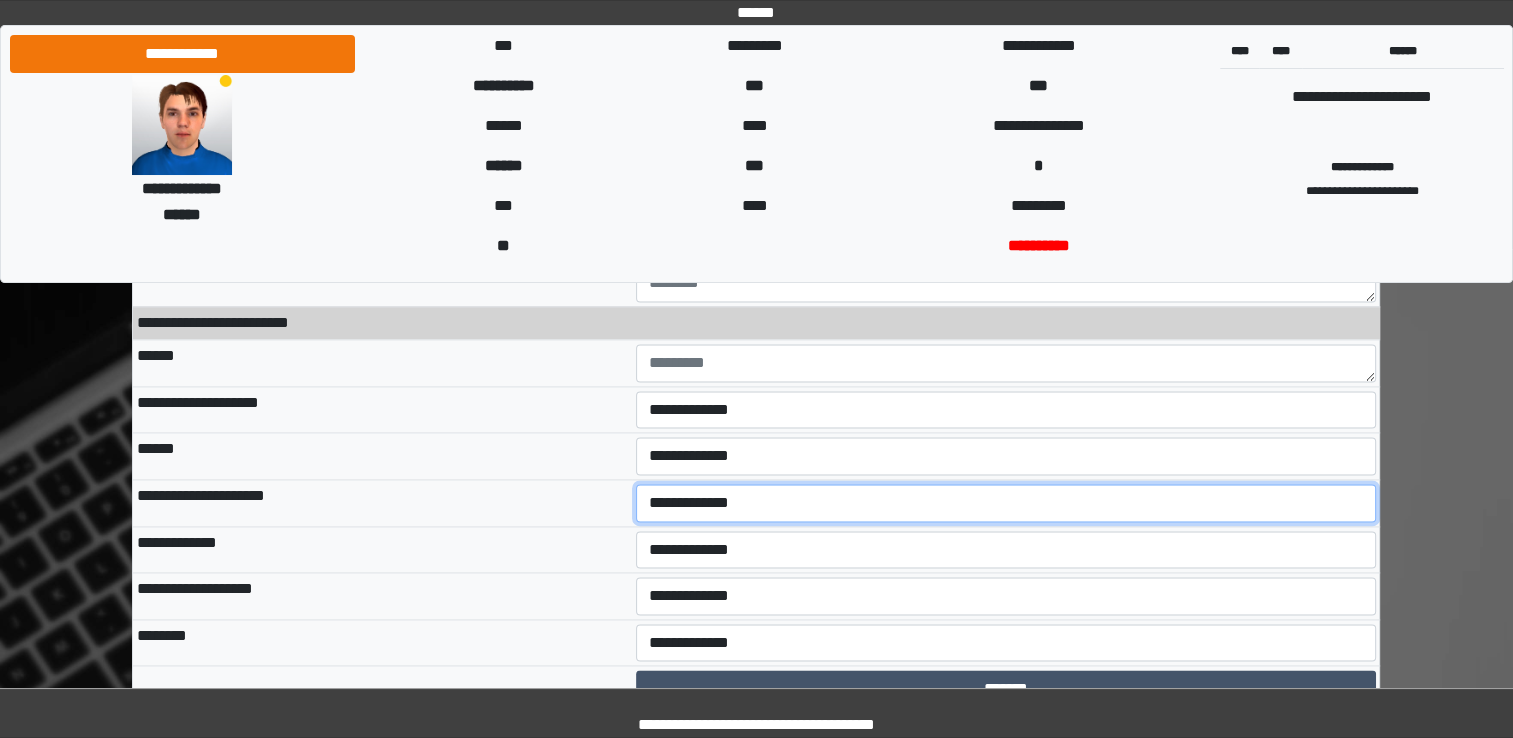 click on "**********" at bounding box center [1006, 503] 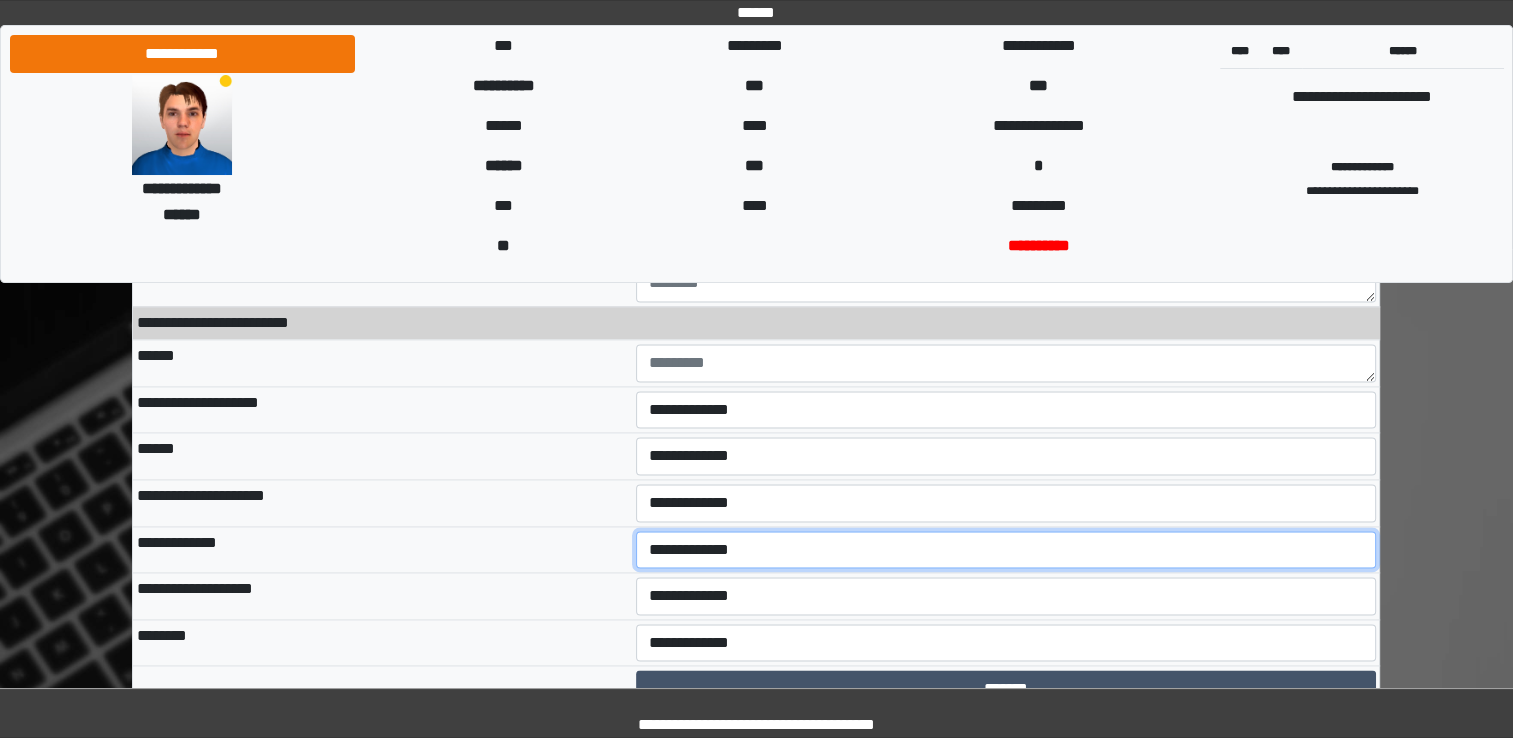 click on "**********" at bounding box center (1006, 550) 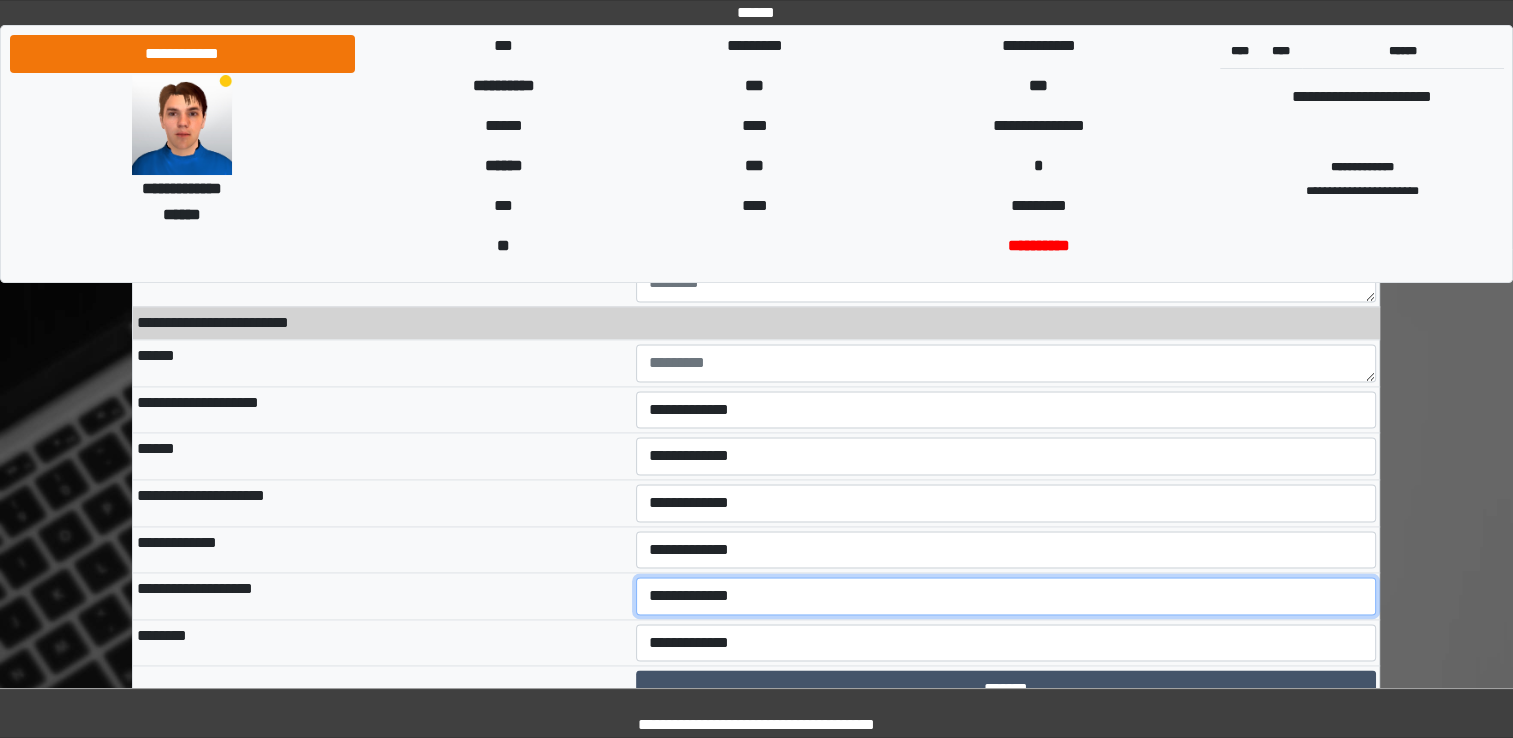 click on "**********" at bounding box center [1006, 596] 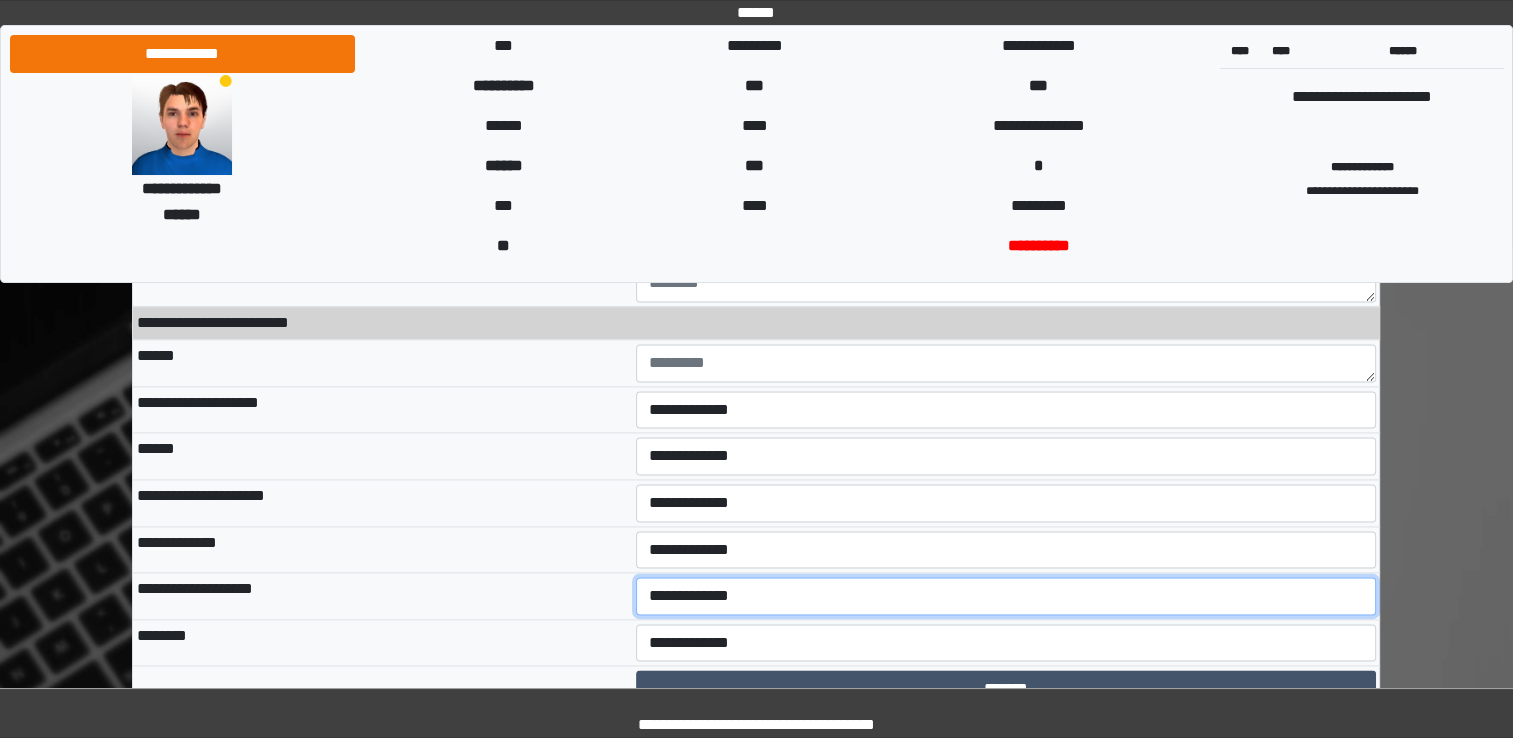 select on "*" 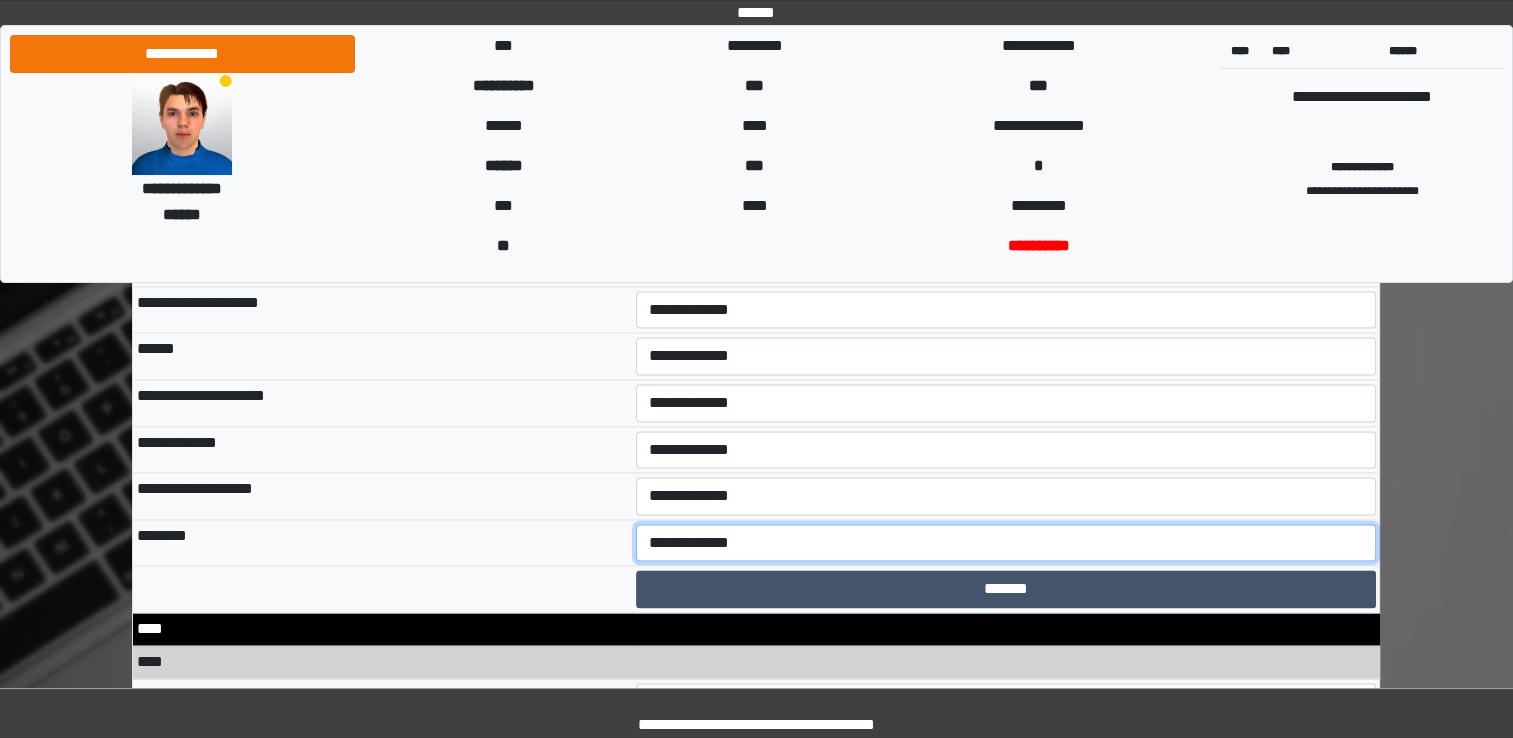 click on "**********" at bounding box center [1006, 543] 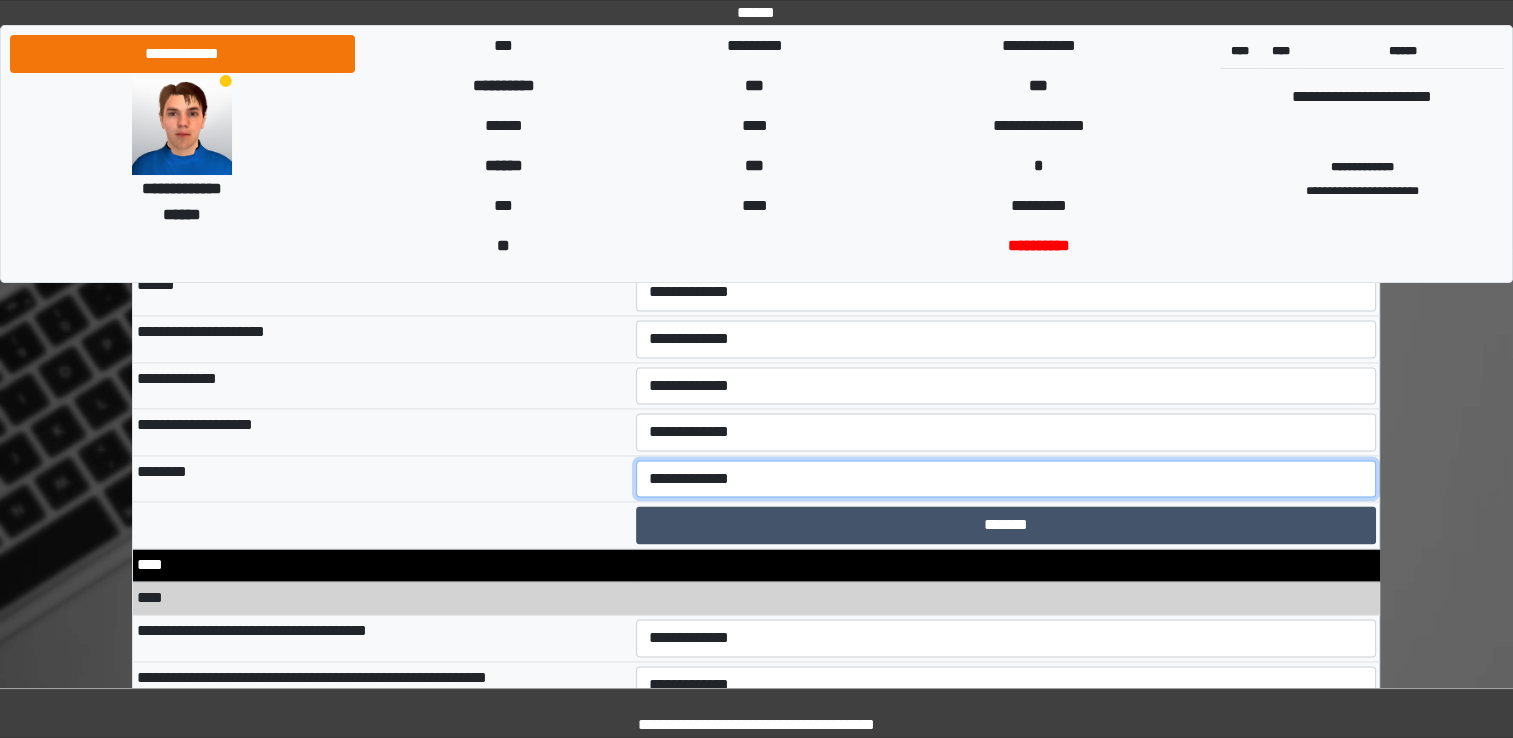 scroll, scrollTop: 10500, scrollLeft: 0, axis: vertical 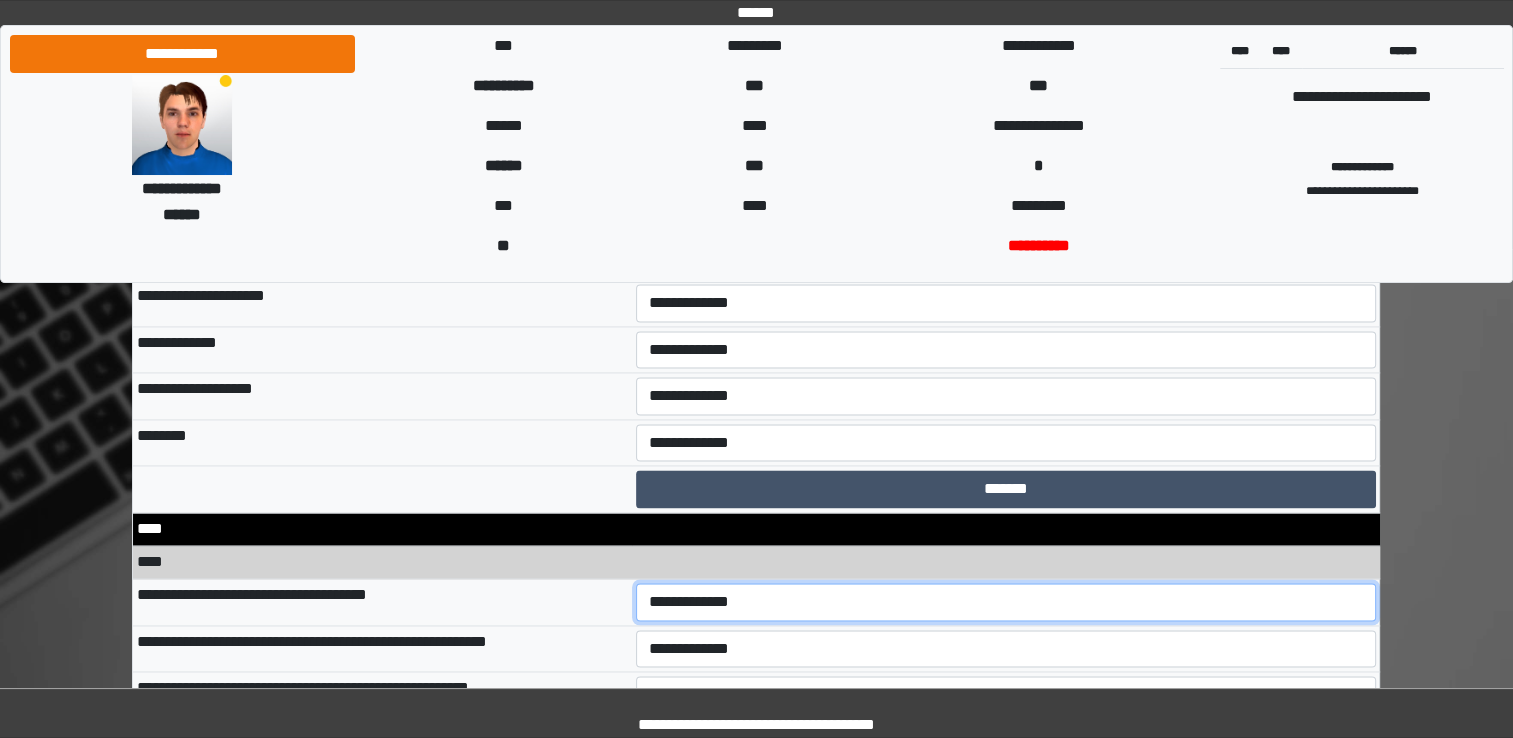 click on "**********" at bounding box center [1006, 602] 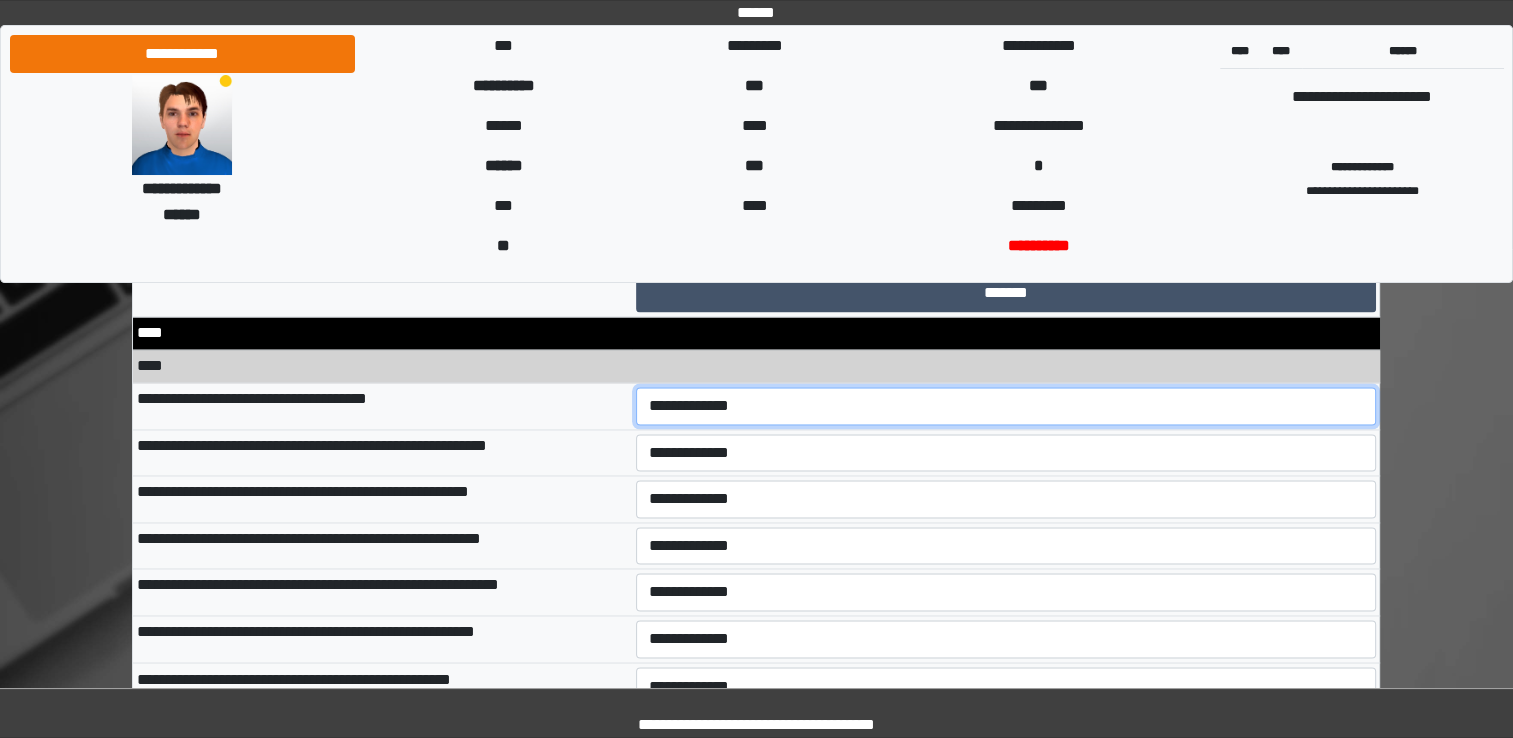 scroll, scrollTop: 10700, scrollLeft: 0, axis: vertical 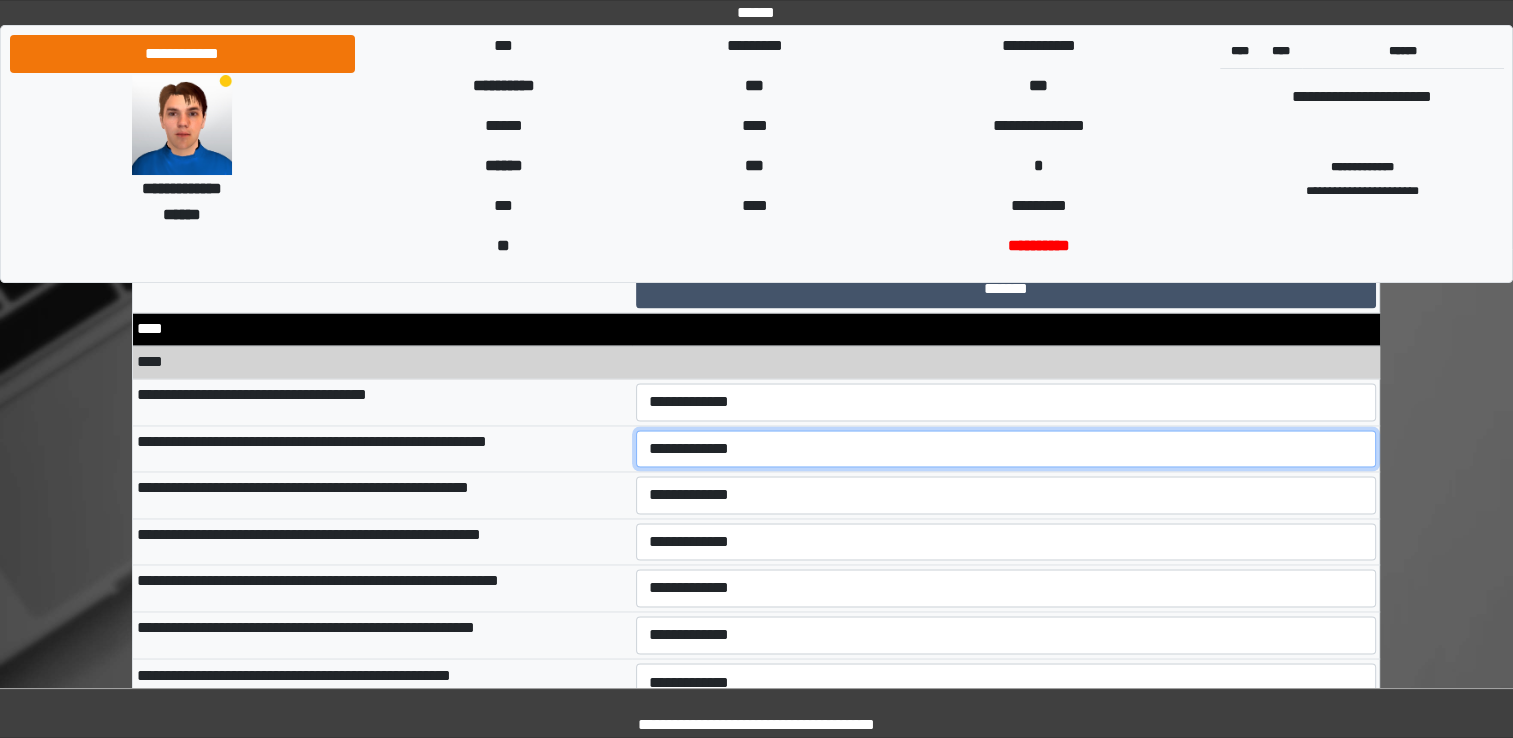 click on "**********" at bounding box center (1006, 449) 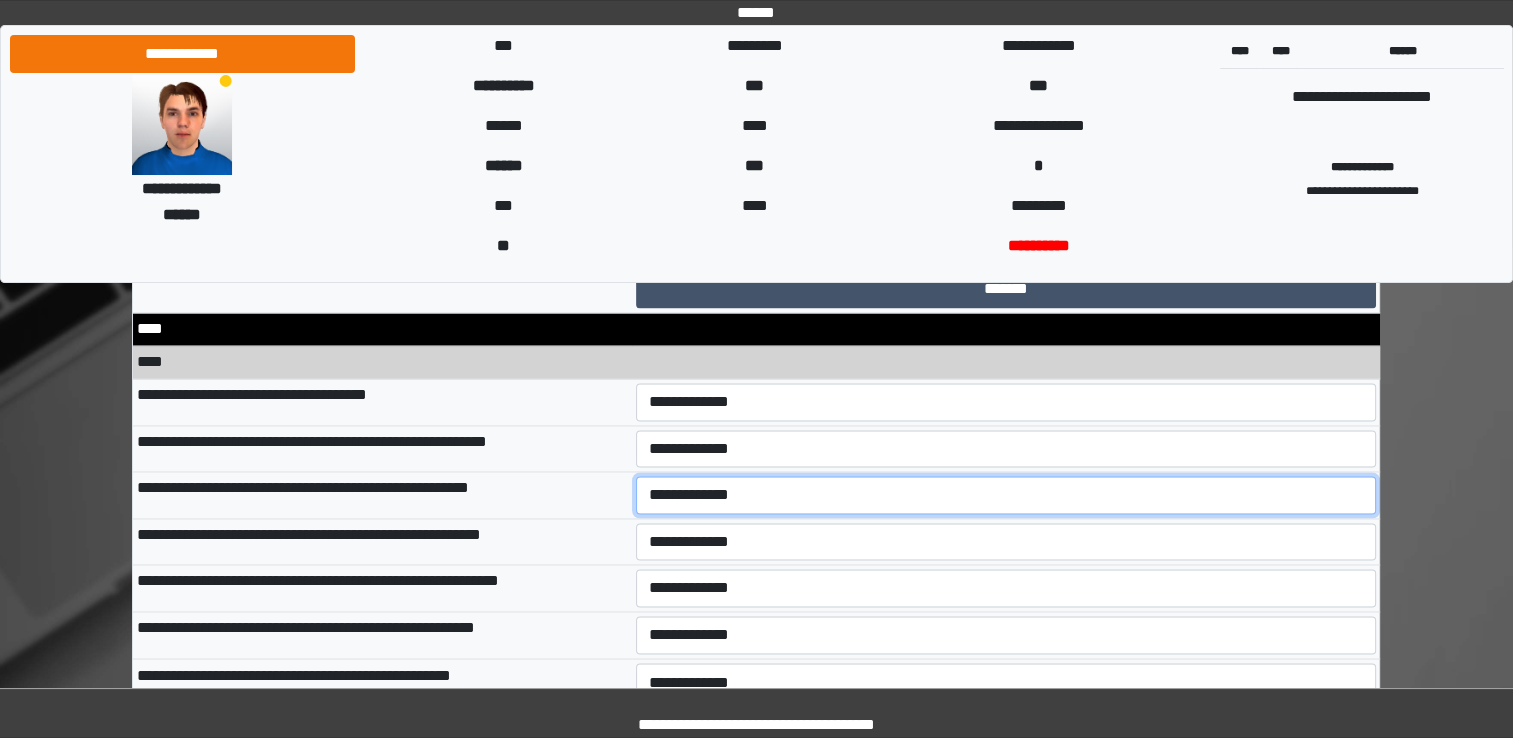click on "**********" at bounding box center (1006, 495) 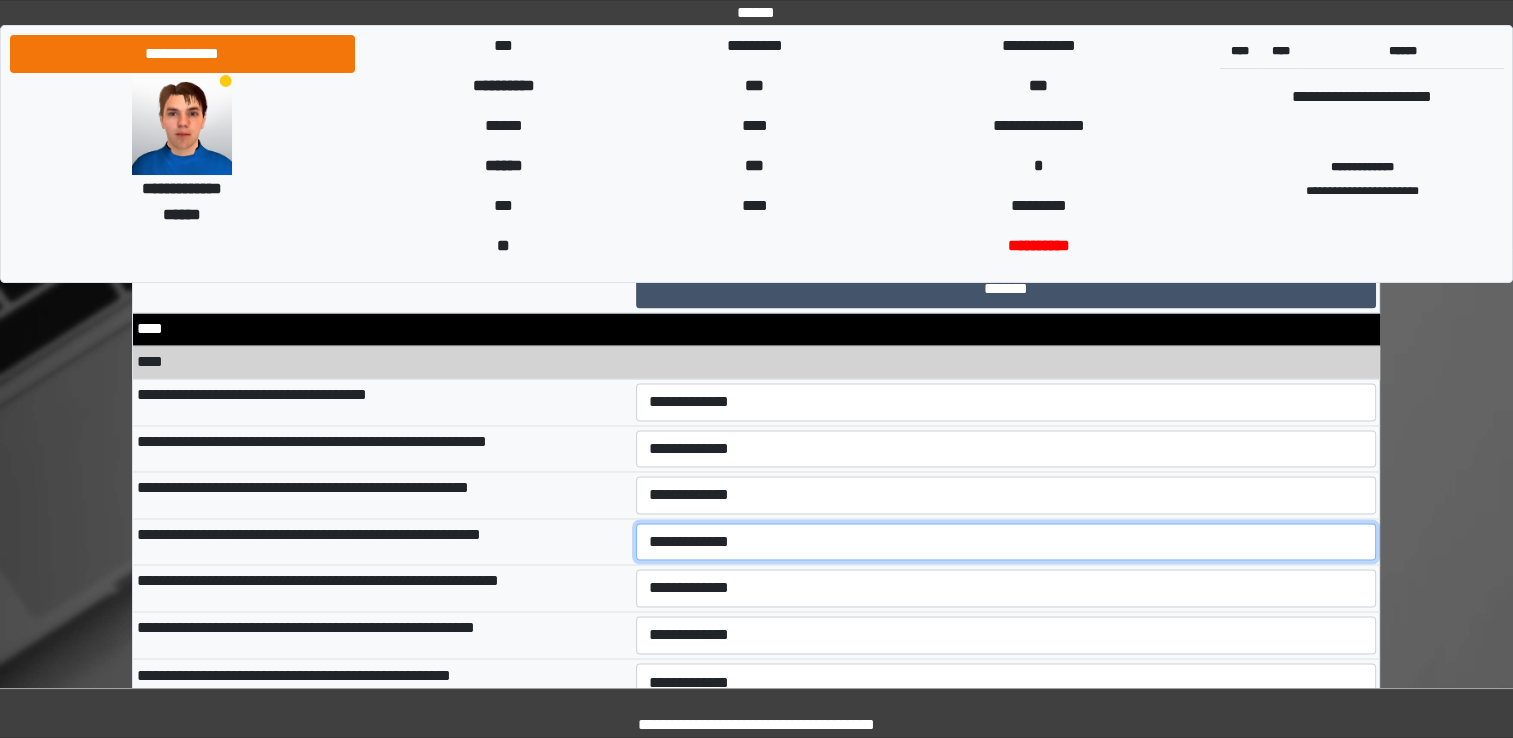 click on "**********" at bounding box center (1006, 542) 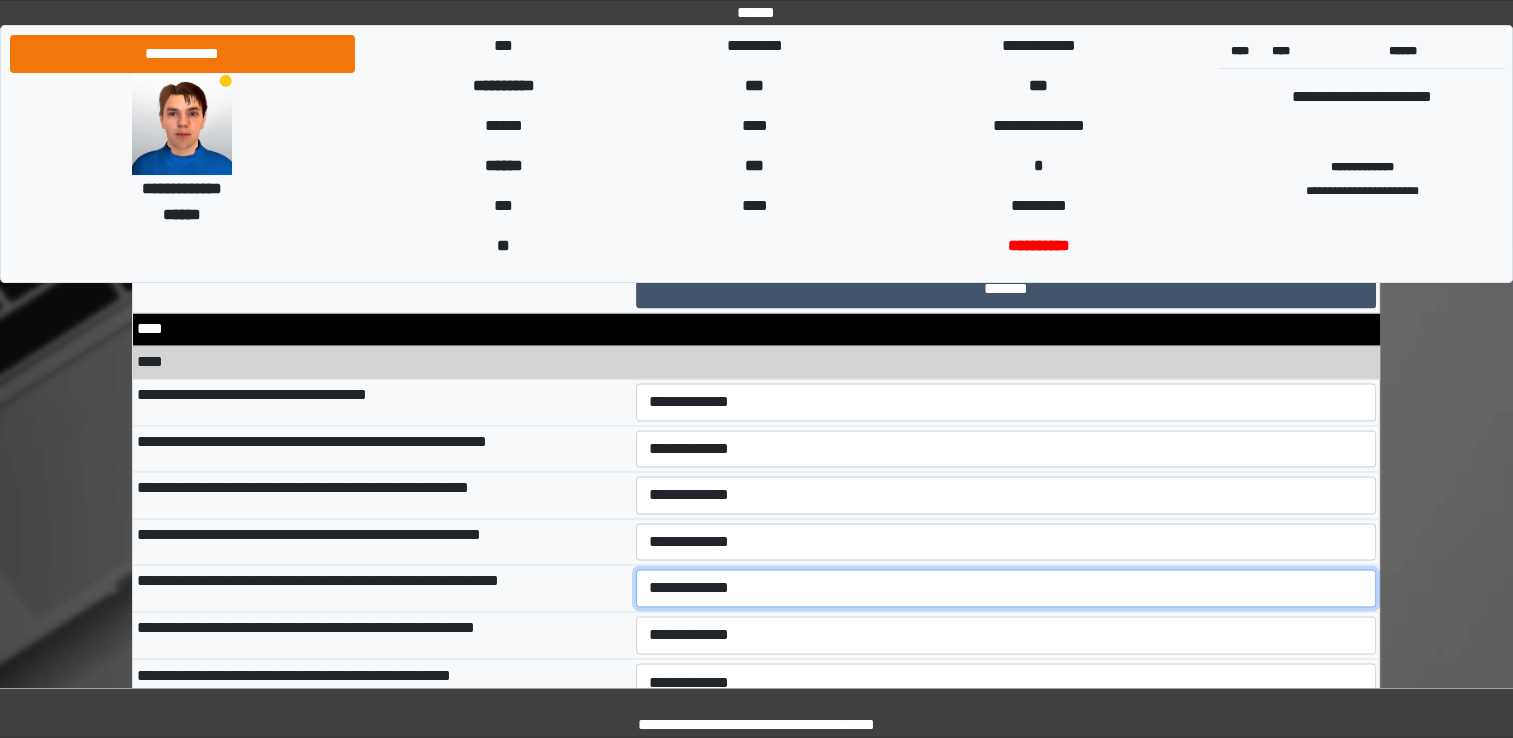 click on "**********" at bounding box center [1006, 588] 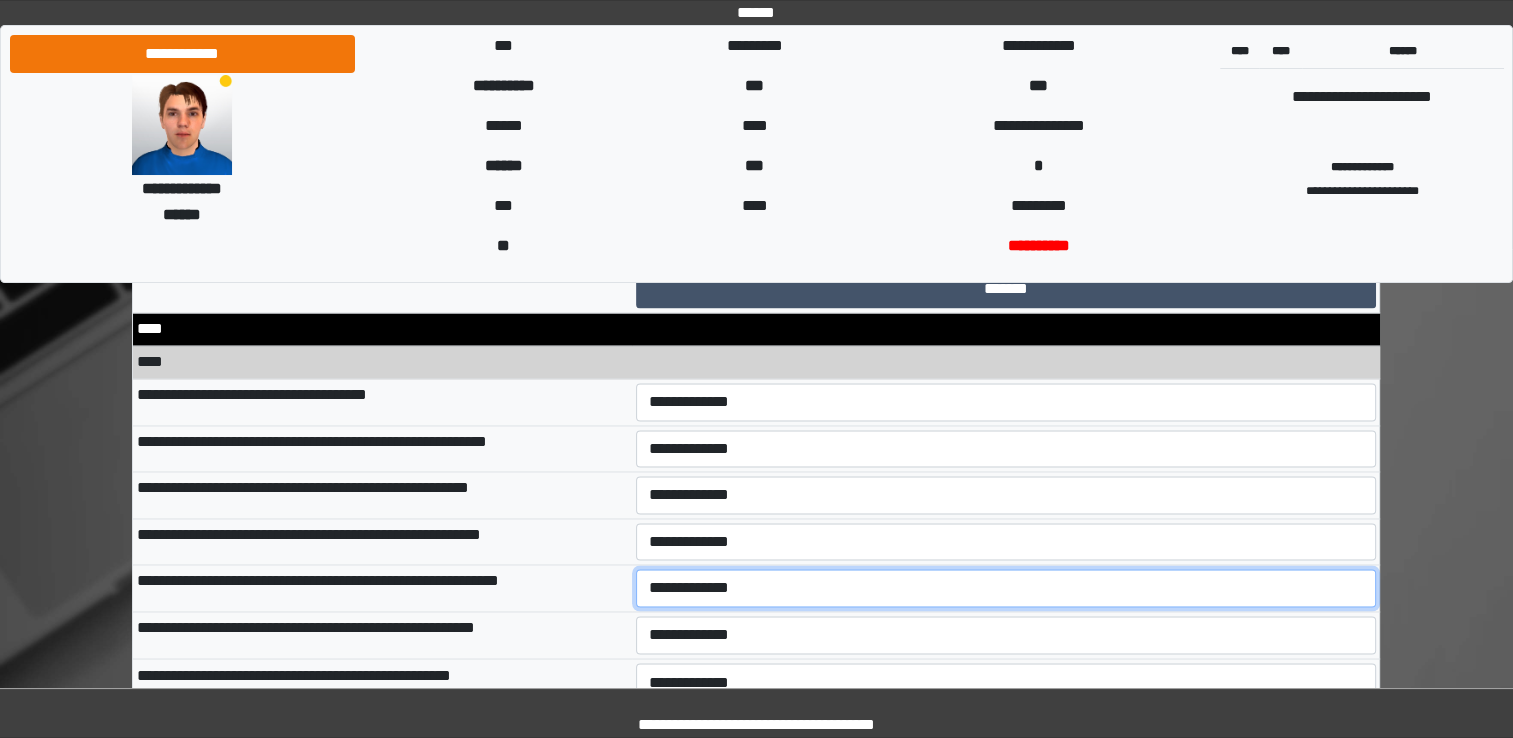 click on "**********" at bounding box center [1006, 588] 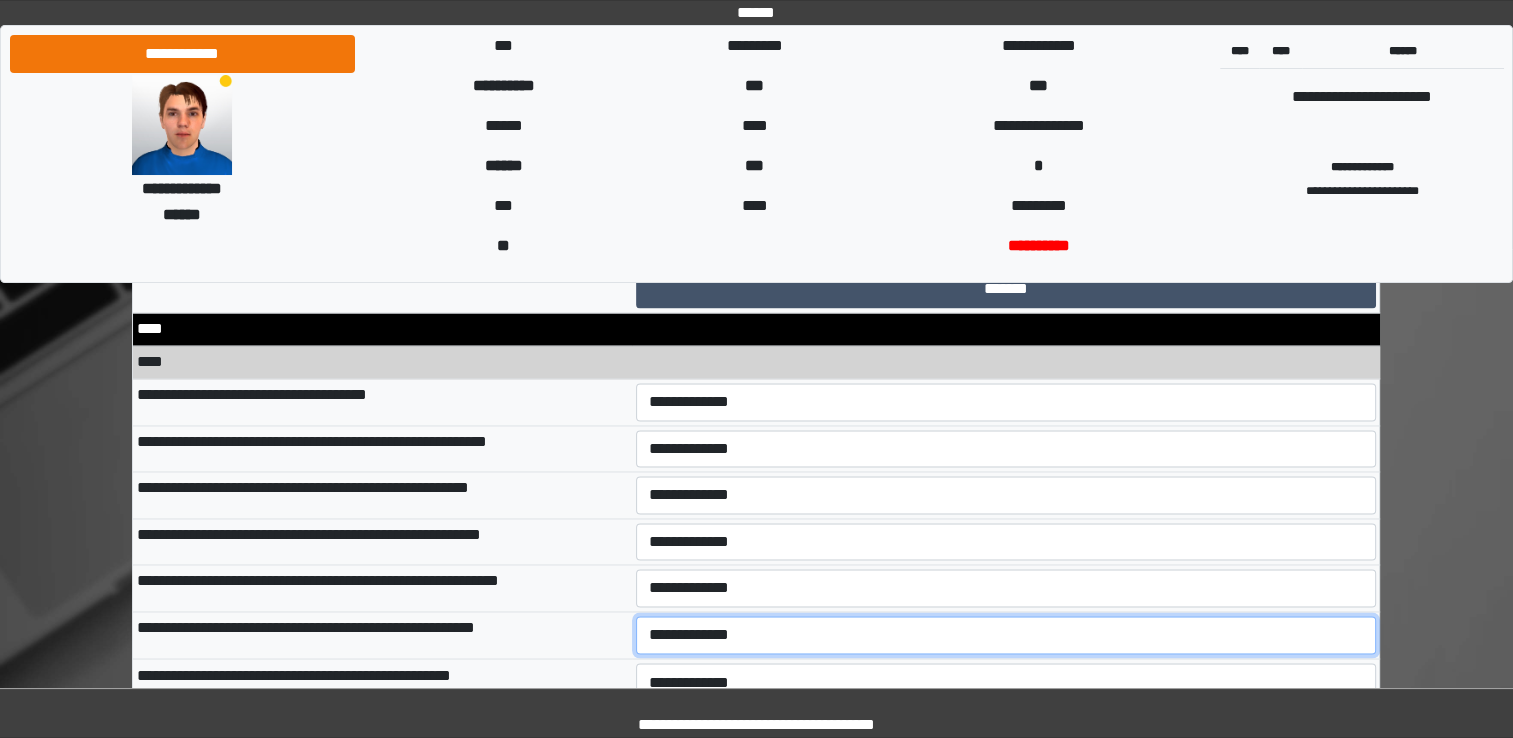 click on "**********" at bounding box center [1006, 635] 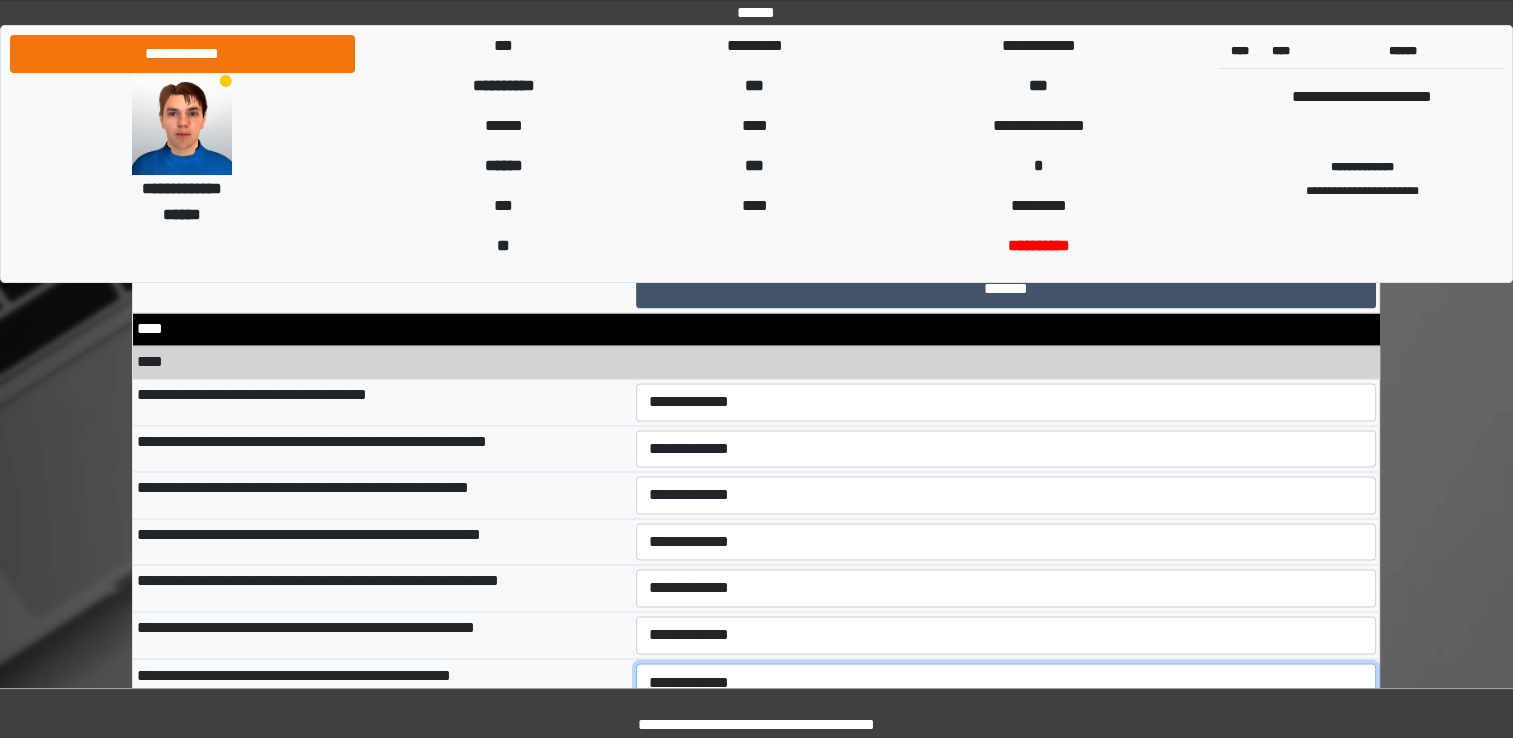 click on "**********" at bounding box center [1006, 682] 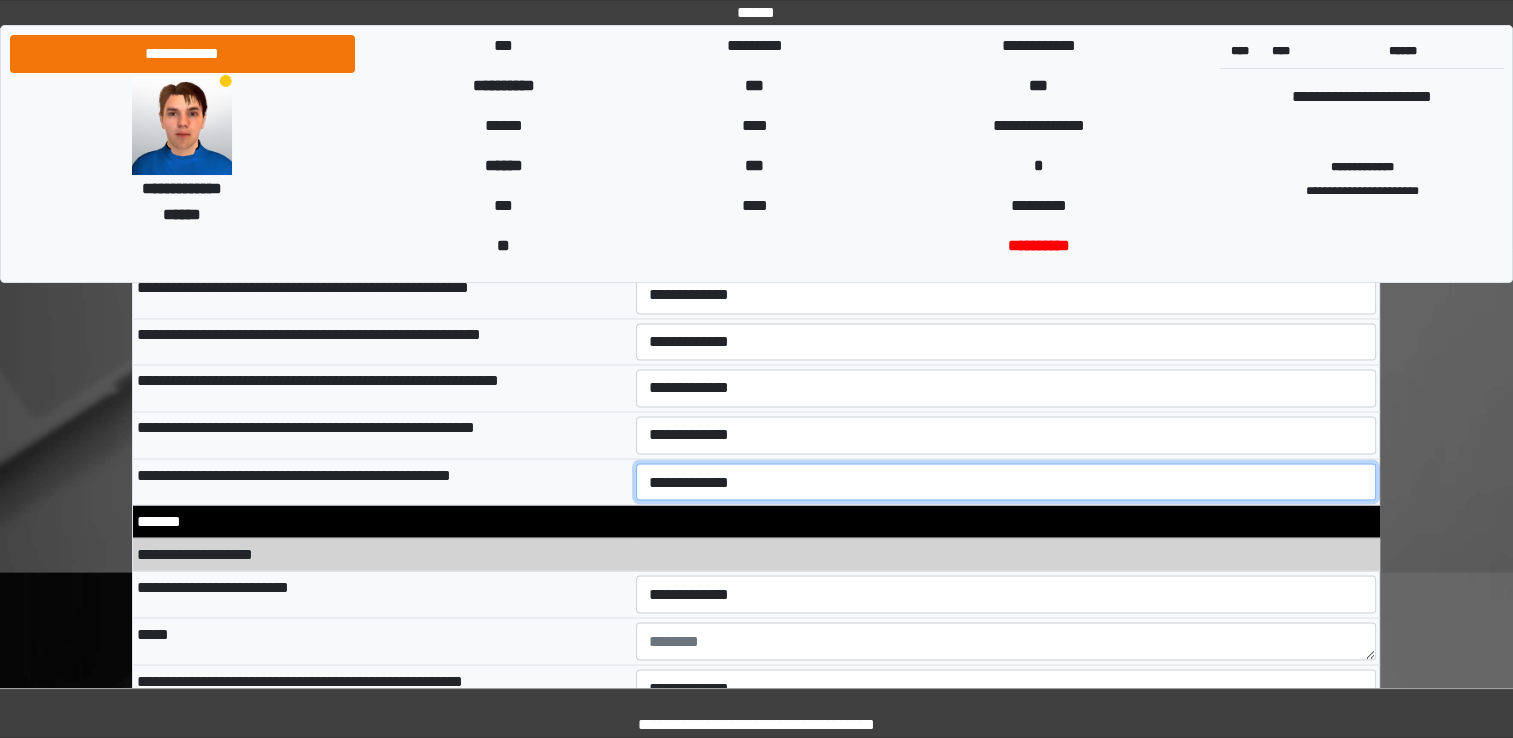 scroll, scrollTop: 11000, scrollLeft: 0, axis: vertical 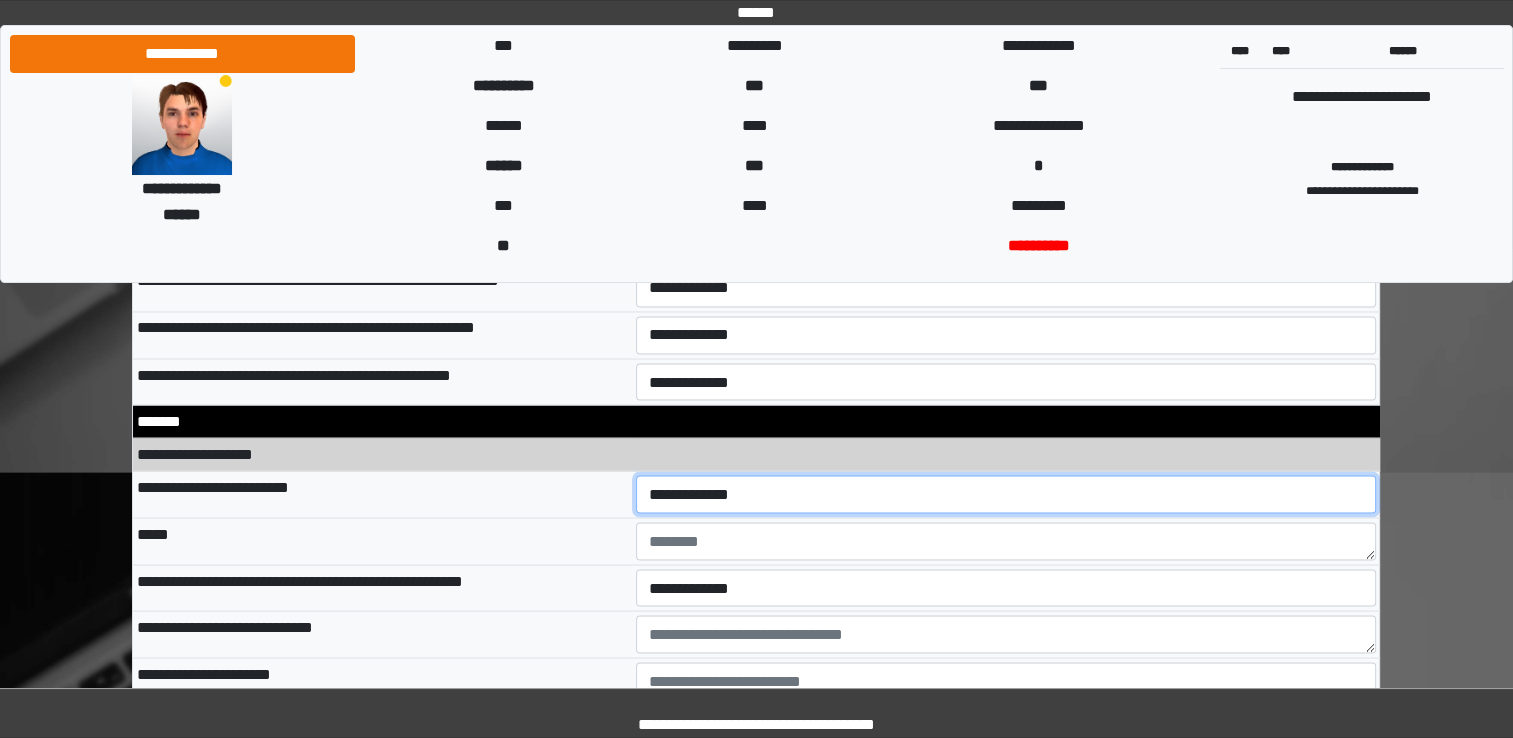 click on "**********" at bounding box center [1006, 494] 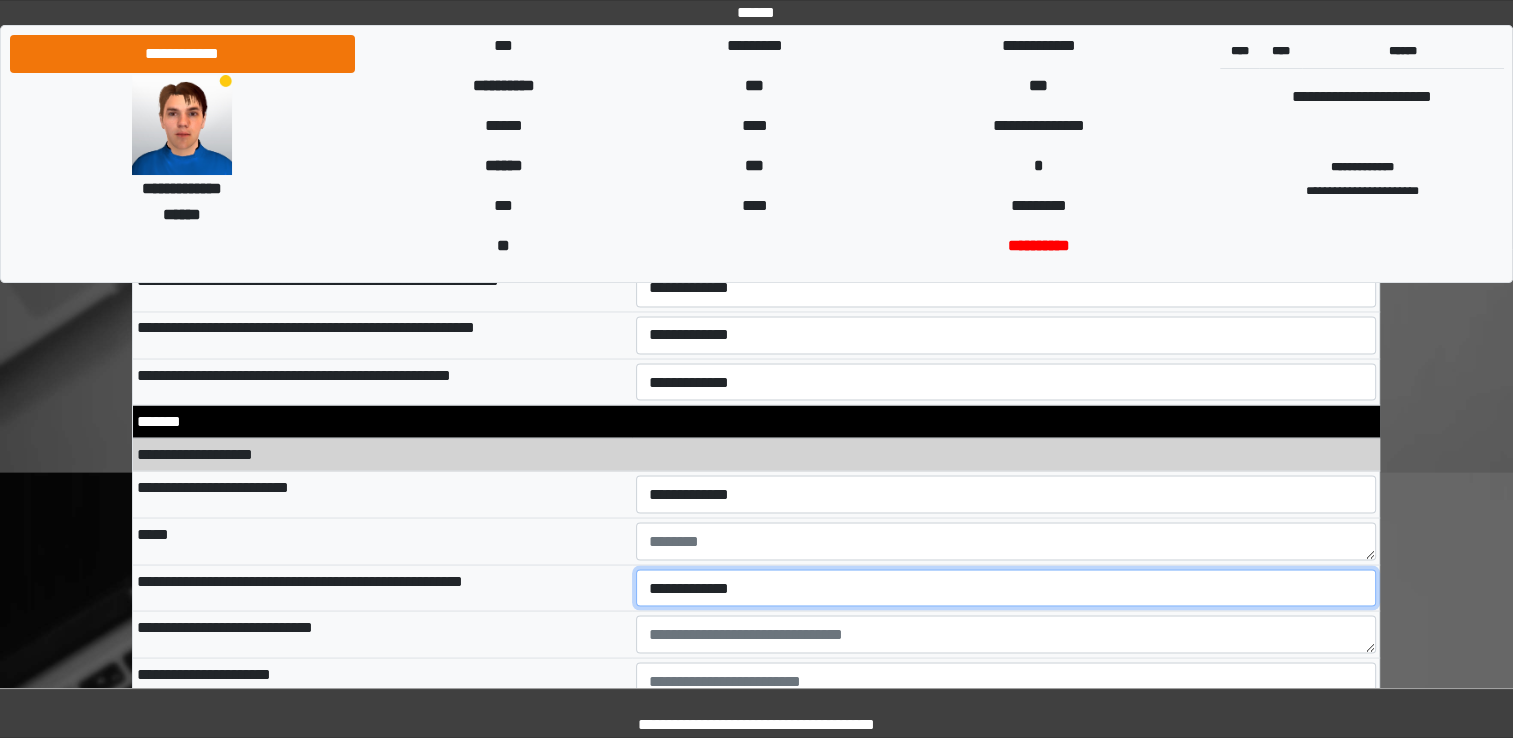 click on "**********" at bounding box center [1006, 588] 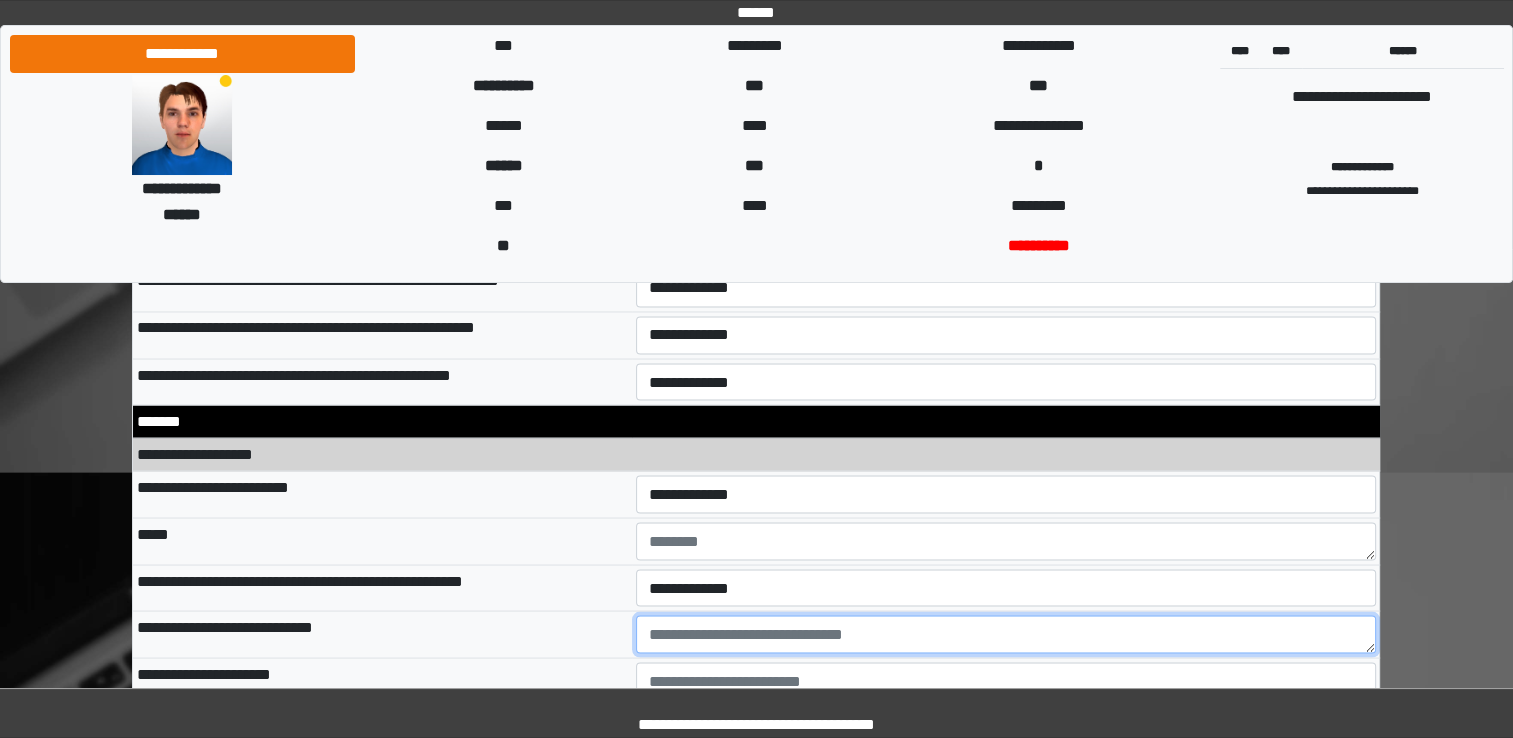 click at bounding box center (1006, 634) 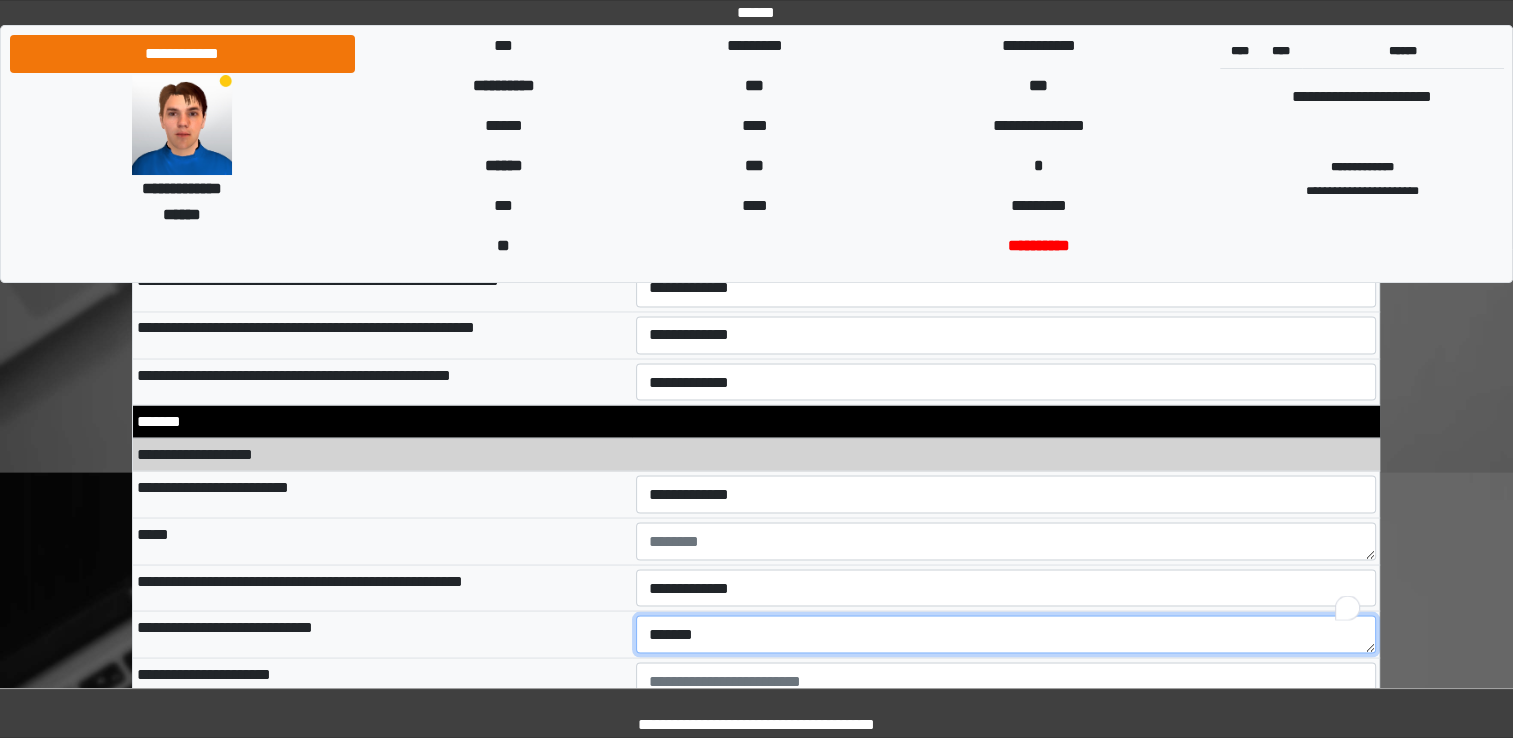 type on "*******" 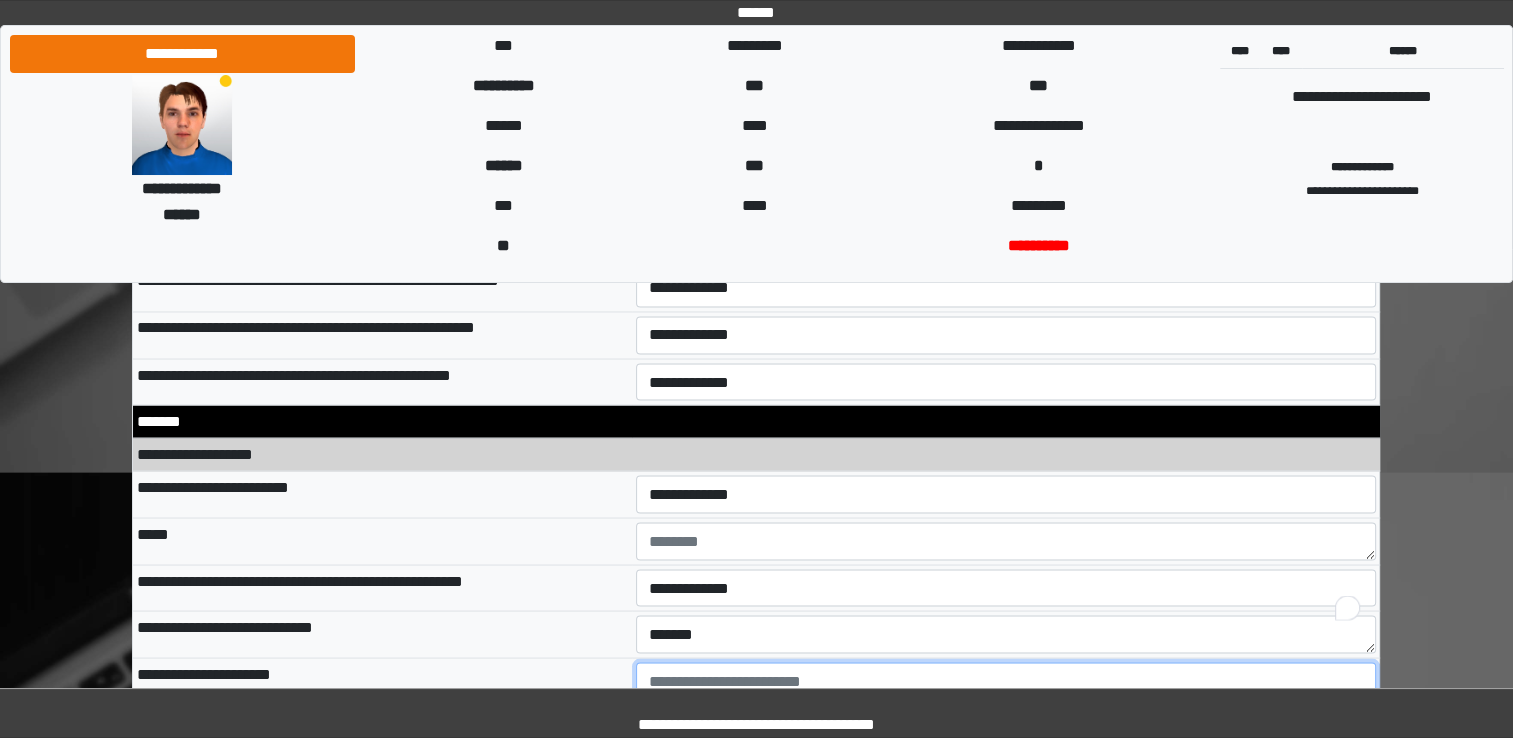click at bounding box center [1006, 681] 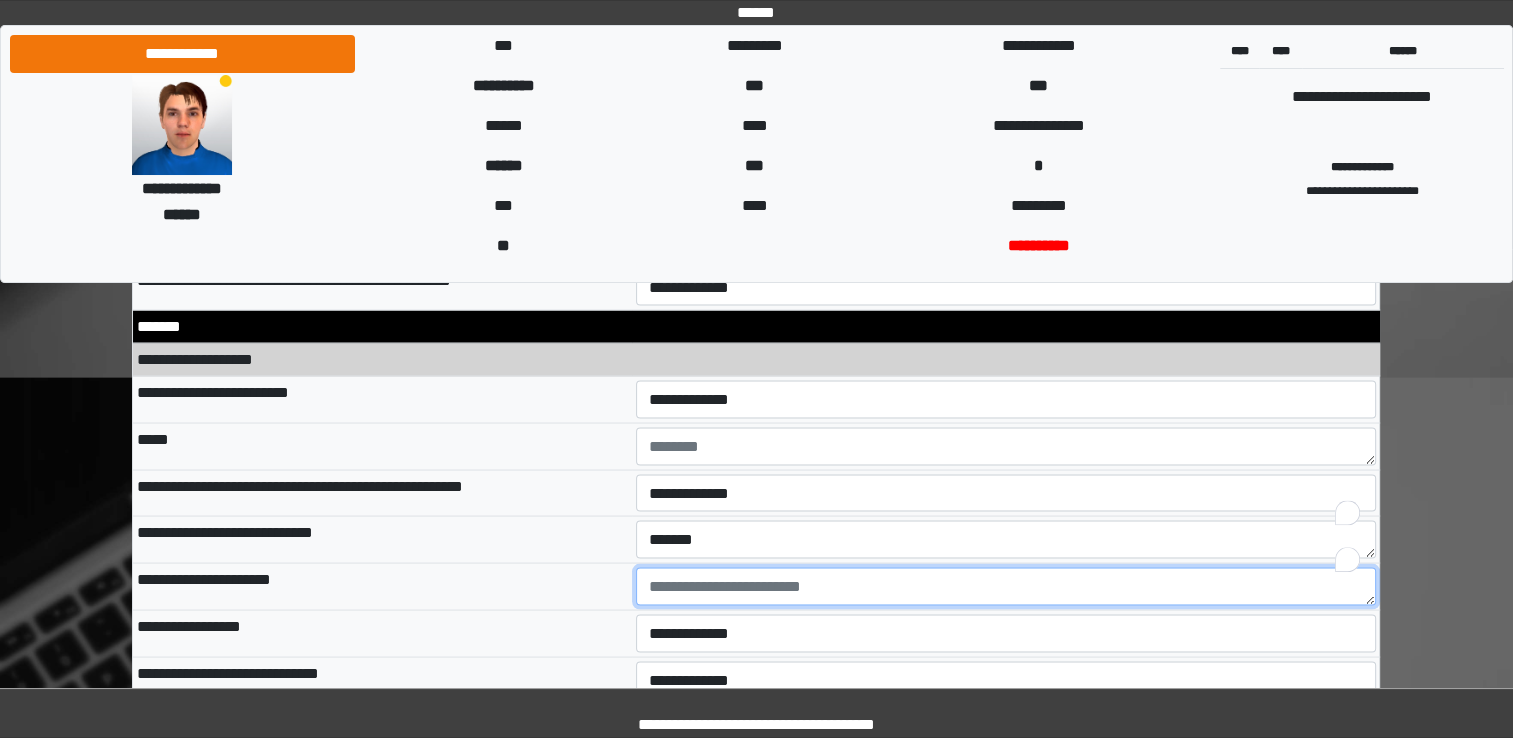 scroll, scrollTop: 11200, scrollLeft: 0, axis: vertical 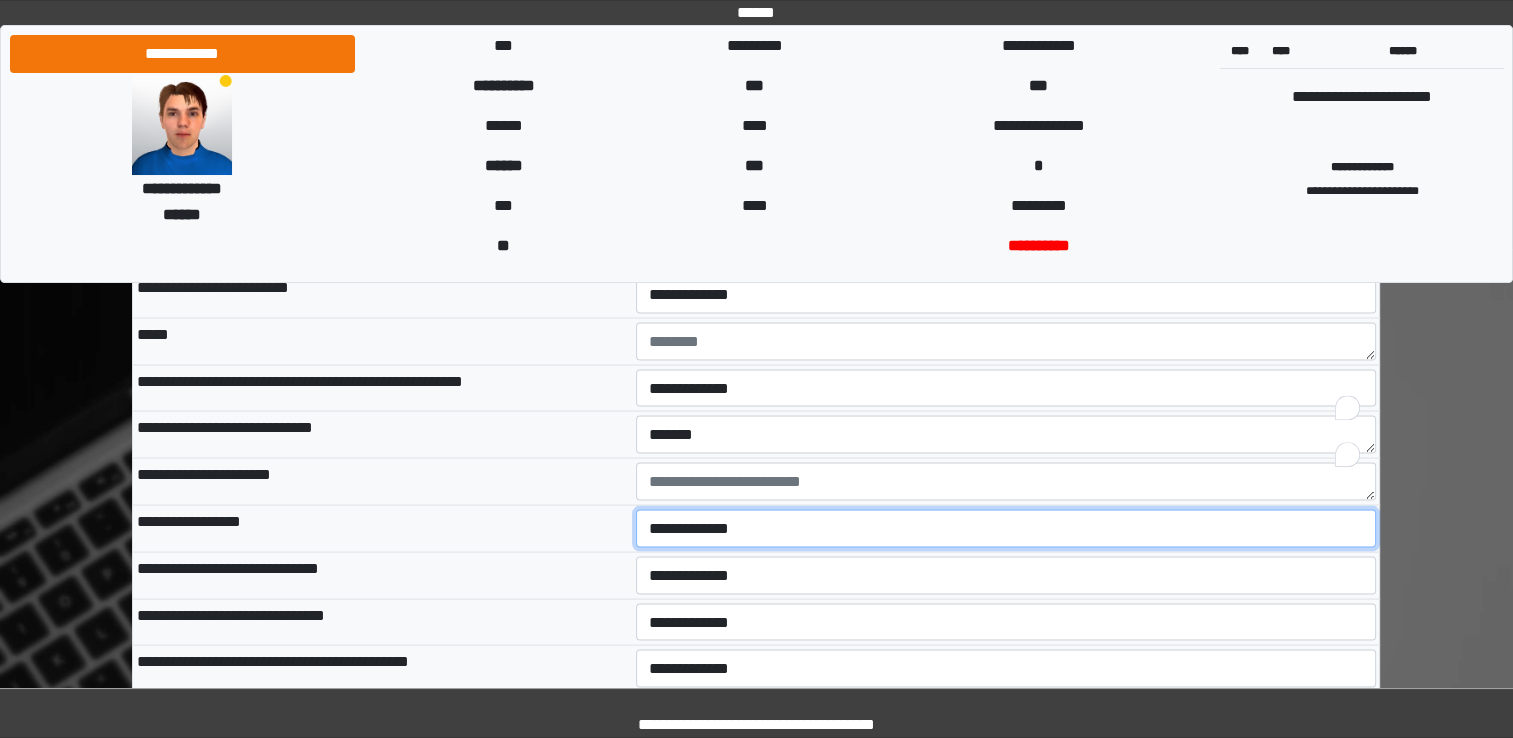 click on "**********" at bounding box center [1006, 528] 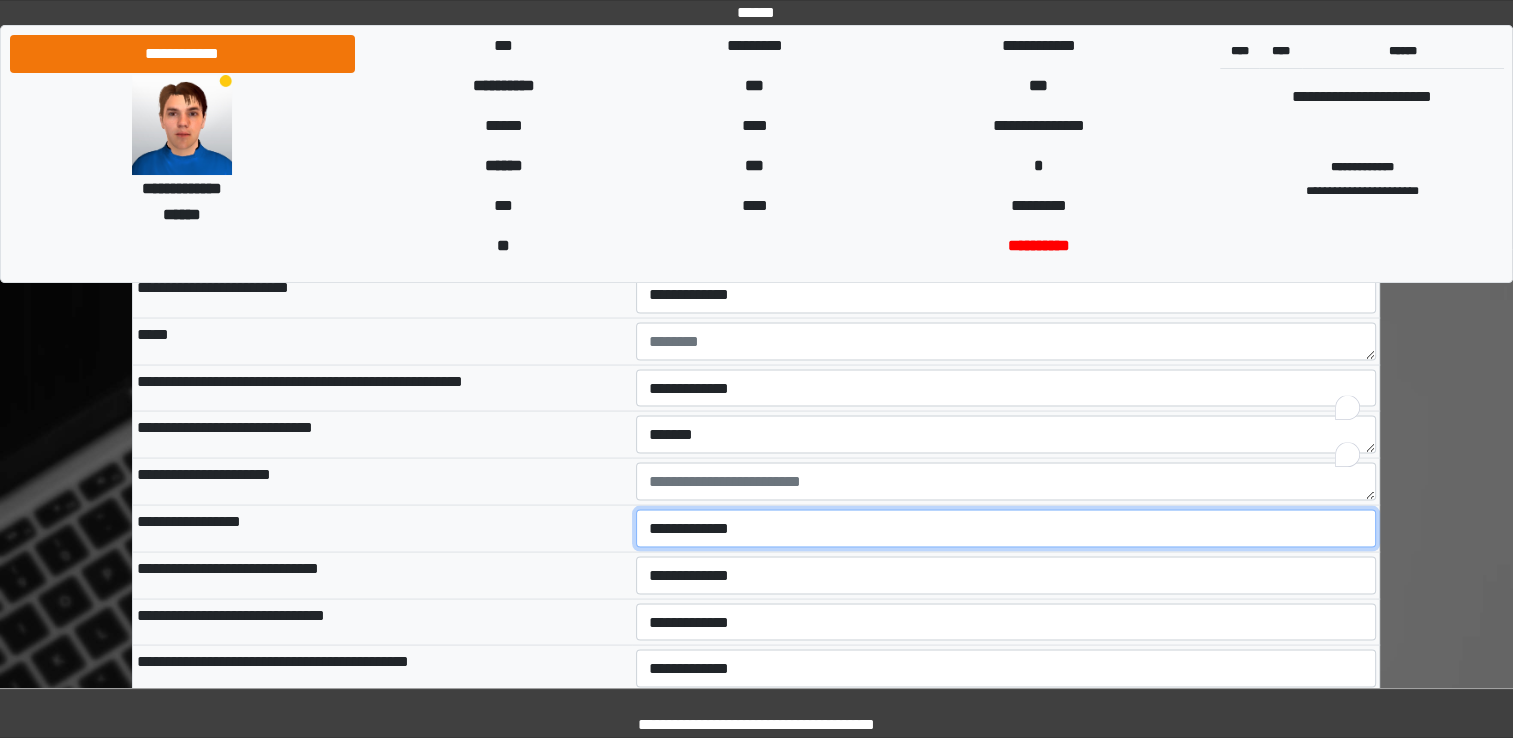 select on "*" 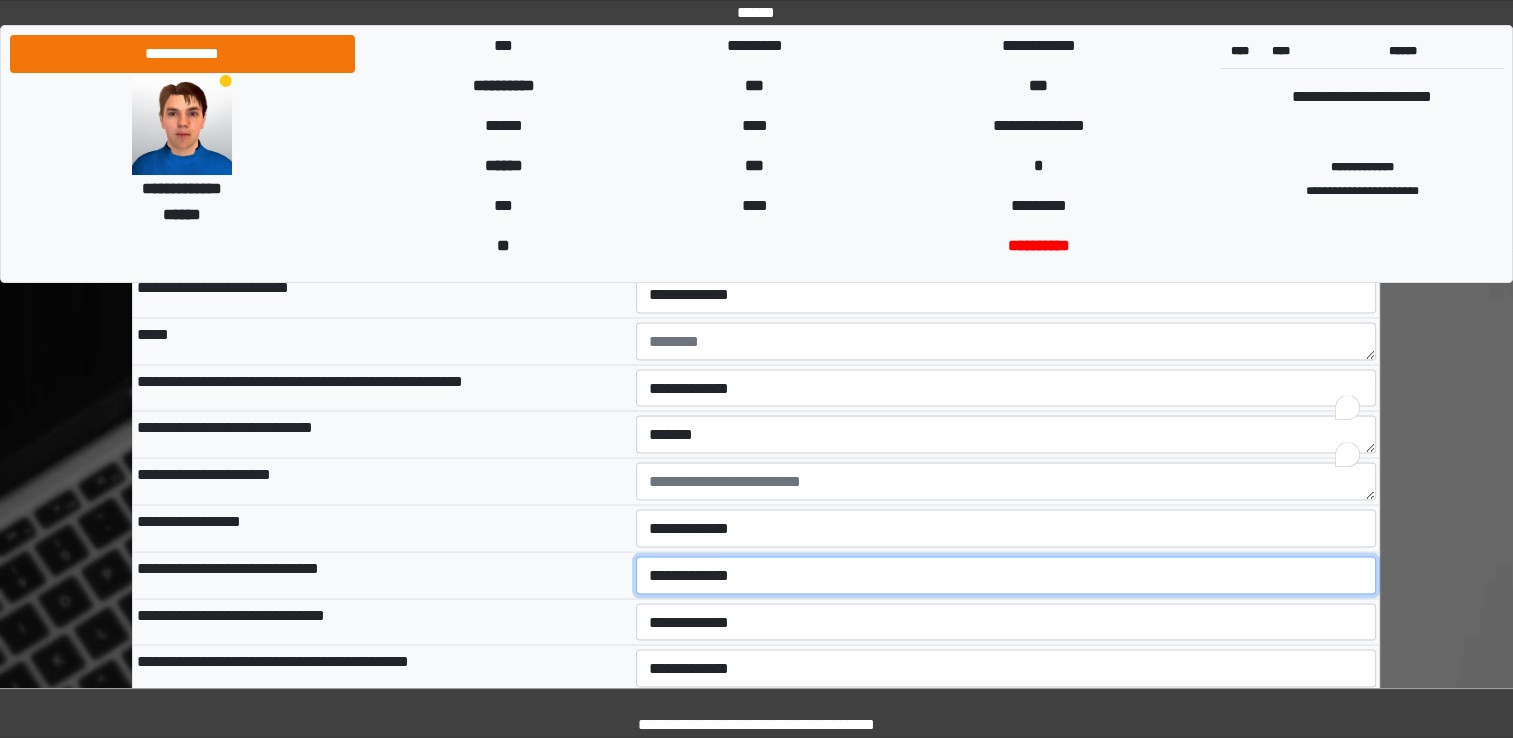 click on "**********" at bounding box center (1006, 575) 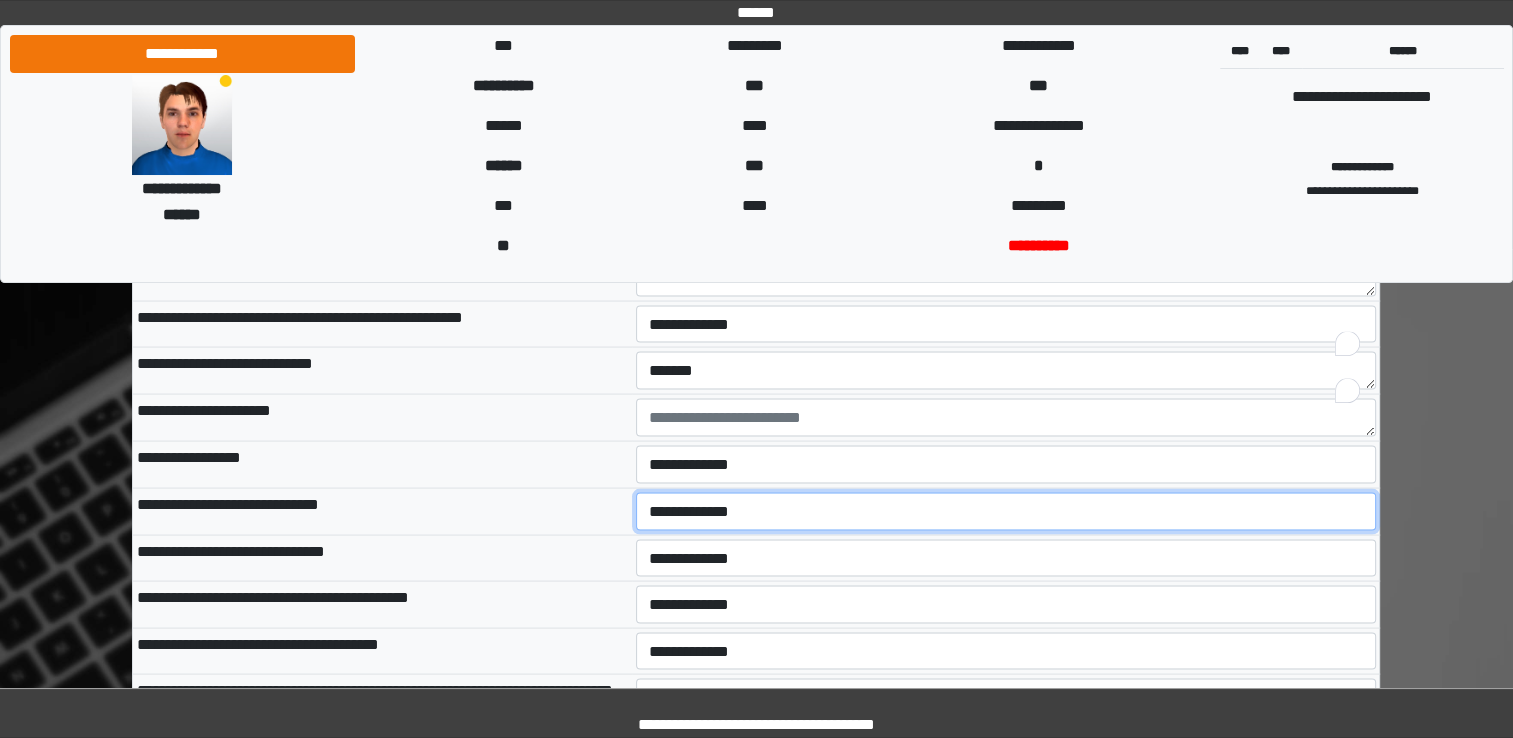 scroll, scrollTop: 11300, scrollLeft: 0, axis: vertical 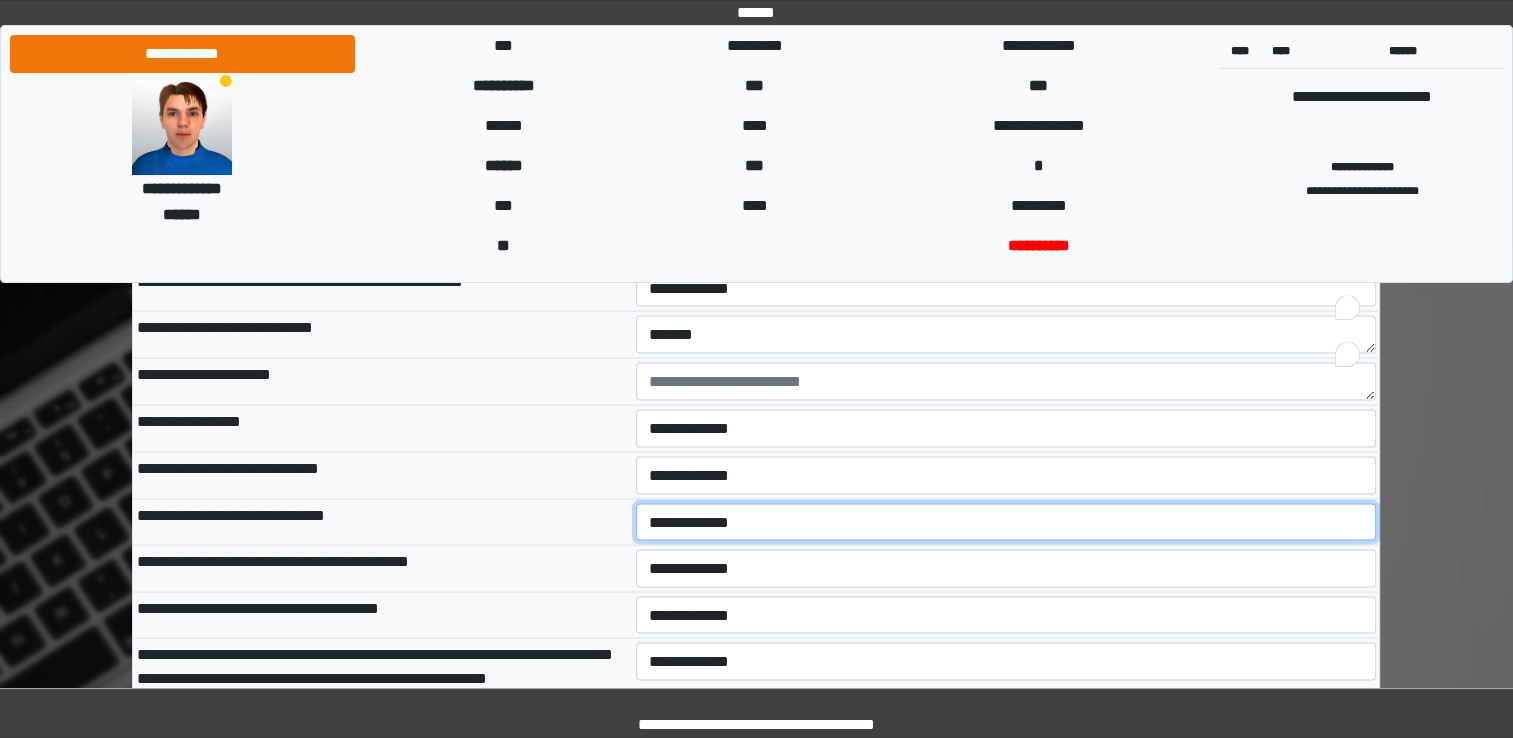 click on "**********" at bounding box center [1006, 522] 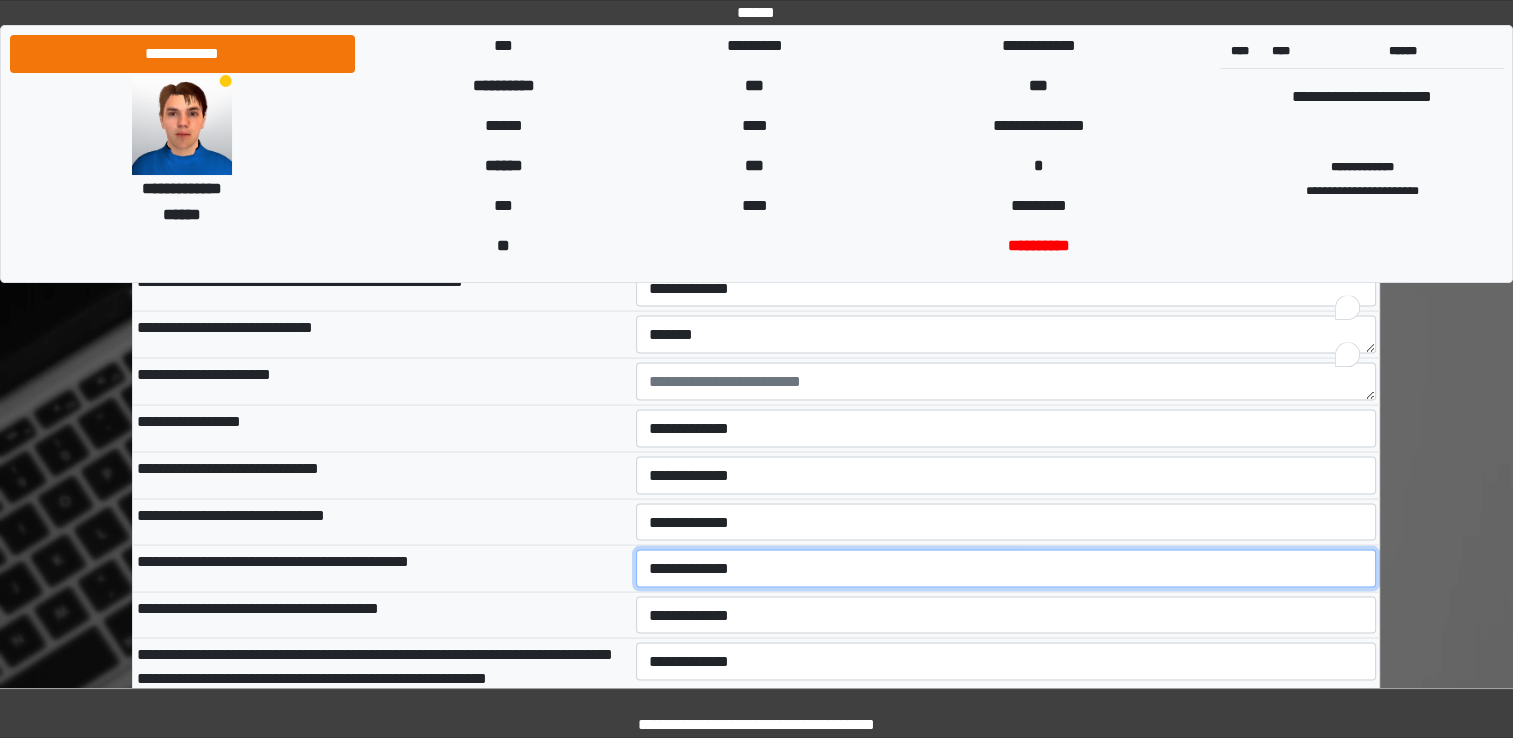 click on "**********" at bounding box center (1006, 568) 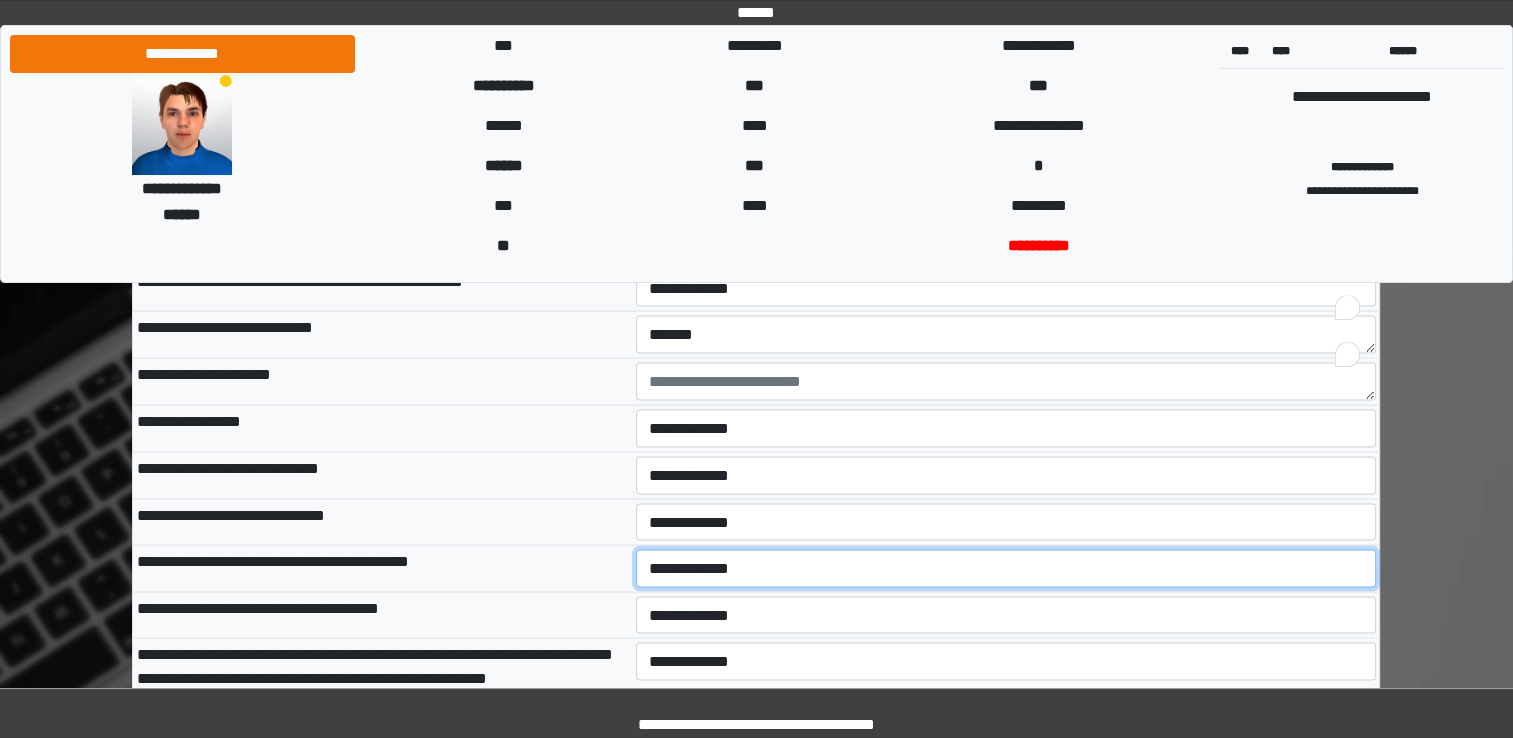select on "*" 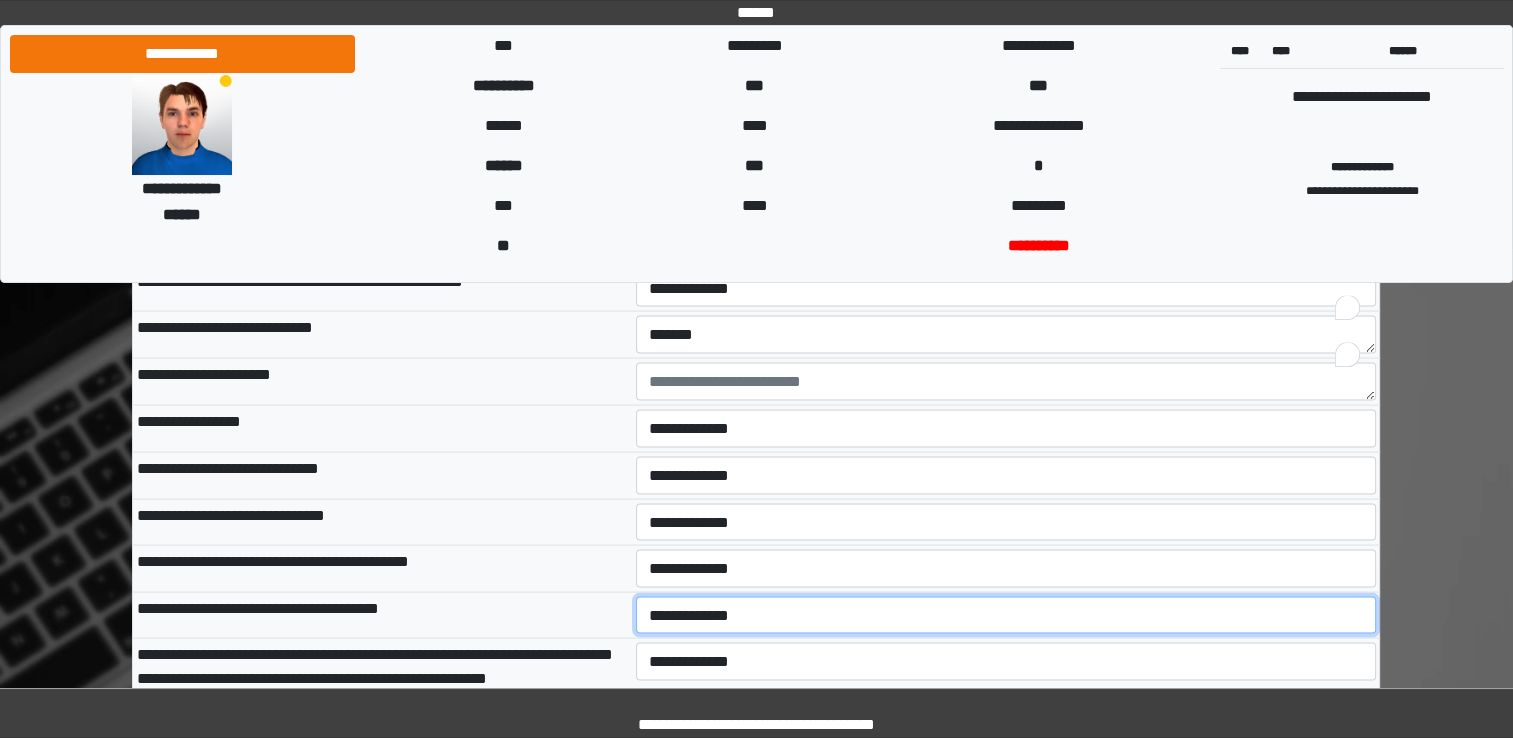 click on "**********" at bounding box center [1006, 615] 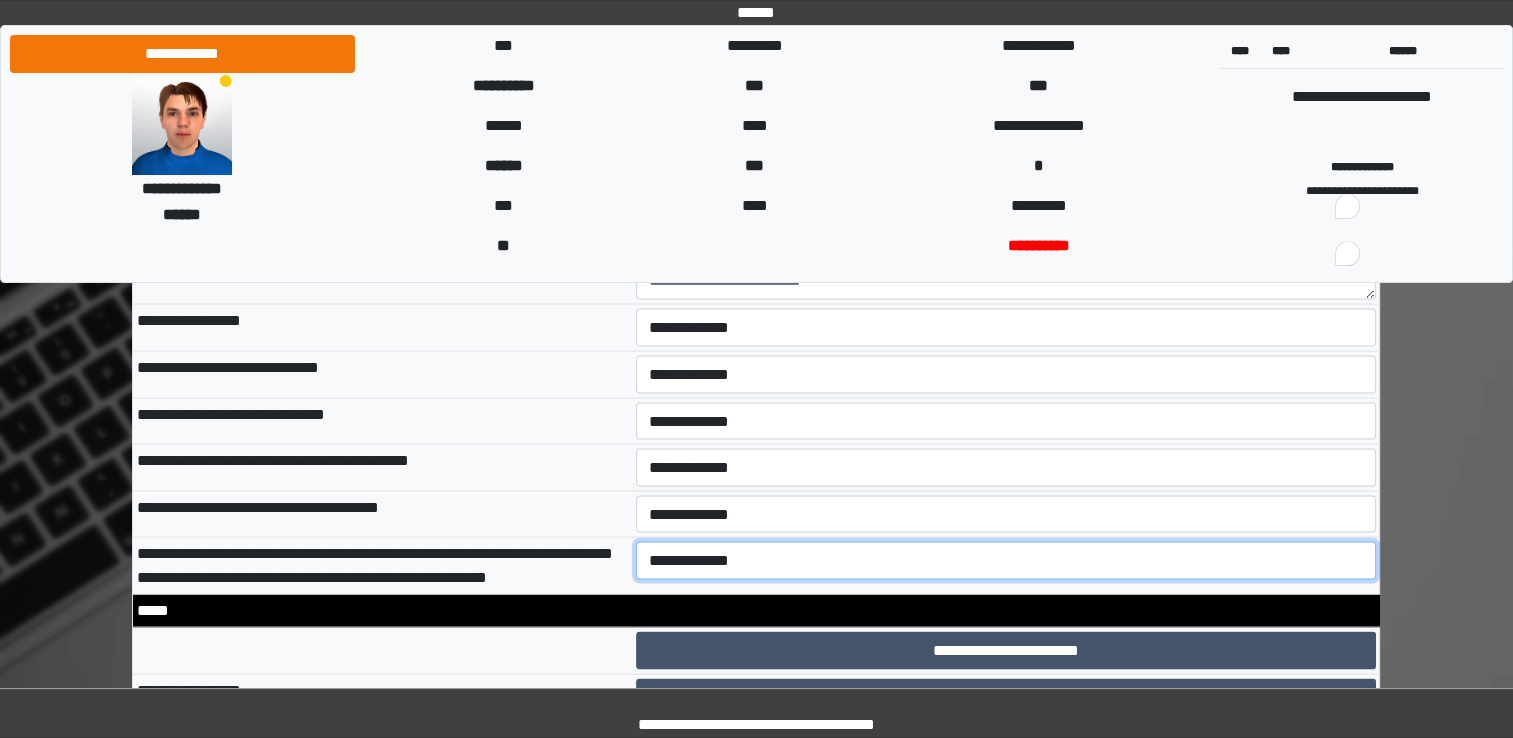 click on "**********" at bounding box center [1006, 561] 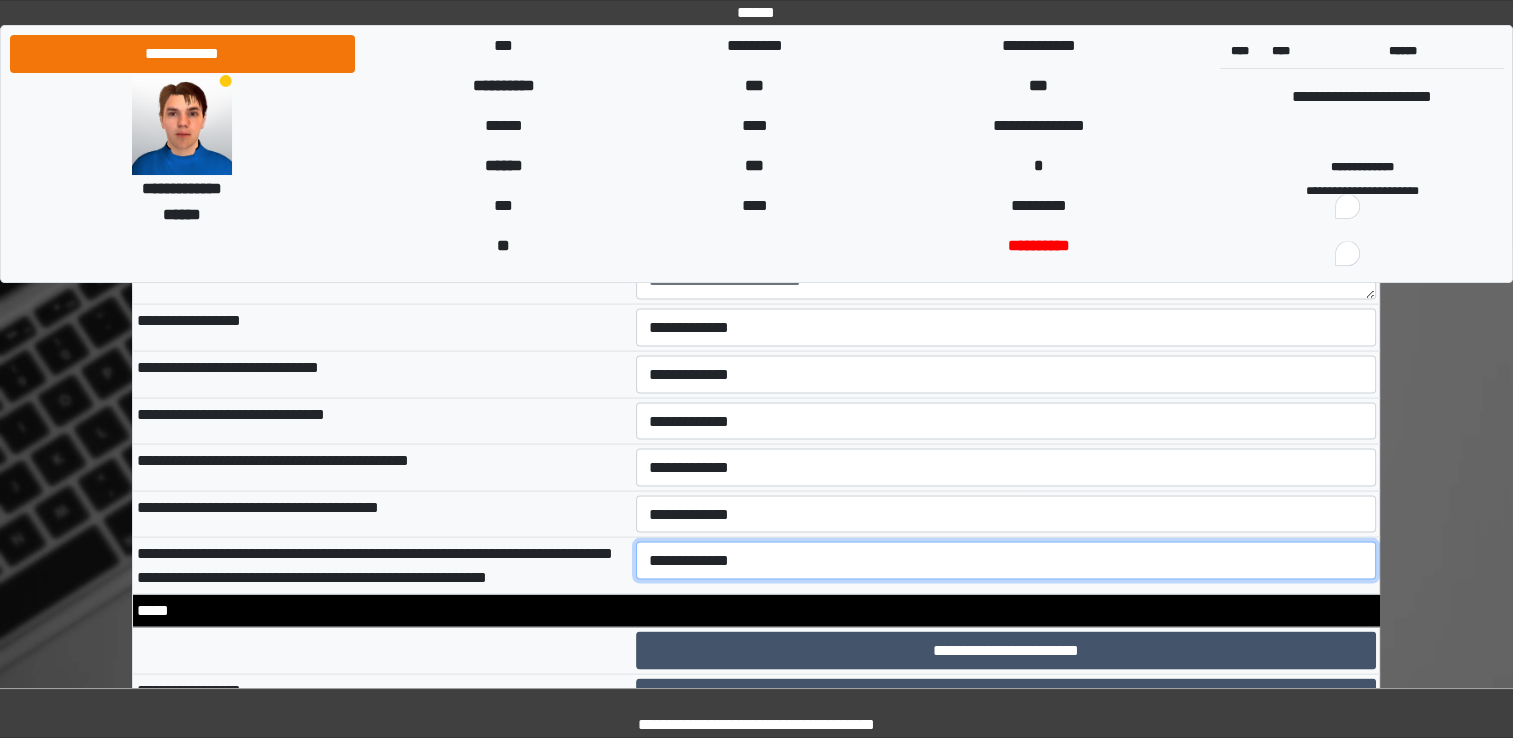 select on "*" 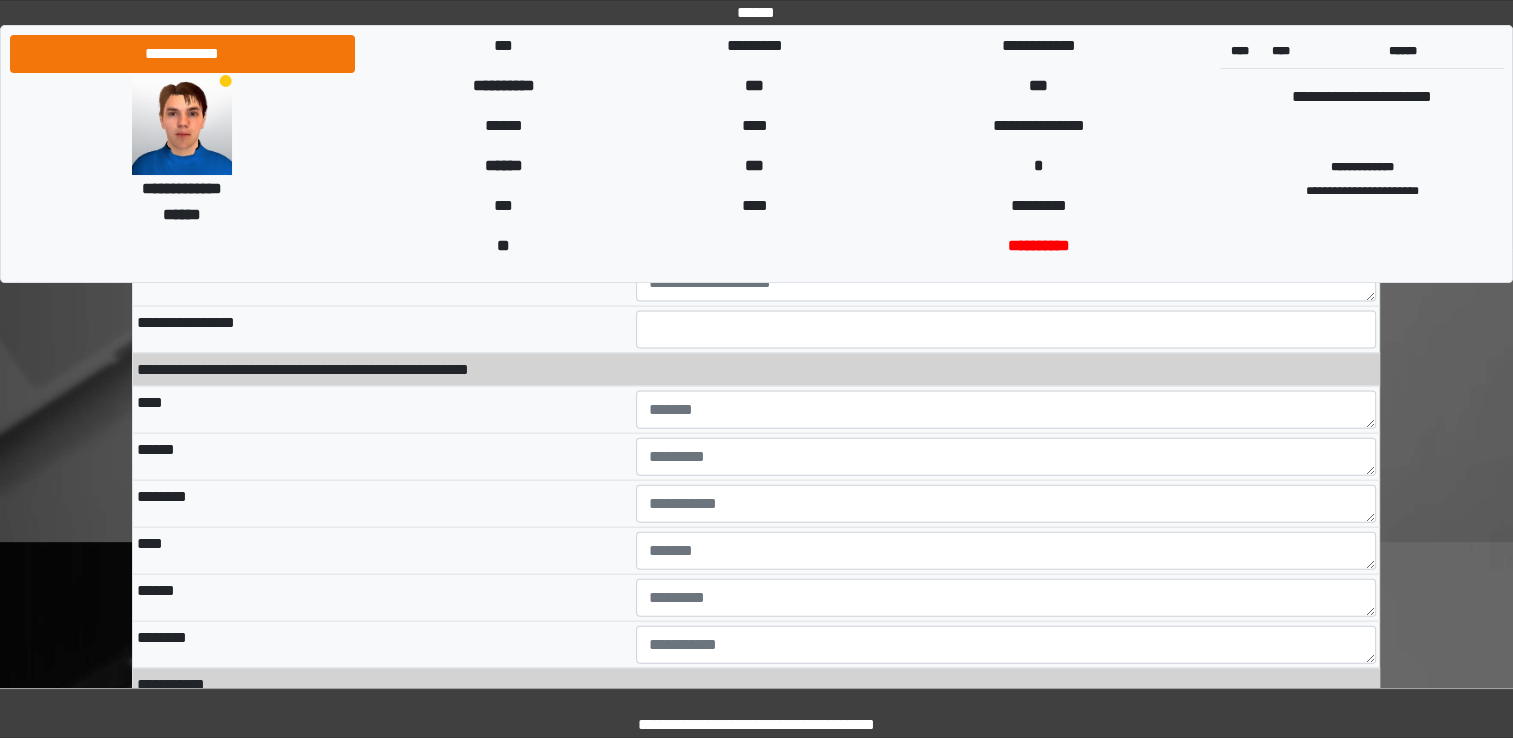 scroll, scrollTop: 11900, scrollLeft: 0, axis: vertical 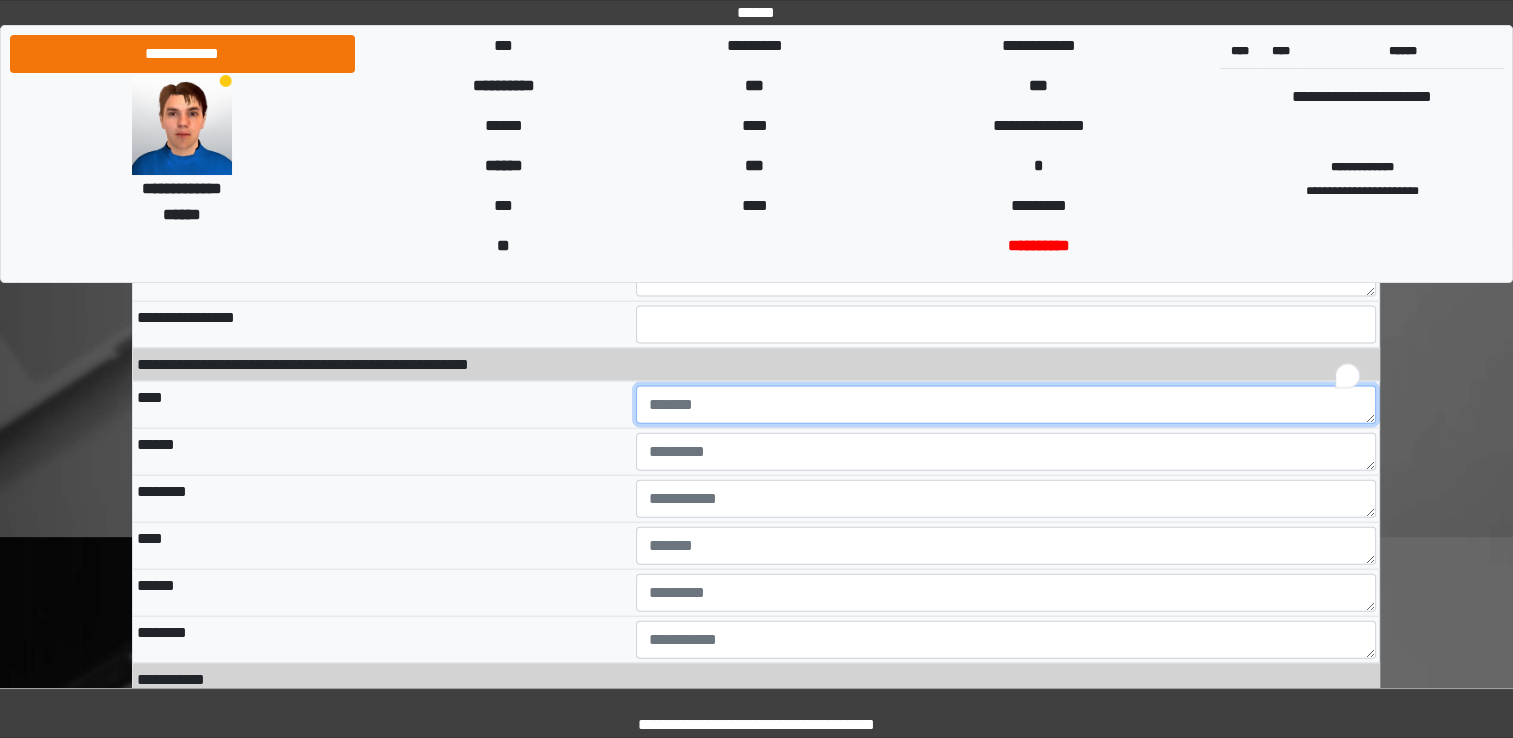 click at bounding box center (1006, 405) 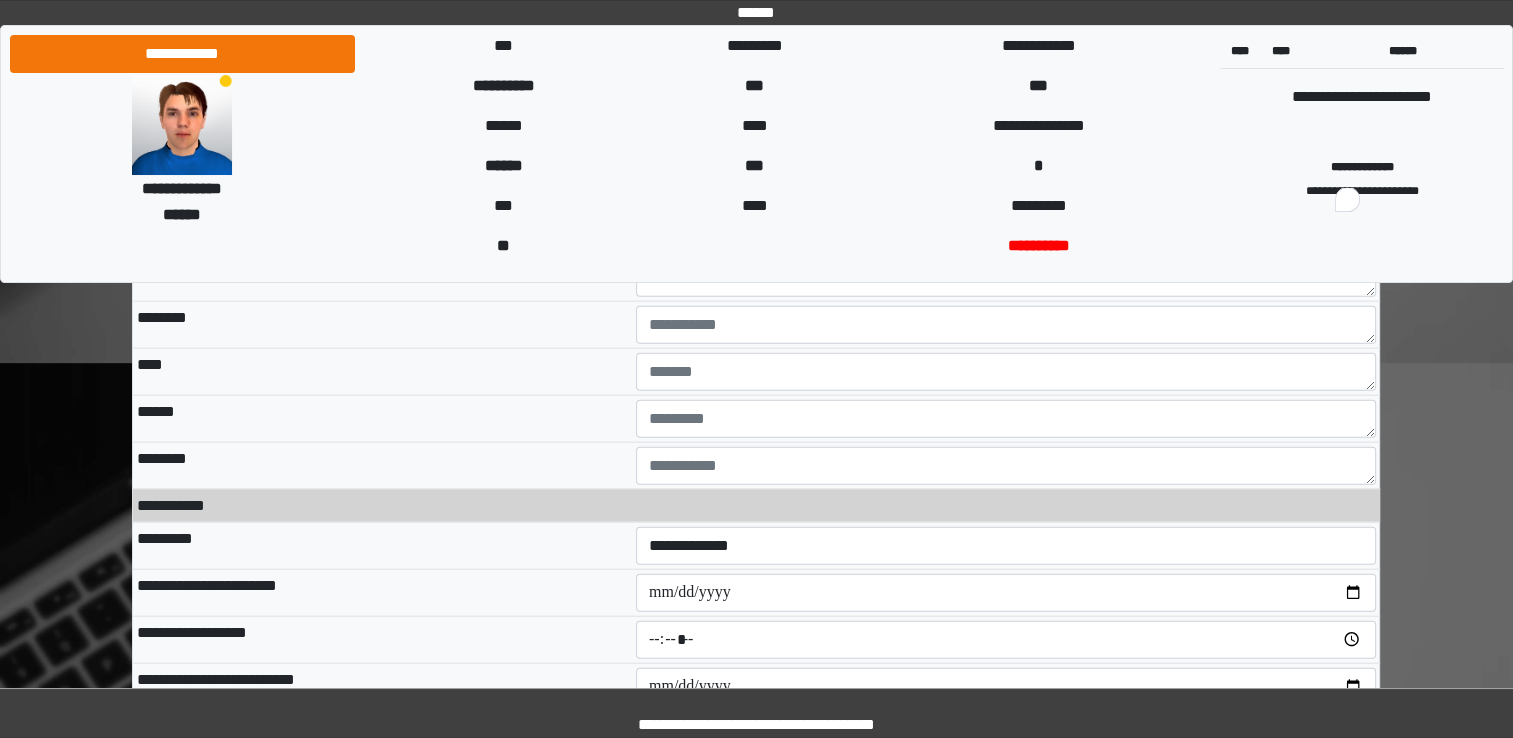 scroll, scrollTop: 12100, scrollLeft: 0, axis: vertical 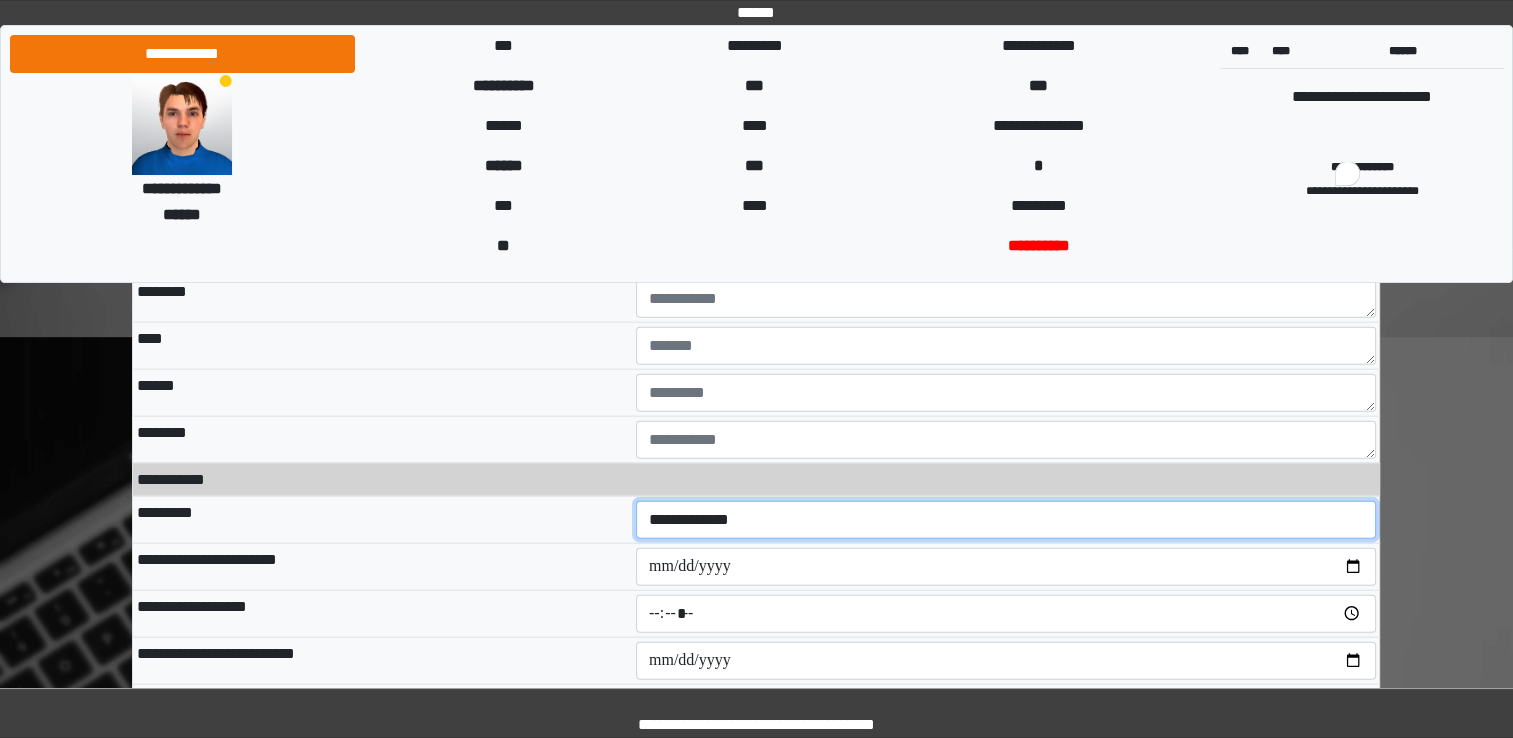 click on "**********" at bounding box center [1006, 520] 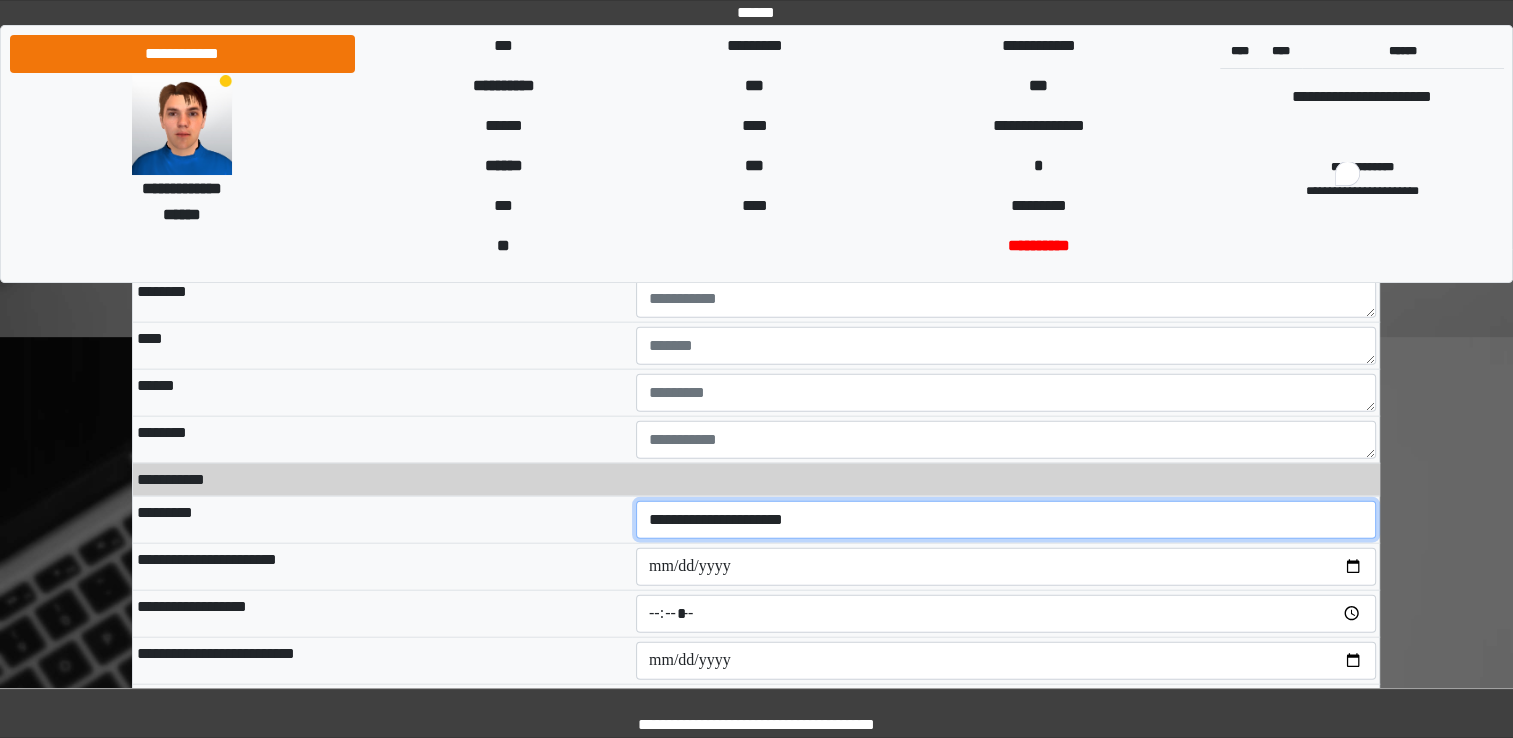click on "**********" at bounding box center (1006, 520) 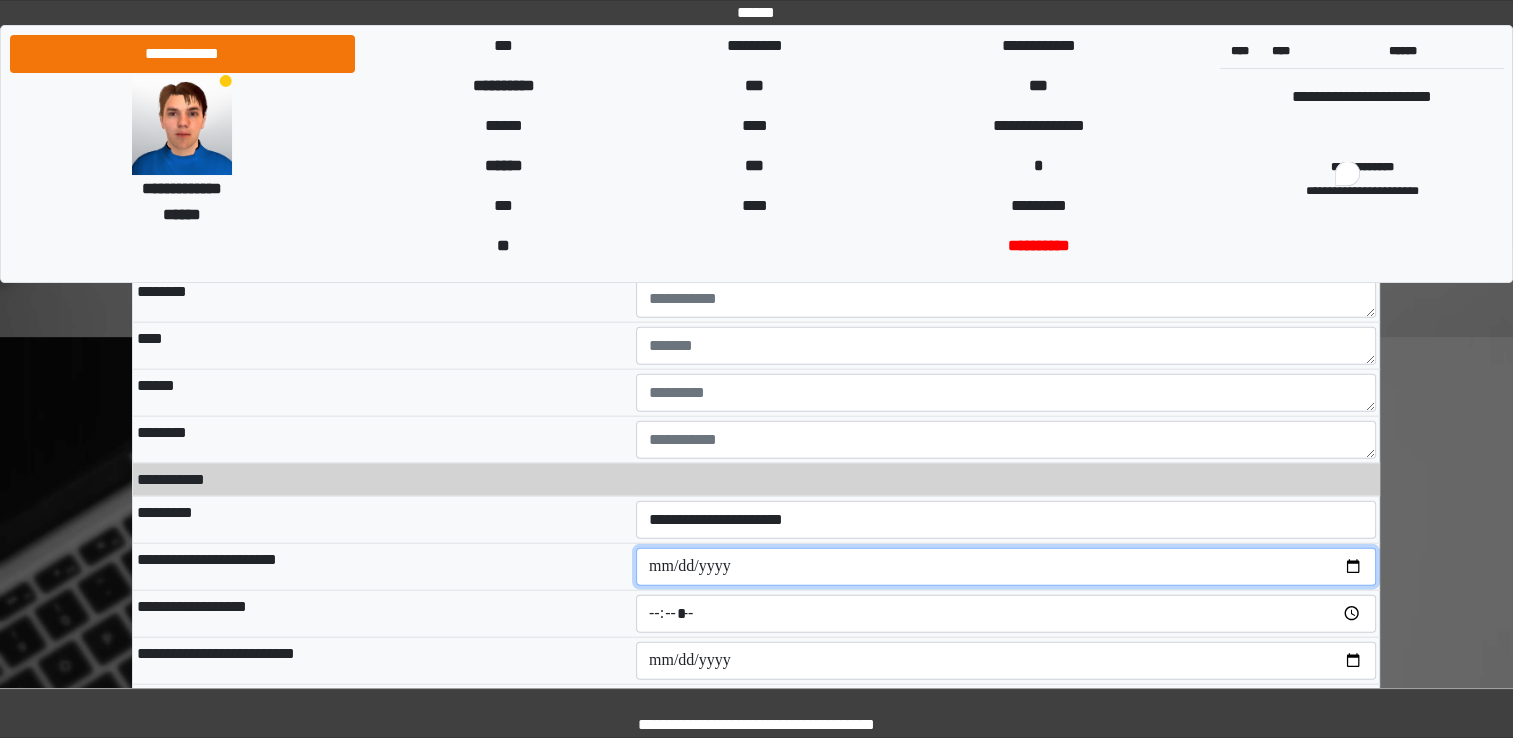 click at bounding box center [1006, 567] 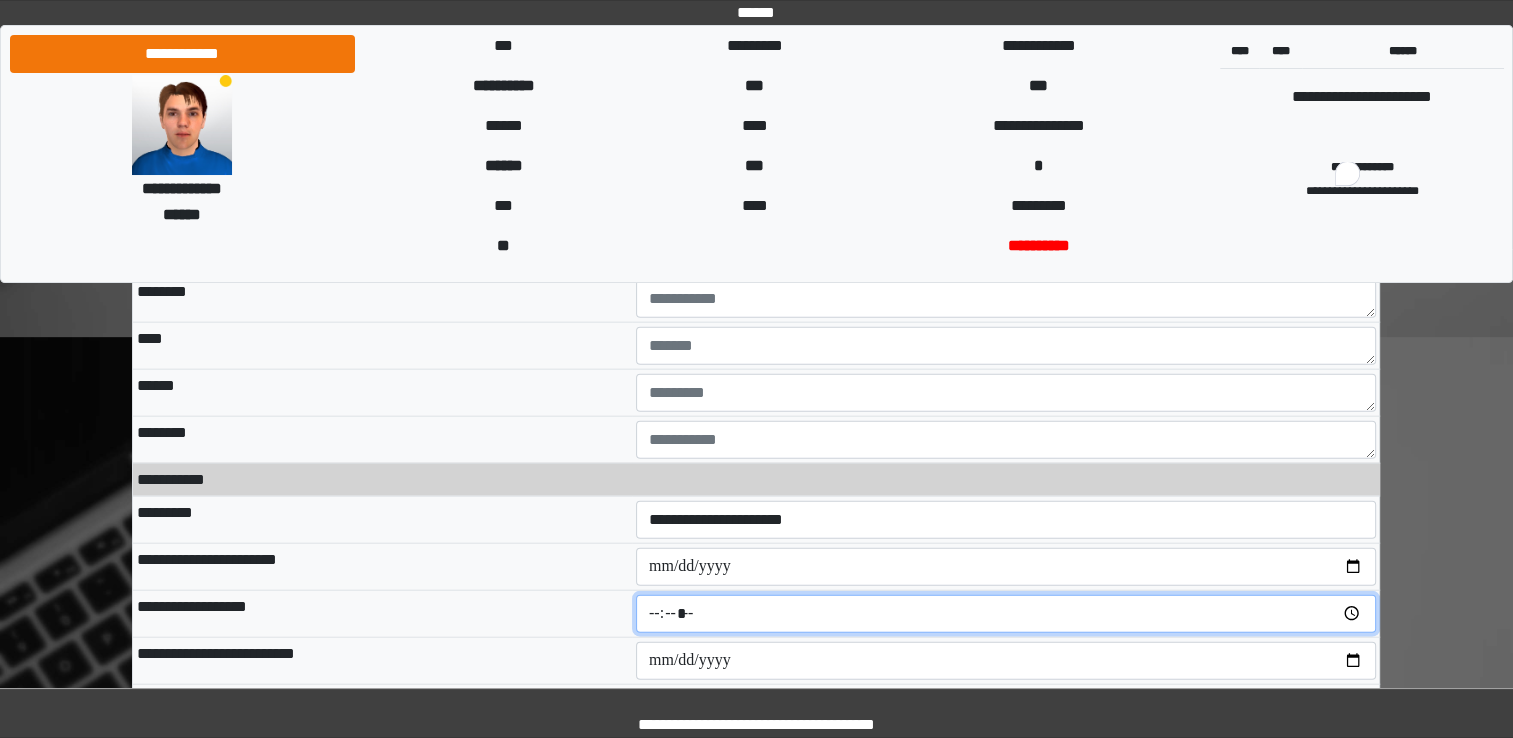click at bounding box center (1006, 614) 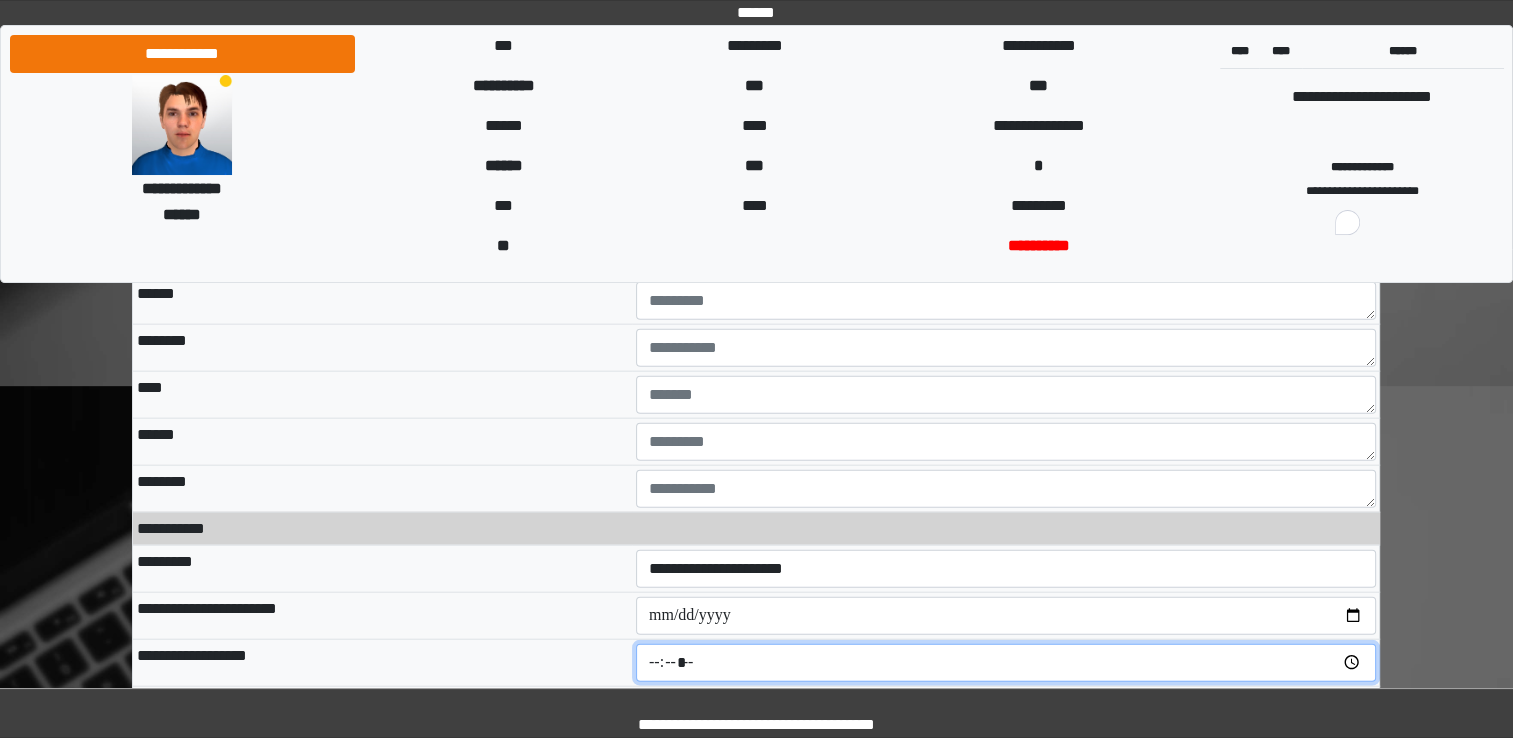 scroll, scrollTop: 12100, scrollLeft: 0, axis: vertical 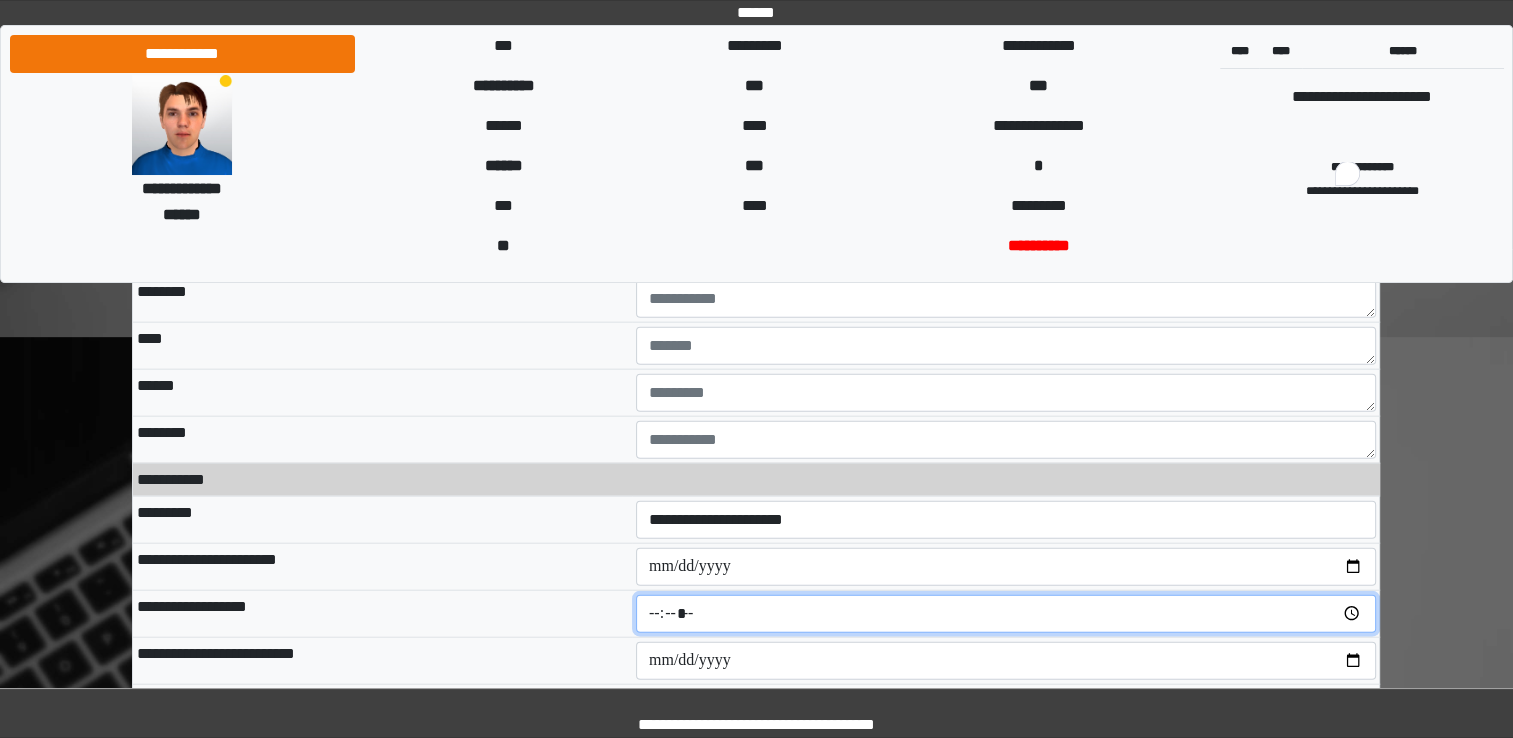 click at bounding box center [1006, 614] 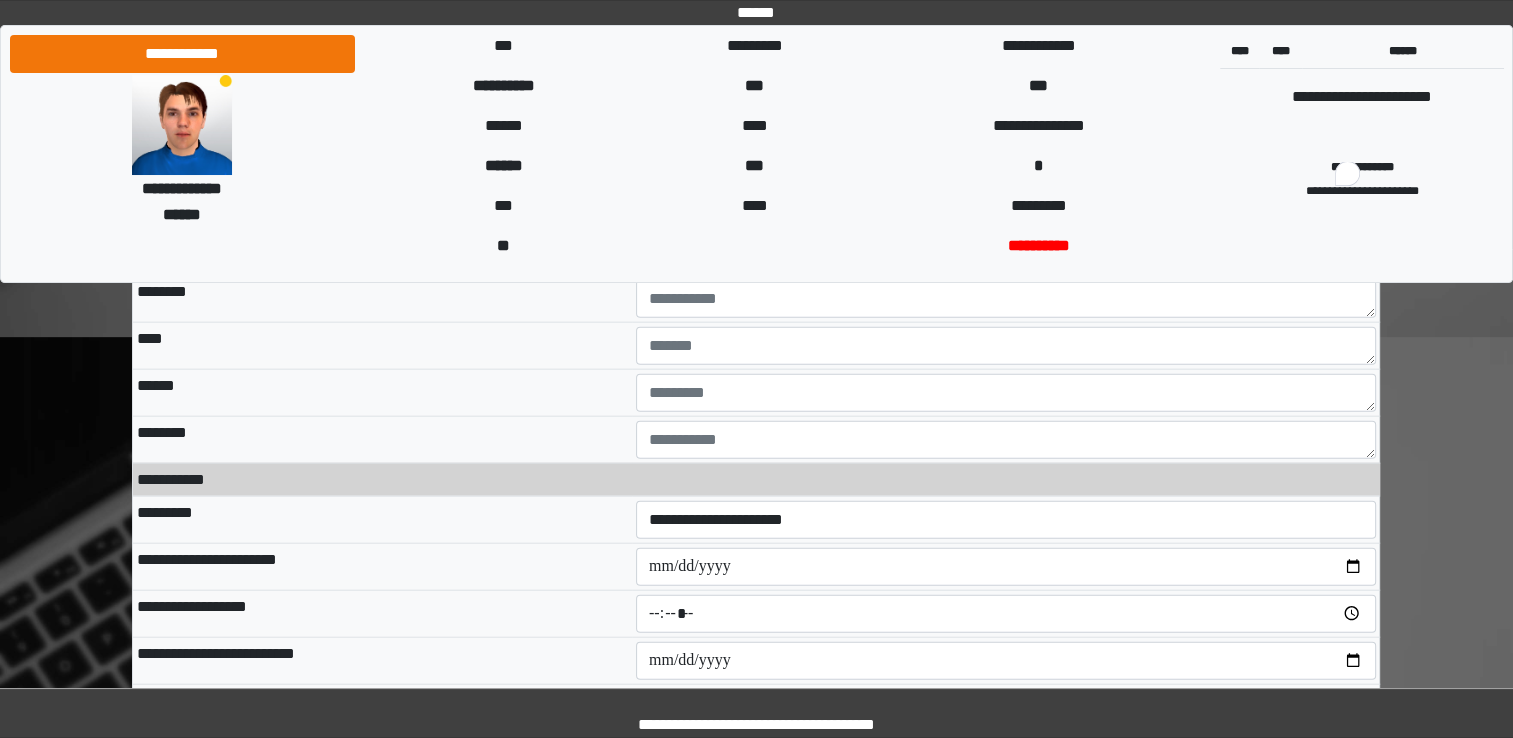 type on "*****" 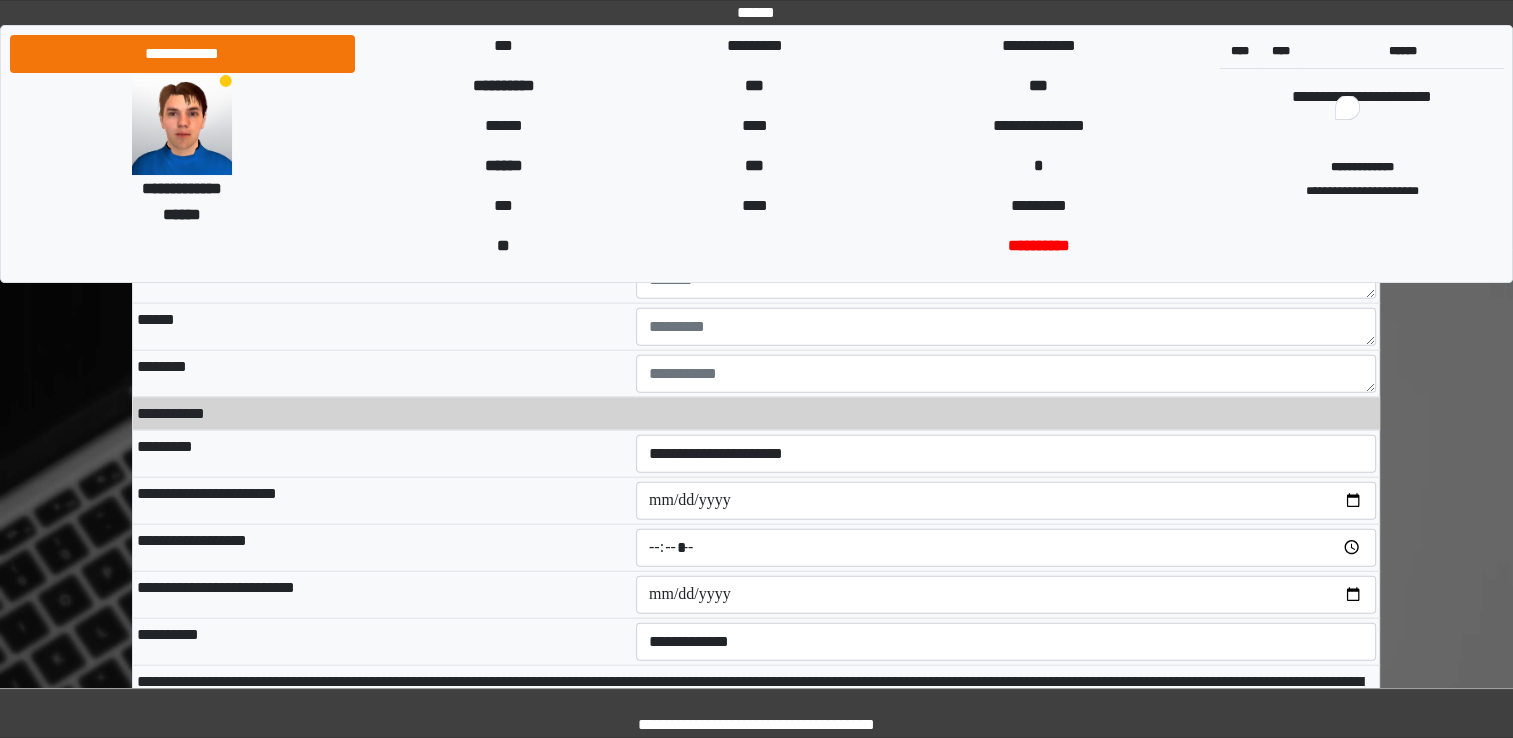 scroll, scrollTop: 12200, scrollLeft: 0, axis: vertical 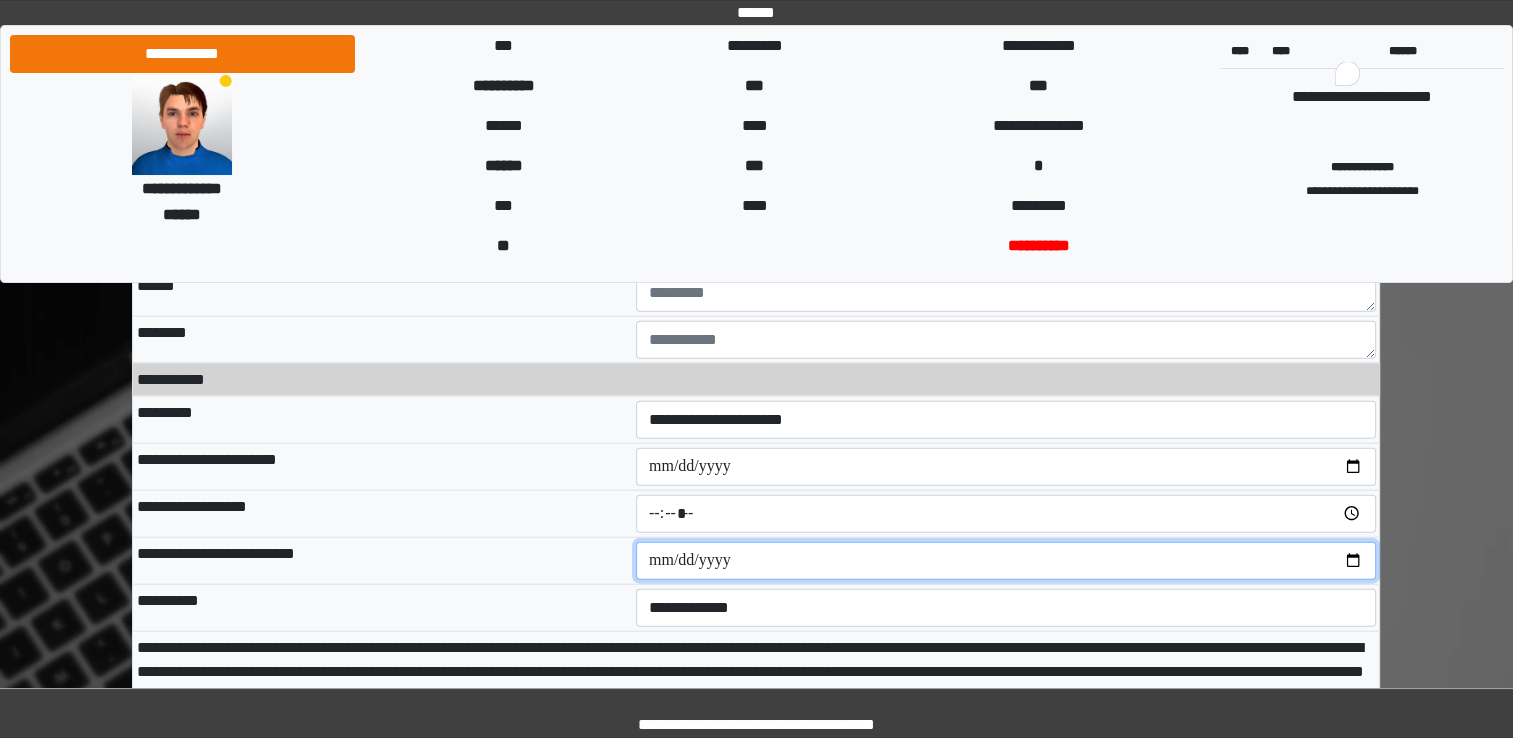 click at bounding box center (1006, 561) 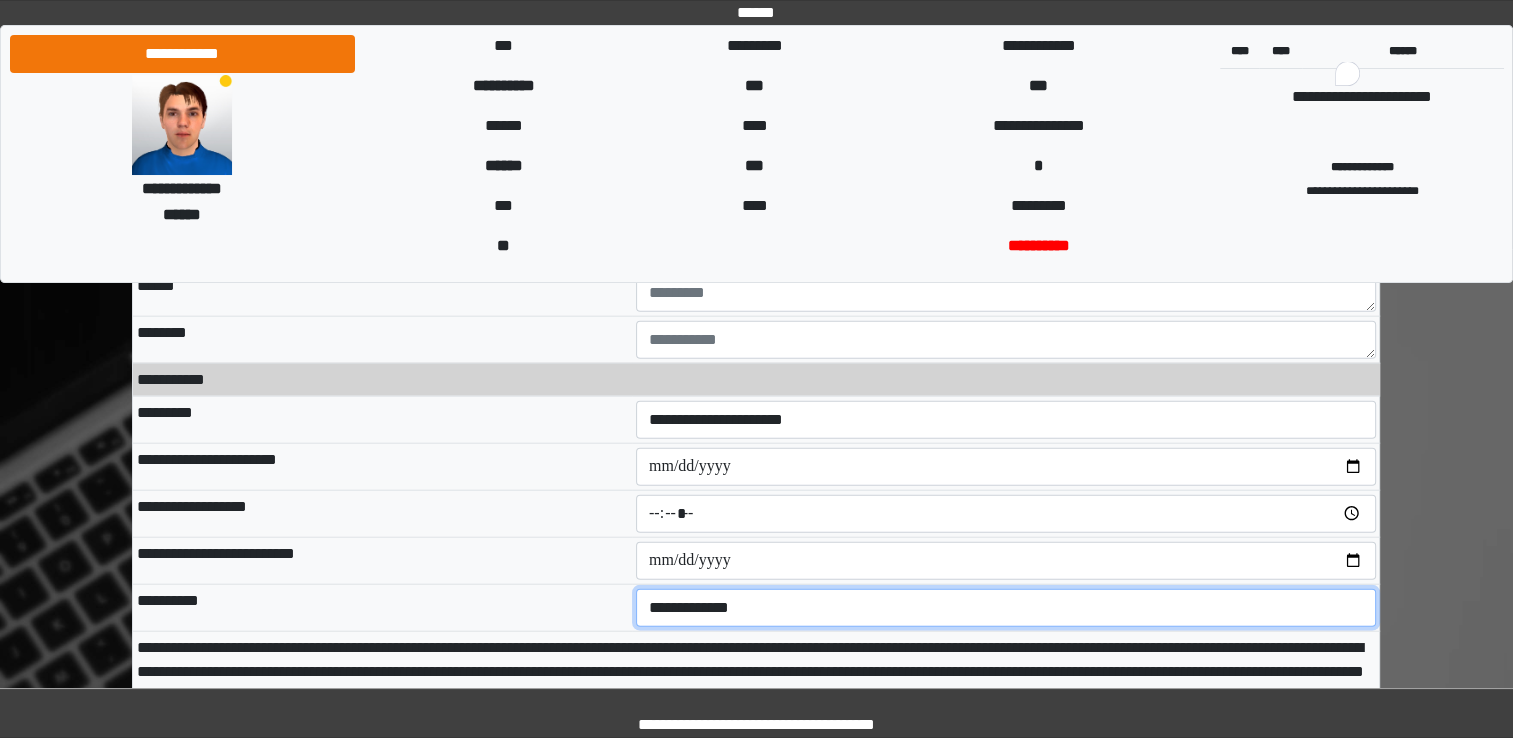 click on "**********" at bounding box center (1006, 608) 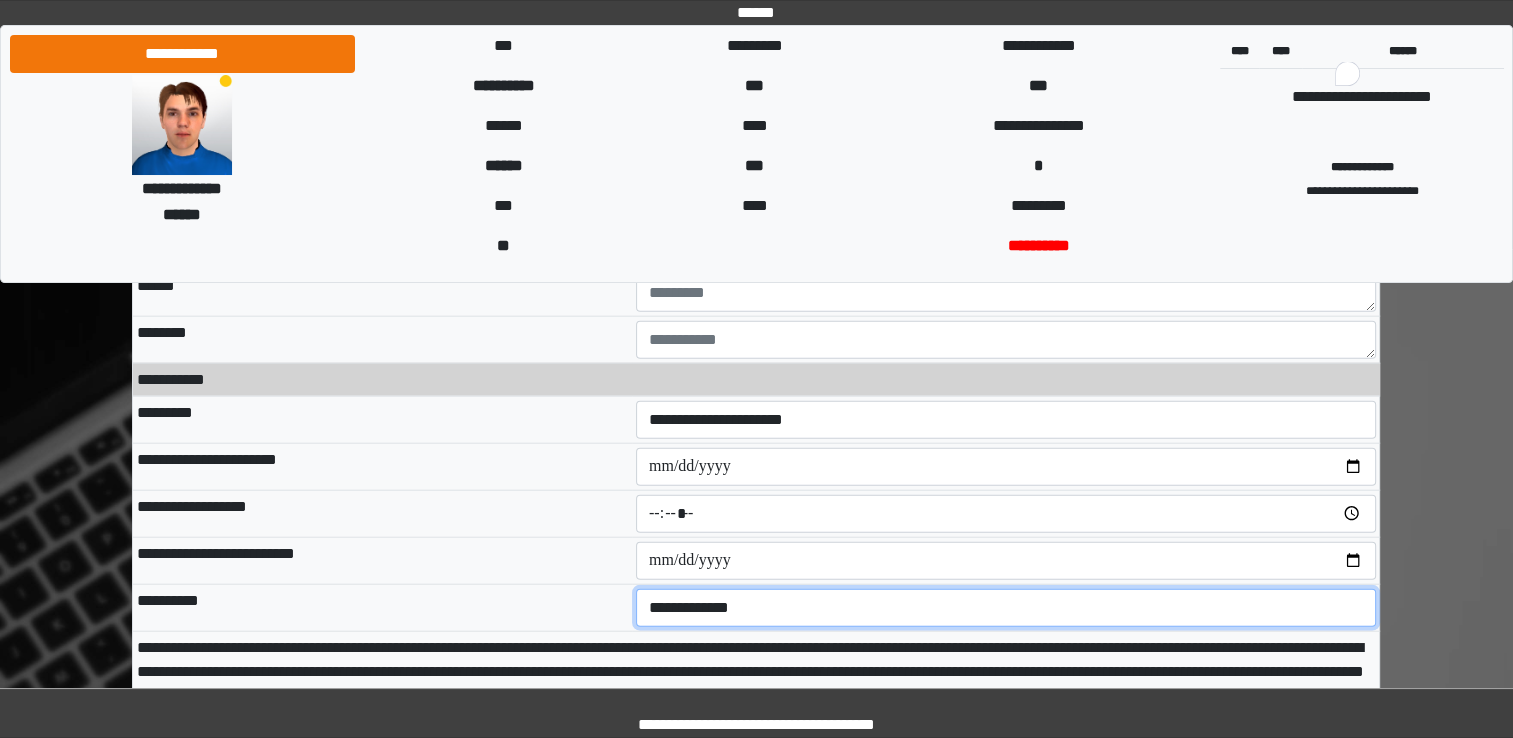 select on "****" 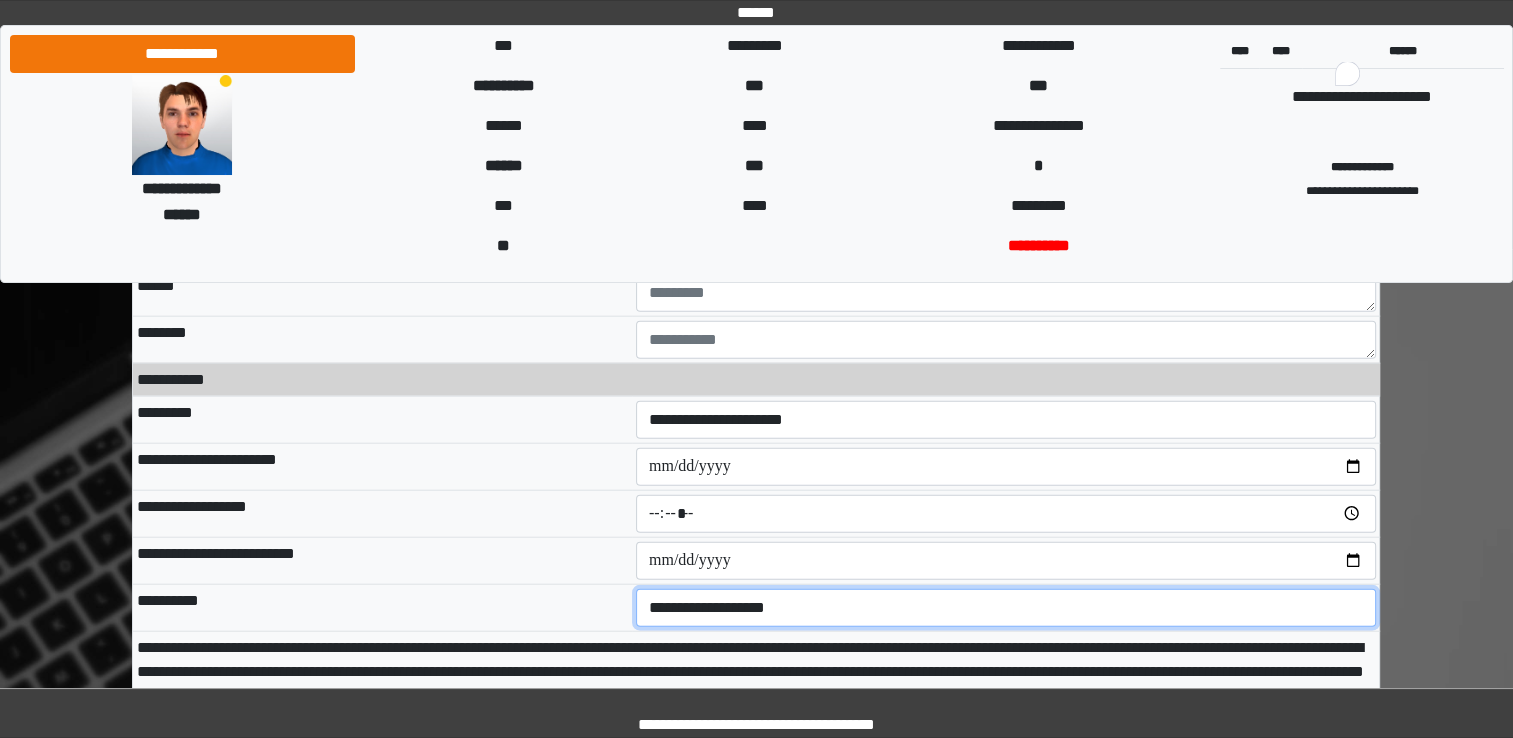 click on "**********" at bounding box center (1006, 608) 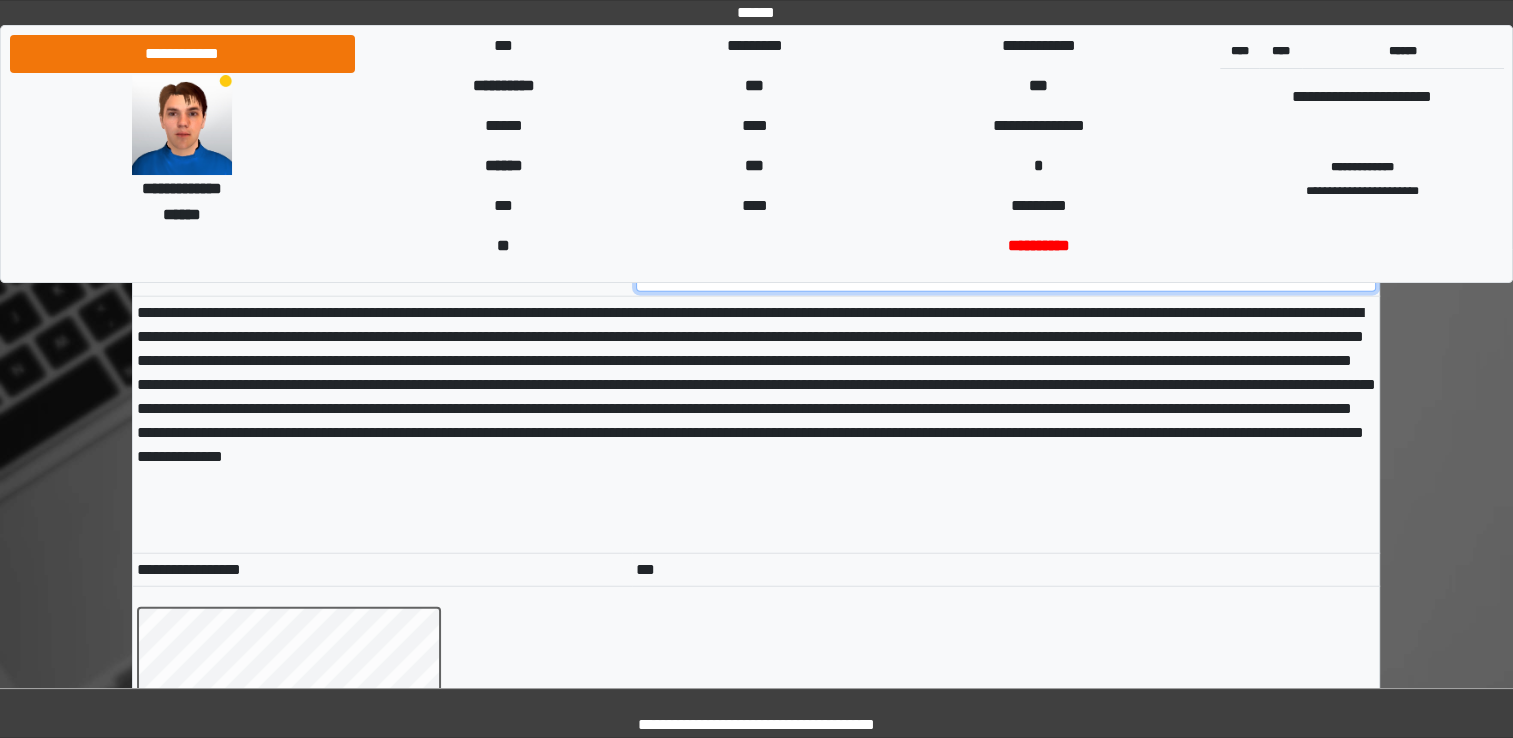 scroll, scrollTop: 12716, scrollLeft: 0, axis: vertical 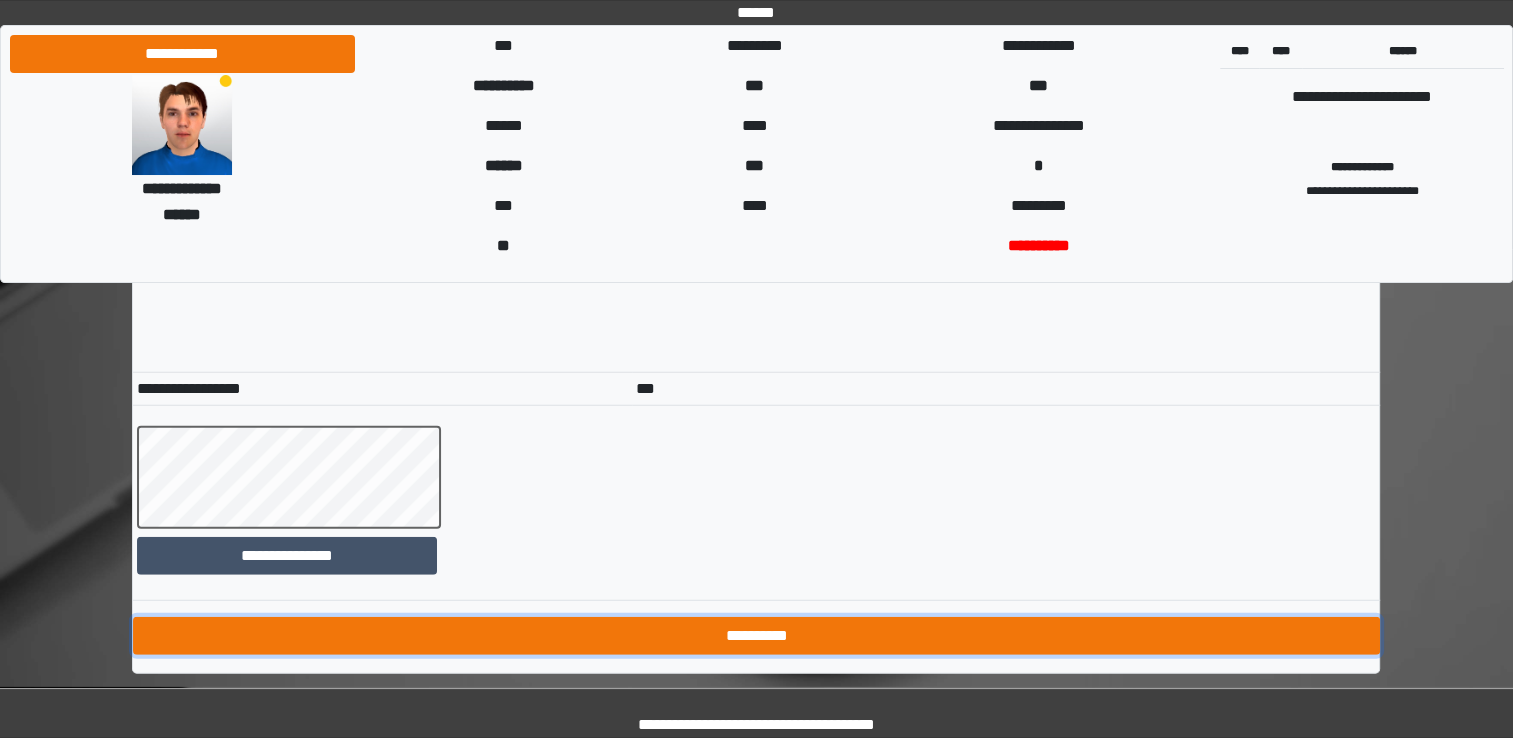 click on "**********" at bounding box center [756, 636] 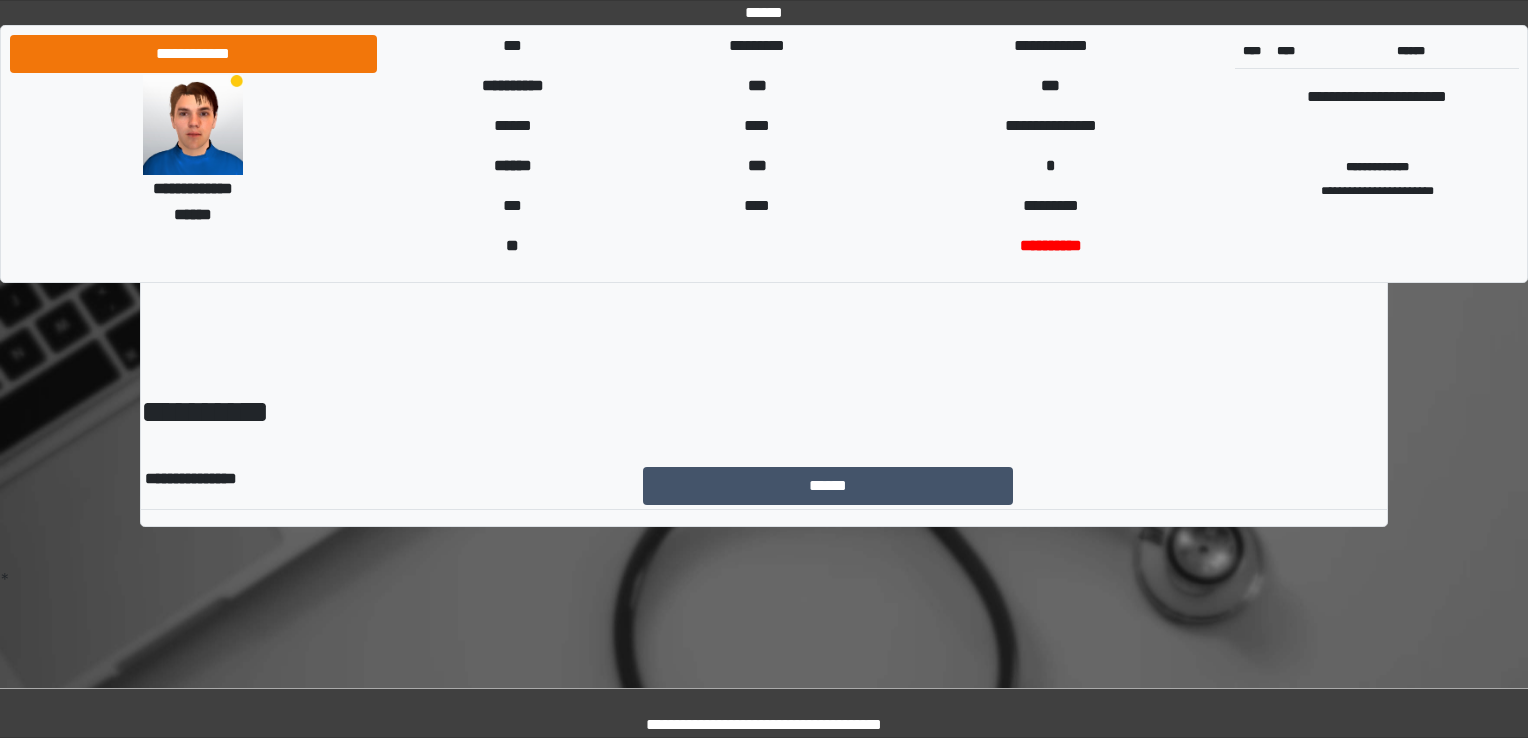 scroll, scrollTop: 0, scrollLeft: 0, axis: both 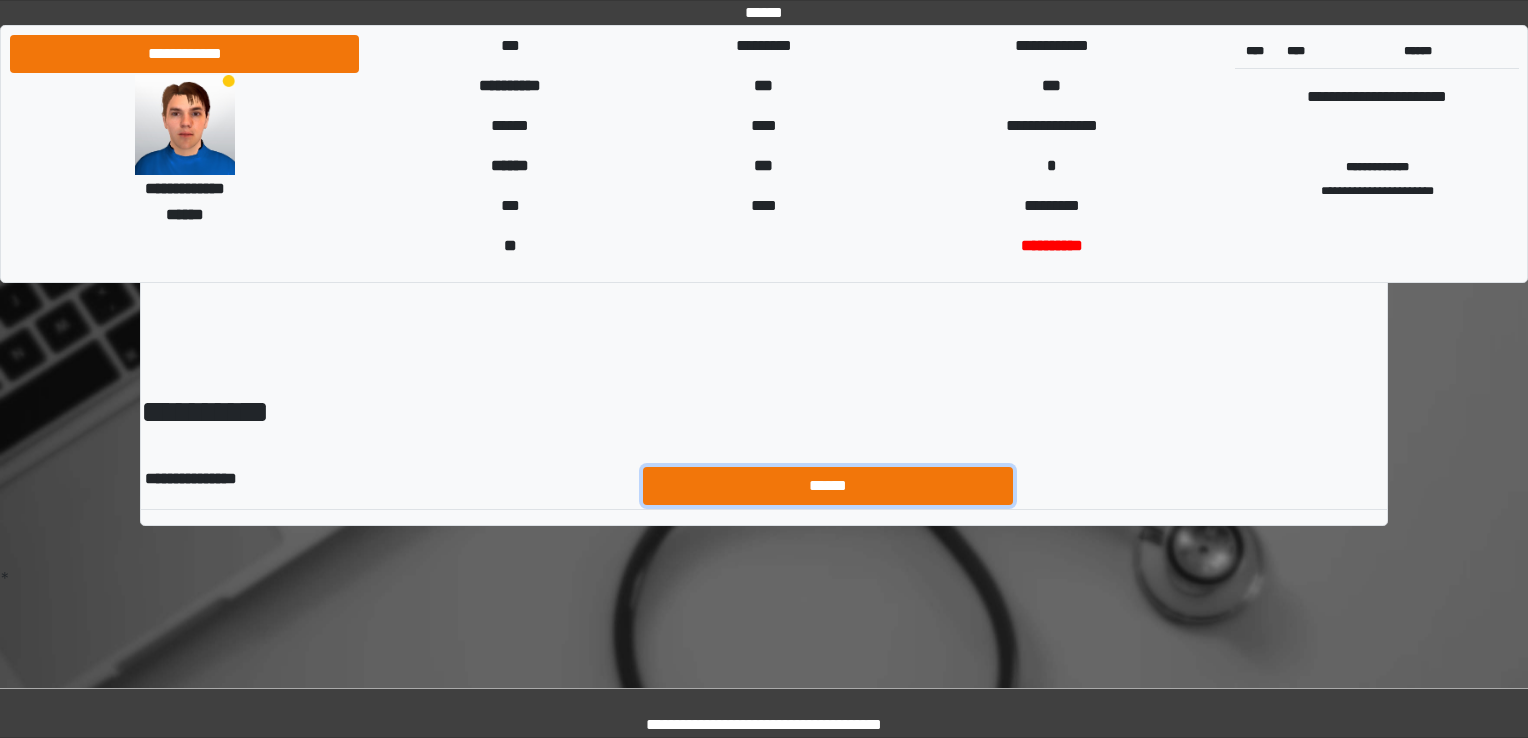 click on "******" at bounding box center [828, 486] 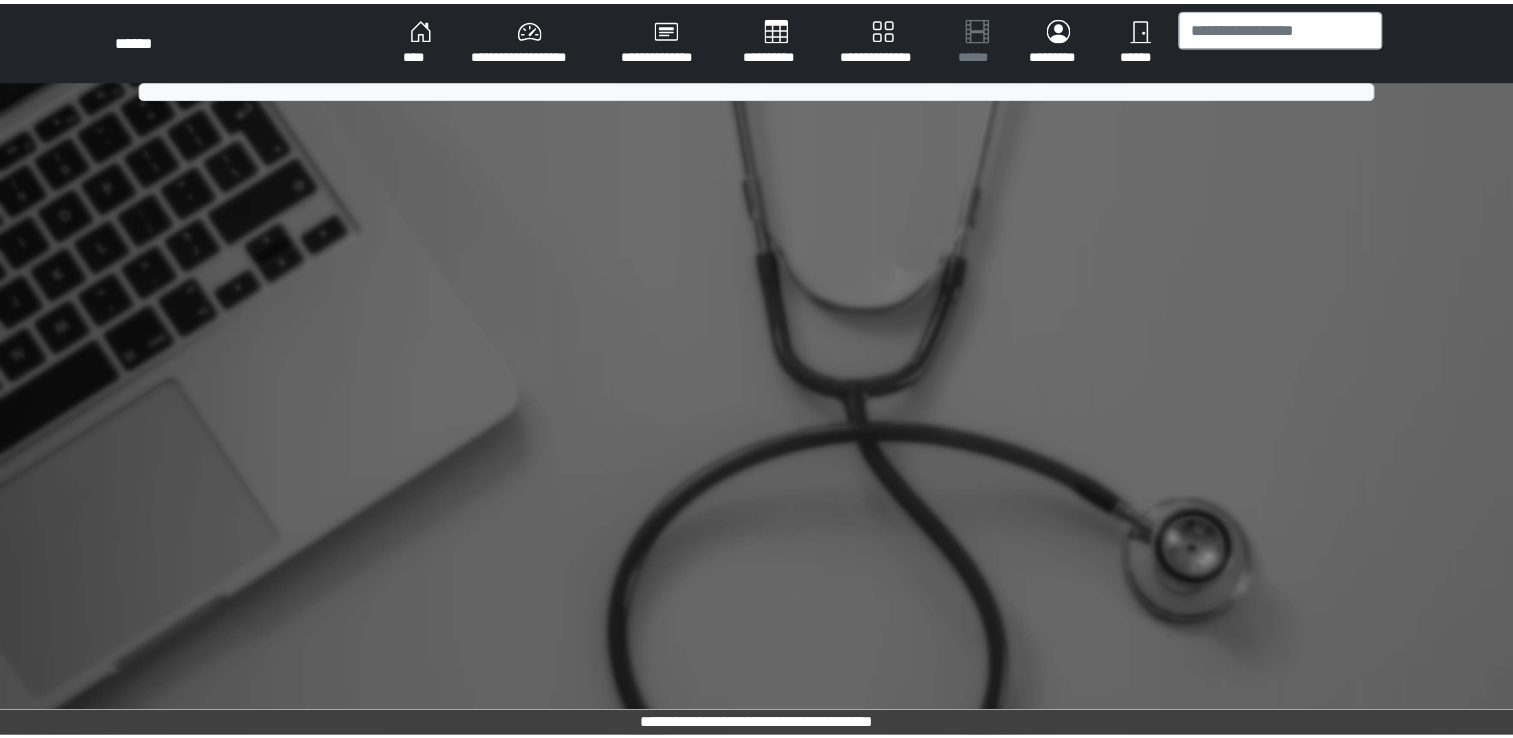 scroll, scrollTop: 0, scrollLeft: 0, axis: both 